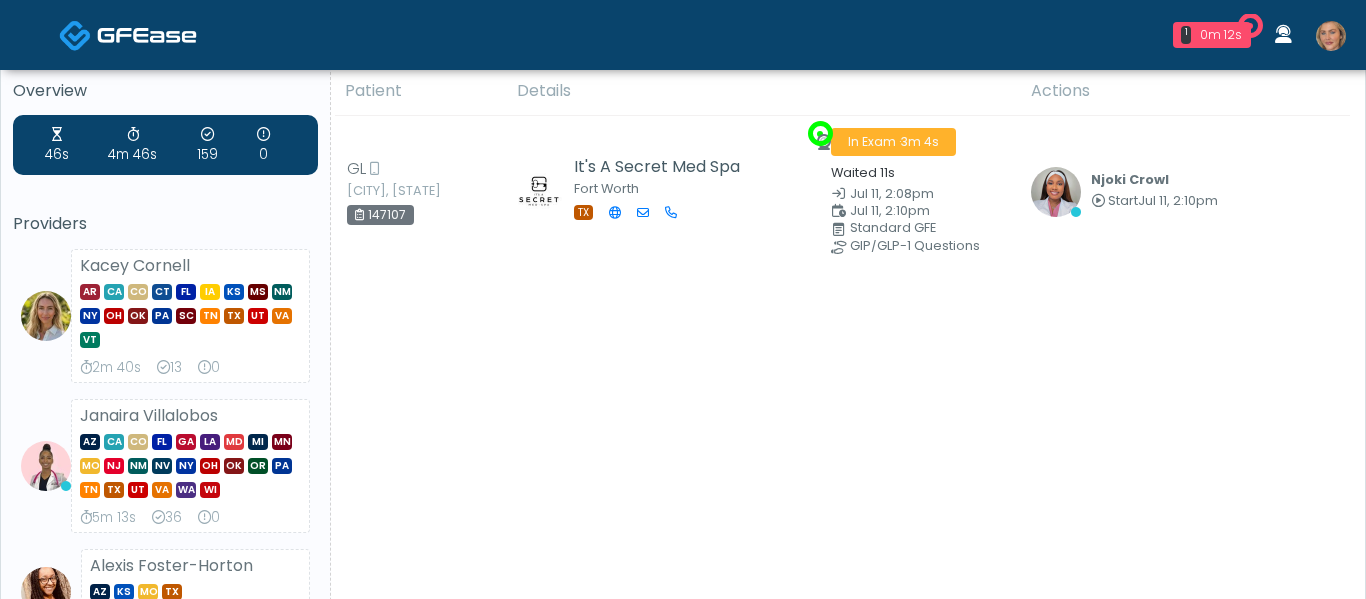 scroll, scrollTop: 0, scrollLeft: 0, axis: both 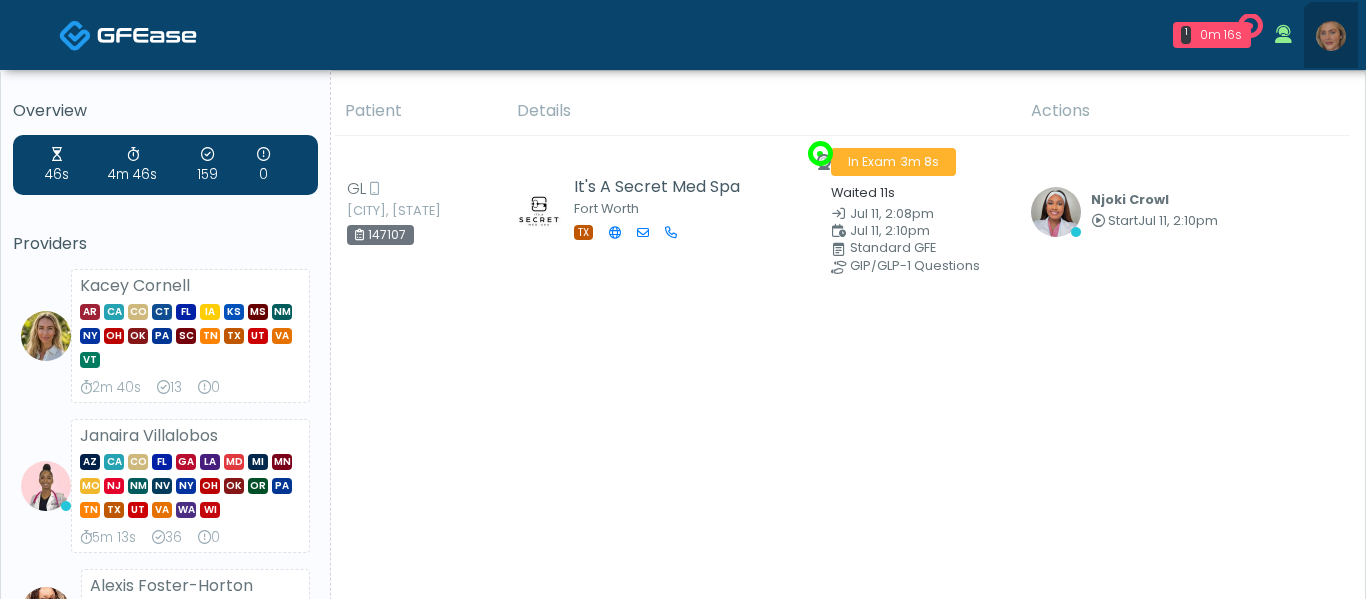 click at bounding box center (1331, 35) 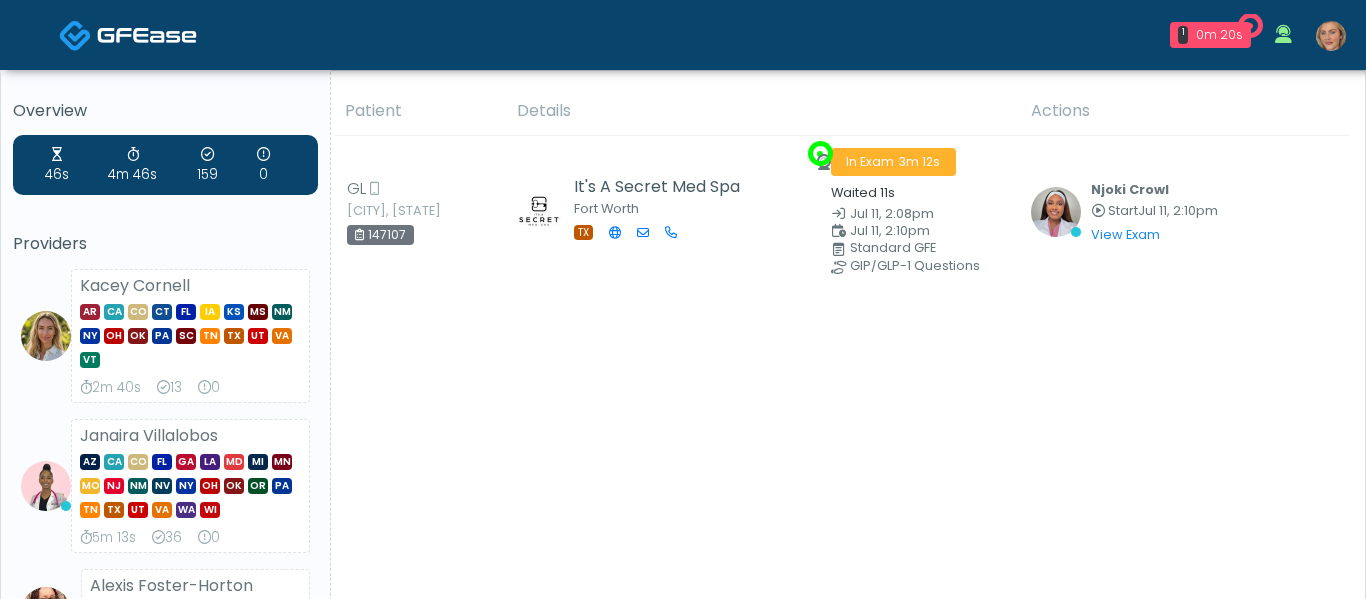 click at bounding box center (1331, 36) 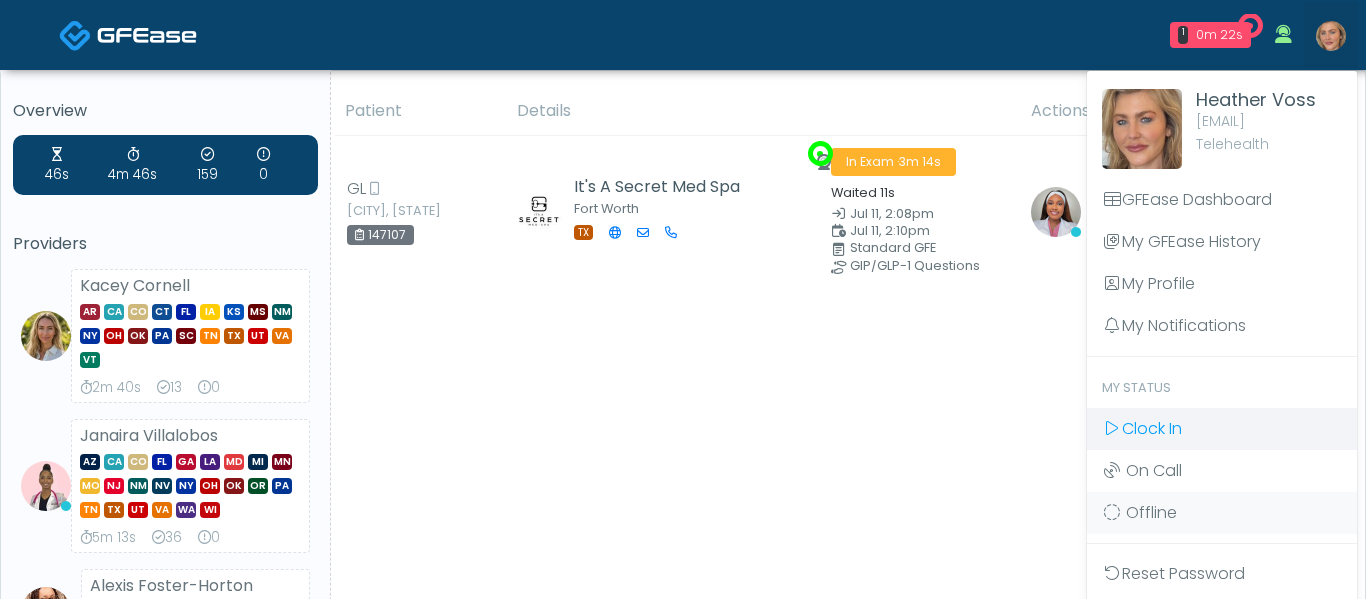 click on "Clock In" at bounding box center [1152, 428] 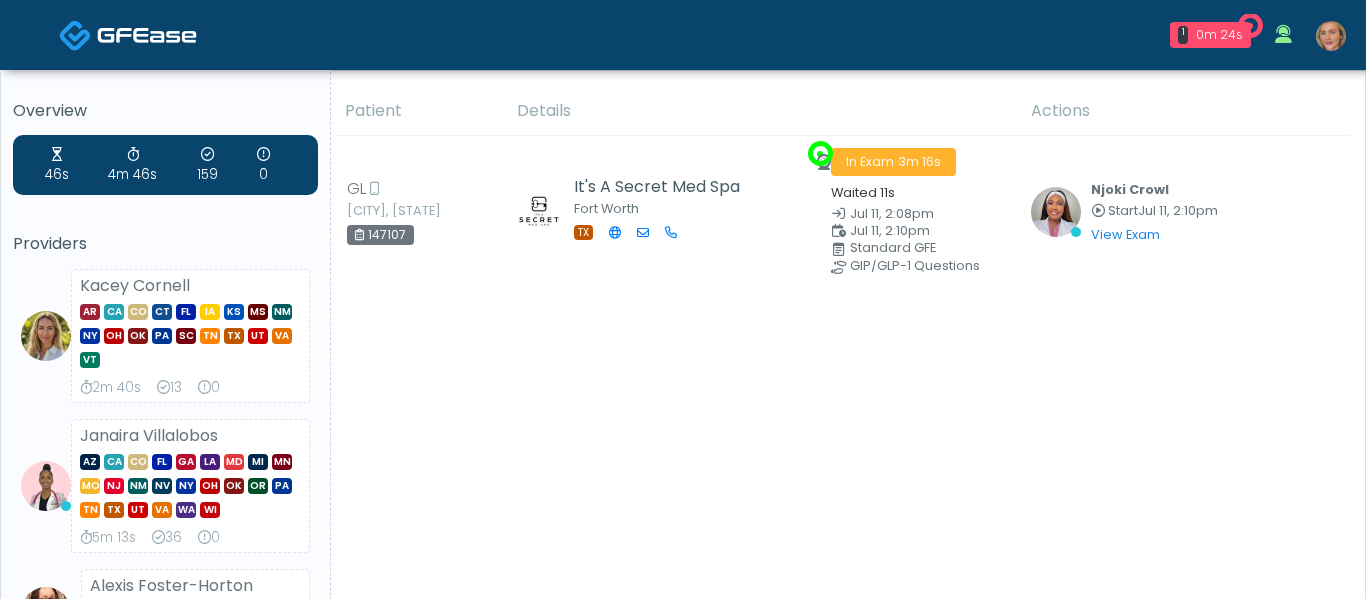 scroll, scrollTop: 0, scrollLeft: 0, axis: both 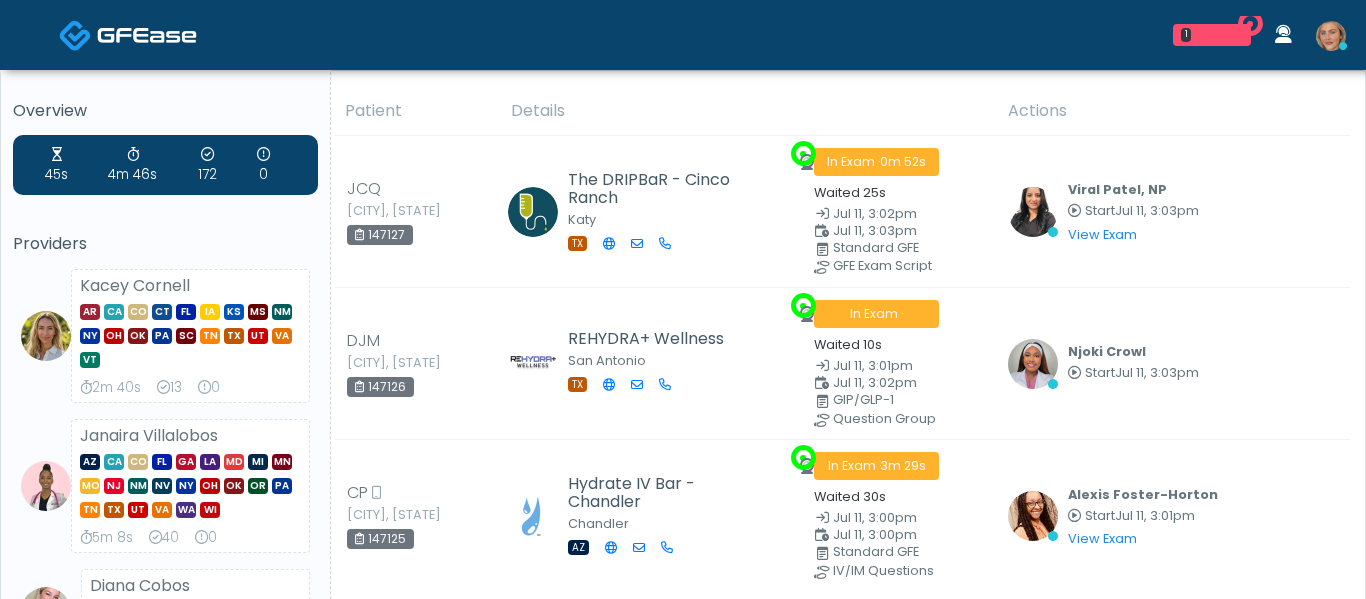 click at bounding box center (1331, 36) 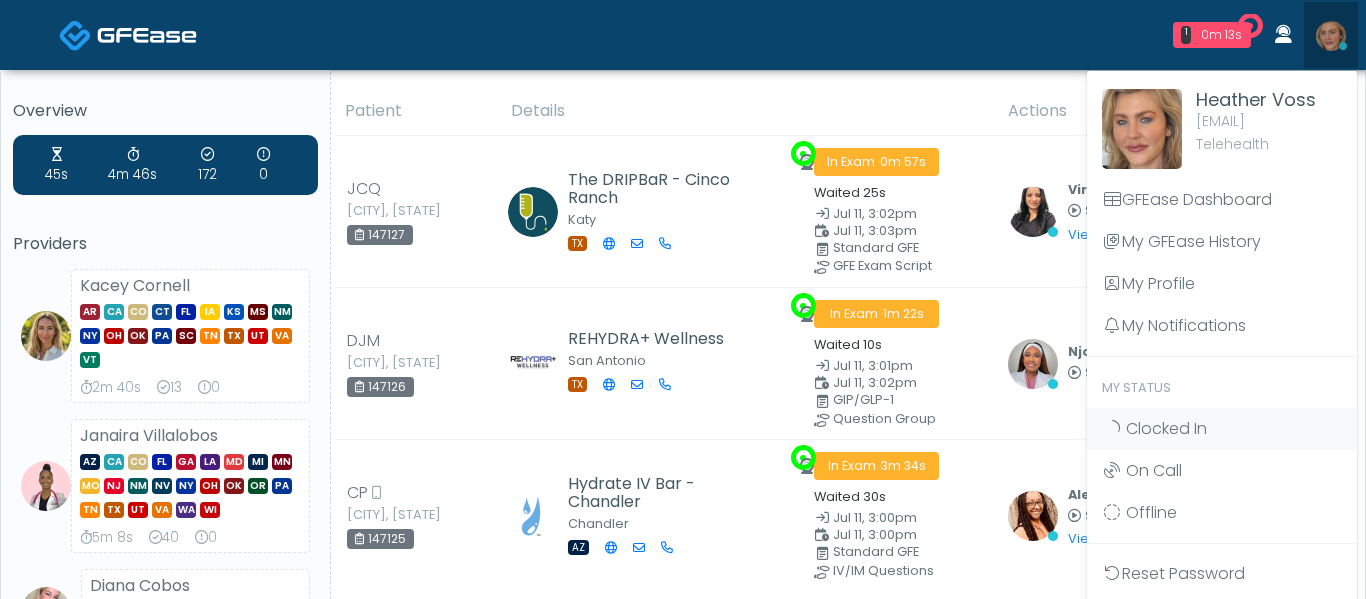click on "Overview
45s
4m 46s
172
0
Providers
Kacey Cornell
AR
CA
CO
CT
FL
IA
KS
MS
NM
NY
OH
OK
PA
SC
TN
TX
UT
VA
VT
2m 40s
13" at bounding box center [683, 847] 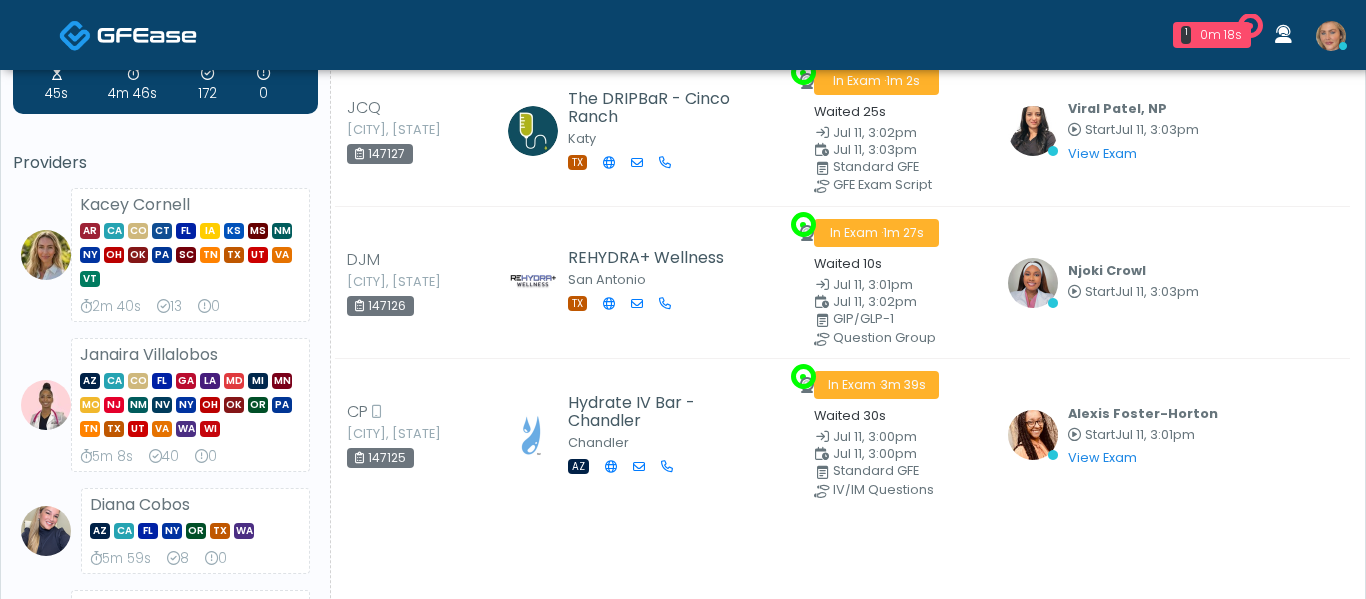 scroll, scrollTop: 86, scrollLeft: 0, axis: vertical 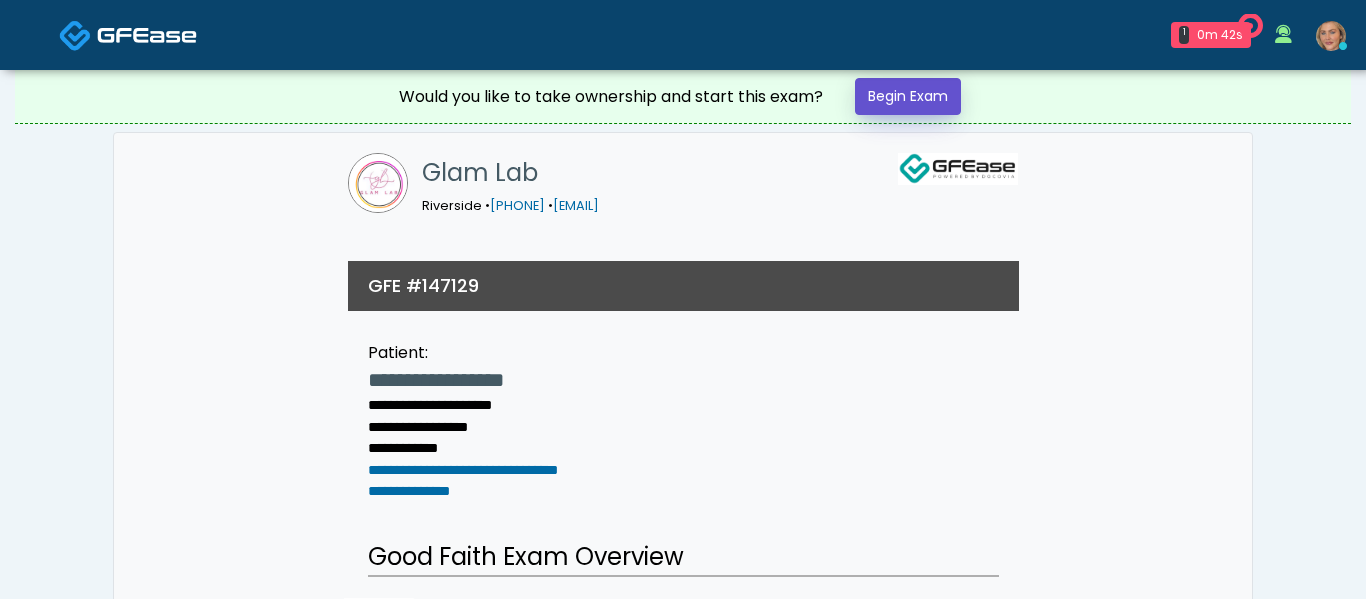 click on "Begin Exam" at bounding box center [908, 96] 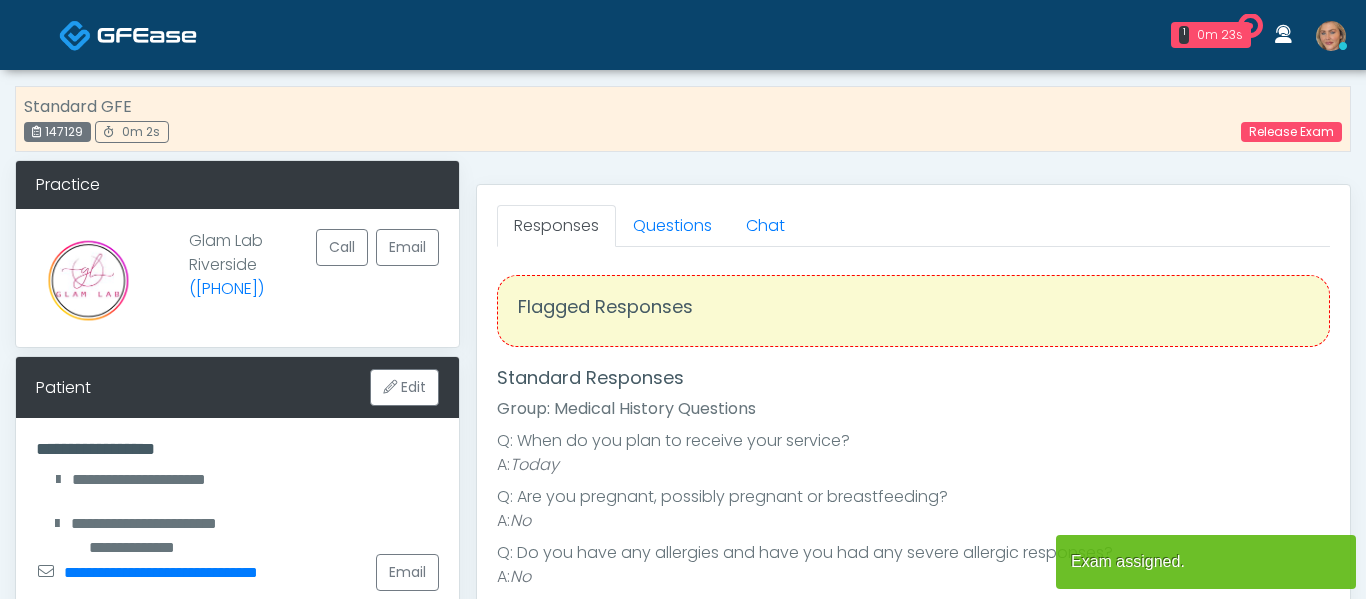 scroll, scrollTop: 0, scrollLeft: 0, axis: both 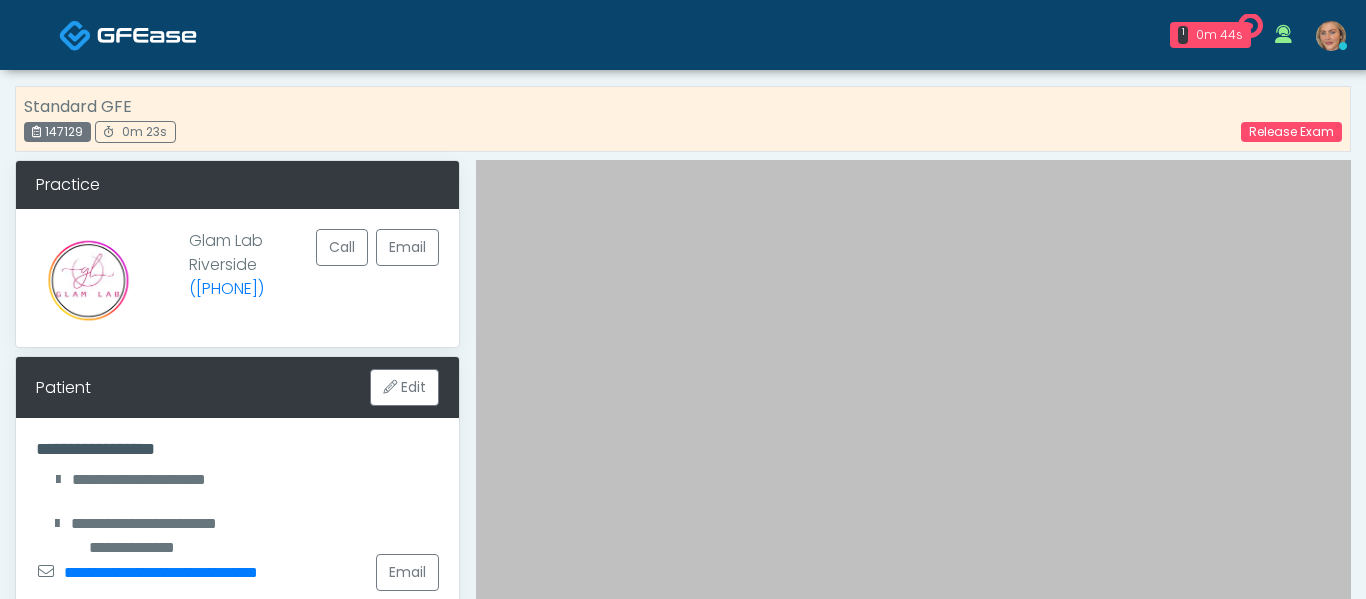 click on "Standard GFE
147129
0m 23s
Release Exam" at bounding box center [683, 119] 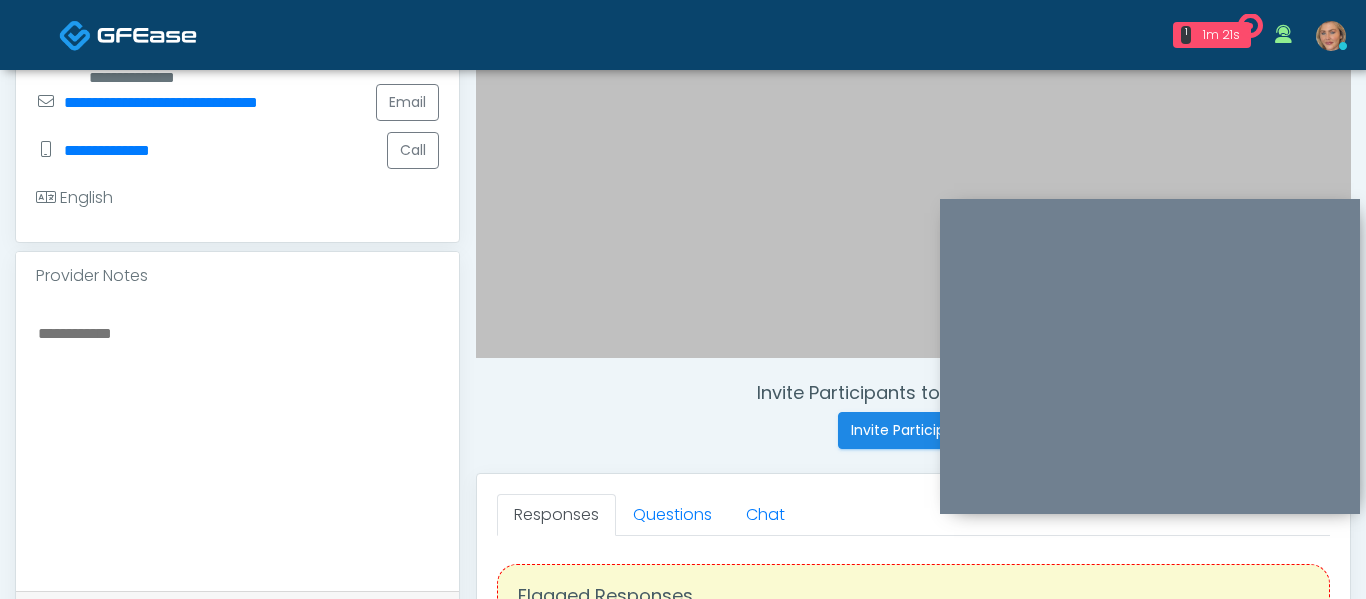 scroll, scrollTop: 495, scrollLeft: 0, axis: vertical 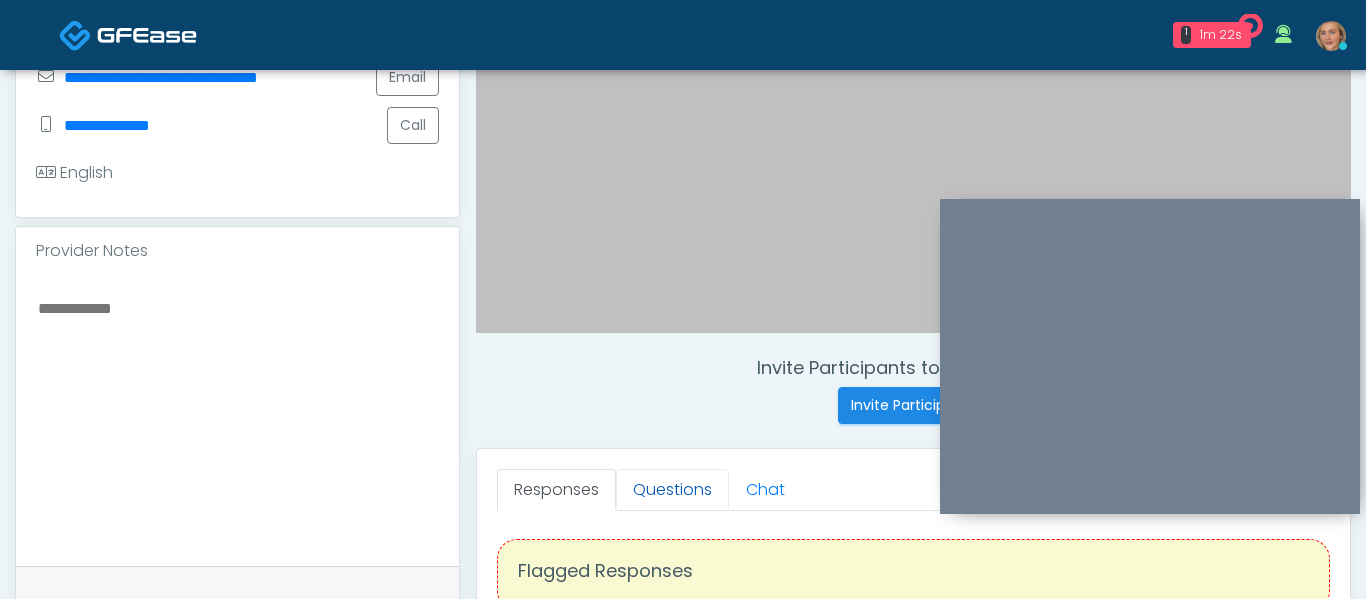 click on "Questions" at bounding box center (672, 490) 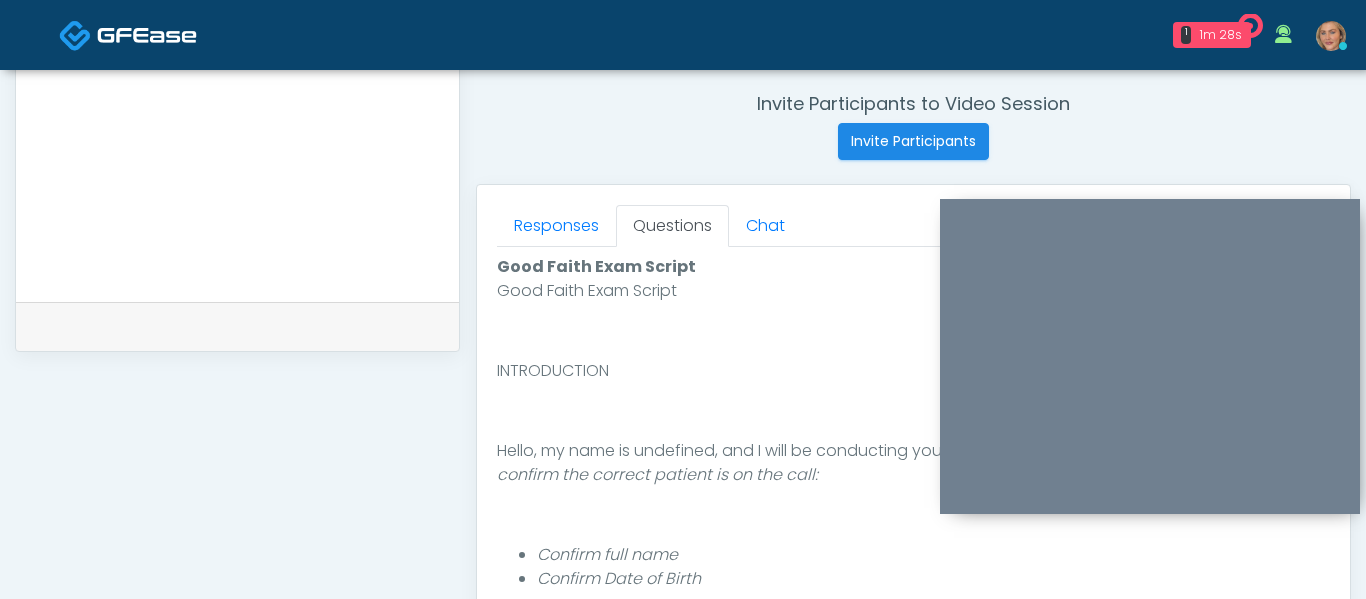 scroll, scrollTop: 800, scrollLeft: 0, axis: vertical 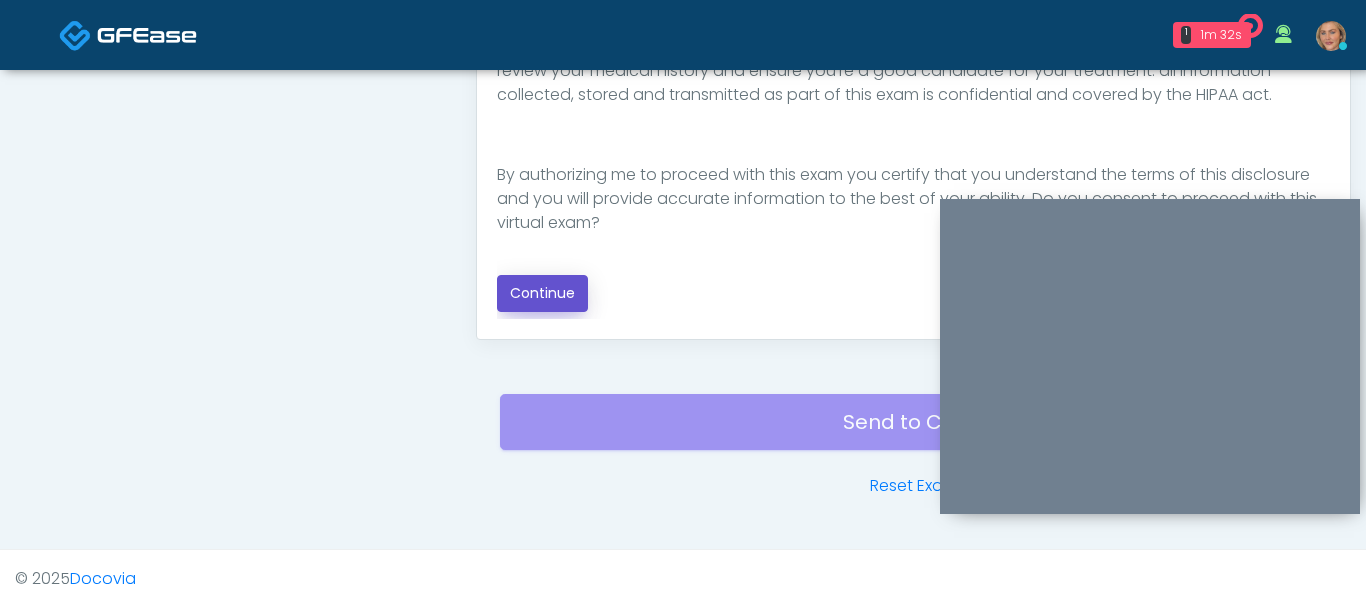 click on "Continue" at bounding box center [542, 293] 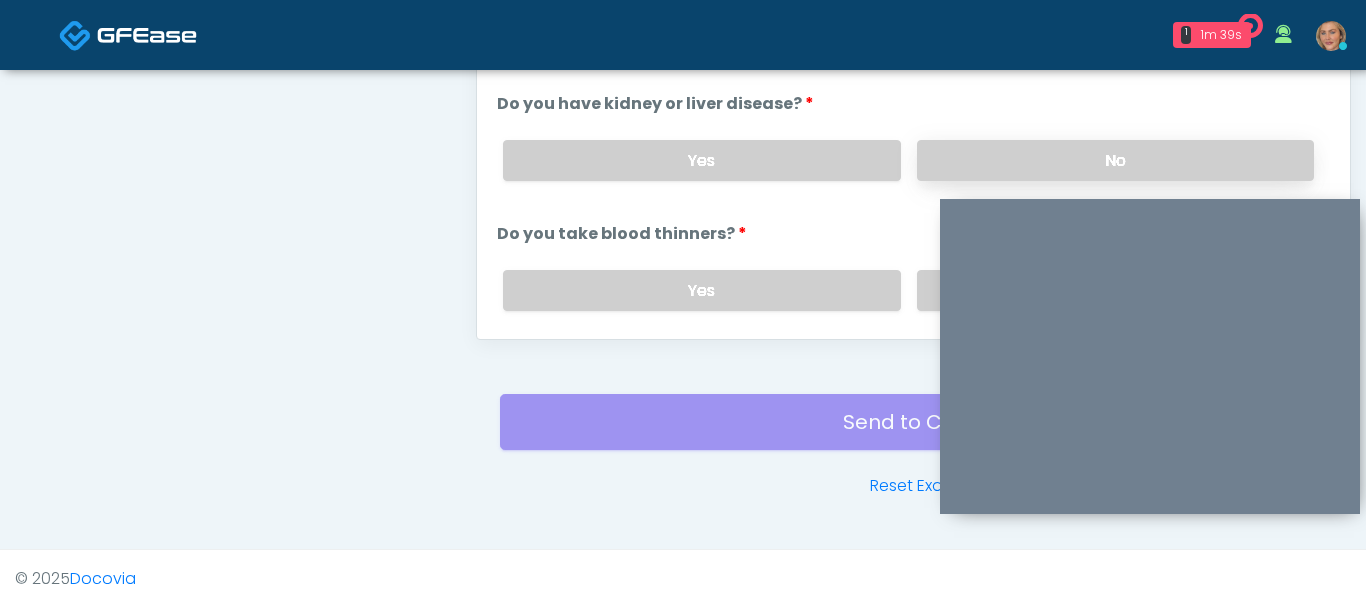click on "No" at bounding box center [1115, 160] 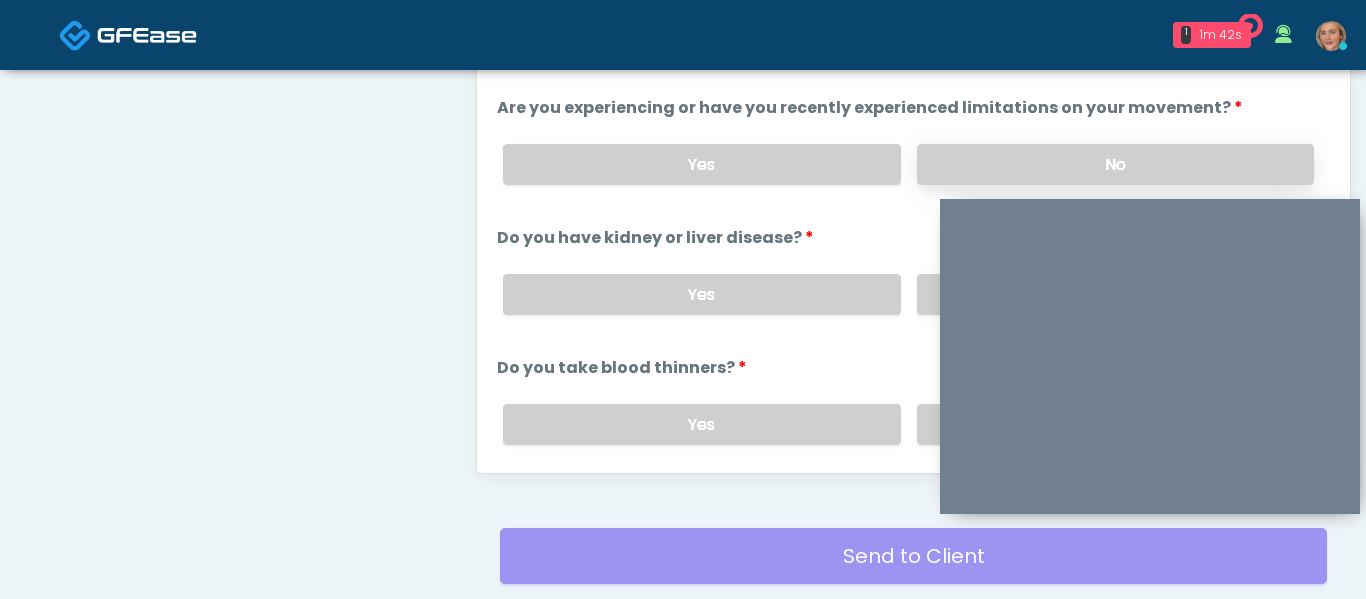 scroll, scrollTop: 1051, scrollLeft: 0, axis: vertical 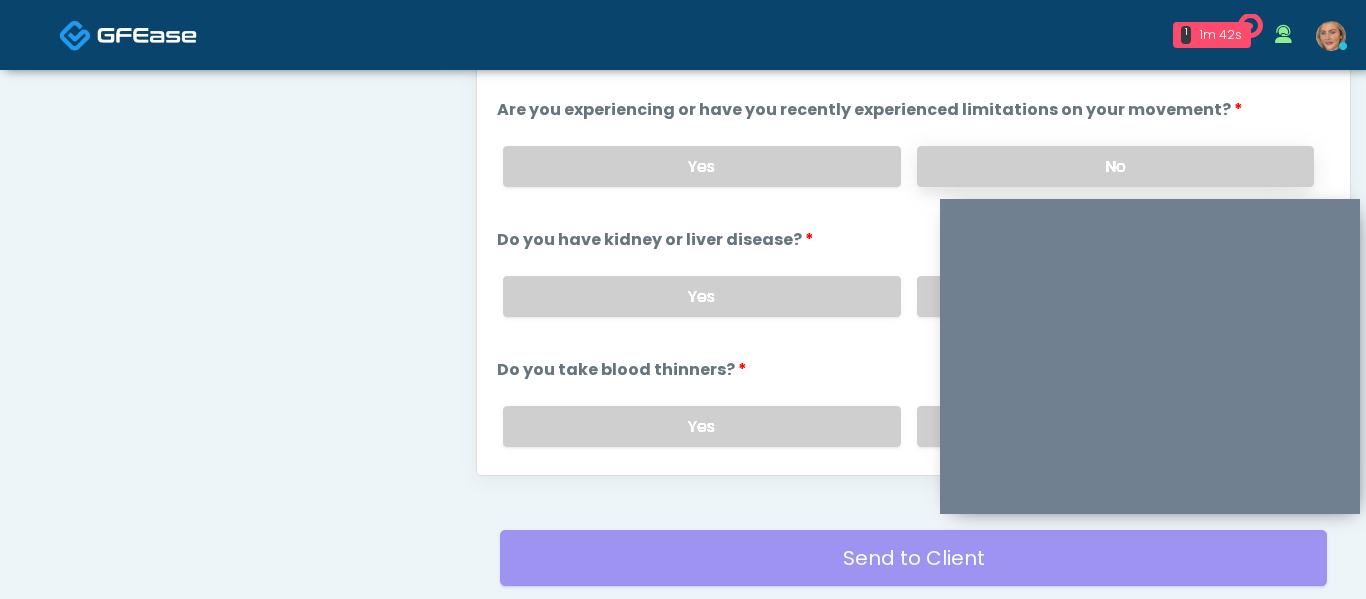 click on "No" at bounding box center [1115, 166] 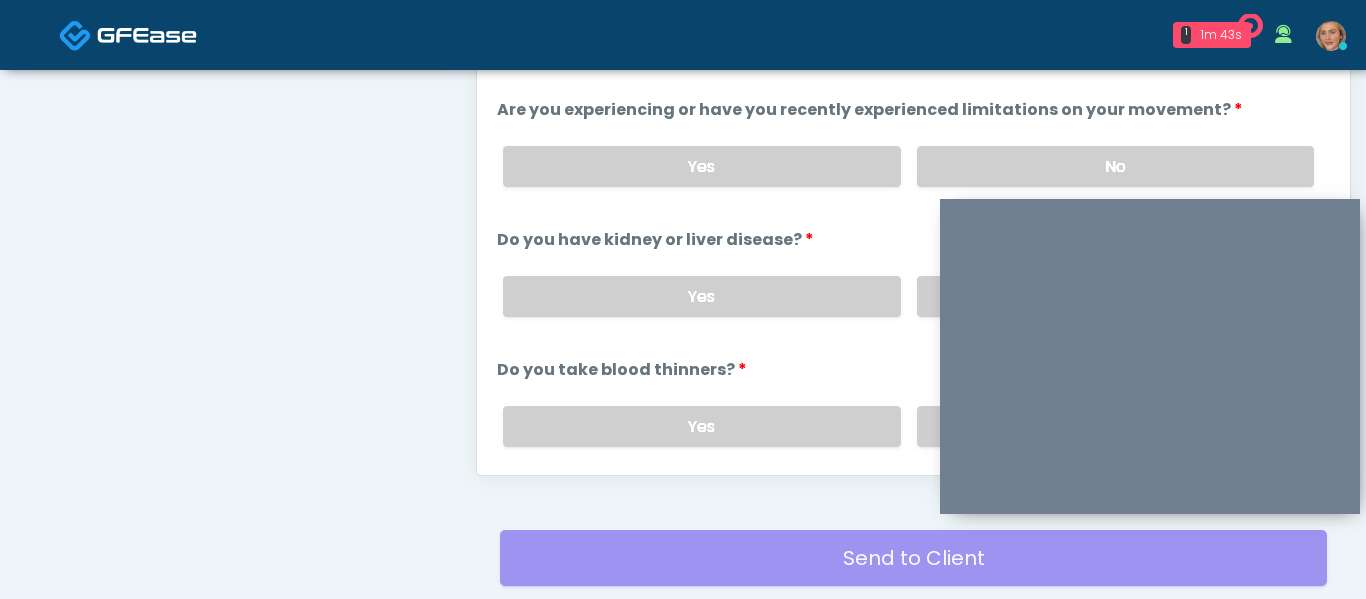 scroll, scrollTop: 905, scrollLeft: 0, axis: vertical 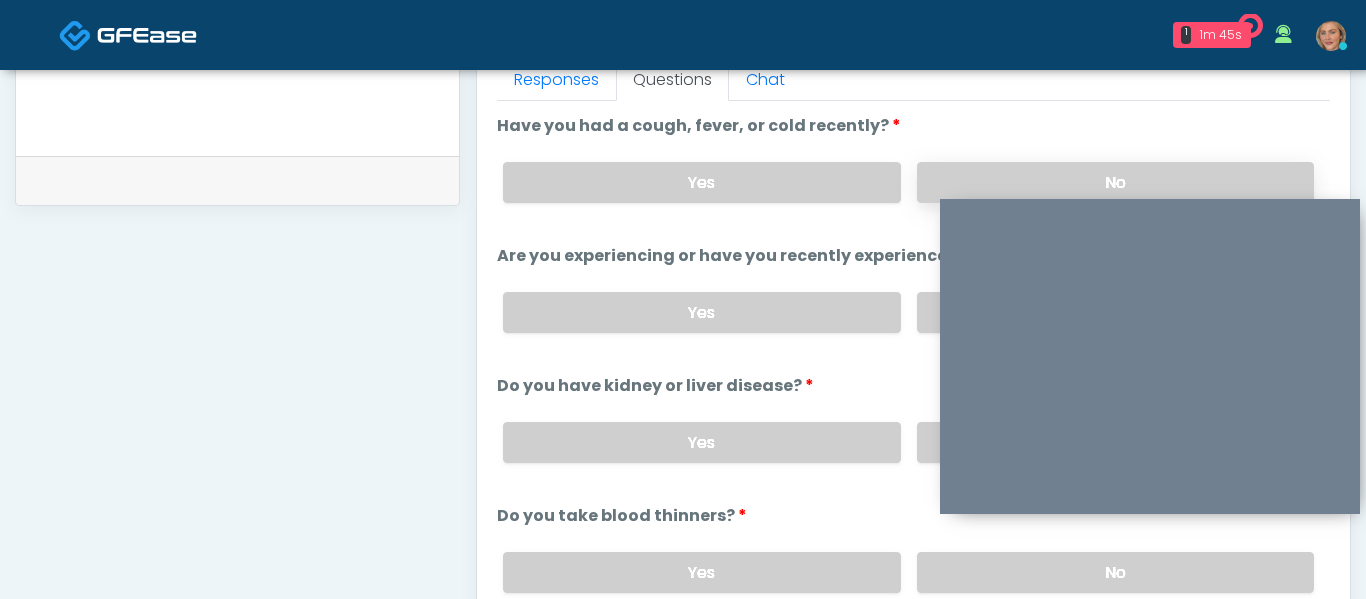 click on "No" at bounding box center (1115, 182) 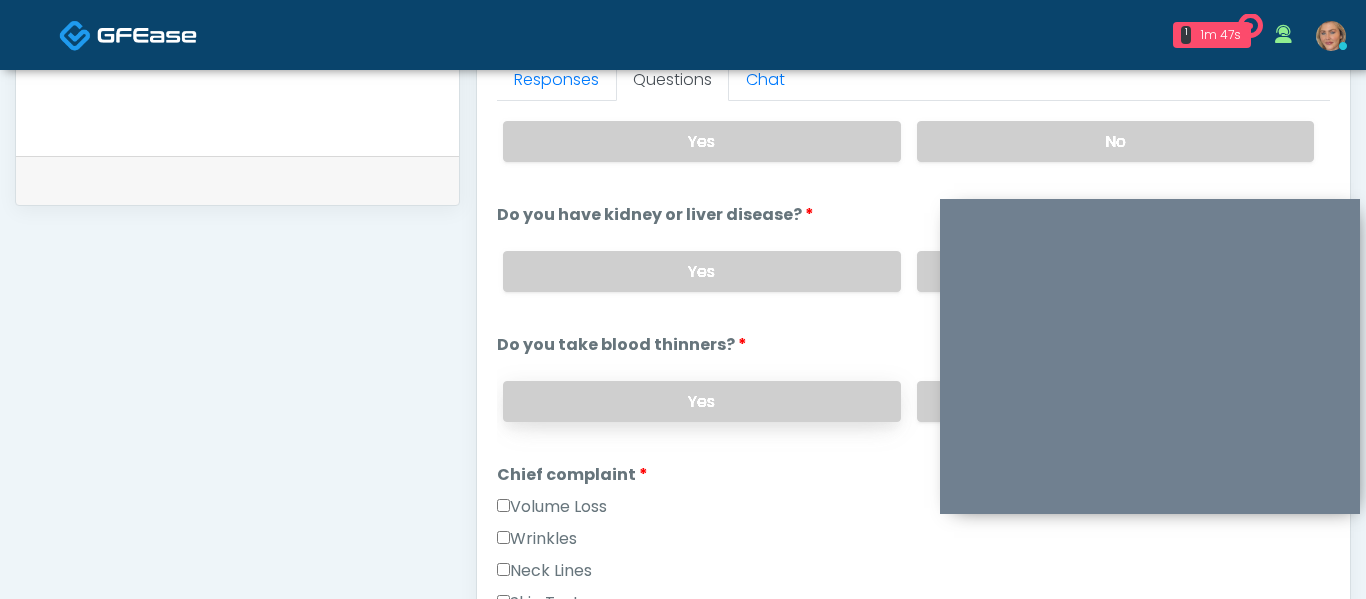 scroll, scrollTop: 301, scrollLeft: 0, axis: vertical 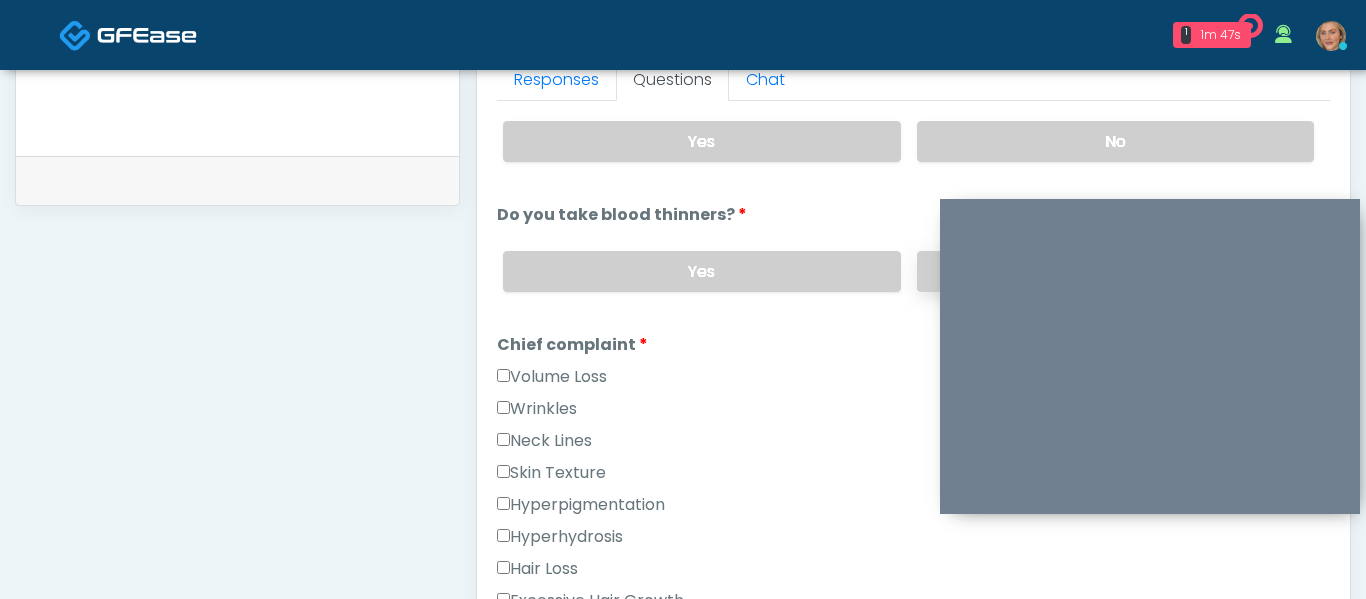 click on "No" at bounding box center [1115, 271] 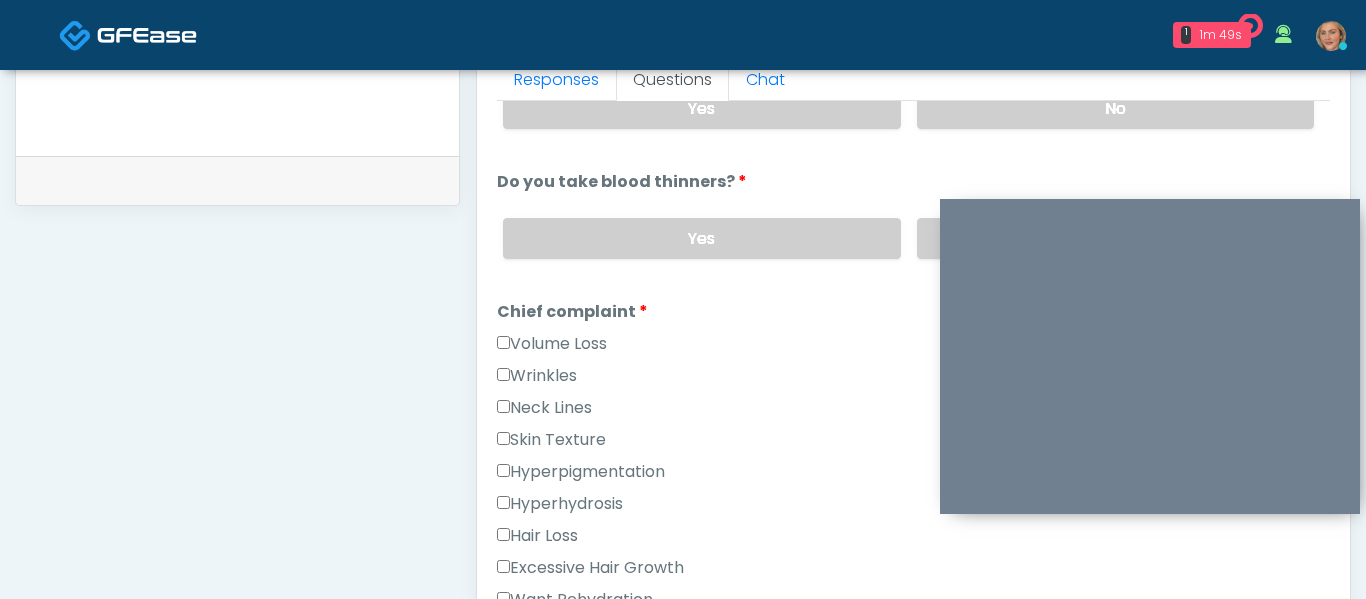 scroll, scrollTop: 562, scrollLeft: 0, axis: vertical 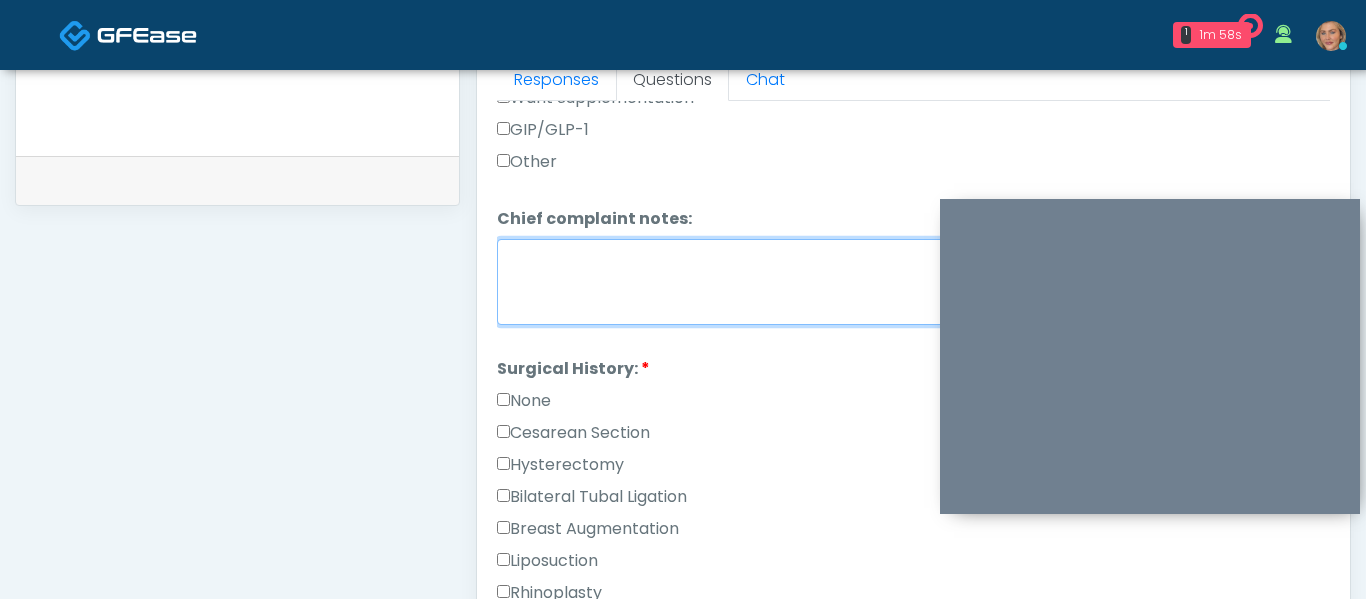 click on "Chief complaint notes:" at bounding box center (913, 282) 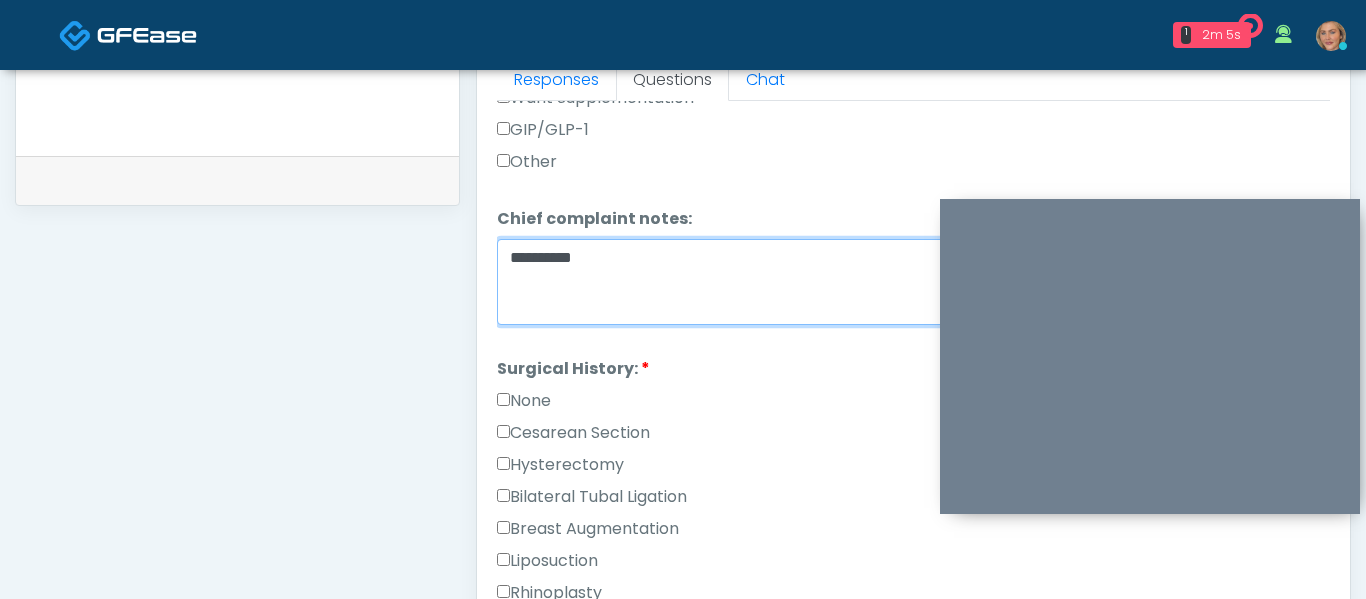 type on "**********" 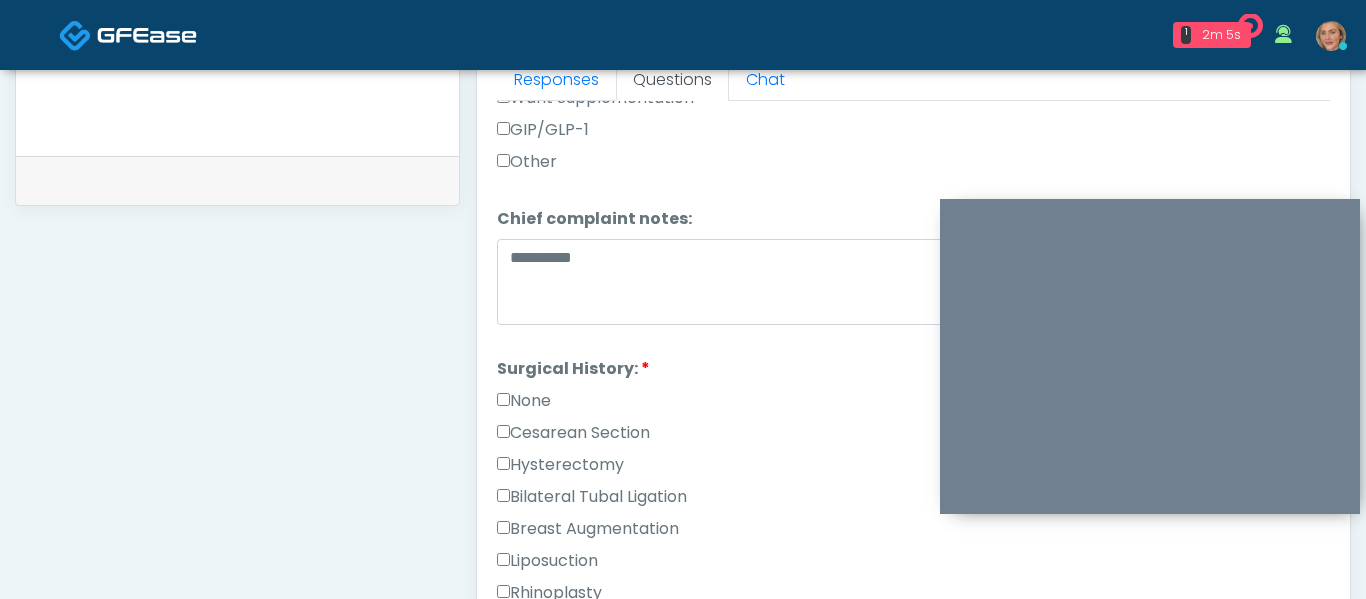click on "None" at bounding box center [524, 401] 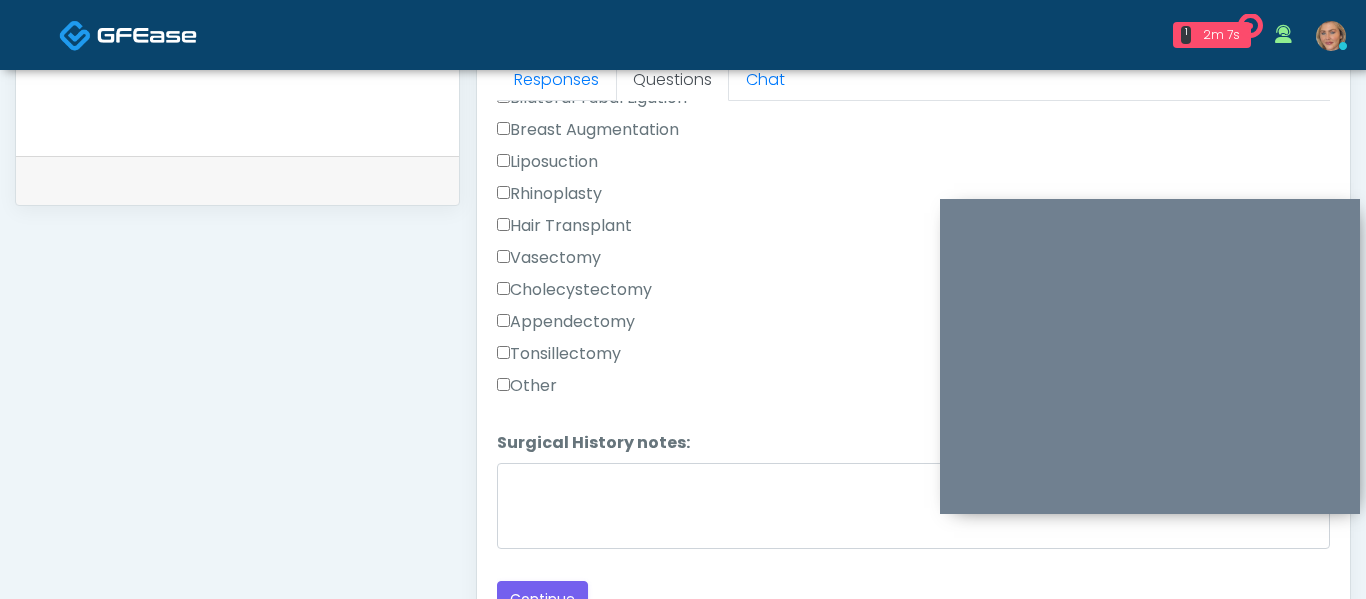 scroll, scrollTop: 1284, scrollLeft: 0, axis: vertical 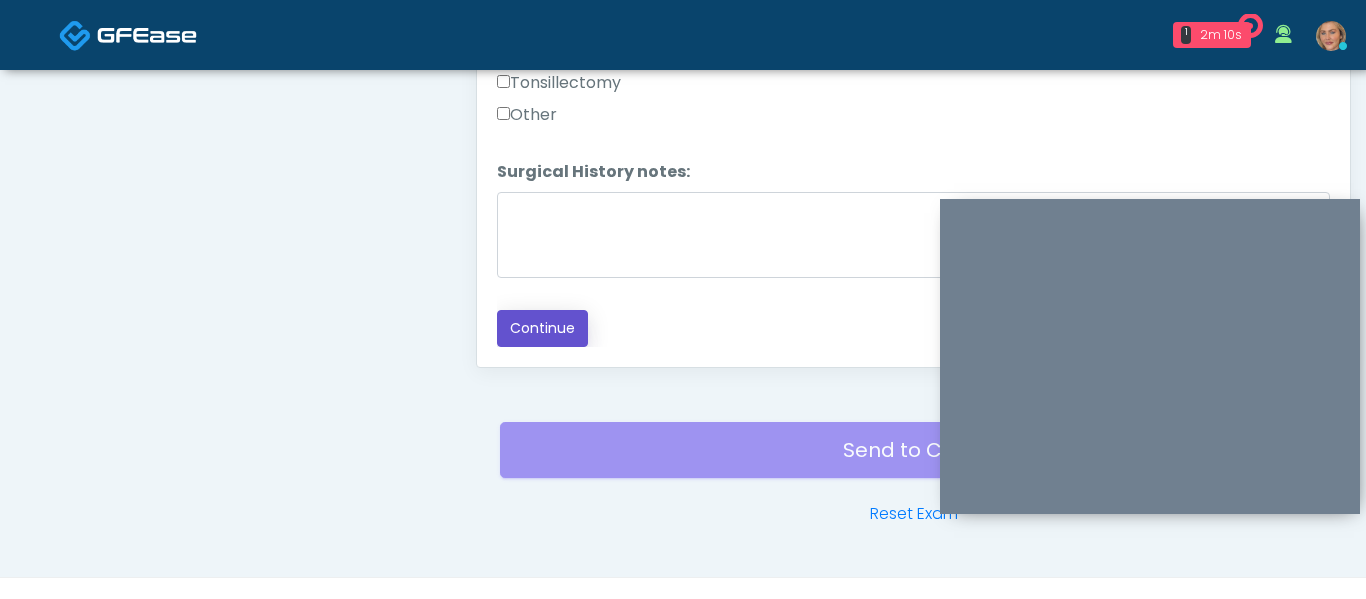 click on "Continue" at bounding box center (542, 328) 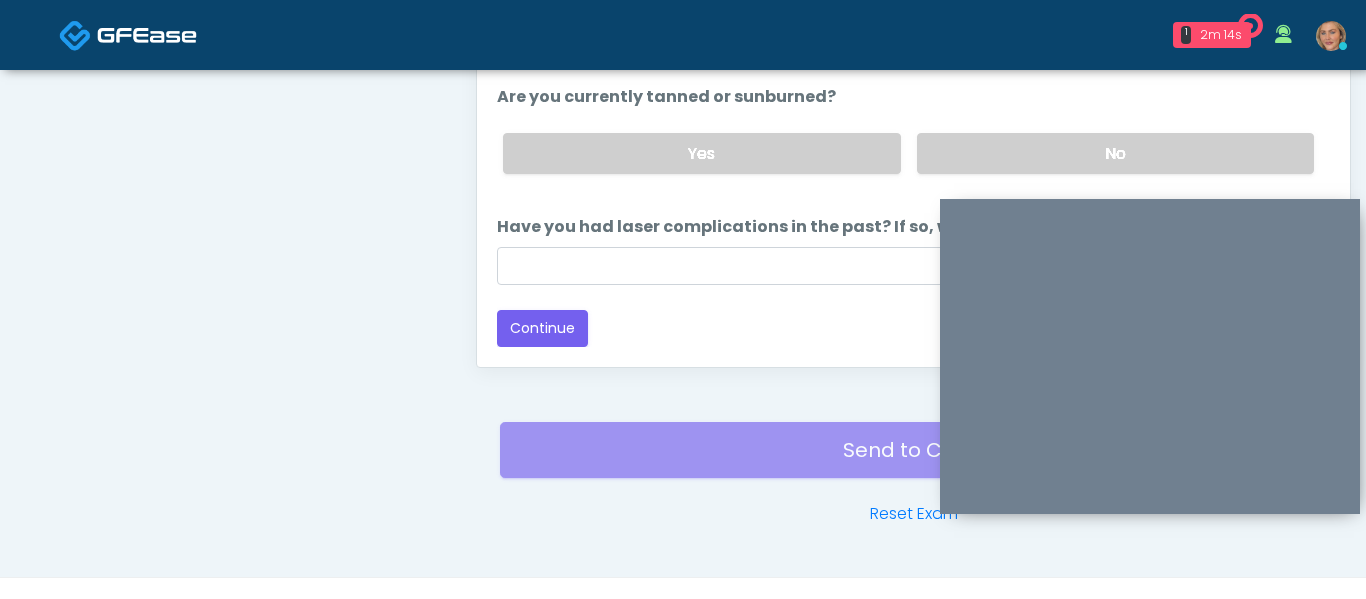 scroll, scrollTop: 0, scrollLeft: 0, axis: both 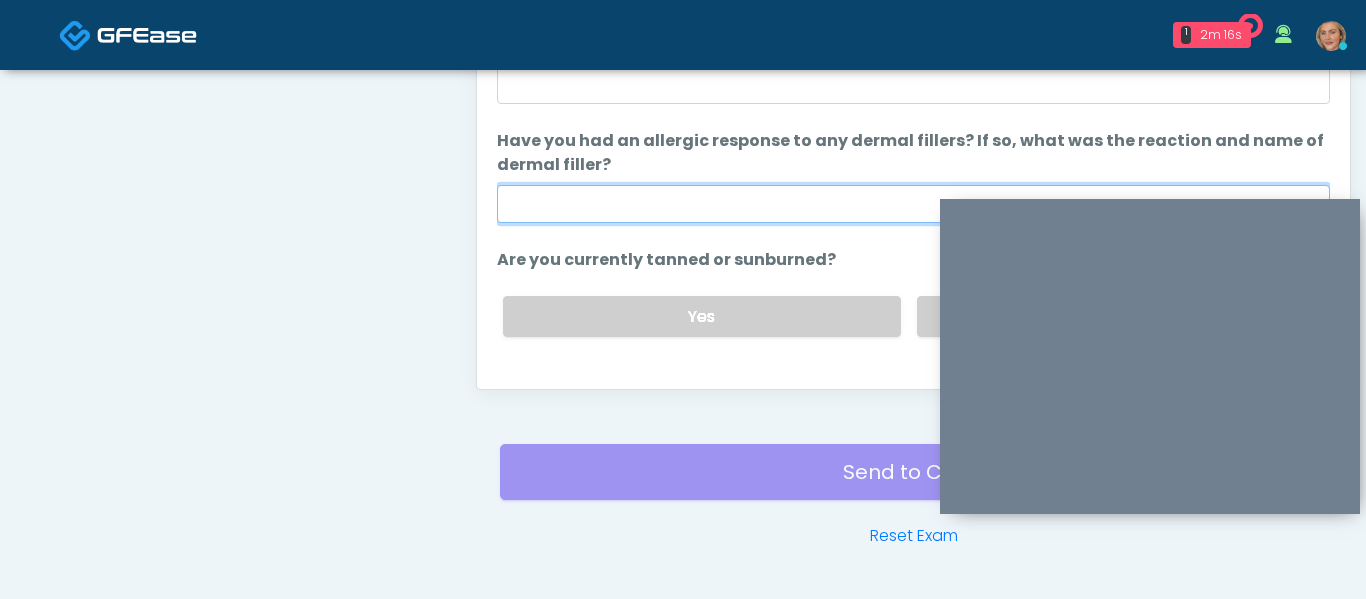 click on "Have you had an allergic response to any dermal fillers? If so, what was the reaction and name of dermal filler?" at bounding box center (913, 204) 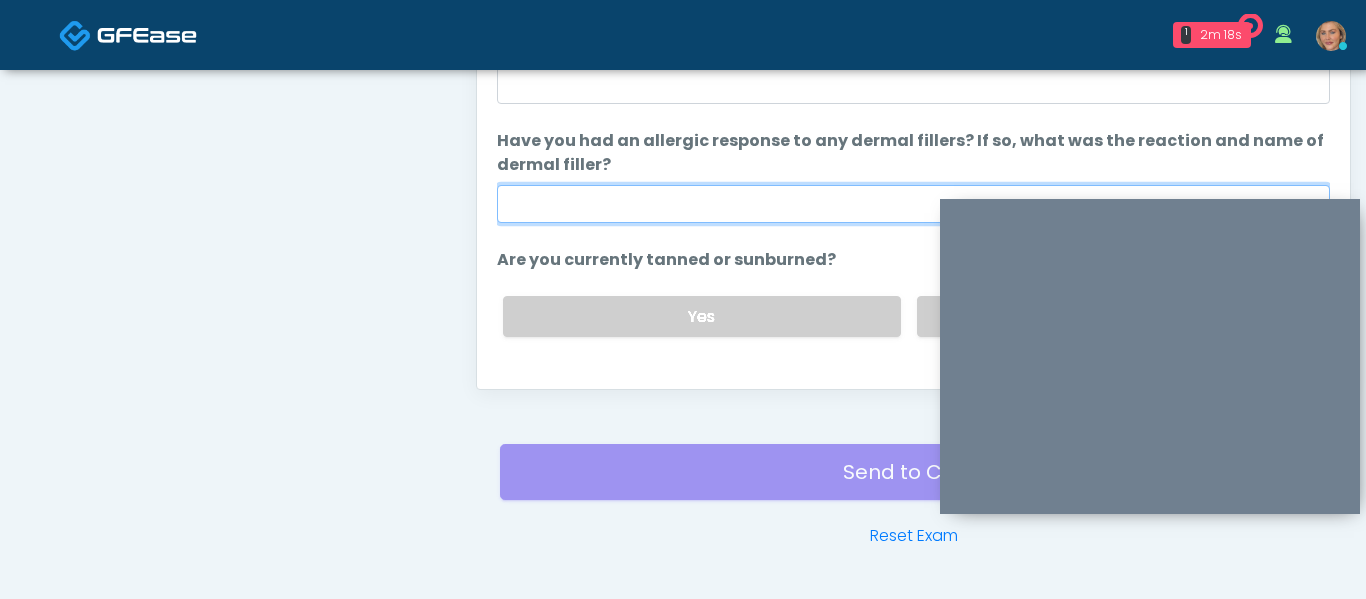 type on "**" 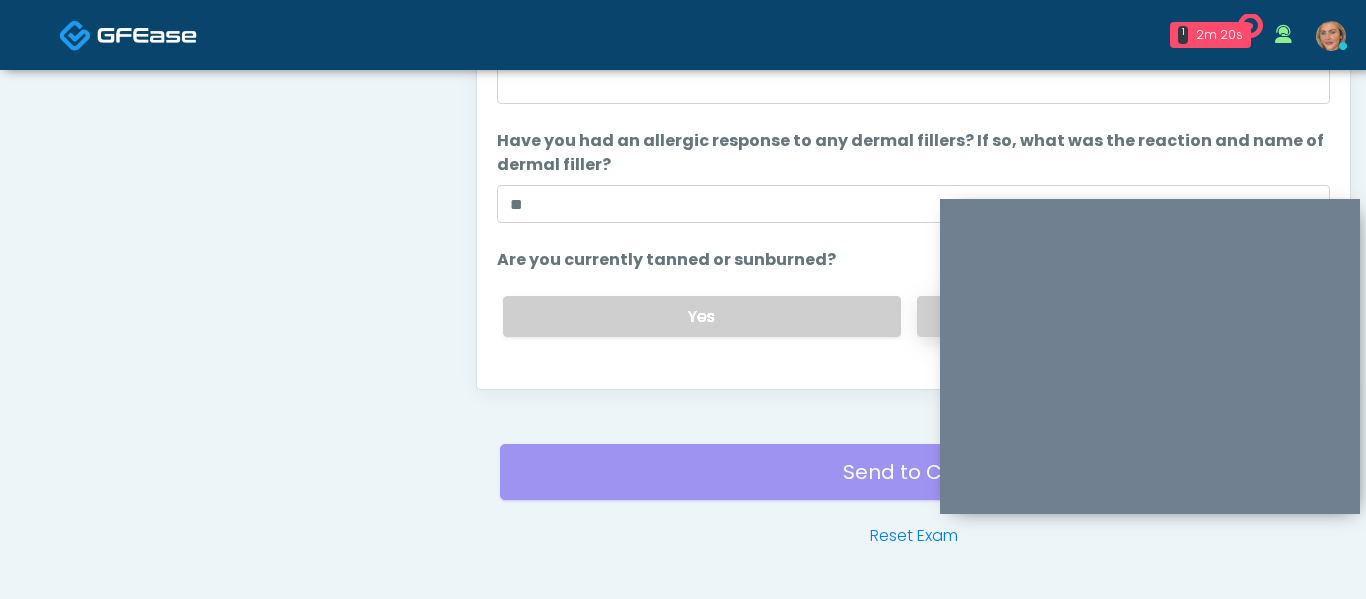 click on "No" at bounding box center (1115, 316) 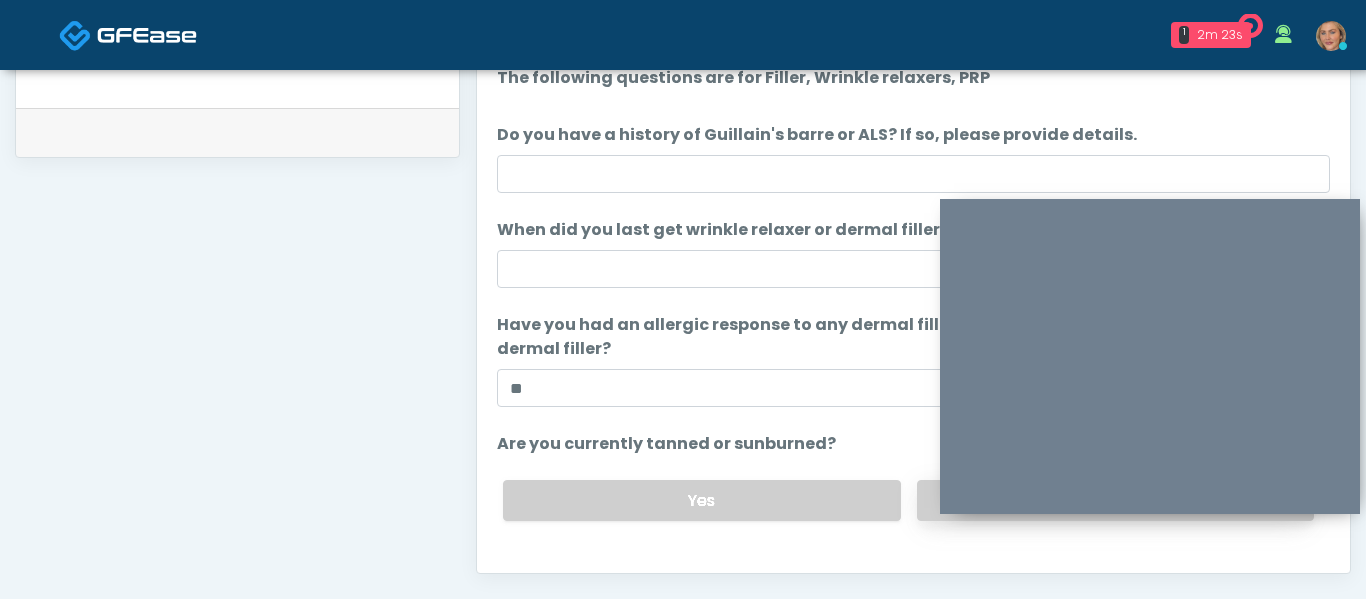 scroll, scrollTop: 915, scrollLeft: 0, axis: vertical 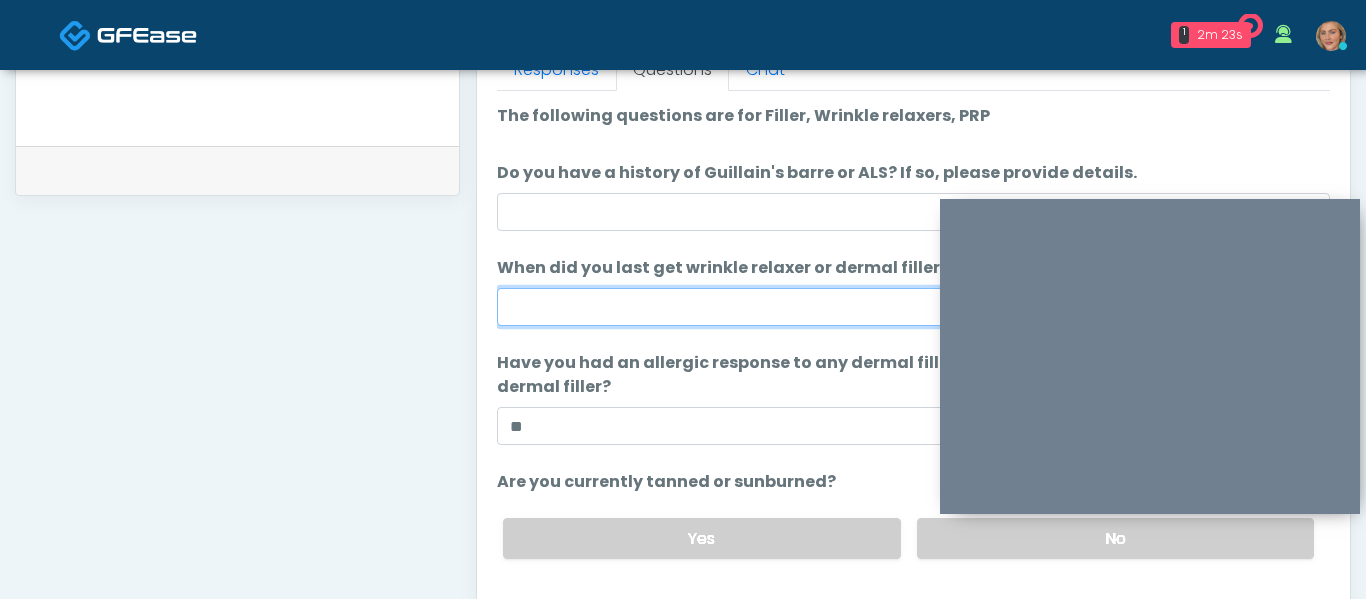 click on "When did you last get wrinkle relaxer or dermal filler?" at bounding box center [913, 307] 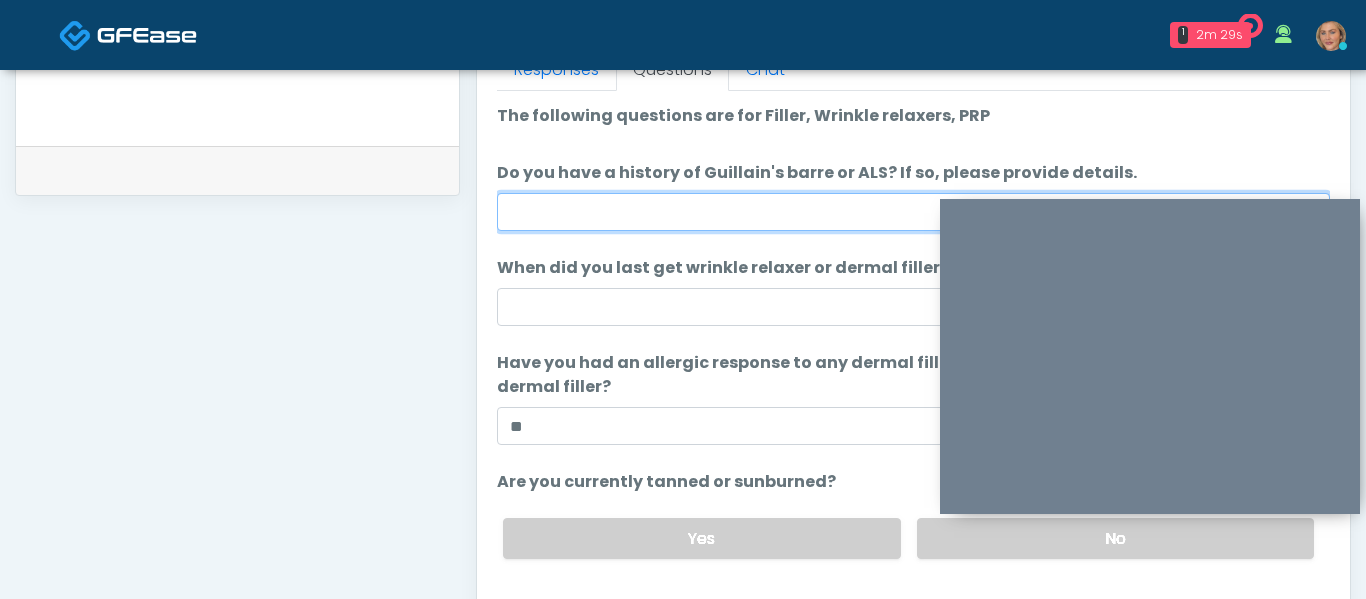 click on "Do you have a history of Guillain's barre or ALS? If so, please provide details." at bounding box center [913, 212] 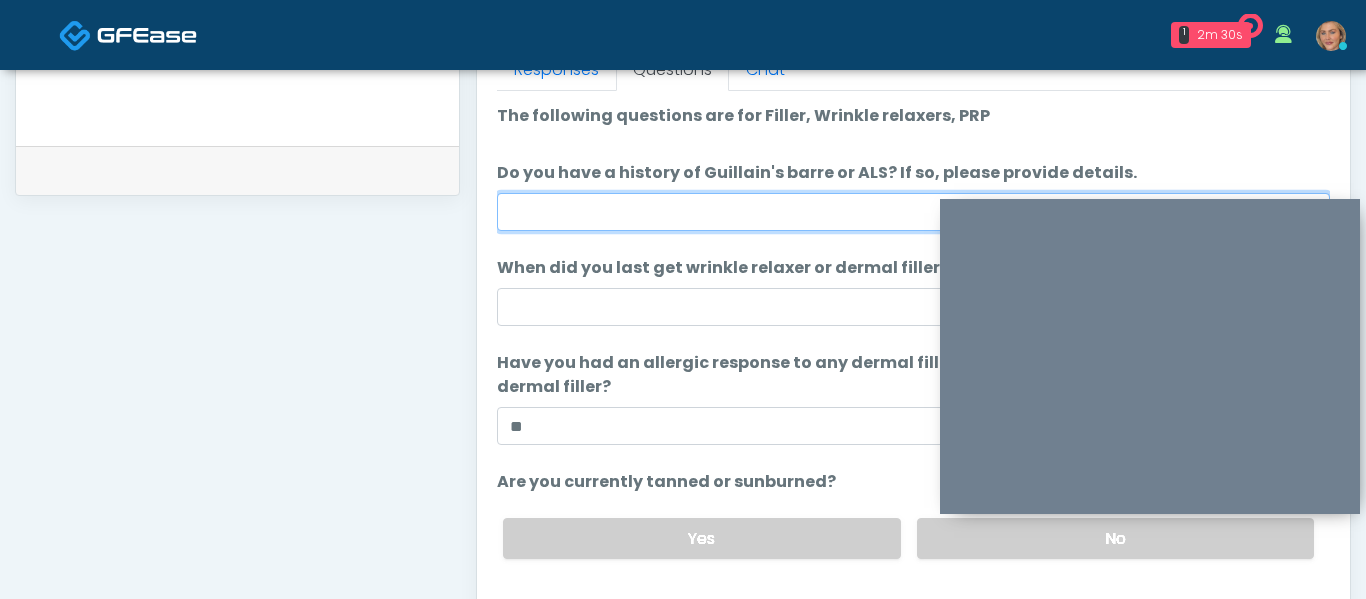 type on "****" 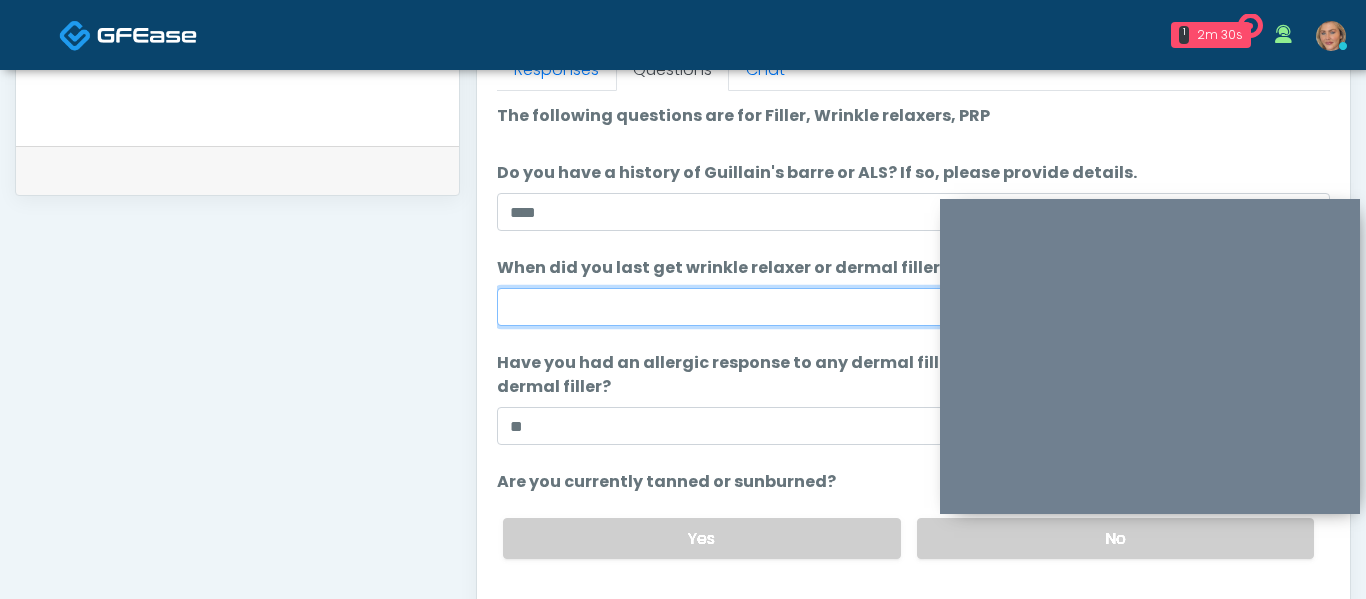click on "When did you last get wrinkle relaxer or dermal filler?" at bounding box center [913, 307] 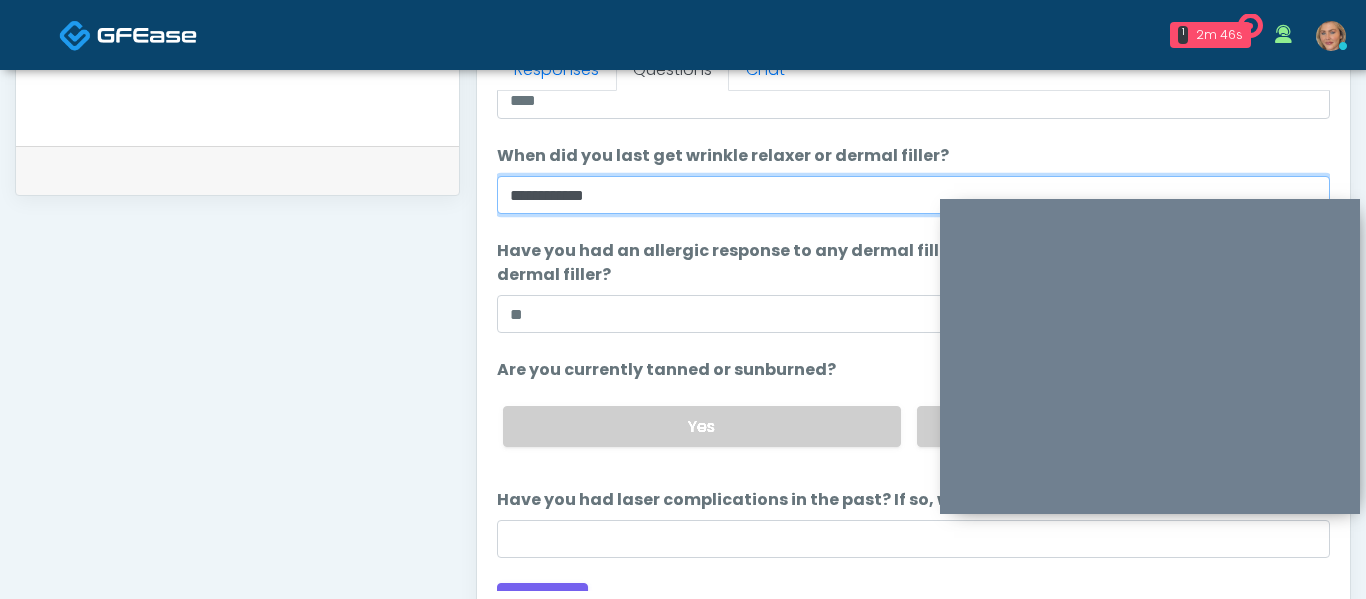 scroll, scrollTop: 141, scrollLeft: 0, axis: vertical 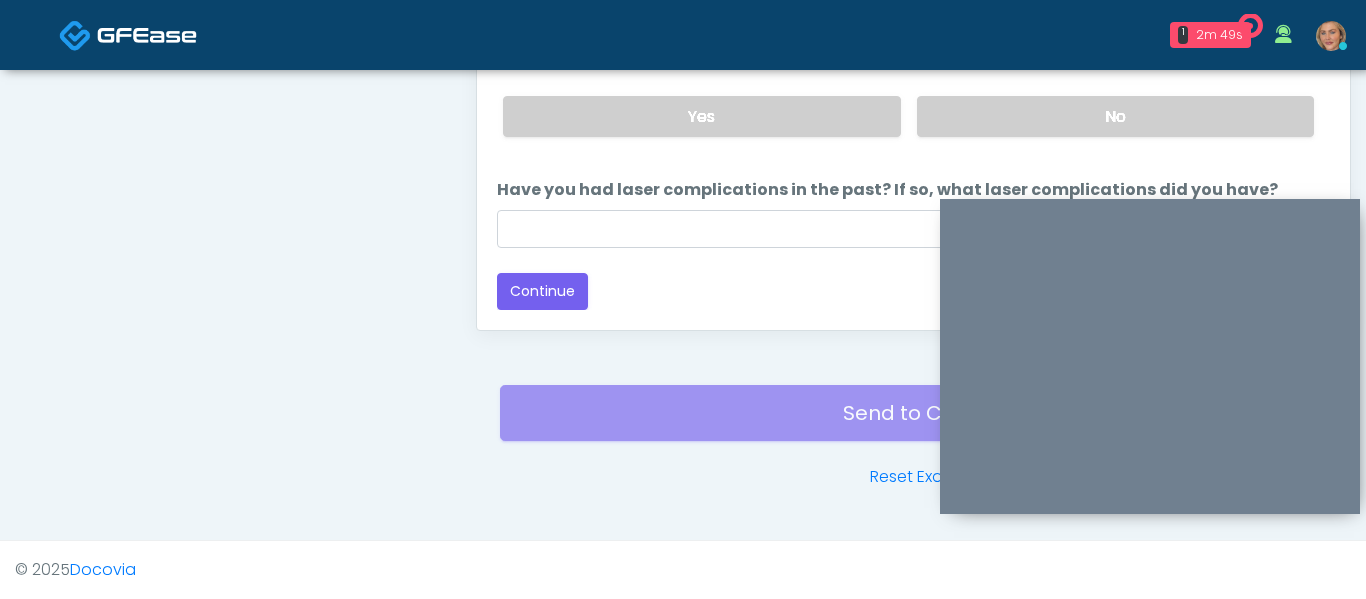 type on "**********" 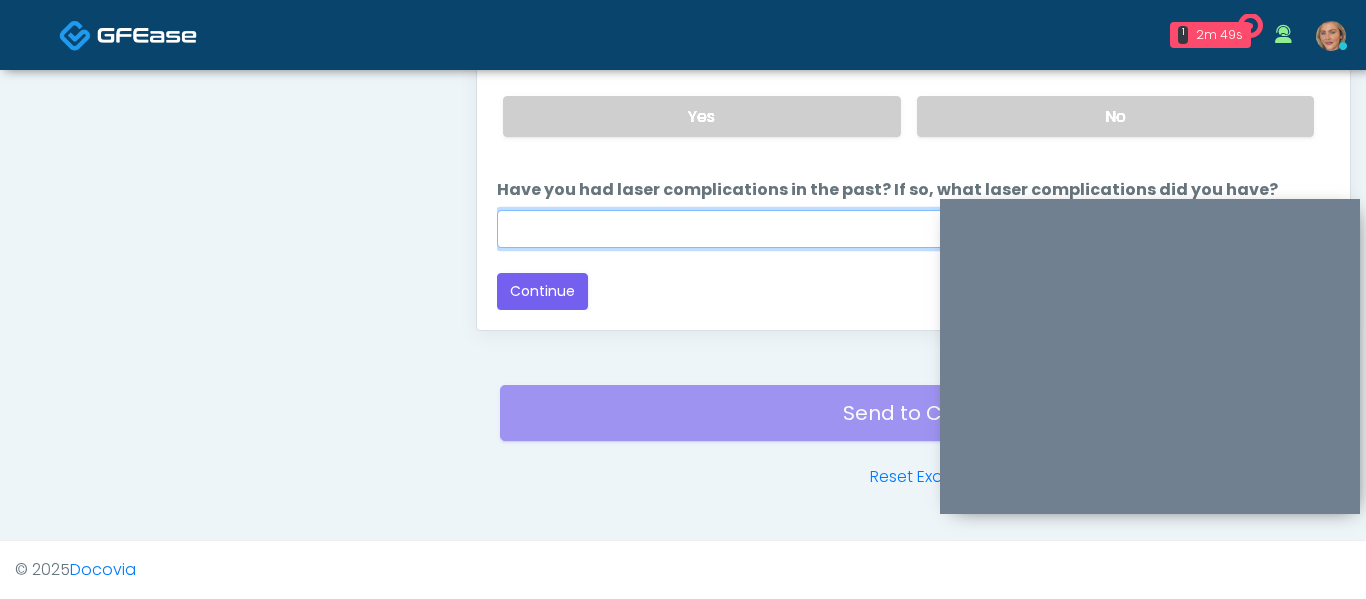 click on "Have you had laser complications in the past? If so, what laser complications did you have?" at bounding box center (913, 229) 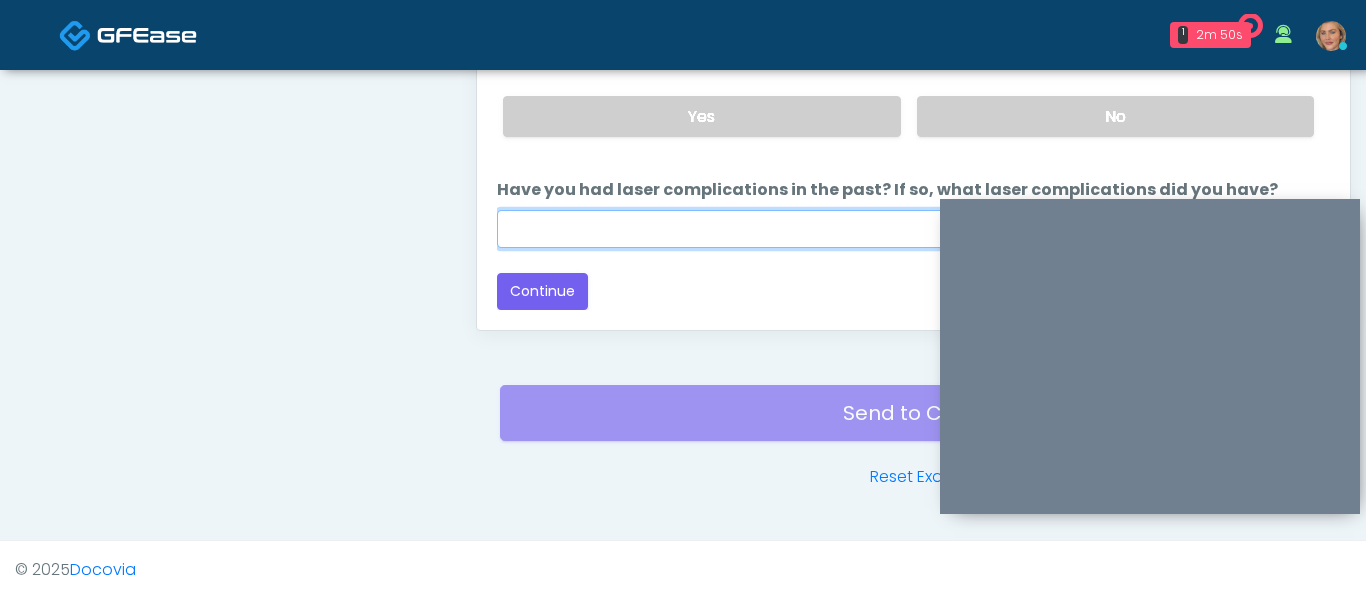 type on "****" 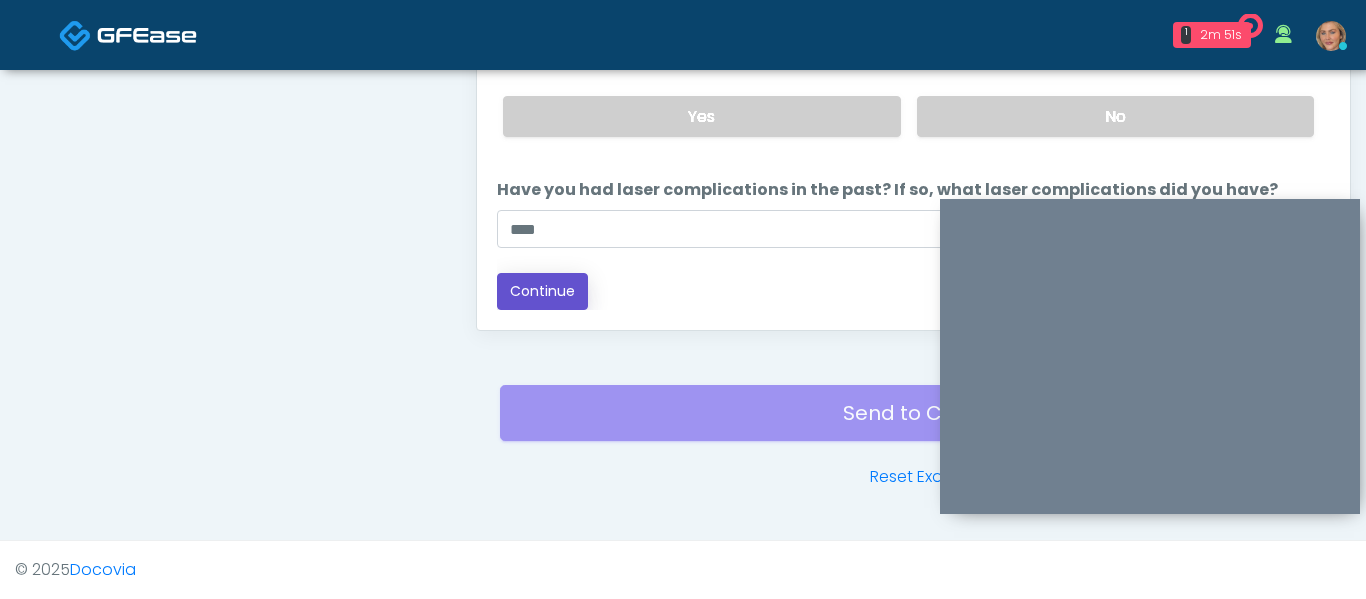 click on "Continue" at bounding box center [542, 291] 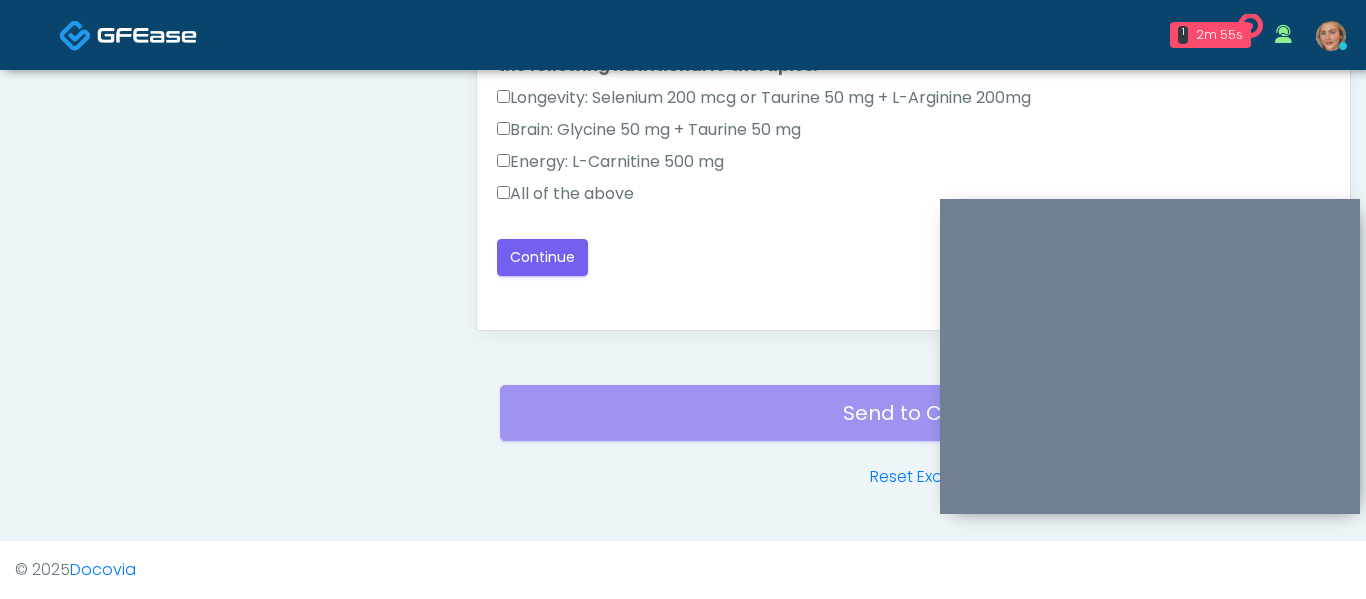 scroll, scrollTop: 999, scrollLeft: 0, axis: vertical 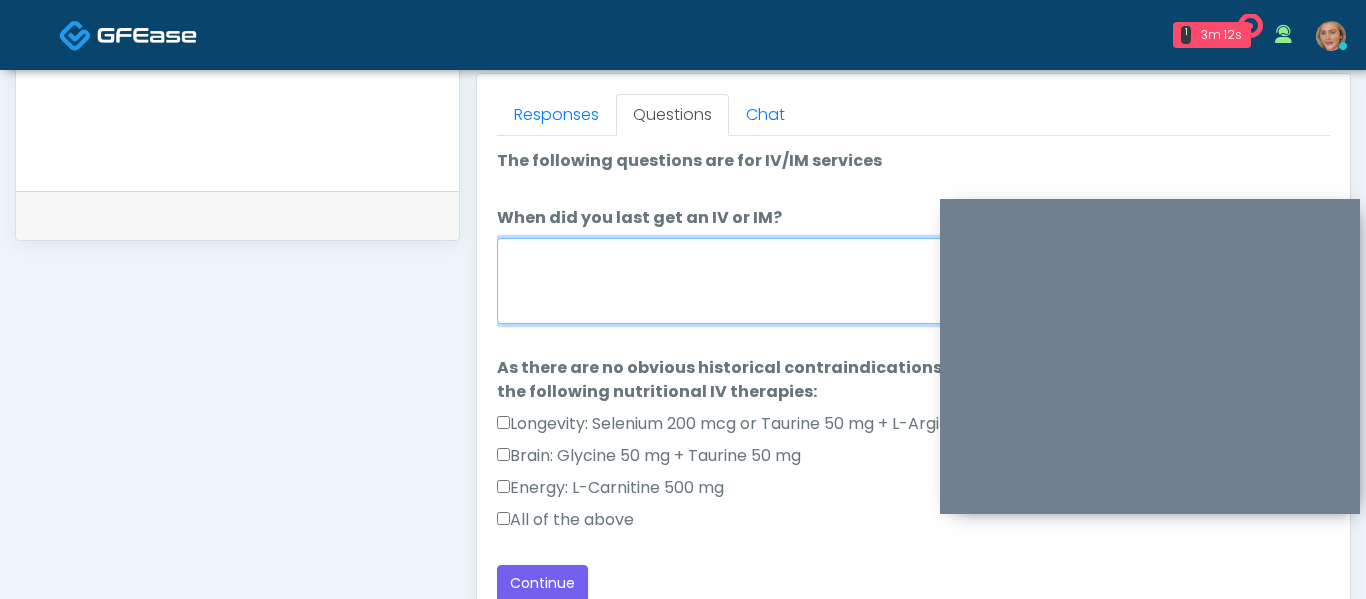 click on "When did you last get an IV or IM?" at bounding box center [913, 281] 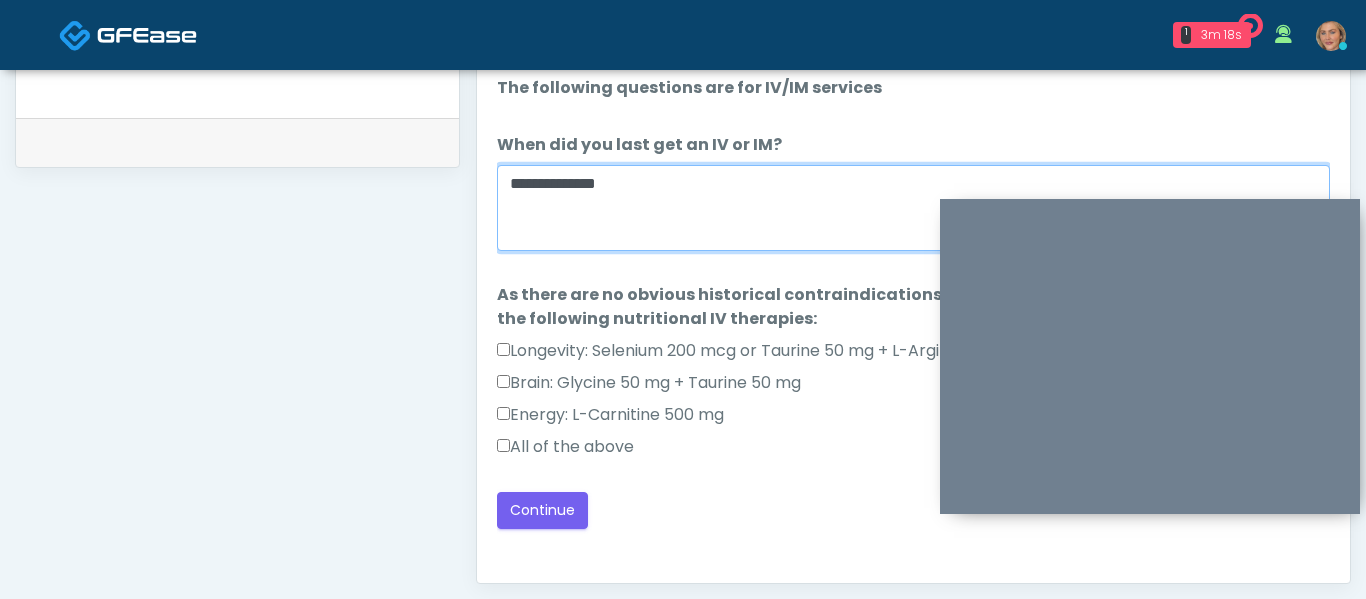 scroll, scrollTop: 951, scrollLeft: 0, axis: vertical 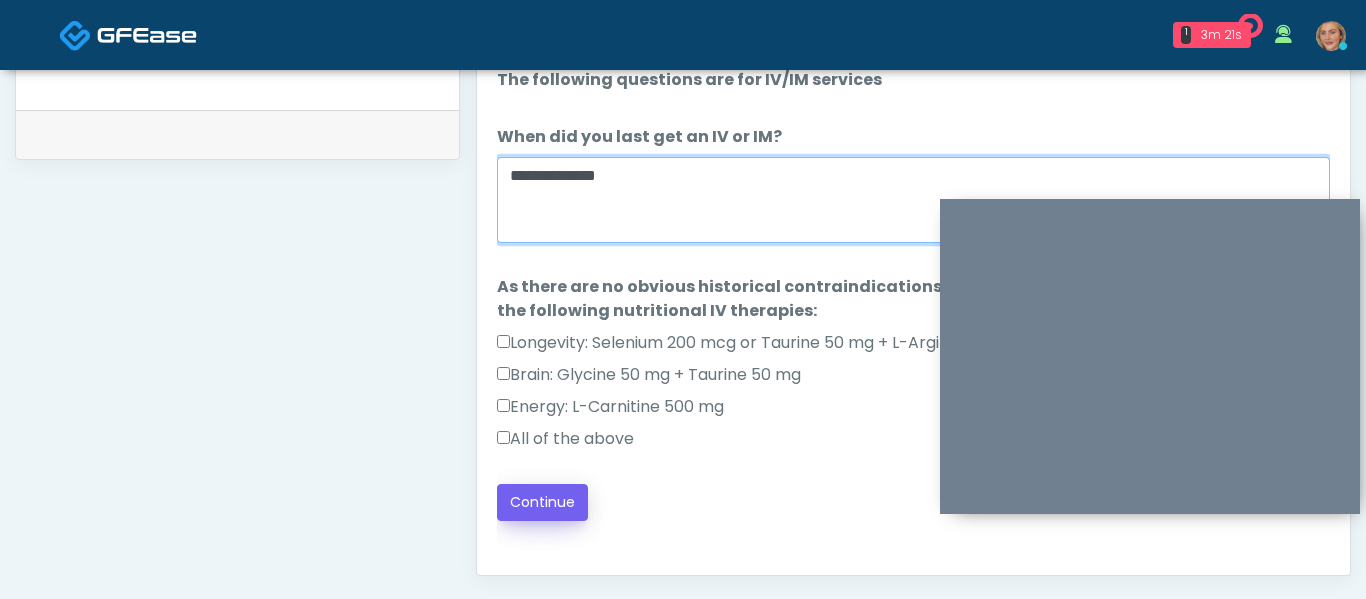 type on "**********" 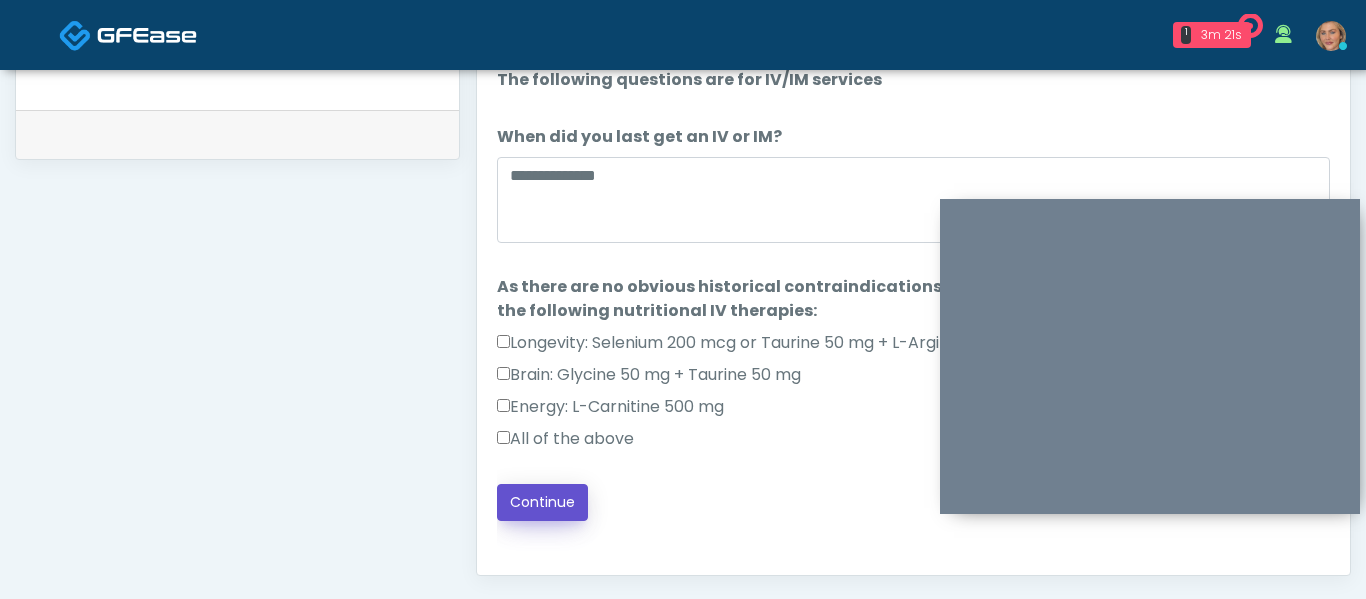 click on "Continue" at bounding box center [542, 502] 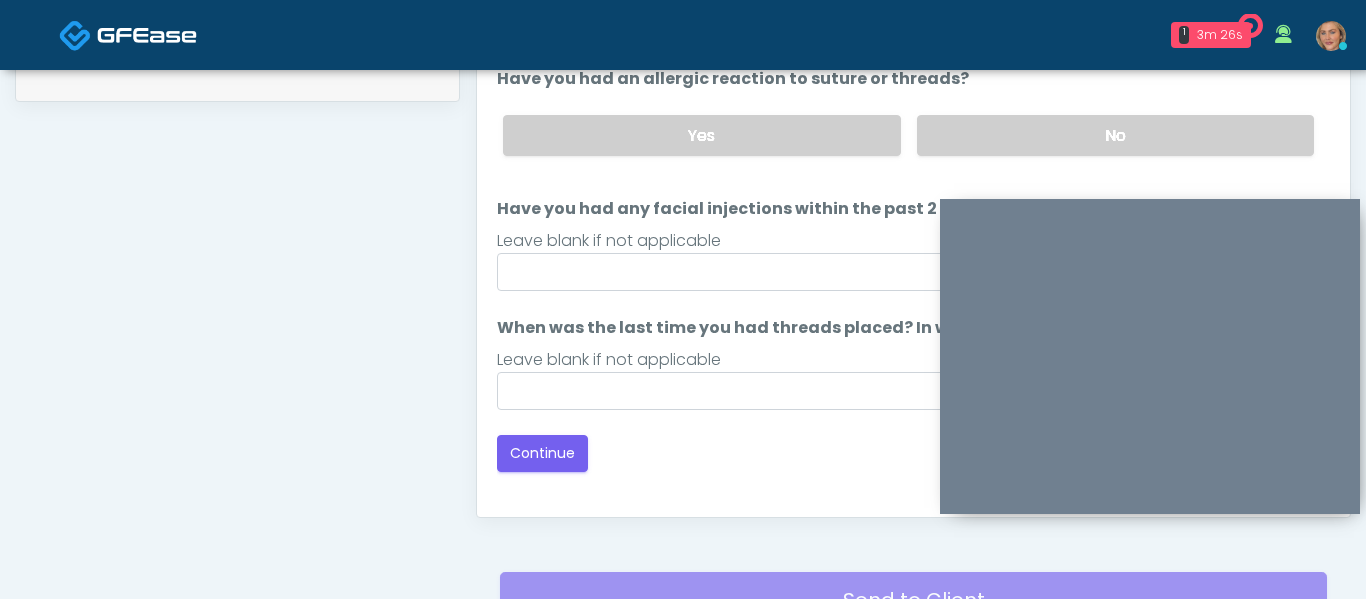scroll, scrollTop: 988, scrollLeft: 0, axis: vertical 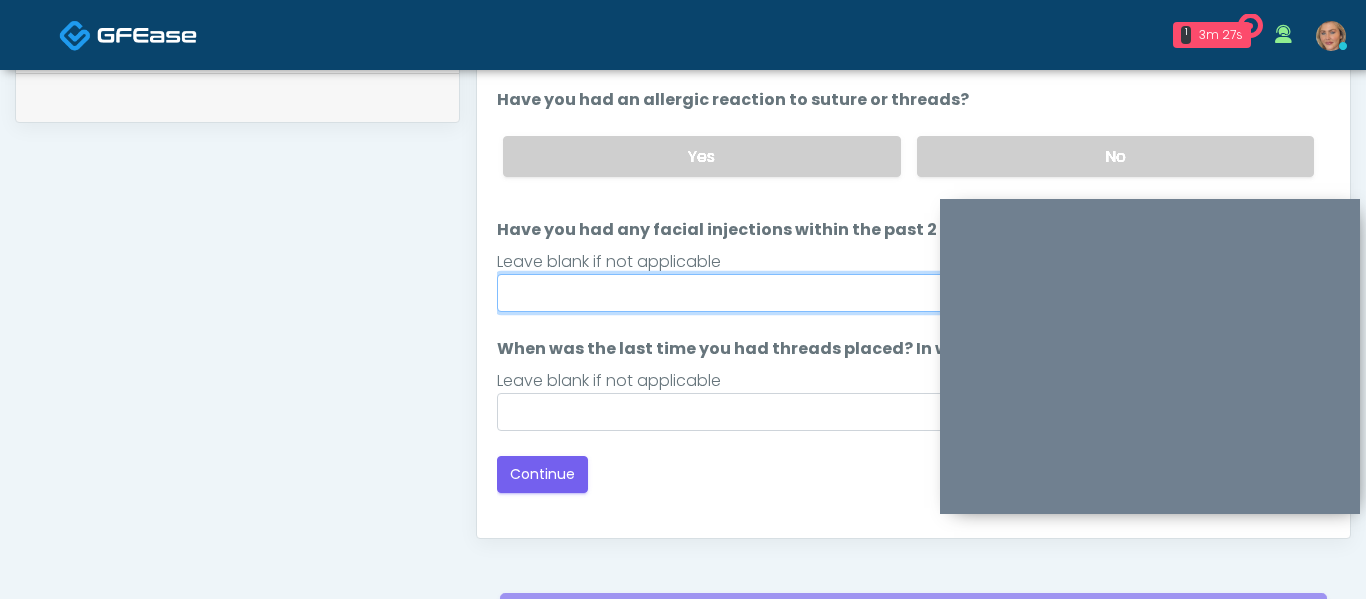 click on "Have you had any facial injections within the past 2 weeks?" at bounding box center [913, 293] 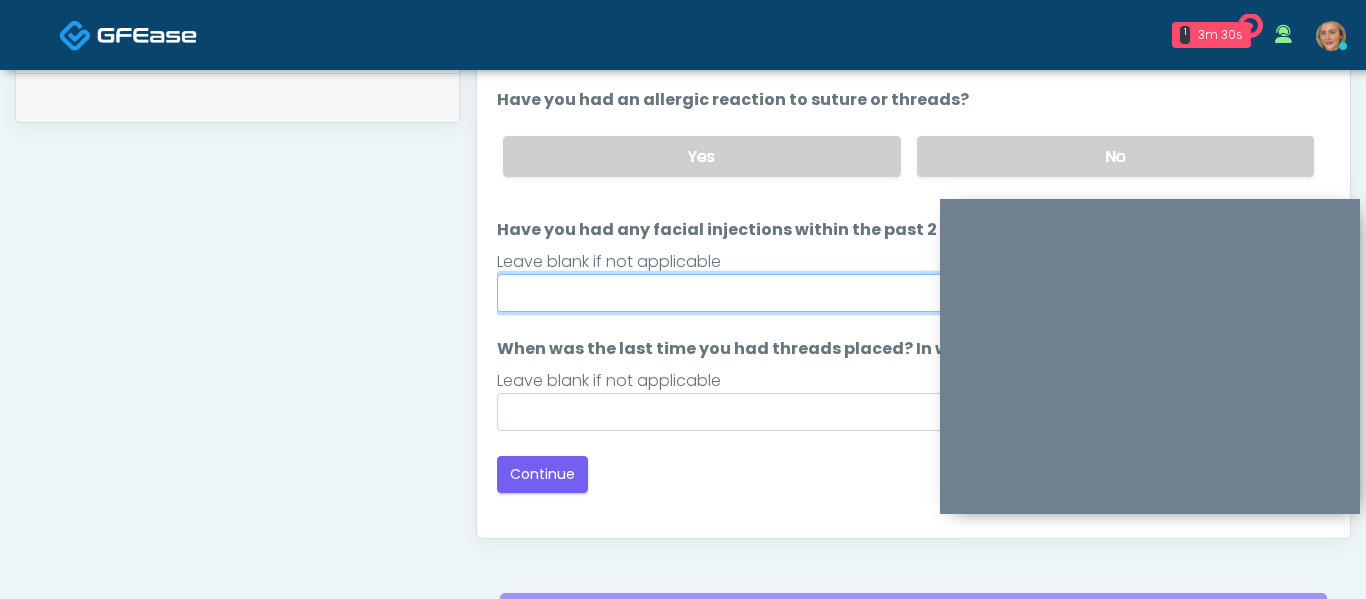 type on "**" 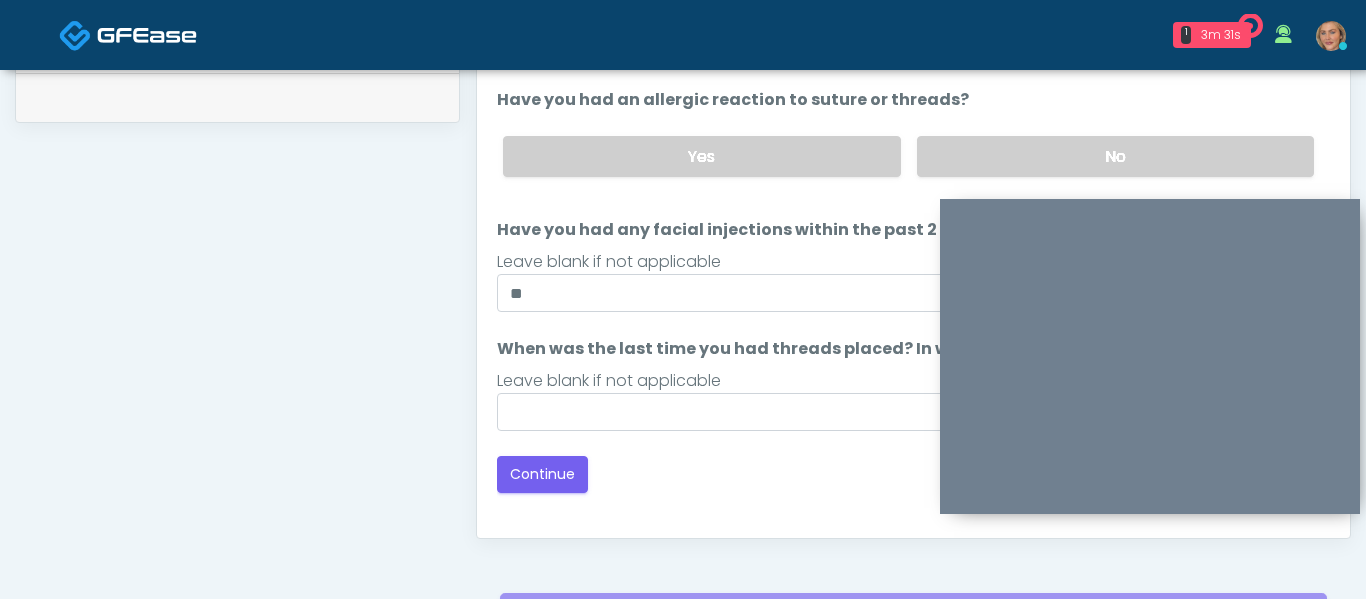 click on "Yes
No" at bounding box center [908, 156] 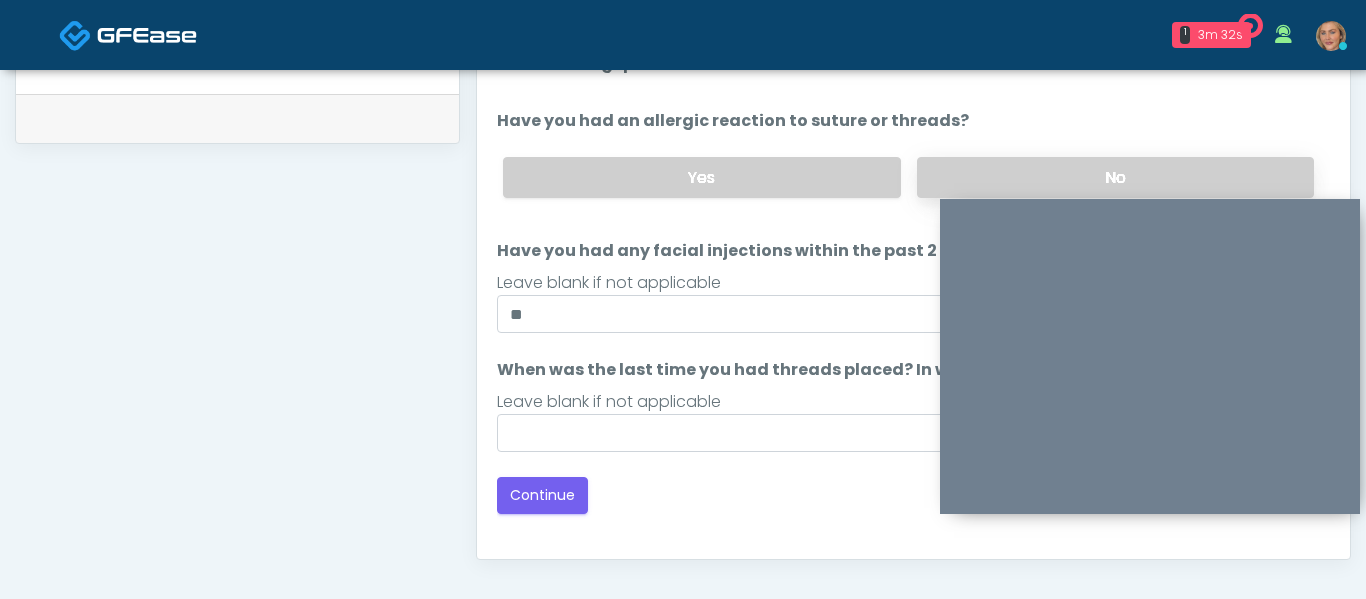 click on "No" at bounding box center (1115, 177) 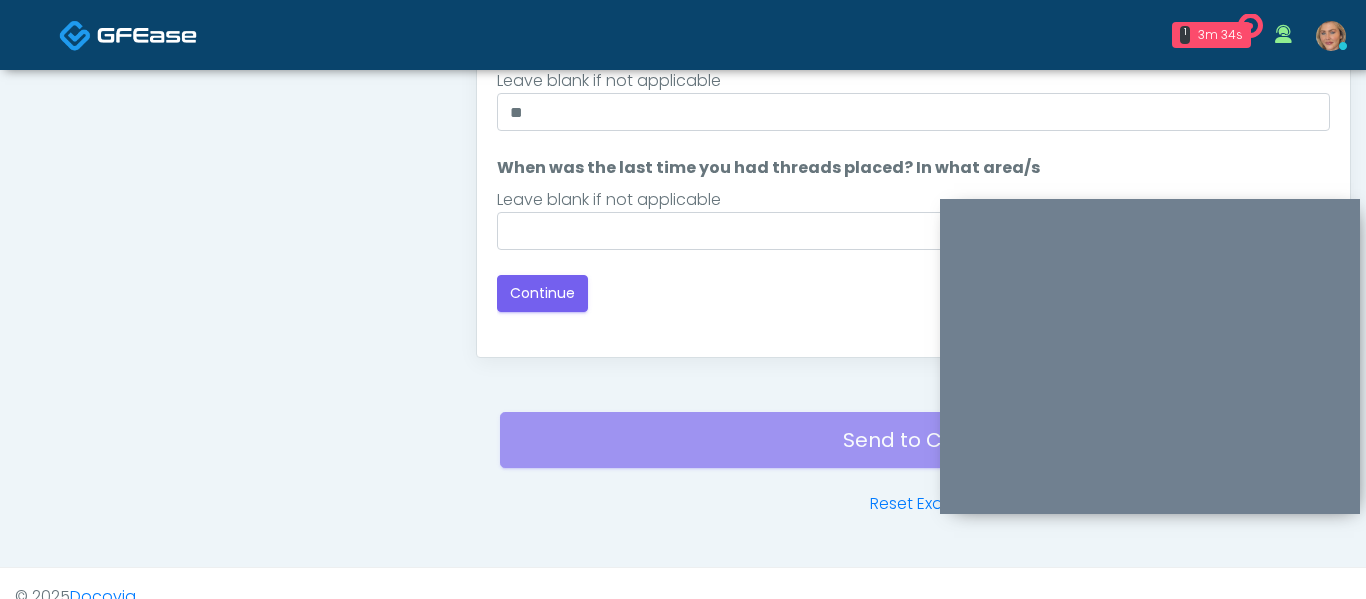 scroll, scrollTop: 1196, scrollLeft: 0, axis: vertical 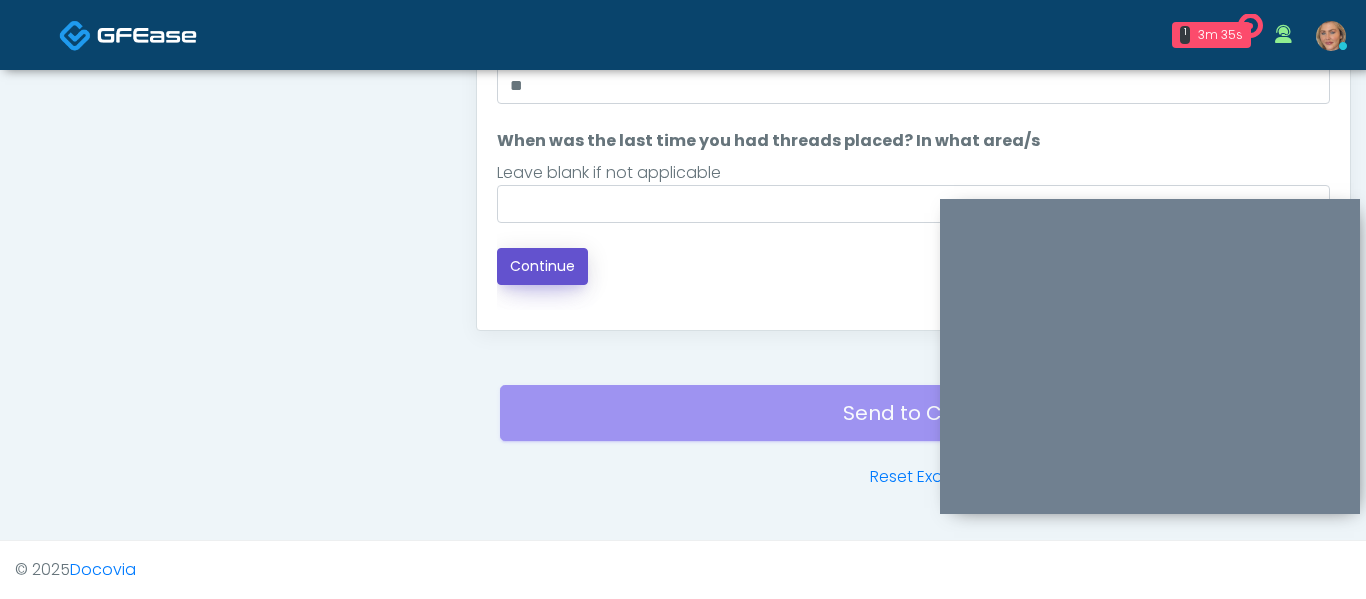 click on "Continue" at bounding box center (542, 266) 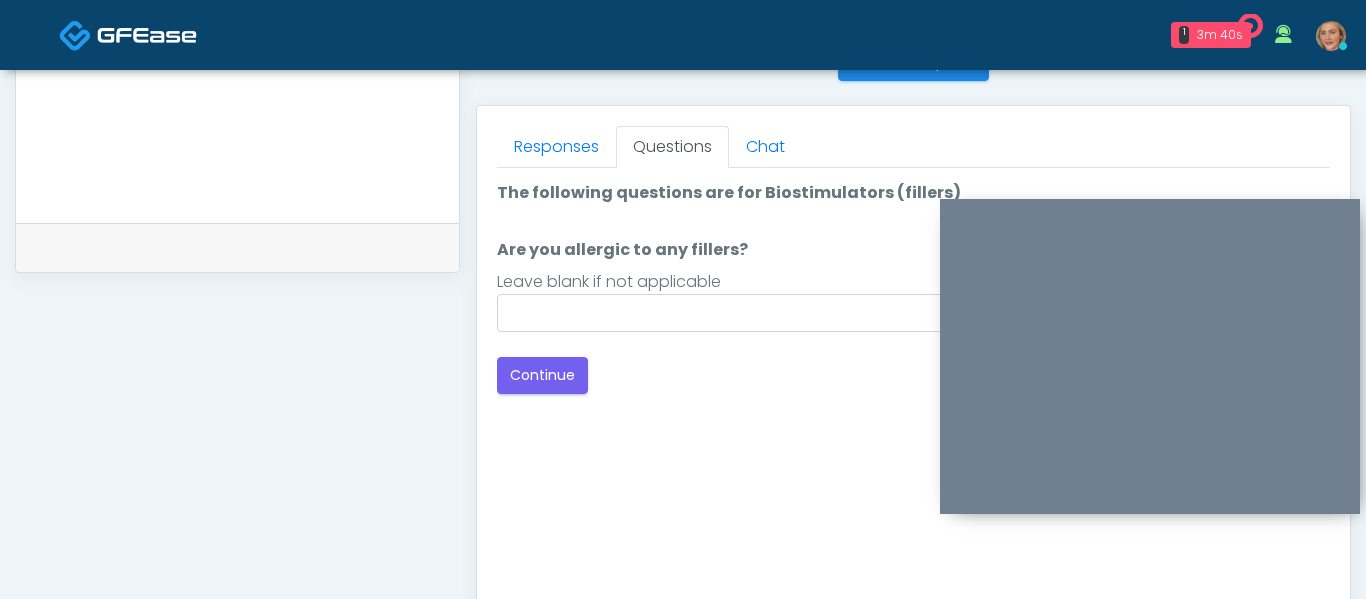 scroll, scrollTop: 832, scrollLeft: 0, axis: vertical 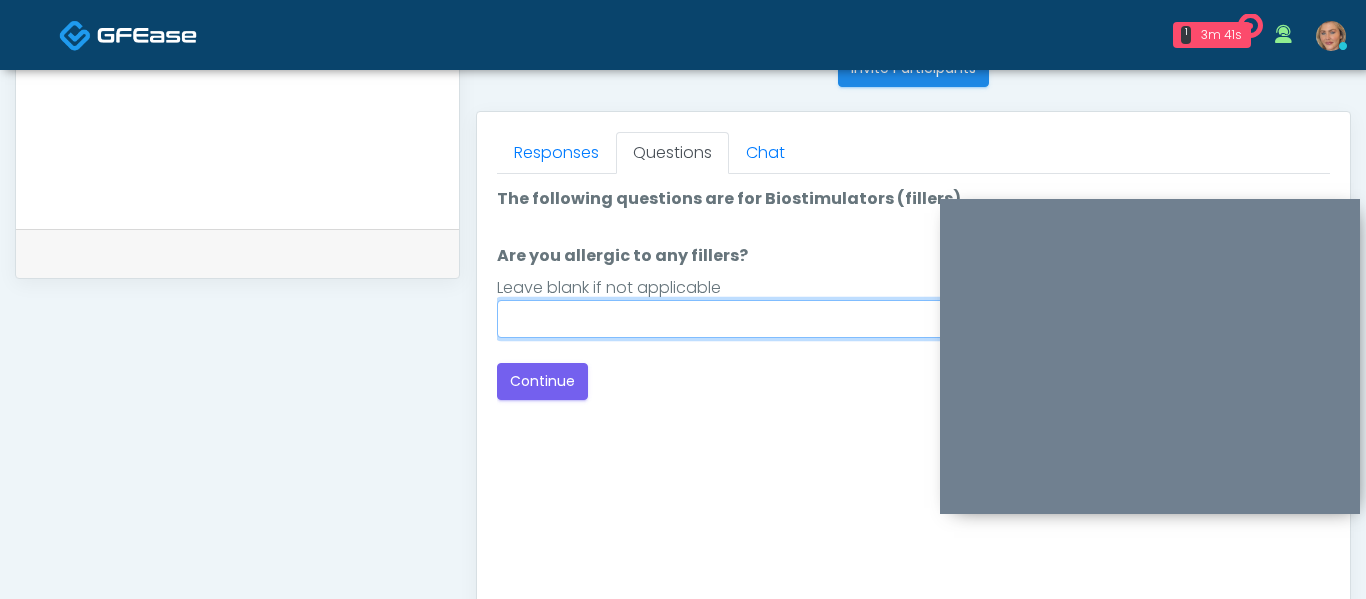 click on "Are you allergic to any fillers?" at bounding box center [913, 319] 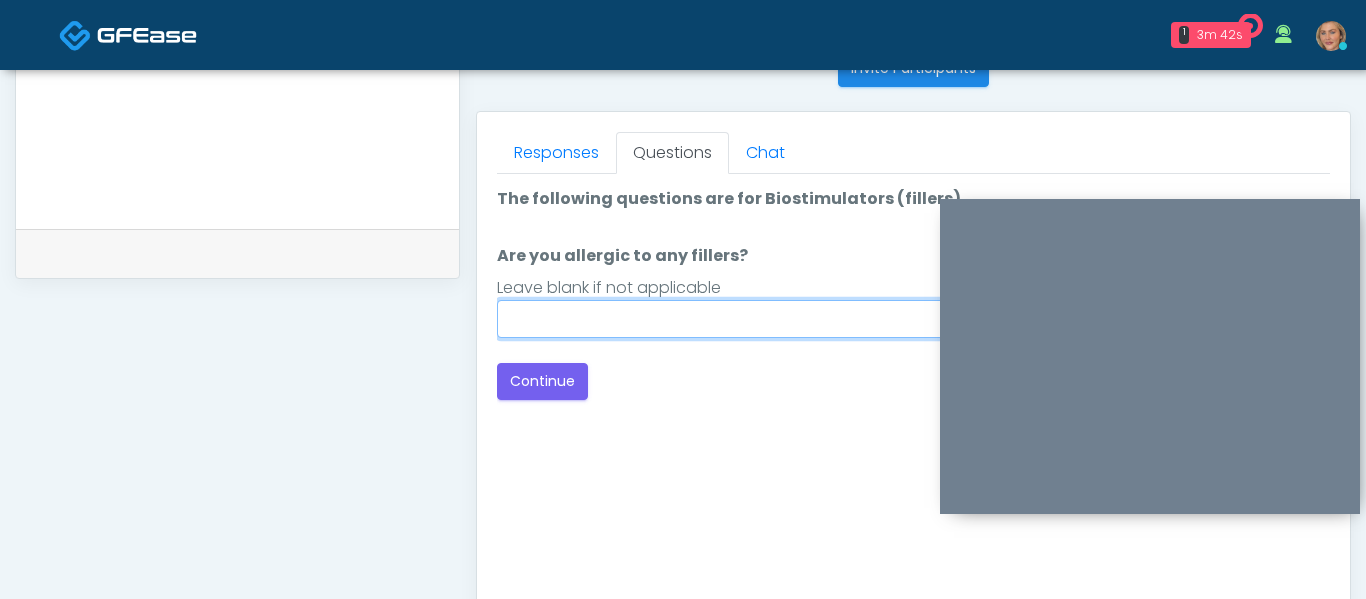 type on "**" 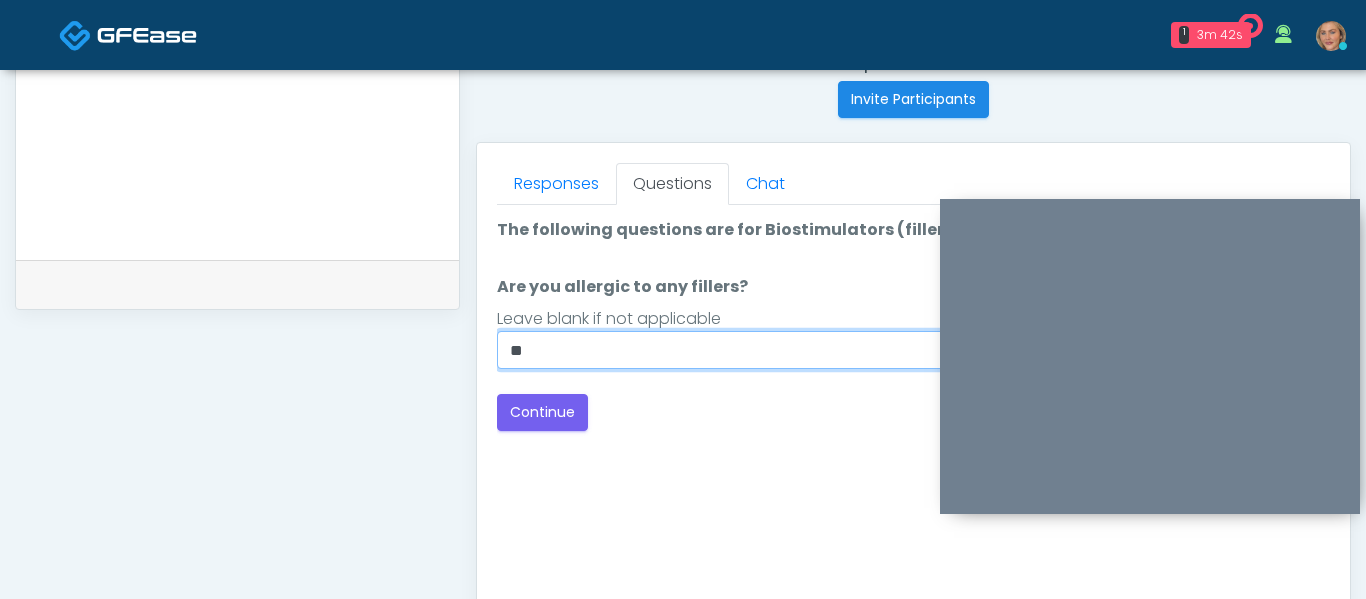 scroll, scrollTop: 800, scrollLeft: 0, axis: vertical 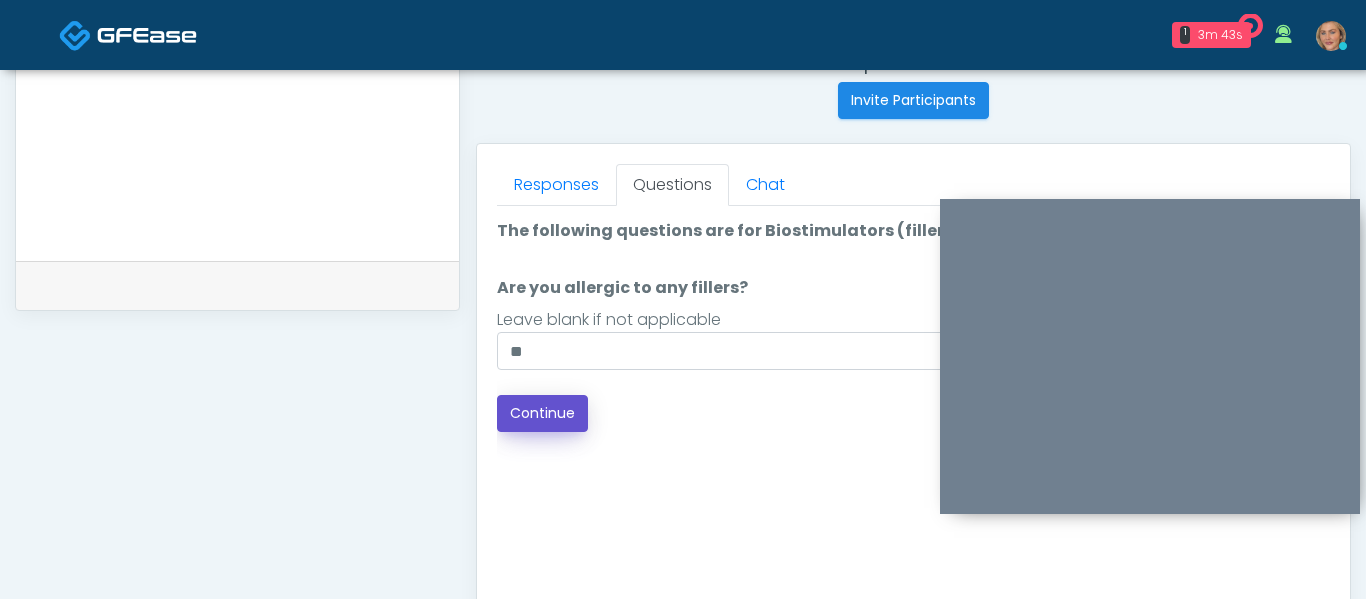 click on "Continue" at bounding box center (542, 413) 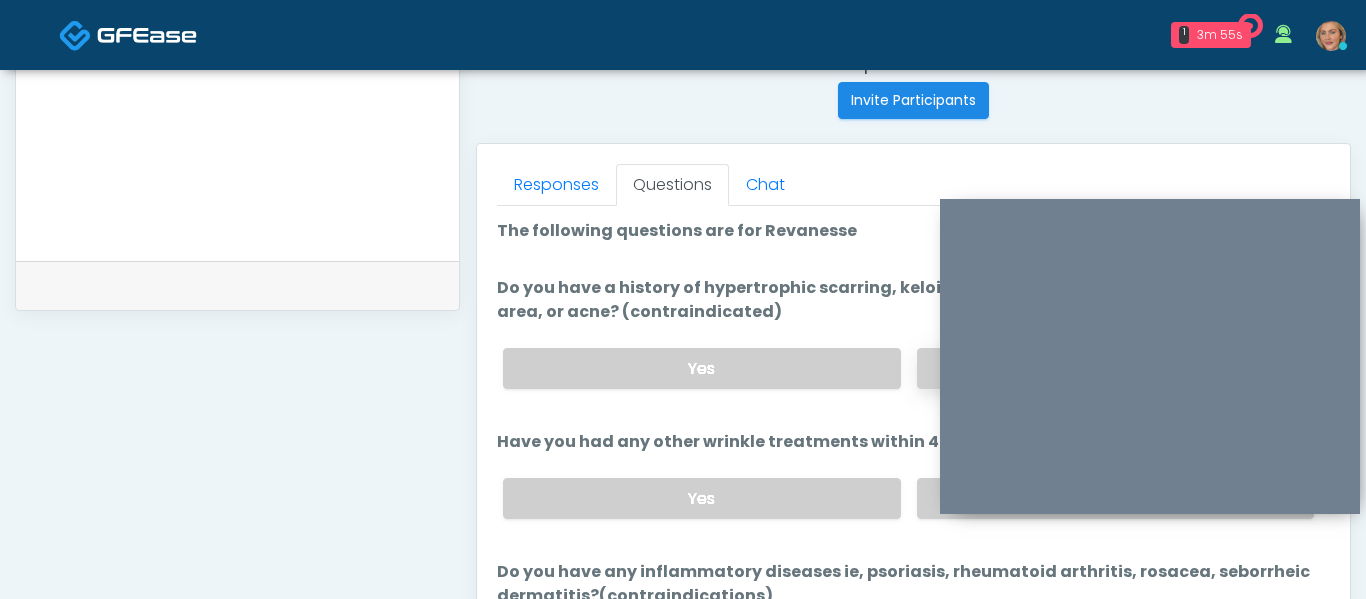 click on "No" at bounding box center [1115, 368] 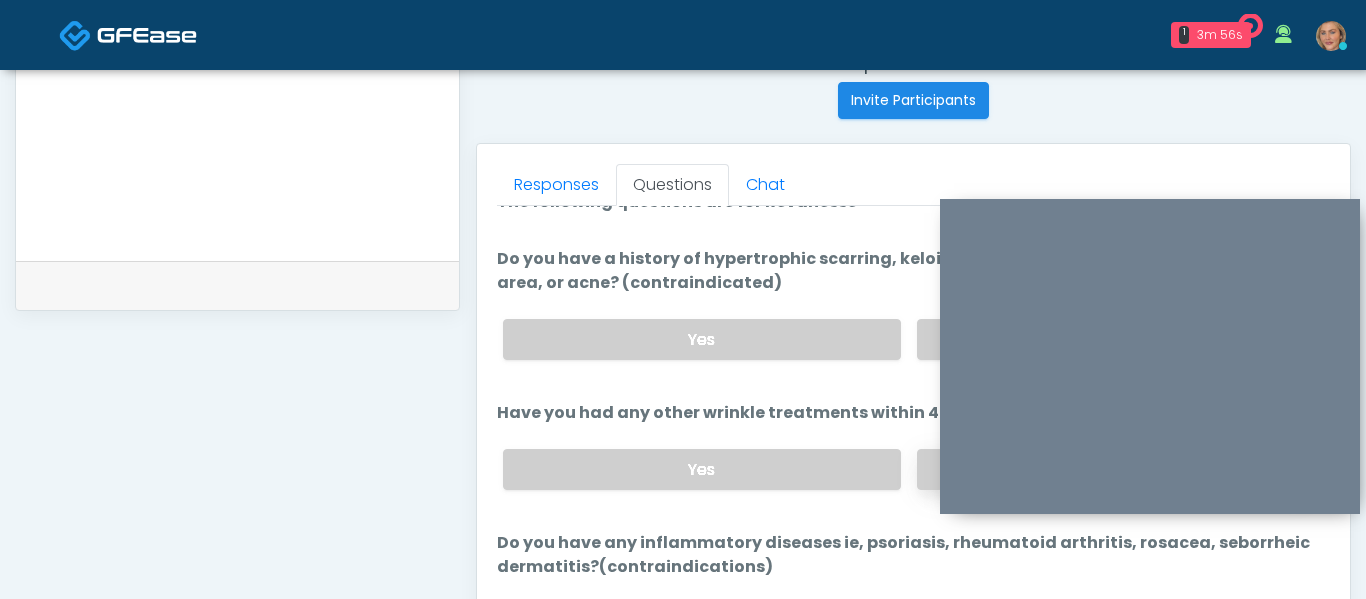 scroll, scrollTop: 31, scrollLeft: 0, axis: vertical 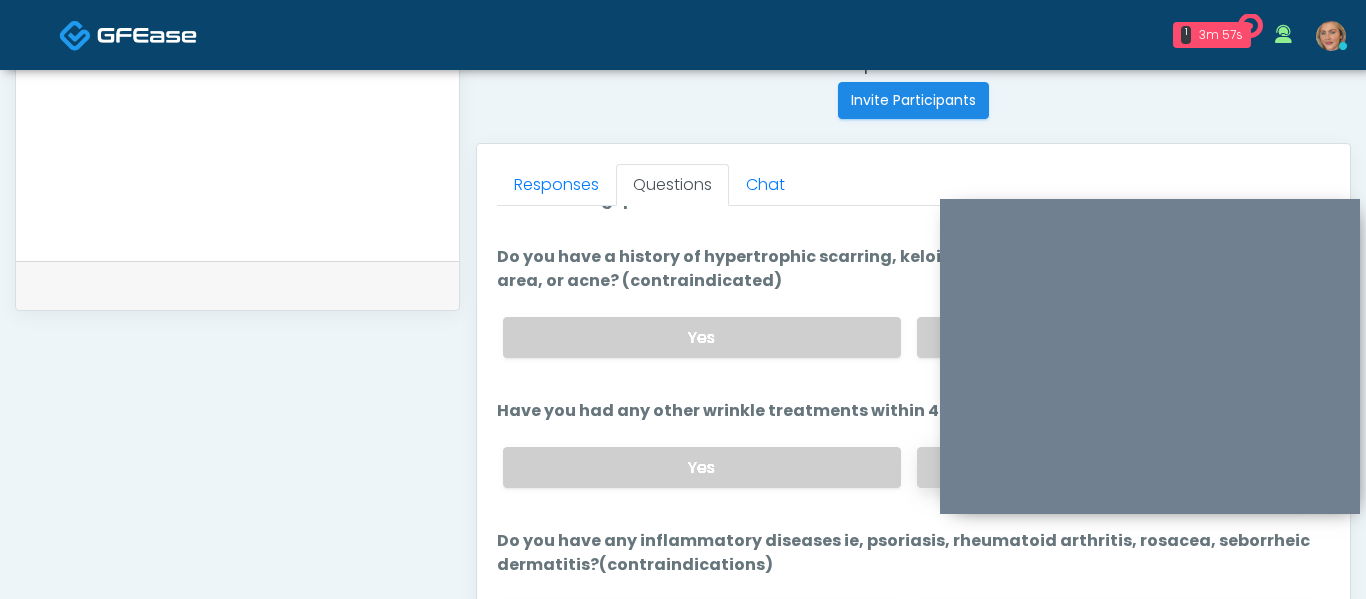 click on "No" at bounding box center (1115, 467) 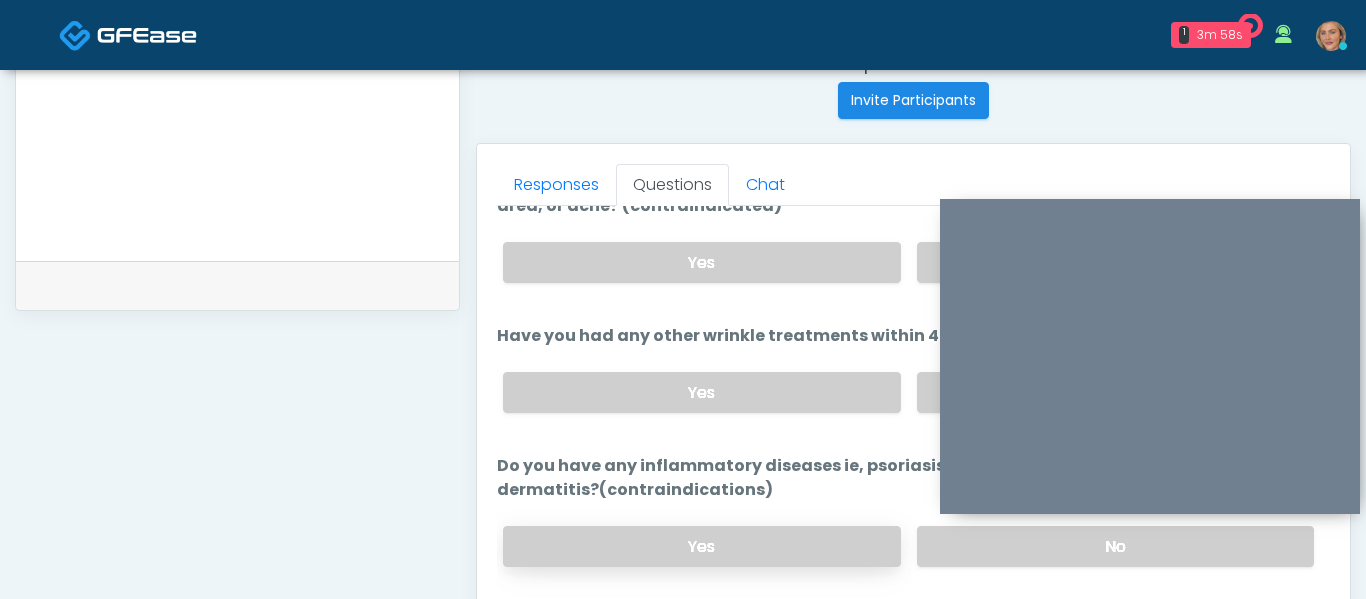 scroll, scrollTop: 150, scrollLeft: 0, axis: vertical 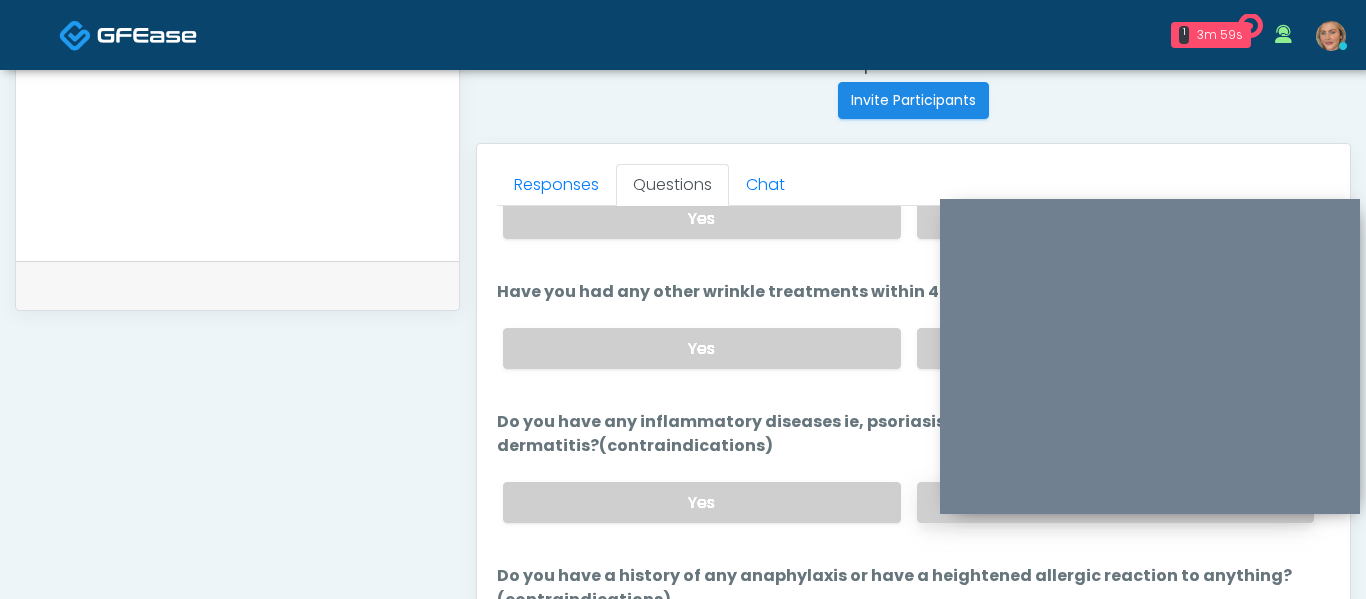 click on "No" at bounding box center (1115, 502) 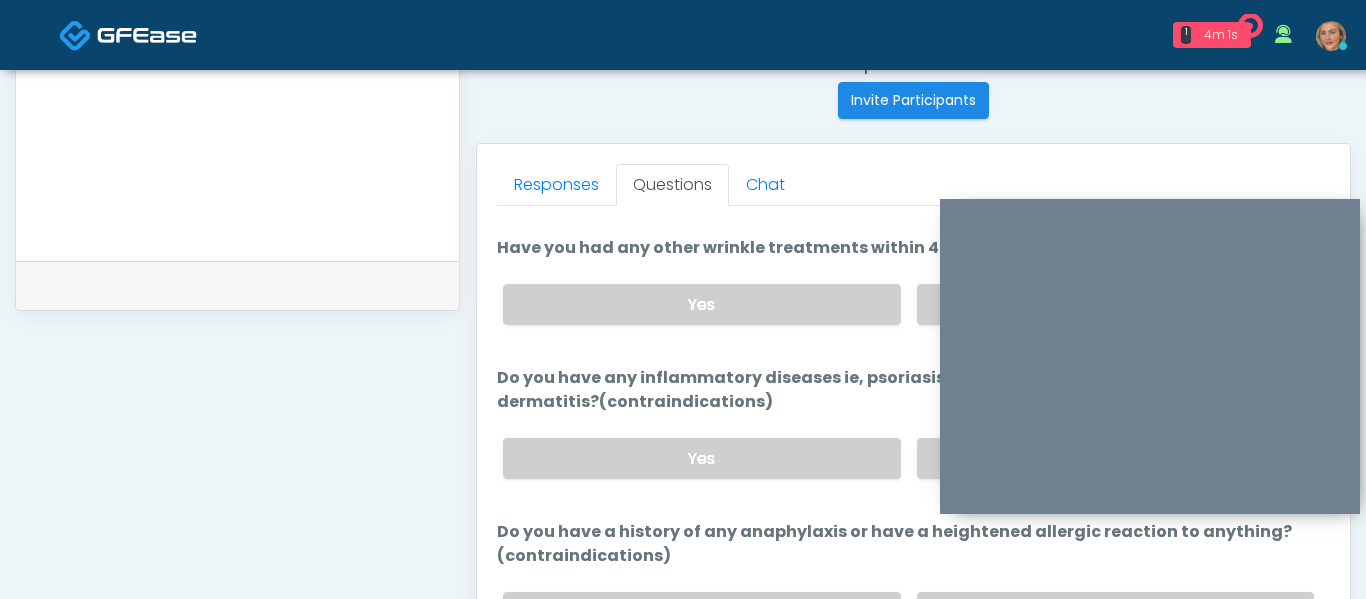 scroll, scrollTop: 199, scrollLeft: 0, axis: vertical 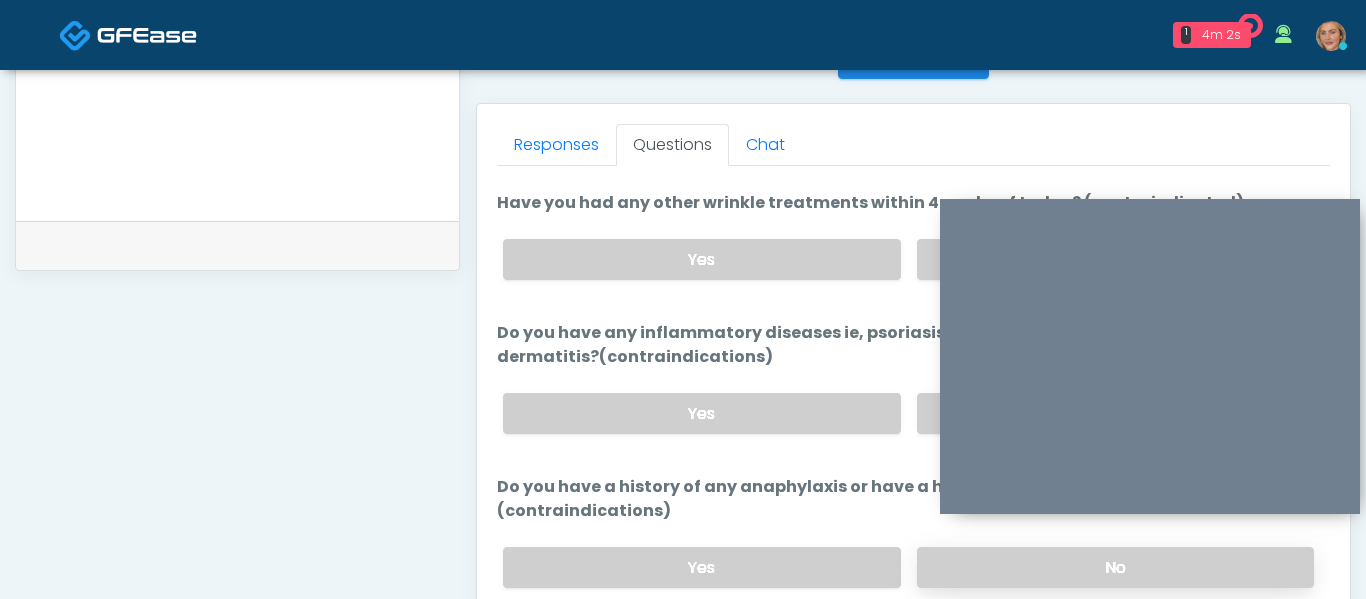 click on "No" at bounding box center (1115, 567) 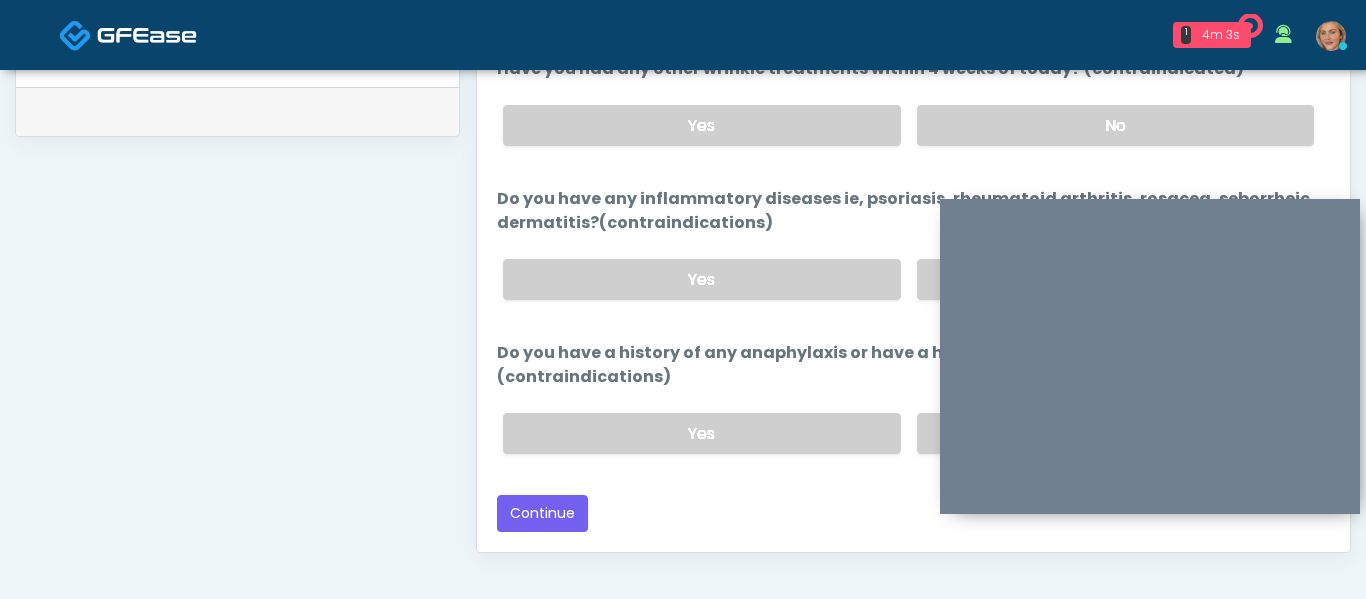 scroll, scrollTop: 997, scrollLeft: 0, axis: vertical 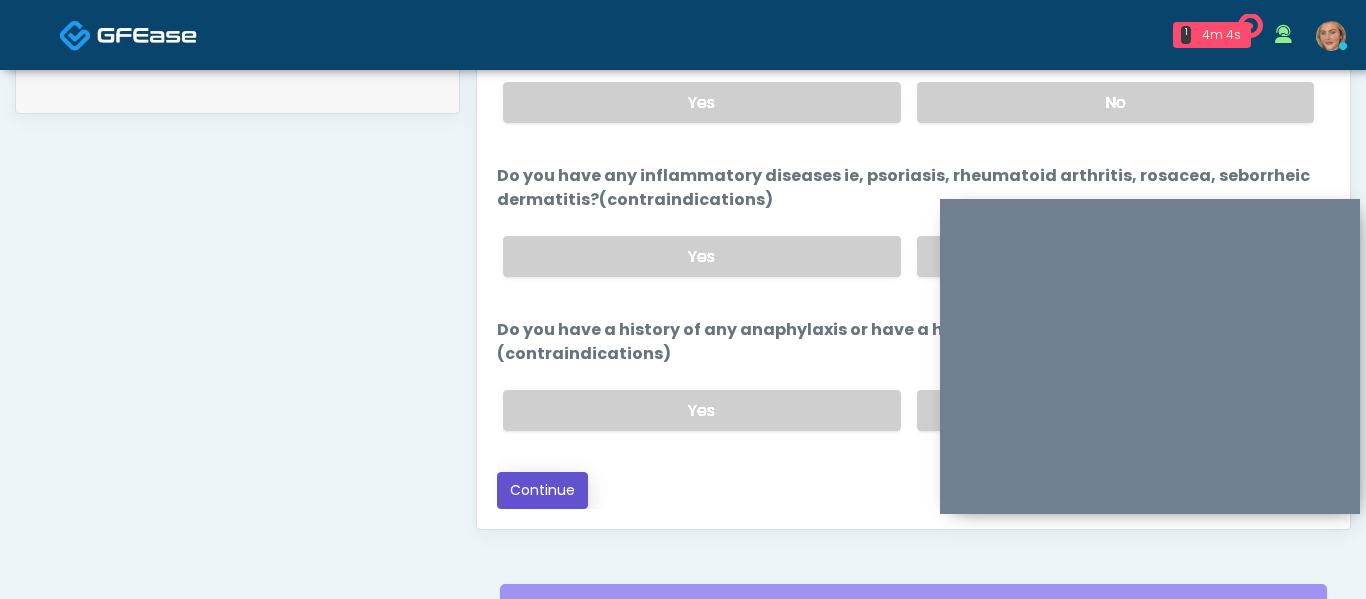 click on "Continue" at bounding box center [542, 490] 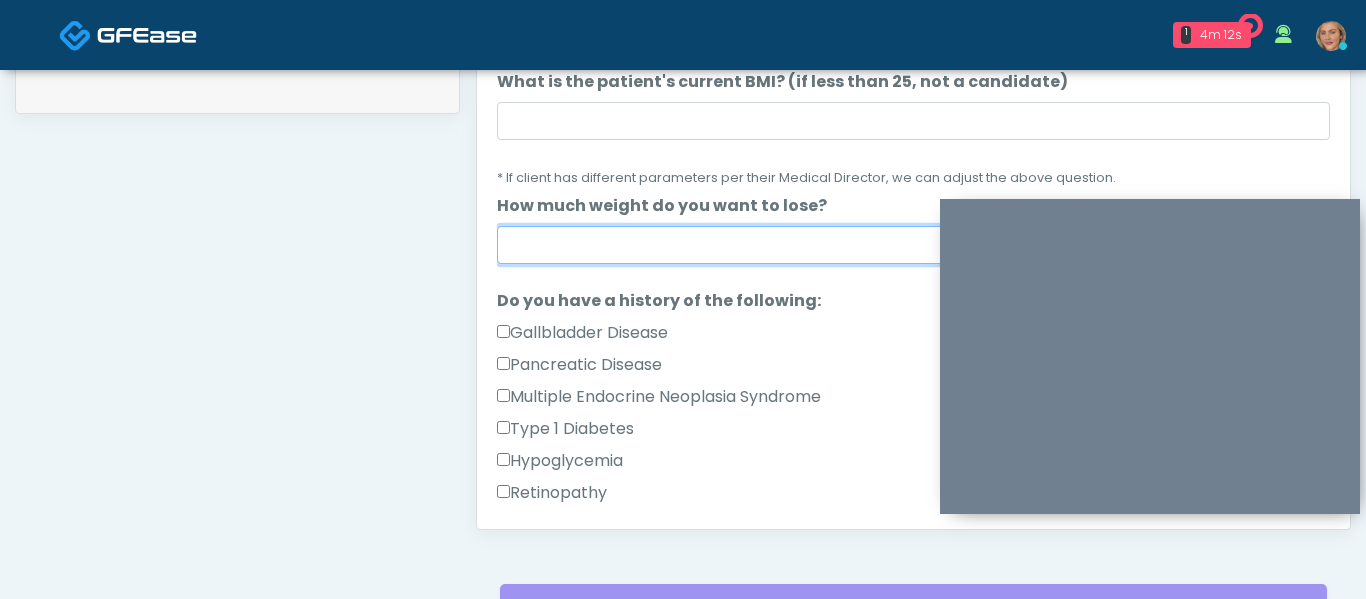 click on "How much weight do you want to lose?" at bounding box center (913, 245) 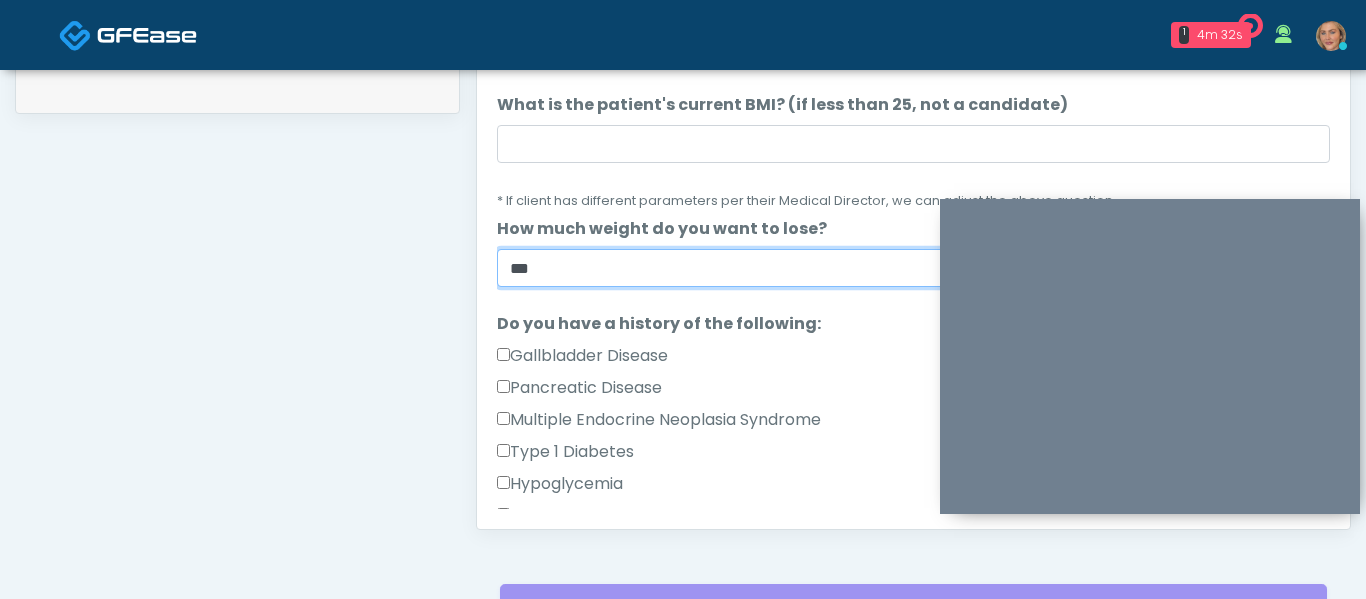 scroll, scrollTop: 168, scrollLeft: 0, axis: vertical 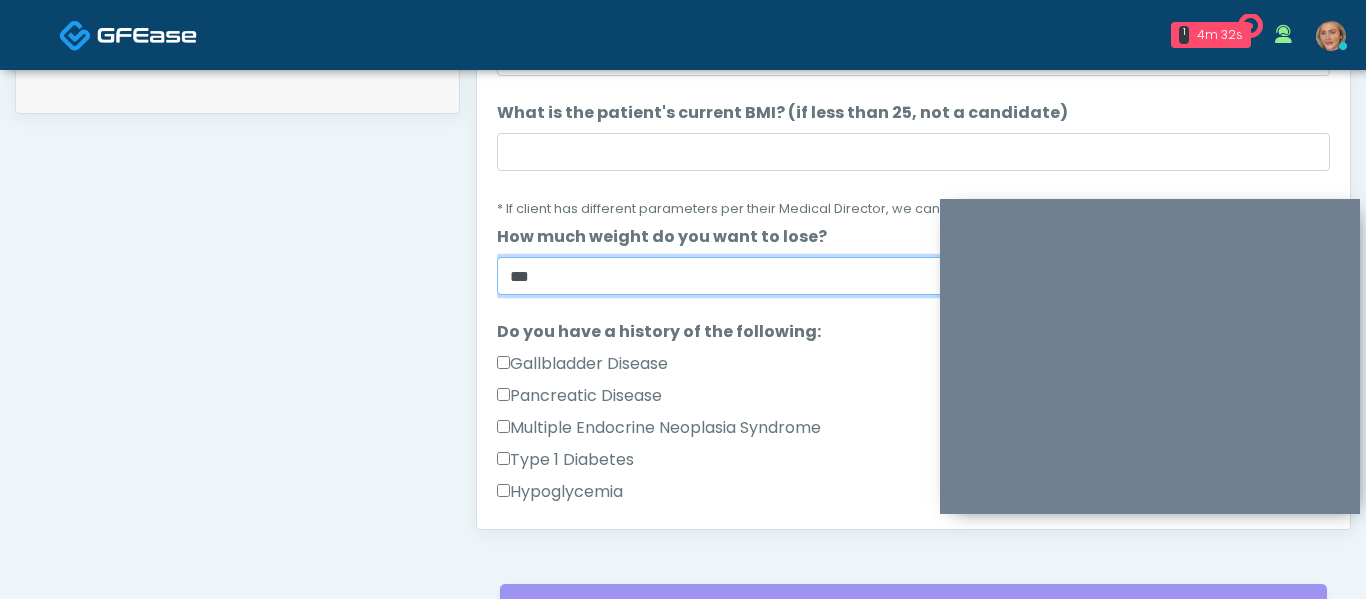 type on "***" 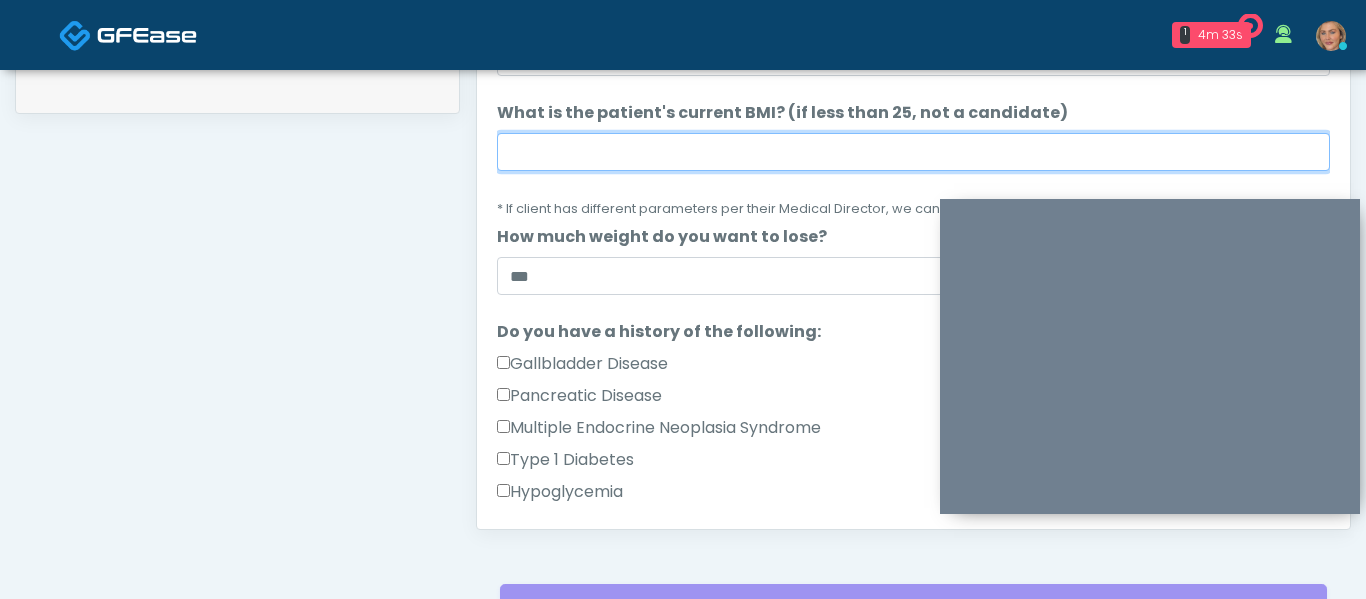 click on "What is the patient's current BMI? (if less than 25, not a candidate)" at bounding box center (913, 152) 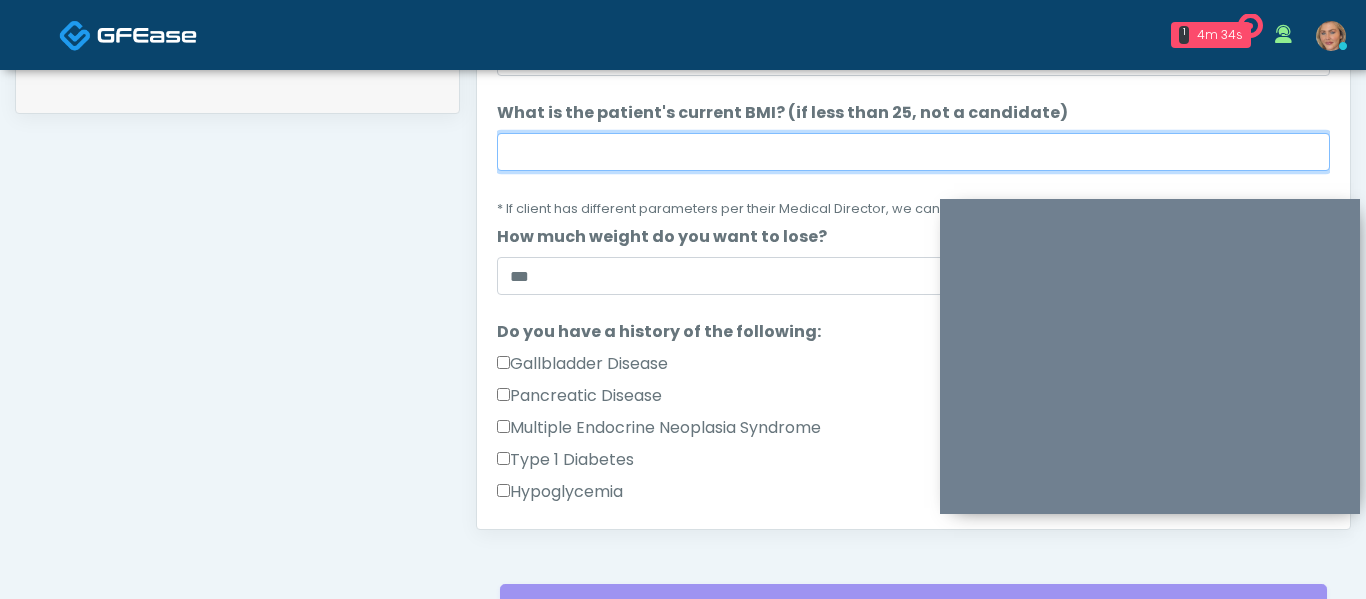click on "What is the patient's current BMI? (if less than 25, not a candidate)" at bounding box center [913, 152] 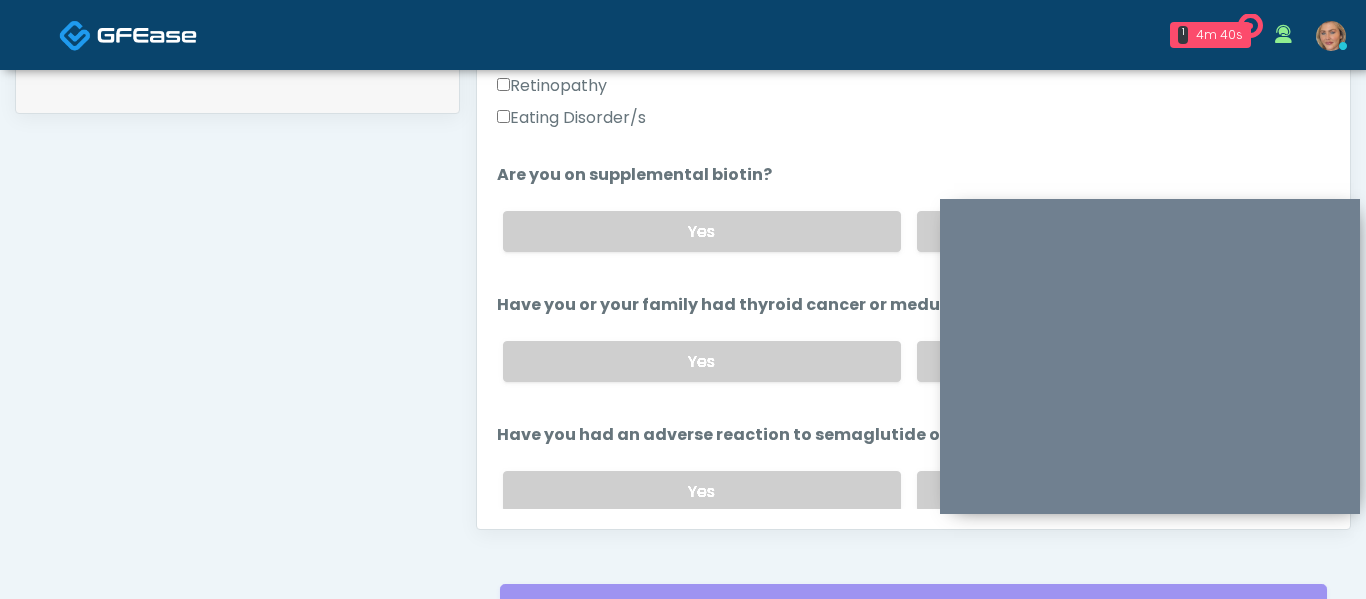 scroll, scrollTop: 935, scrollLeft: 0, axis: vertical 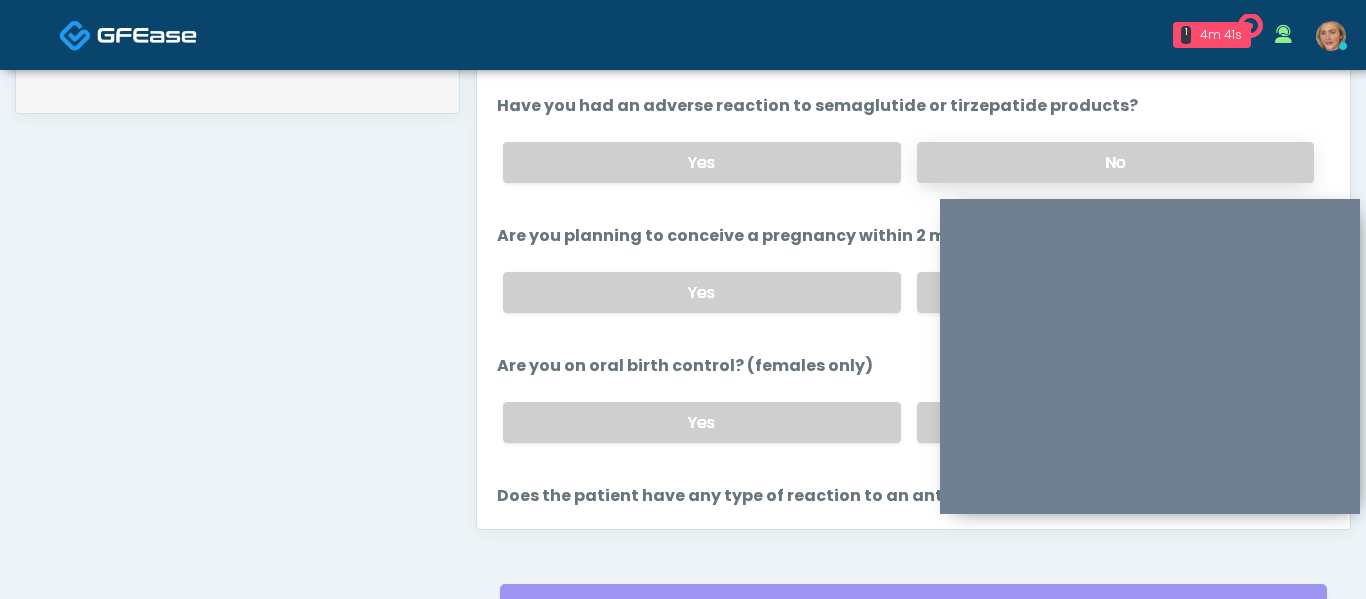 type on "***" 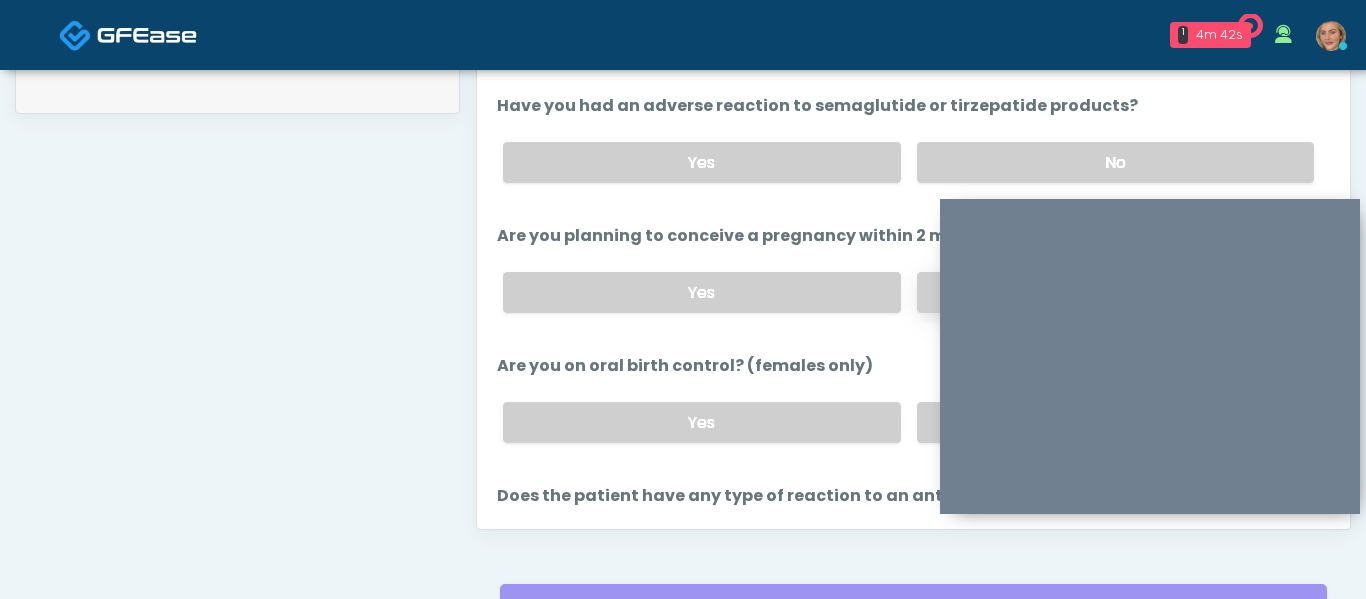 click on "No" at bounding box center (1115, 292) 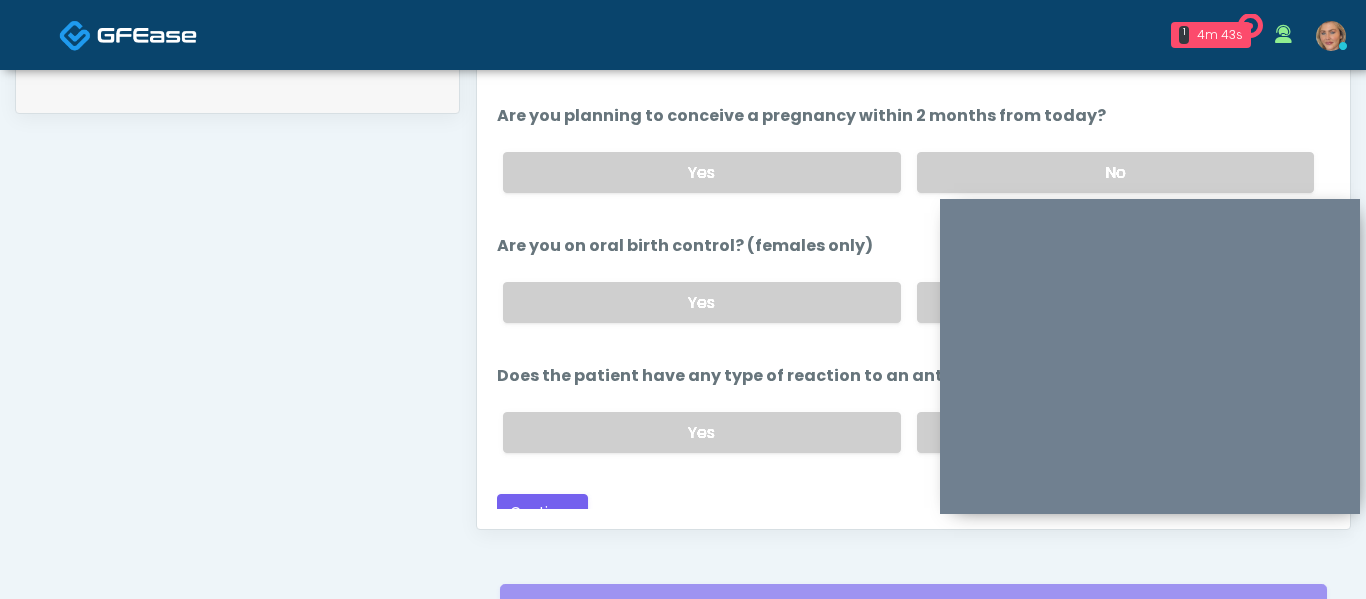 scroll, scrollTop: 1077, scrollLeft: 0, axis: vertical 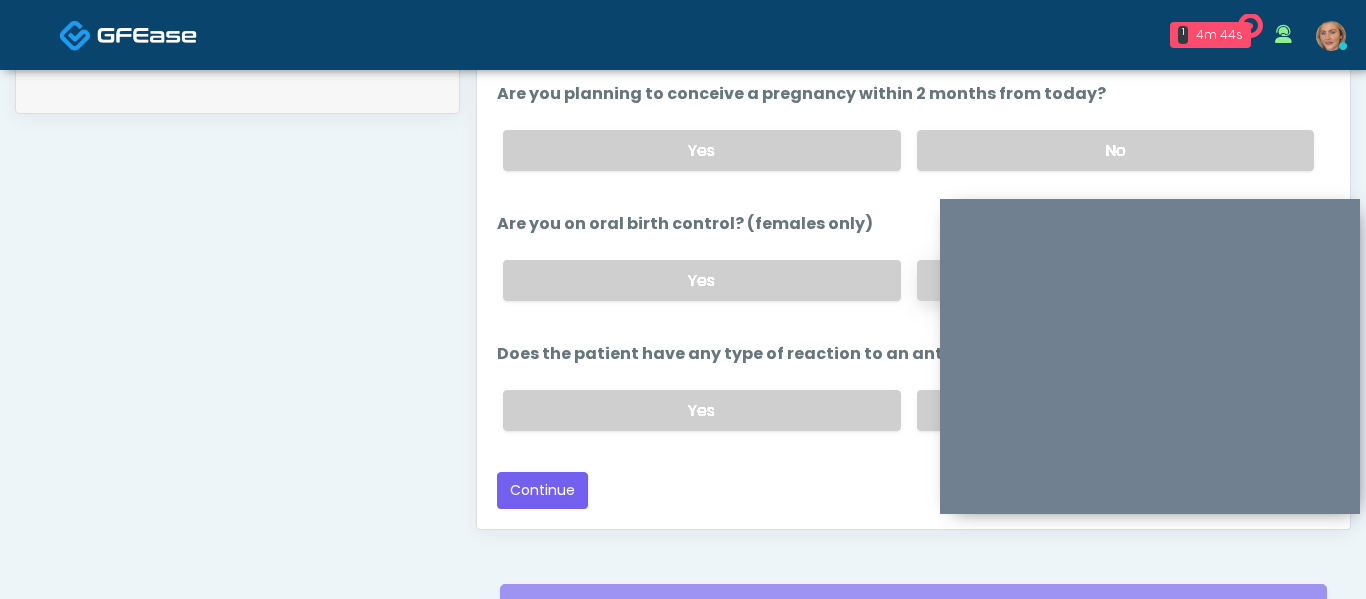 click on "No" at bounding box center (1115, 280) 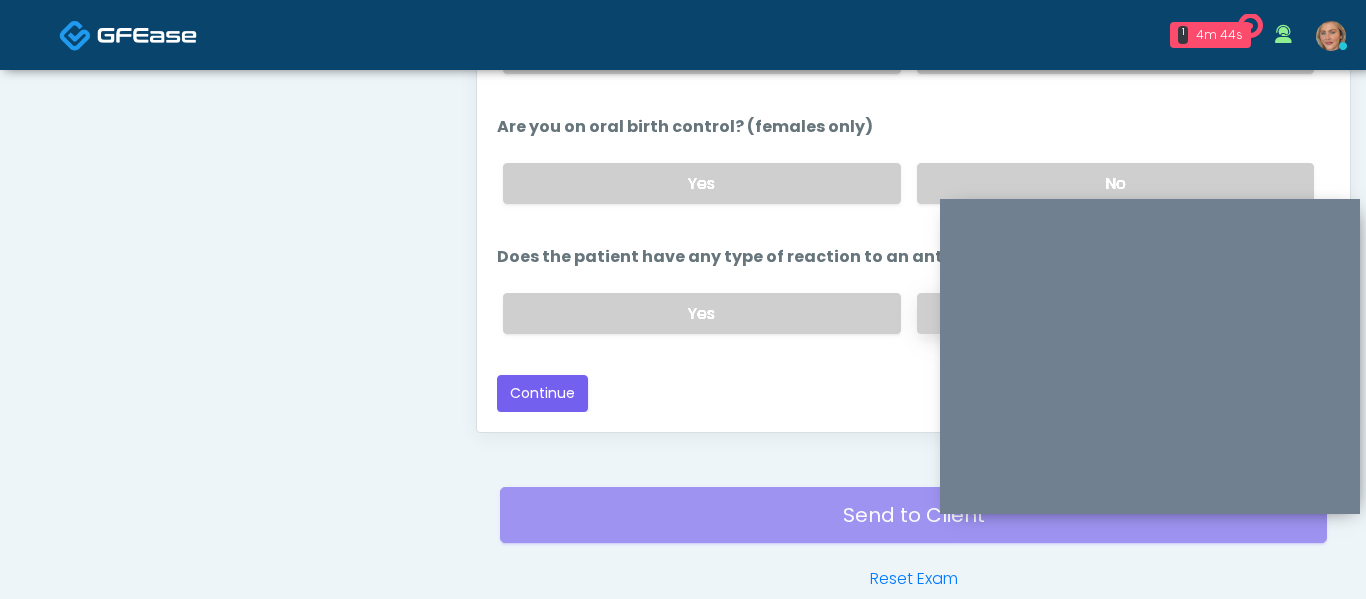 scroll, scrollTop: 1096, scrollLeft: 0, axis: vertical 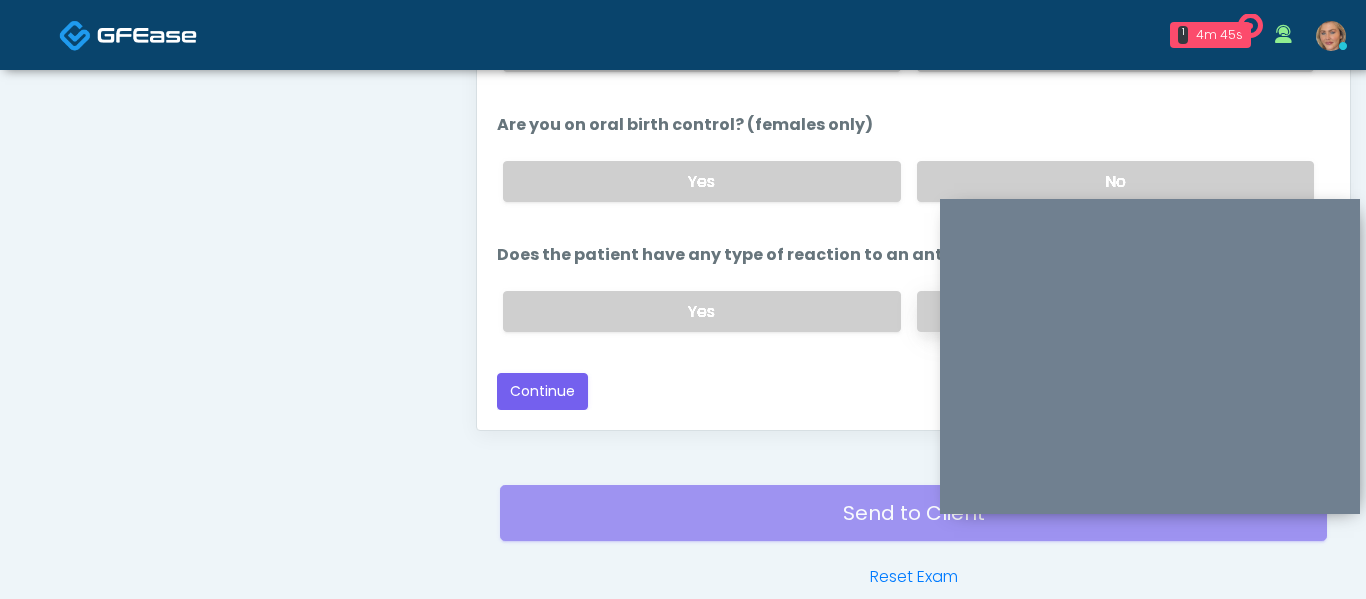 click on "No" at bounding box center [1115, 311] 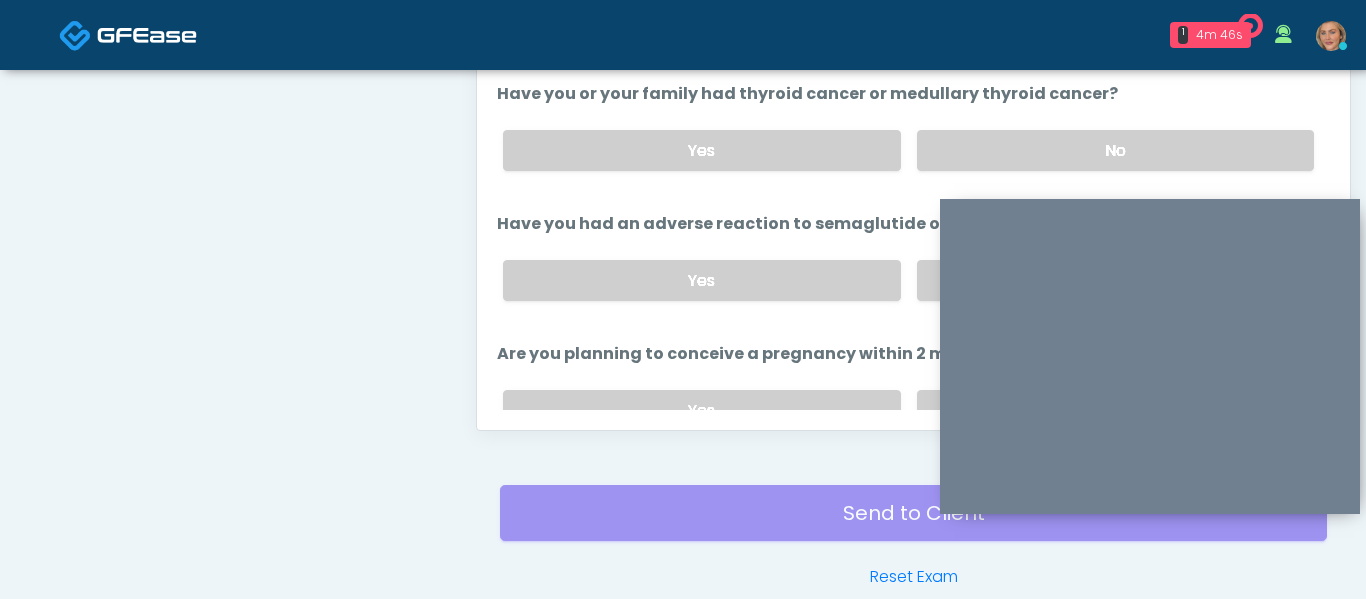 scroll, scrollTop: 673, scrollLeft: 0, axis: vertical 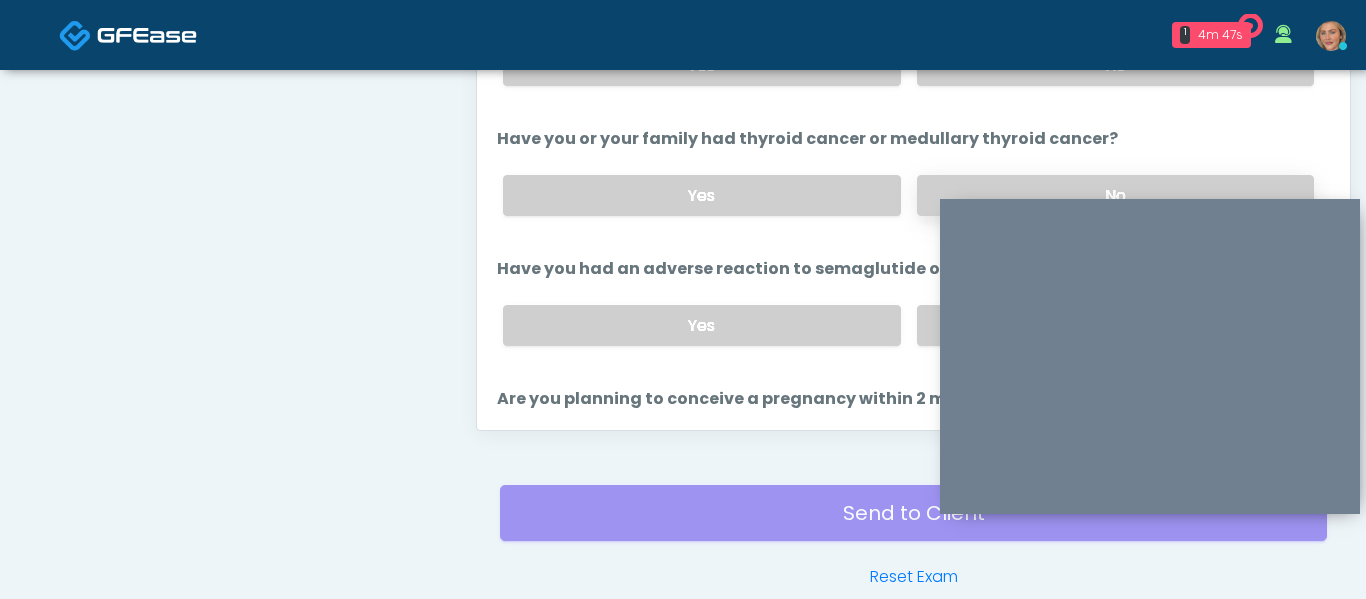 click on "No" at bounding box center [1115, 195] 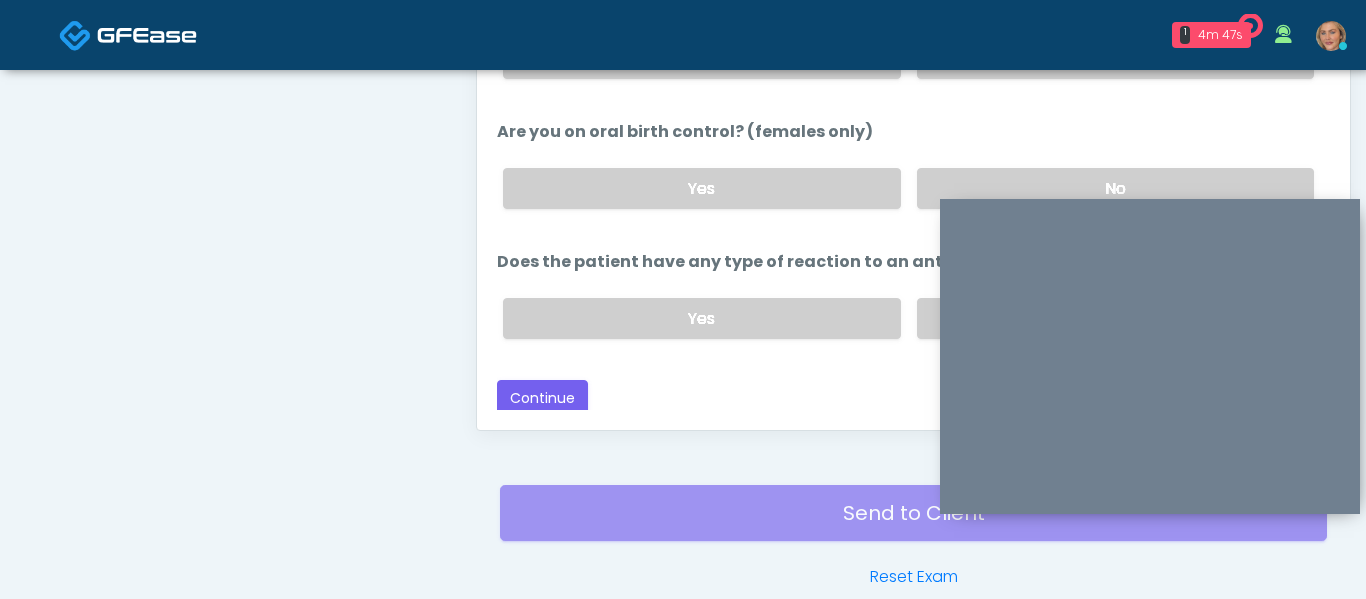 scroll, scrollTop: 1077, scrollLeft: 0, axis: vertical 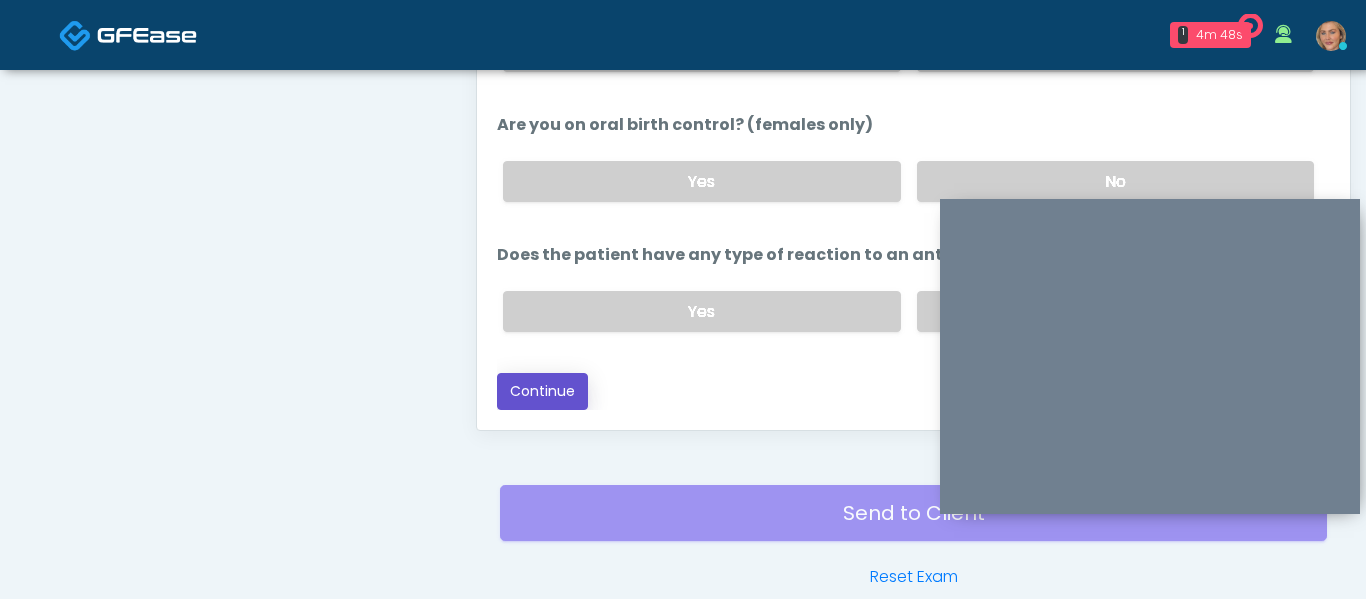 click on "Continue" at bounding box center (542, 391) 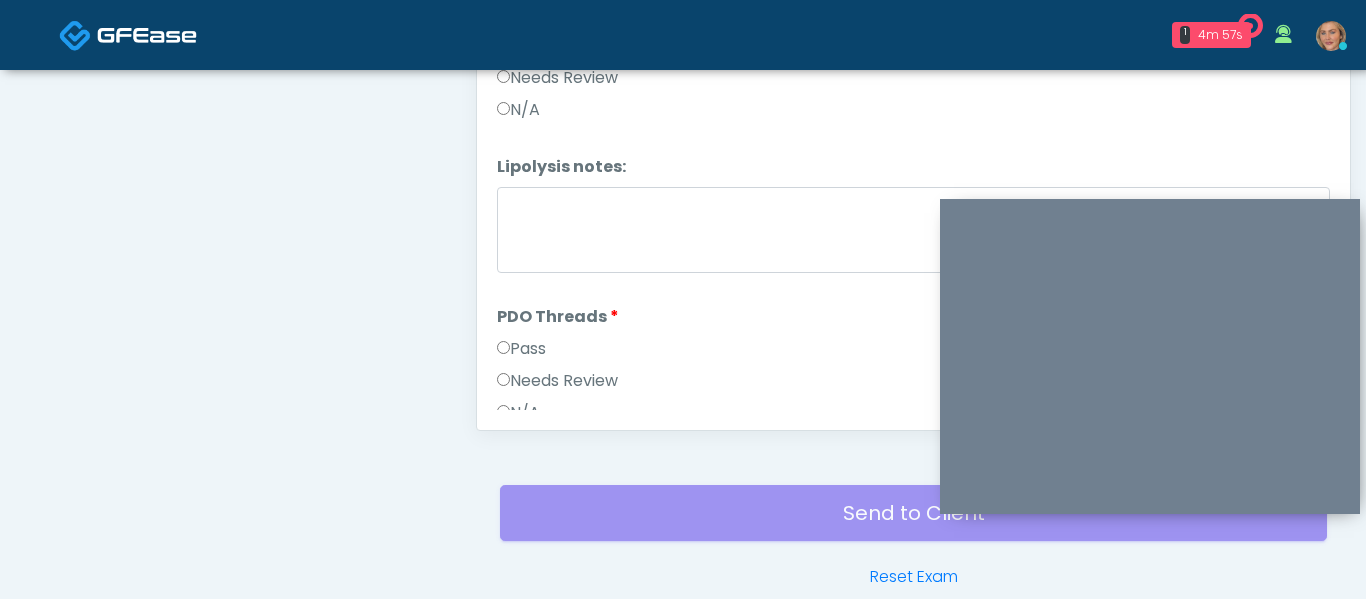 scroll, scrollTop: 1168, scrollLeft: 0, axis: vertical 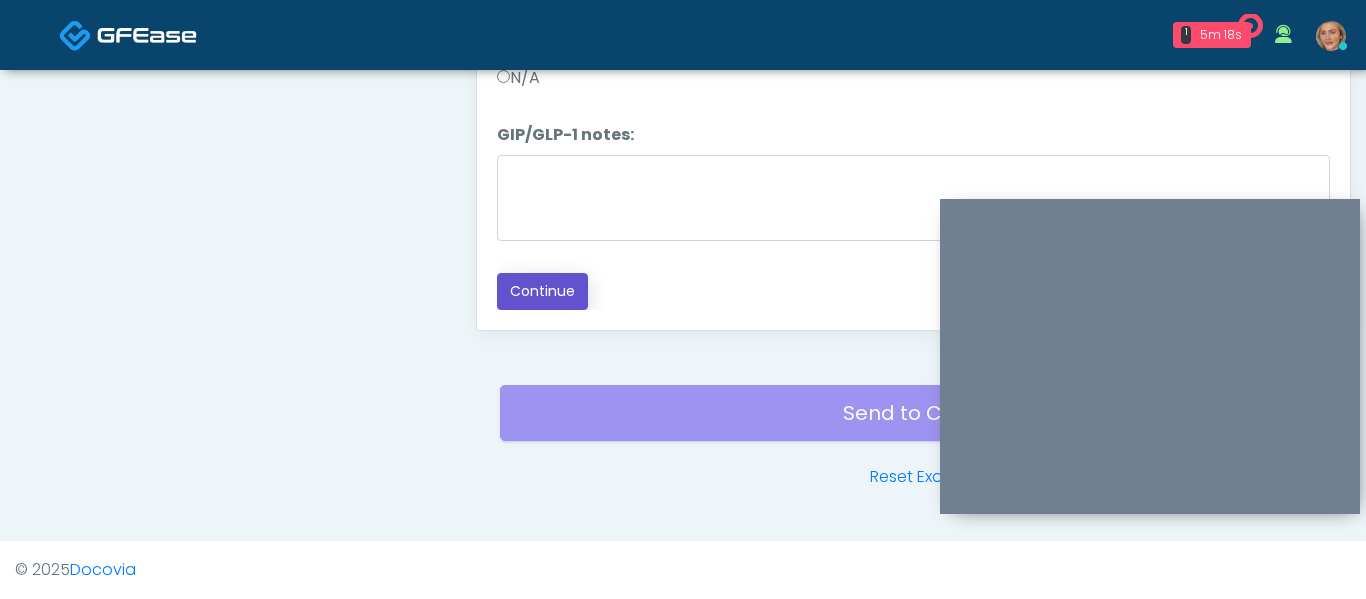 click on "Continue" at bounding box center (542, 291) 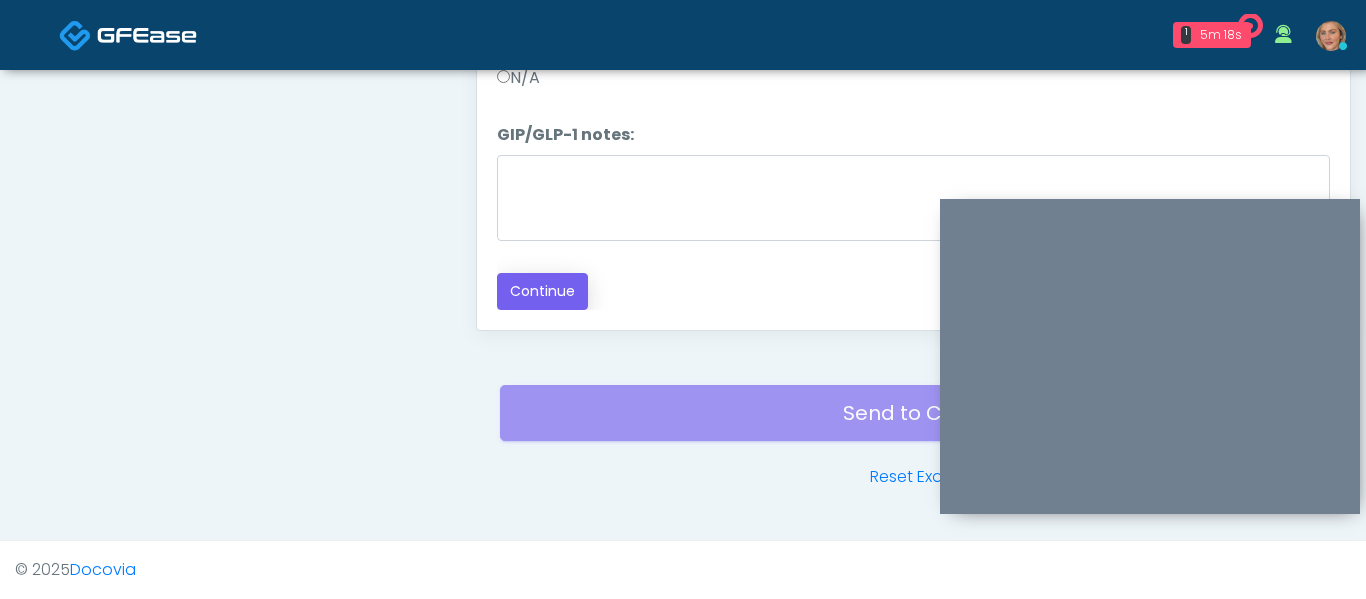 scroll, scrollTop: 2, scrollLeft: 0, axis: vertical 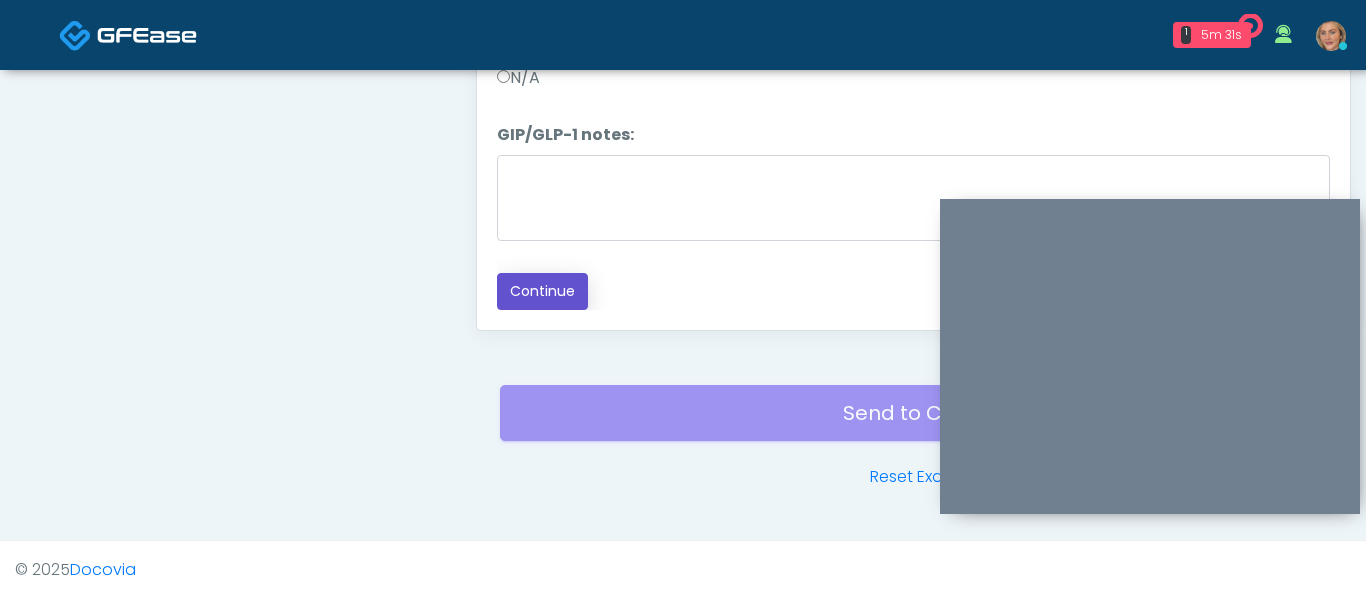click on "Continue" at bounding box center [542, 291] 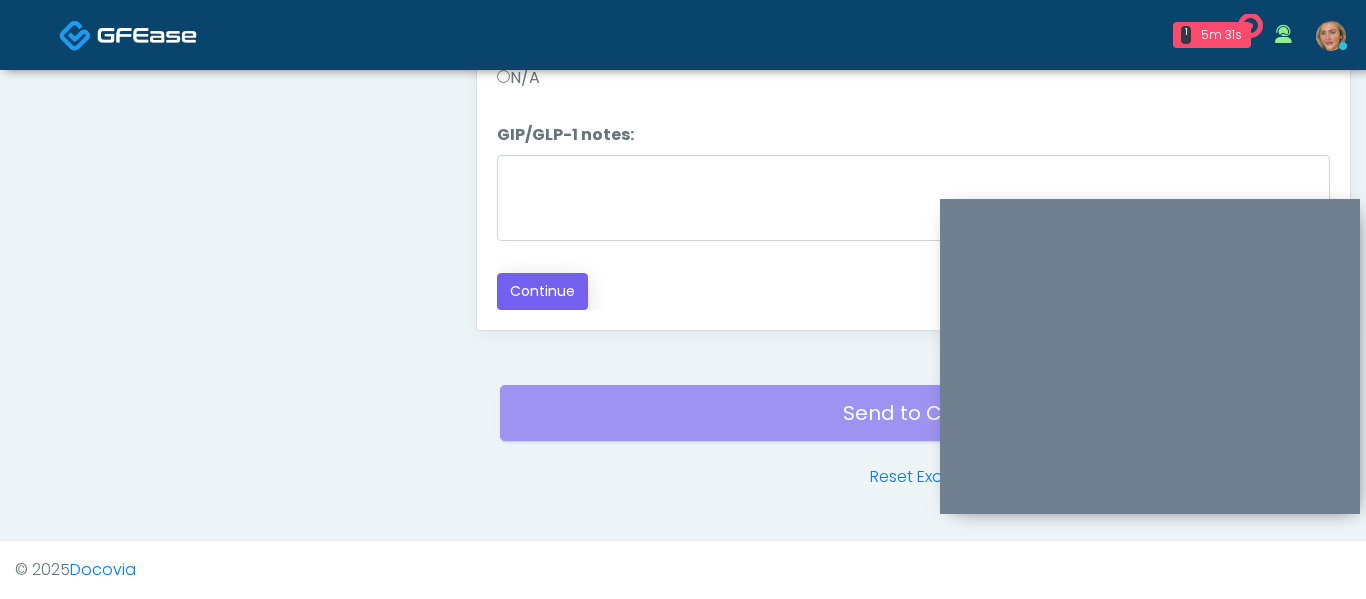 scroll, scrollTop: 2, scrollLeft: 0, axis: vertical 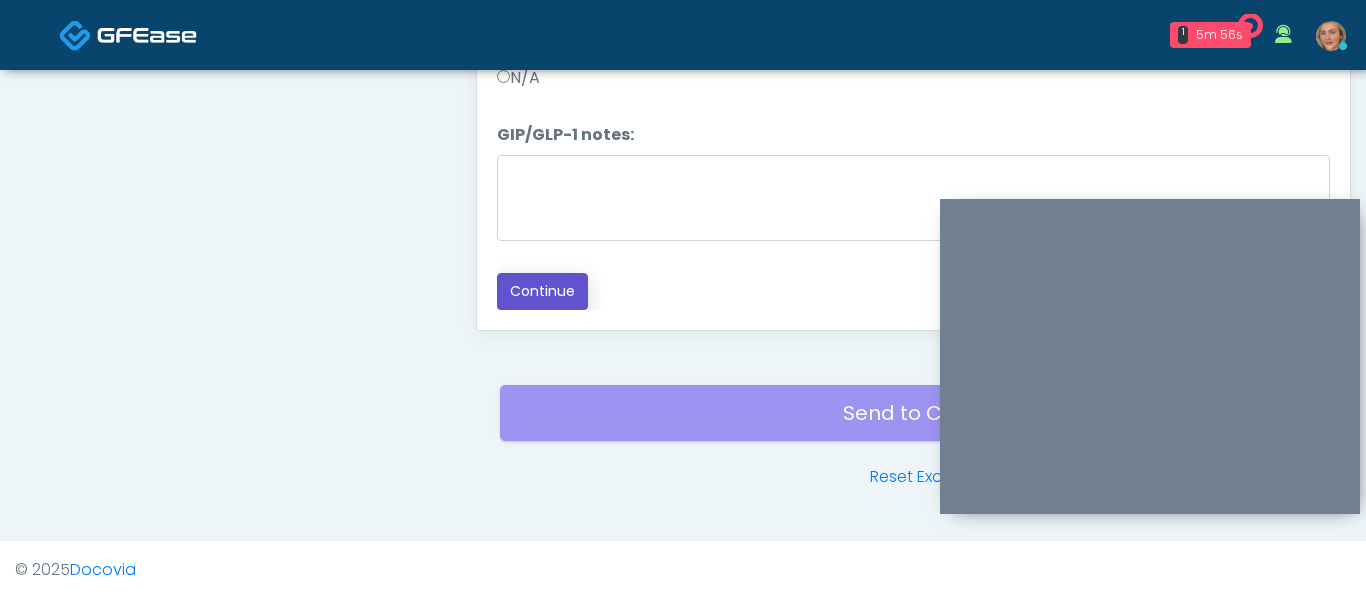 click on "Continue" at bounding box center (542, 291) 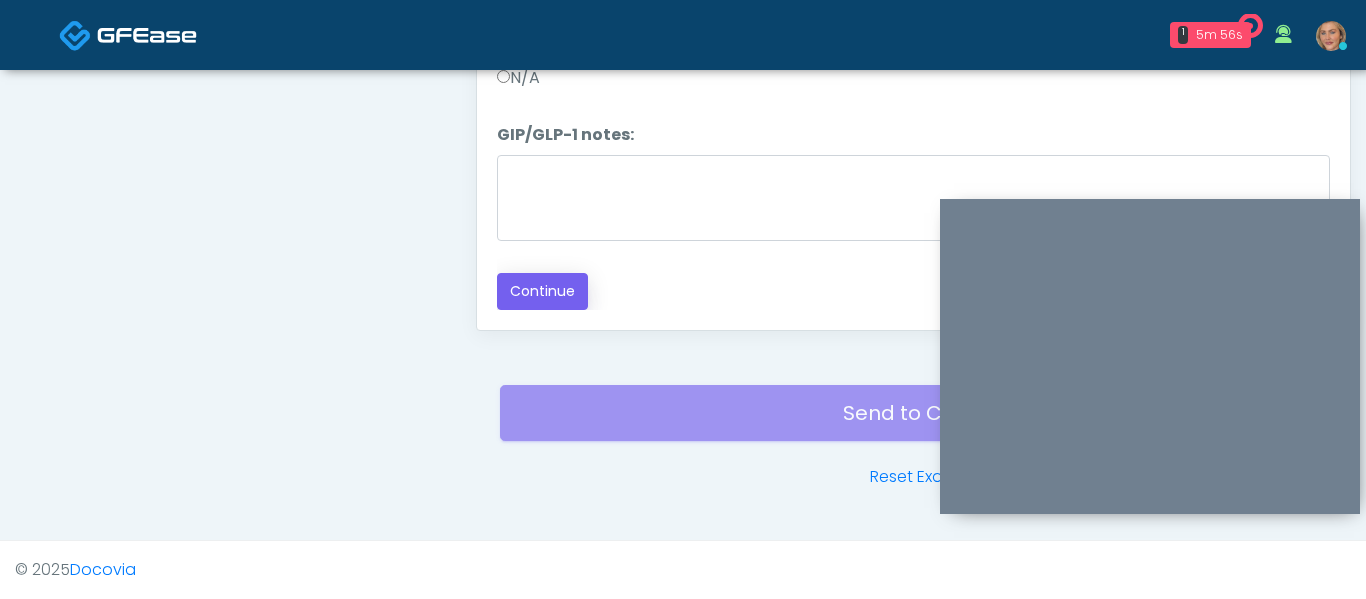 scroll, scrollTop: 1765, scrollLeft: 0, axis: vertical 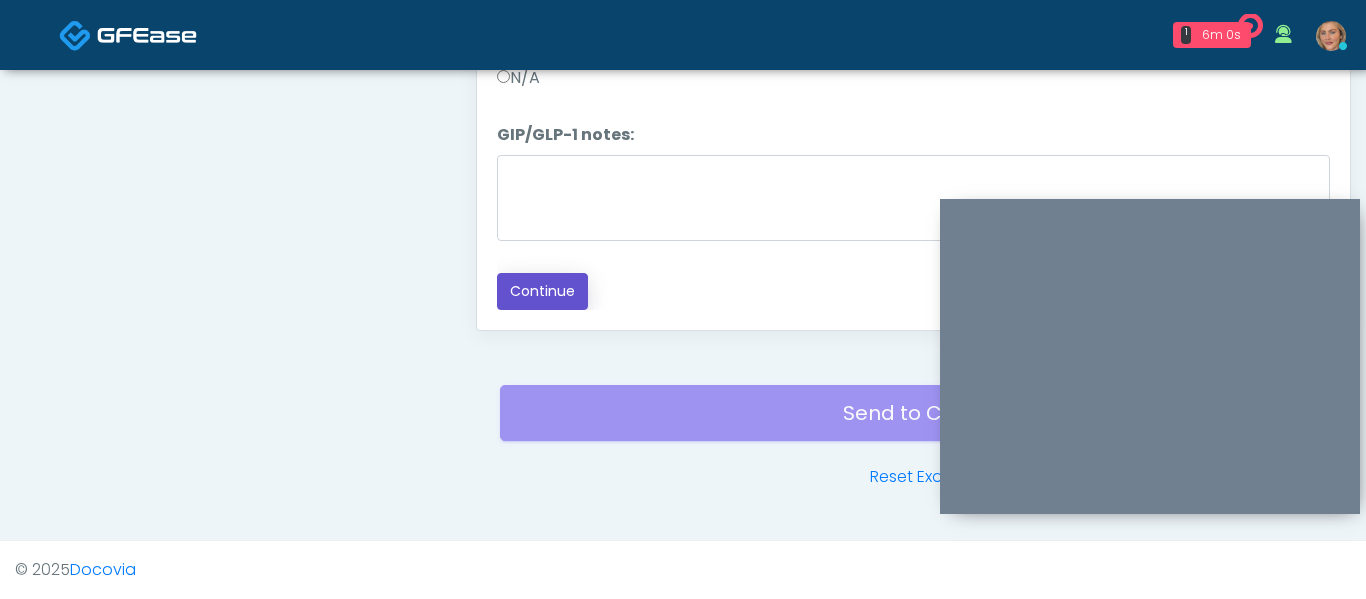 click on "Continue" at bounding box center [542, 291] 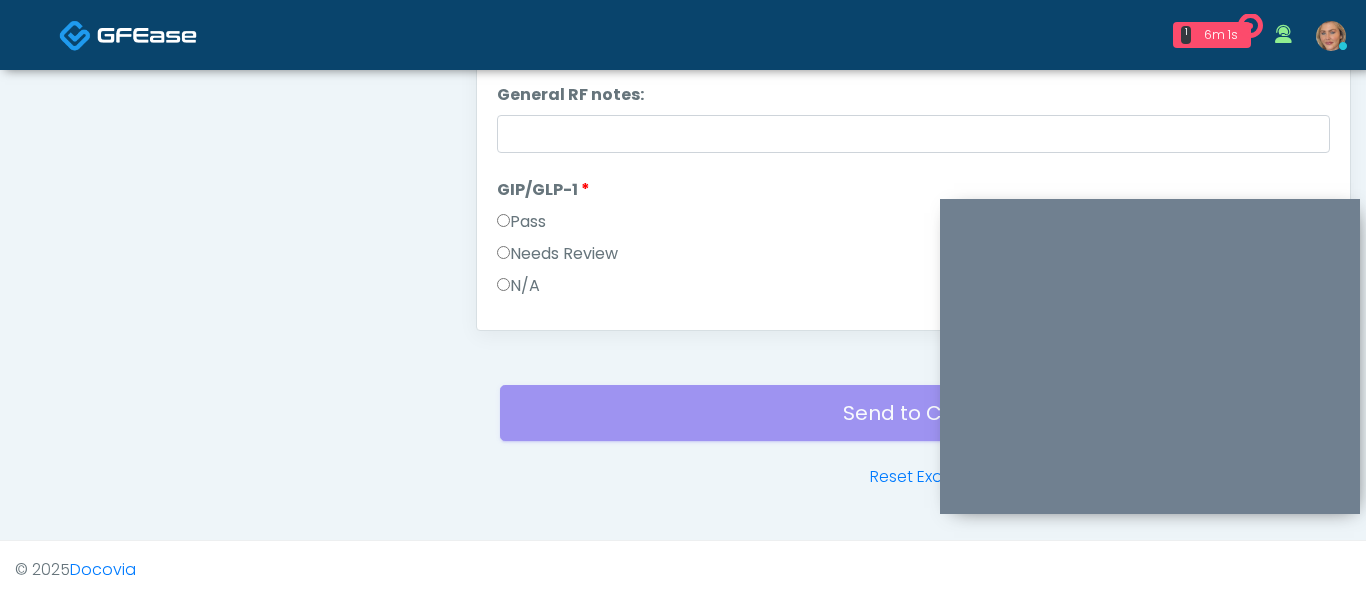 scroll, scrollTop: 3141, scrollLeft: 0, axis: vertical 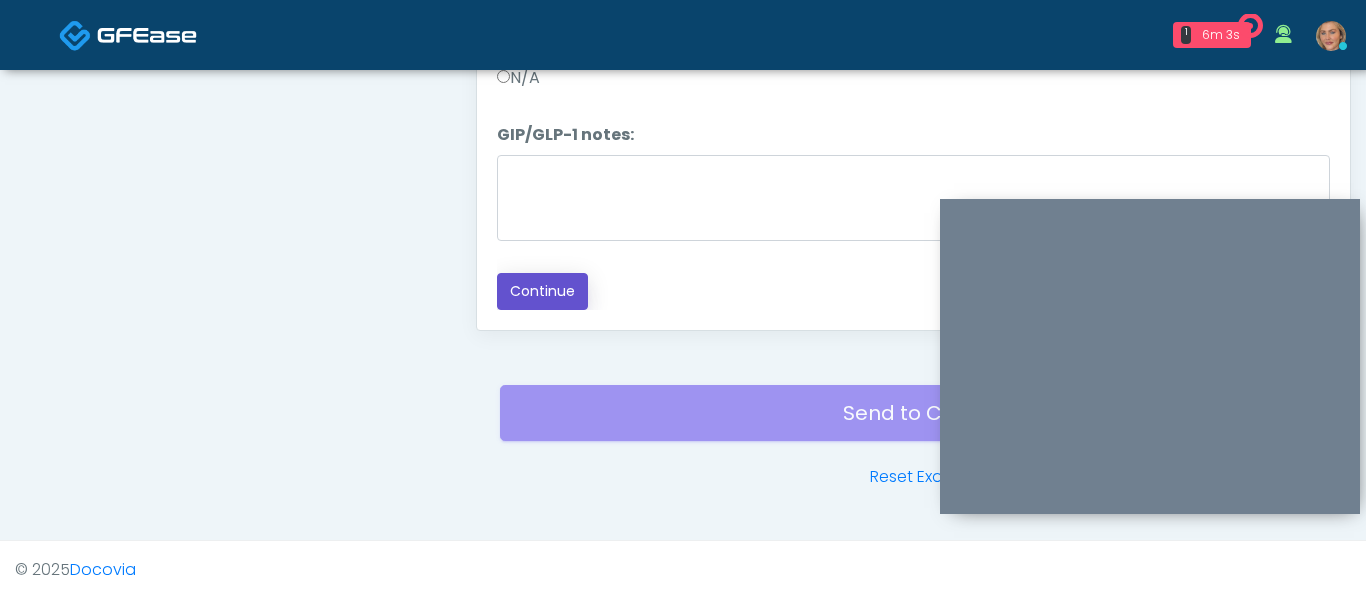 click on "Continue" at bounding box center [542, 291] 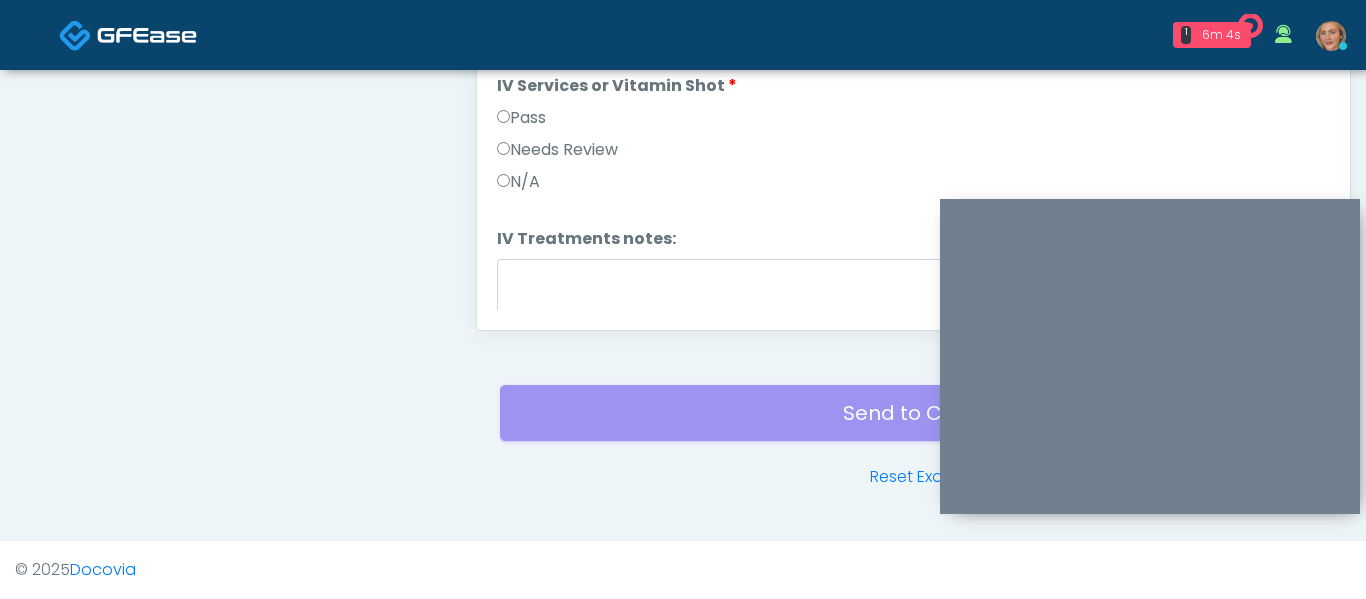 scroll, scrollTop: 0, scrollLeft: 0, axis: both 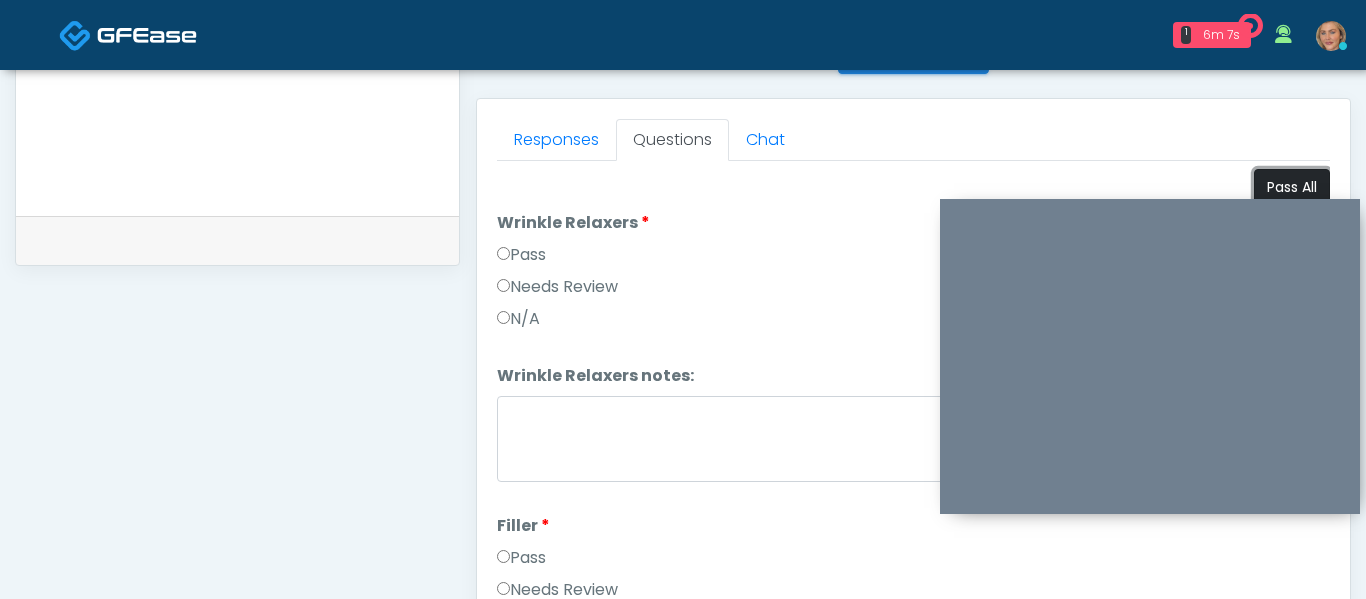 click on "Pass All" at bounding box center (1292, 187) 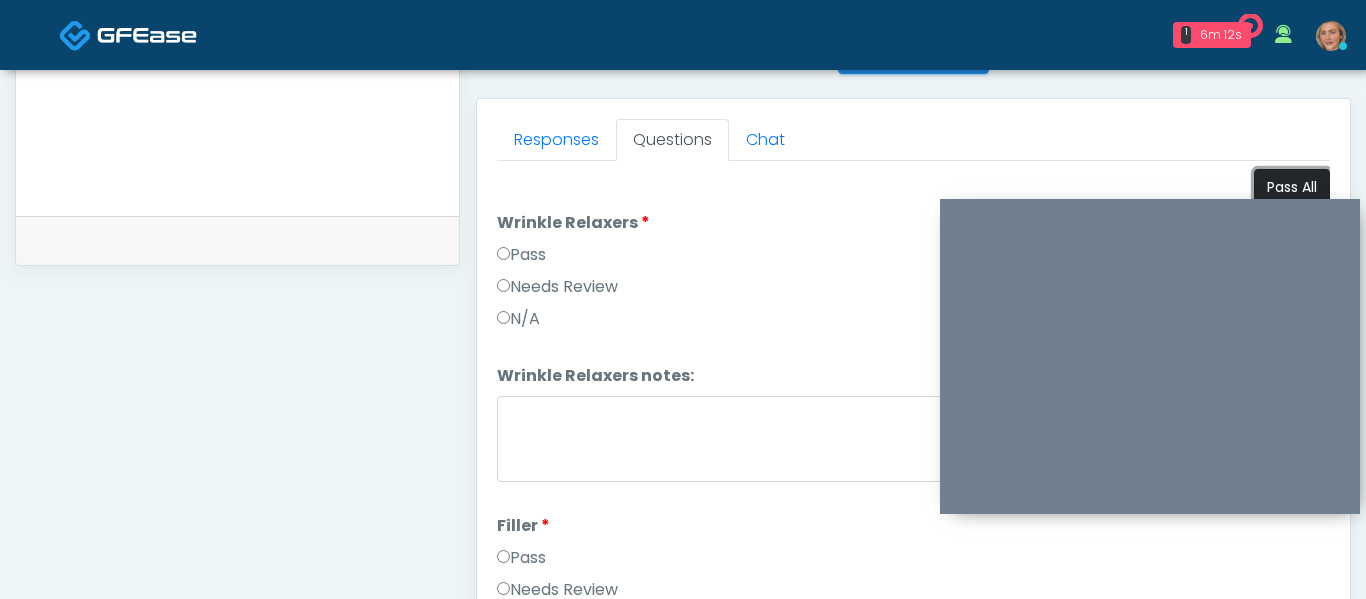 click on "Pass All" at bounding box center [1292, 187] 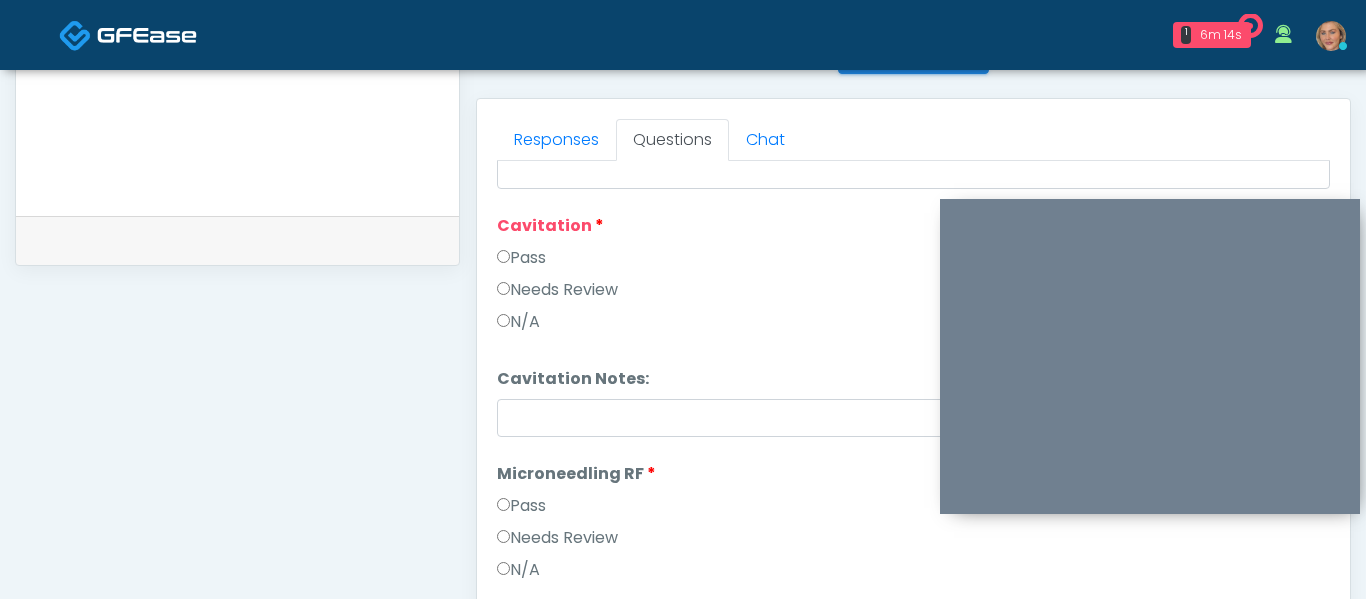 scroll, scrollTop: 3141, scrollLeft: 0, axis: vertical 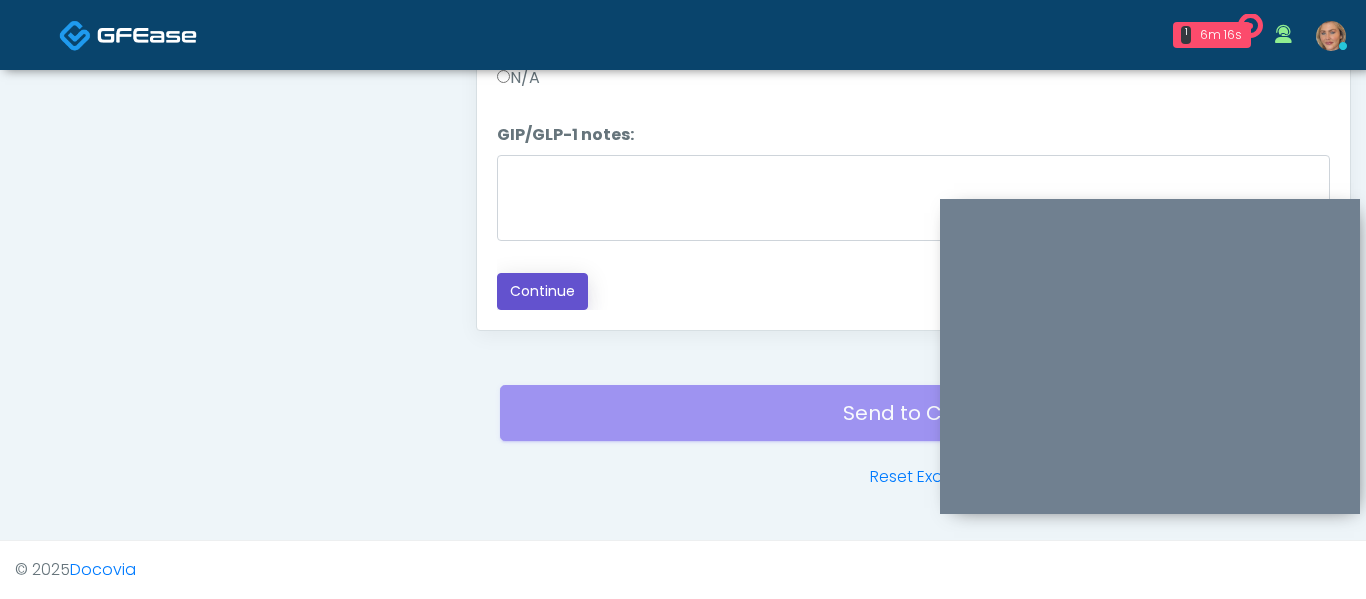 click on "Continue" at bounding box center (542, 291) 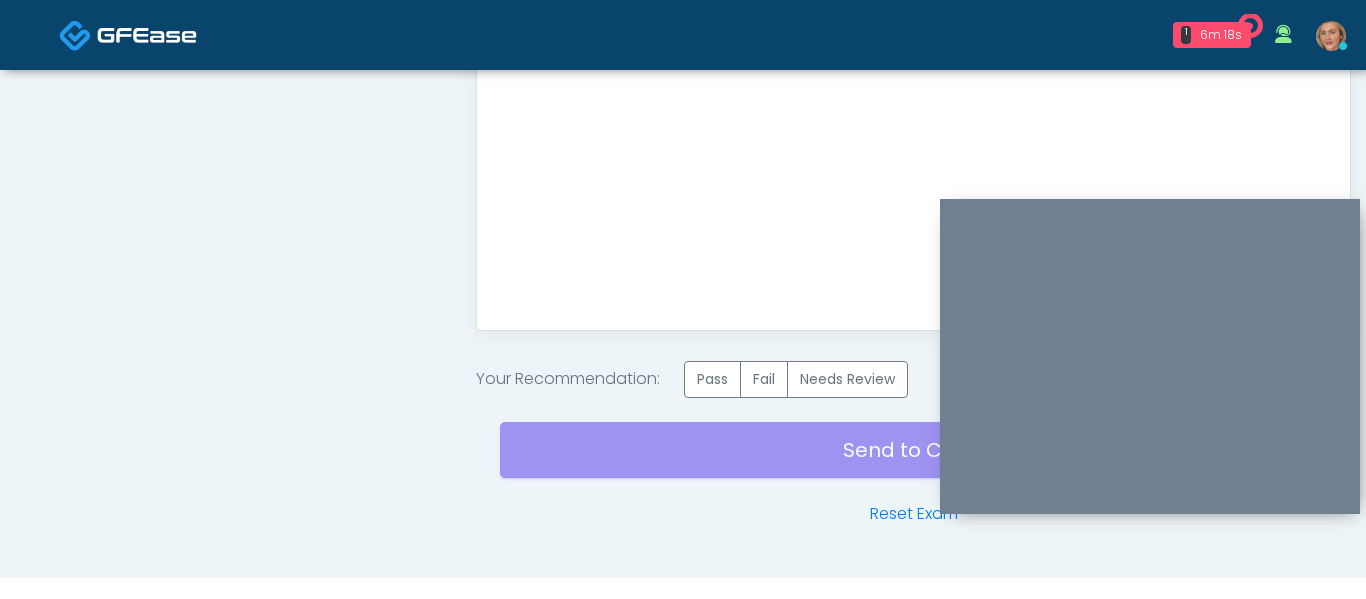 scroll, scrollTop: 0, scrollLeft: 0, axis: both 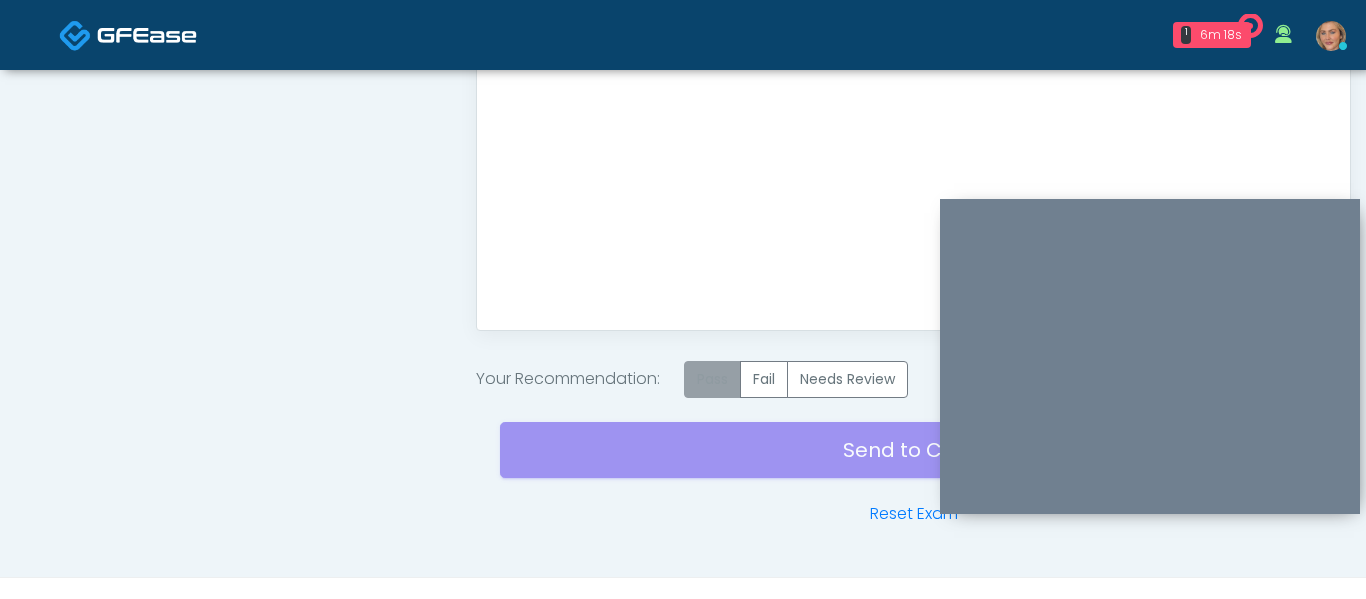 click on "Pass" at bounding box center (712, 379) 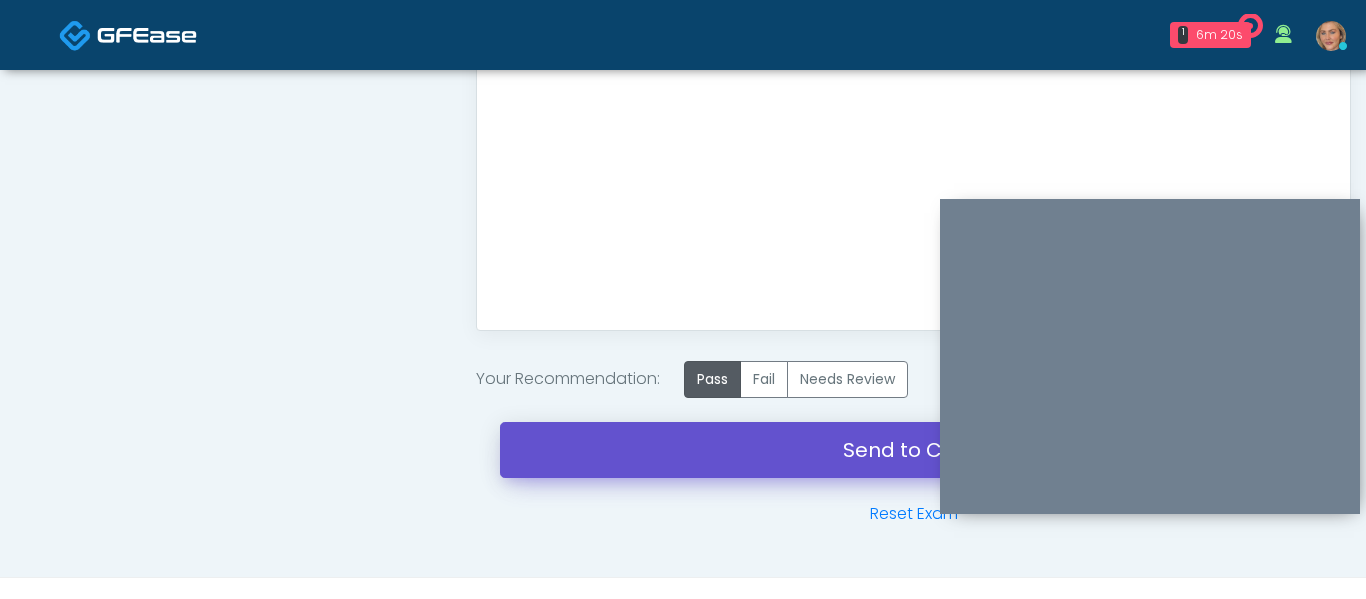 click on "Send to Client" at bounding box center (913, 450) 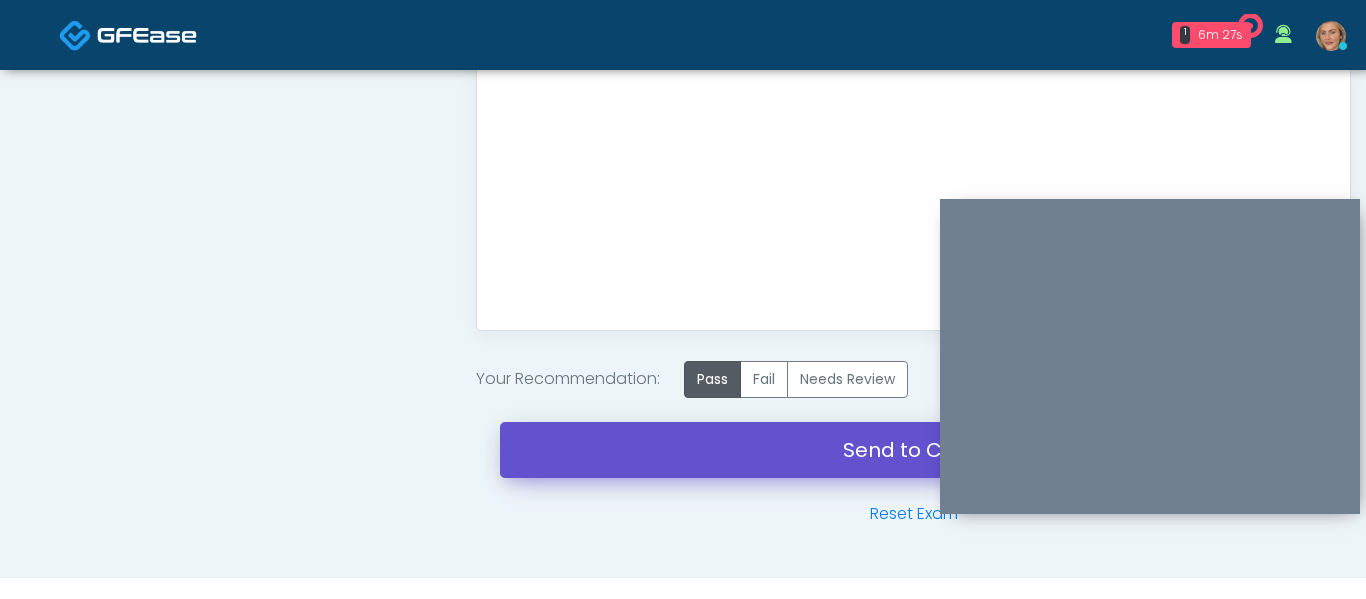 drag, startPoint x: 788, startPoint y: 450, endPoint x: 857, endPoint y: 93, distance: 363.60693 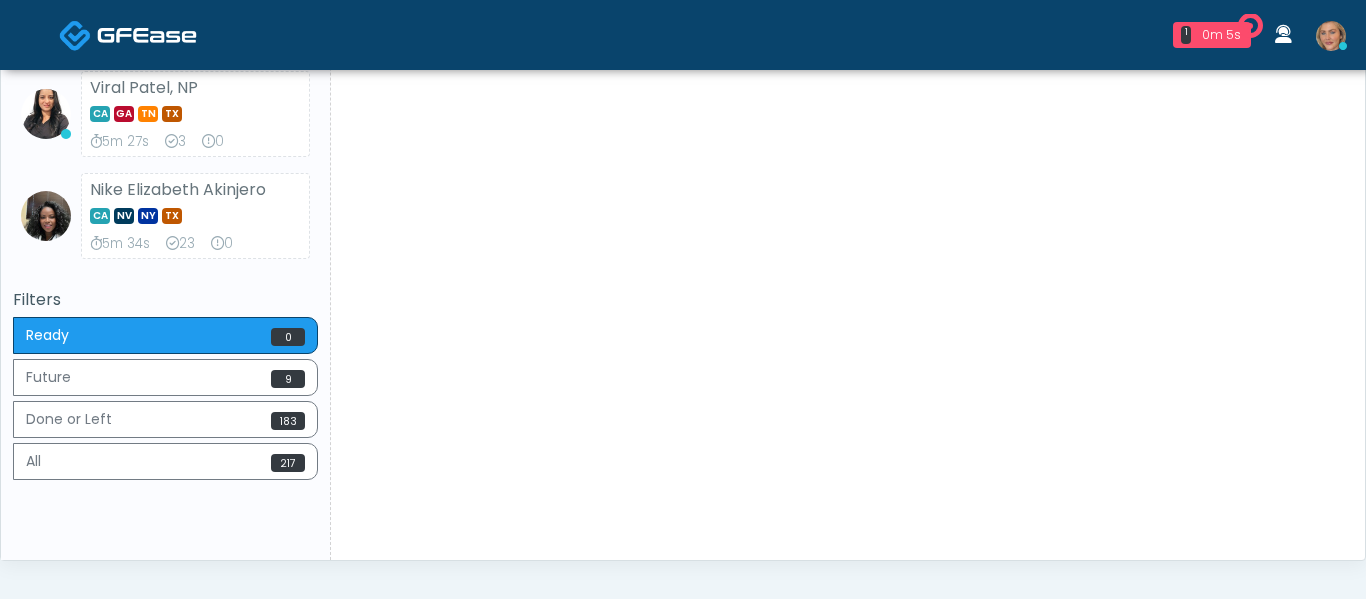 scroll, scrollTop: 0, scrollLeft: 0, axis: both 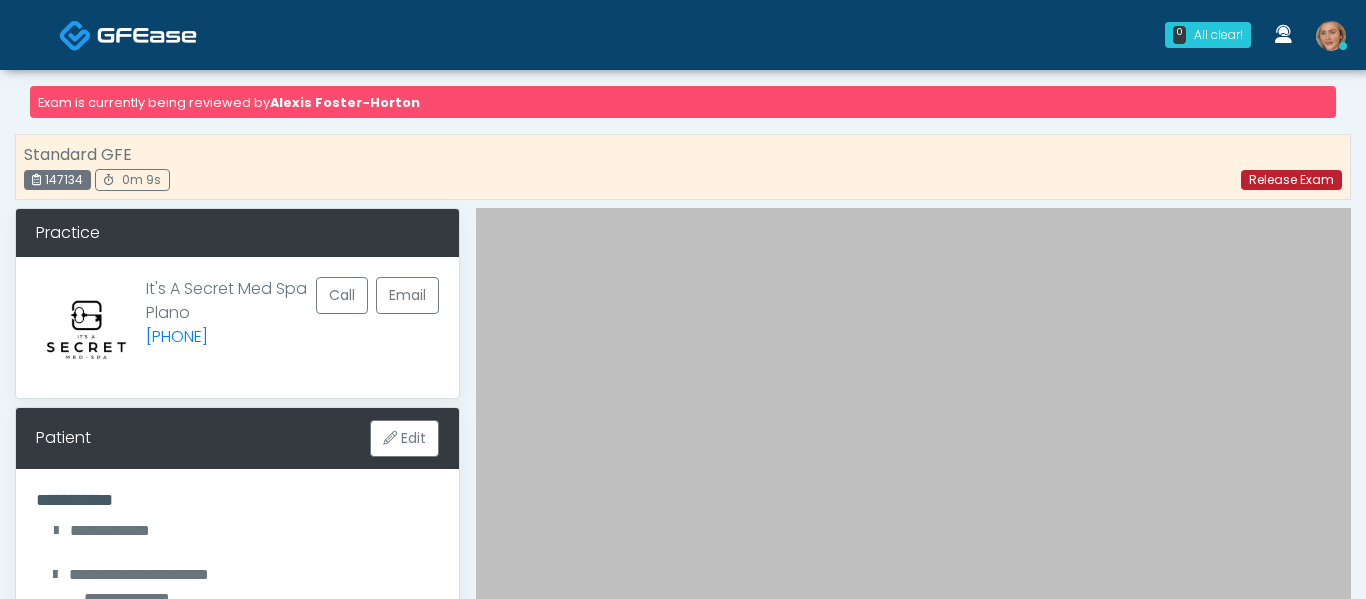 drag, startPoint x: 1293, startPoint y: 181, endPoint x: 832, endPoint y: 101, distance: 467.88995 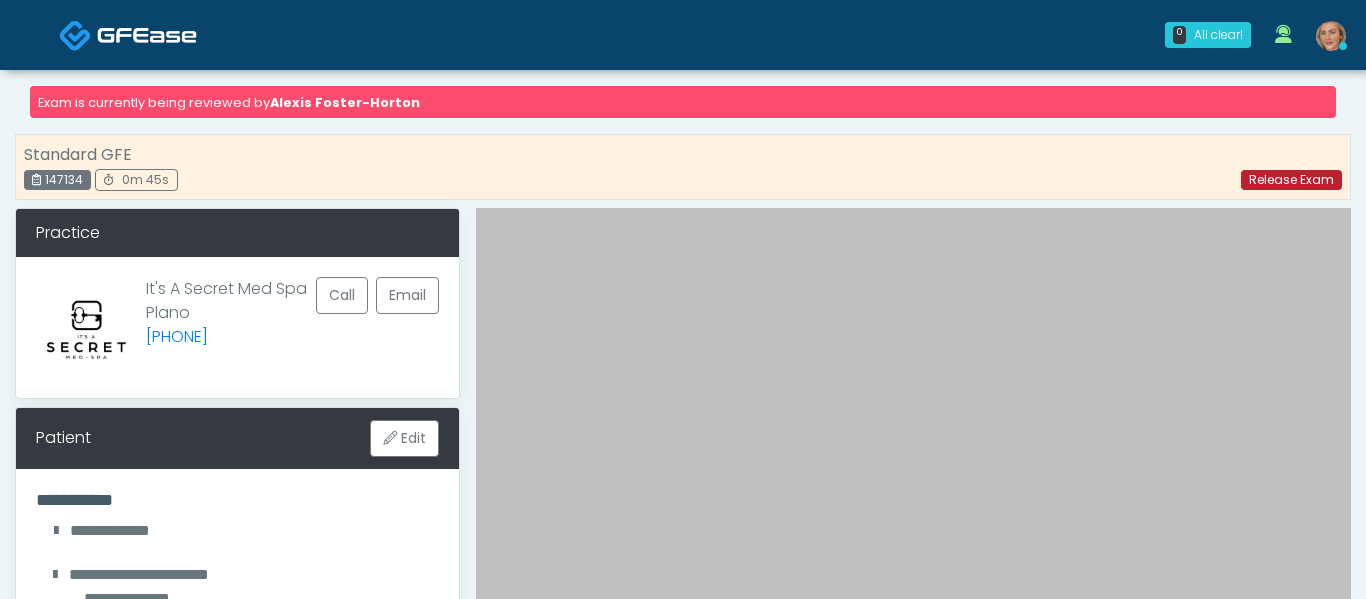 scroll, scrollTop: 0, scrollLeft: 0, axis: both 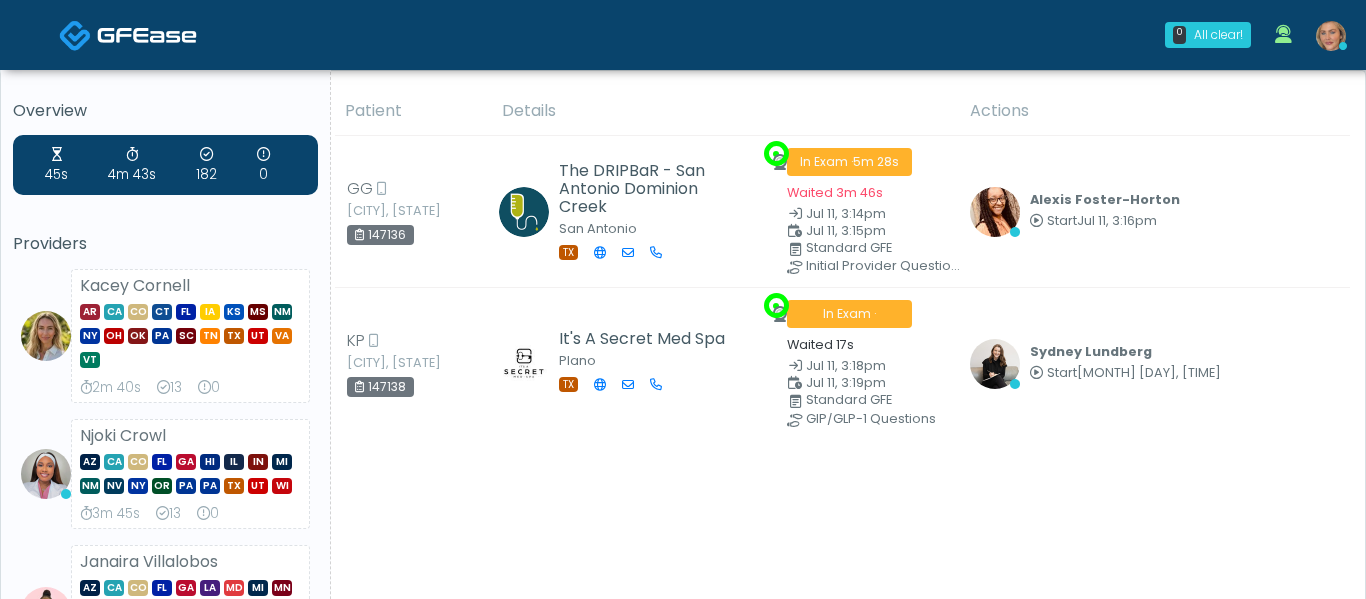 click on "Details" at bounding box center (724, 111) 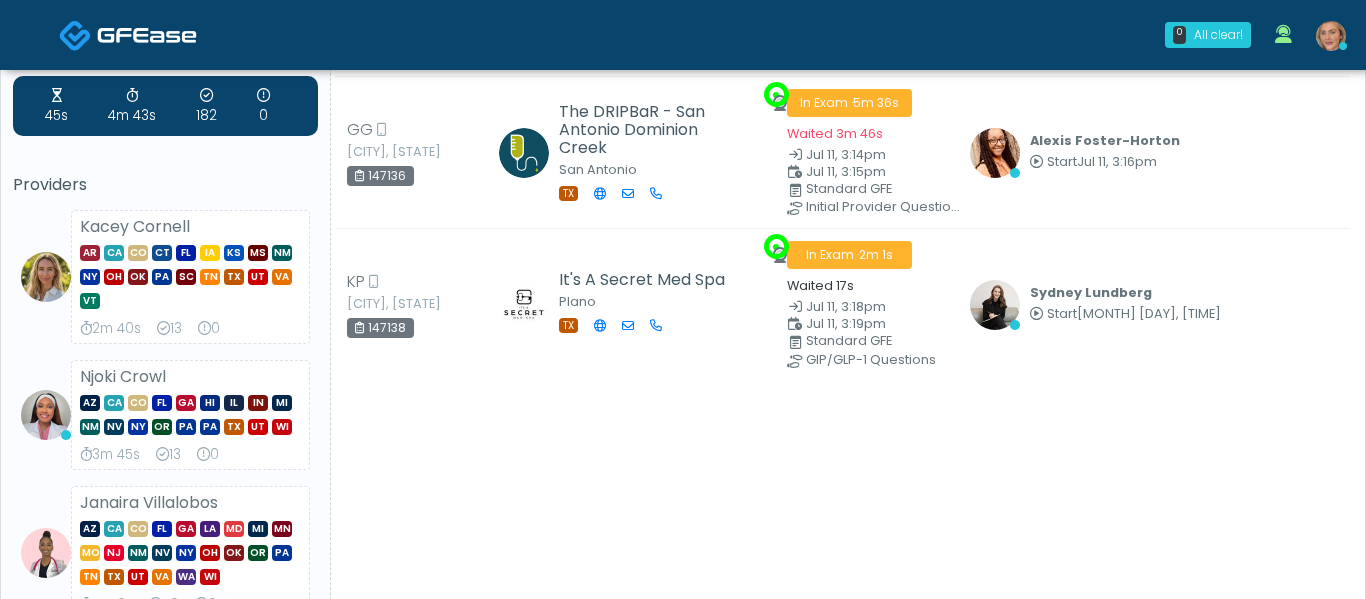 scroll, scrollTop: 0, scrollLeft: 0, axis: both 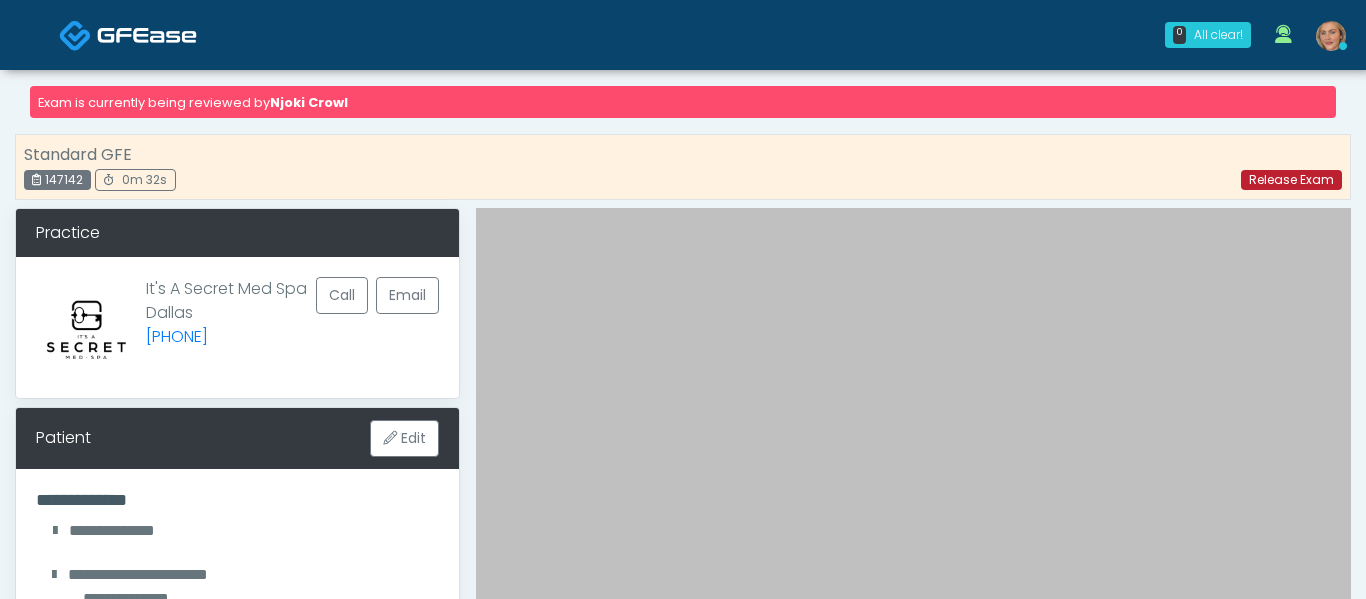 click on "Release Exam" at bounding box center (1291, 180) 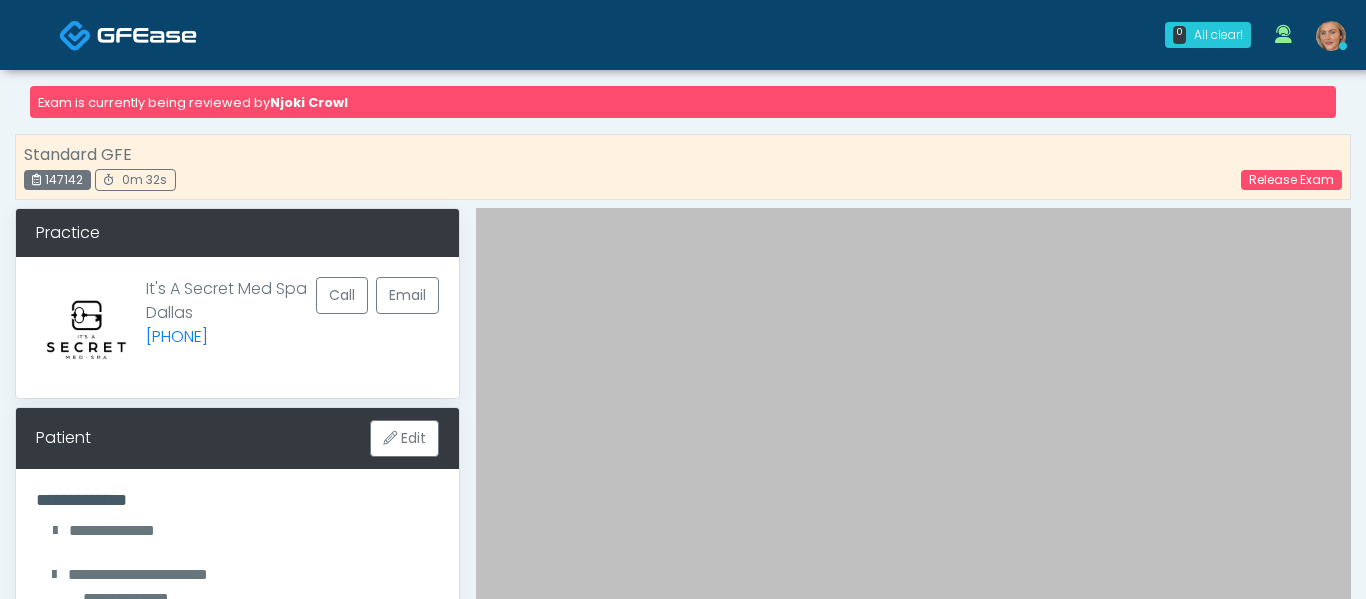 click on "Exam is currently being reviewed
by  Njoki Crowl
Standard GFE
147142
0m 32s
Release Exam" at bounding box center [683, 143] 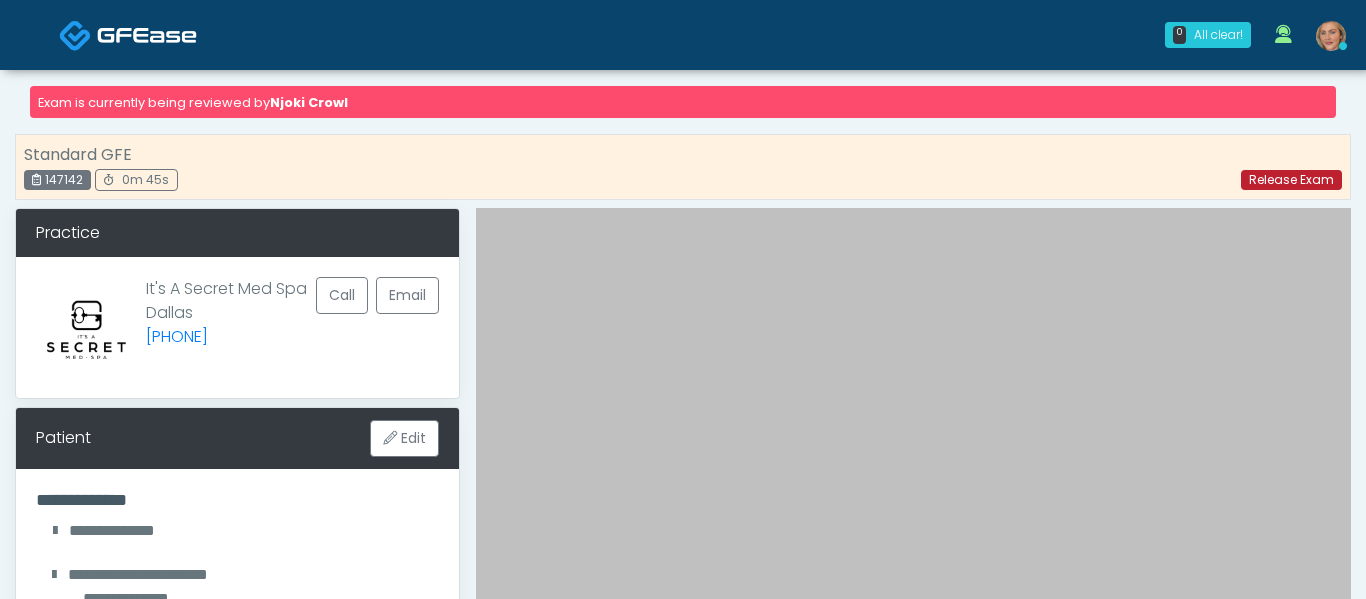 click on "Release Exam" at bounding box center [1291, 180] 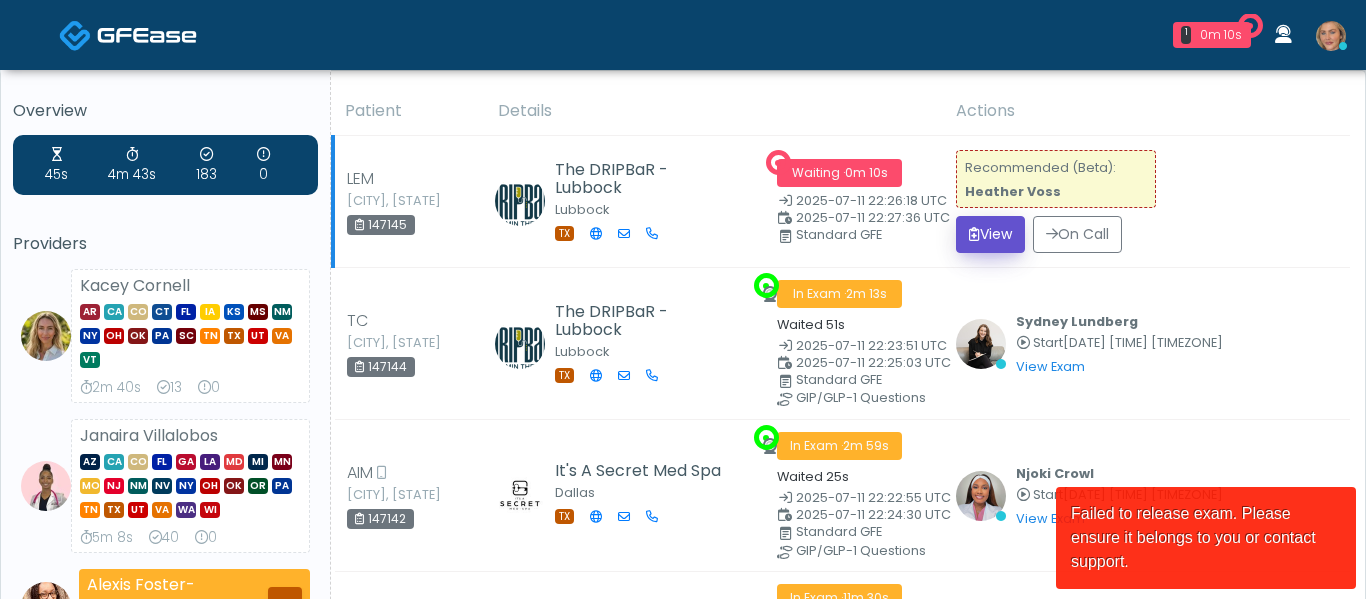 click on "View" at bounding box center (990, 234) 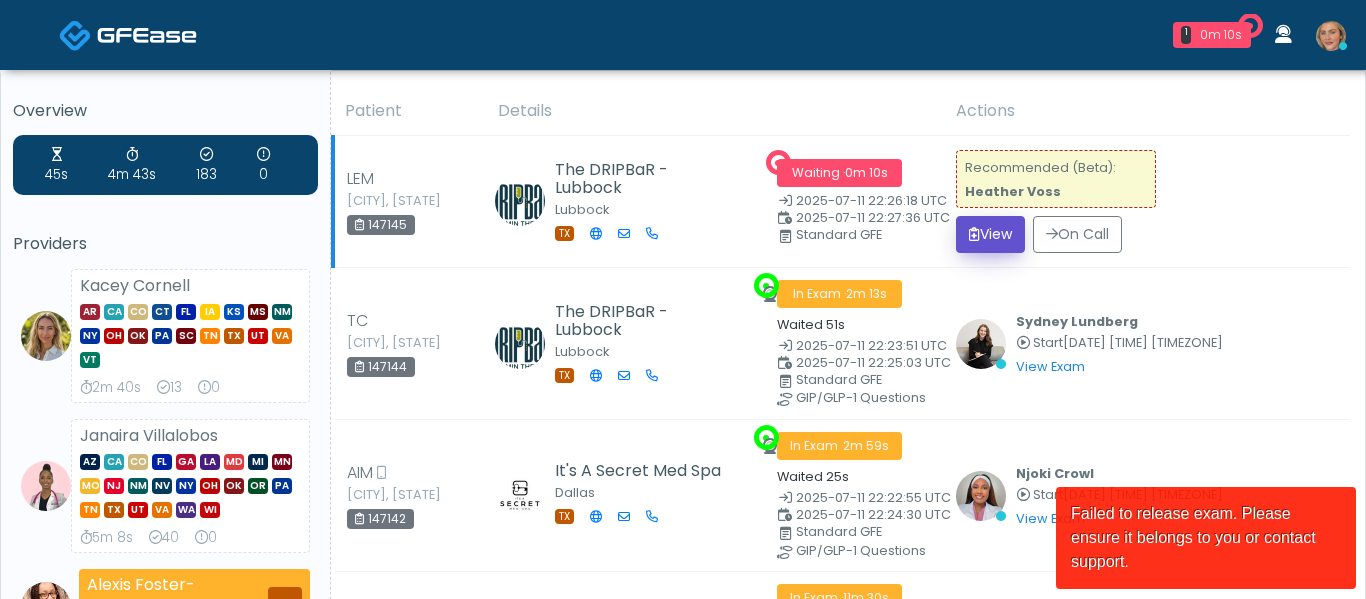scroll, scrollTop: 0, scrollLeft: 0, axis: both 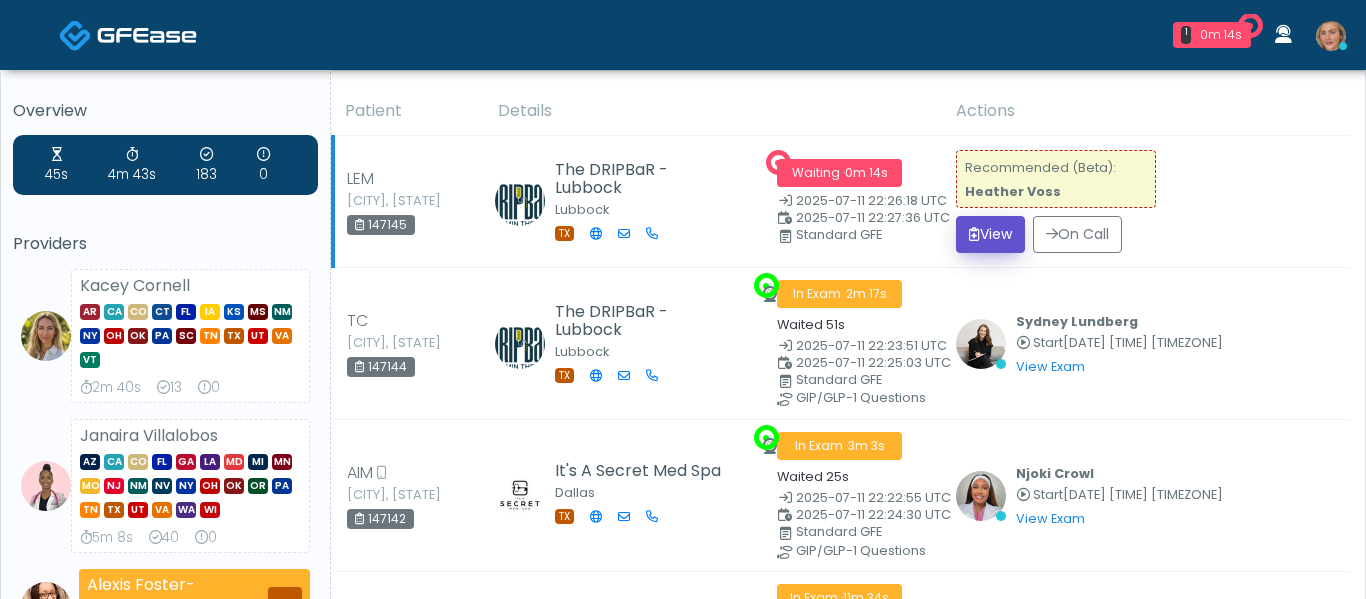 click on "View" at bounding box center [990, 234] 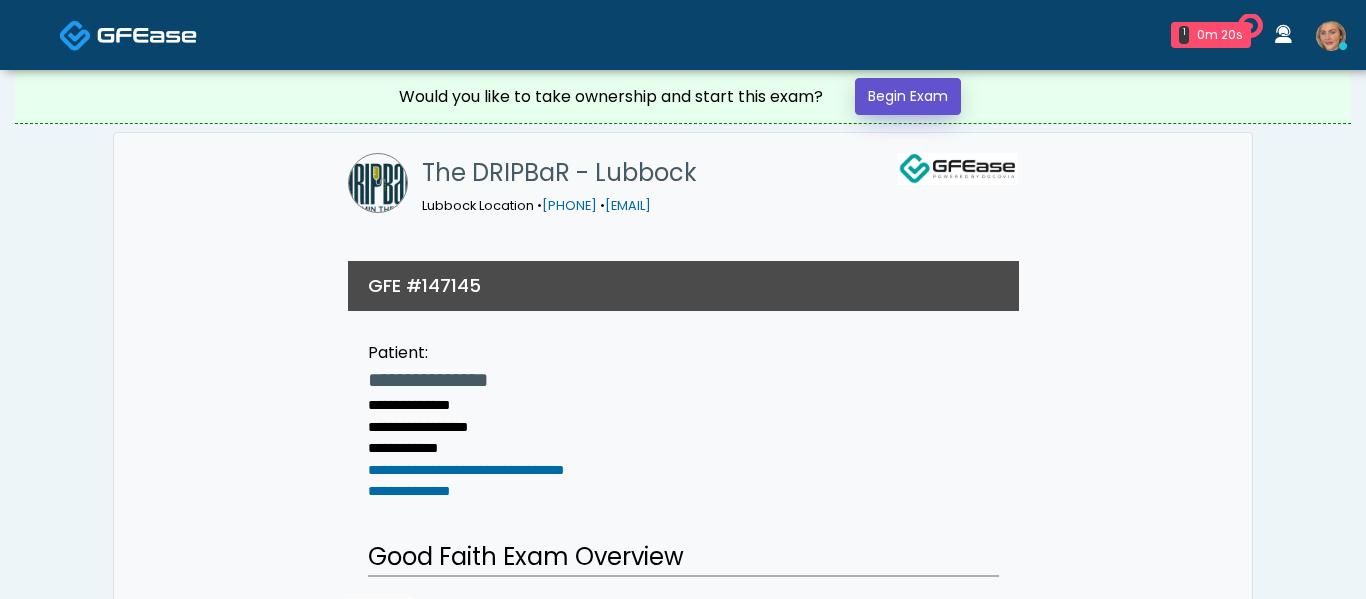 click on "Begin Exam" at bounding box center (908, 96) 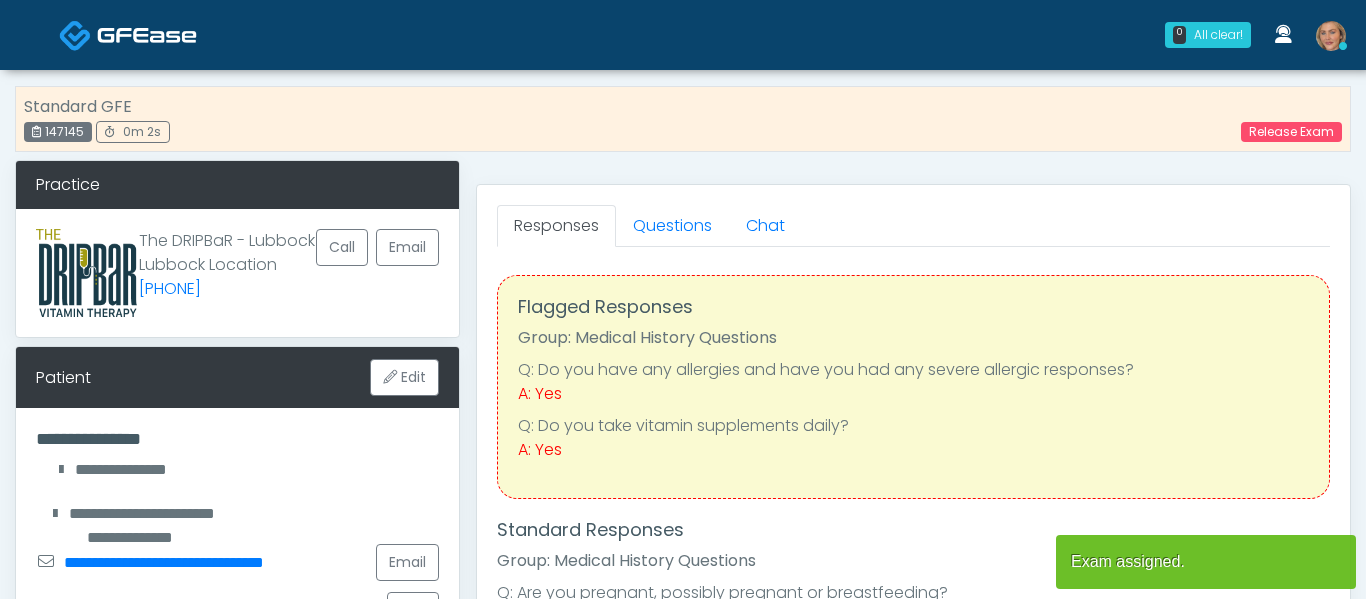 scroll, scrollTop: 0, scrollLeft: 0, axis: both 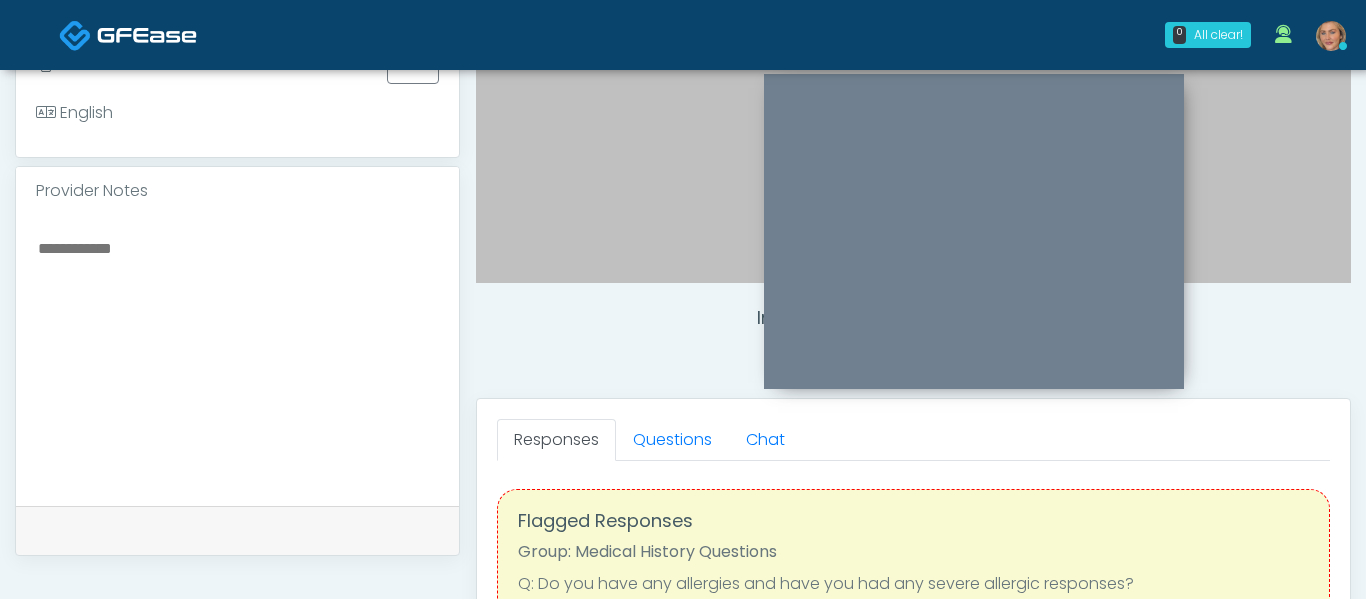 drag, startPoint x: 1238, startPoint y: 213, endPoint x: 1062, endPoint y: 89, distance: 215.29515 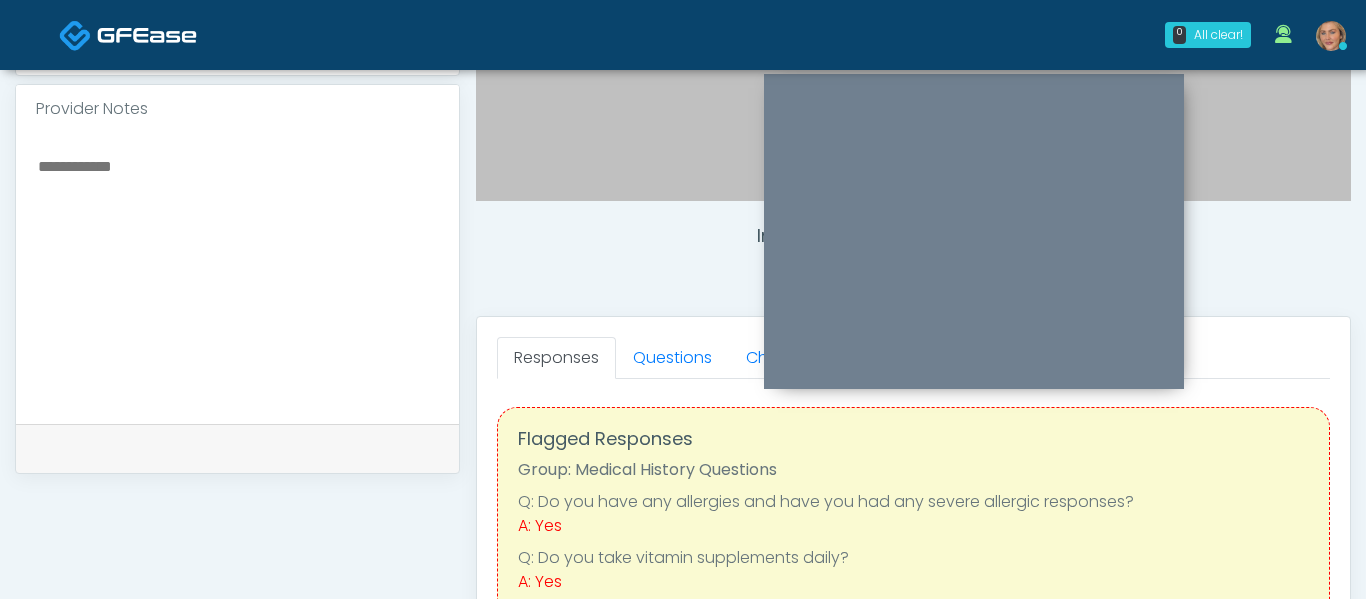 scroll, scrollTop: 624, scrollLeft: 0, axis: vertical 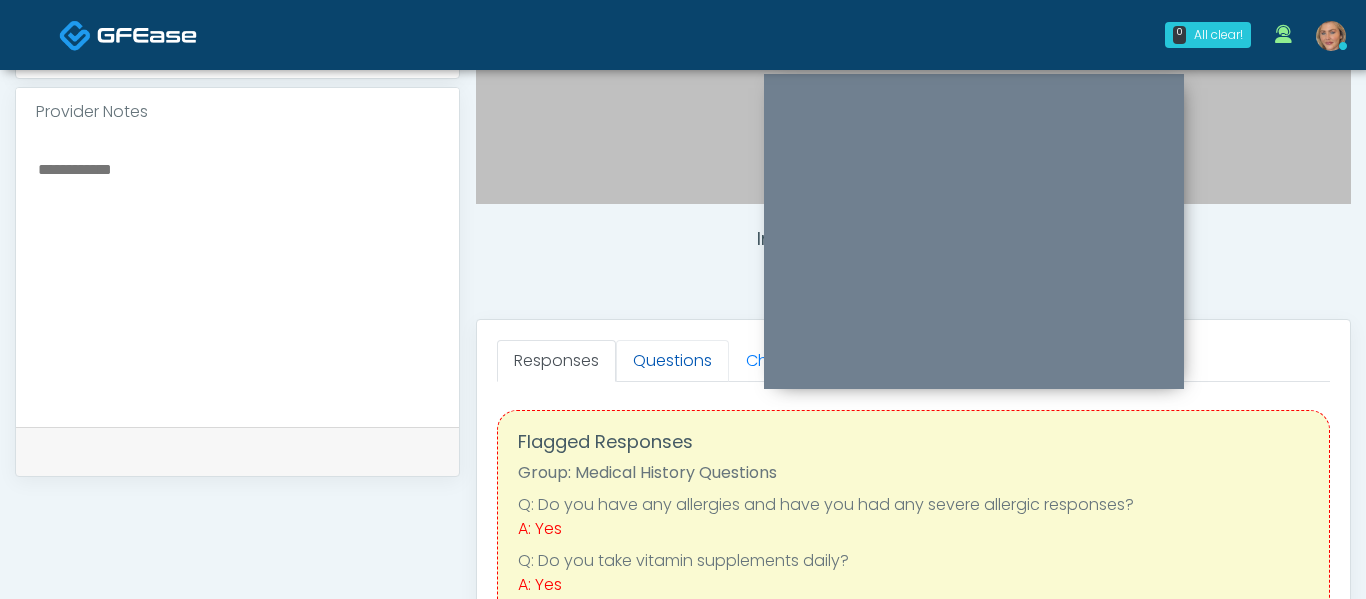 click on "Questions" at bounding box center (672, 361) 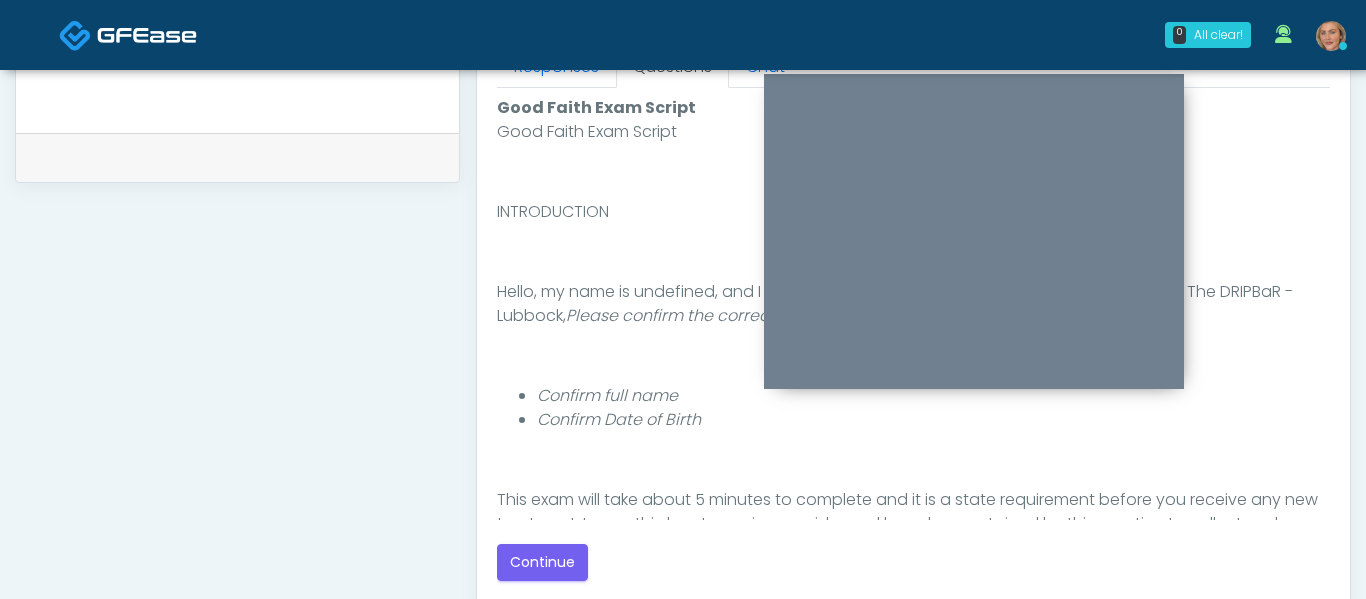 scroll, scrollTop: 966, scrollLeft: 0, axis: vertical 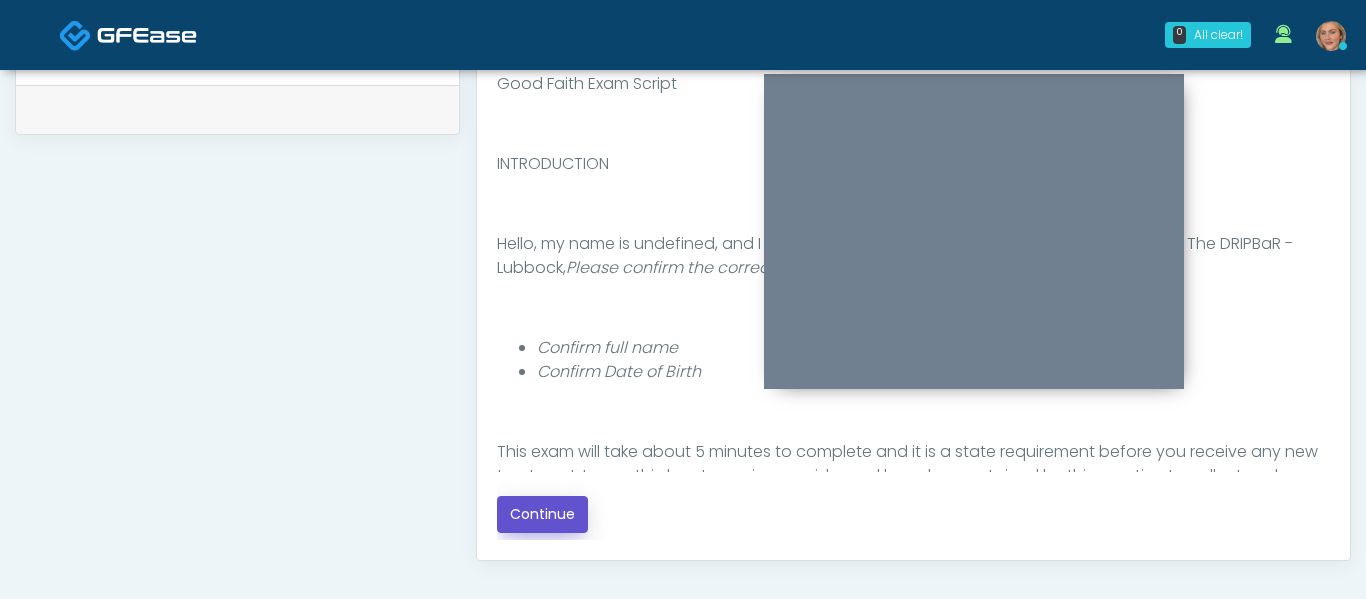 click on "Continue" at bounding box center [542, 514] 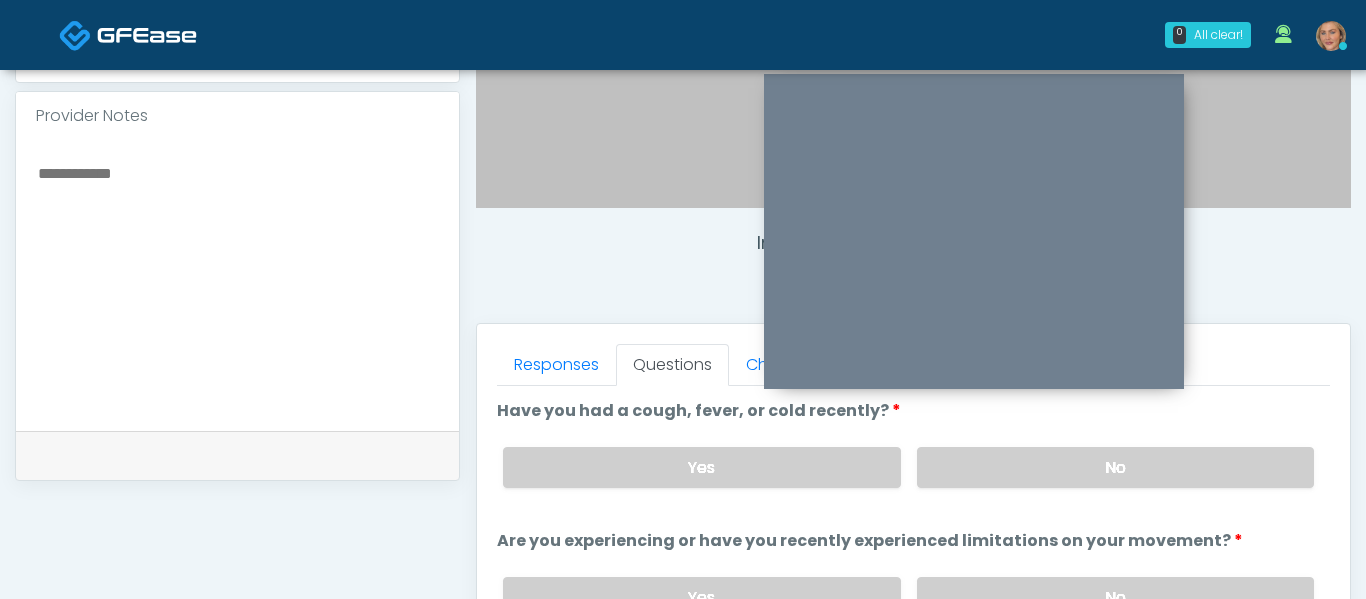 scroll, scrollTop: 610, scrollLeft: 0, axis: vertical 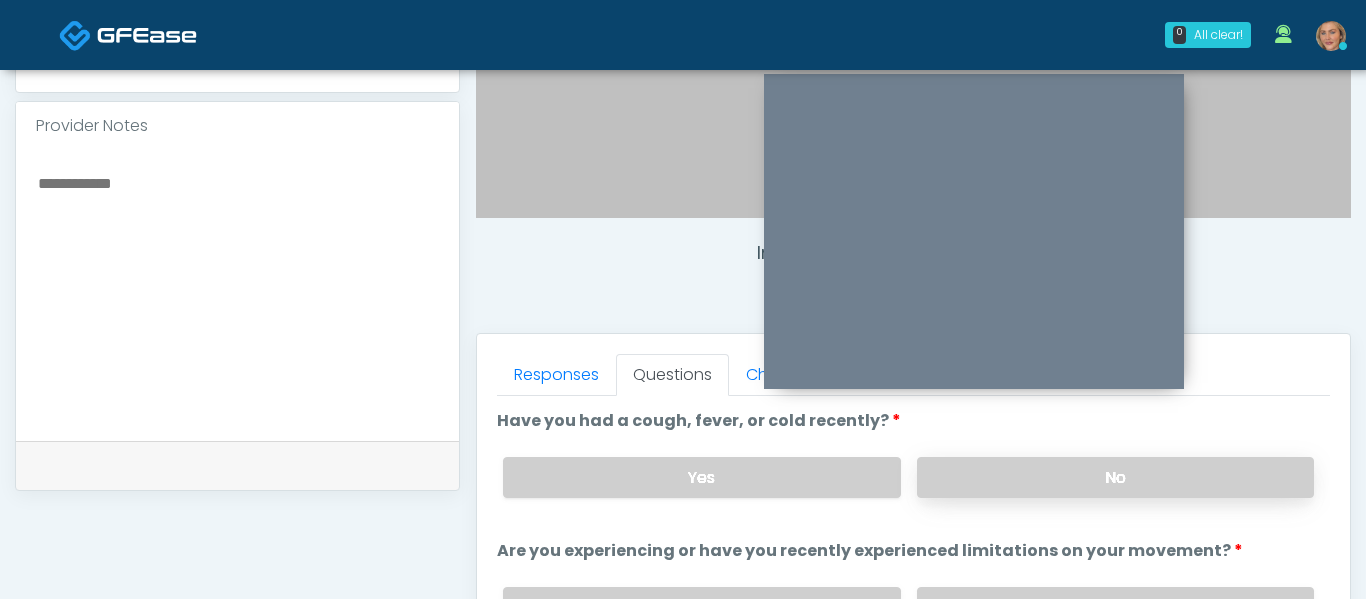 click on "No" at bounding box center (1115, 477) 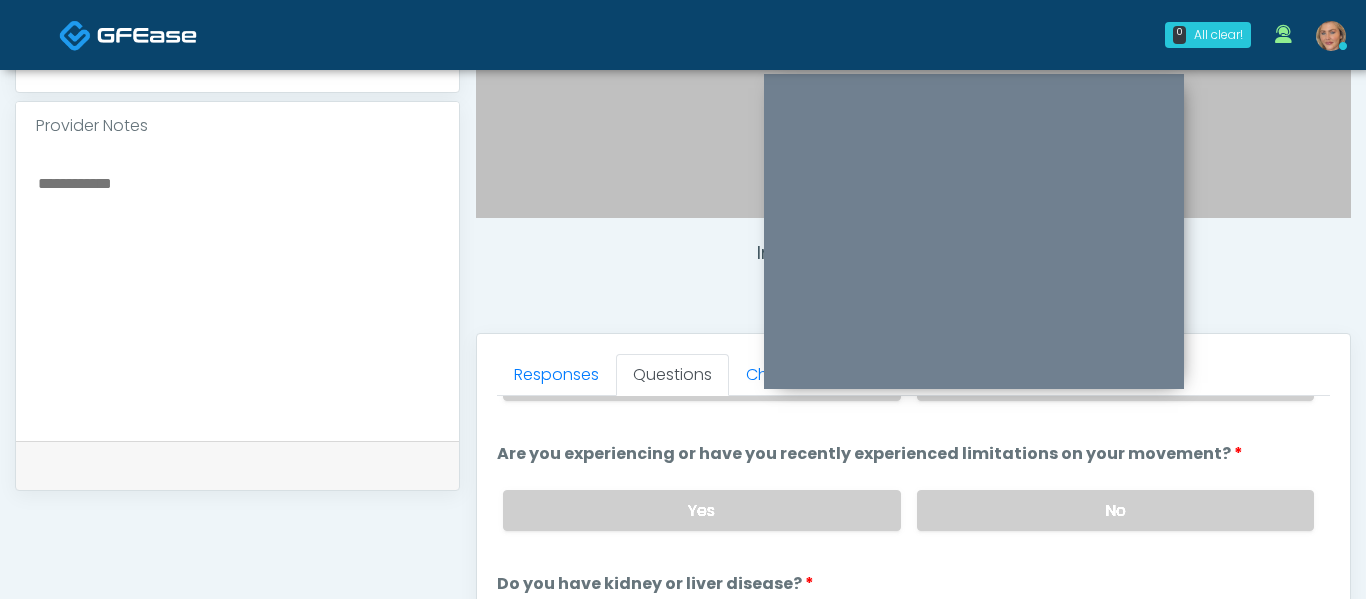 scroll, scrollTop: 106, scrollLeft: 0, axis: vertical 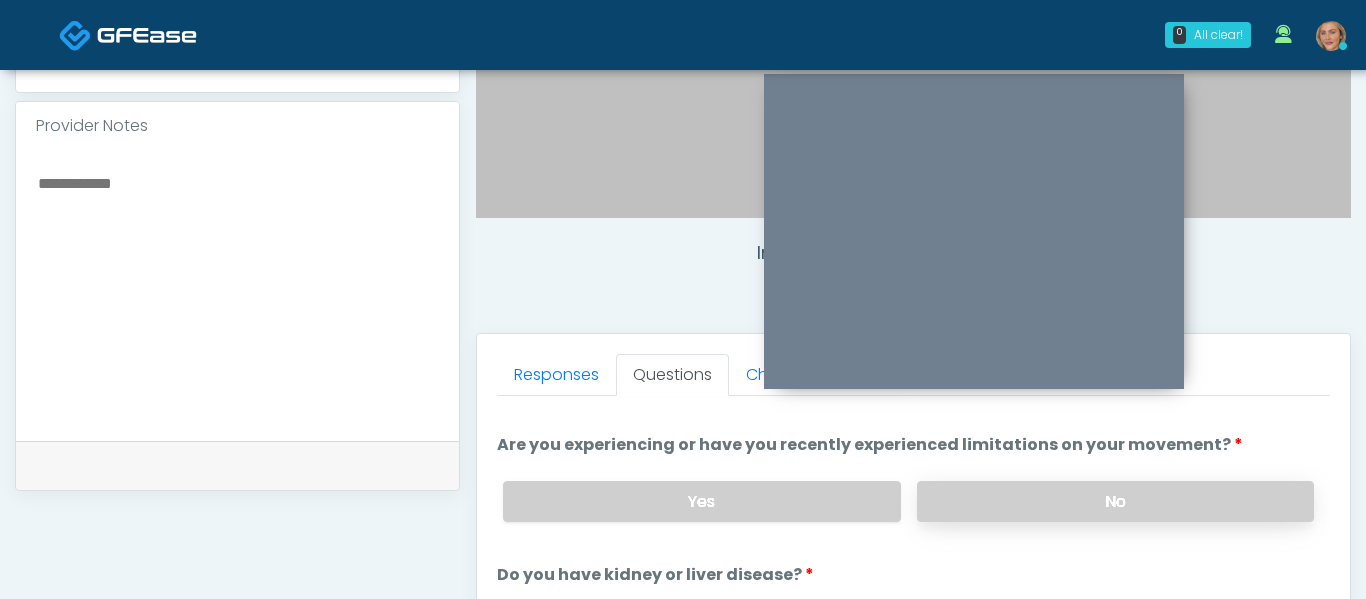 click on "No" at bounding box center (1115, 501) 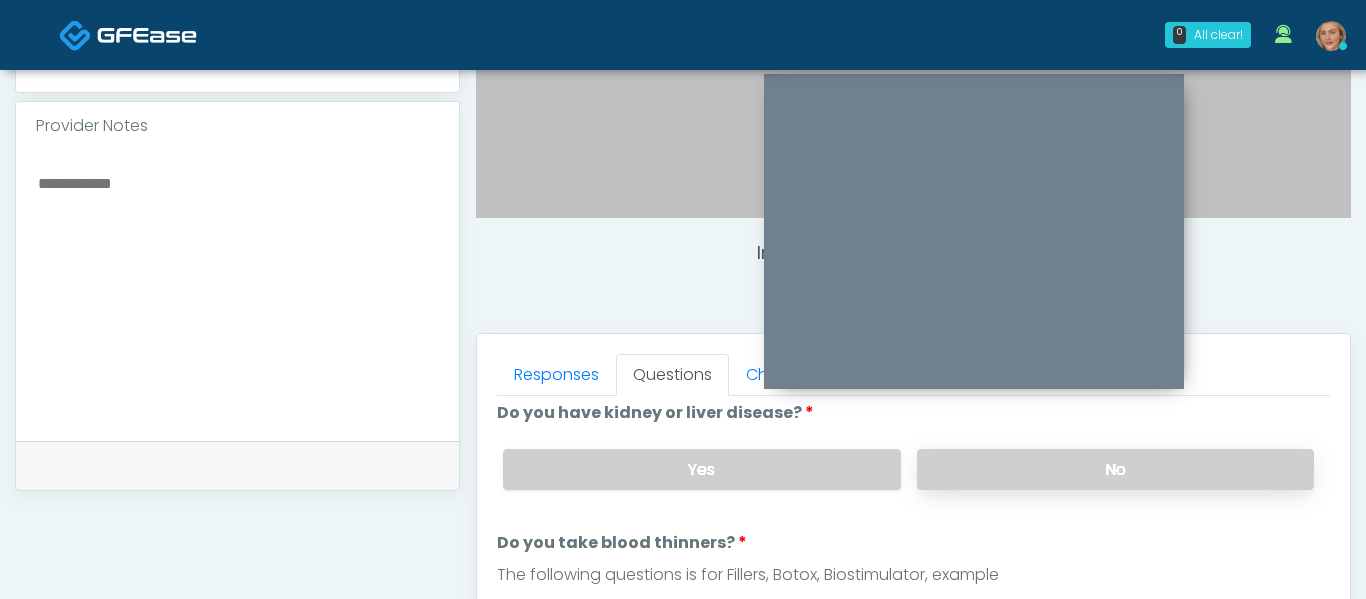 scroll, scrollTop: 279, scrollLeft: 0, axis: vertical 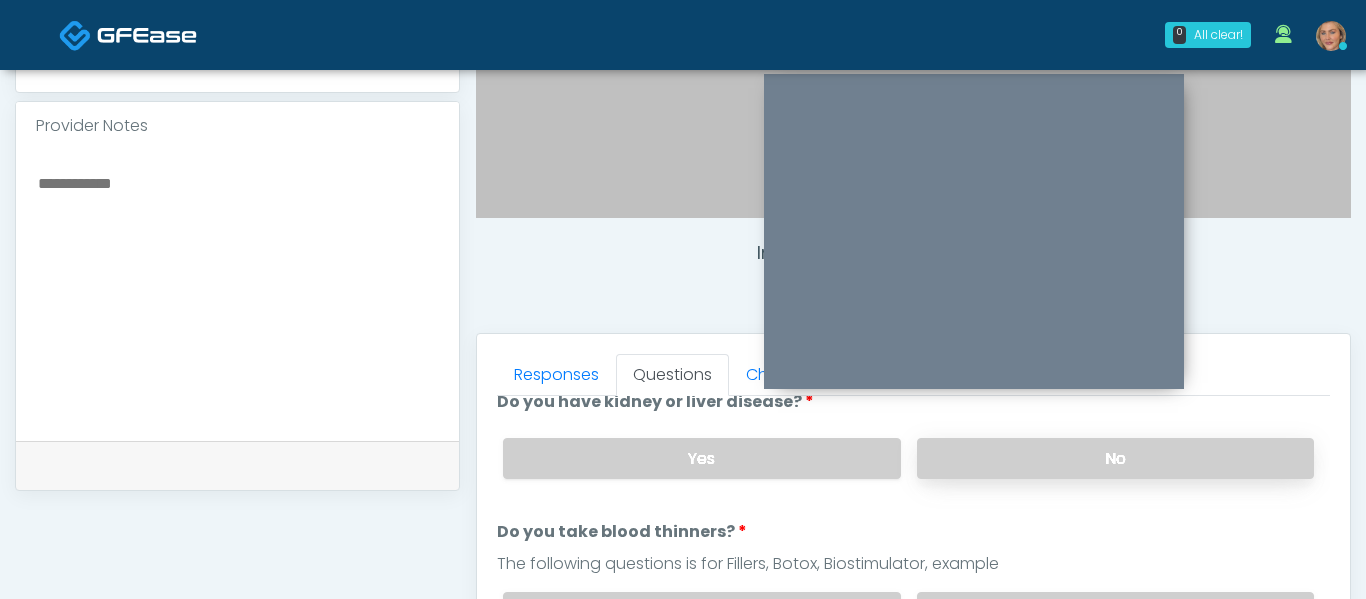 click on "No" at bounding box center (1115, 458) 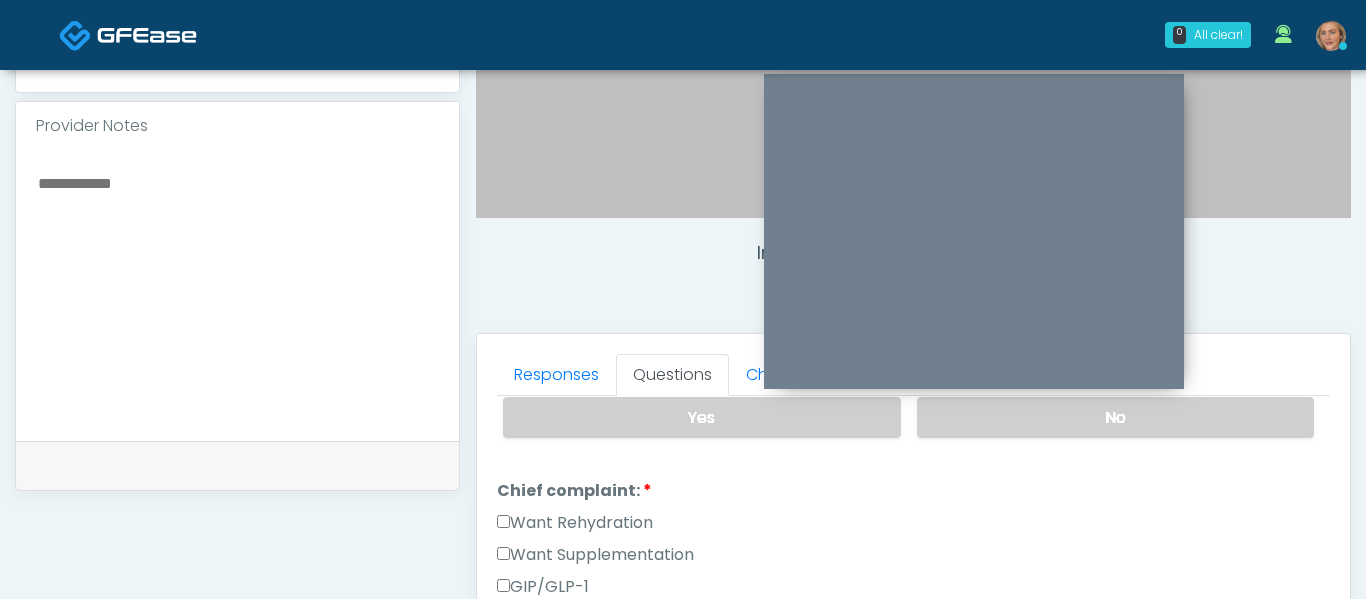 scroll, scrollTop: 473, scrollLeft: 0, axis: vertical 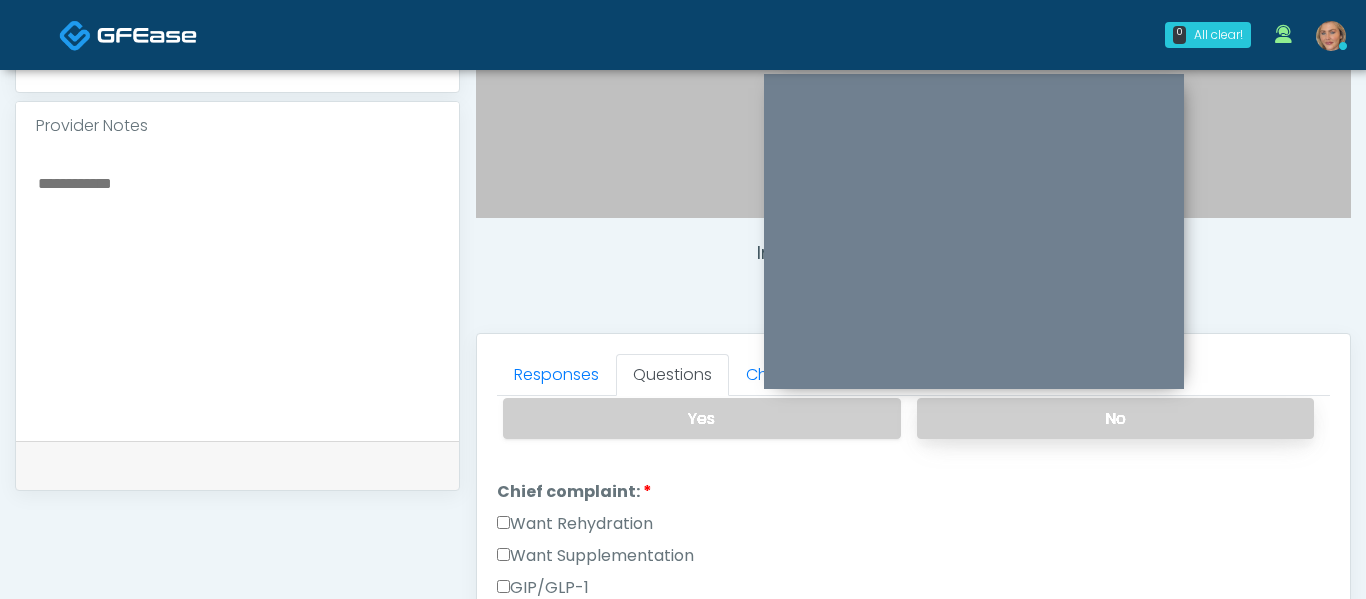 click on "No" at bounding box center (1115, 418) 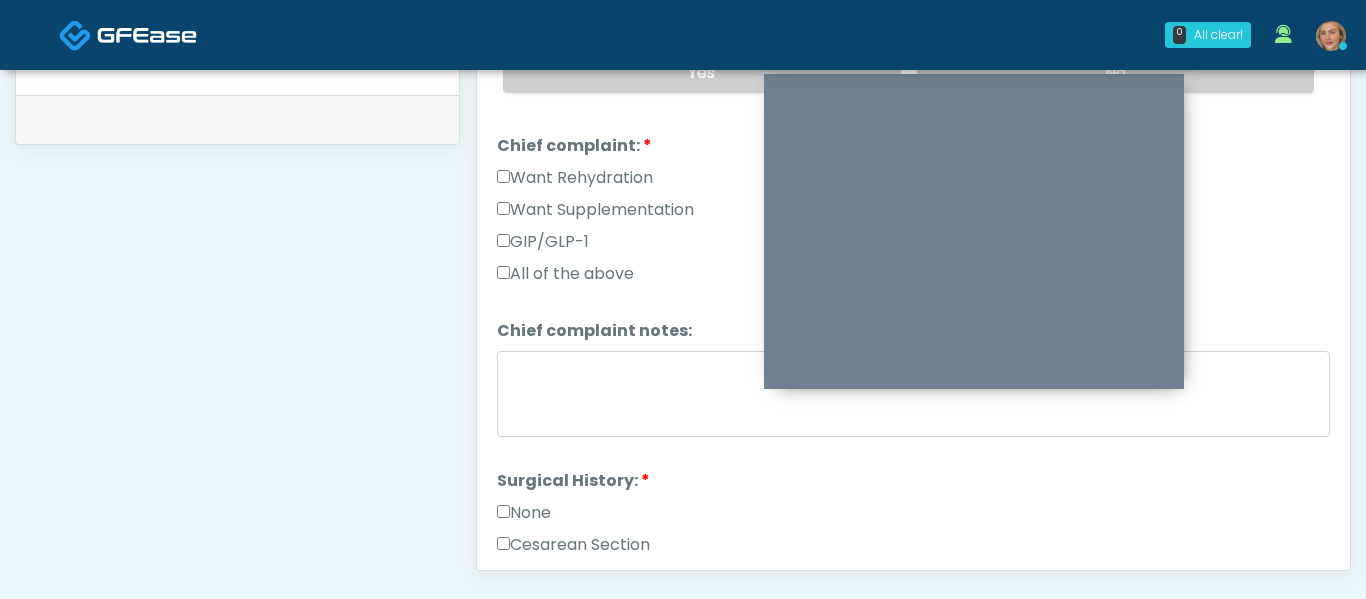 scroll, scrollTop: 210, scrollLeft: 0, axis: vertical 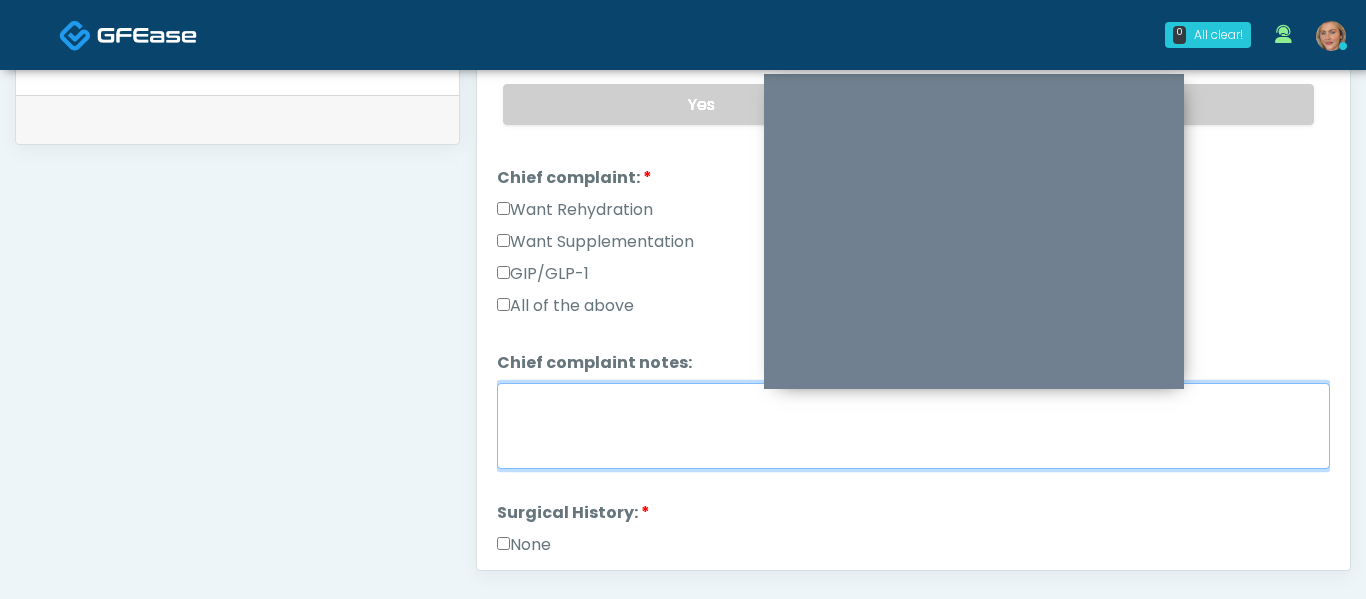 click on "Chief complaint notes:" at bounding box center (913, 426) 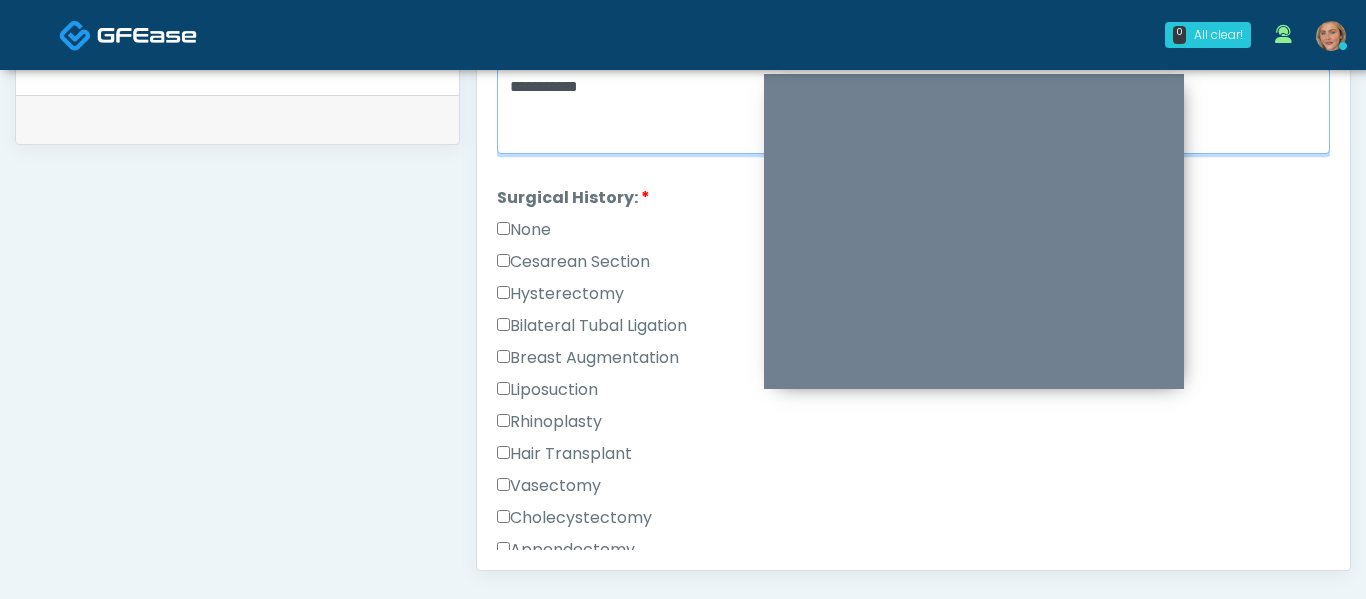 scroll, scrollTop: 761, scrollLeft: 0, axis: vertical 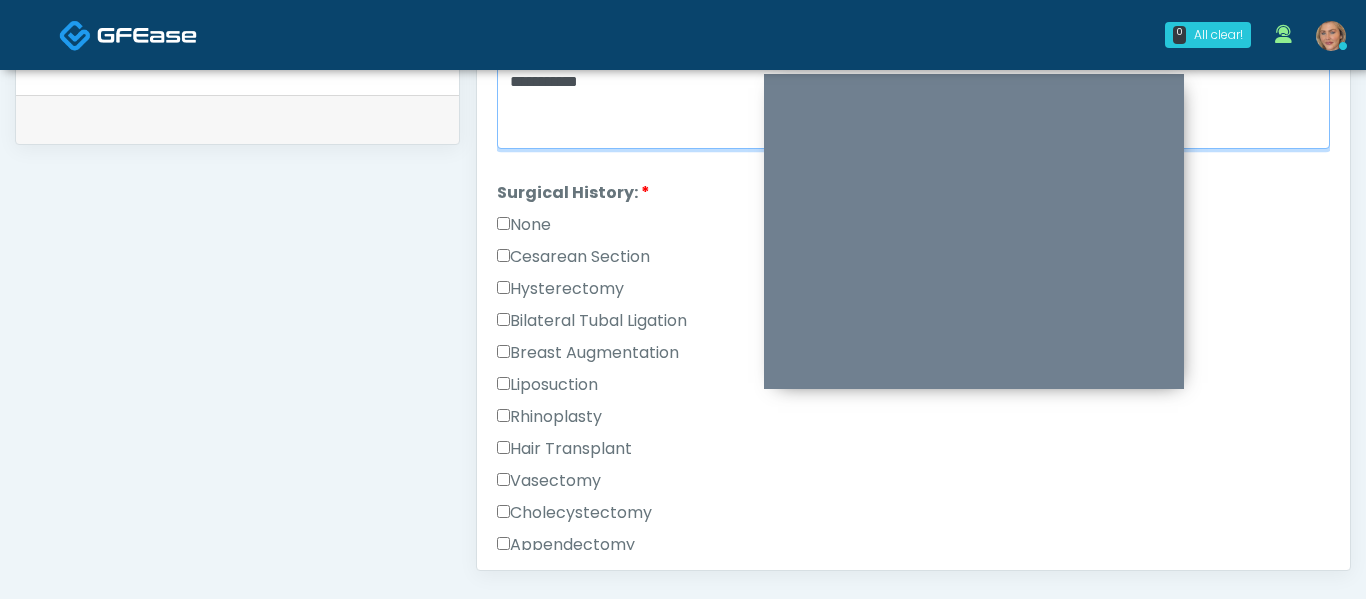 type on "**********" 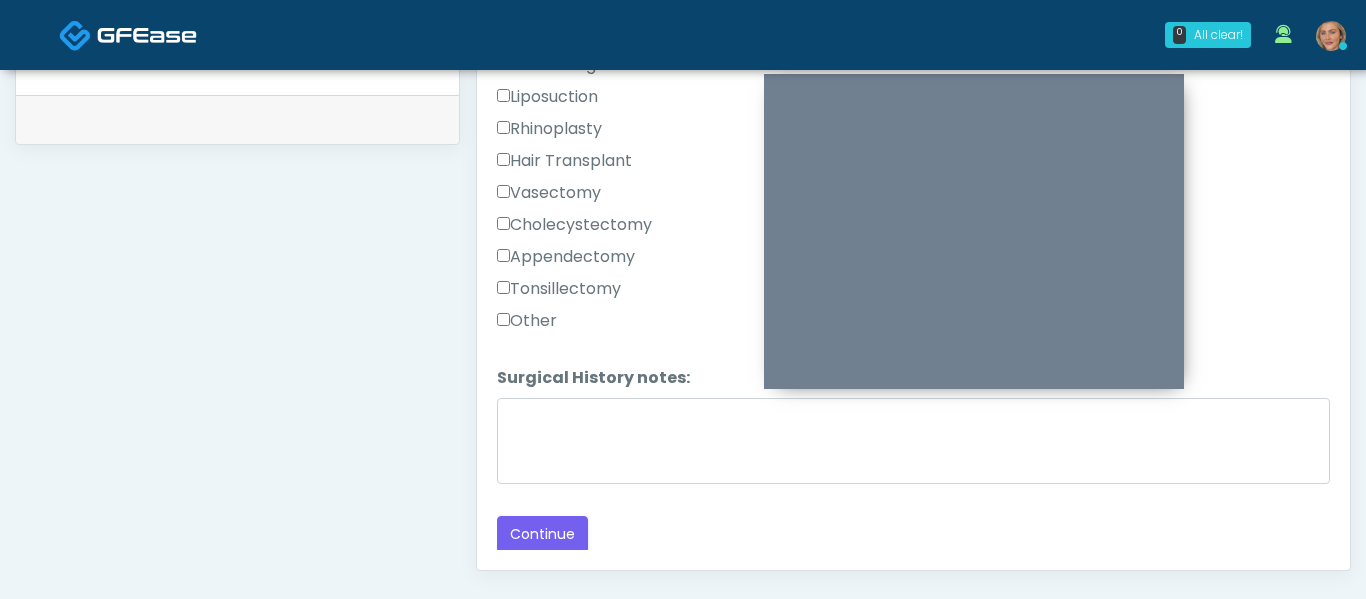 scroll, scrollTop: 1052, scrollLeft: 0, axis: vertical 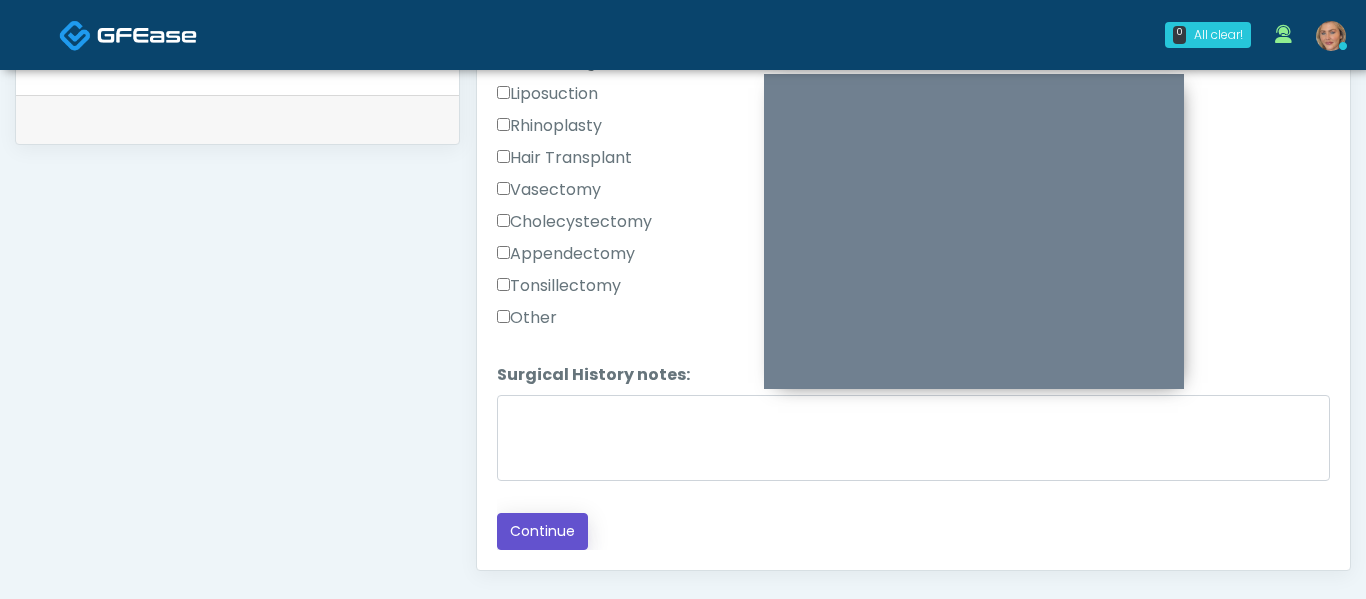 click on "Continue" at bounding box center (542, 531) 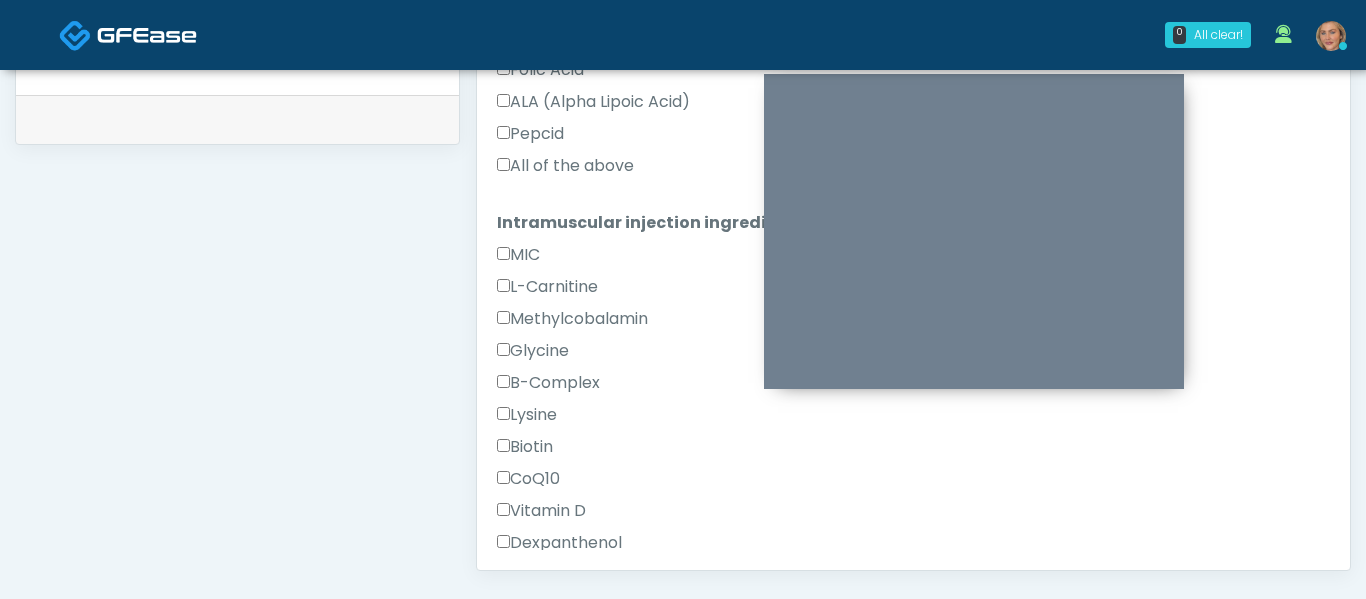 scroll, scrollTop: 928, scrollLeft: 0, axis: vertical 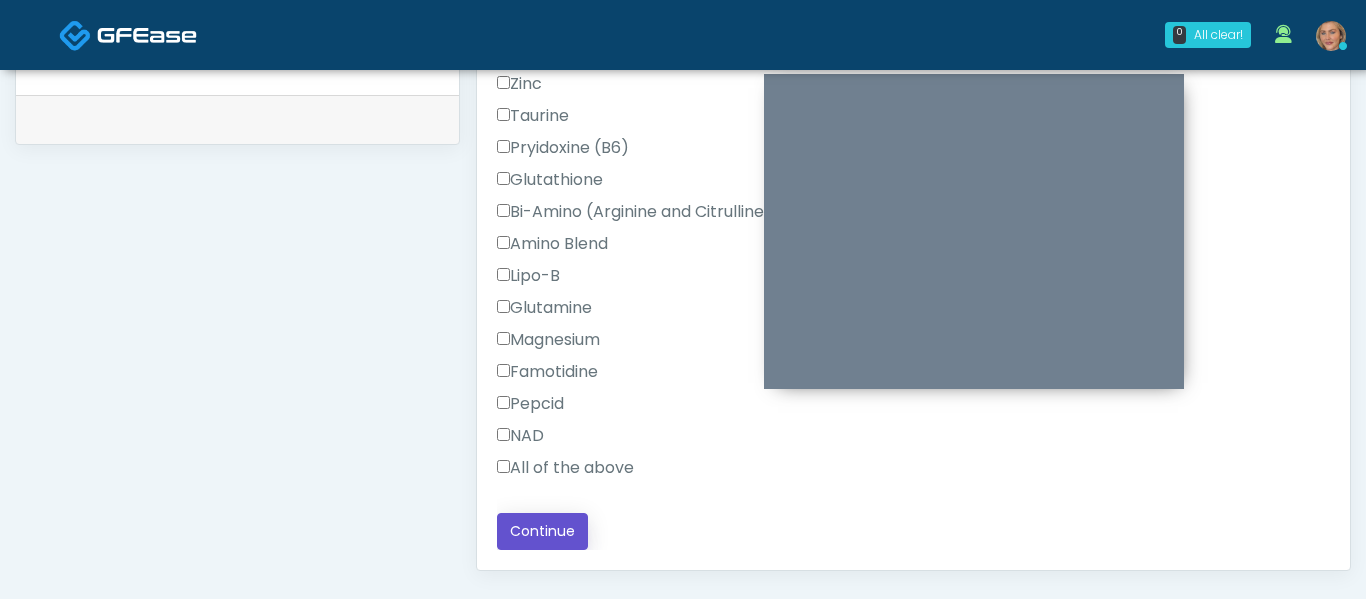click on "Continue" at bounding box center [542, 531] 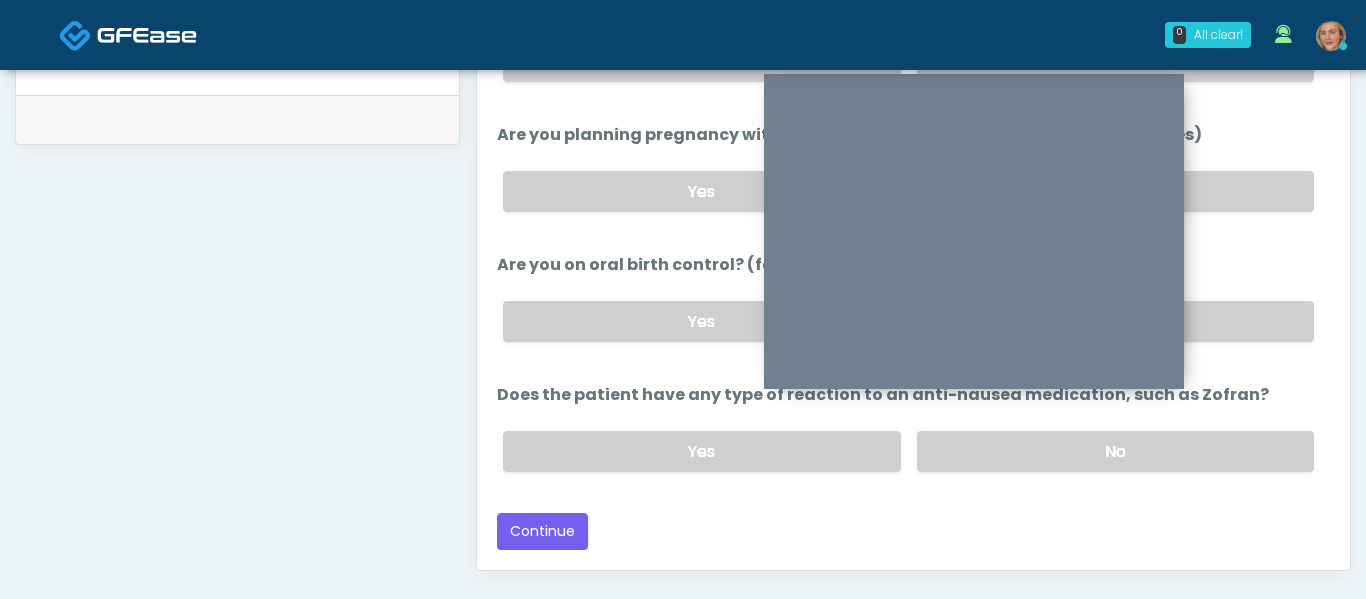 scroll, scrollTop: 1109, scrollLeft: 0, axis: vertical 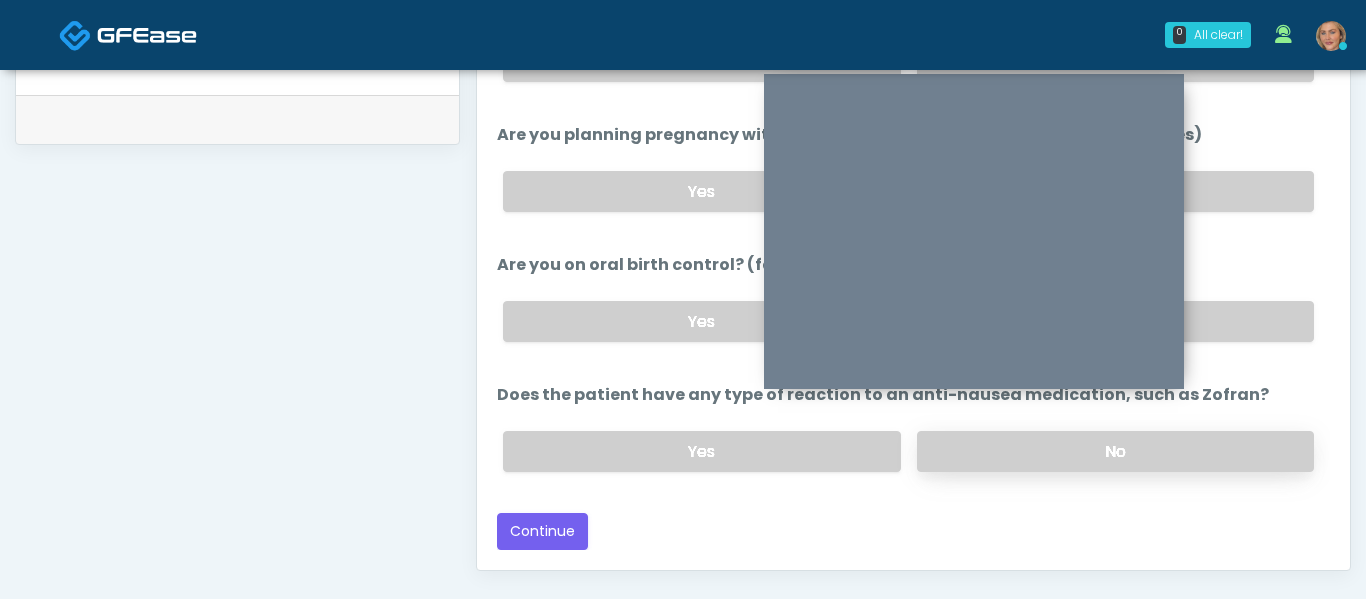 click on "No" at bounding box center [1115, 451] 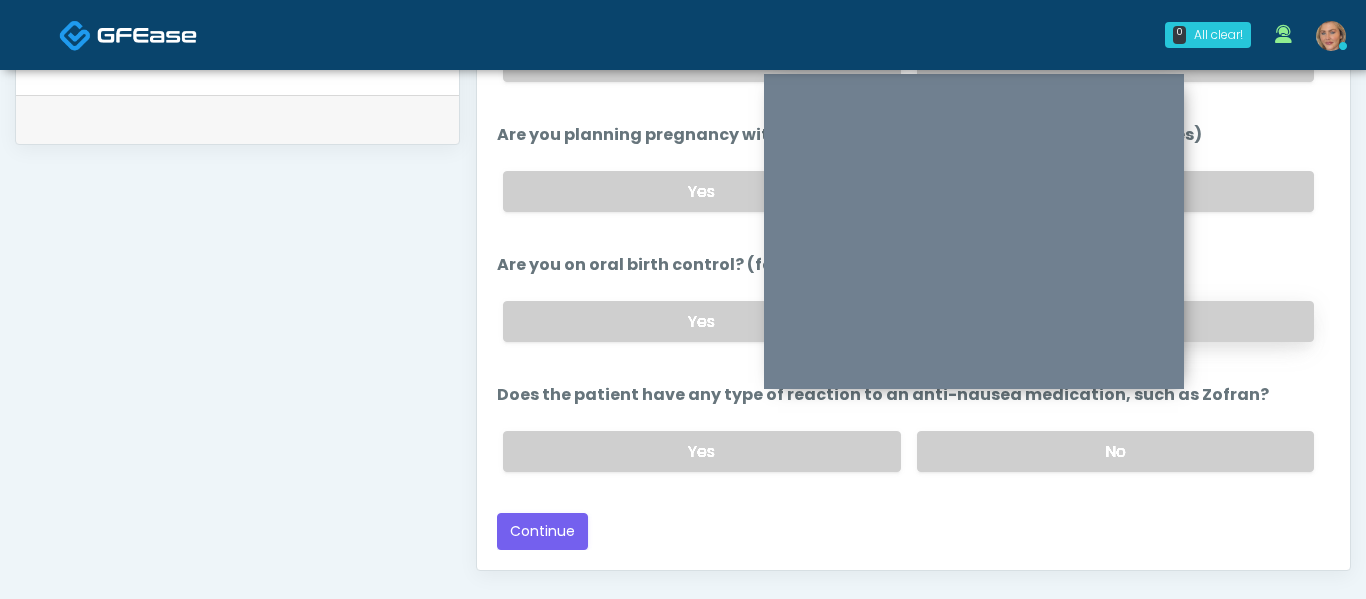 click on "No" at bounding box center (1115, 321) 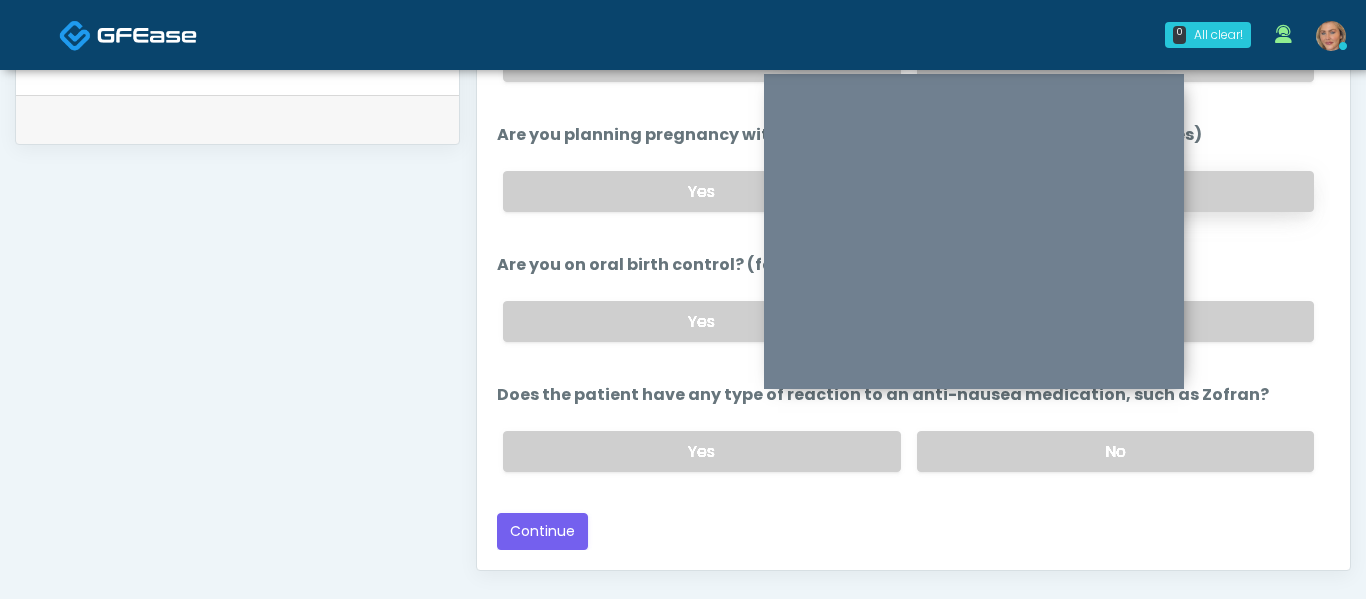 click on "No" at bounding box center [1115, 191] 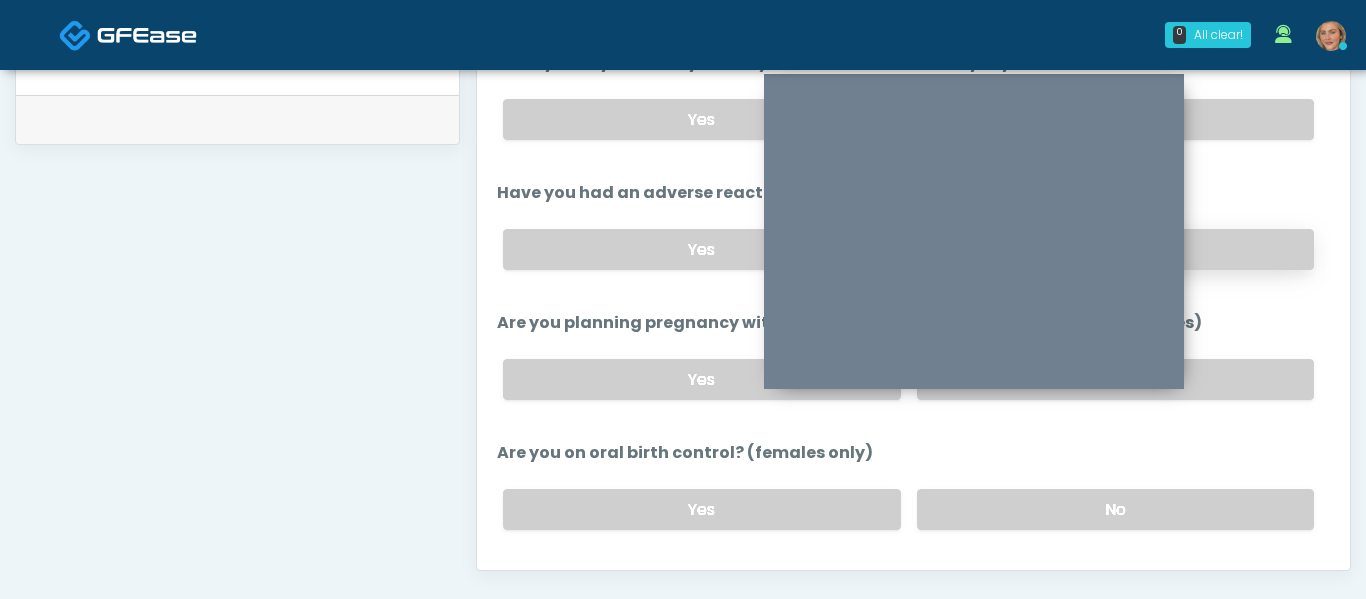 scroll, scrollTop: 919, scrollLeft: 0, axis: vertical 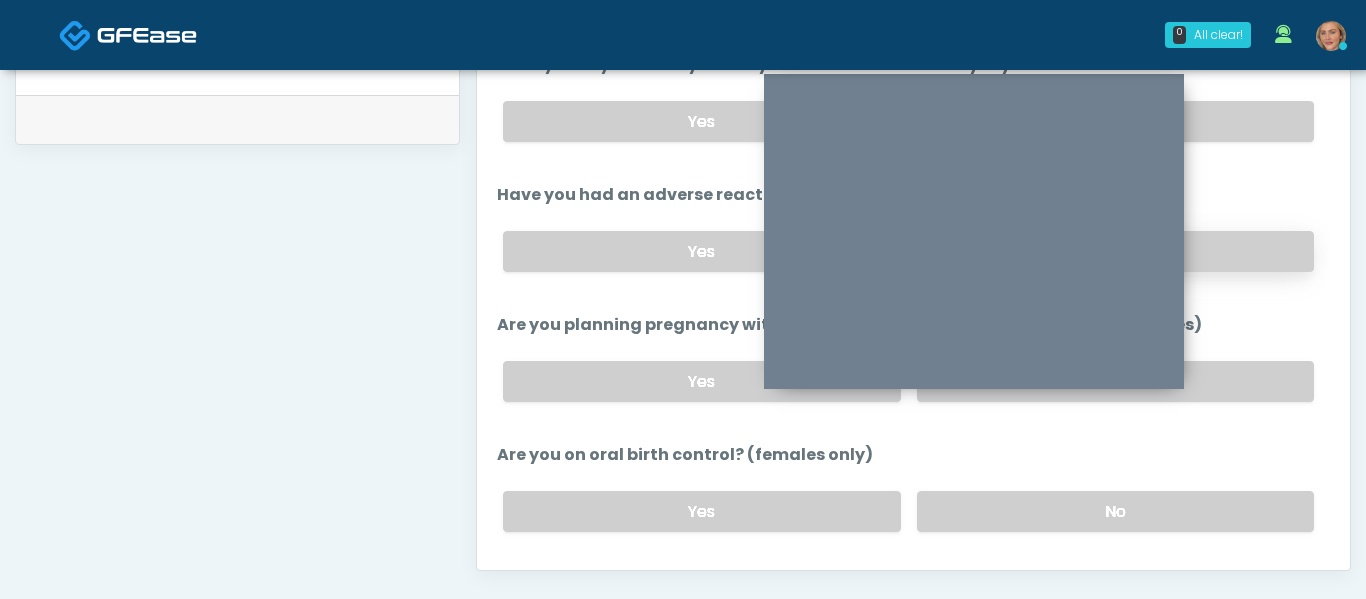 click on "No" at bounding box center (1115, 251) 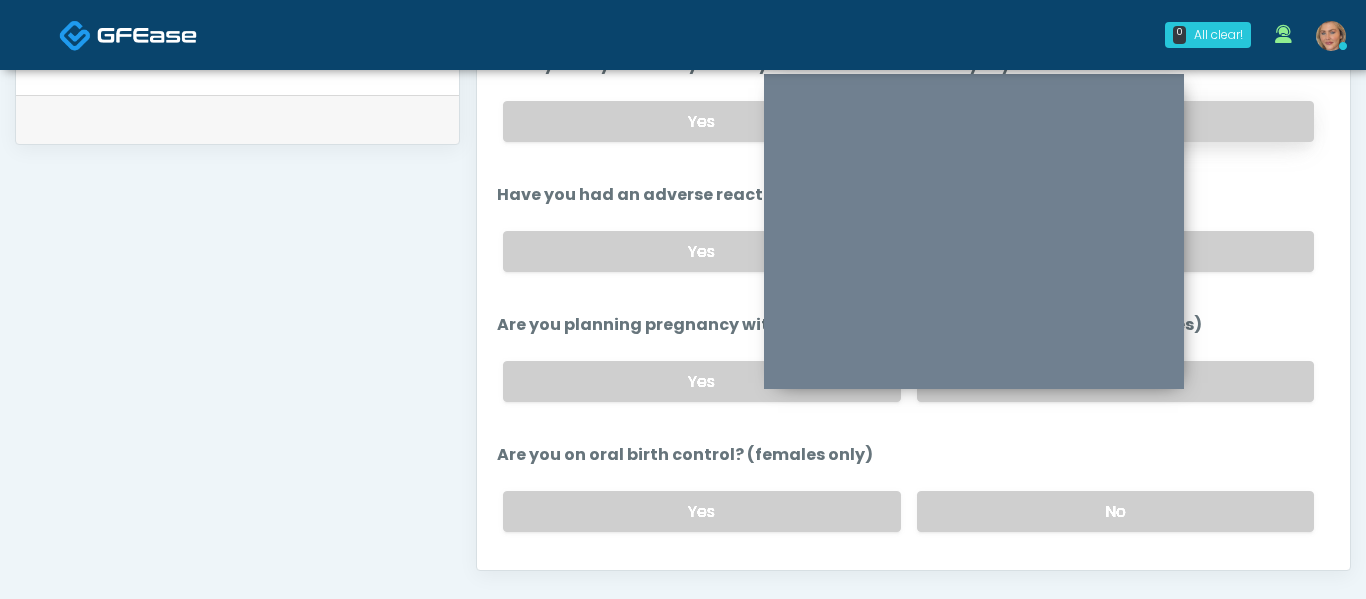 click on "No" at bounding box center [1115, 121] 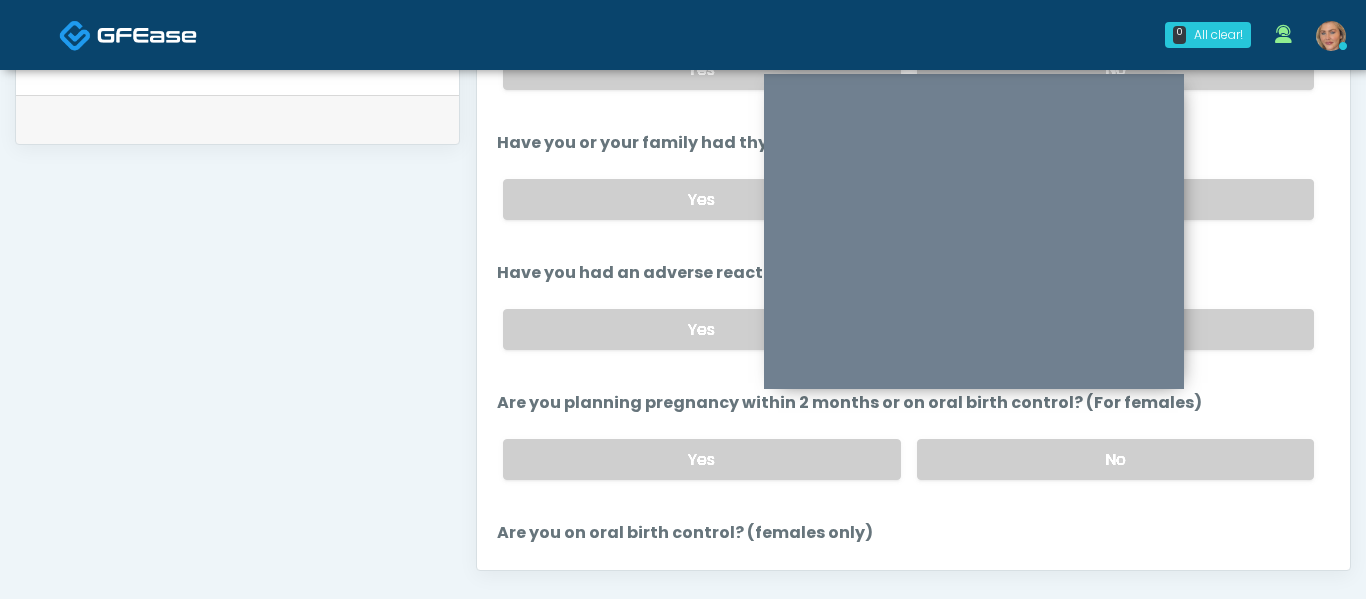 scroll, scrollTop: 664, scrollLeft: 0, axis: vertical 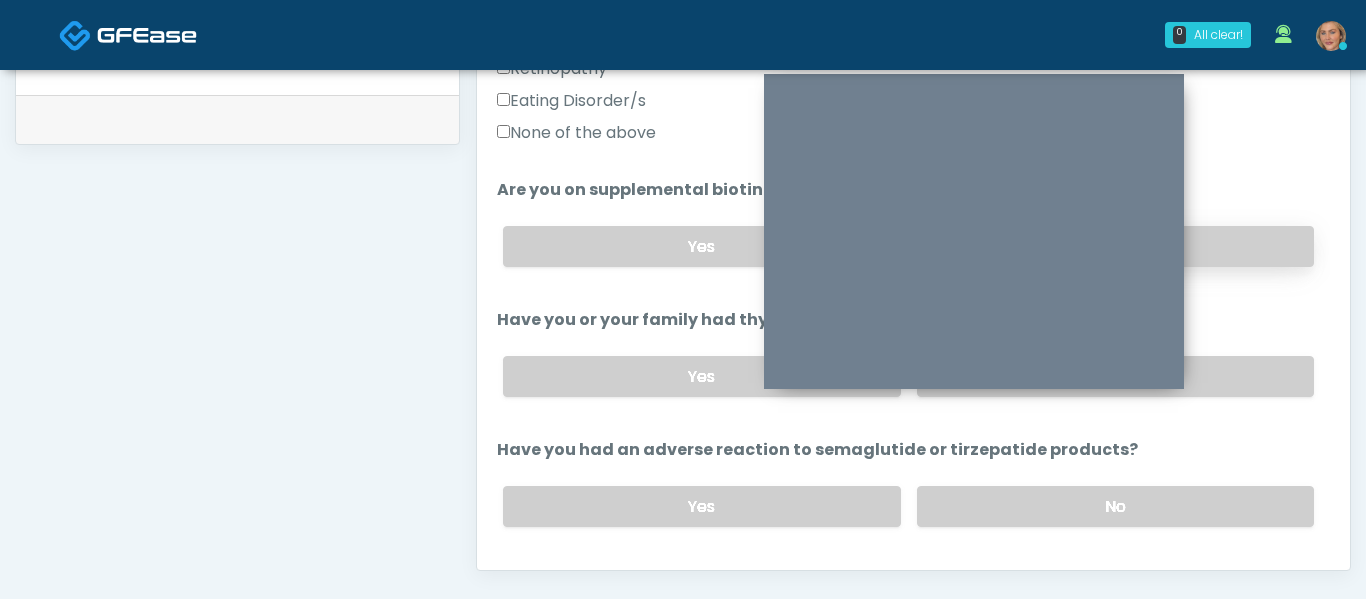 click on "No" at bounding box center (1115, 246) 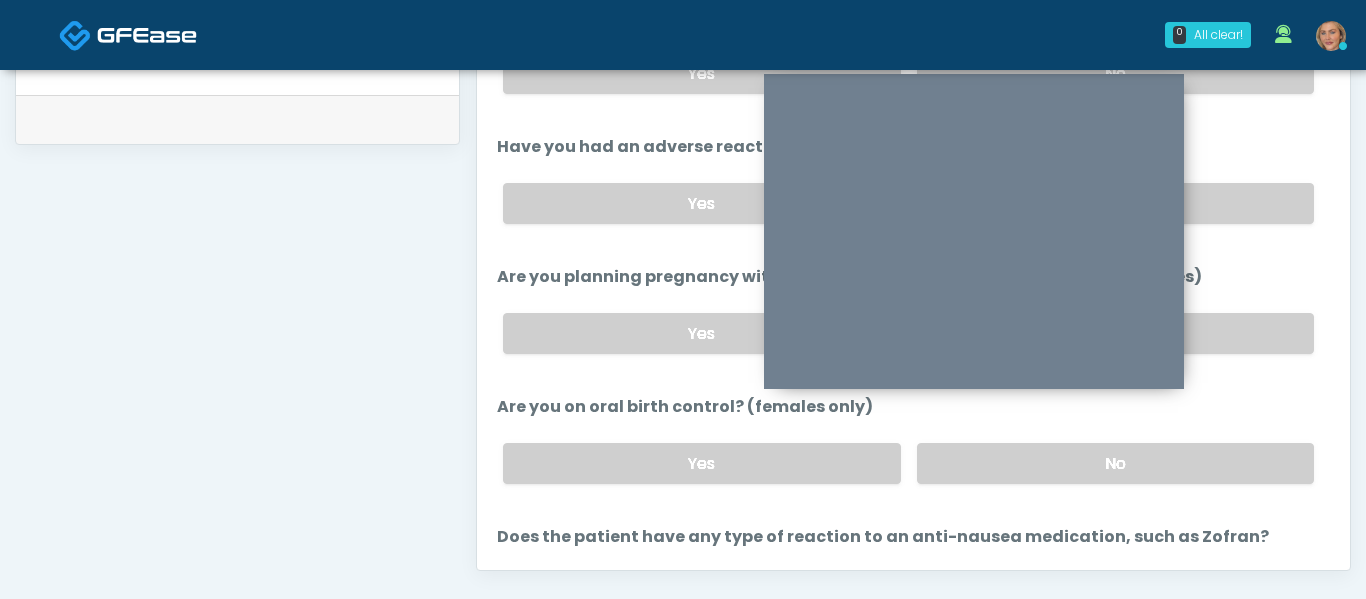 scroll, scrollTop: 1109, scrollLeft: 0, axis: vertical 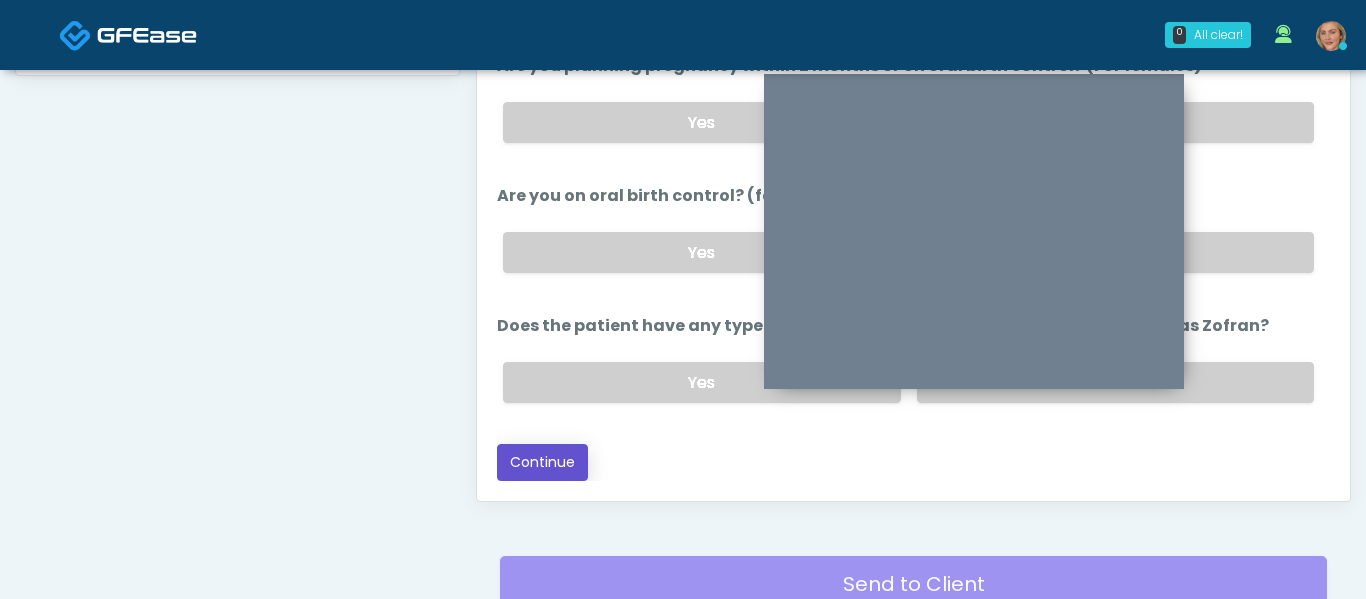 click on "Continue" at bounding box center [542, 462] 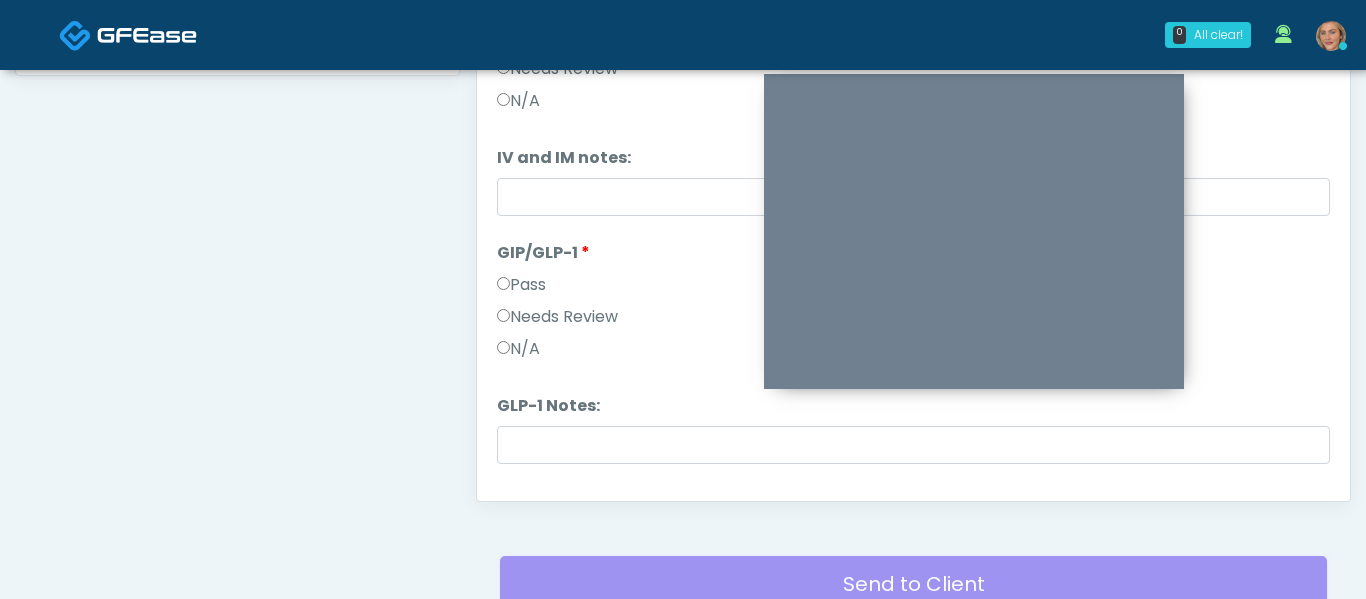 scroll, scrollTop: 0, scrollLeft: 0, axis: both 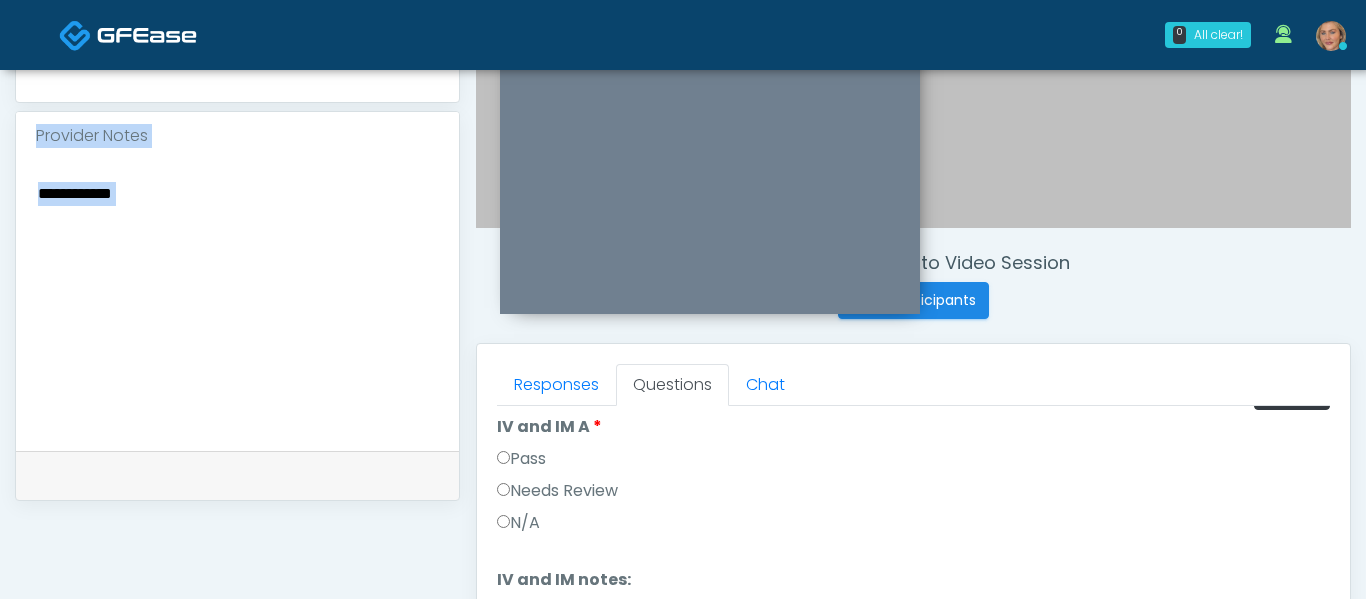 drag, startPoint x: 1068, startPoint y: 93, endPoint x: 802, endPoint y: 18, distance: 276.37112 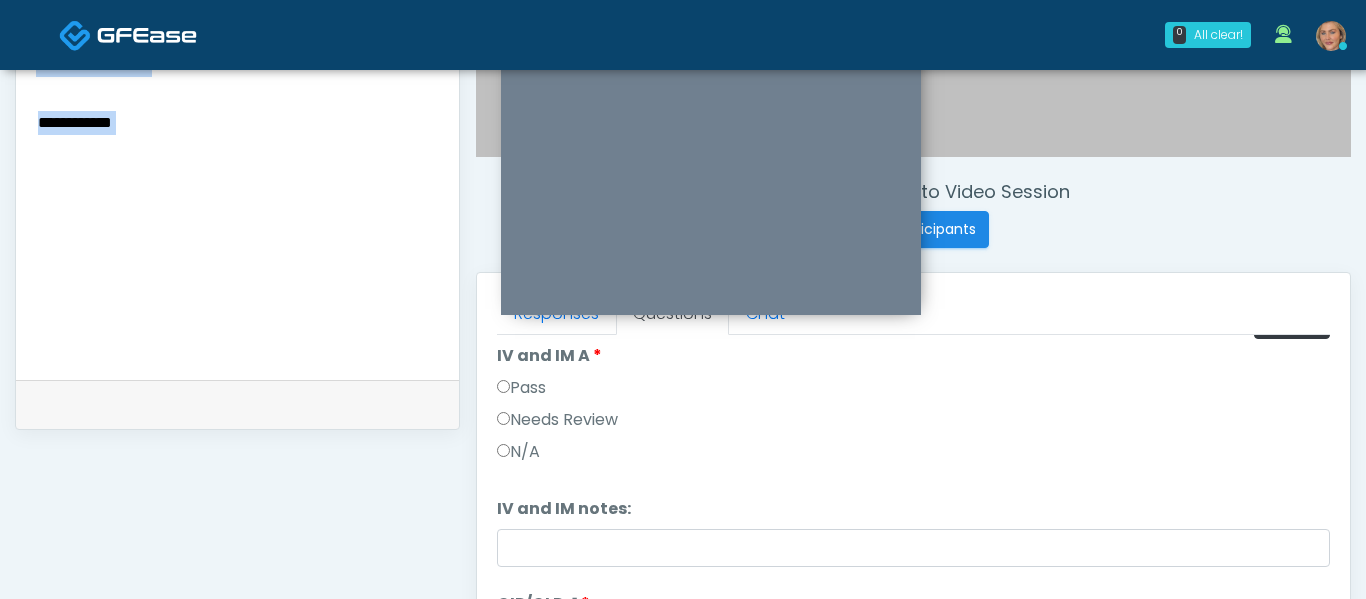 scroll, scrollTop: 676, scrollLeft: 0, axis: vertical 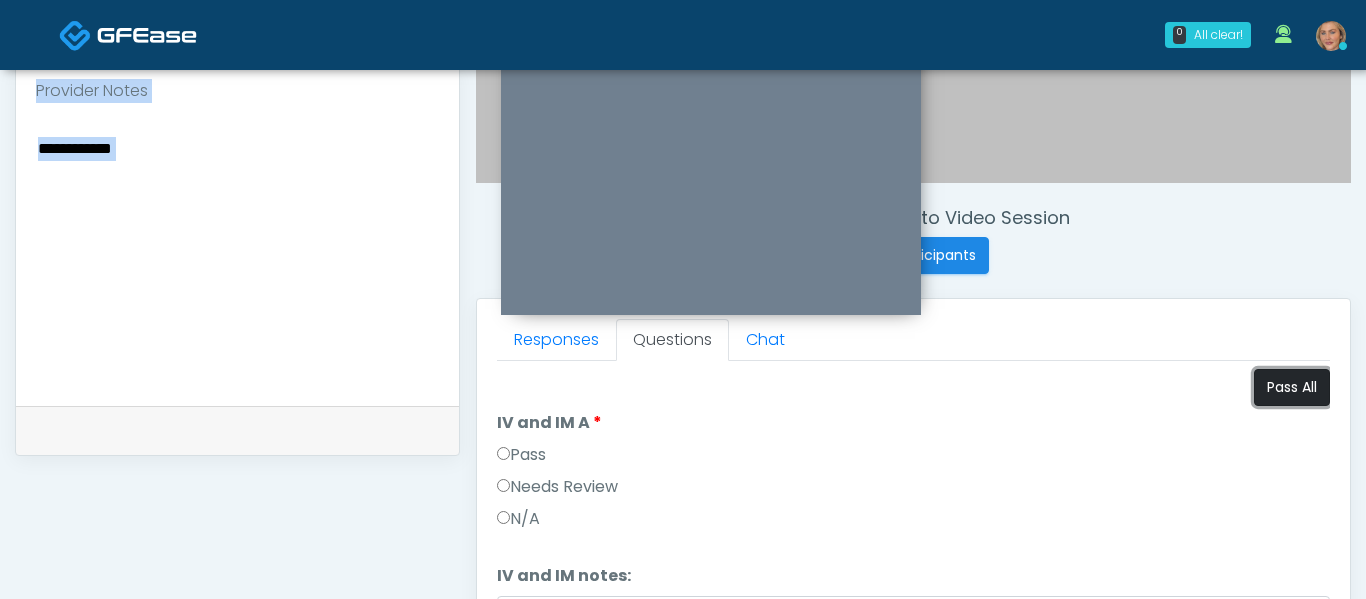 click on "Pass All" at bounding box center [1292, 387] 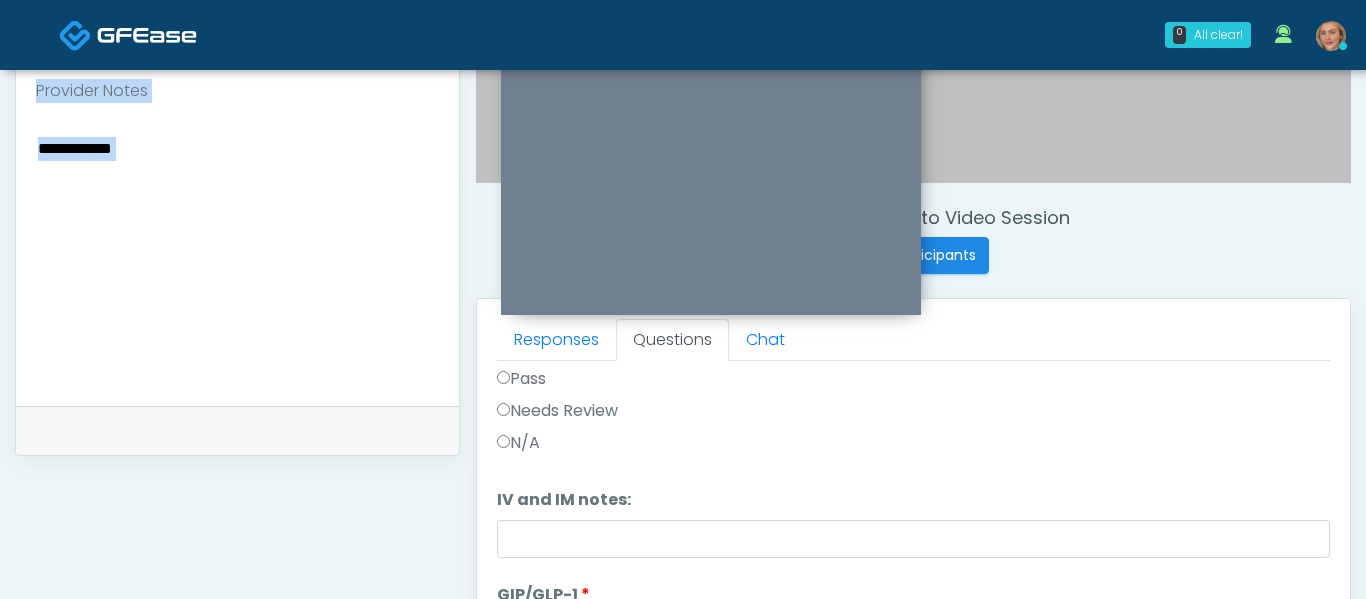 scroll, scrollTop: 83, scrollLeft: 0, axis: vertical 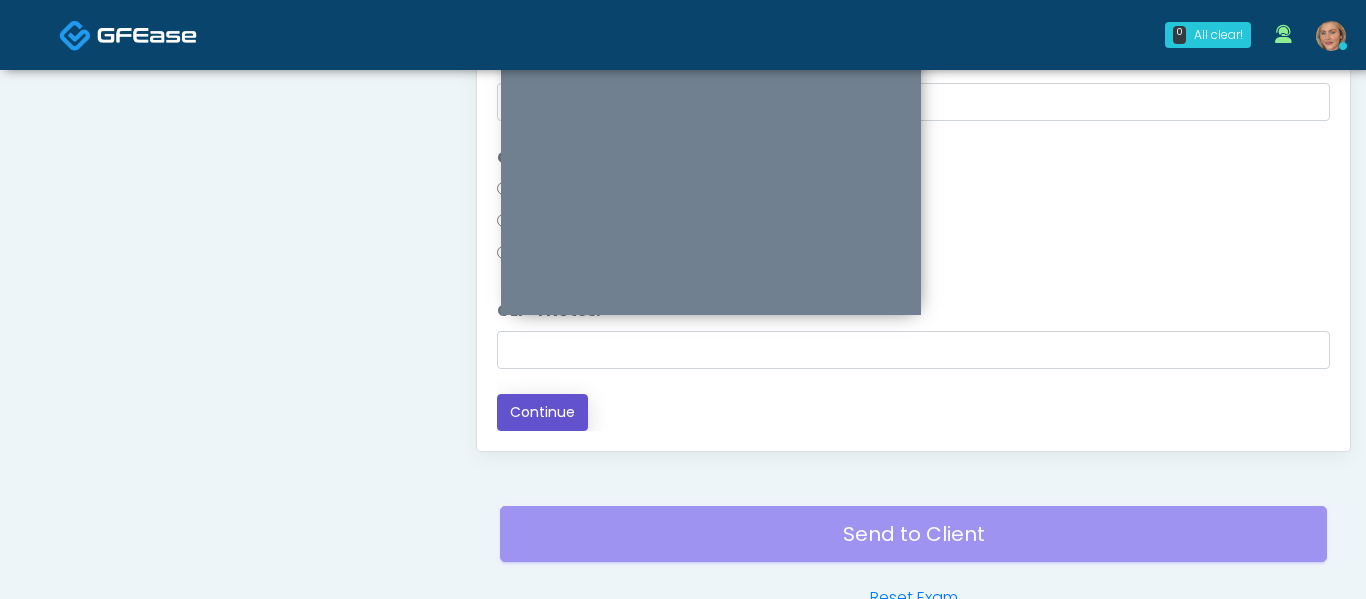 click on "Continue" at bounding box center (542, 412) 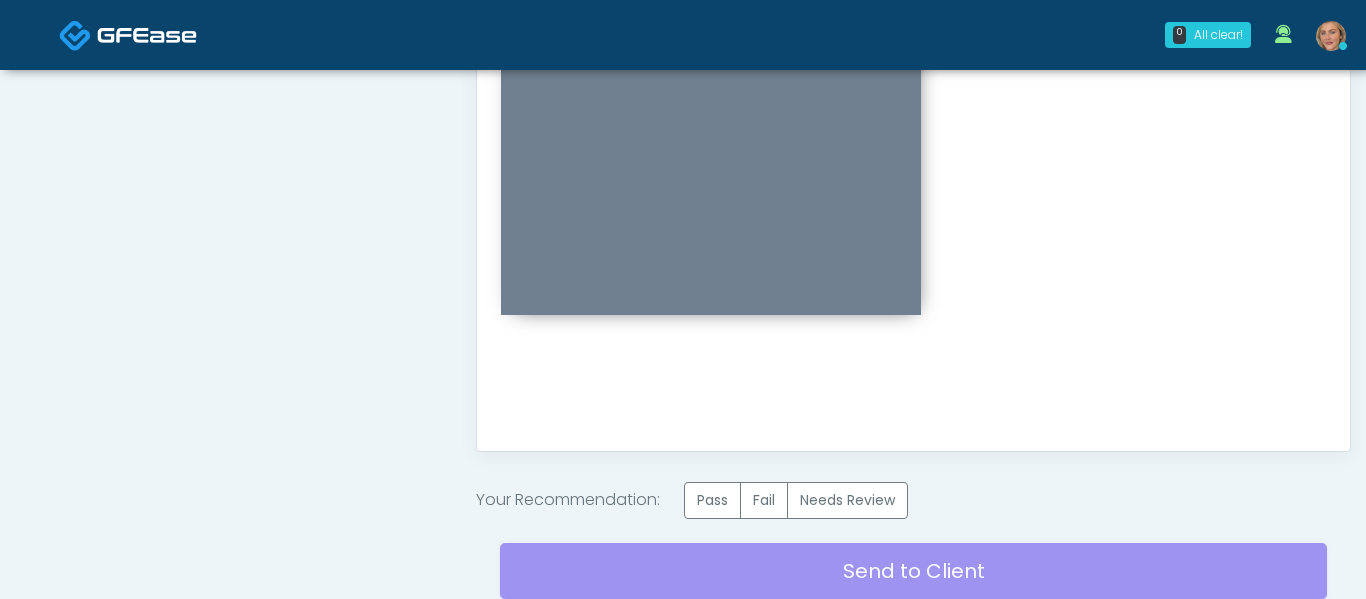 scroll, scrollTop: 0, scrollLeft: 0, axis: both 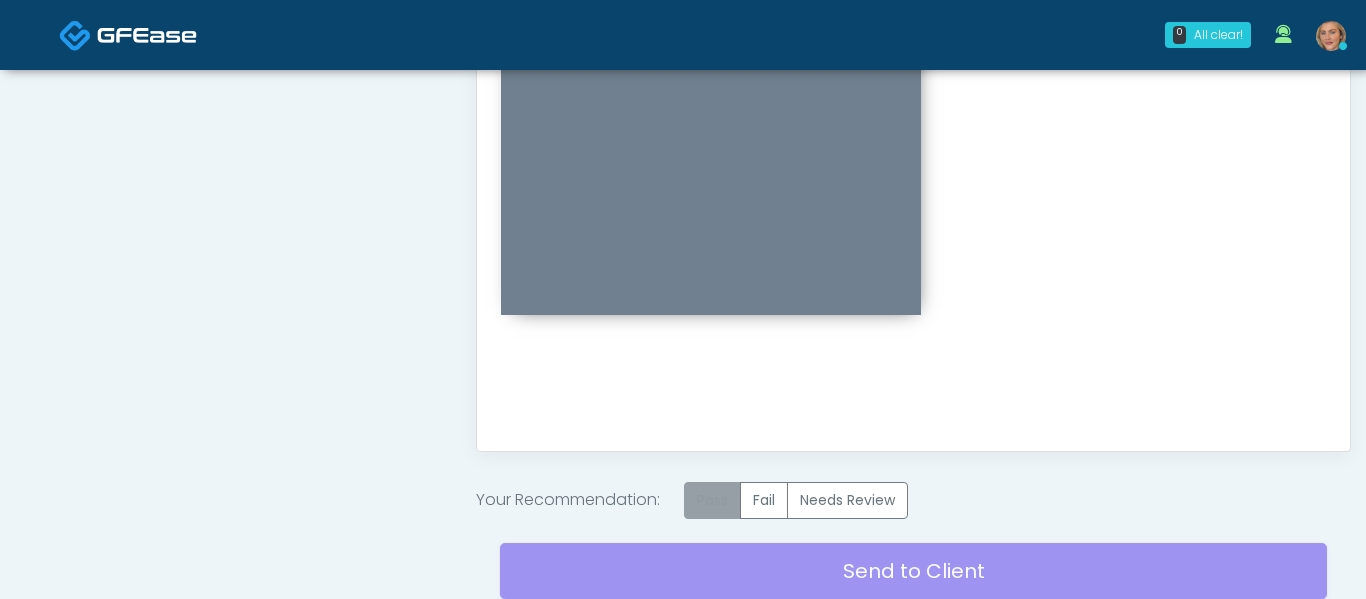 click on "Pass" at bounding box center [712, 500] 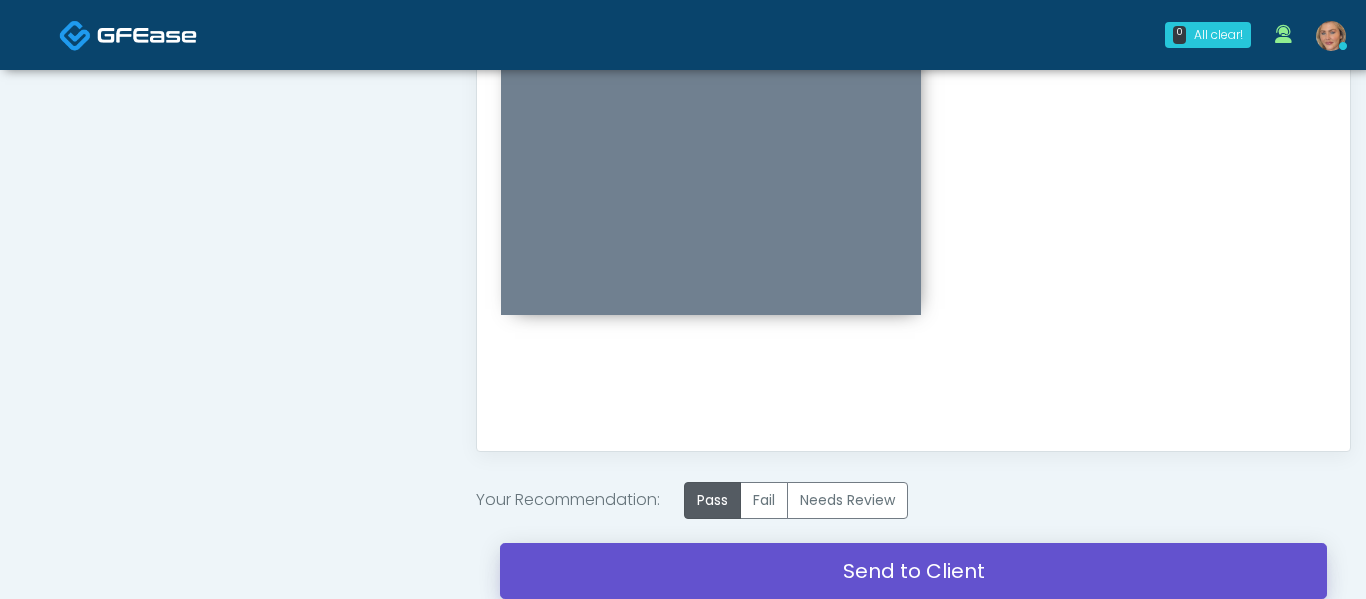 click on "Send to Client" at bounding box center (913, 571) 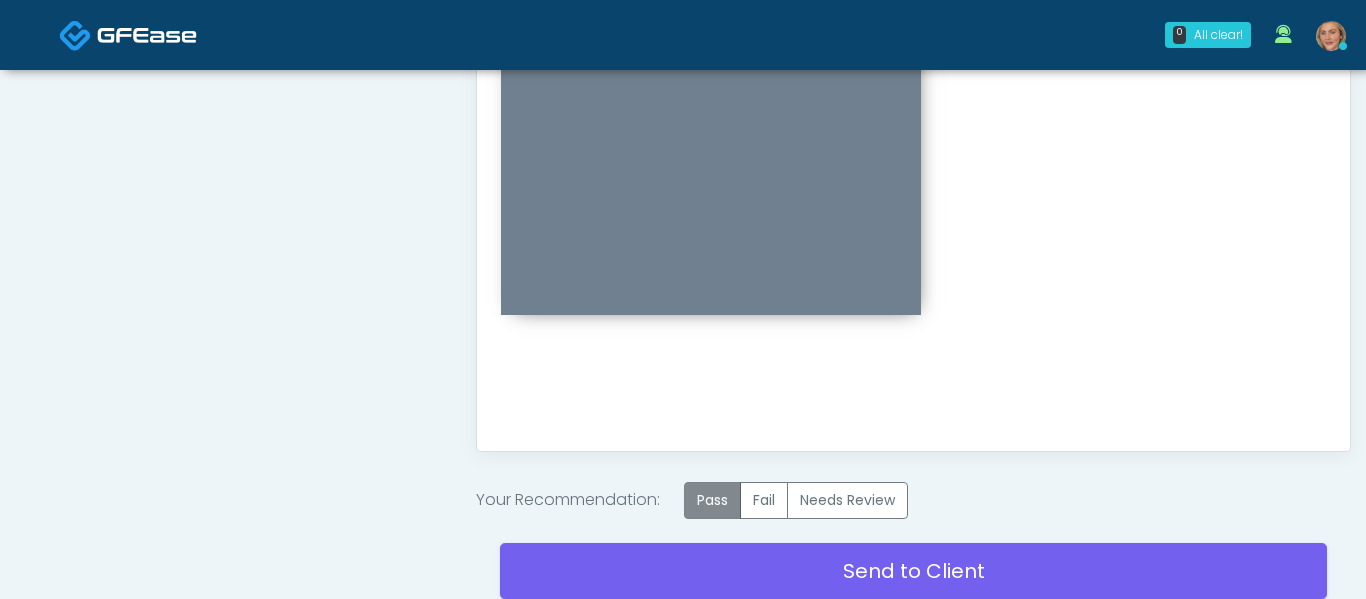click on "Pass" at bounding box center [712, 500] 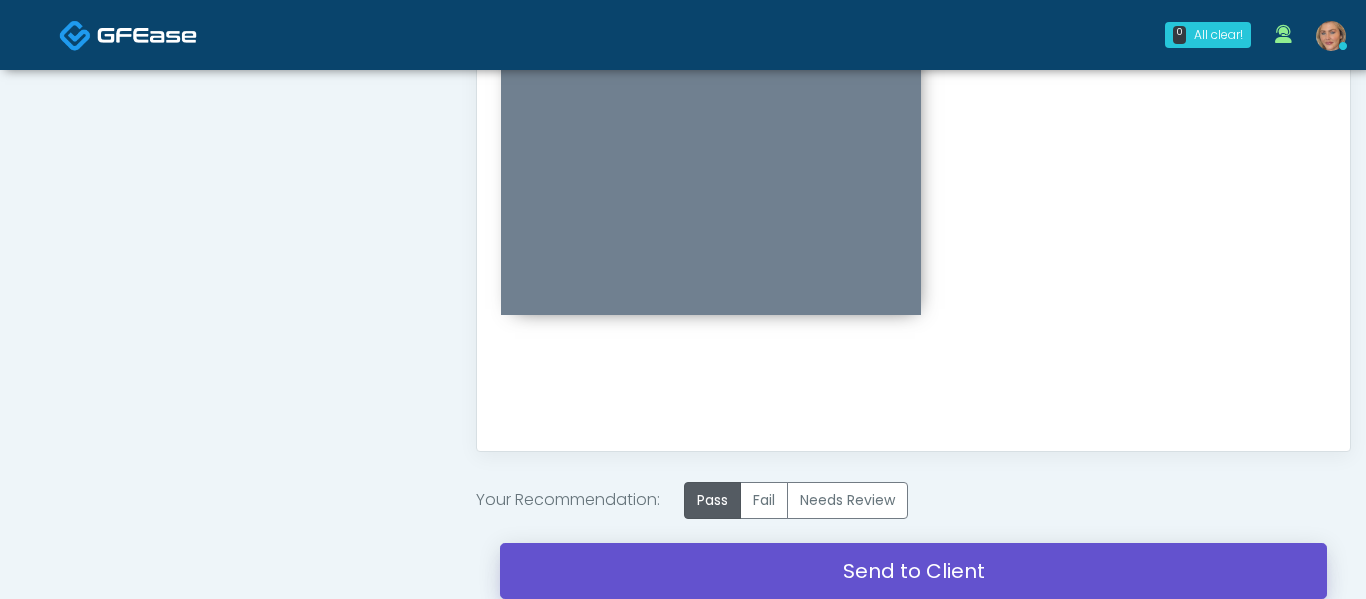 click on "Send to Client" at bounding box center [913, 571] 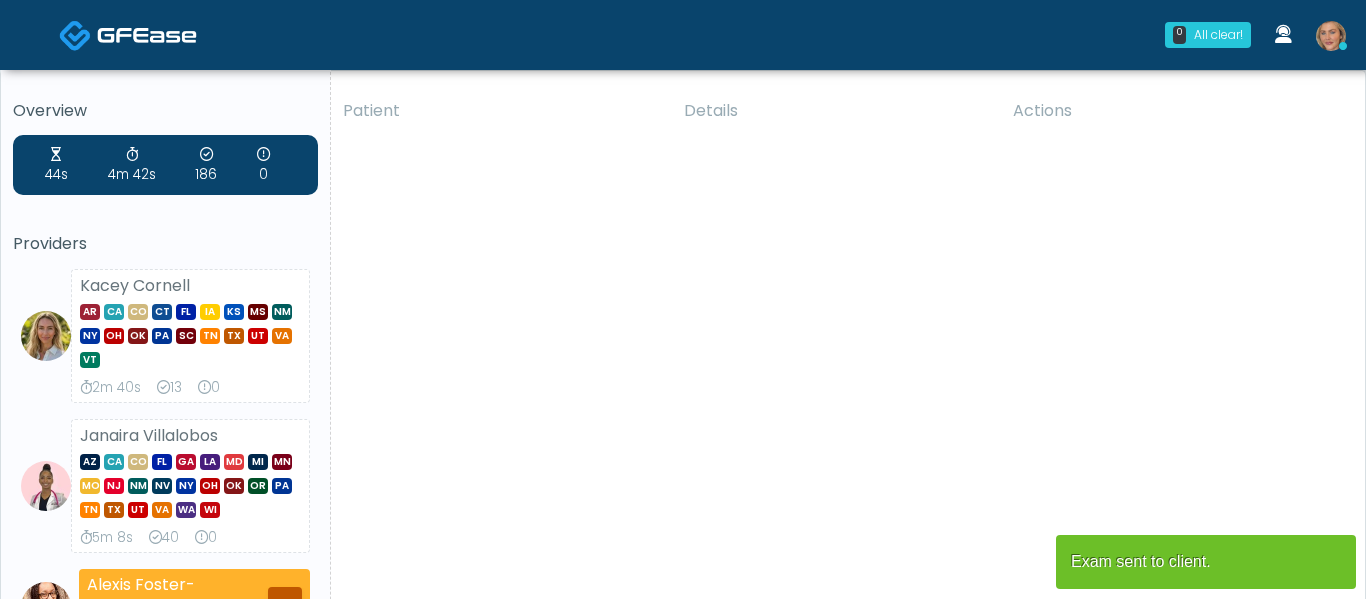 scroll, scrollTop: 0, scrollLeft: 0, axis: both 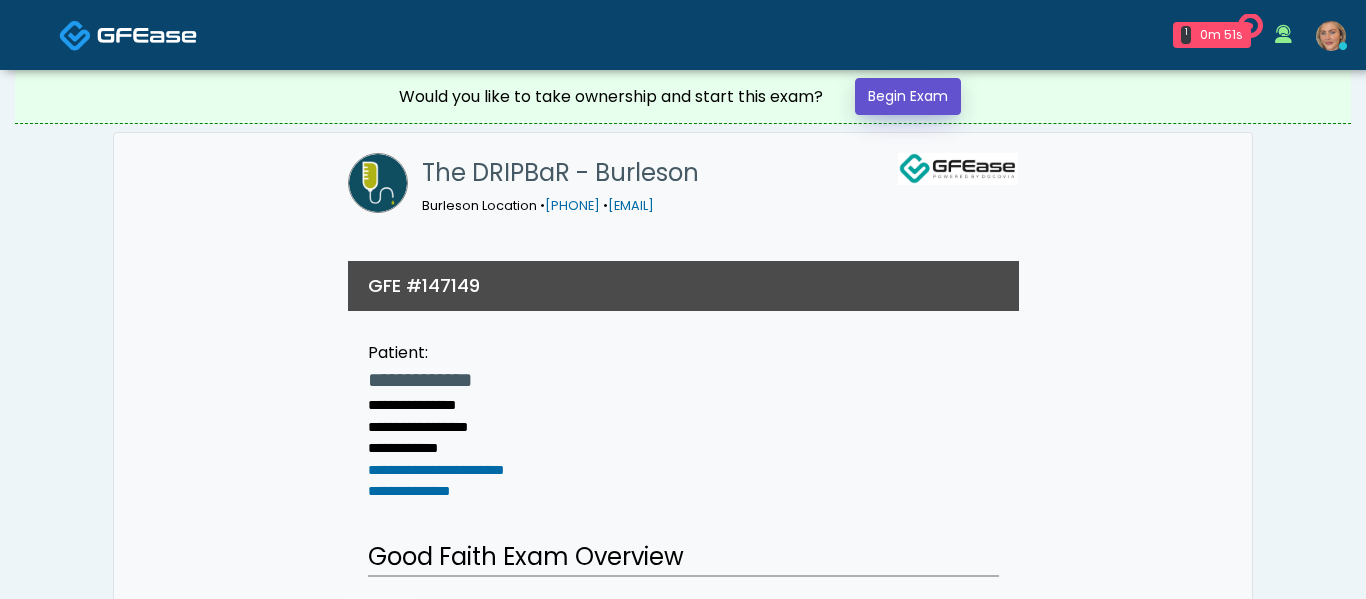 click on "Begin Exam" at bounding box center [908, 96] 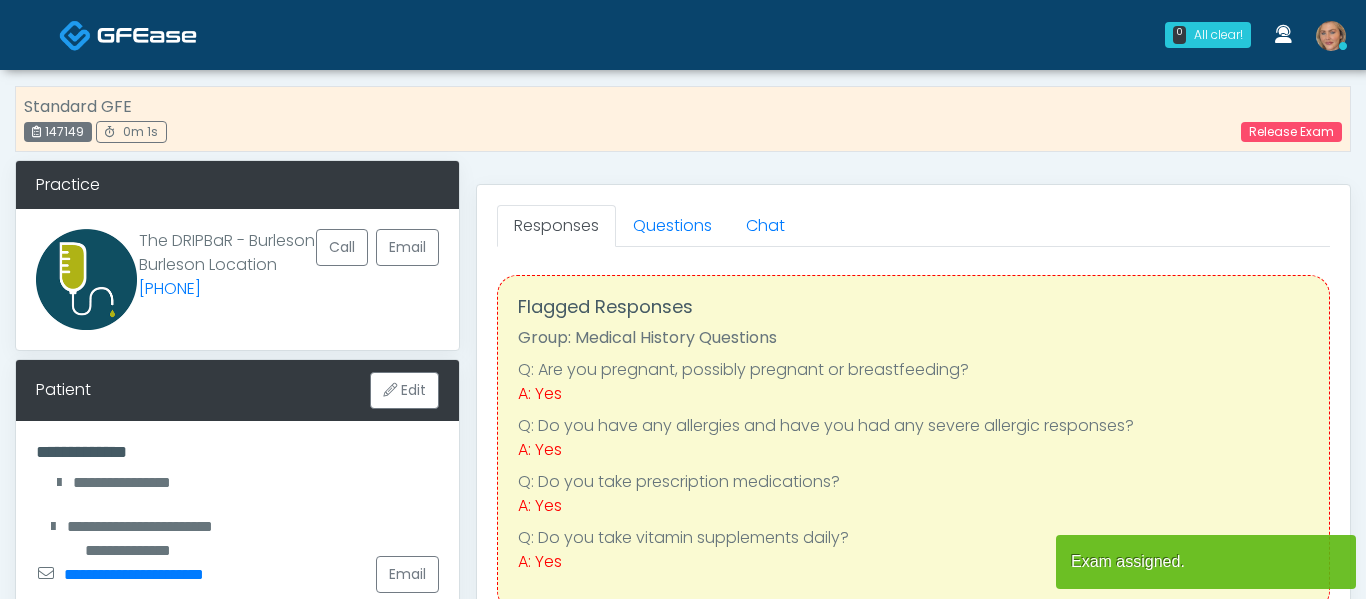 scroll, scrollTop: 0, scrollLeft: 0, axis: both 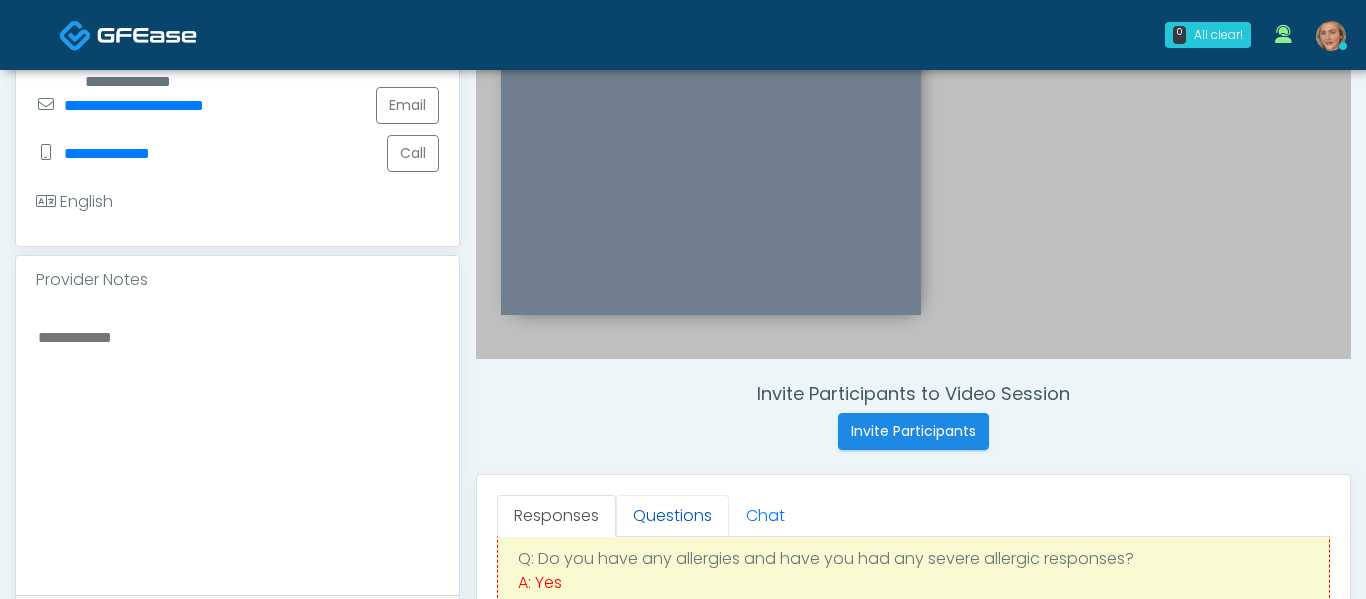click on "Questions" at bounding box center [672, 516] 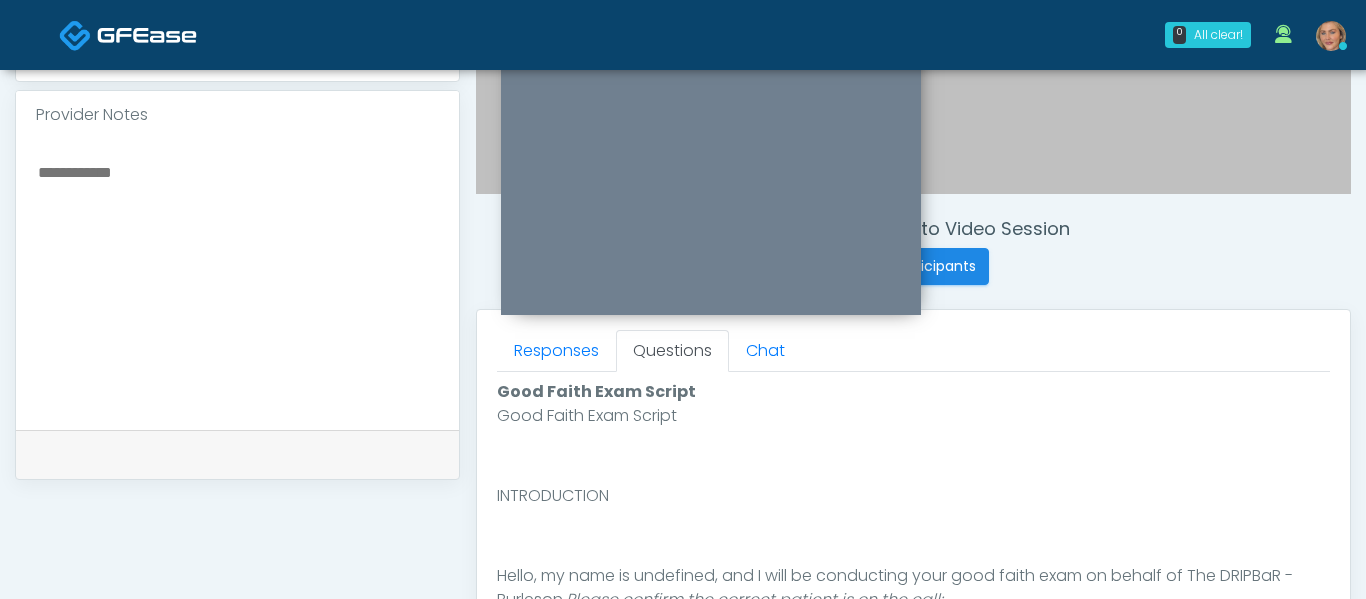 scroll, scrollTop: 703, scrollLeft: 0, axis: vertical 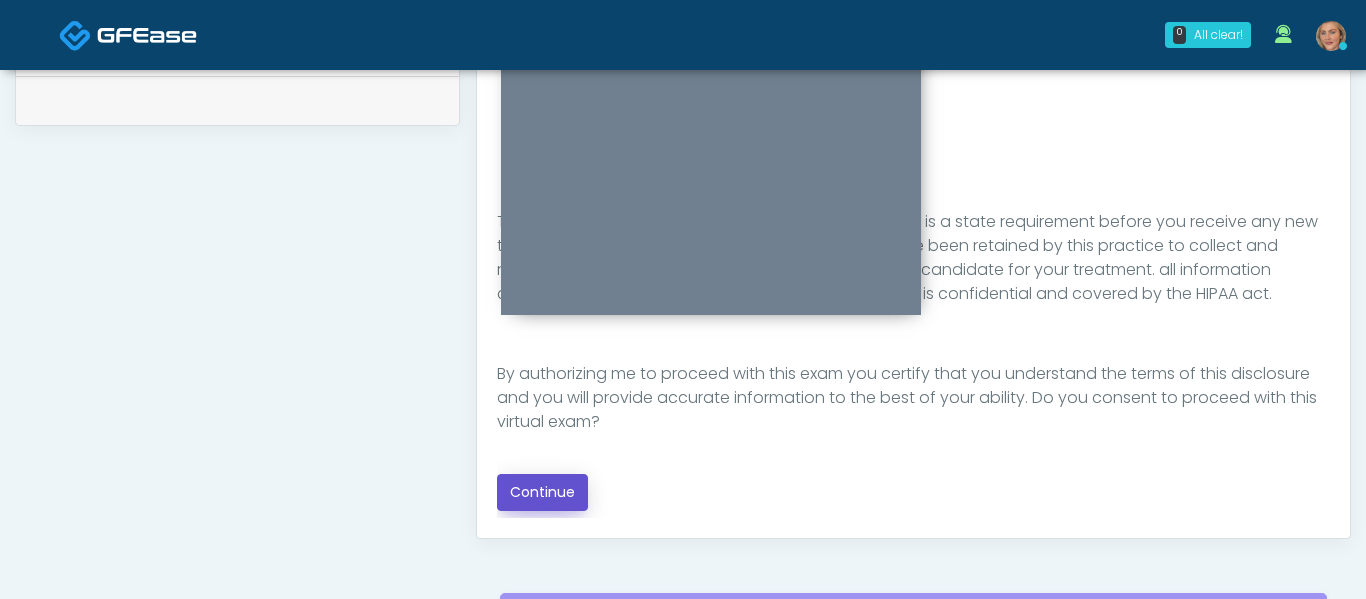 click on "Continue" at bounding box center (542, 492) 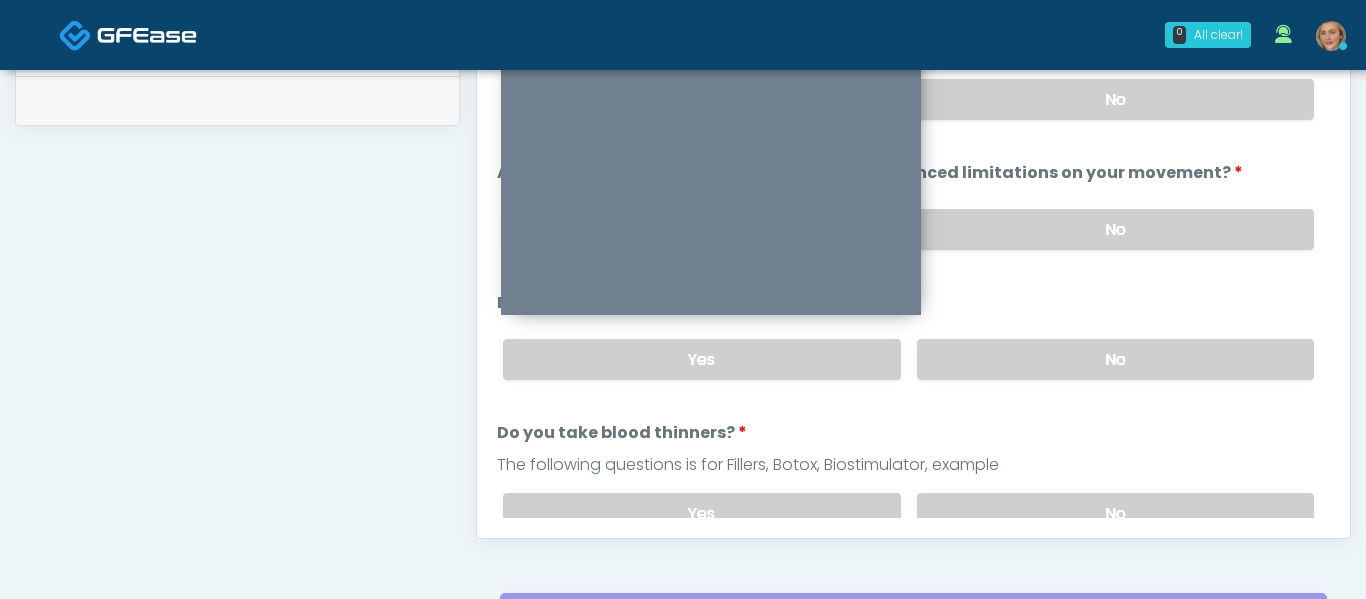 scroll, scrollTop: 89, scrollLeft: 0, axis: vertical 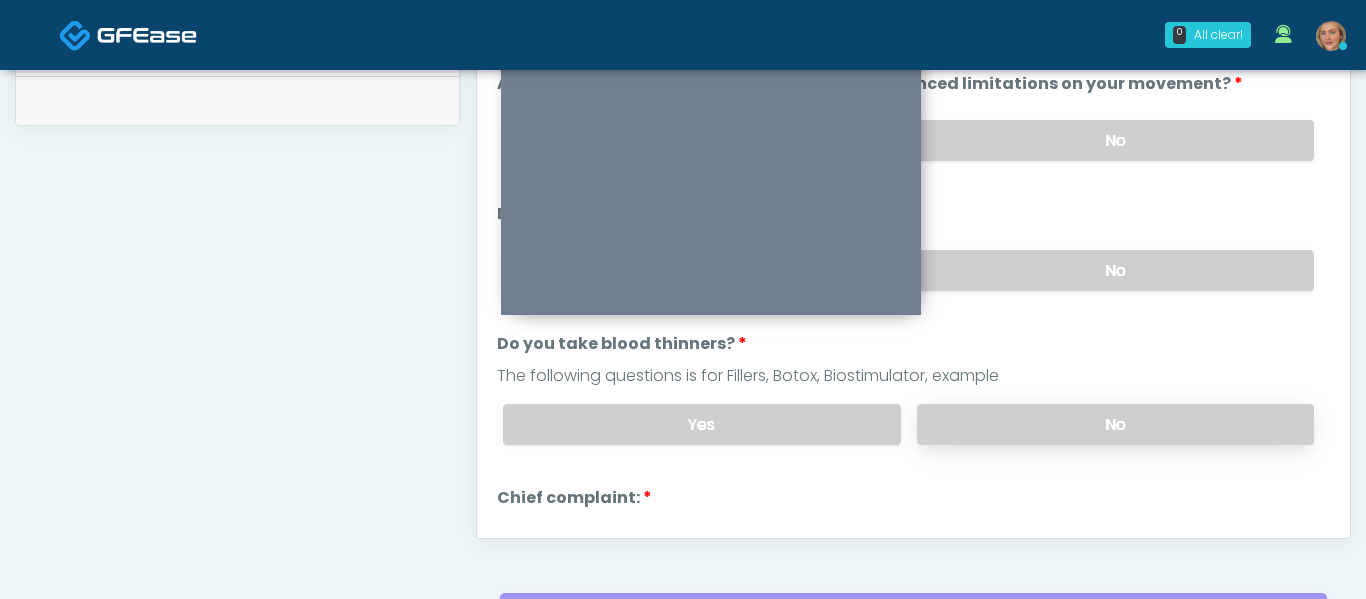 click on "No" at bounding box center [1115, 424] 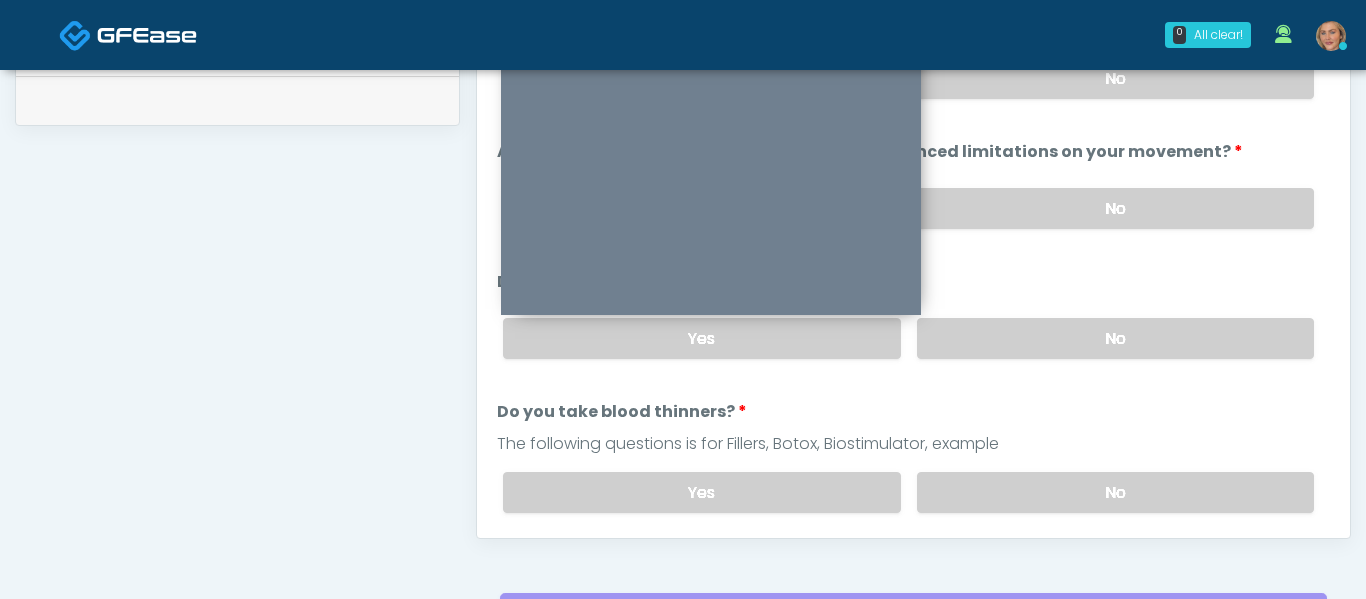 scroll, scrollTop: 0, scrollLeft: 0, axis: both 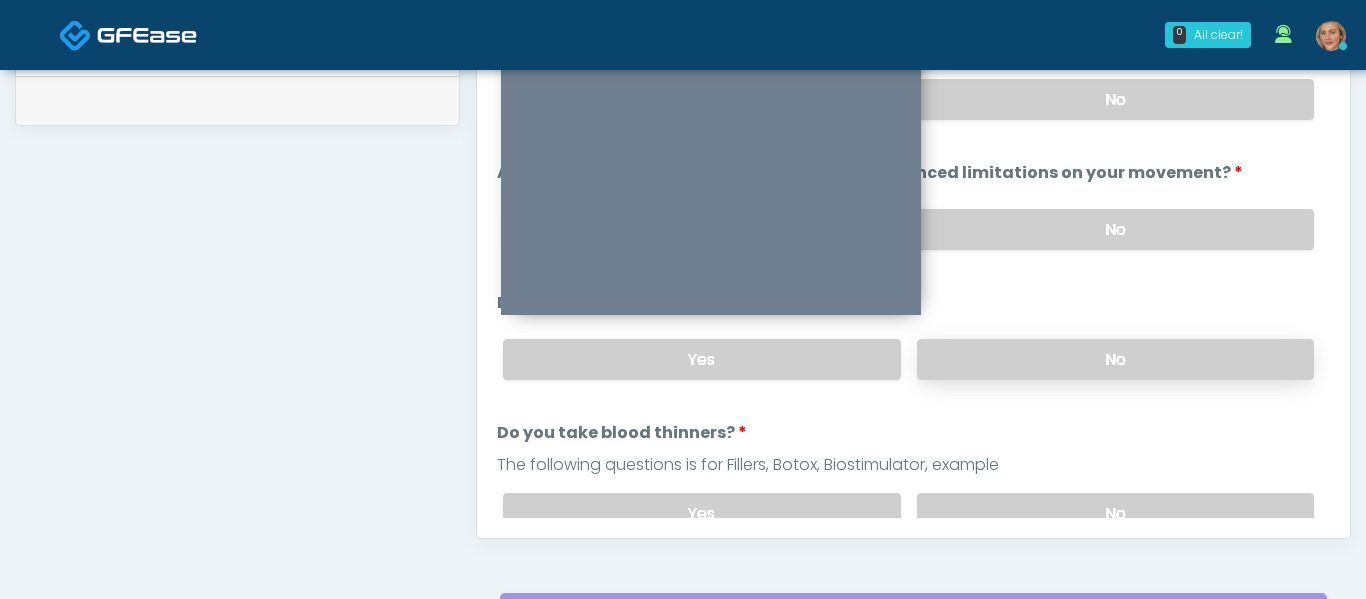 click on "No" at bounding box center (1115, 359) 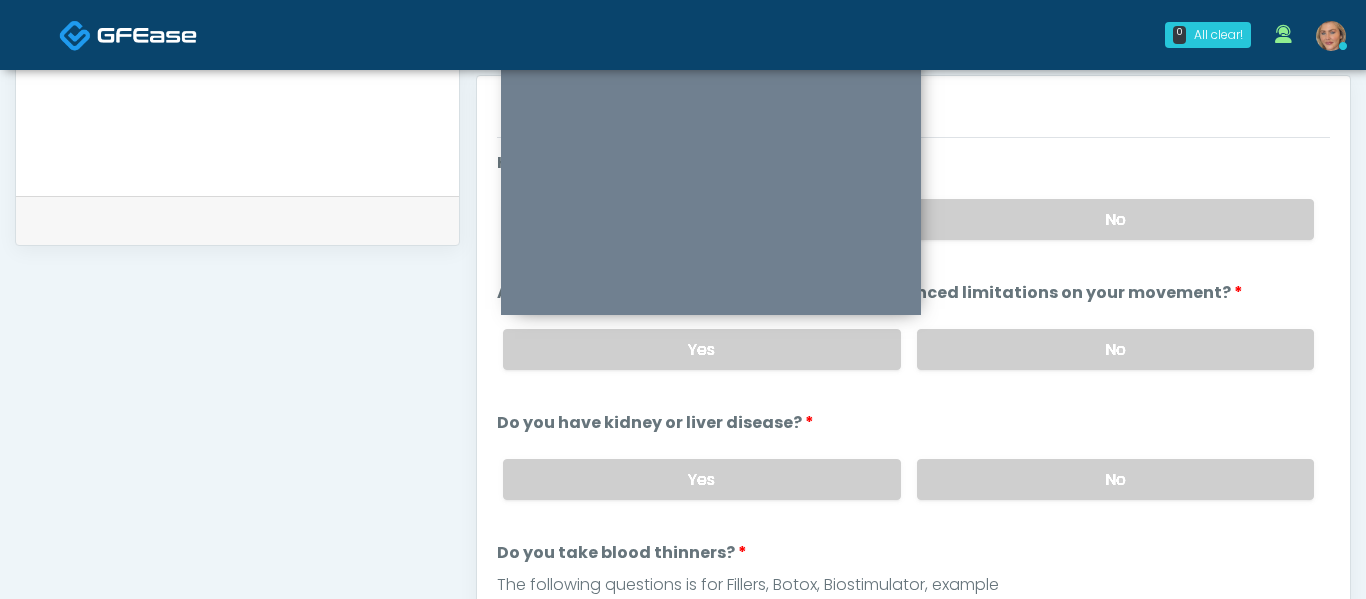 scroll, scrollTop: 811, scrollLeft: 0, axis: vertical 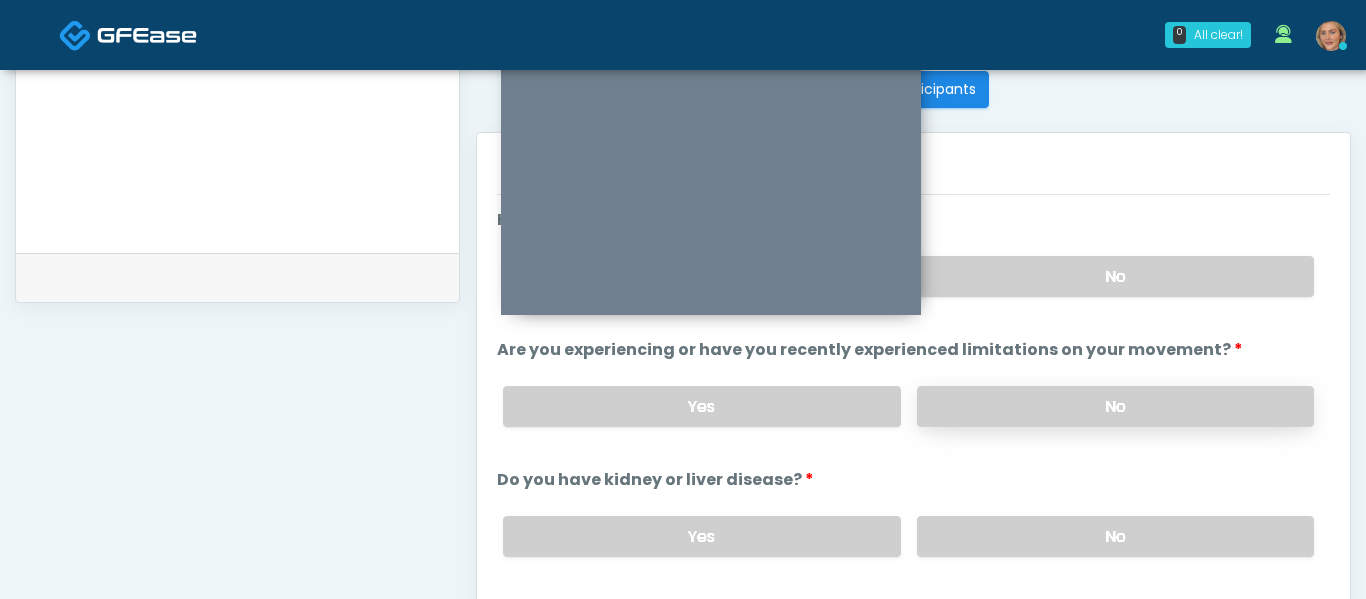 click on "No" at bounding box center [1115, 406] 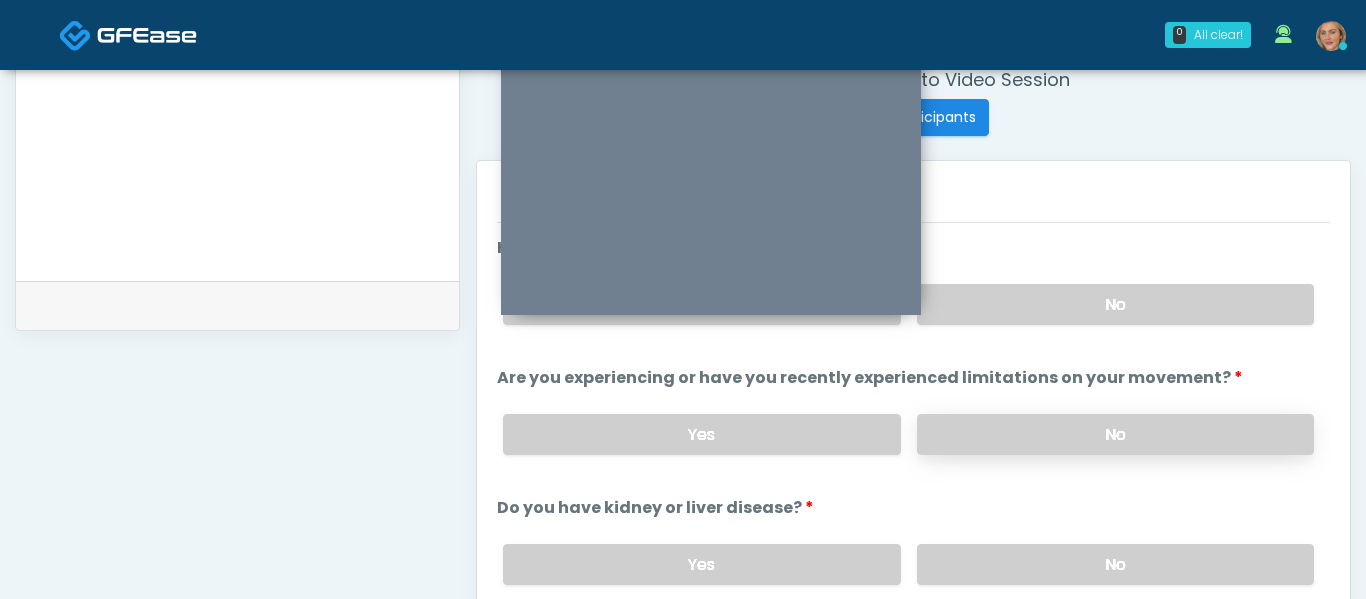 scroll, scrollTop: 776, scrollLeft: 0, axis: vertical 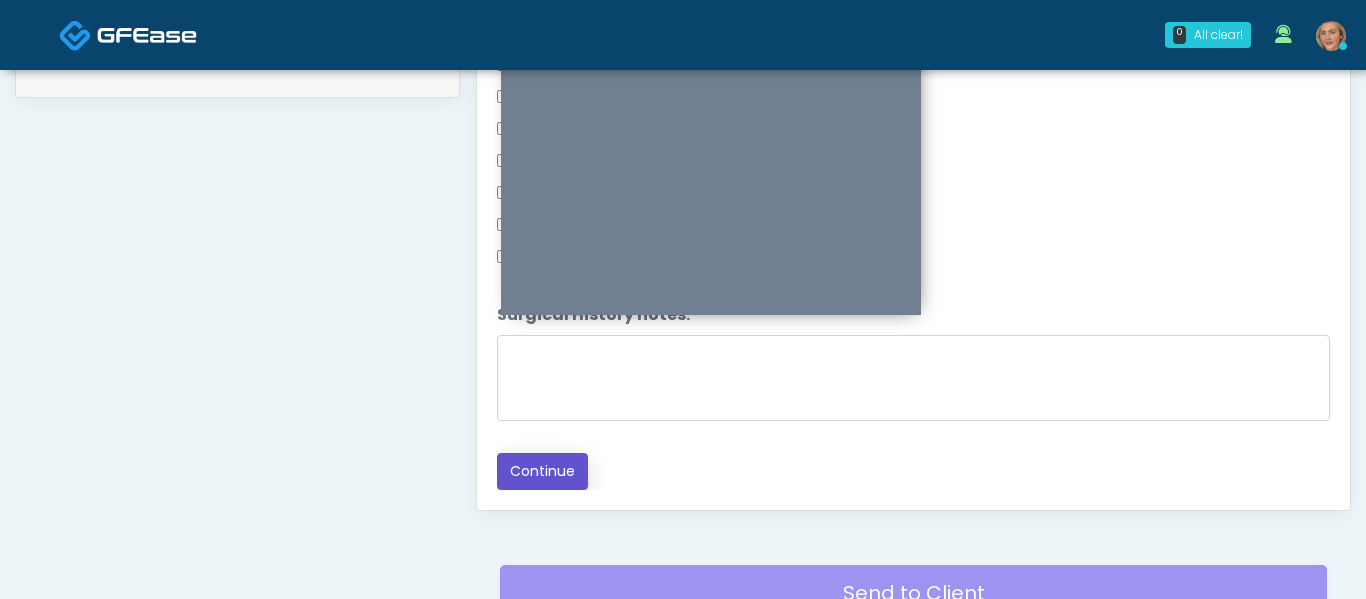 click on "Continue" at bounding box center (542, 471) 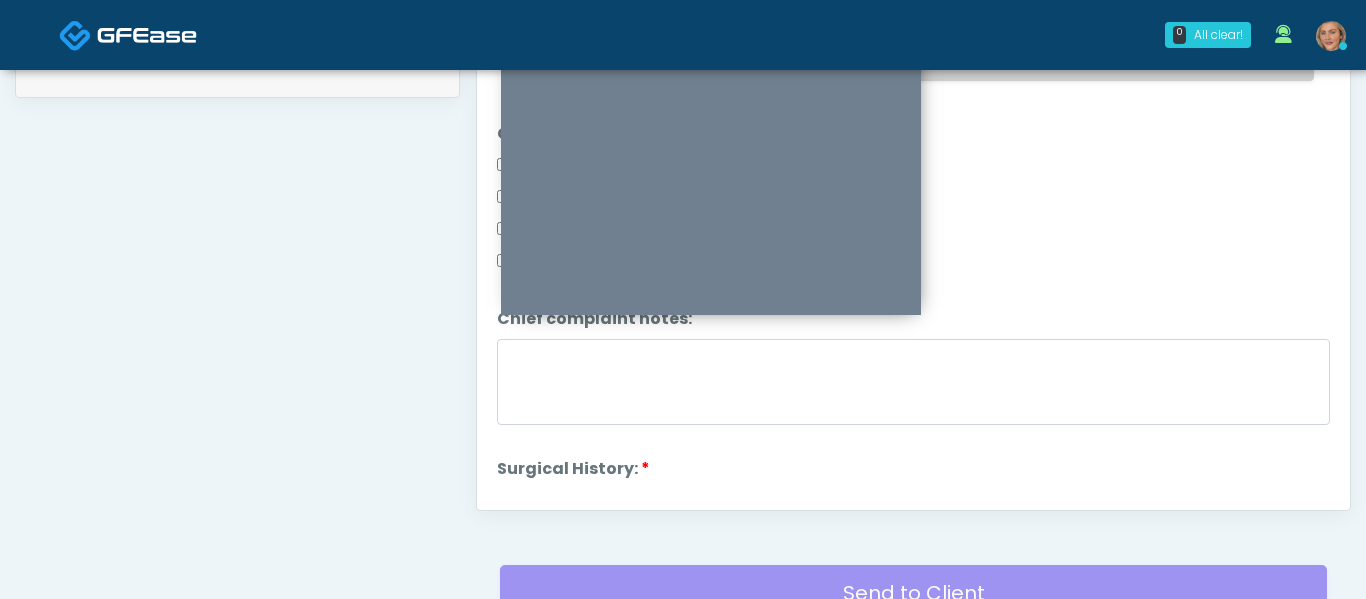 scroll, scrollTop: 420, scrollLeft: 0, axis: vertical 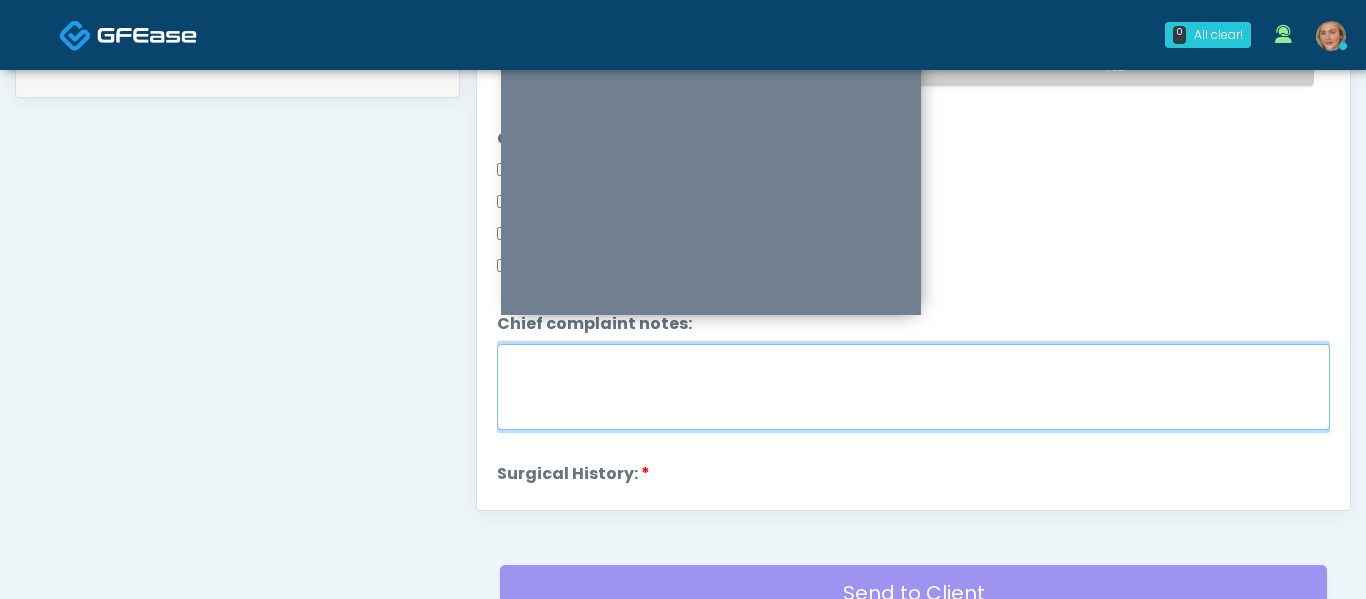 click on "Chief complaint notes:" at bounding box center (913, 387) 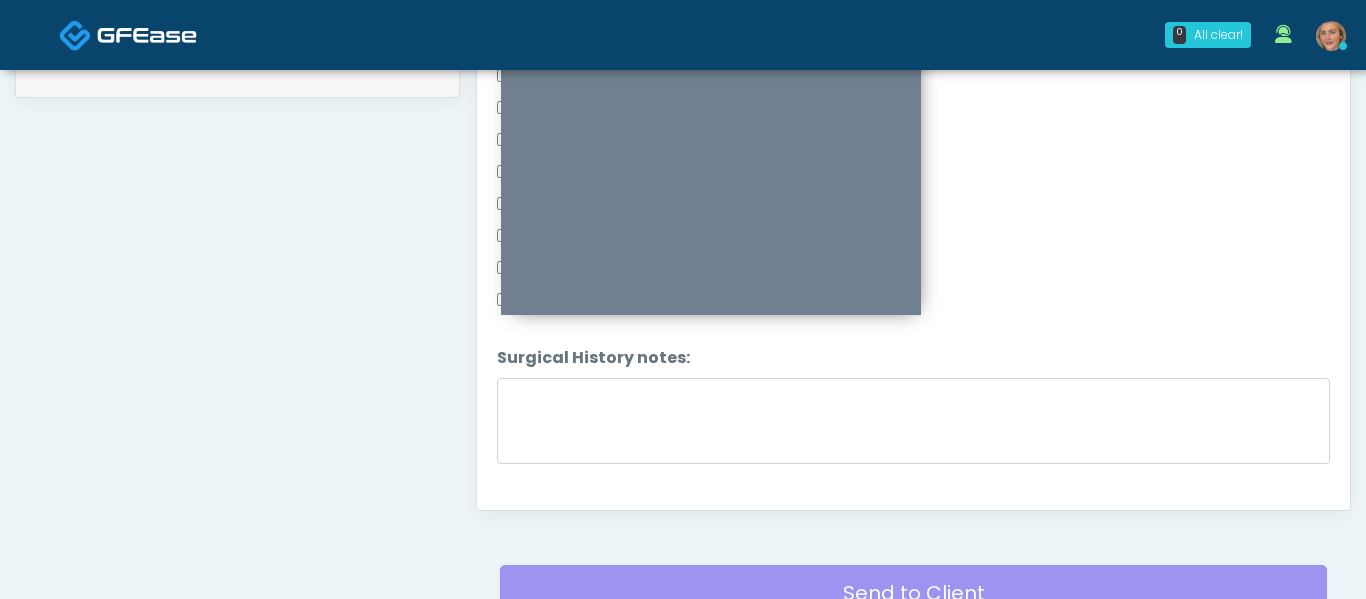 scroll, scrollTop: 1052, scrollLeft: 0, axis: vertical 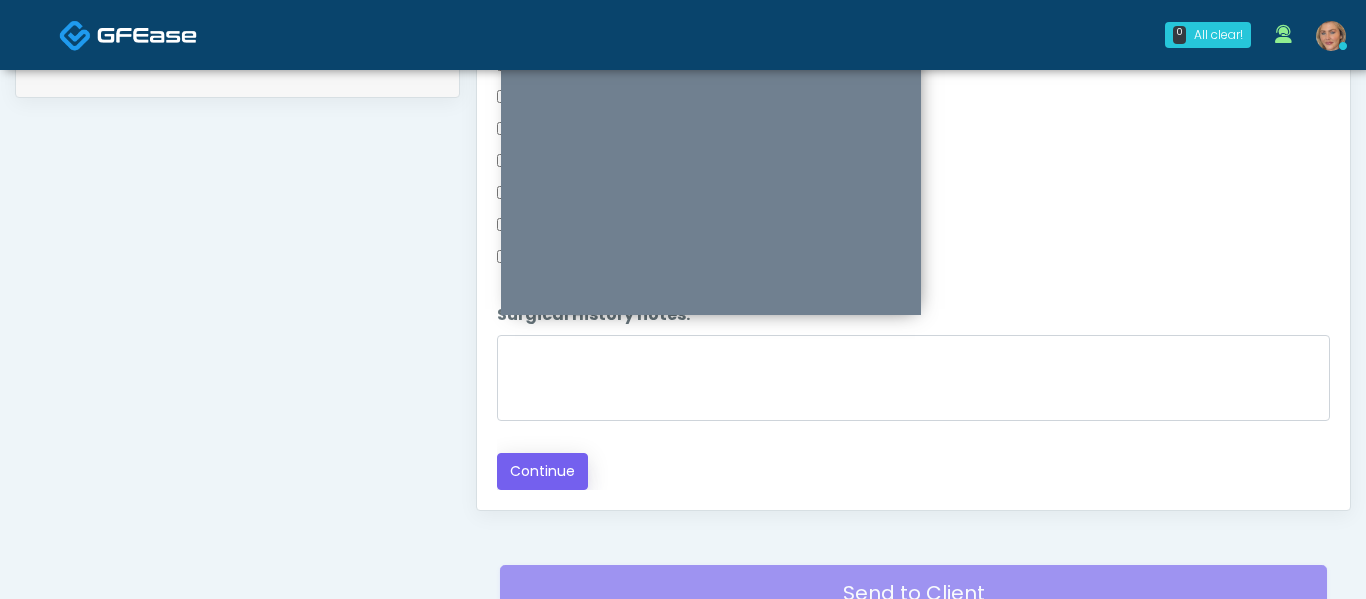 type on "**********" 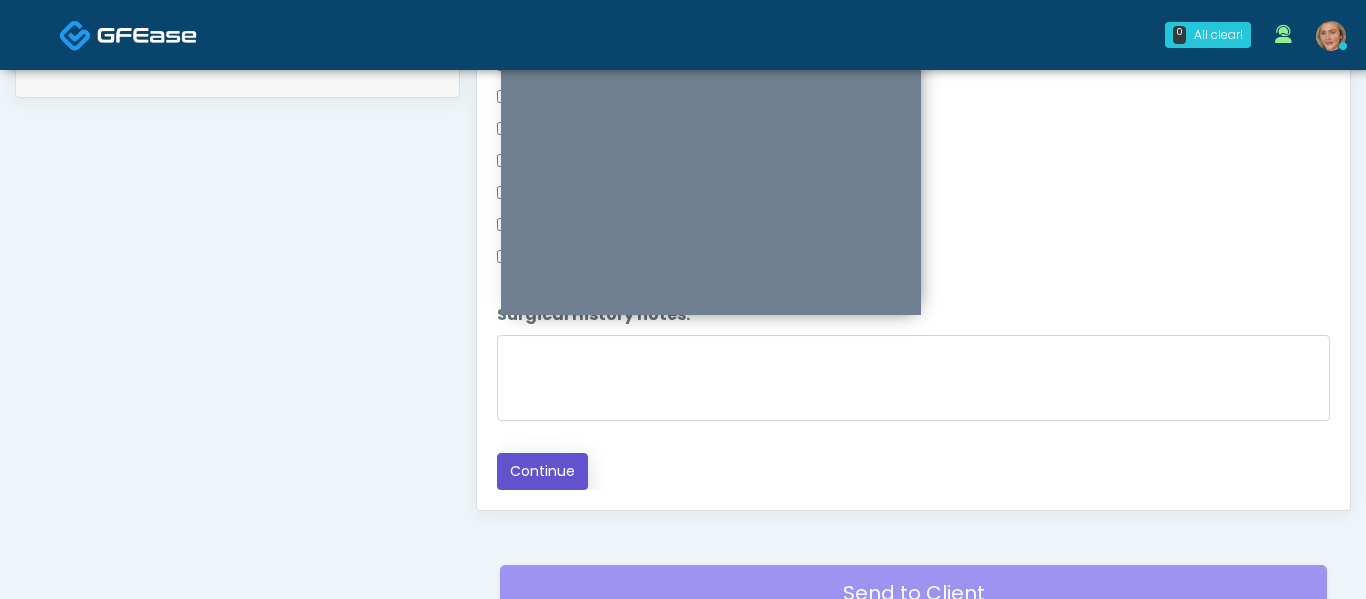 click on "Continue" at bounding box center [542, 471] 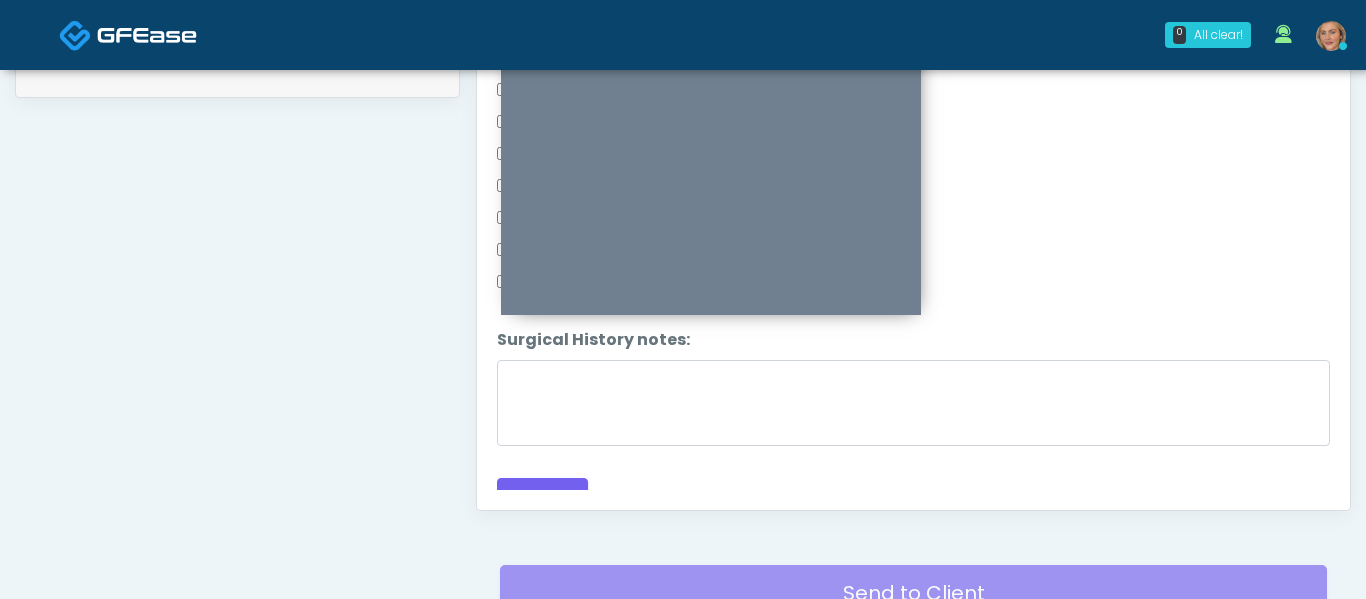 scroll, scrollTop: 1052, scrollLeft: 0, axis: vertical 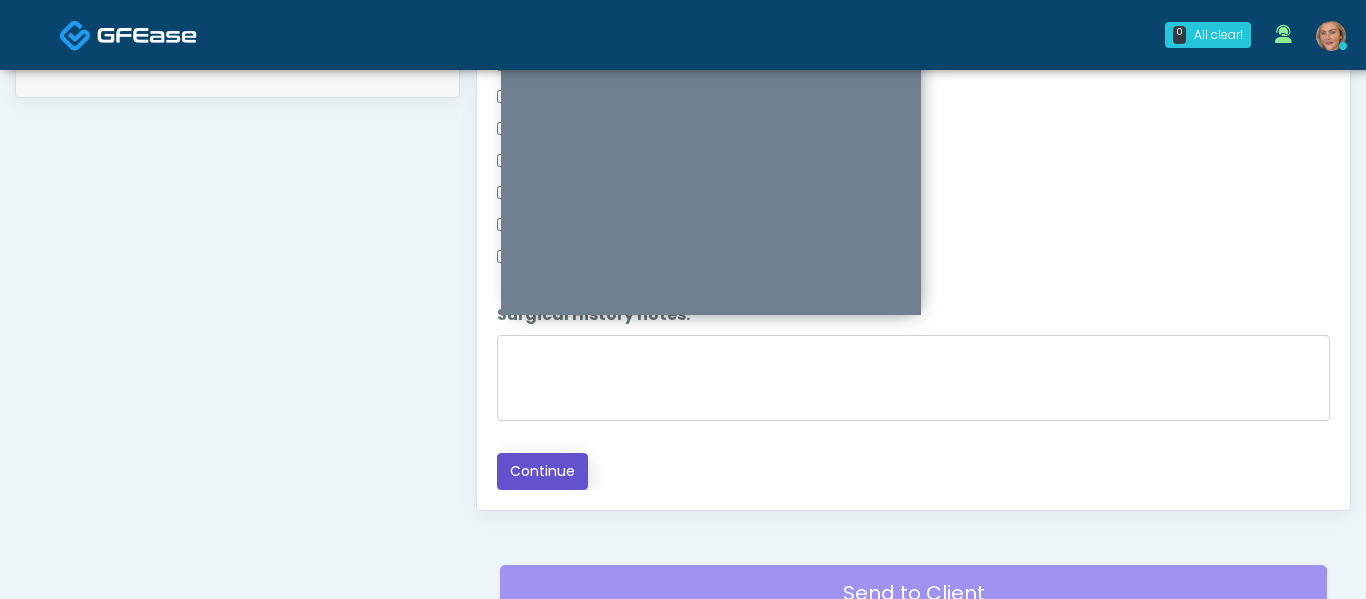 click on "Continue" at bounding box center [542, 471] 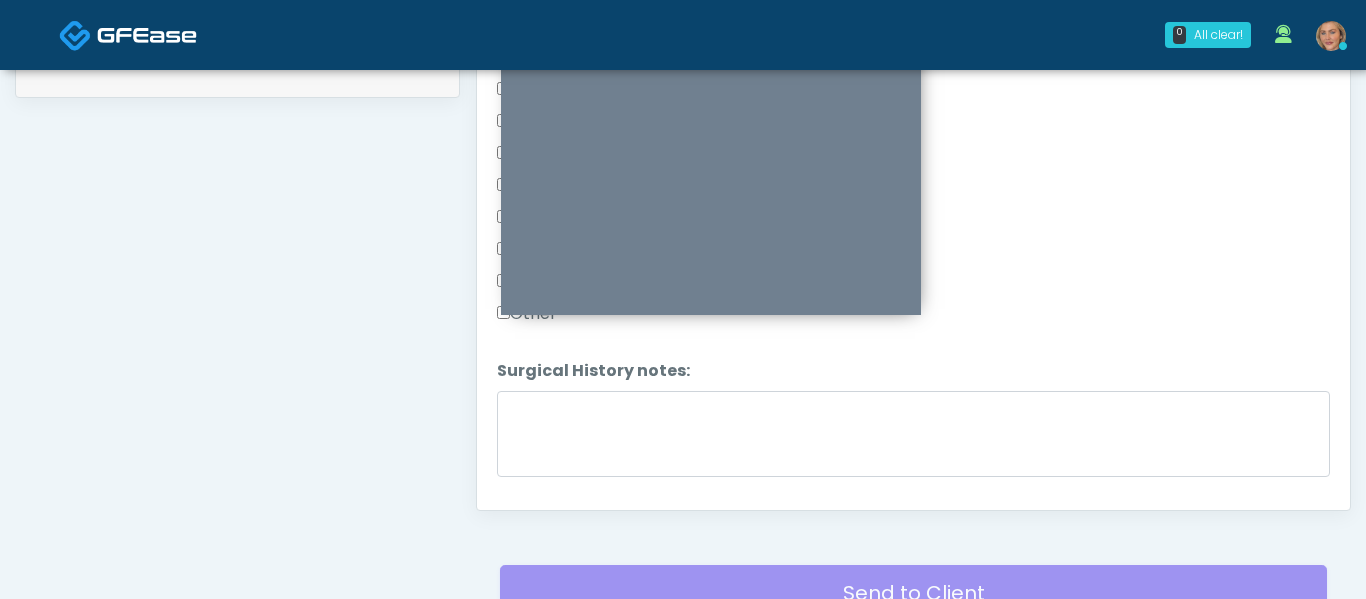 scroll, scrollTop: 1052, scrollLeft: 0, axis: vertical 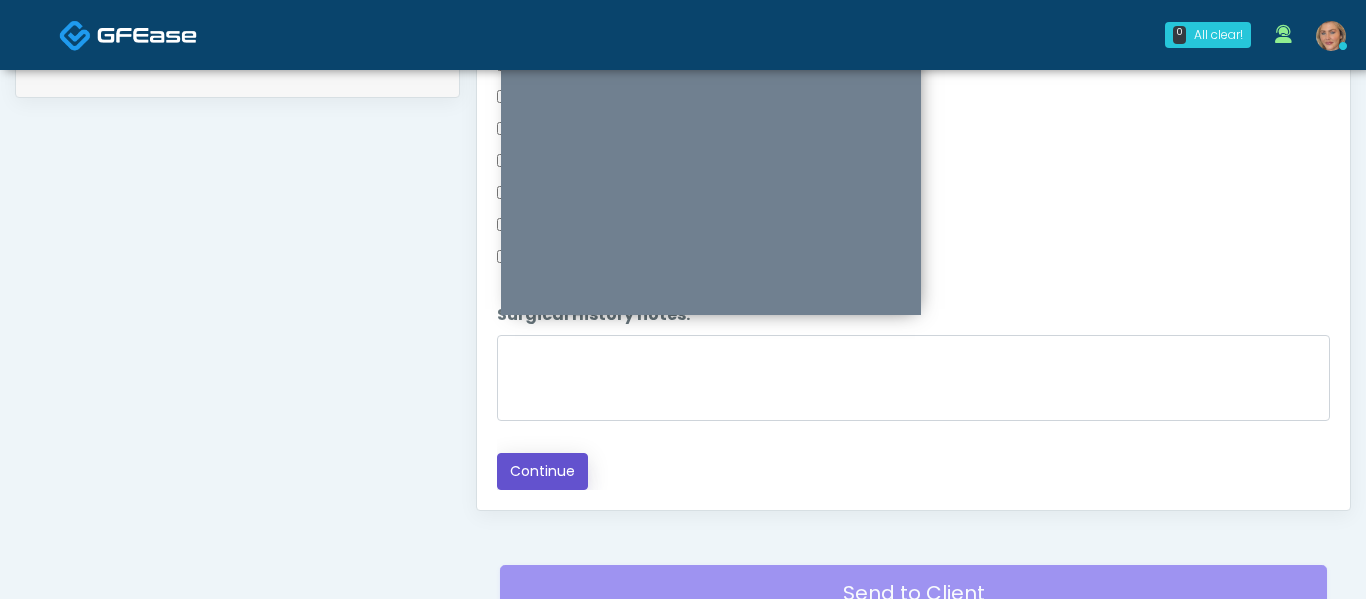 click on "Continue" at bounding box center (542, 471) 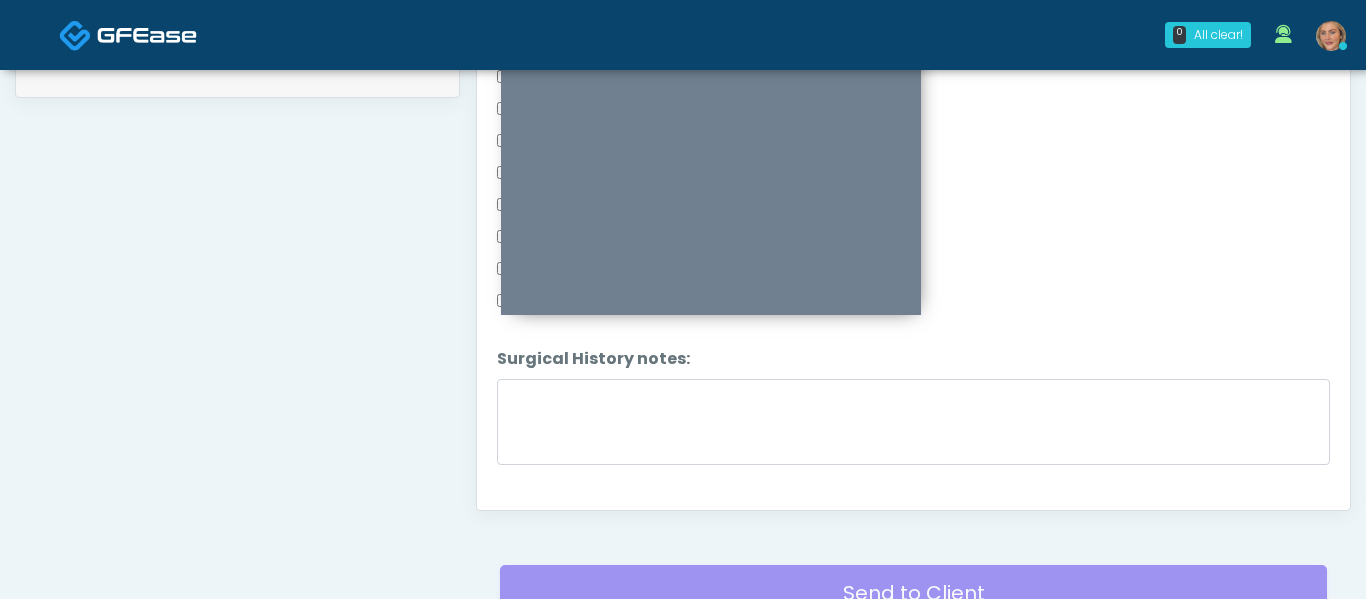 scroll, scrollTop: 1052, scrollLeft: 0, axis: vertical 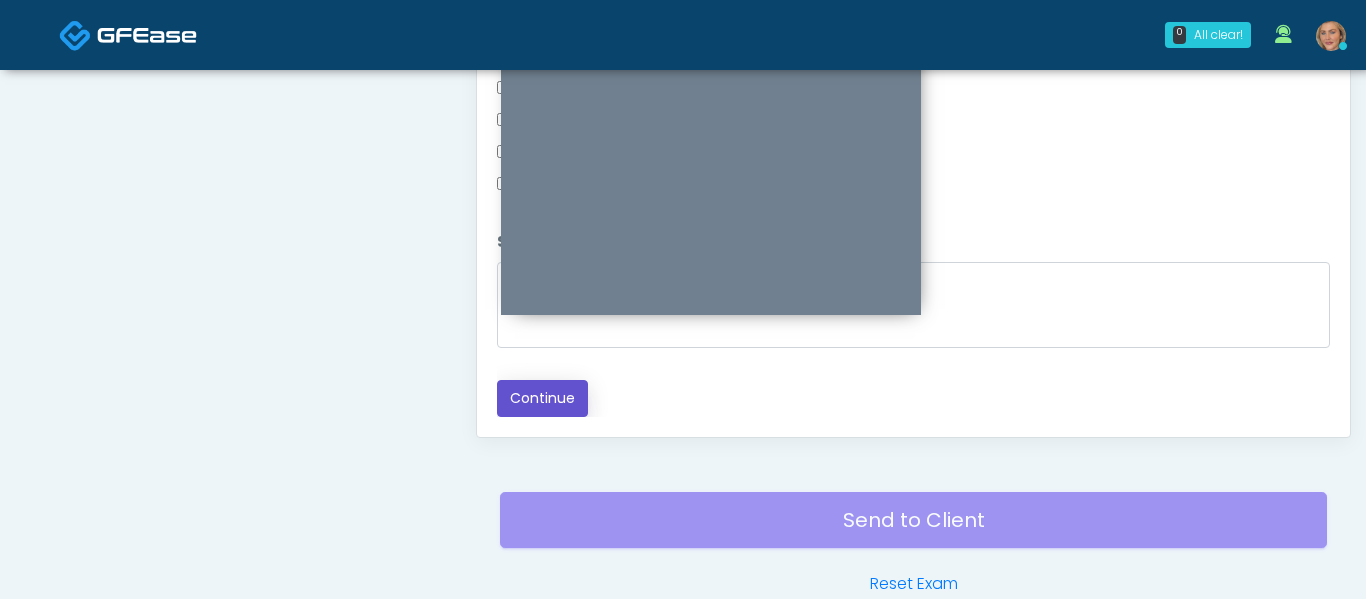 click on "Continue" at bounding box center (542, 398) 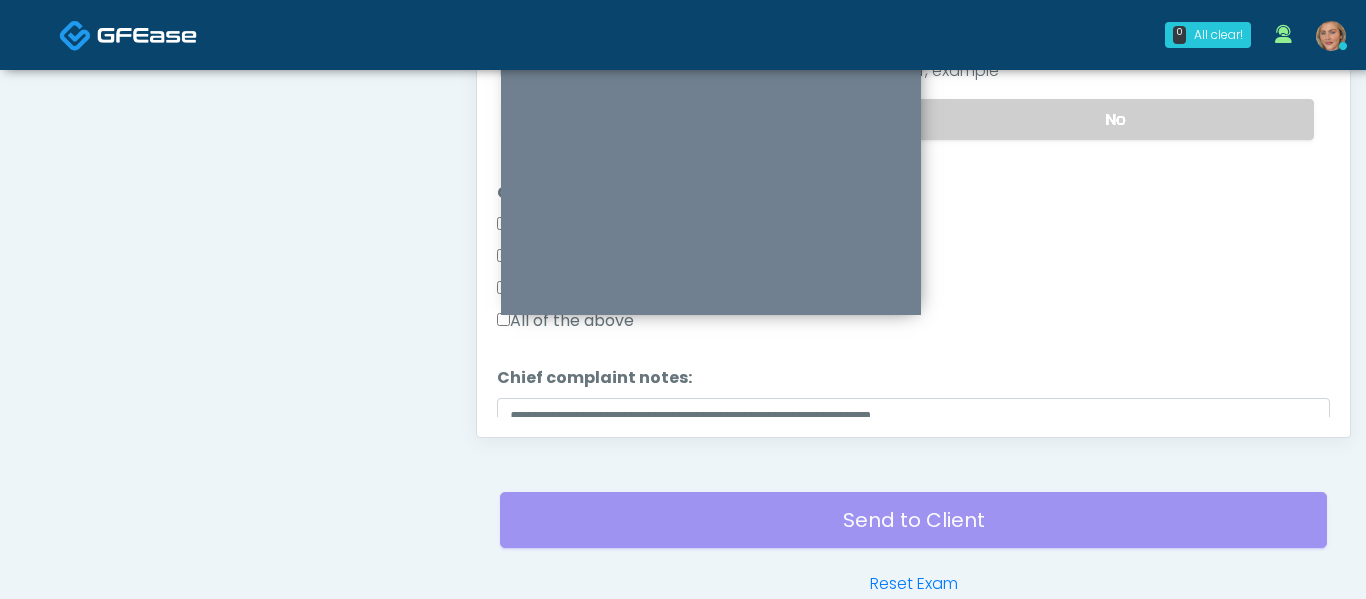 scroll, scrollTop: 416, scrollLeft: 0, axis: vertical 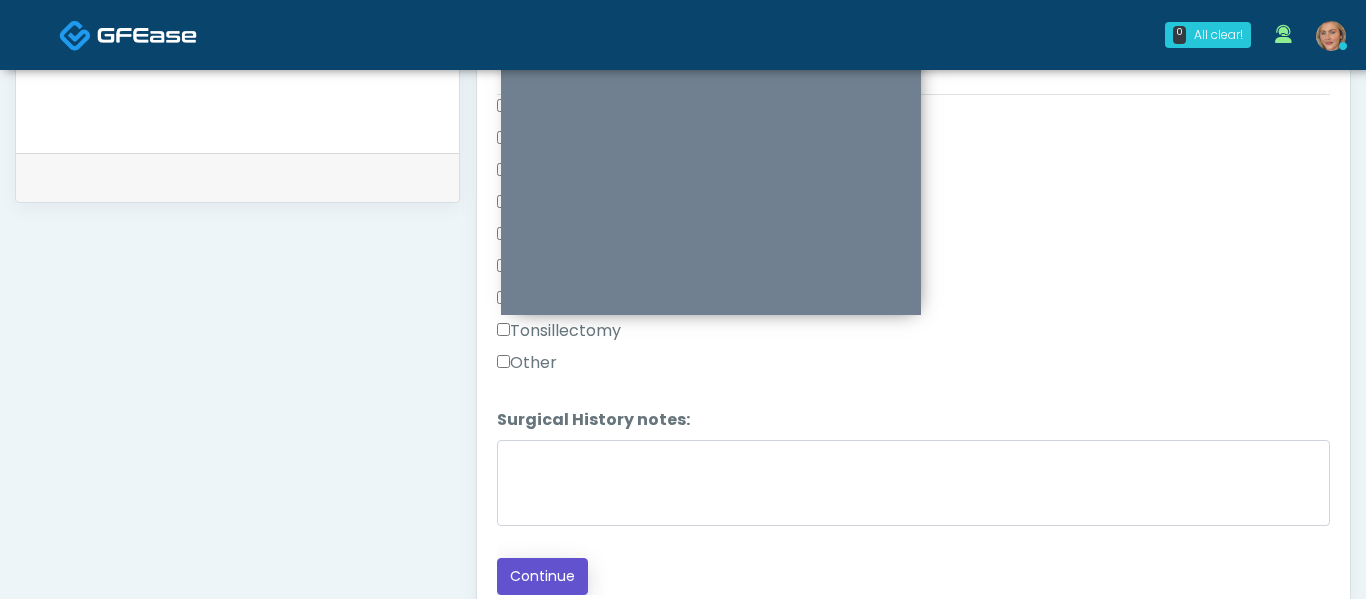 click on "Continue" at bounding box center (542, 576) 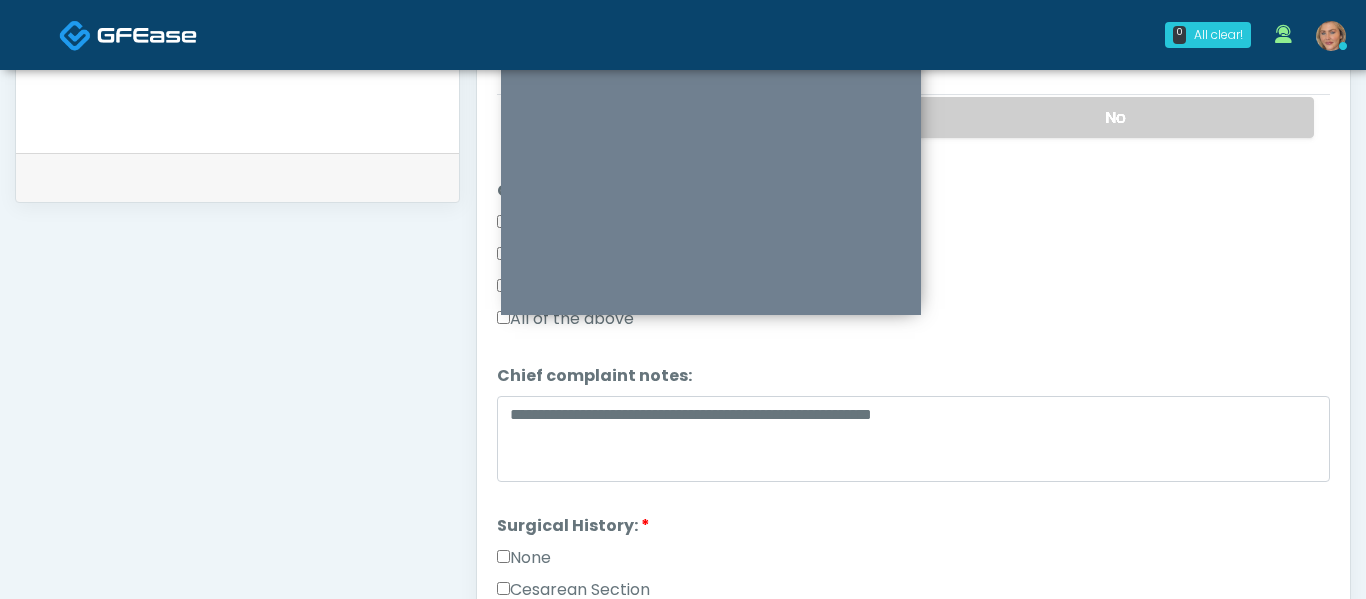 scroll, scrollTop: 1052, scrollLeft: 0, axis: vertical 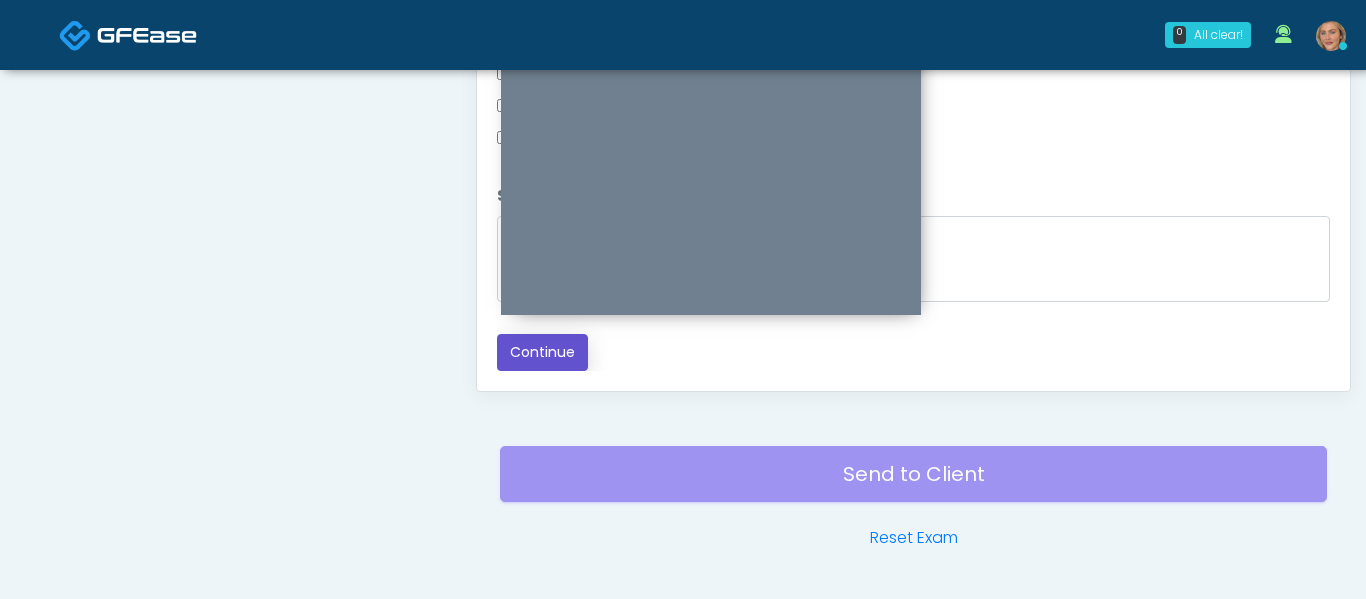click on "Continue" at bounding box center (542, 352) 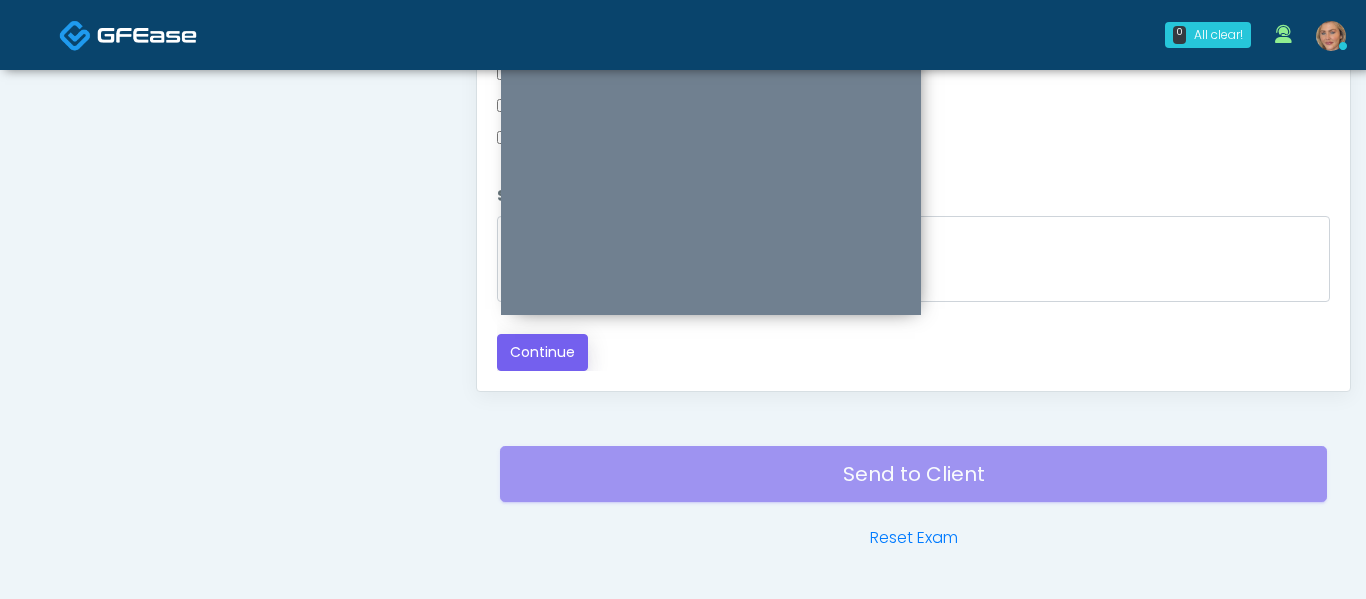 scroll, scrollTop: 0, scrollLeft: 0, axis: both 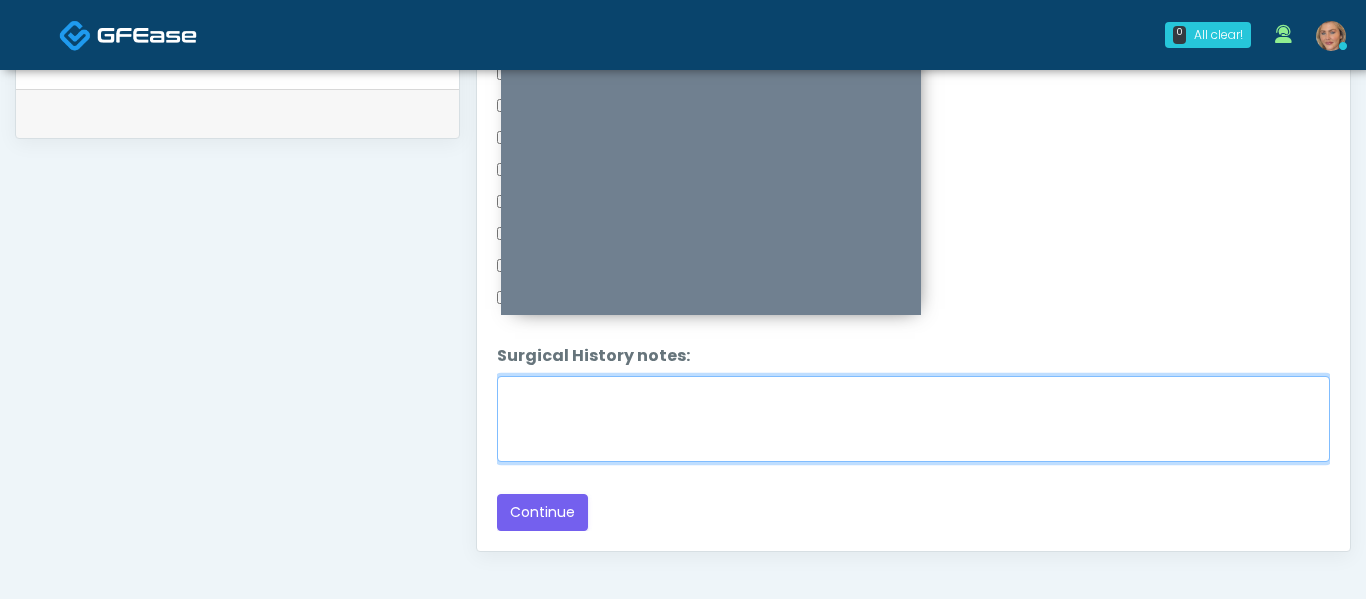 click on "Surgical History notes:" at bounding box center [913, 419] 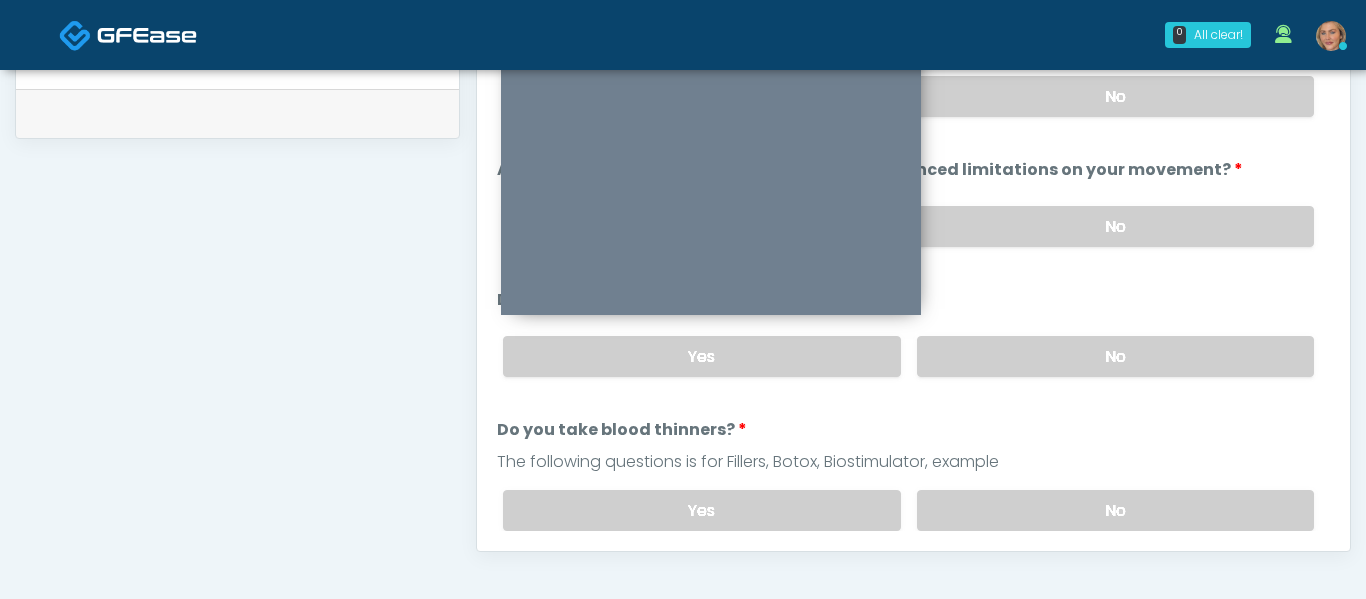 scroll, scrollTop: 0, scrollLeft: 0, axis: both 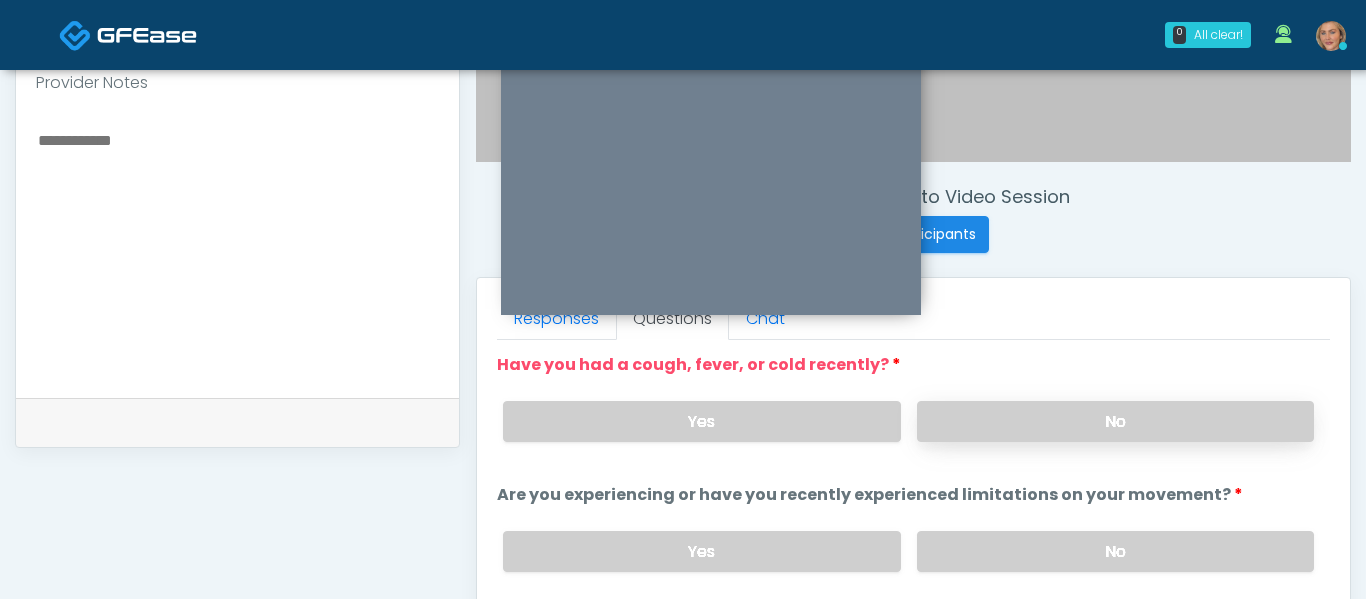 click on "No" at bounding box center (1115, 421) 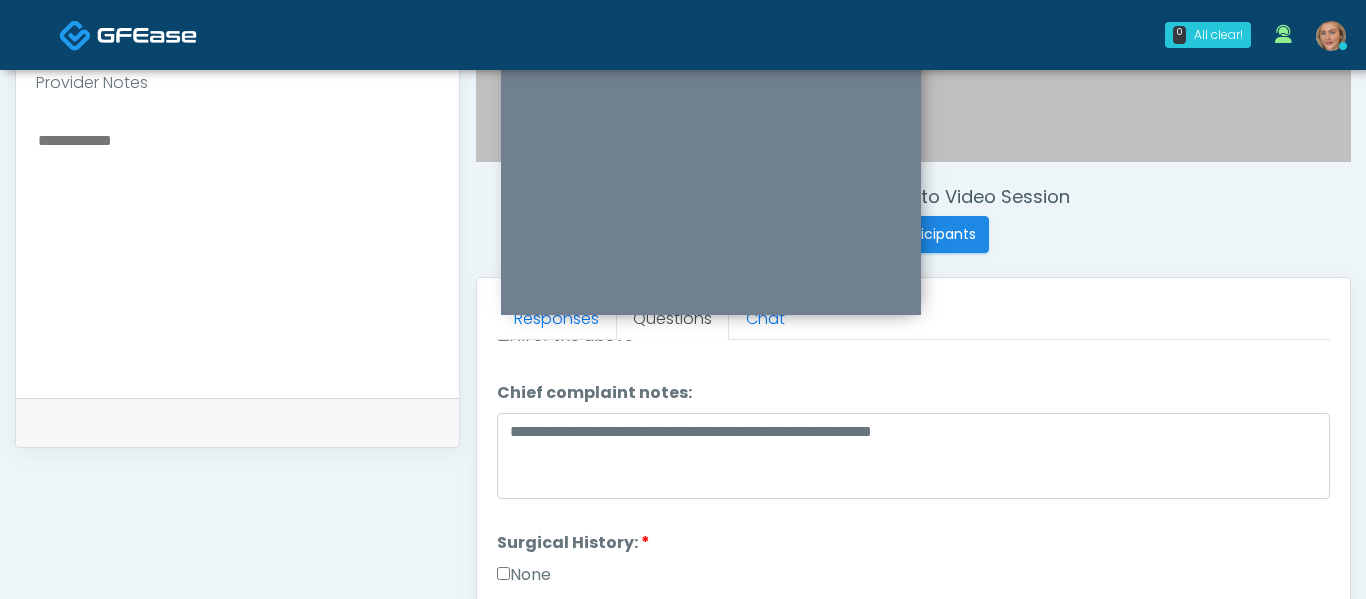 scroll, scrollTop: 1052, scrollLeft: 0, axis: vertical 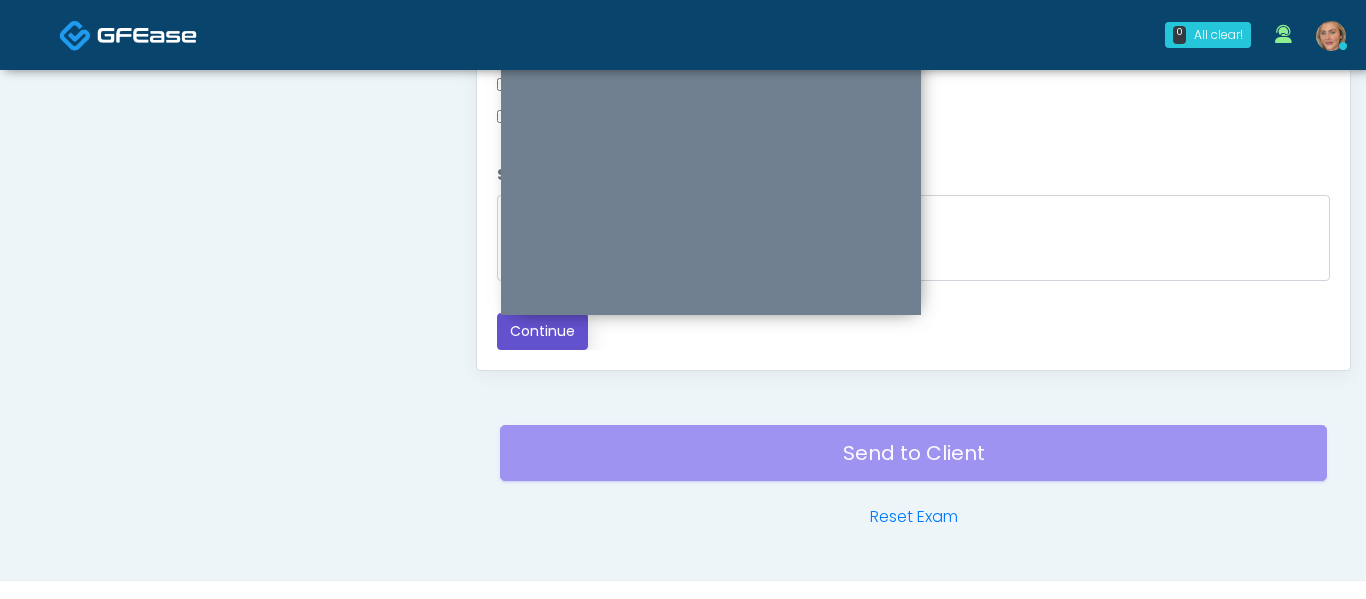 click on "Continue" at bounding box center (542, 331) 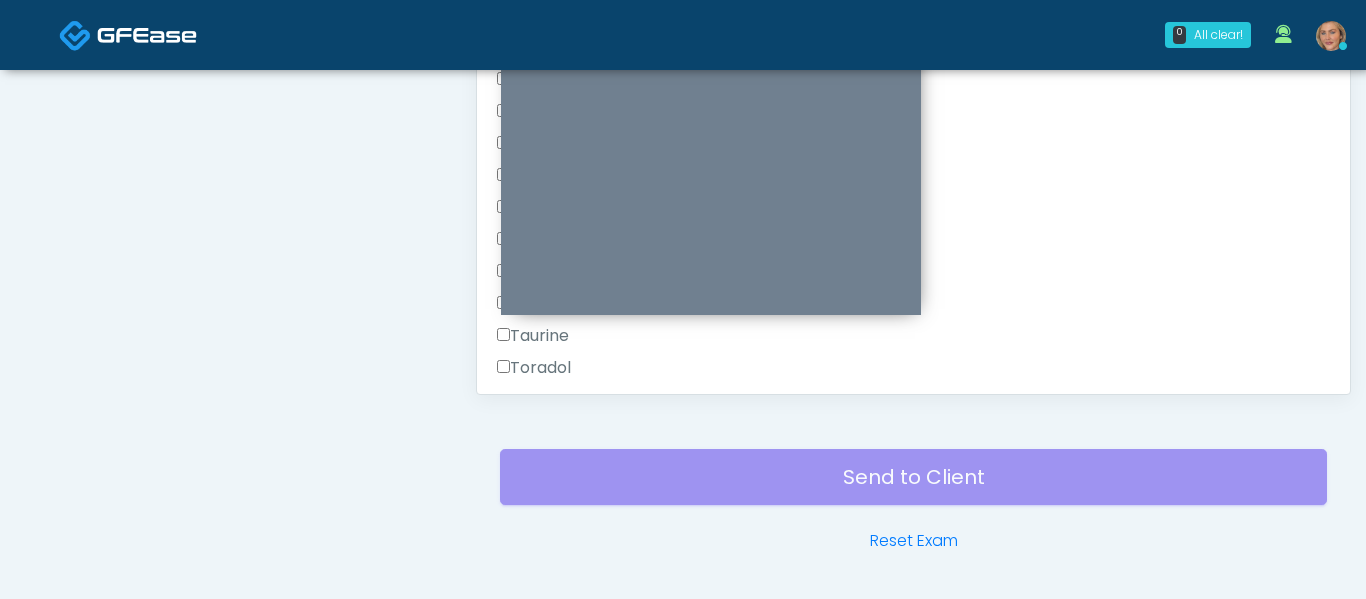 scroll, scrollTop: 1126, scrollLeft: 0, axis: vertical 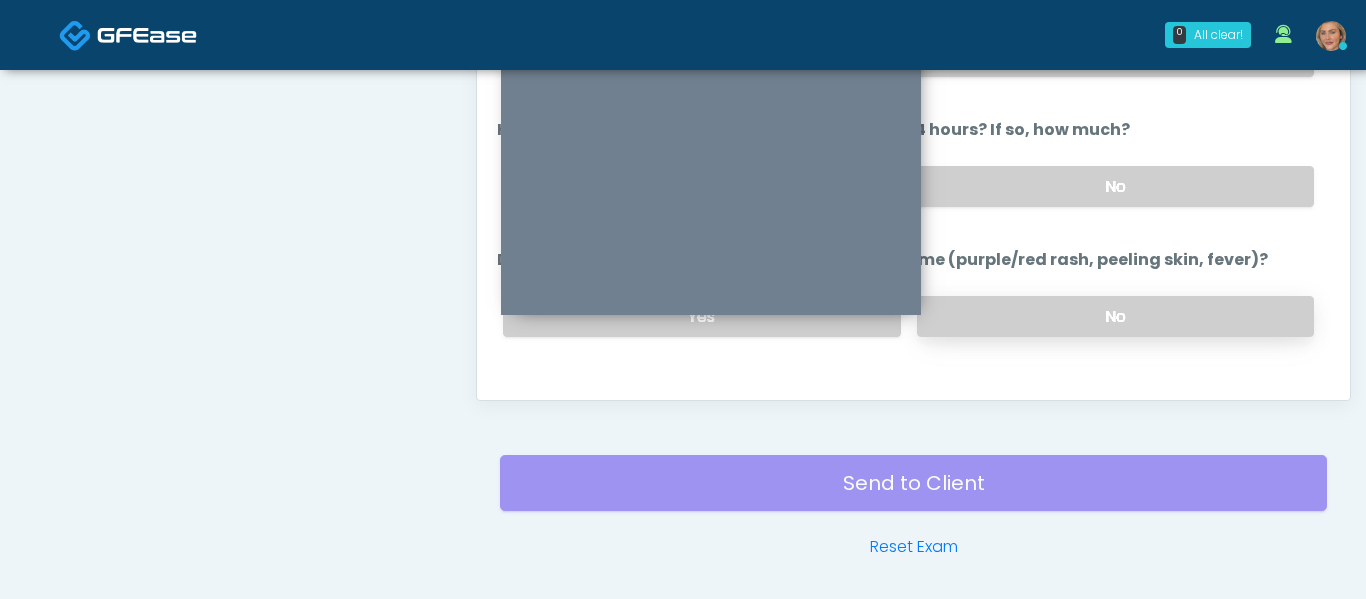 click on "No" at bounding box center [1115, 316] 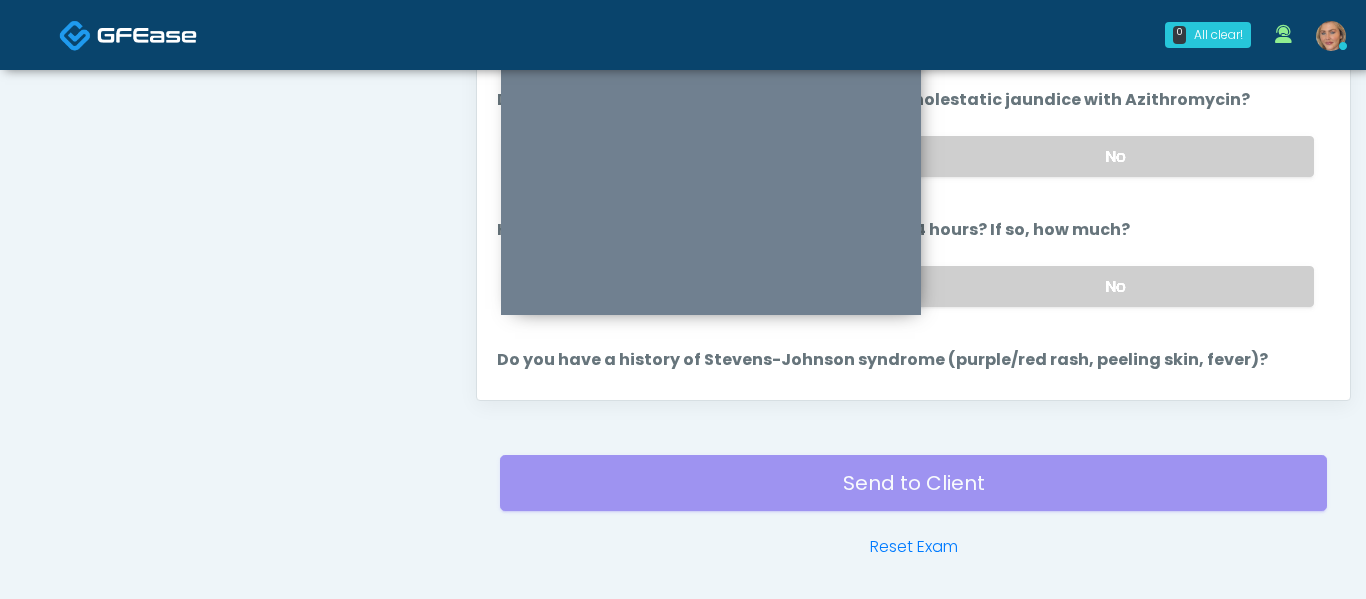 scroll, scrollTop: 230, scrollLeft: 0, axis: vertical 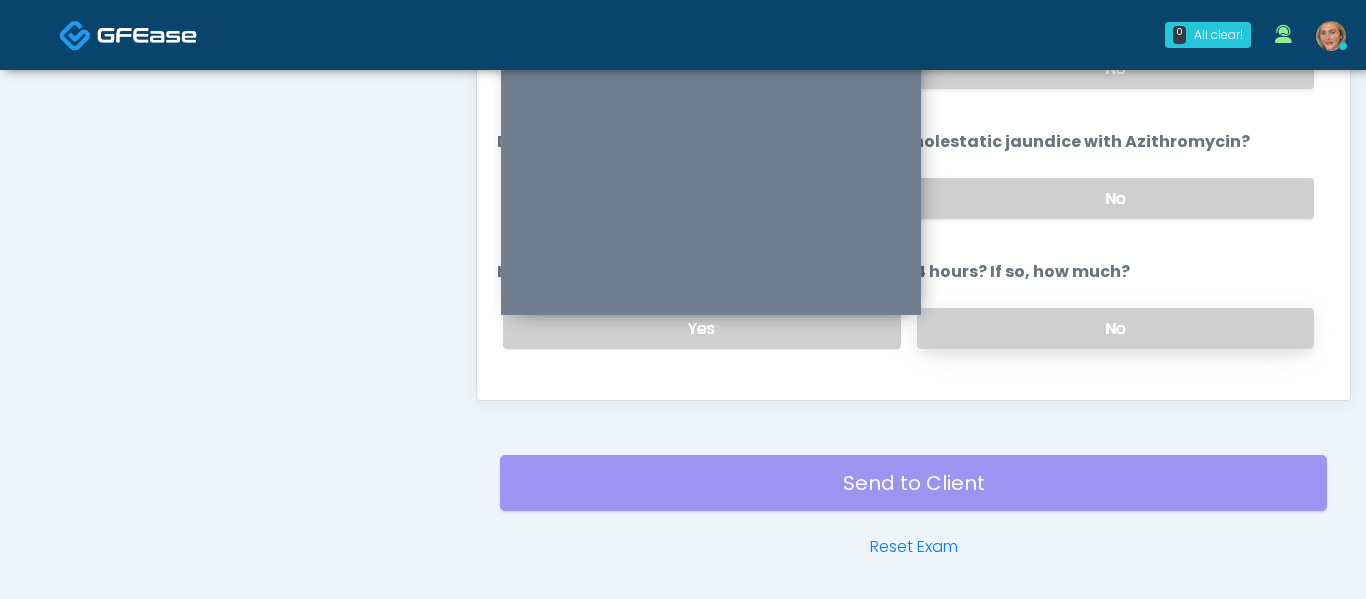click on "No" at bounding box center [1115, 328] 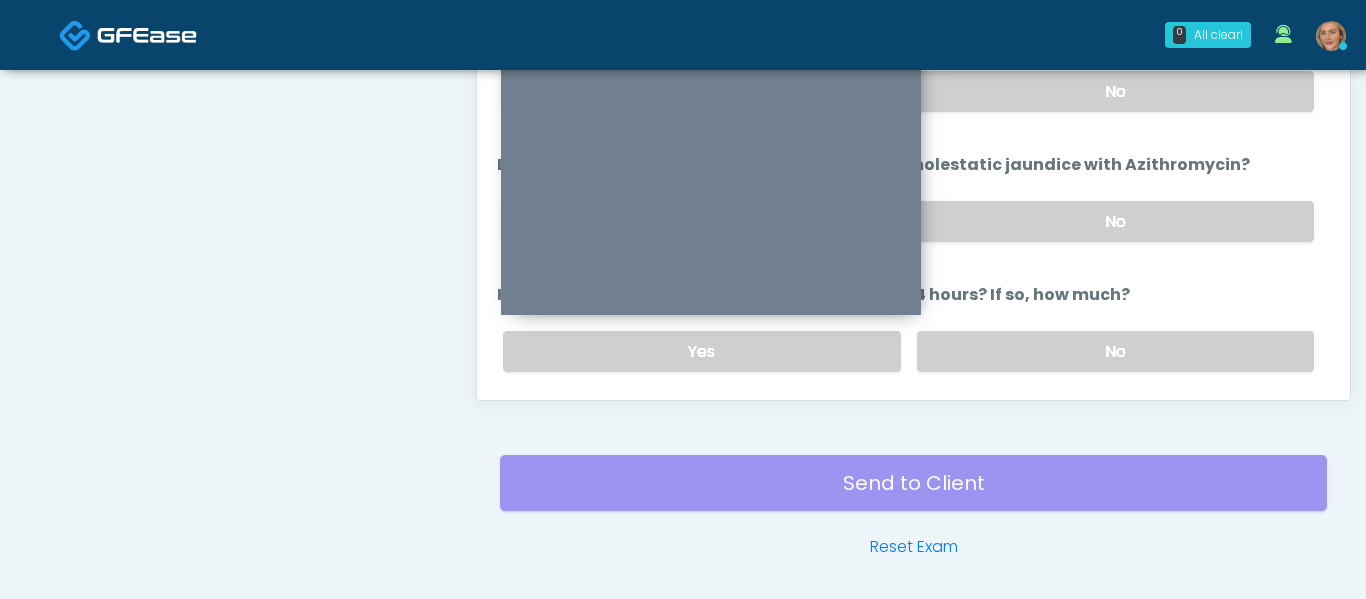 scroll, scrollTop: 146, scrollLeft: 0, axis: vertical 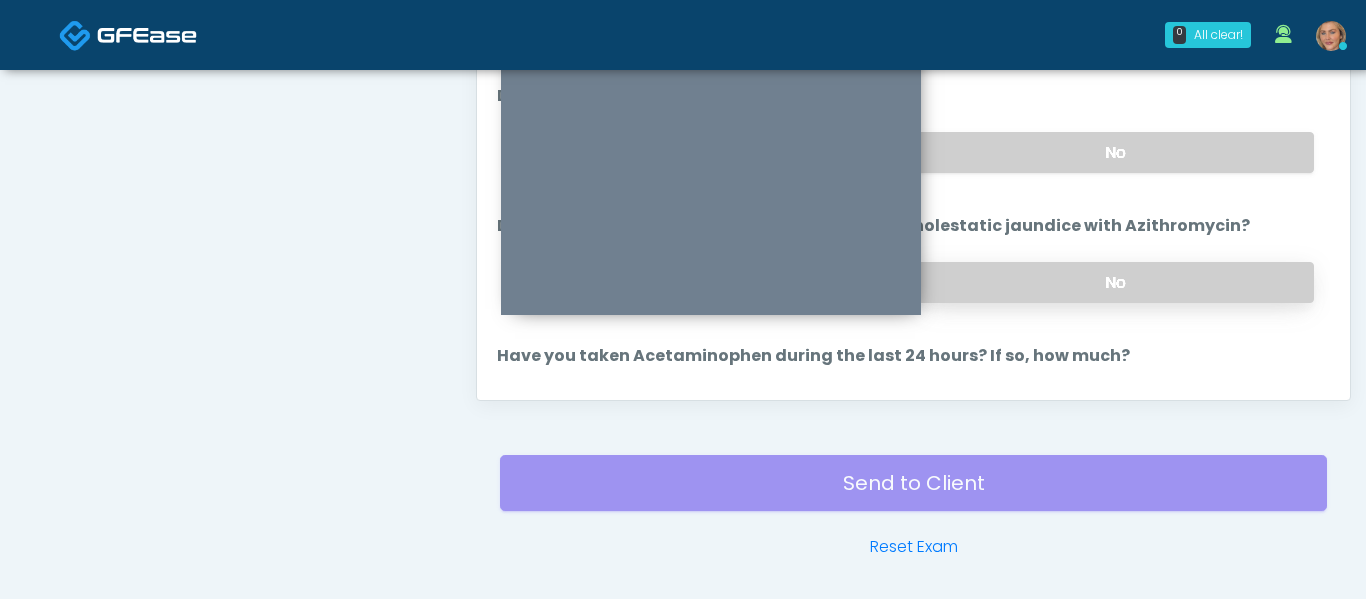 click on "No" at bounding box center [1115, 282] 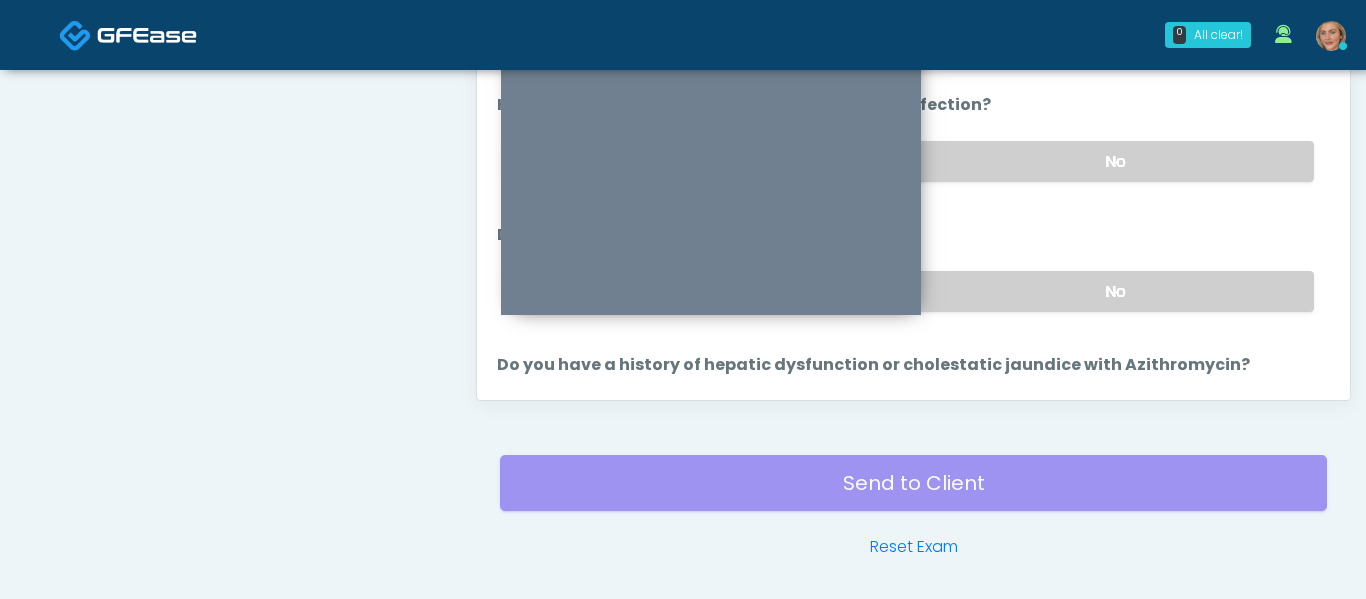 scroll, scrollTop: 0, scrollLeft: 0, axis: both 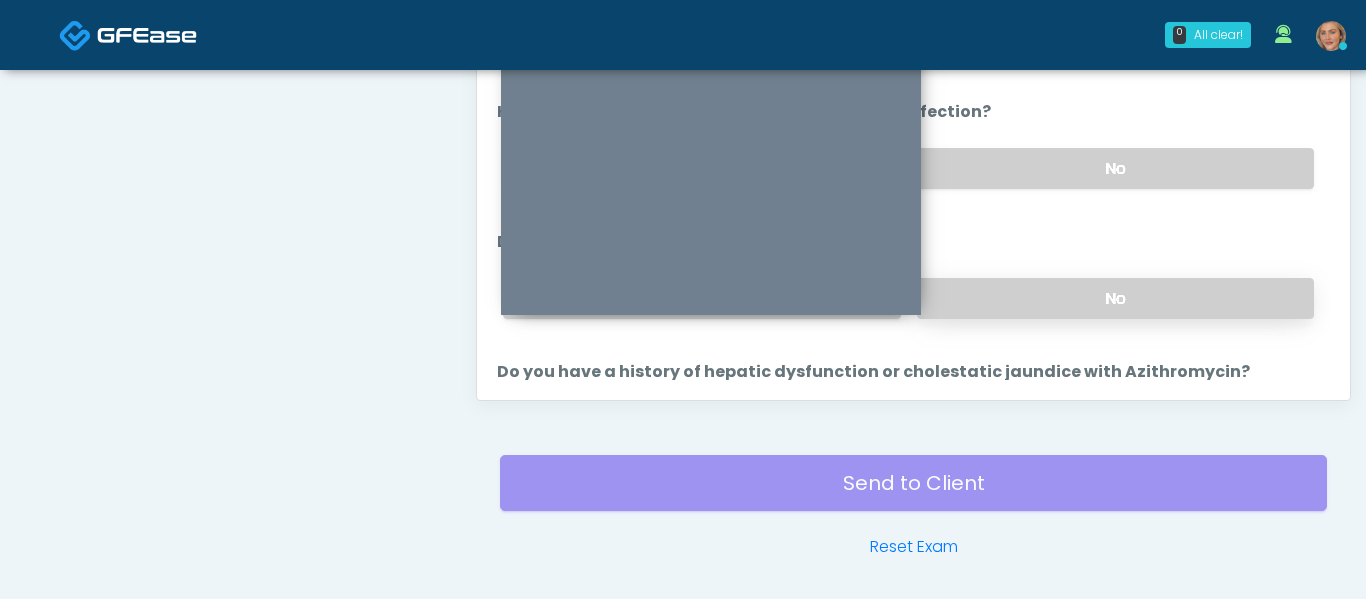 click on "No" at bounding box center (1115, 298) 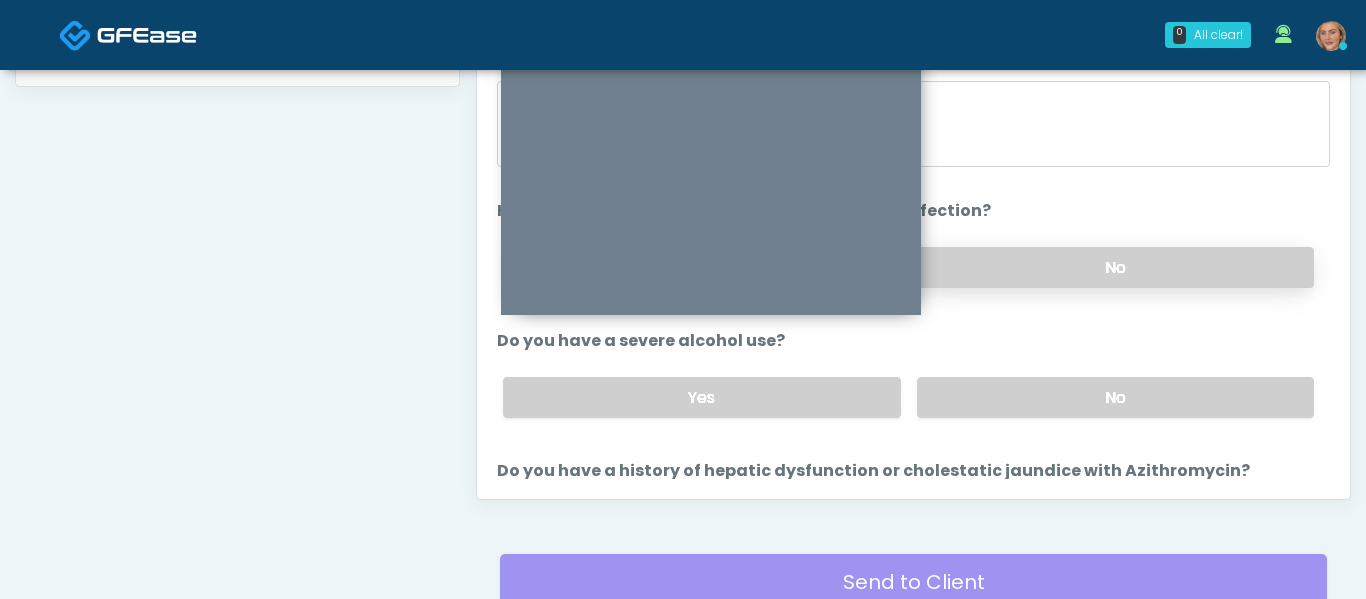 click on "No" at bounding box center [1115, 267] 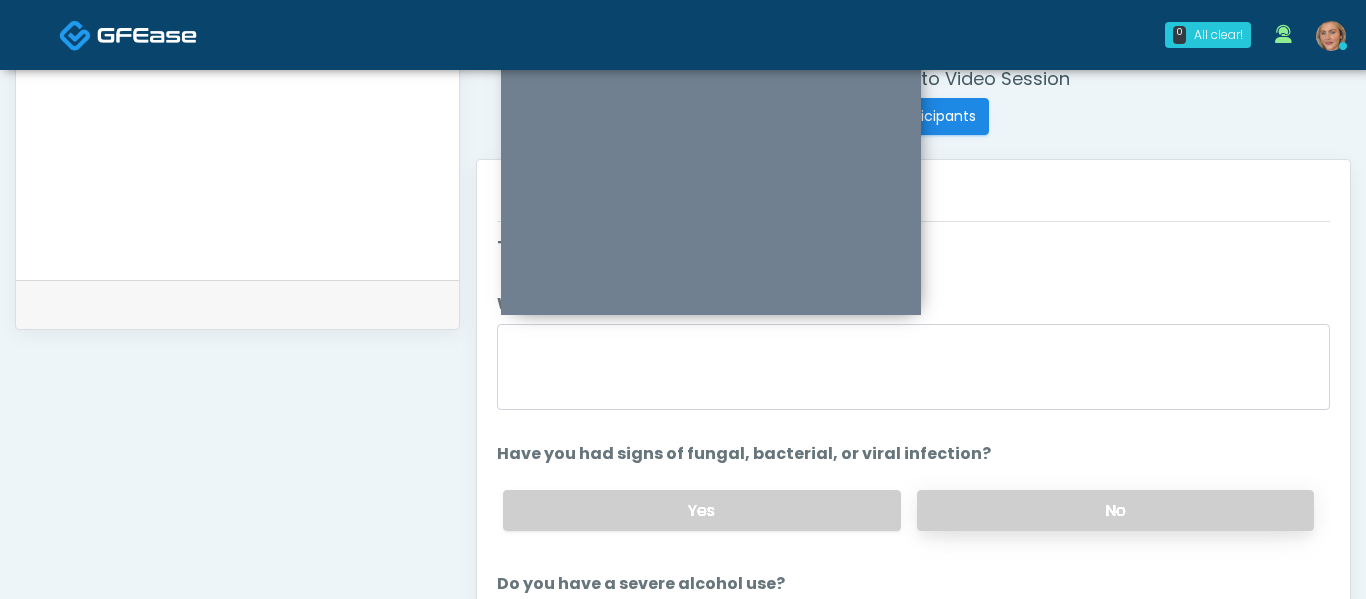 scroll, scrollTop: 829, scrollLeft: 0, axis: vertical 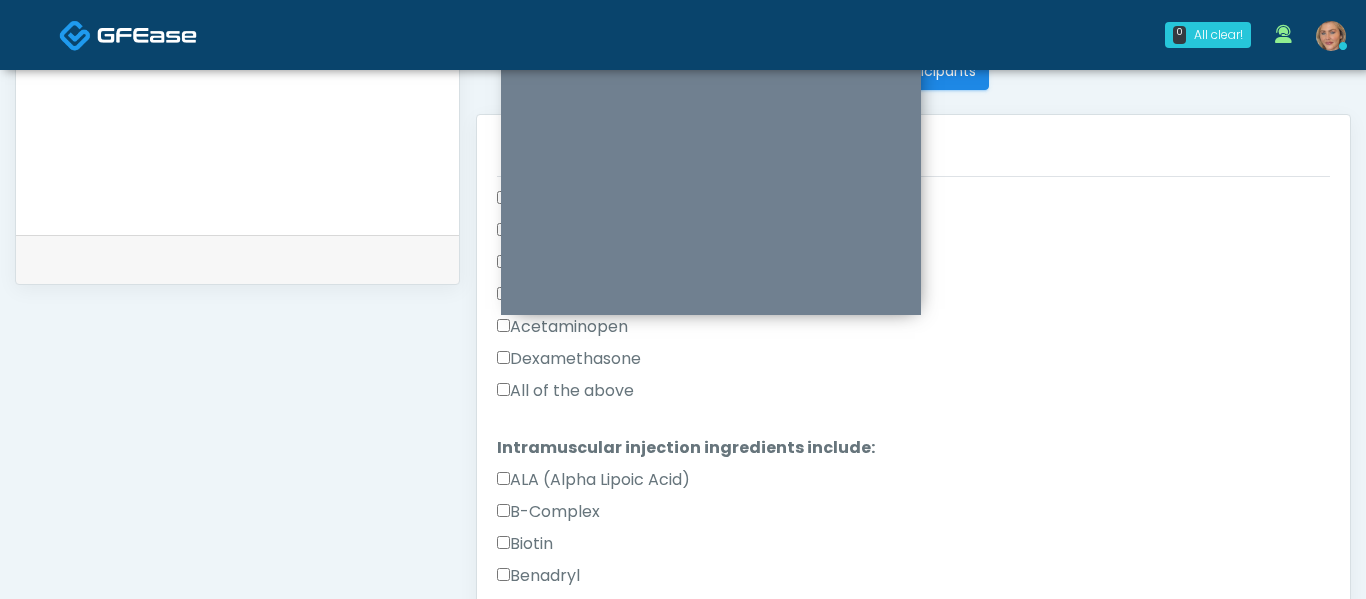 click on "All of the above" at bounding box center [565, 391] 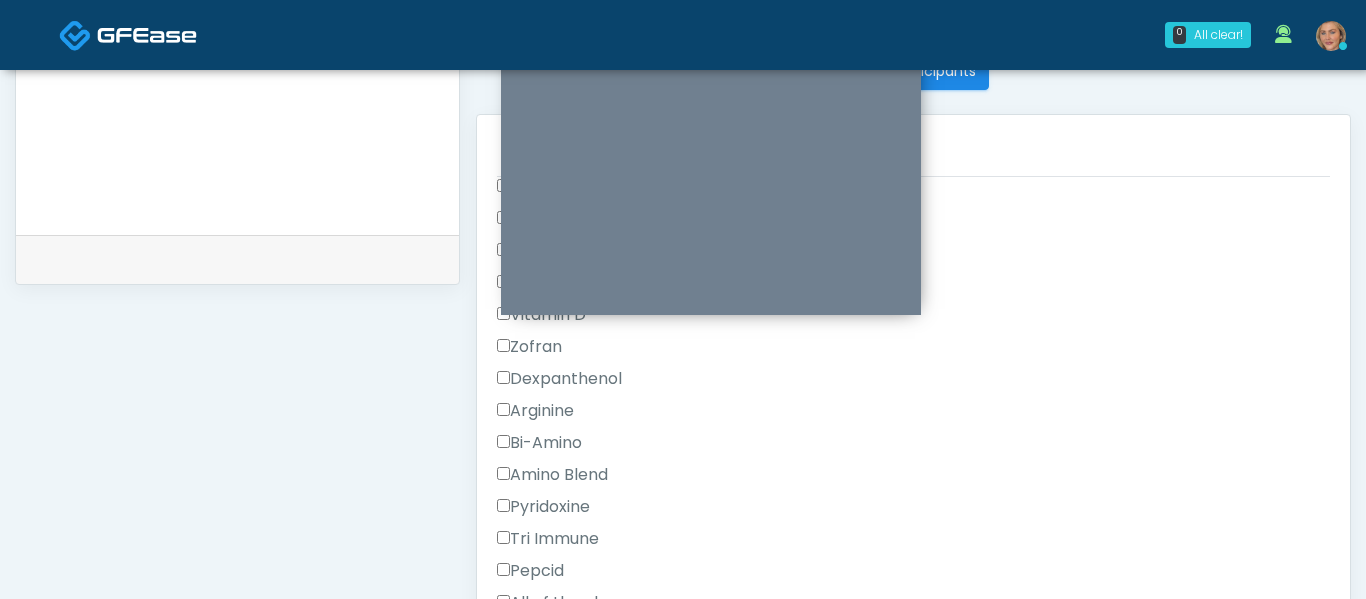 scroll, scrollTop: 2177, scrollLeft: 0, axis: vertical 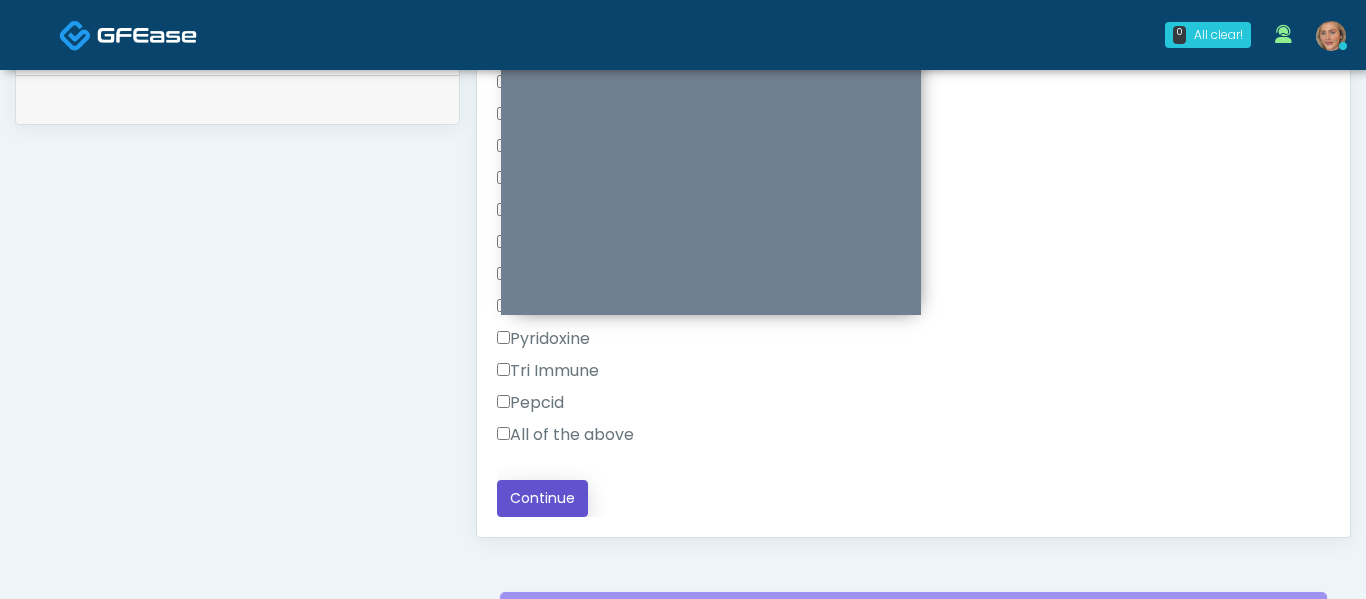 click on "Continue" at bounding box center (542, 498) 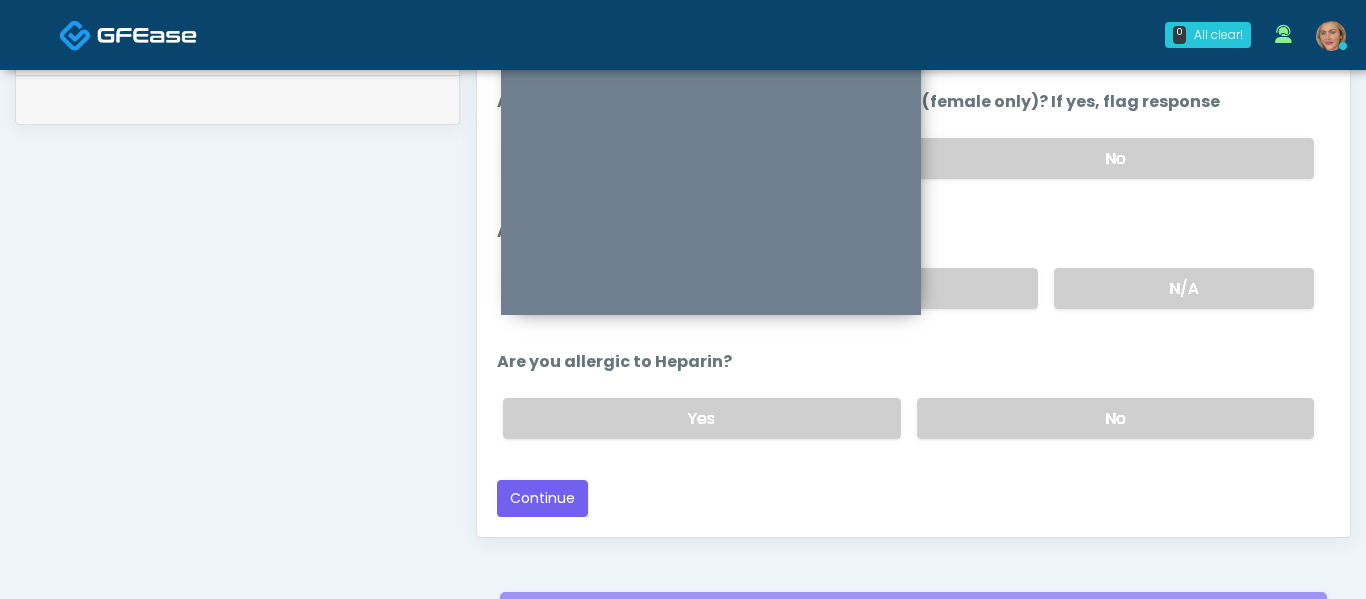 scroll, scrollTop: 175, scrollLeft: 0, axis: vertical 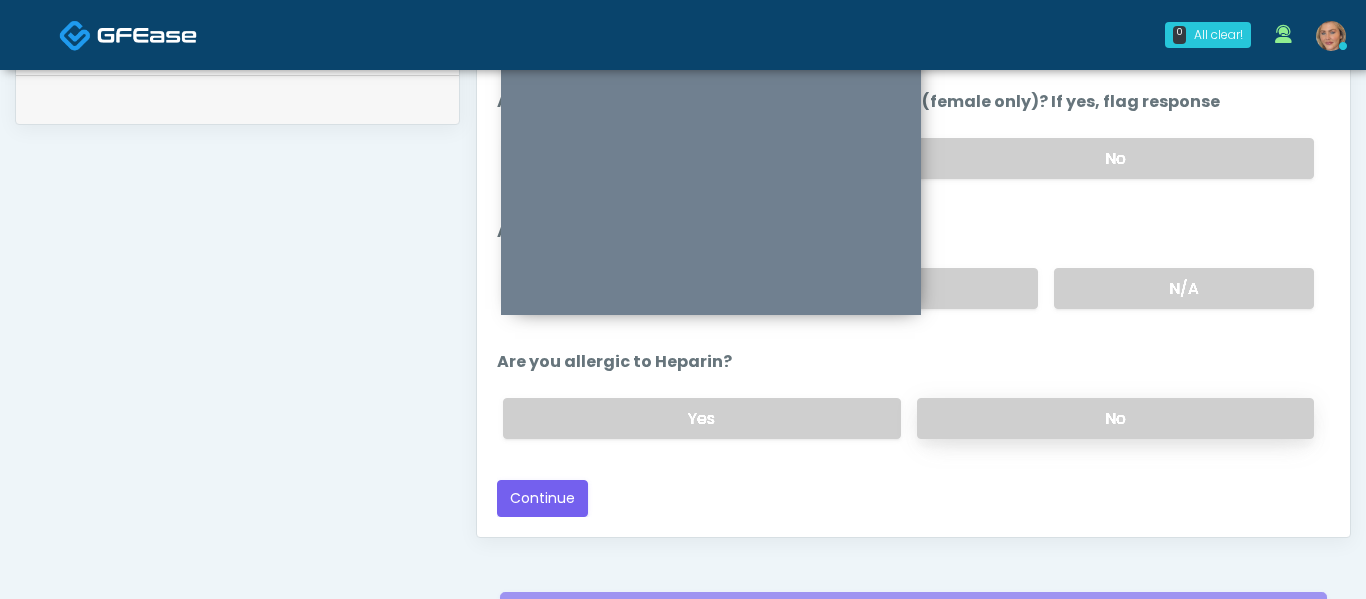 click on "No" at bounding box center (1115, 418) 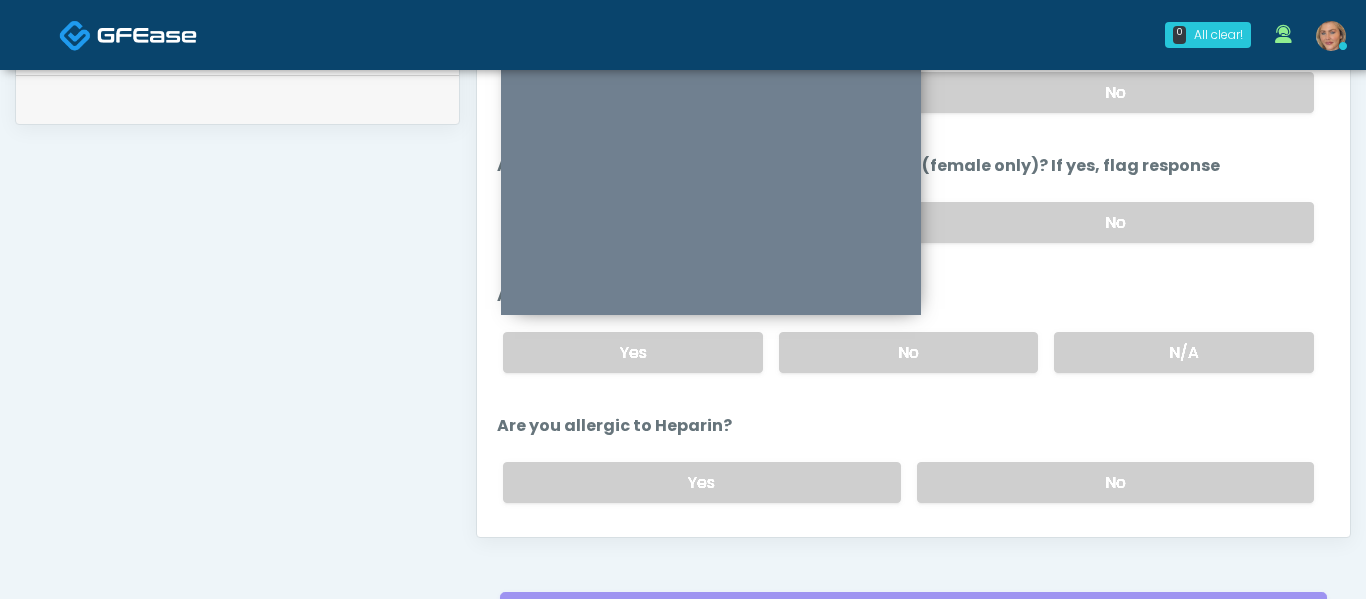 scroll, scrollTop: 13, scrollLeft: 0, axis: vertical 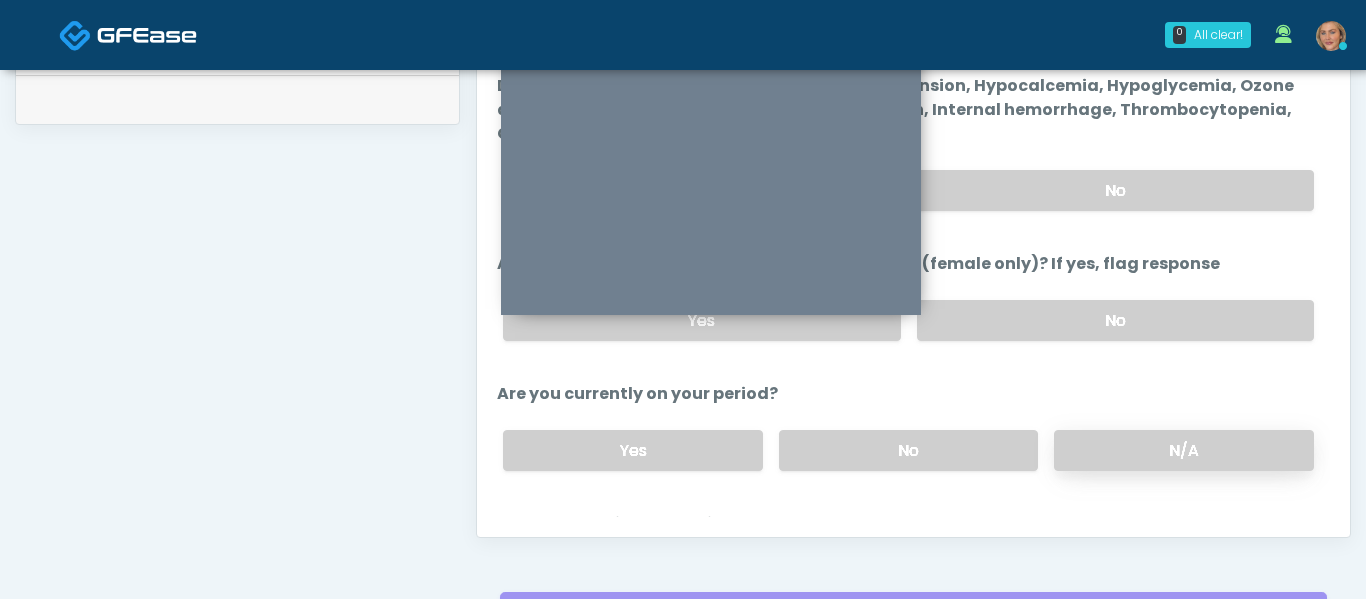 click on "N/A" at bounding box center [1184, 450] 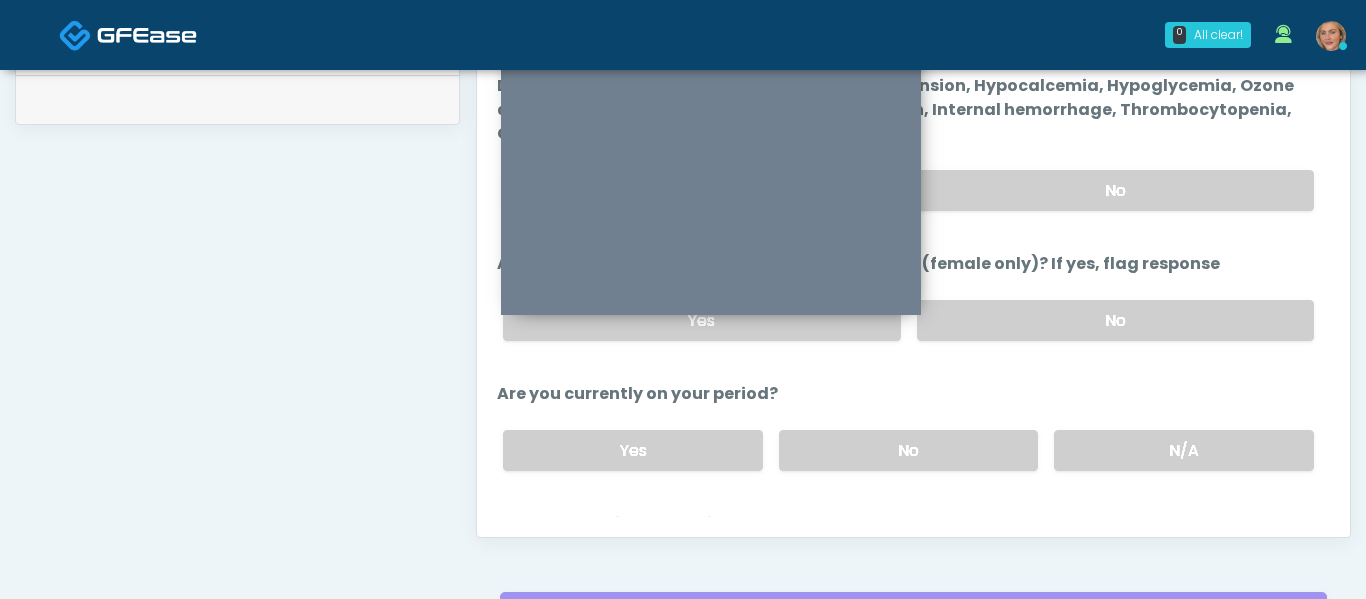 scroll, scrollTop: 0, scrollLeft: 0, axis: both 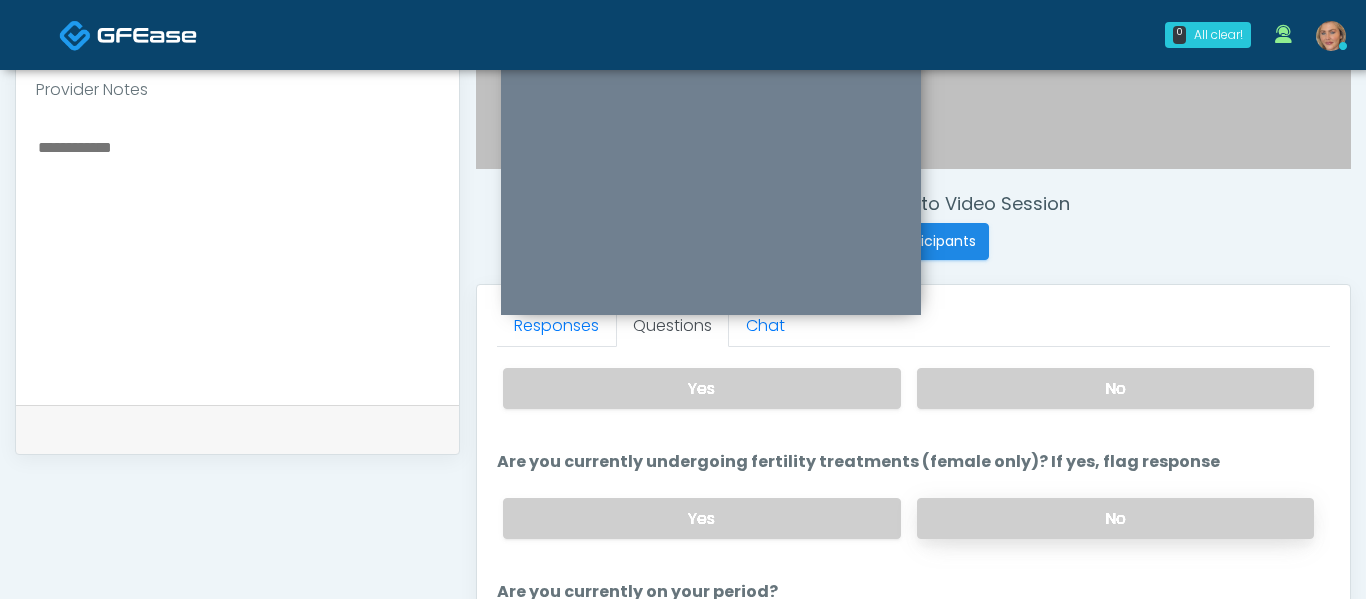click on "No" at bounding box center (1115, 518) 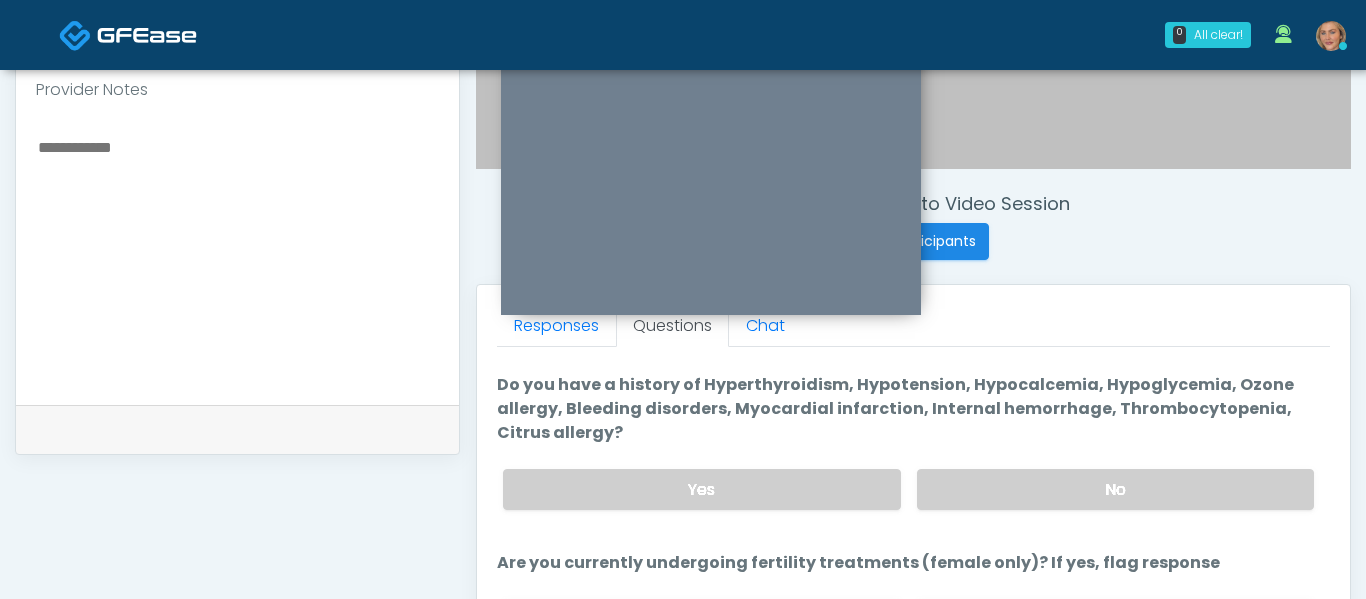 scroll, scrollTop: 39, scrollLeft: 0, axis: vertical 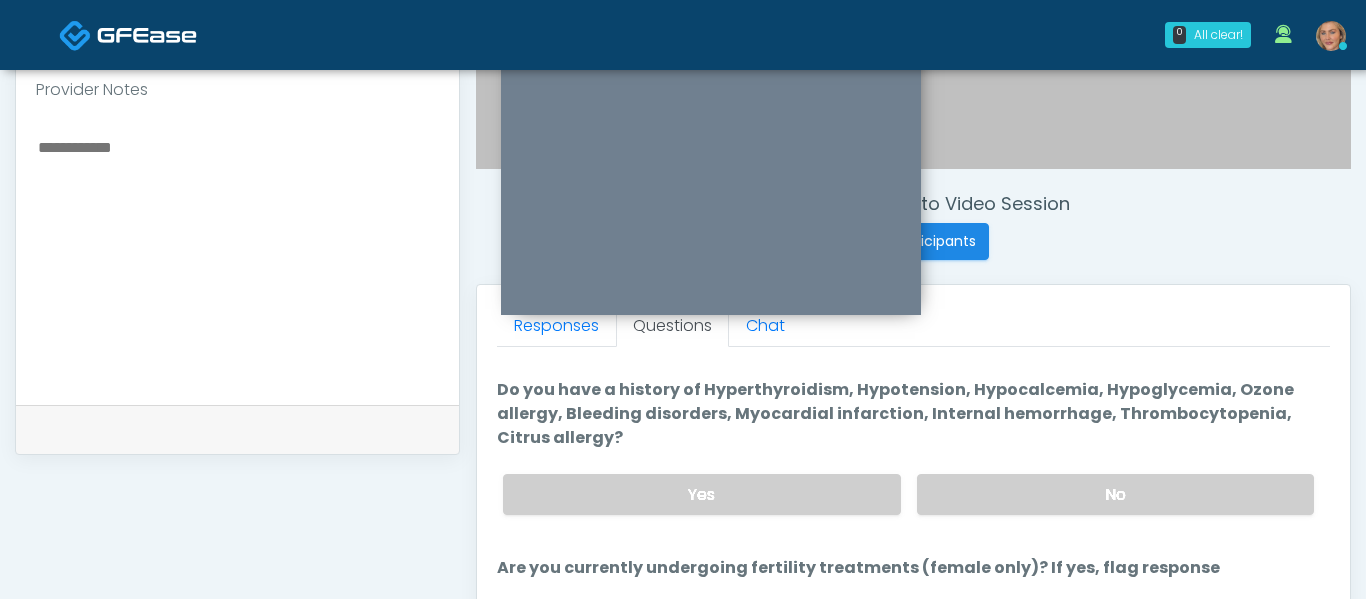 click on "Yes
No" at bounding box center [908, 494] 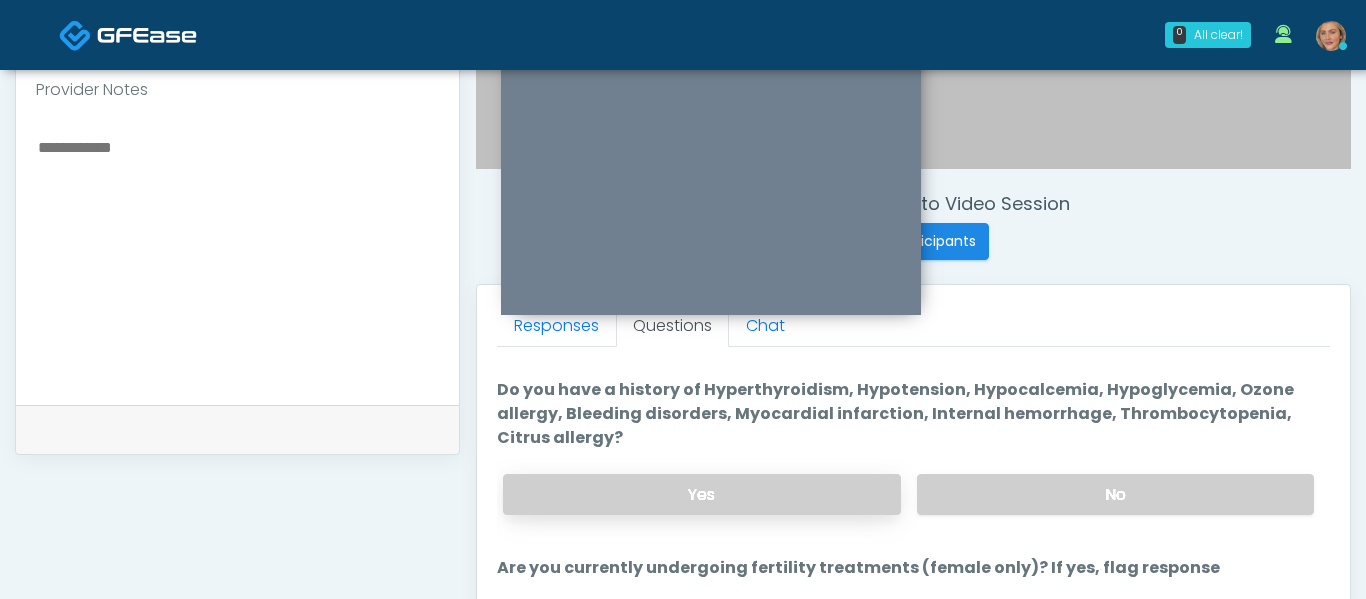 click on "Yes" at bounding box center [701, 494] 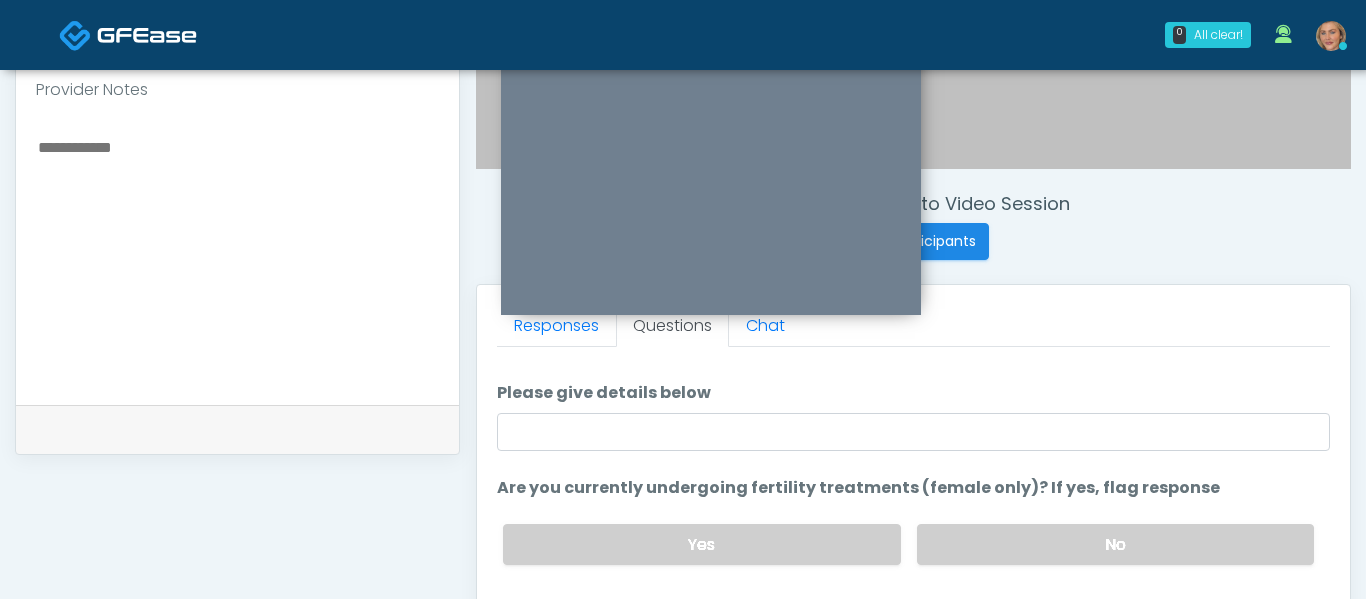 scroll, scrollTop: 211, scrollLeft: 0, axis: vertical 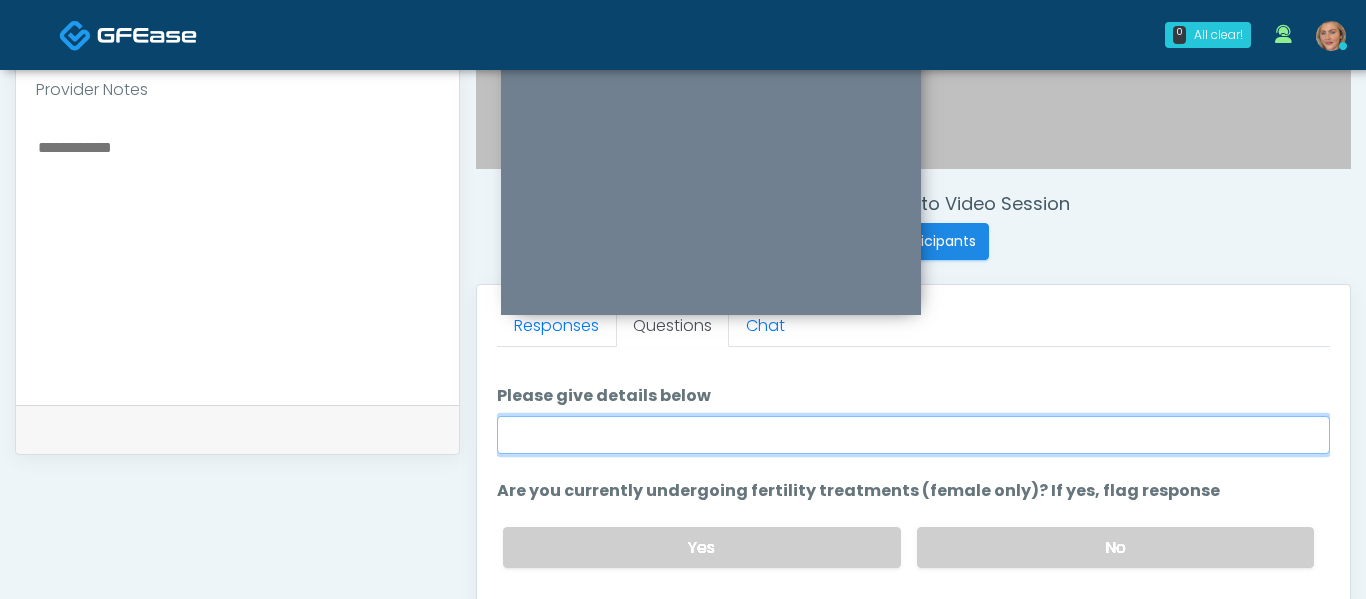 click on "Please give details below" at bounding box center [913, 435] 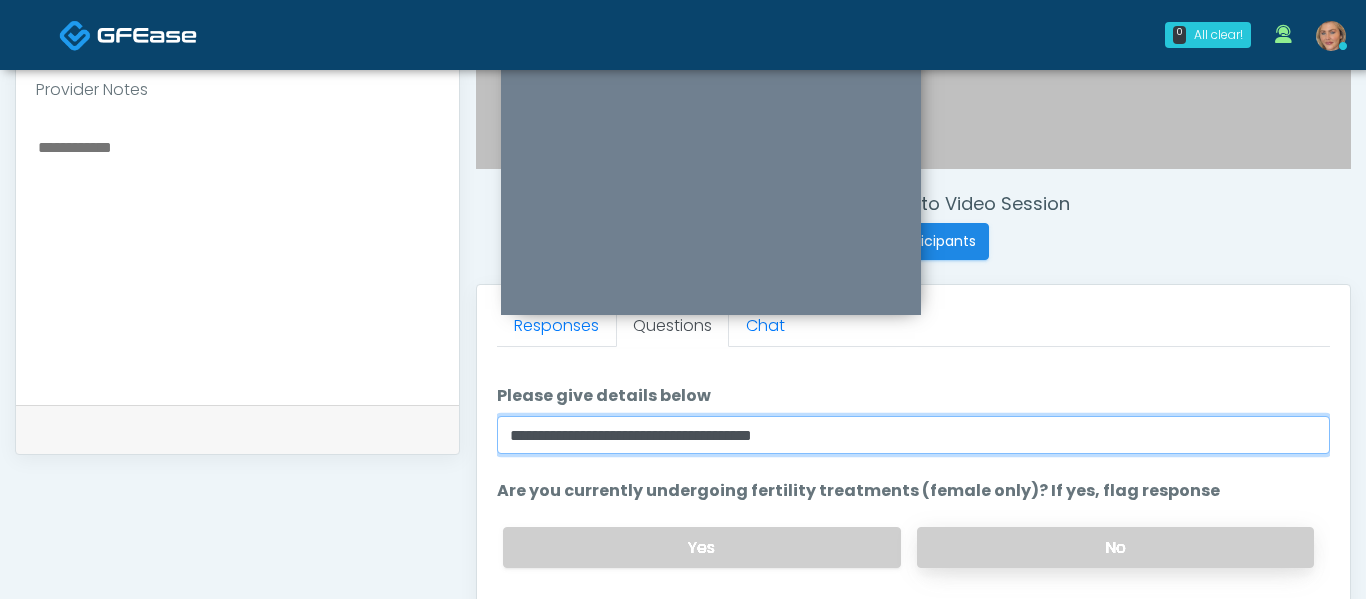 scroll, scrollTop: 270, scrollLeft: 0, axis: vertical 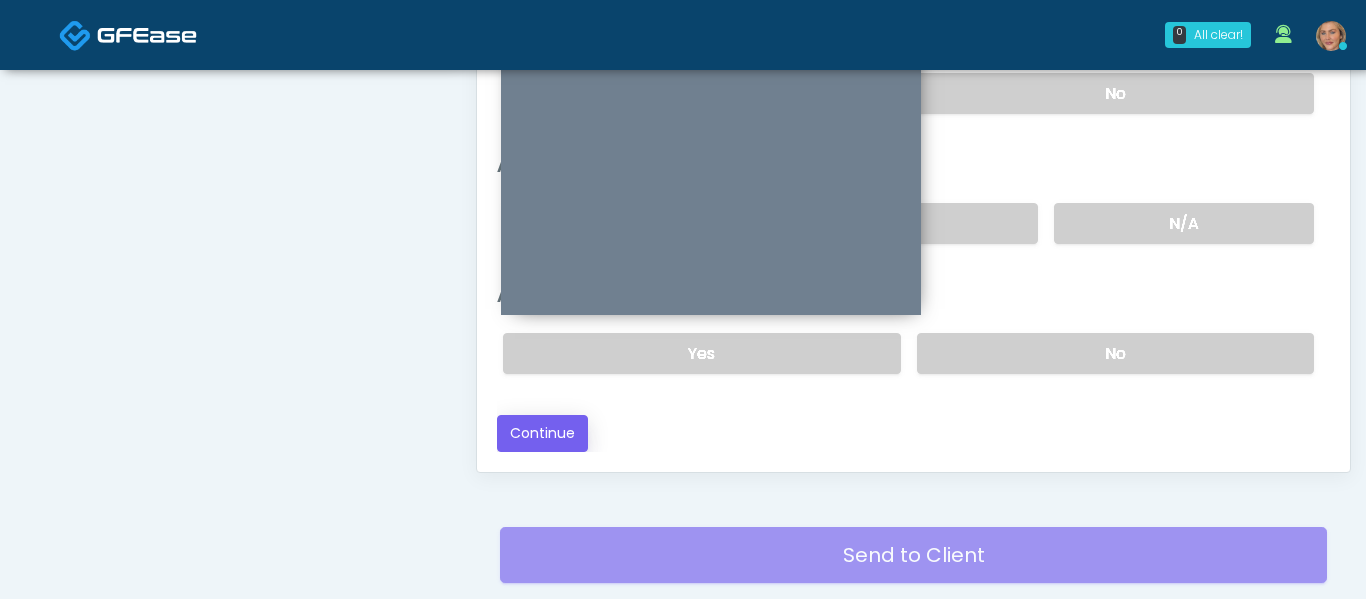 type on "**********" 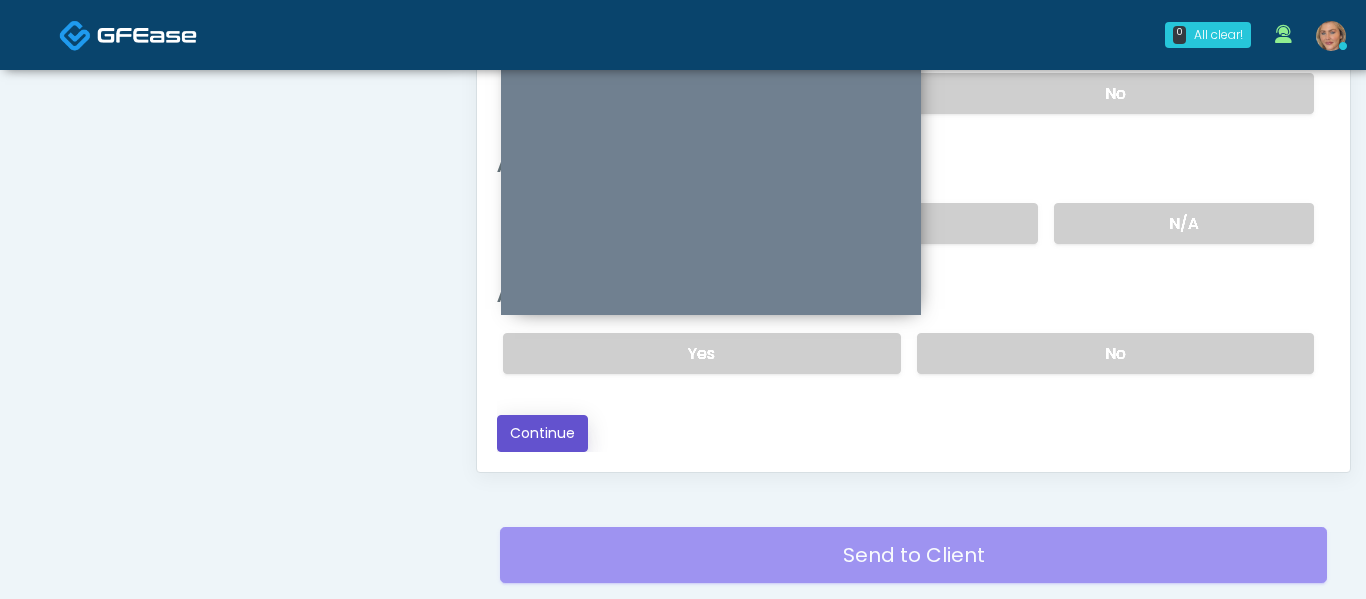 click on "Continue" at bounding box center (542, 433) 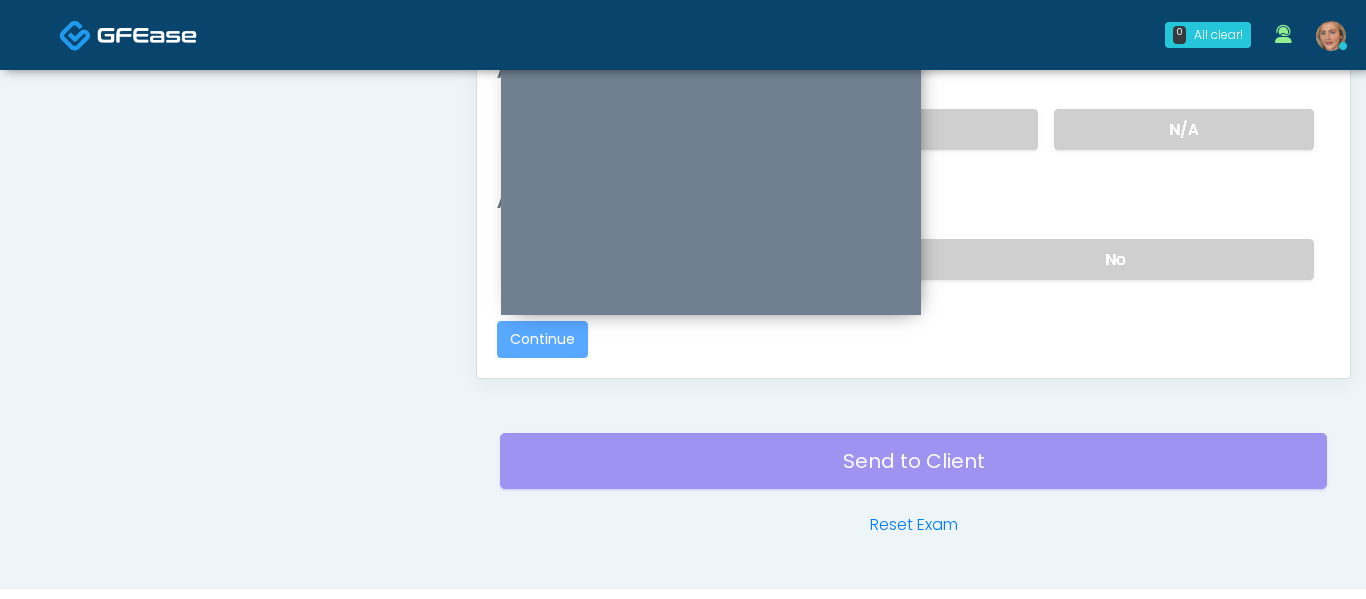 scroll, scrollTop: 1162, scrollLeft: 0, axis: vertical 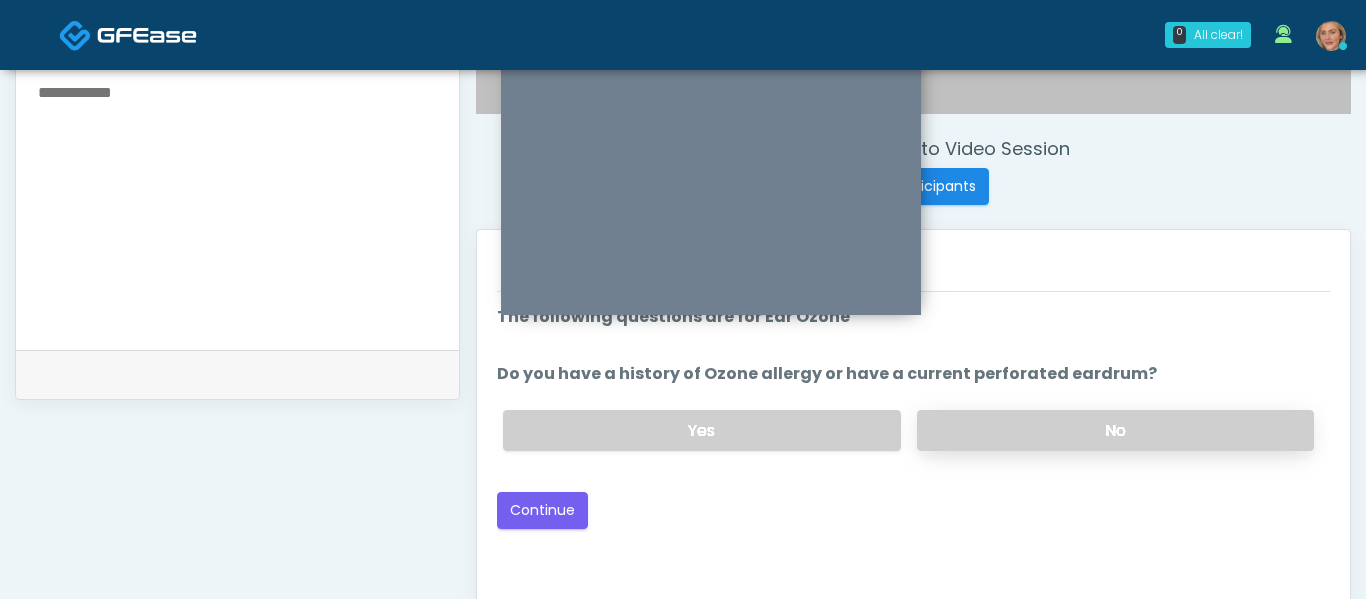 drag, startPoint x: 1000, startPoint y: 442, endPoint x: 983, endPoint y: 447, distance: 17.720045 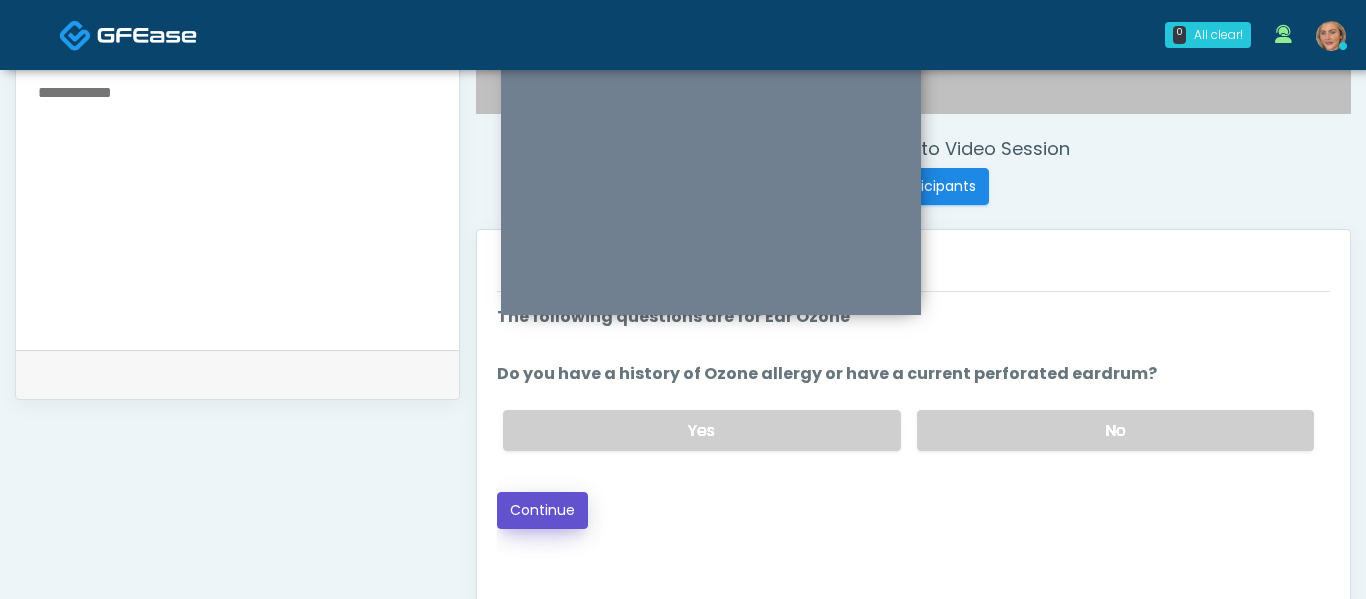 click on "Continue" at bounding box center [542, 510] 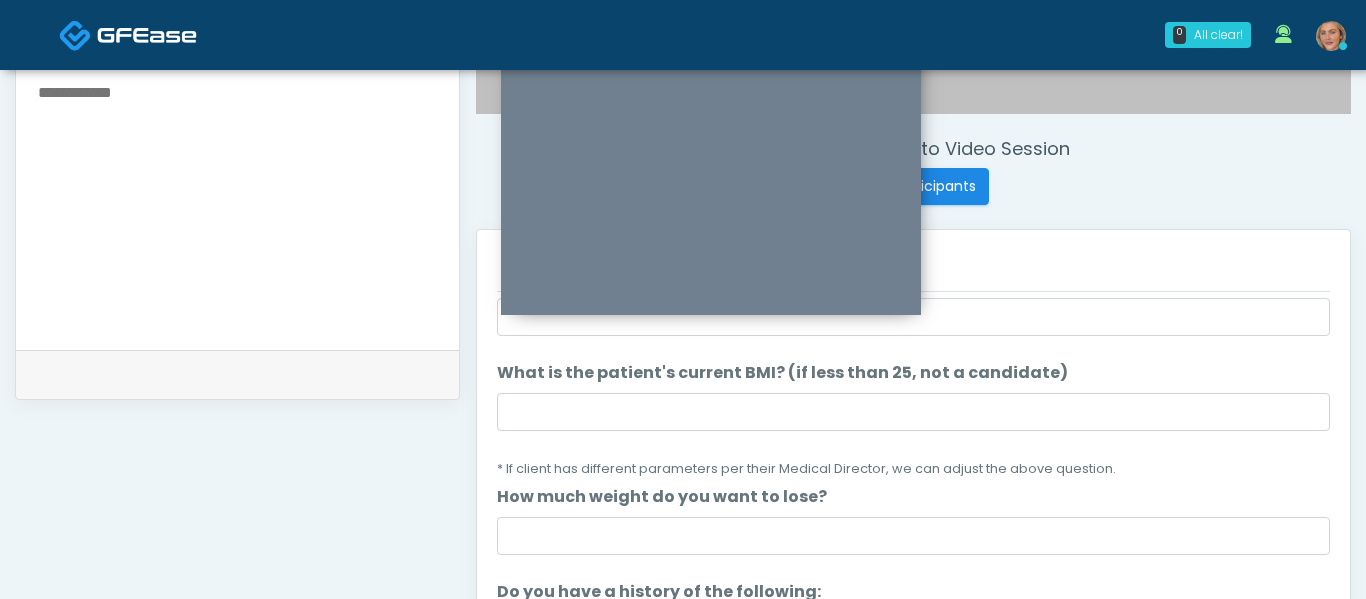 scroll, scrollTop: 193, scrollLeft: 0, axis: vertical 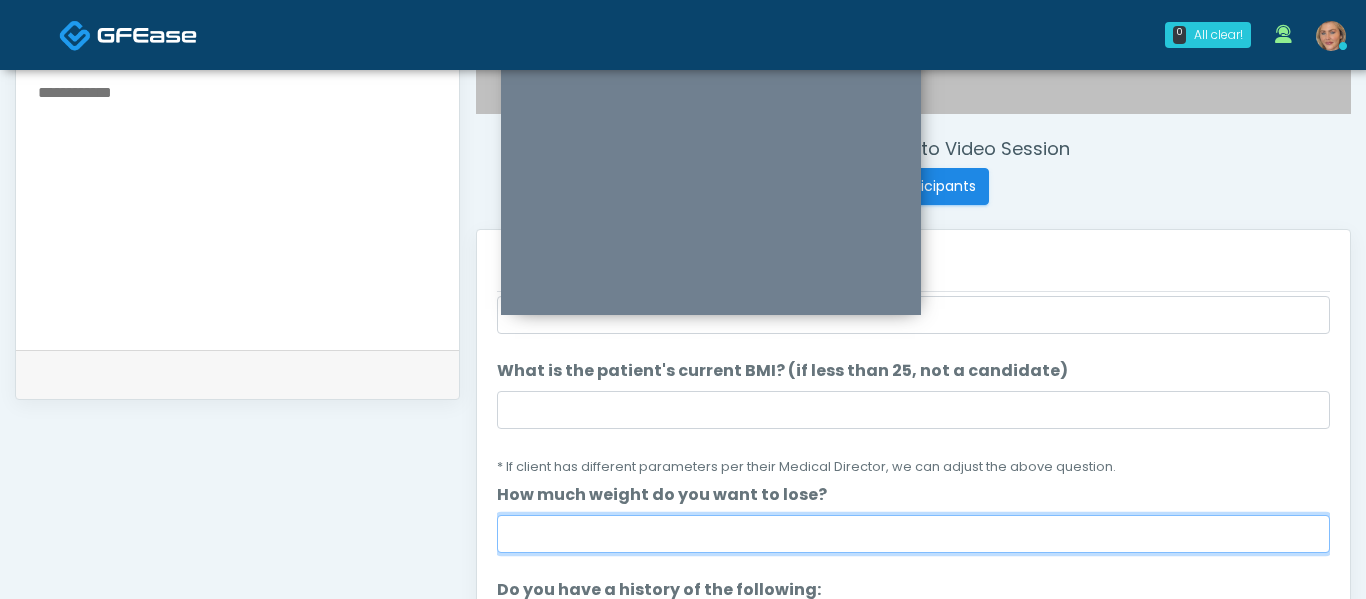 click on "How much weight do you want to lose?" at bounding box center [913, 534] 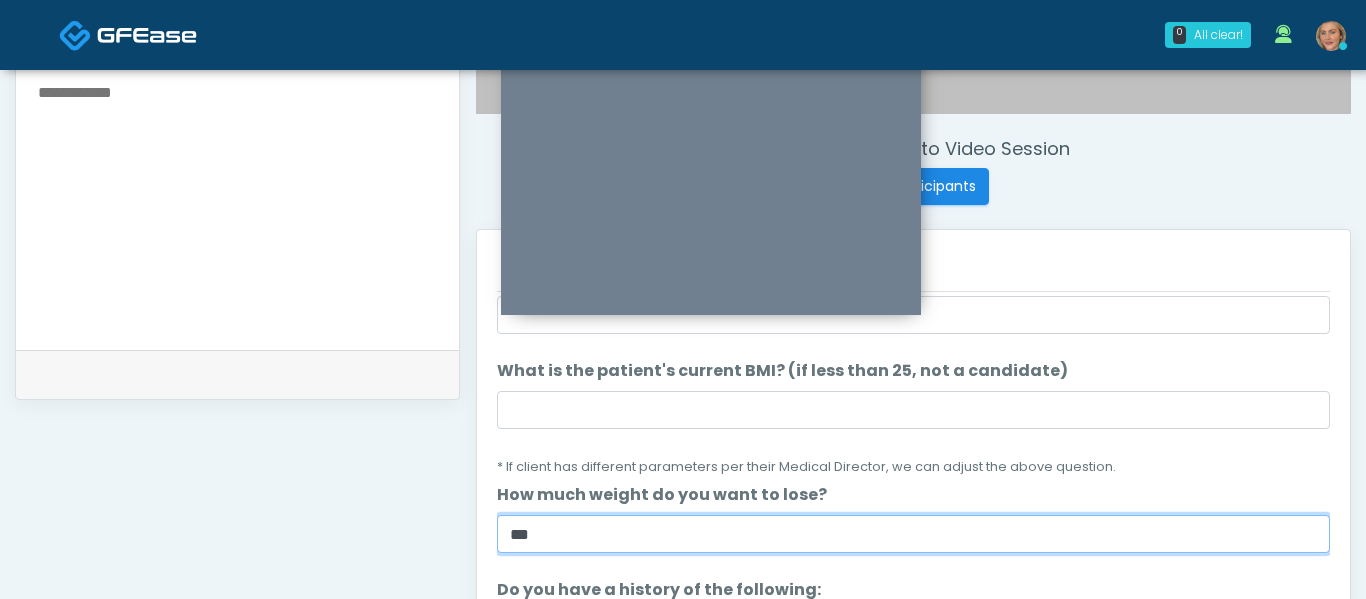 type on "***" 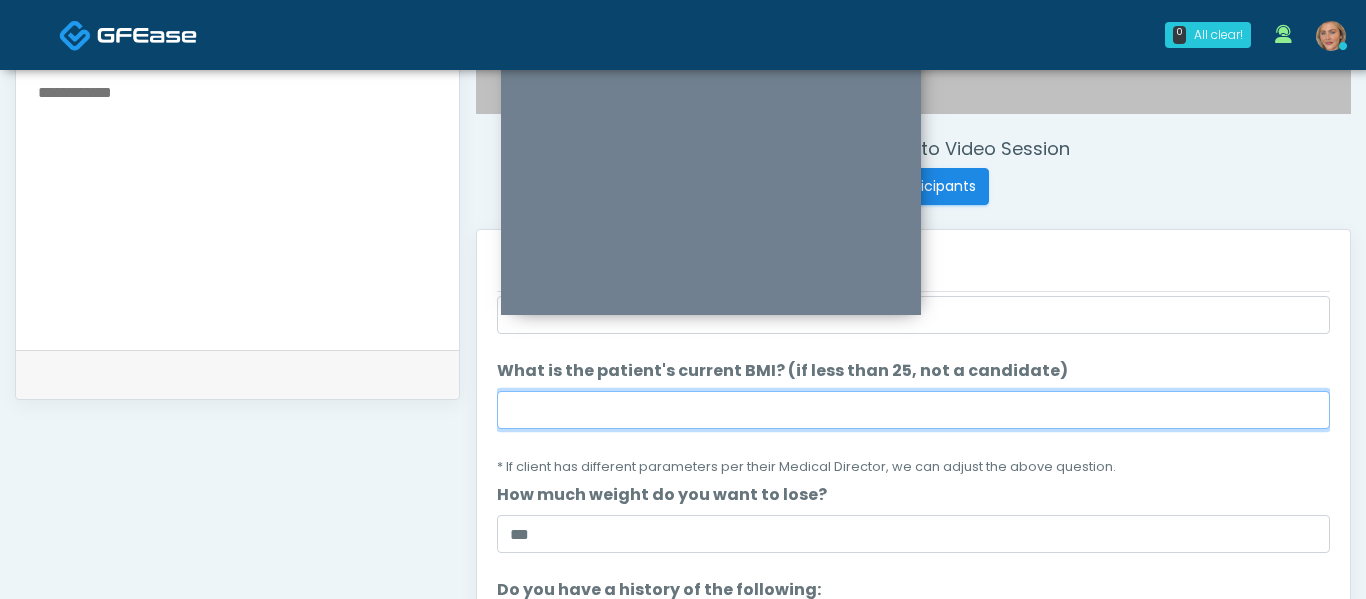 click on "What is the patient's current BMI? (if less than 25, not a candidate)" at bounding box center (913, 410) 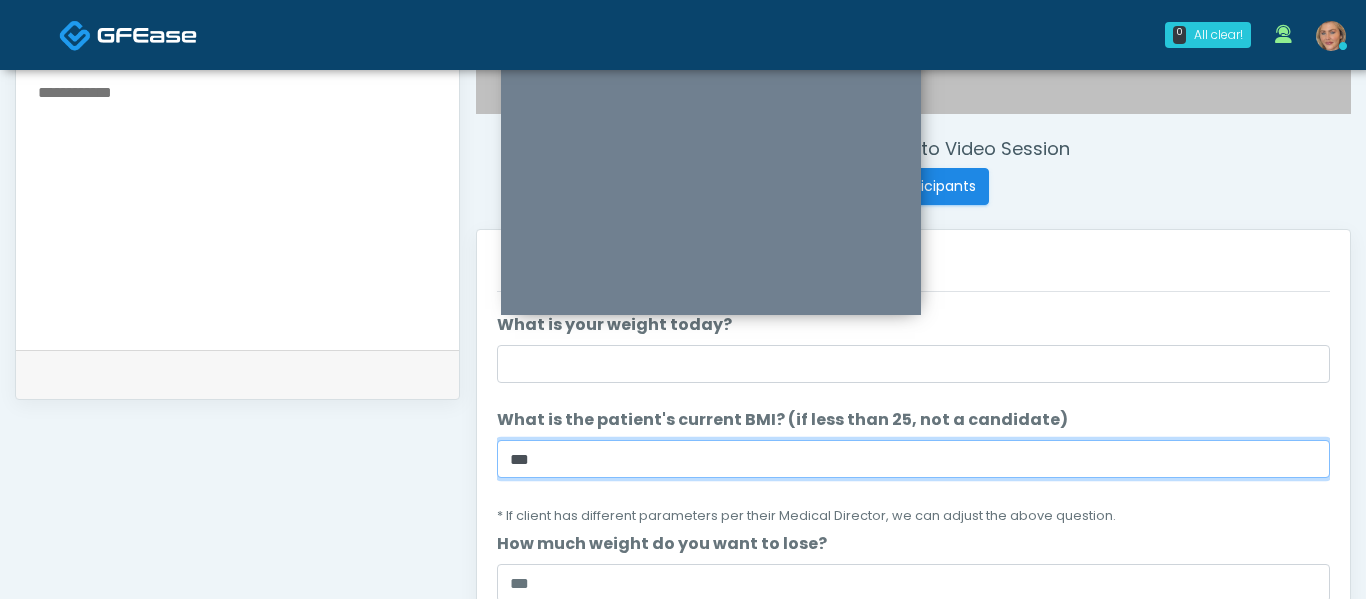 scroll, scrollTop: 51, scrollLeft: 0, axis: vertical 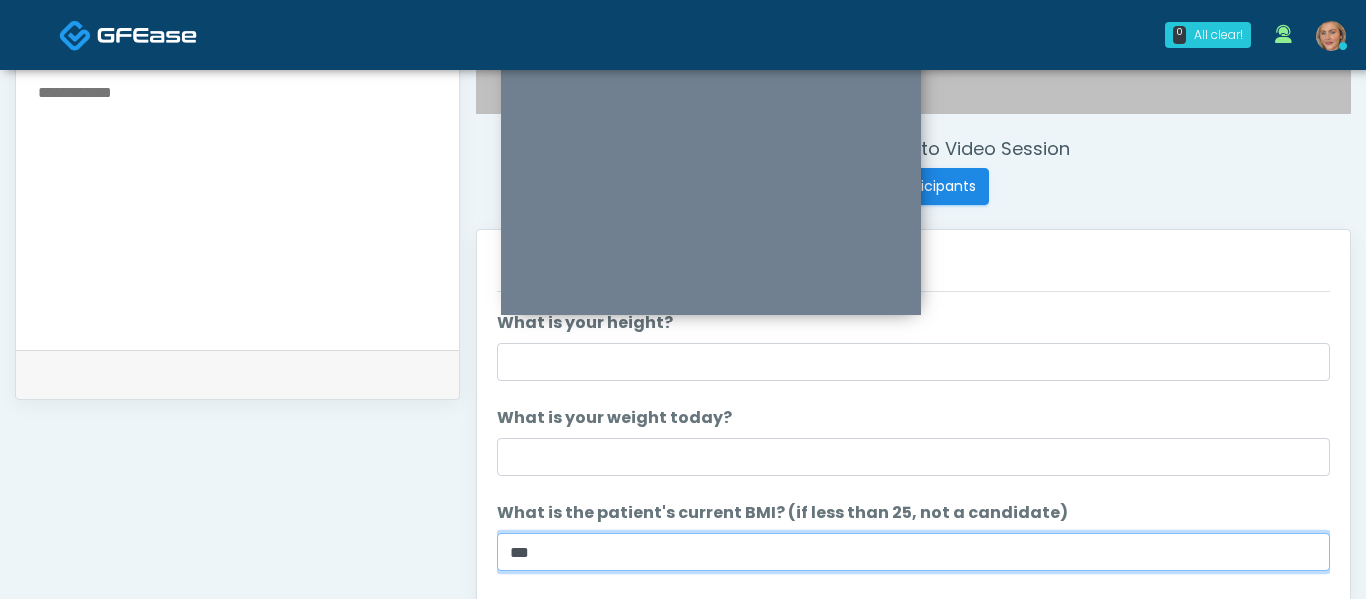 type on "***" 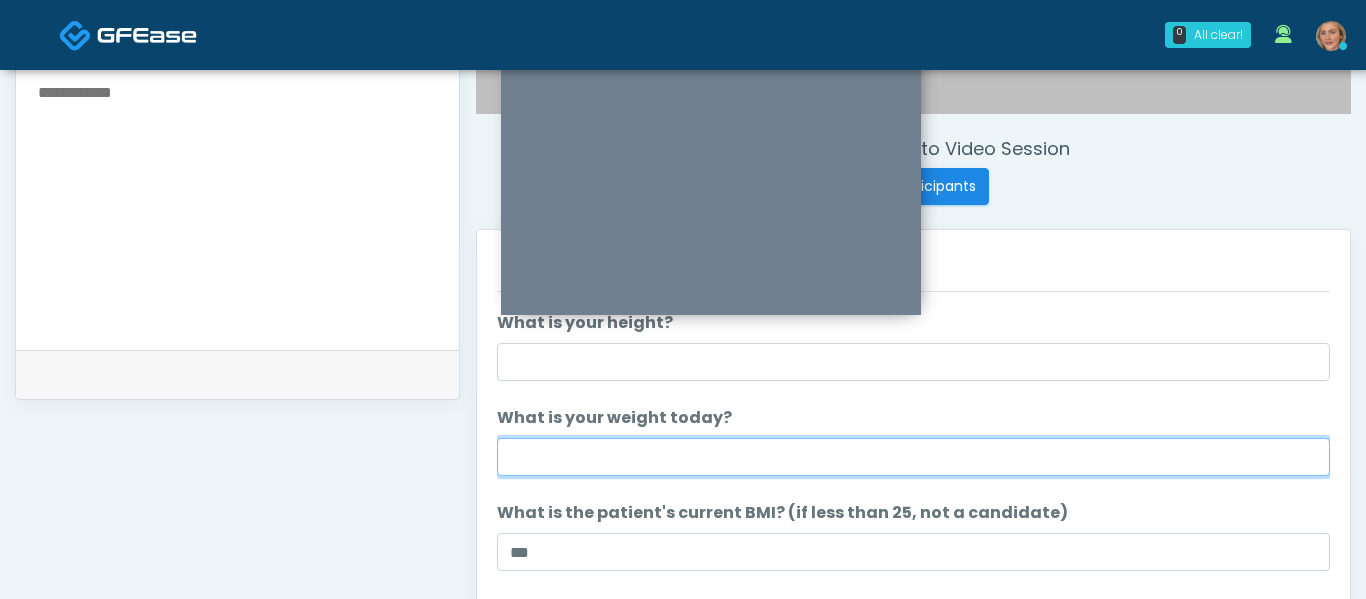 click on "What is your weight today?" at bounding box center [913, 457] 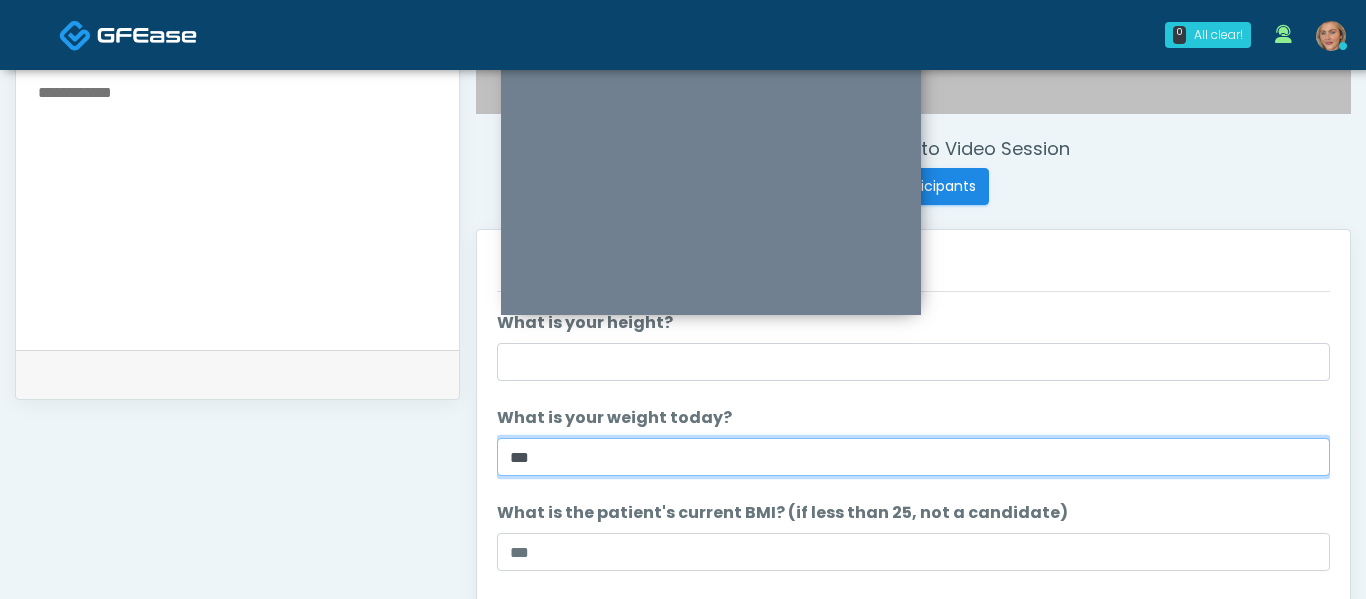 type on "***" 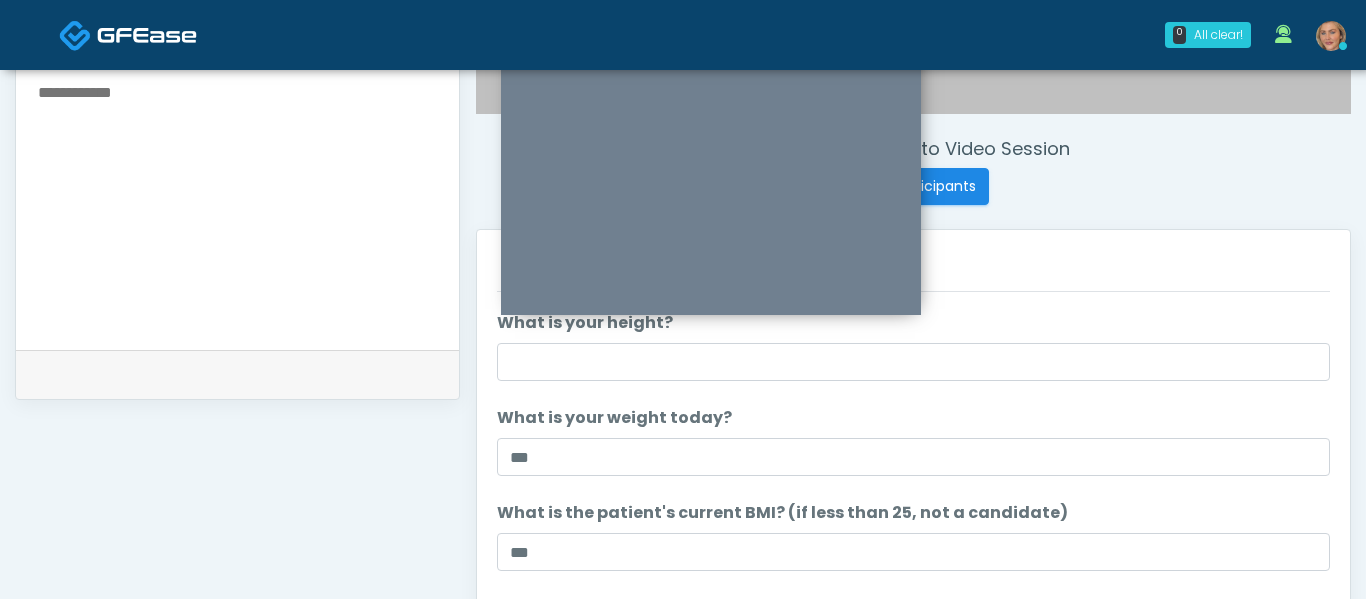 click on "What is your height?
What is your height?" at bounding box center (913, 346) 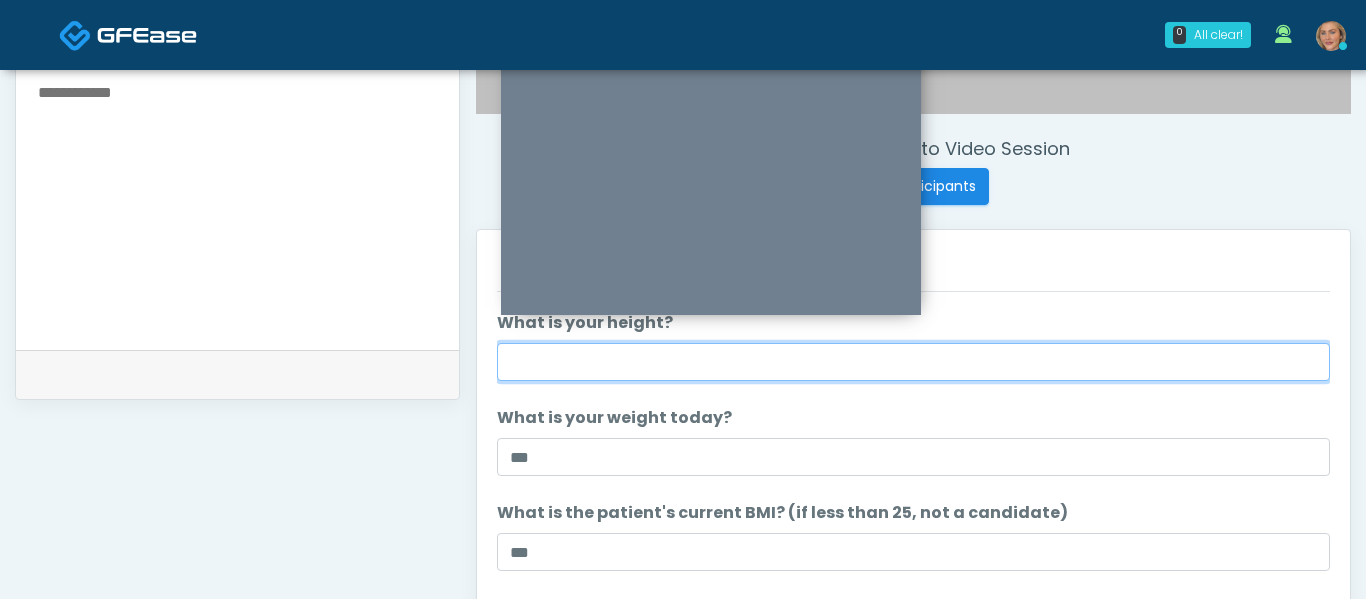 click on "What is your height?" at bounding box center [913, 362] 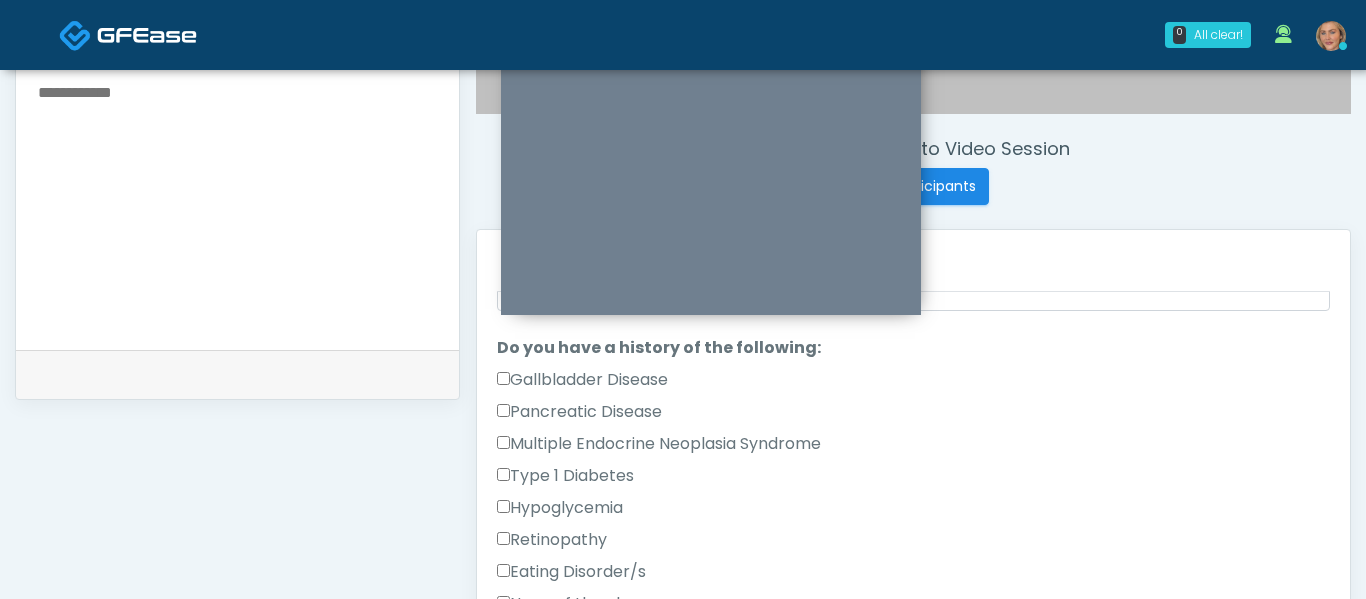 scroll, scrollTop: 448, scrollLeft: 0, axis: vertical 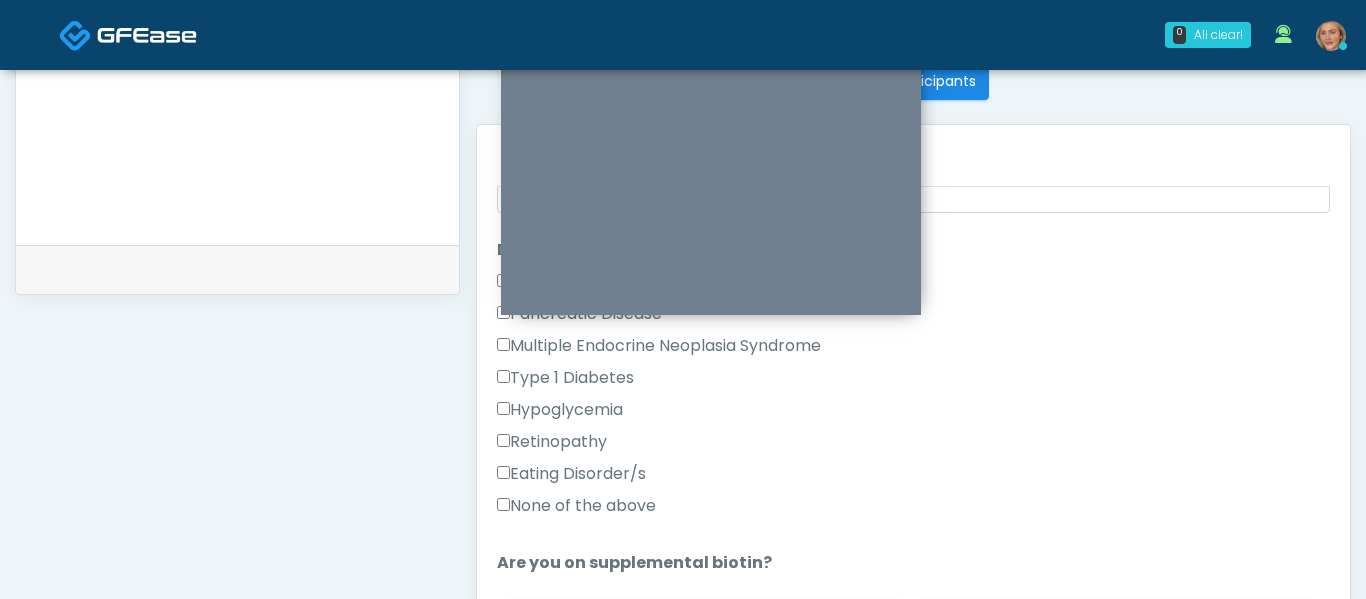 type on "***" 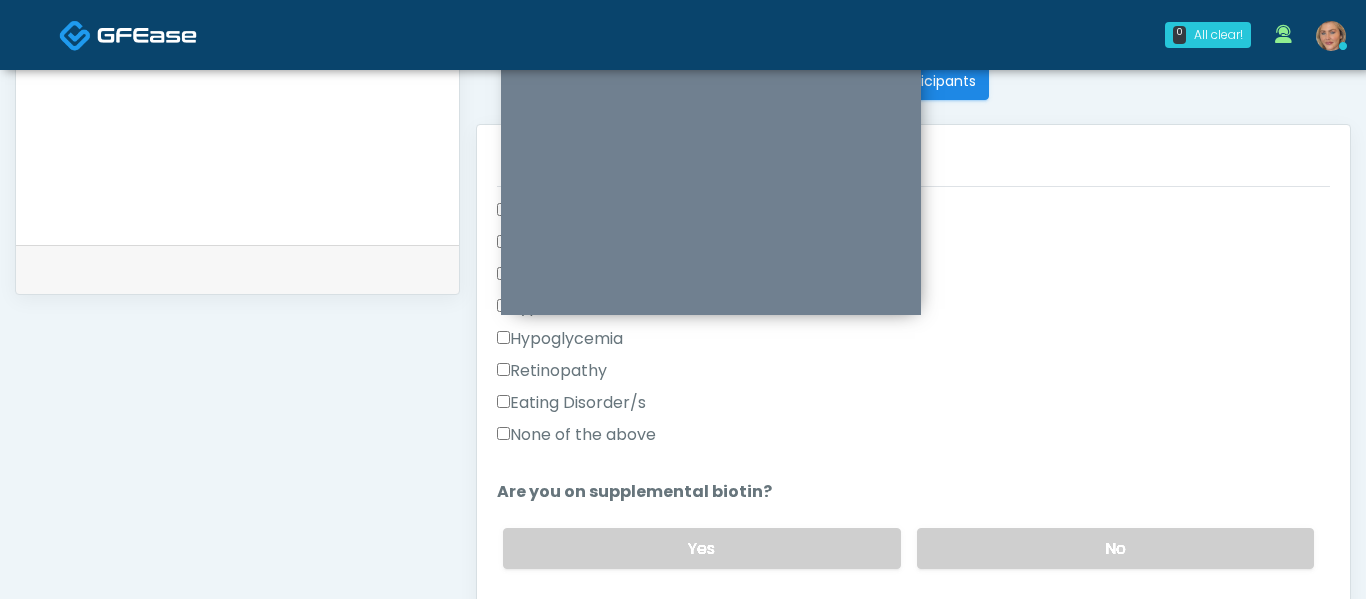 scroll, scrollTop: 654, scrollLeft: 0, axis: vertical 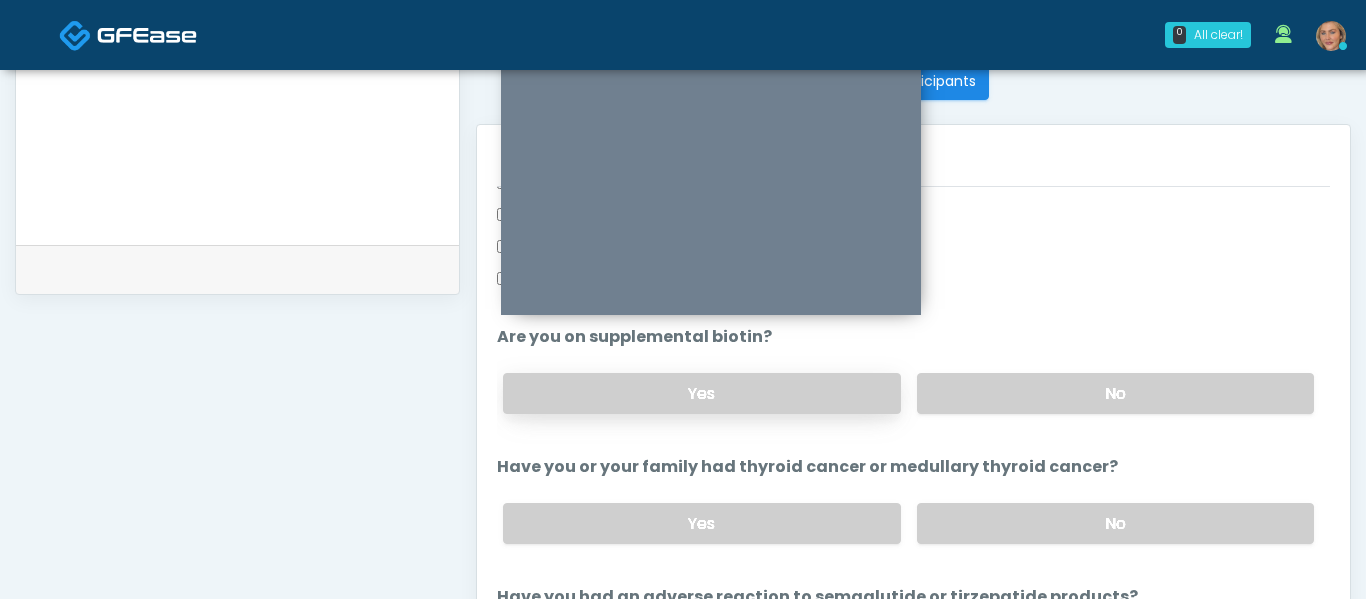 click on "Yes" at bounding box center (701, 393) 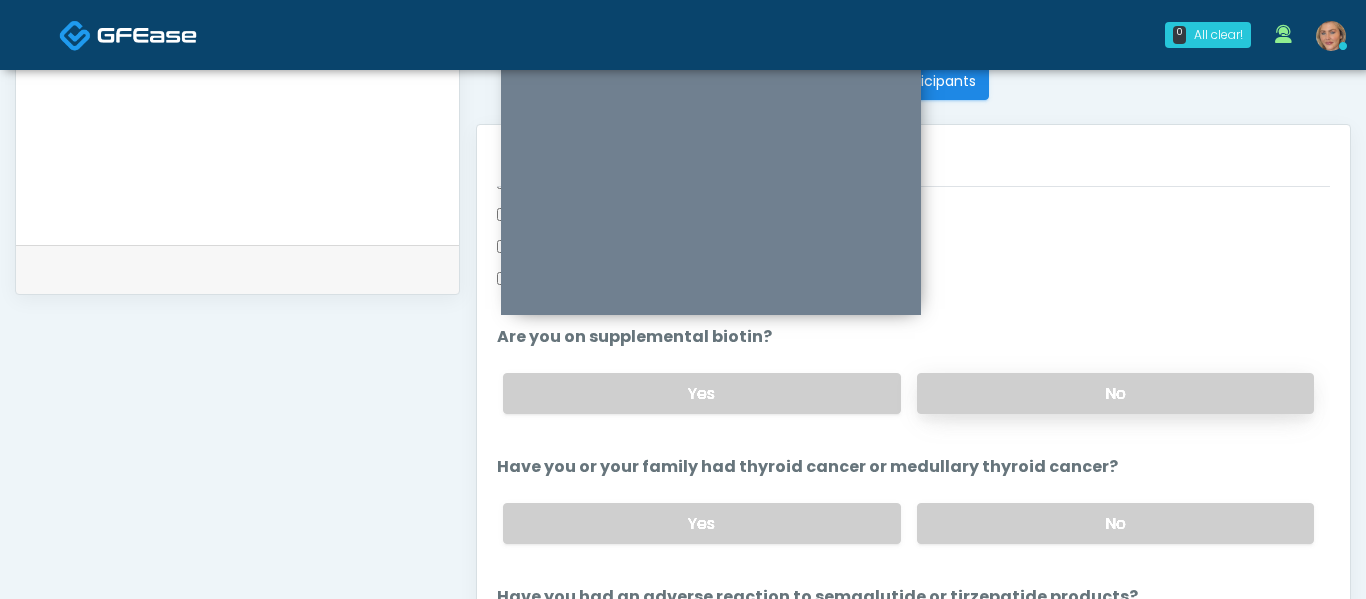click on "No" at bounding box center [1115, 393] 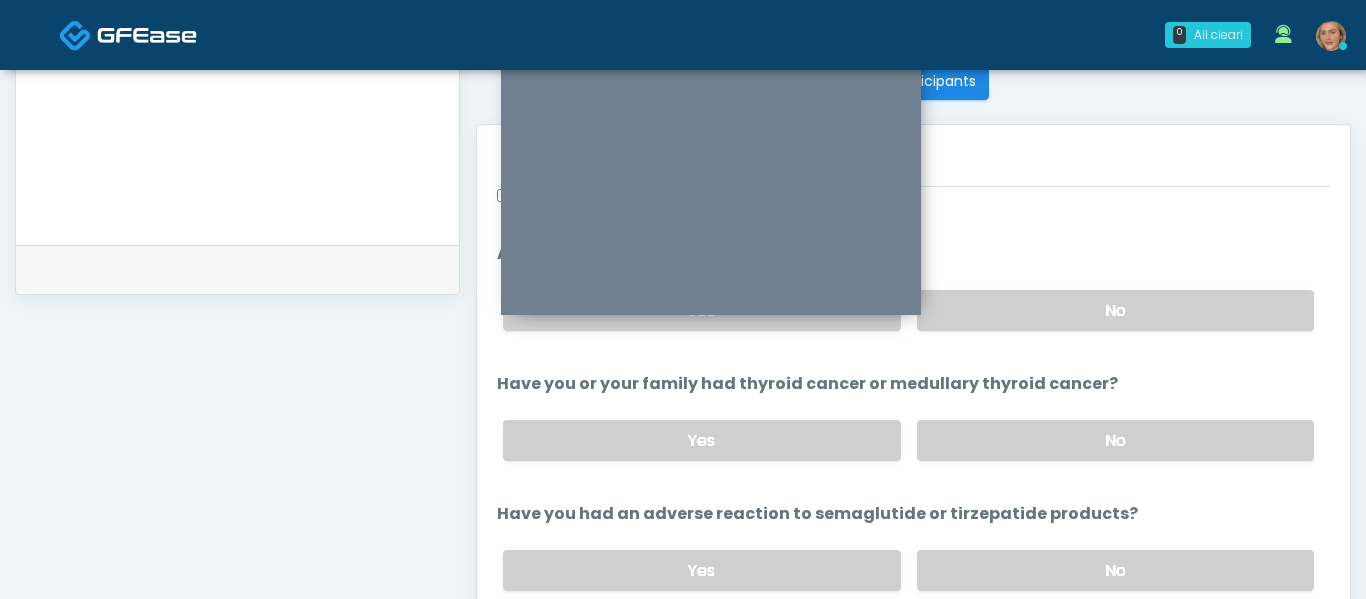 scroll, scrollTop: 742, scrollLeft: 0, axis: vertical 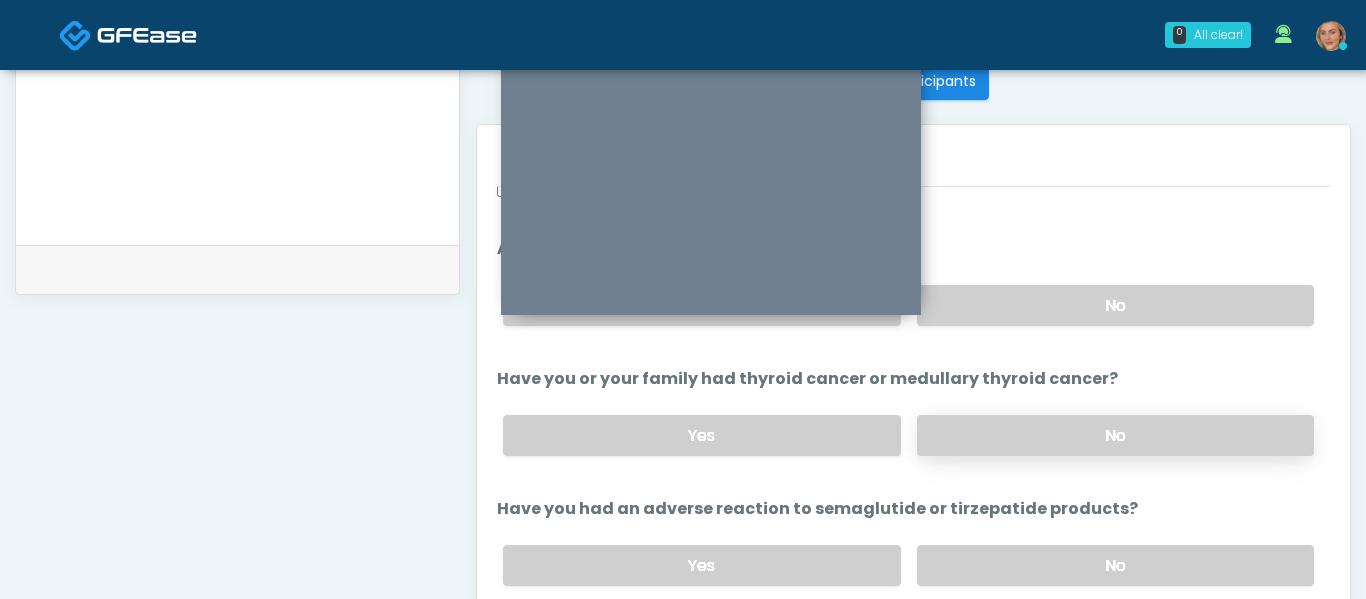 click on "No" at bounding box center [1115, 435] 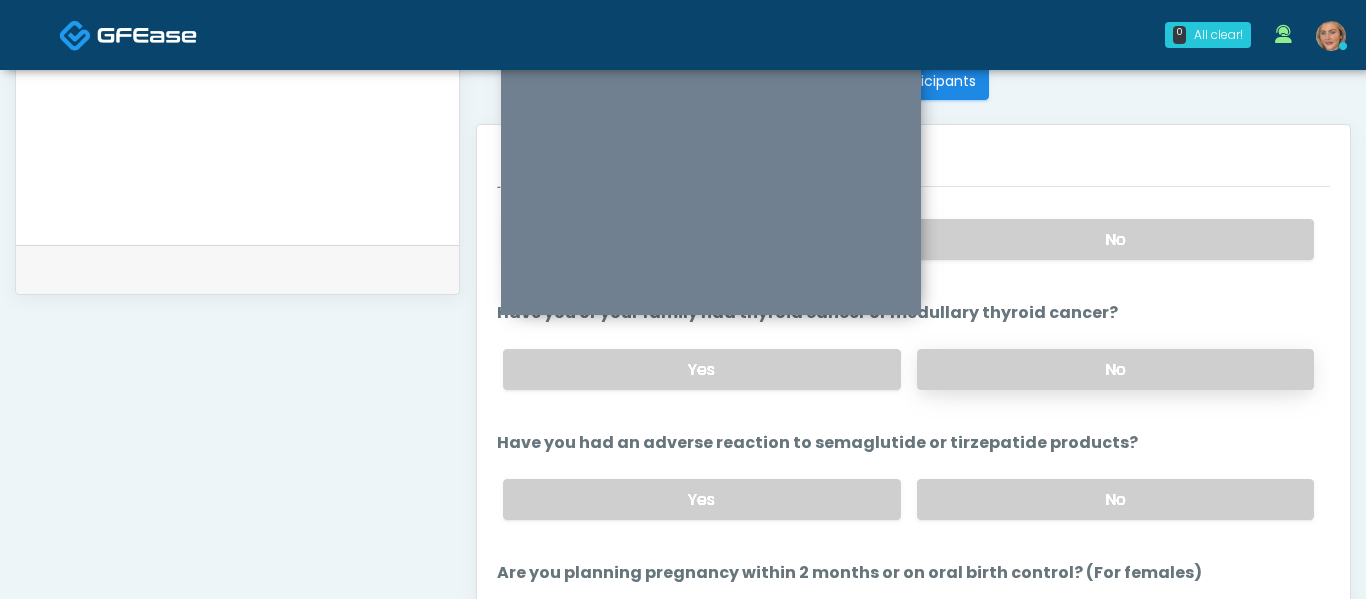 scroll, scrollTop: 813, scrollLeft: 0, axis: vertical 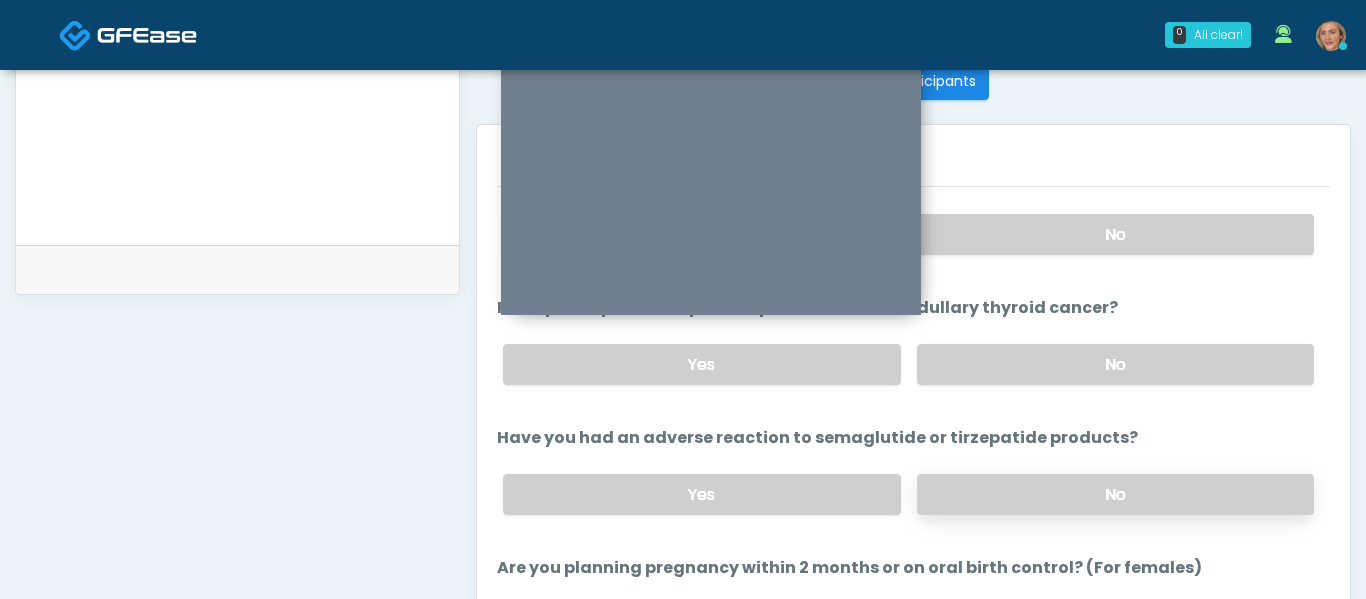 click on "No" at bounding box center [1115, 494] 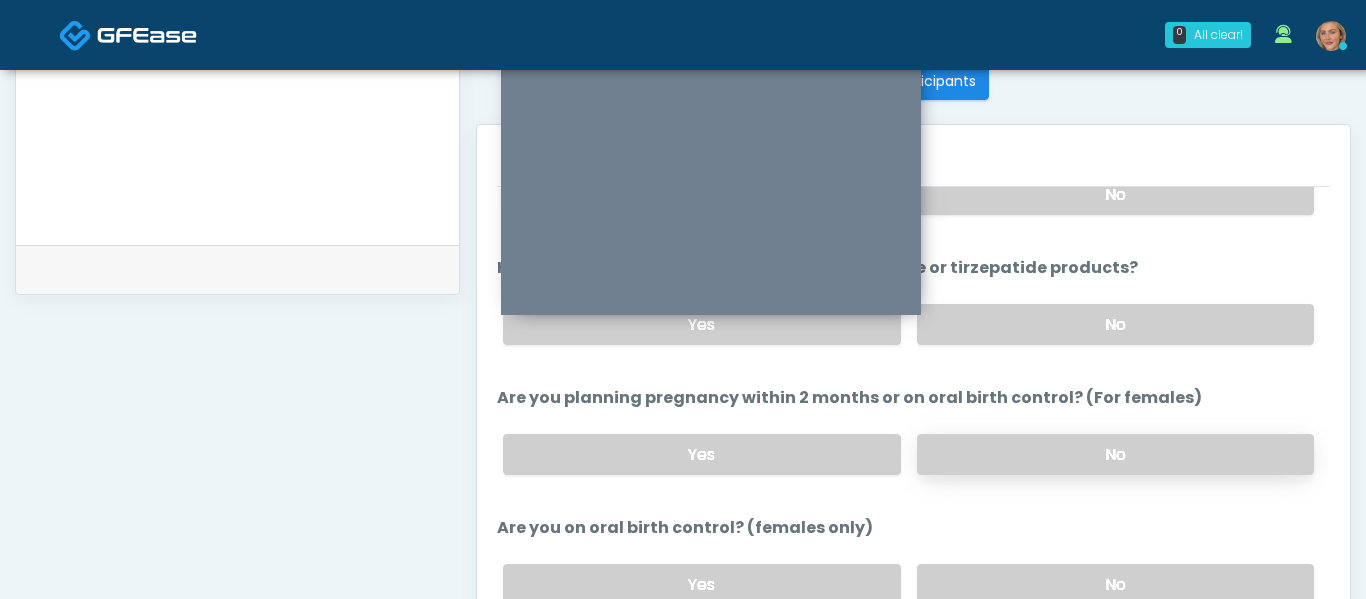 scroll, scrollTop: 984, scrollLeft: 0, axis: vertical 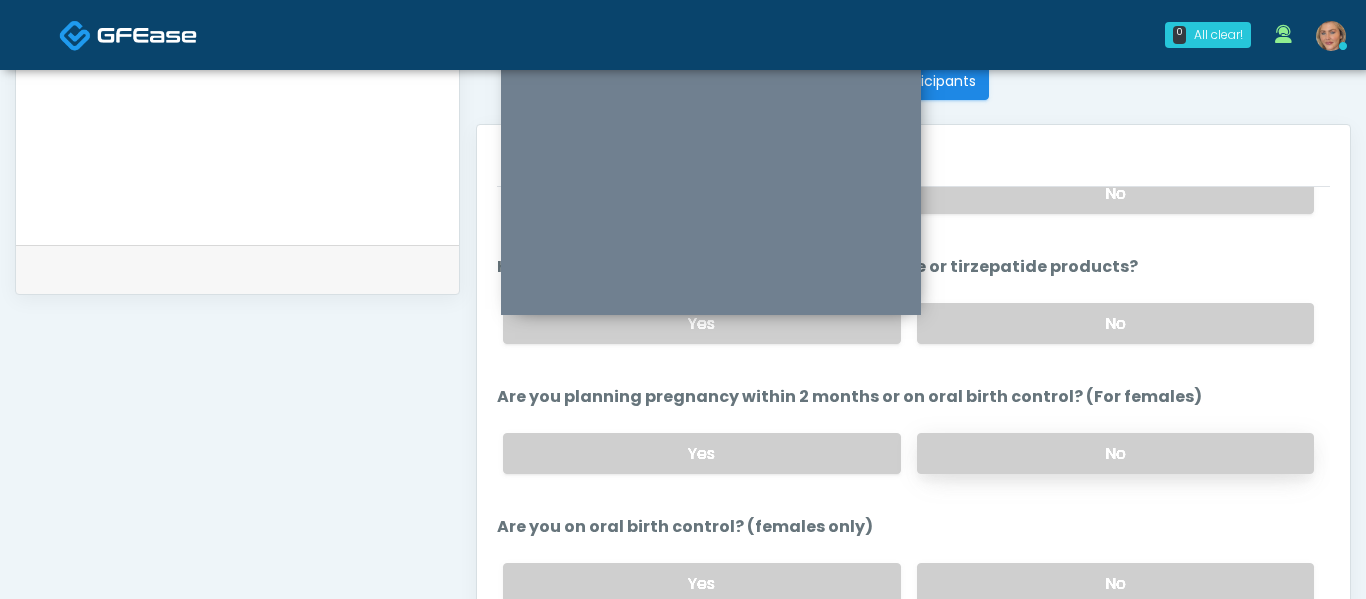 click on "No" at bounding box center (1115, 453) 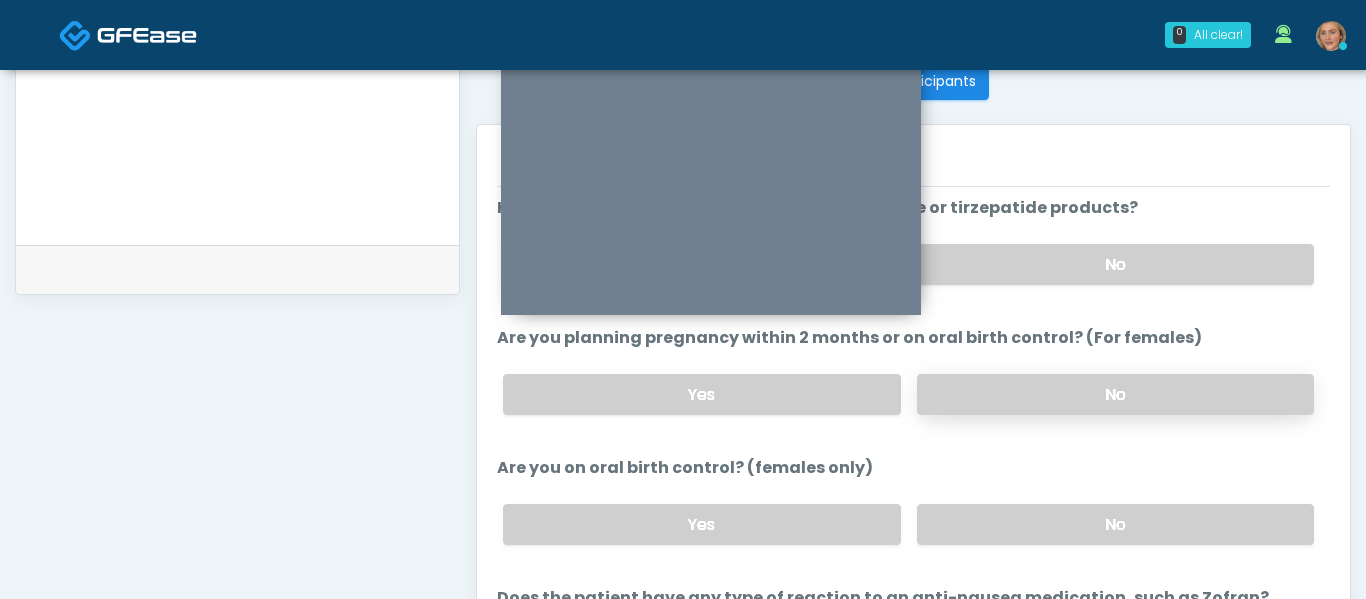 scroll, scrollTop: 1049, scrollLeft: 0, axis: vertical 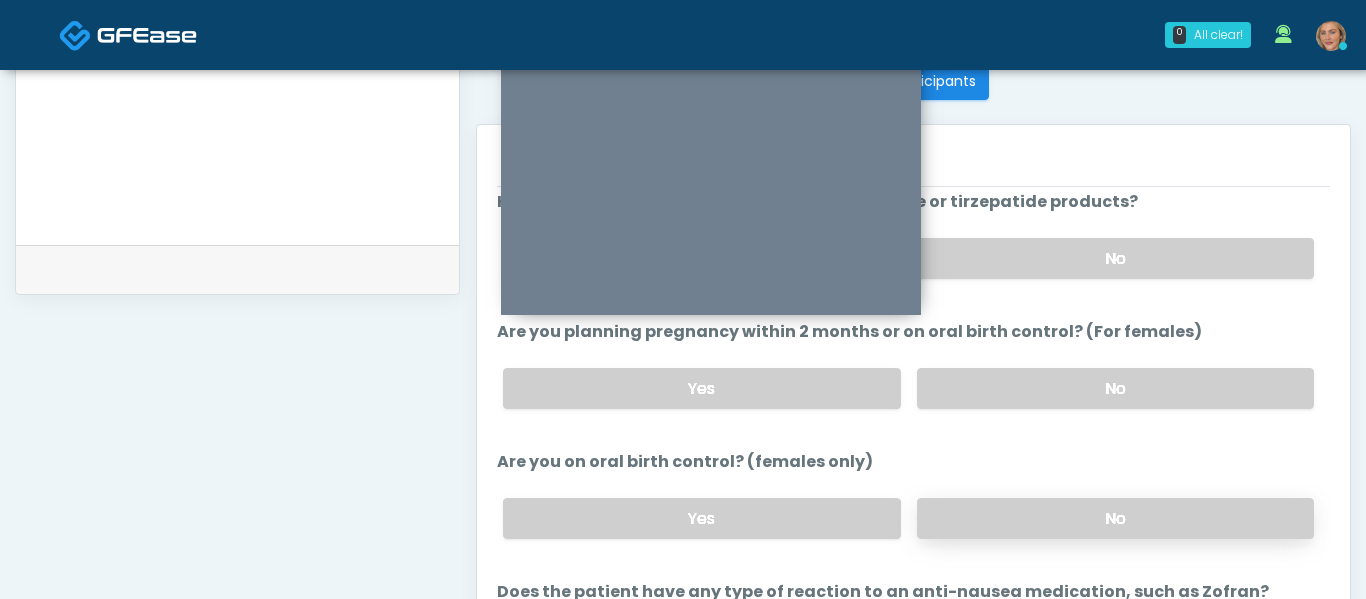 click on "No" at bounding box center [1115, 518] 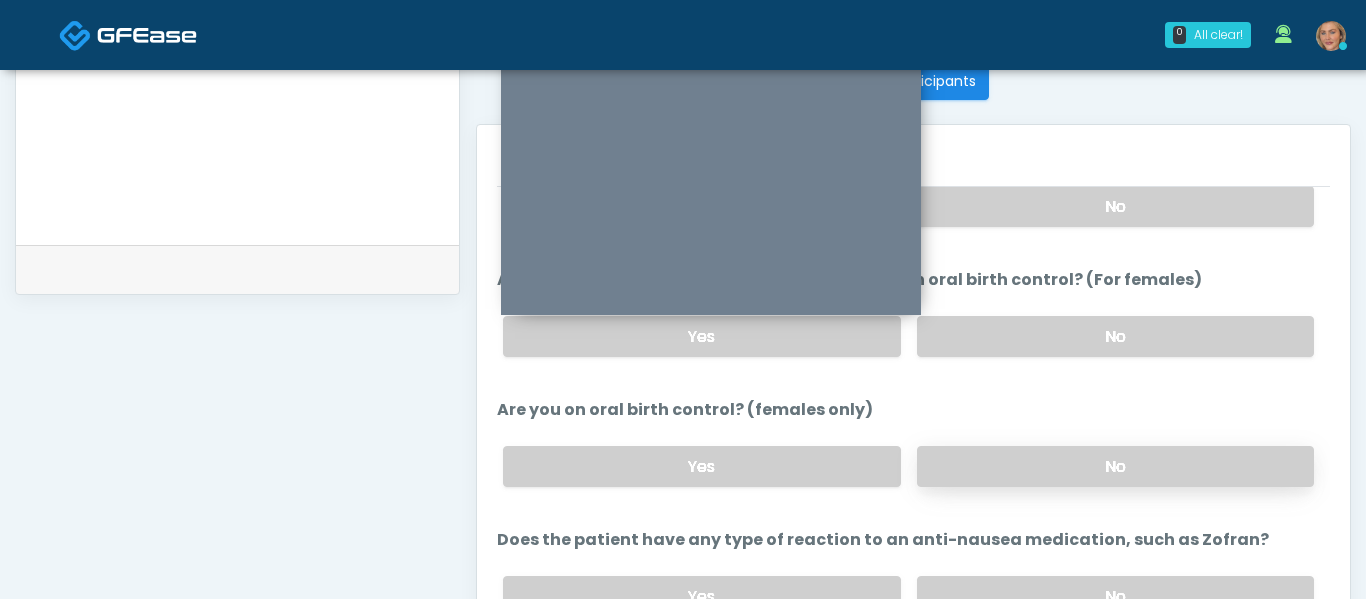 scroll, scrollTop: 1109, scrollLeft: 0, axis: vertical 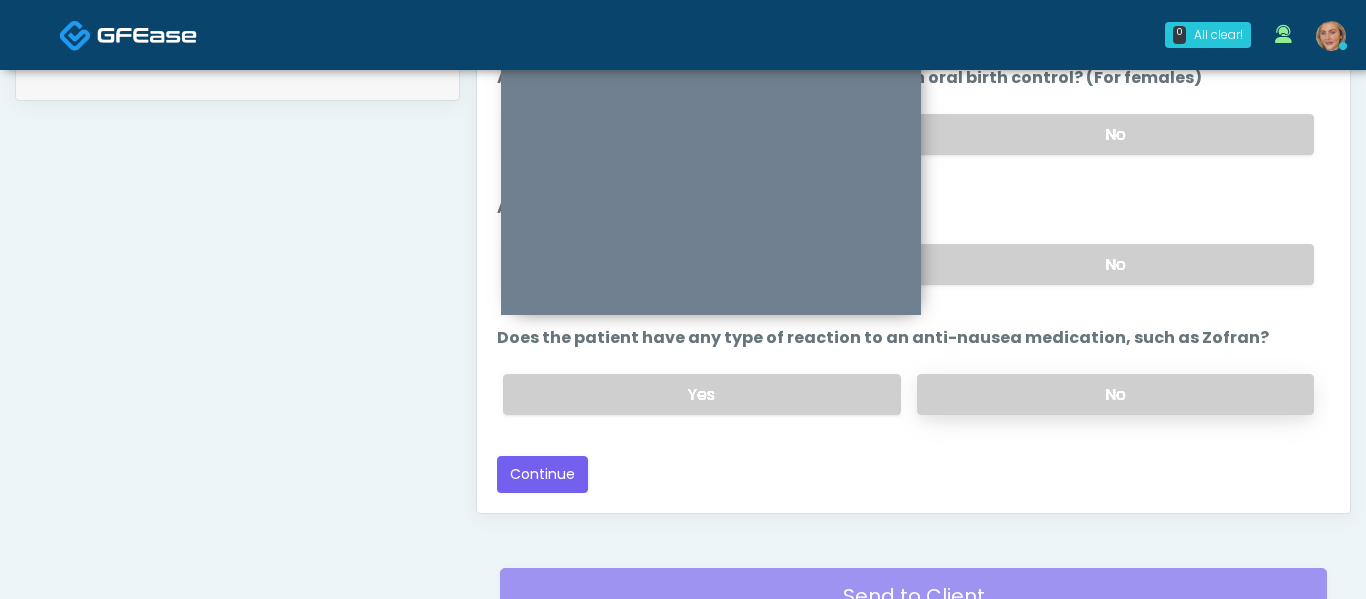 click on "No" at bounding box center [1115, 394] 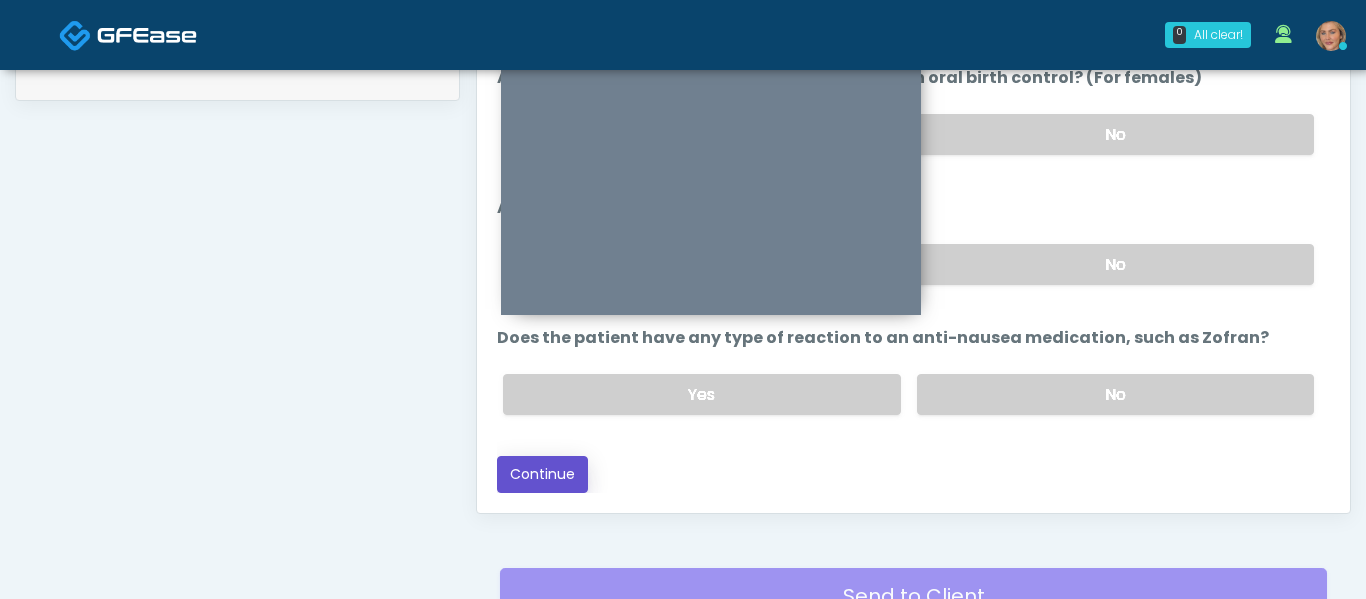 click on "Continue" at bounding box center (542, 474) 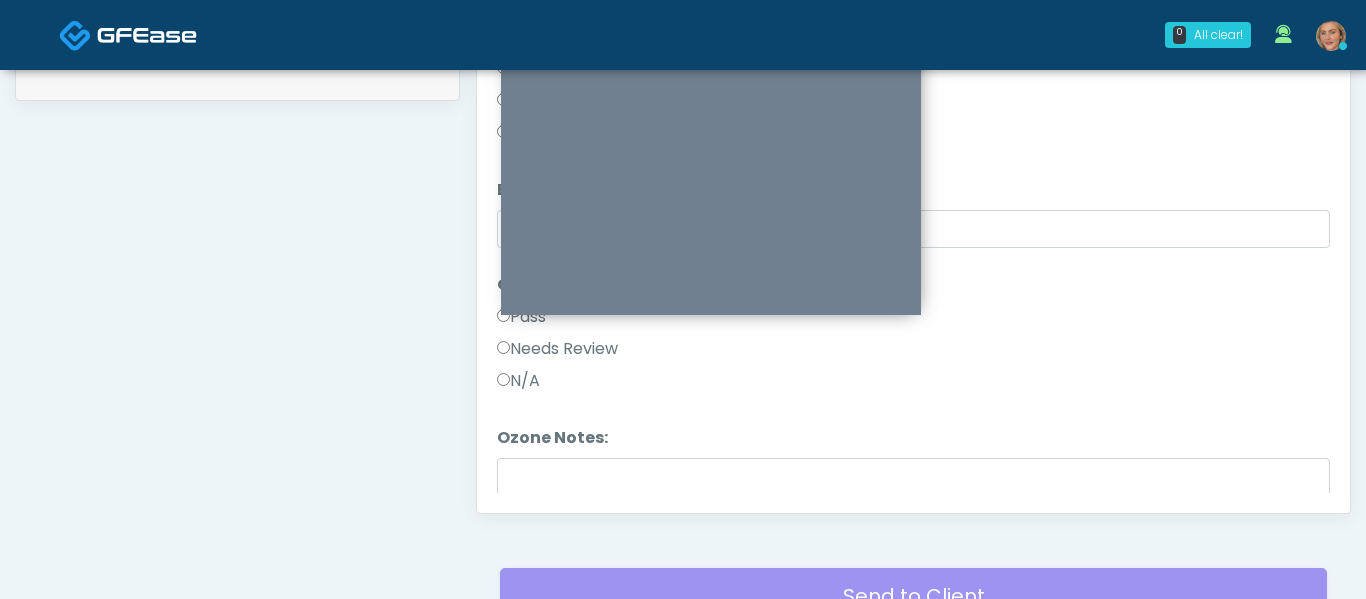 scroll, scrollTop: 0, scrollLeft: 0, axis: both 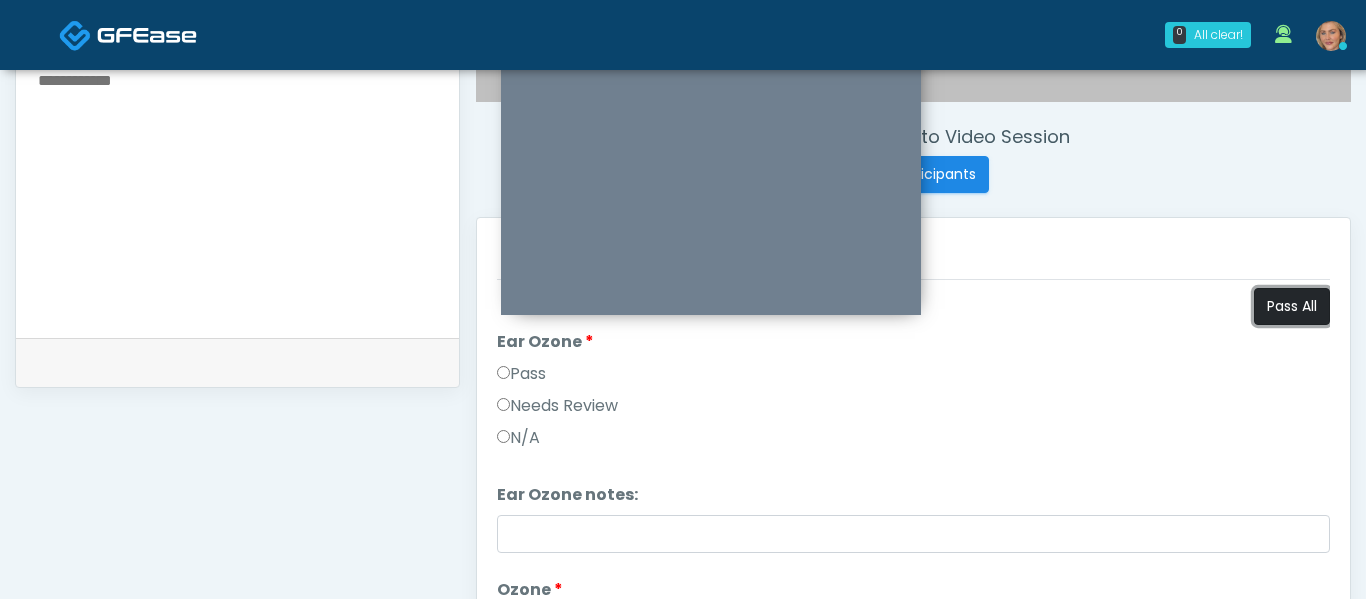 click on "Pass All" at bounding box center (1292, 306) 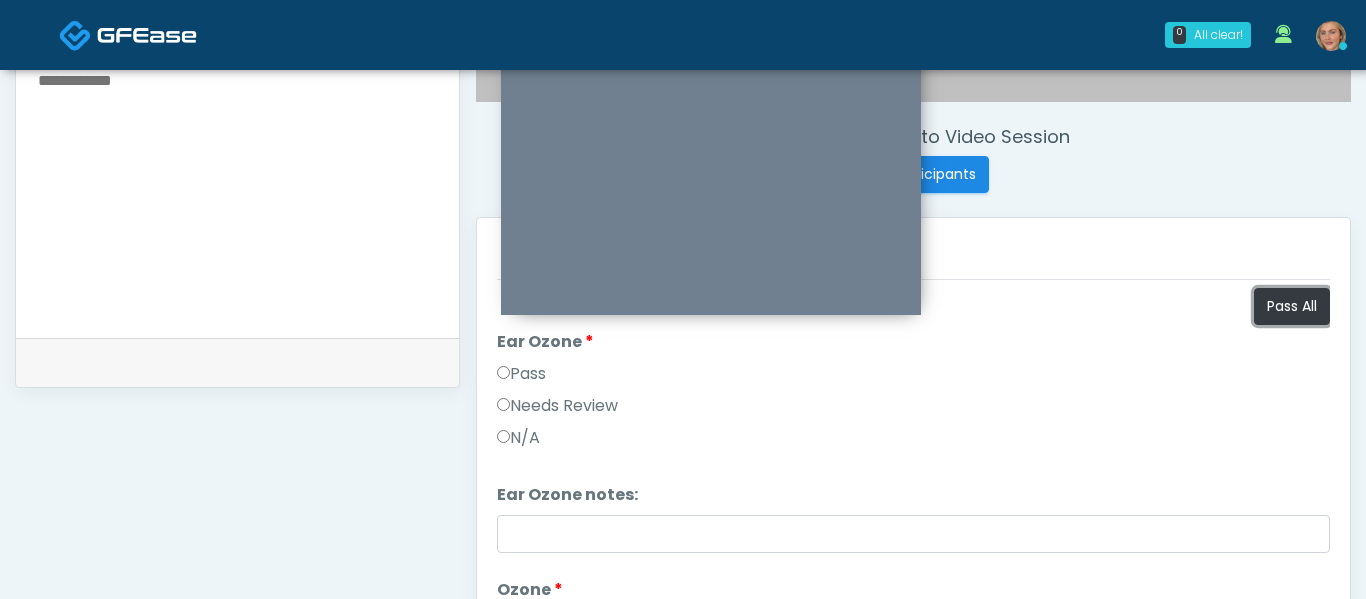 scroll, scrollTop: 579, scrollLeft: 0, axis: vertical 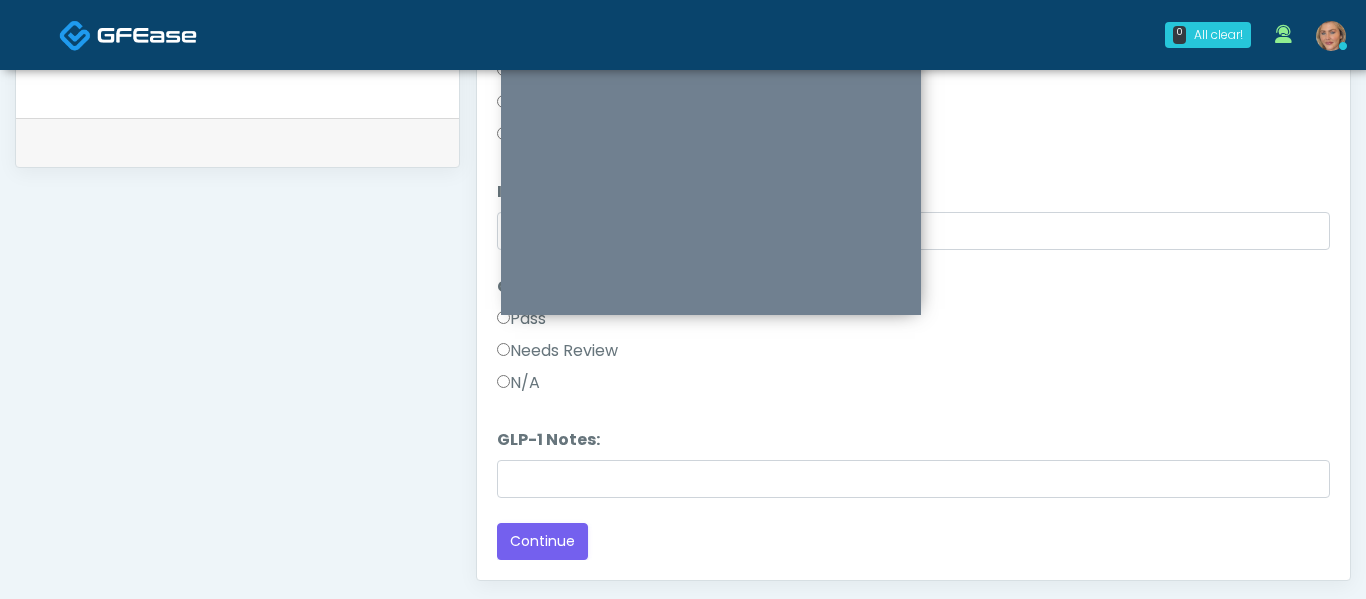 click on "N/A" at bounding box center (518, 383) 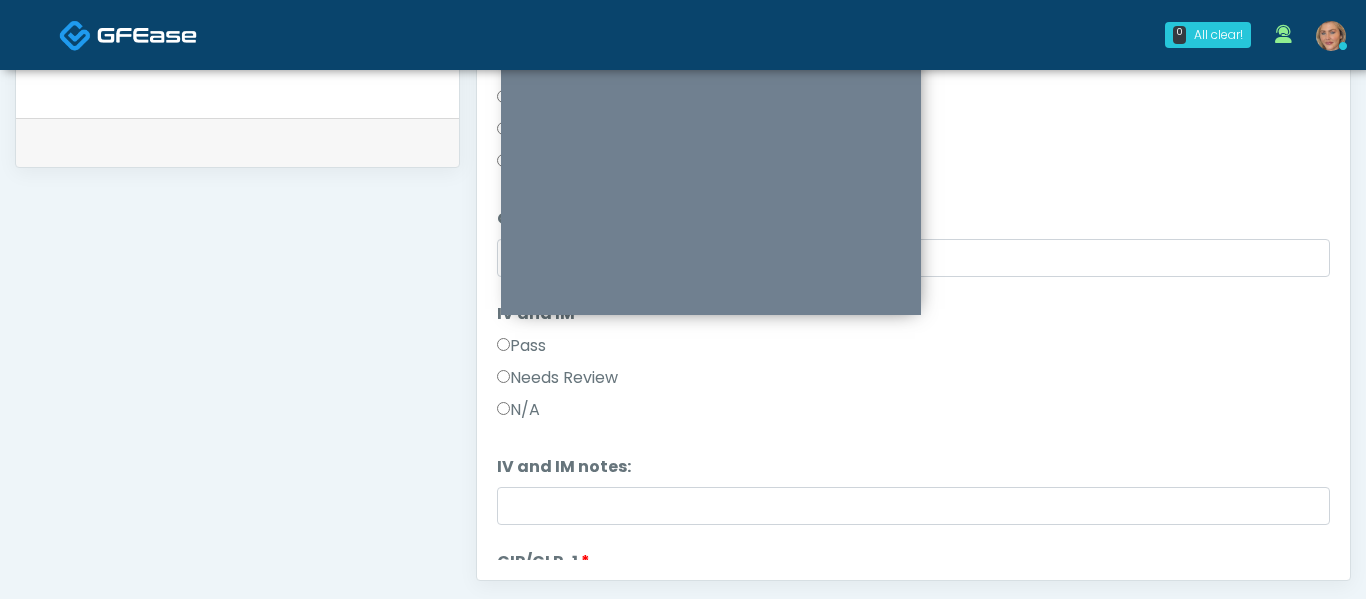 scroll, scrollTop: 328, scrollLeft: 0, axis: vertical 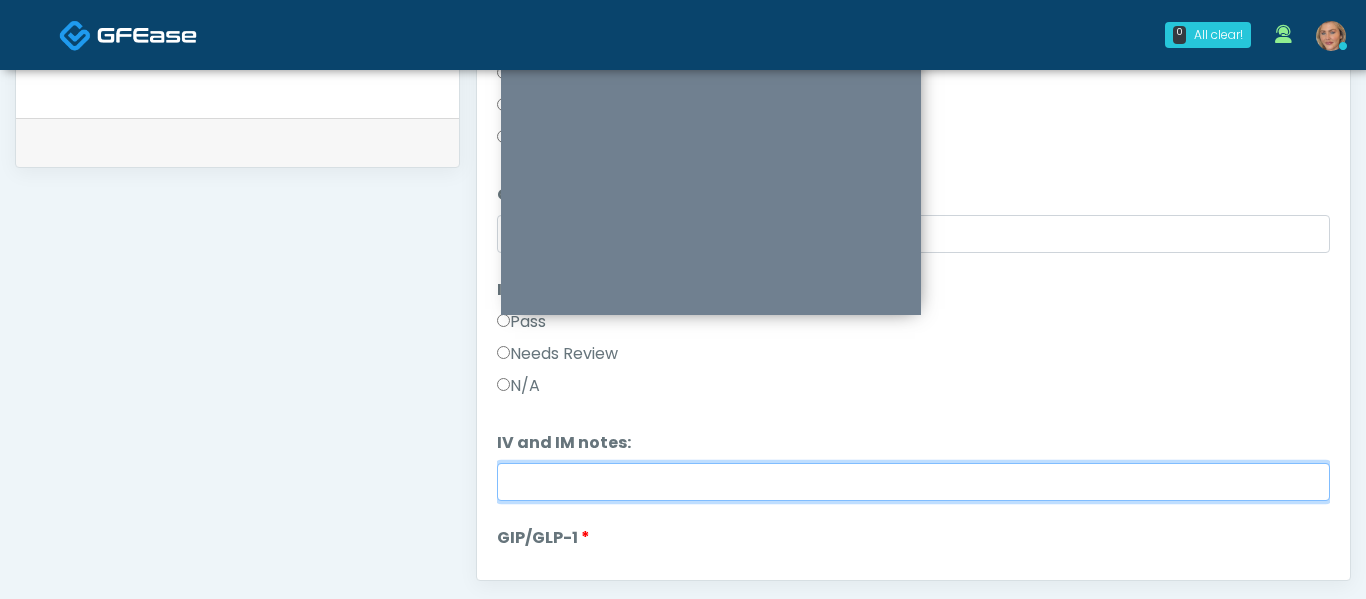 click on "IV and IM notes:" at bounding box center [913, 482] 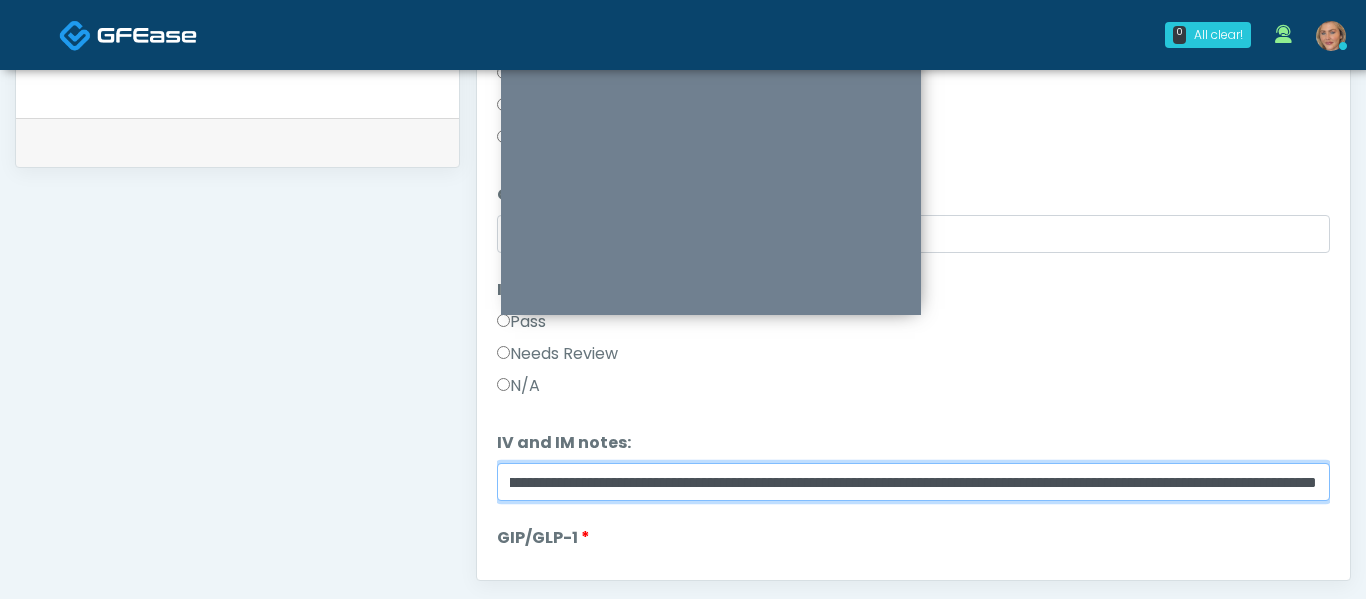 scroll, scrollTop: 0, scrollLeft: 529, axis: horizontal 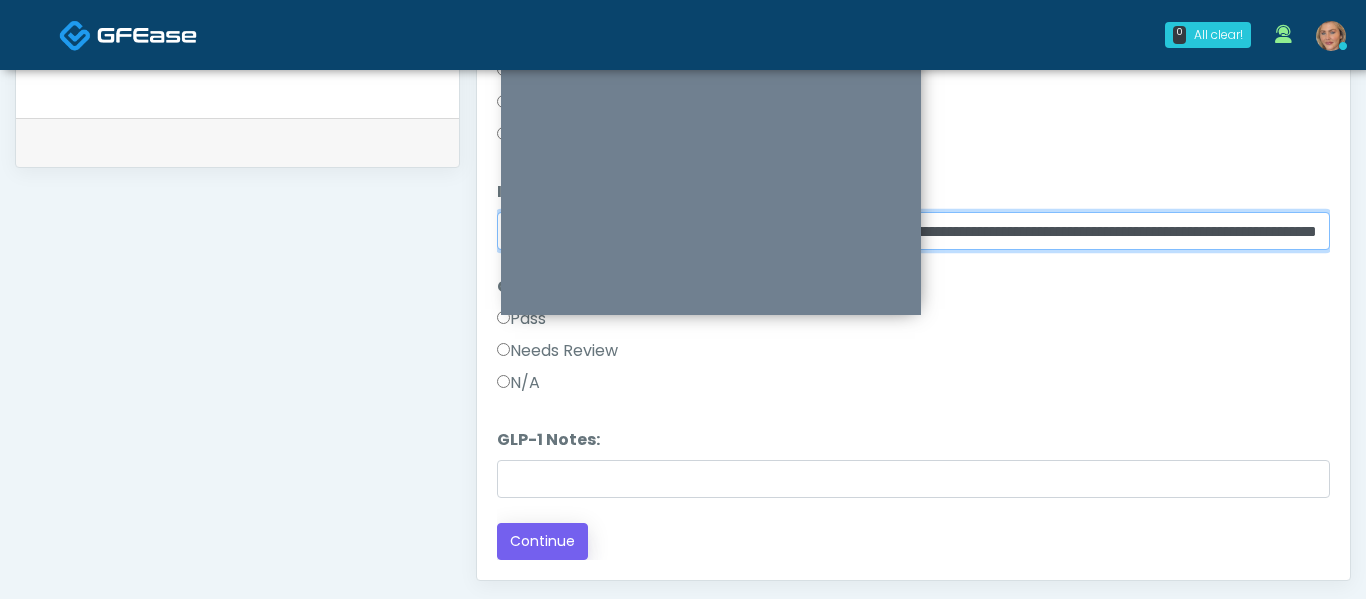 type on "**********" 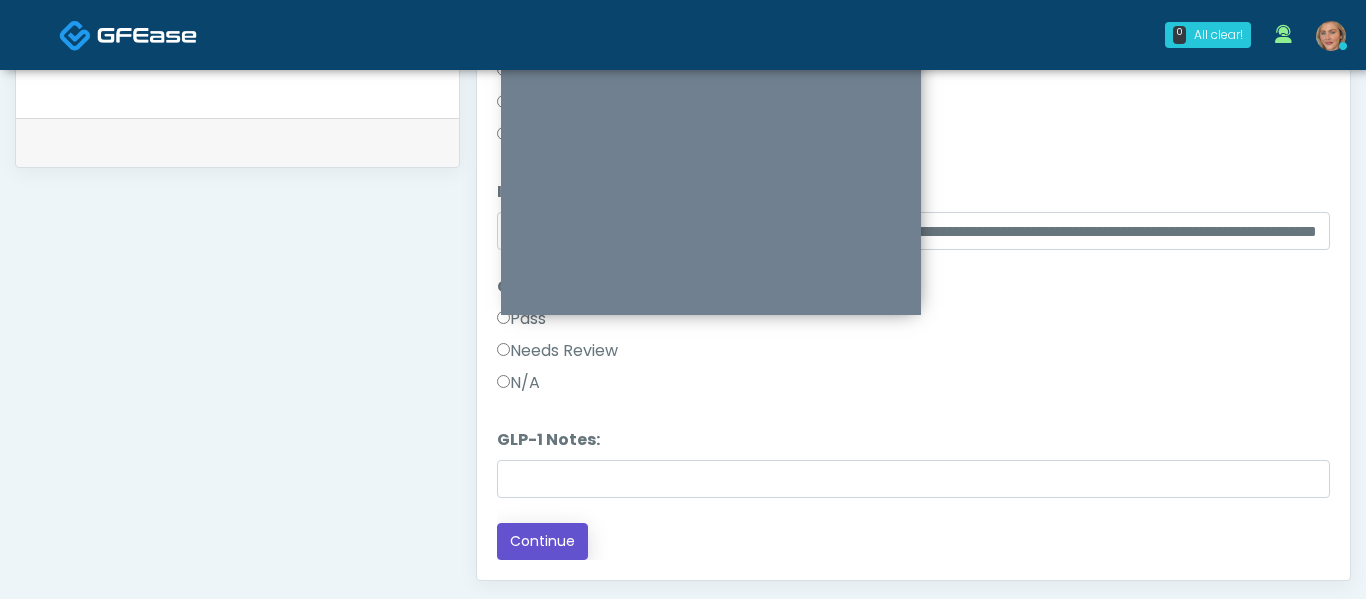 scroll, scrollTop: 0, scrollLeft: 0, axis: both 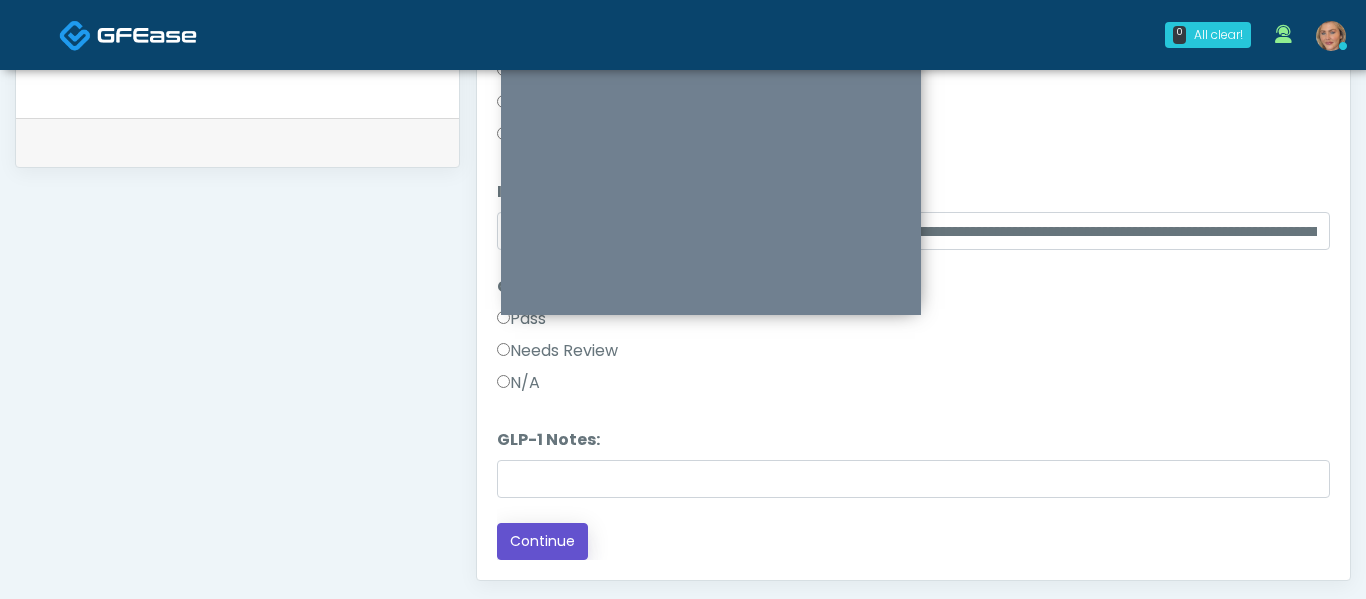 click on "Continue" at bounding box center [542, 541] 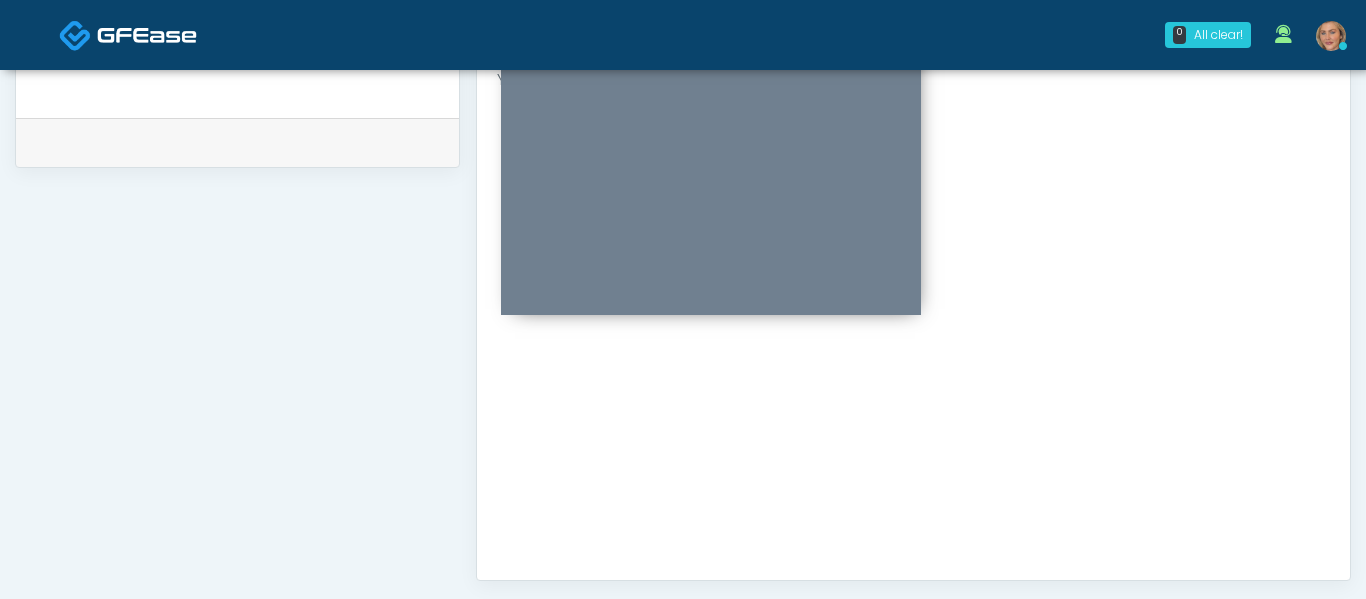scroll, scrollTop: 0, scrollLeft: 0, axis: both 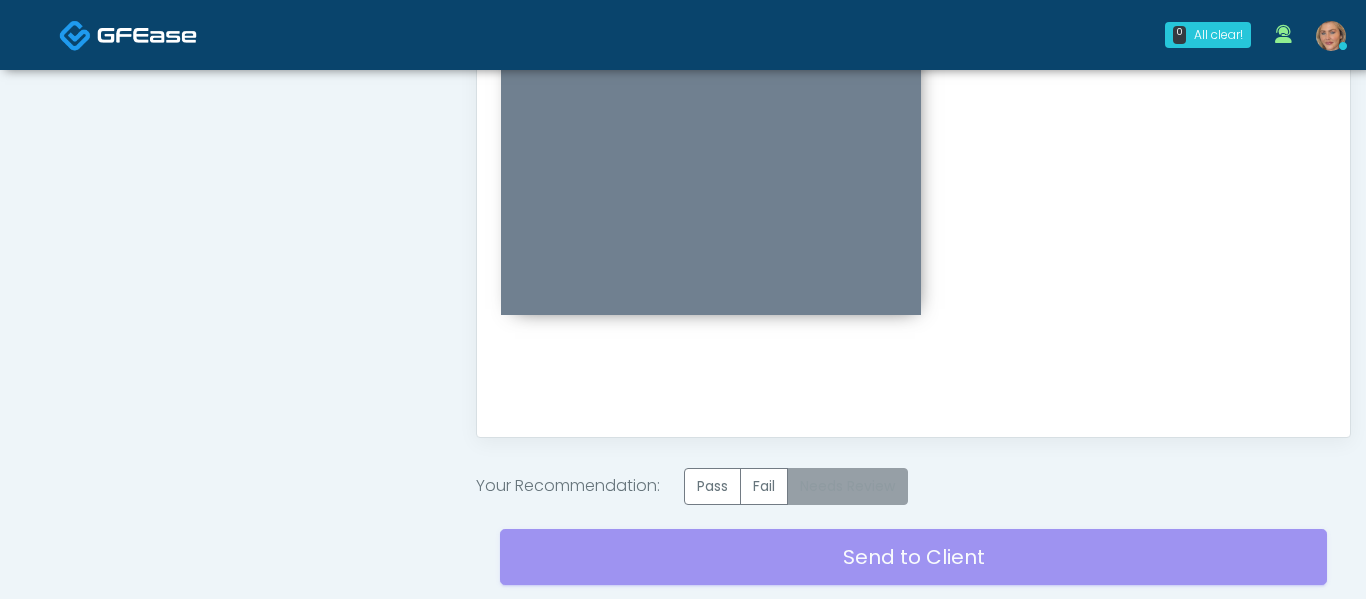 click on "Needs Review" at bounding box center [847, 486] 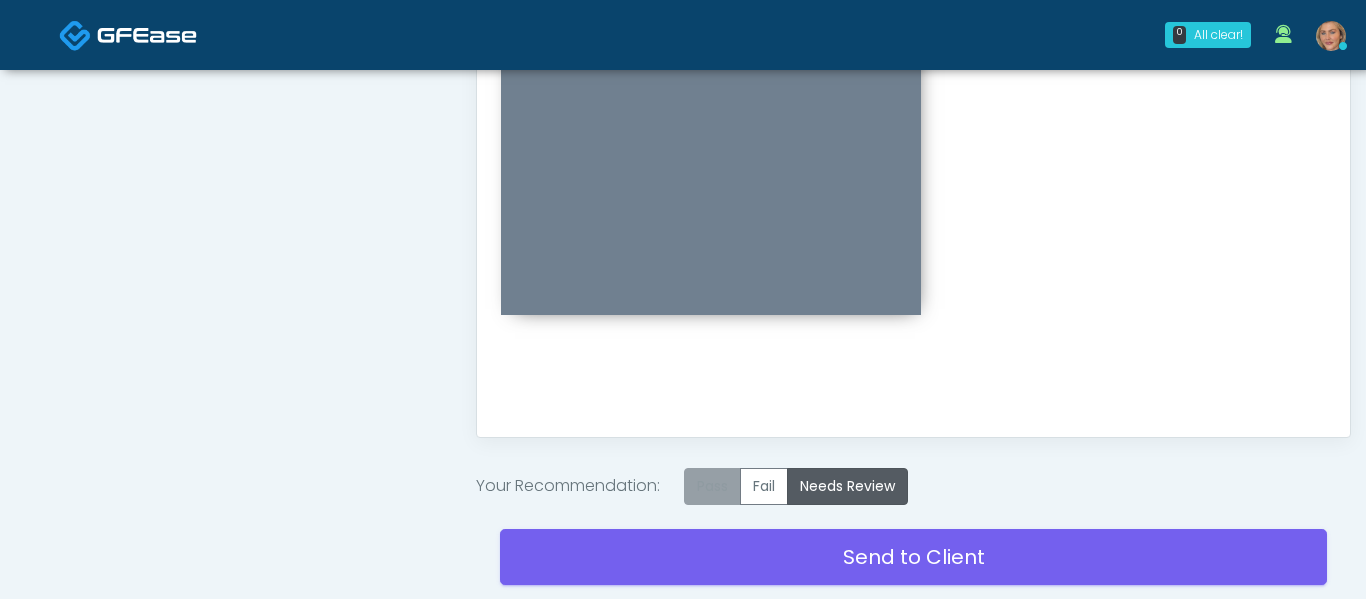 click on "Pass" at bounding box center [712, 486] 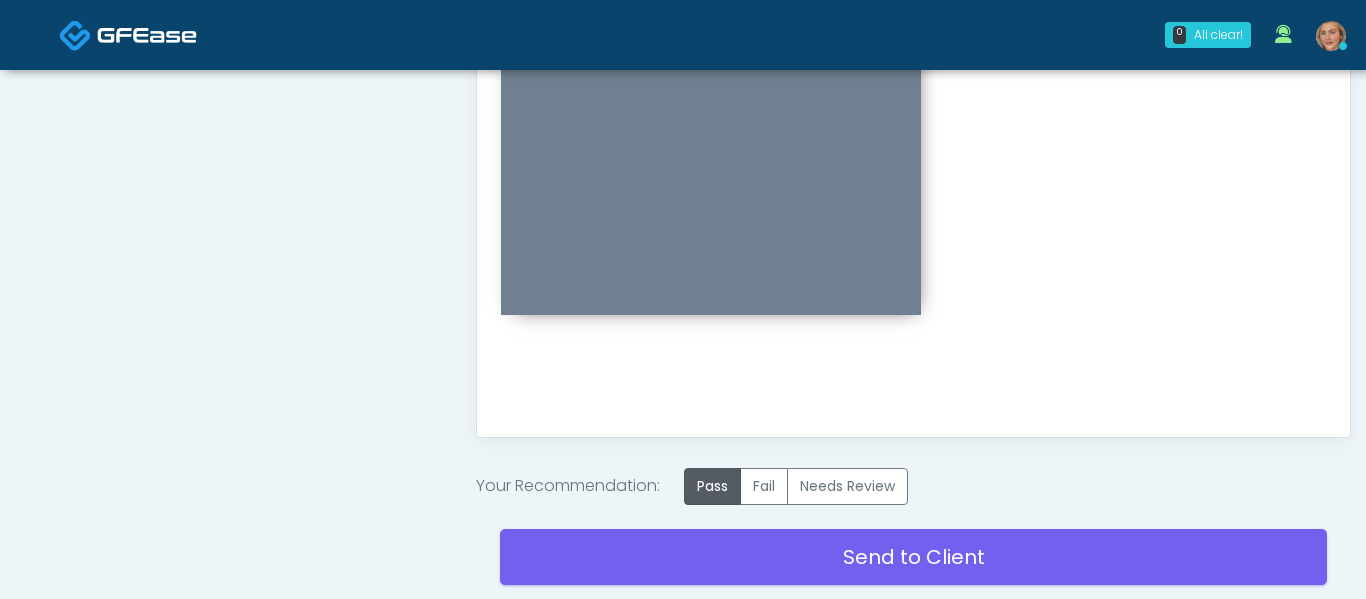 click on "Send to Client
Reset Exam" at bounding box center (913, 569) 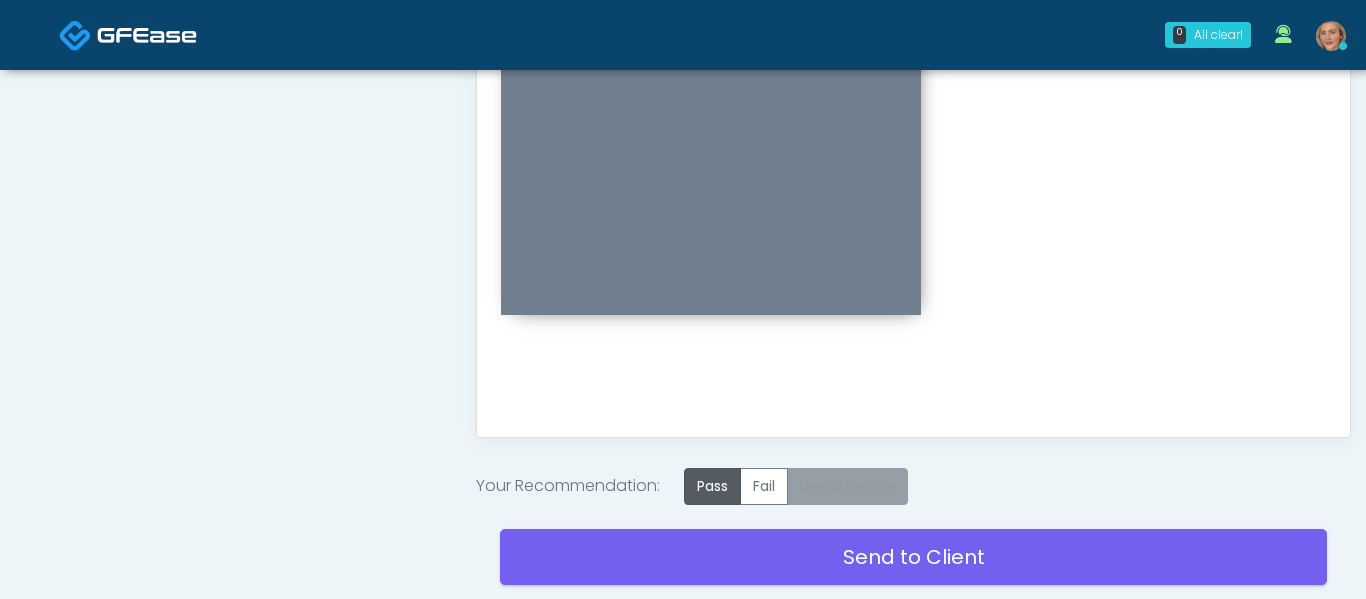 click on "Needs Review" at bounding box center (847, 486) 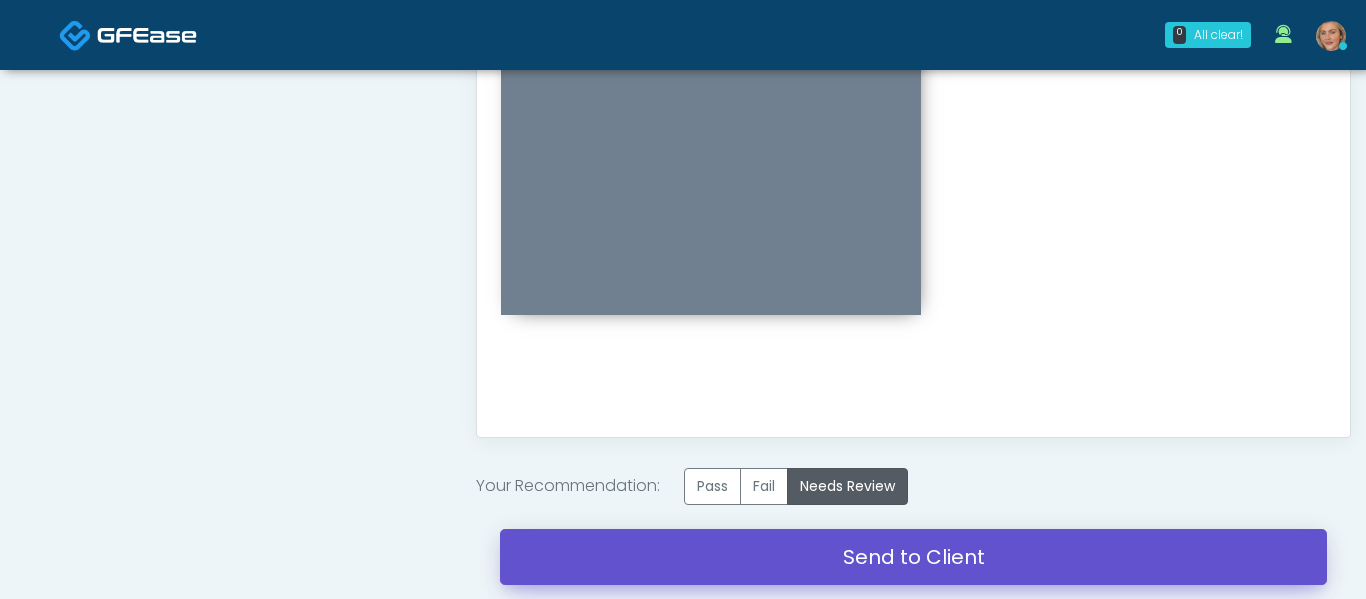 click on "Send to Client" at bounding box center [913, 557] 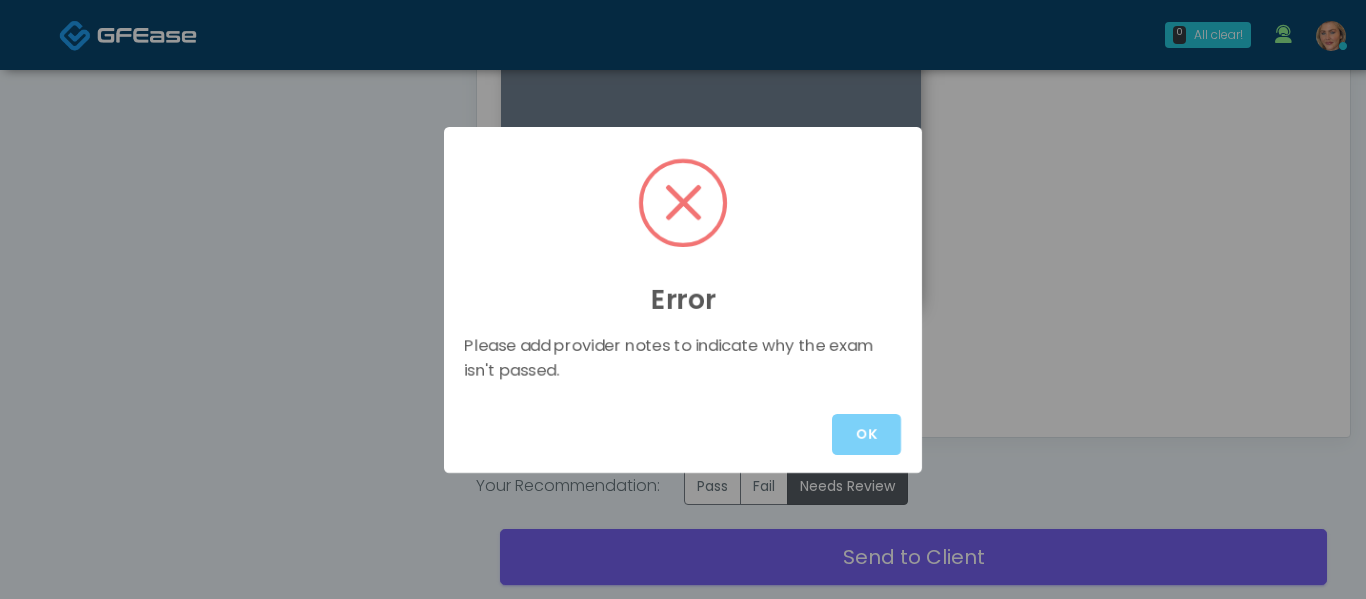 click on "OK" at bounding box center [866, 434] 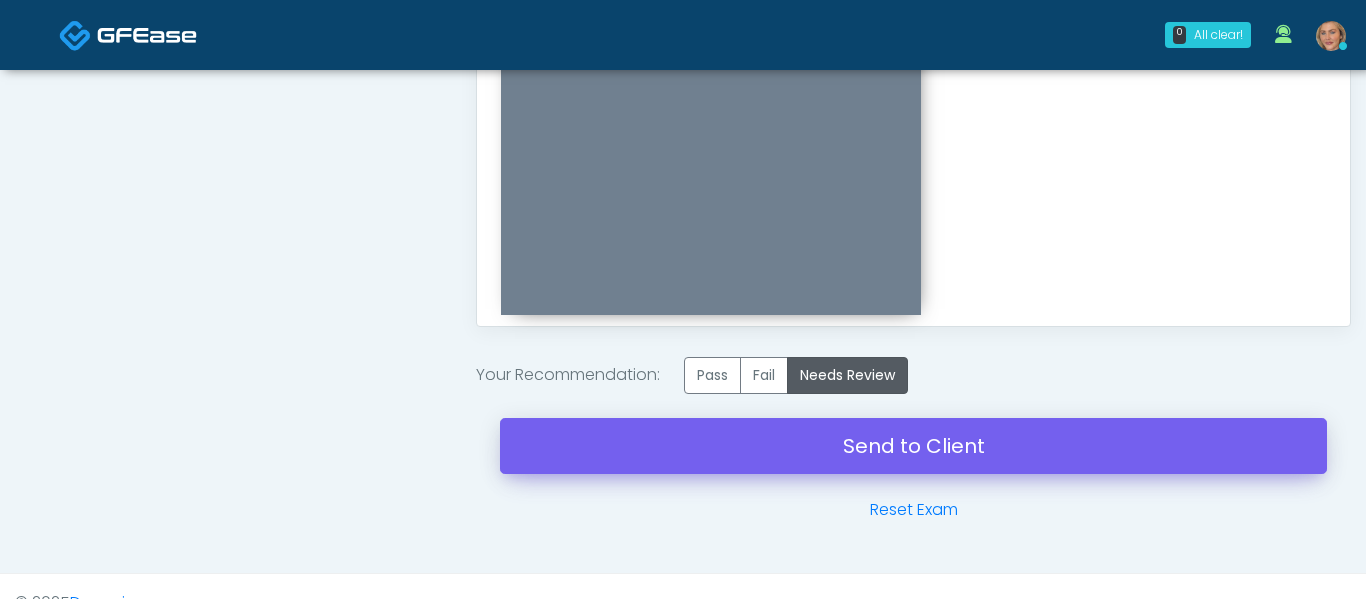 scroll, scrollTop: 1233, scrollLeft: 0, axis: vertical 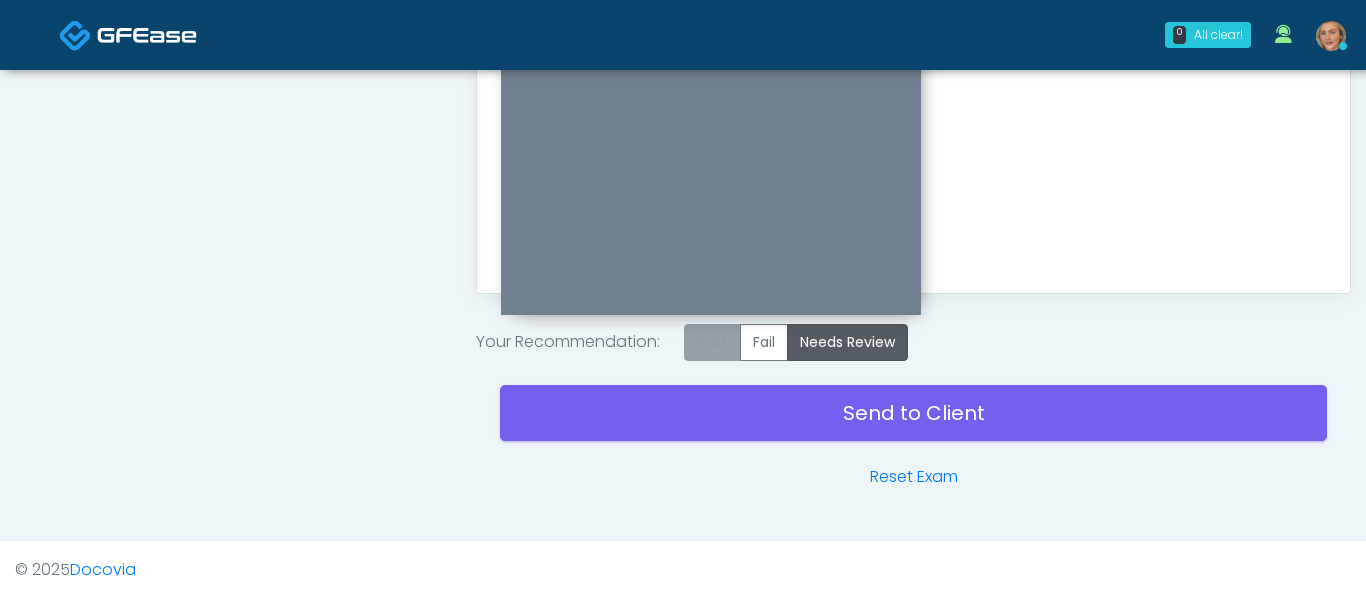 click on "Pass" at bounding box center [712, 342] 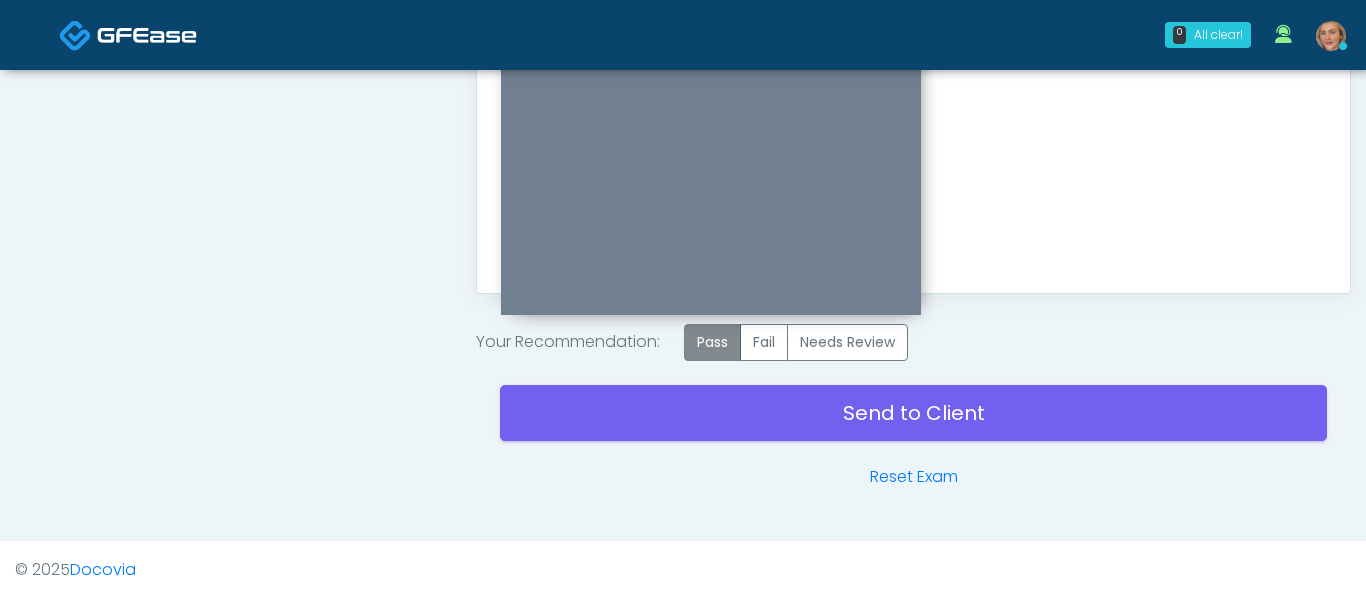 click on "Pass" at bounding box center [712, 342] 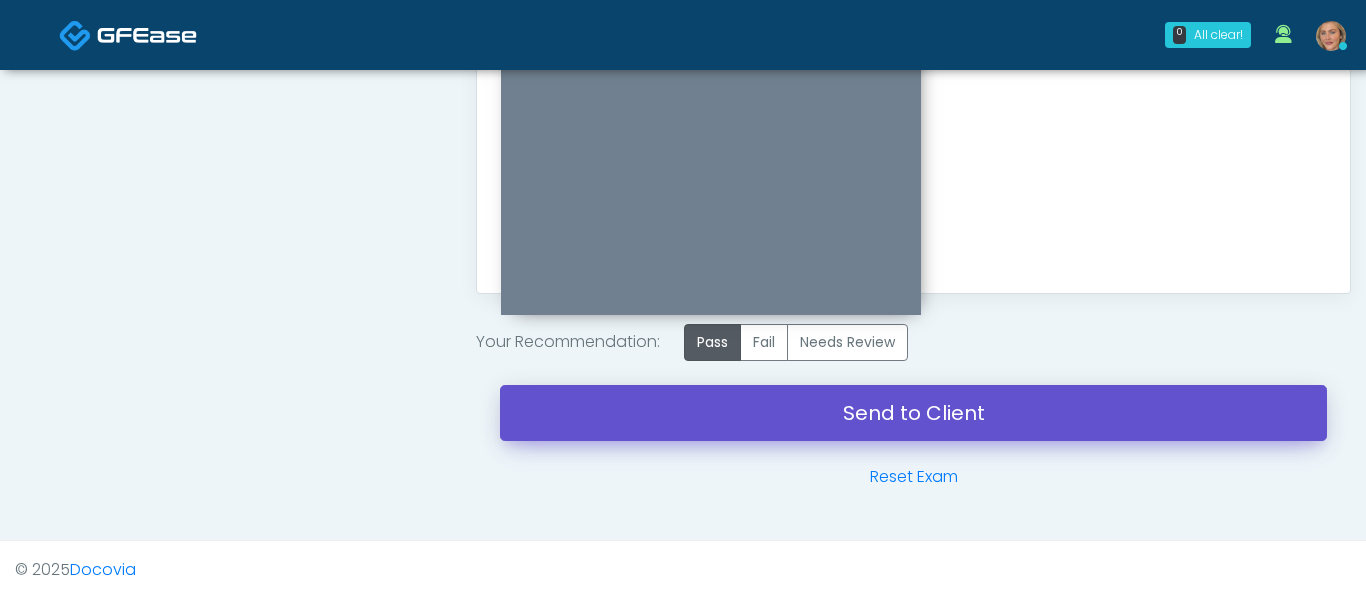 click on "Send to Client" at bounding box center (913, 413) 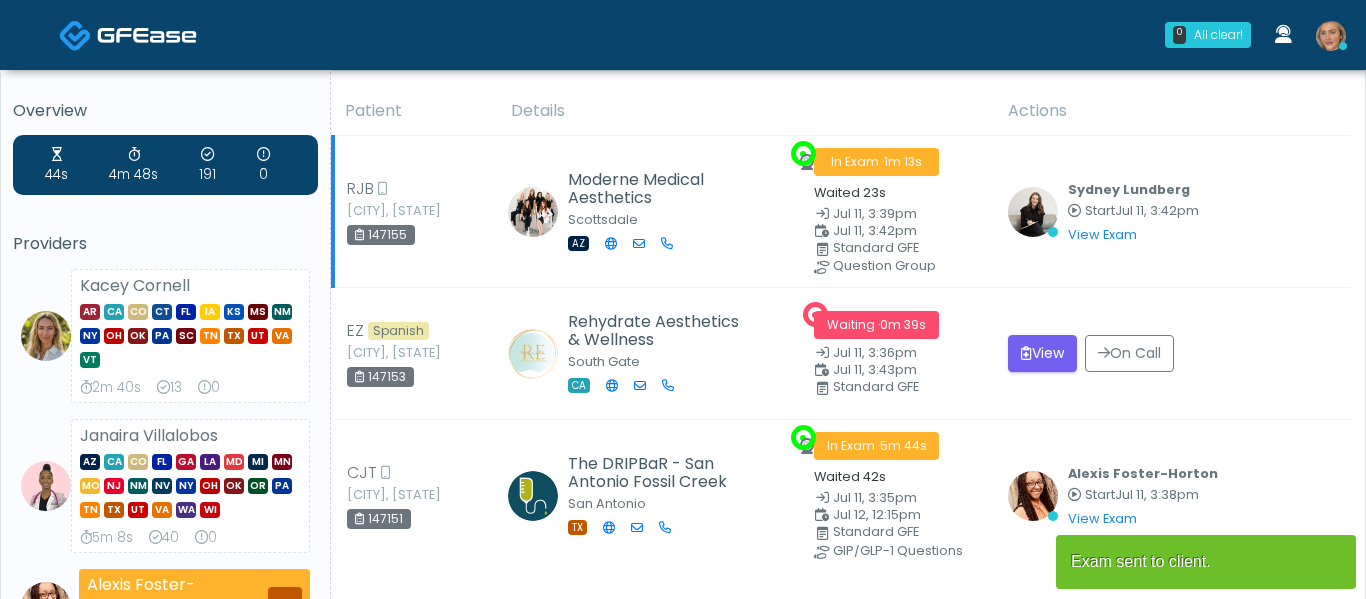 scroll, scrollTop: 0, scrollLeft: 0, axis: both 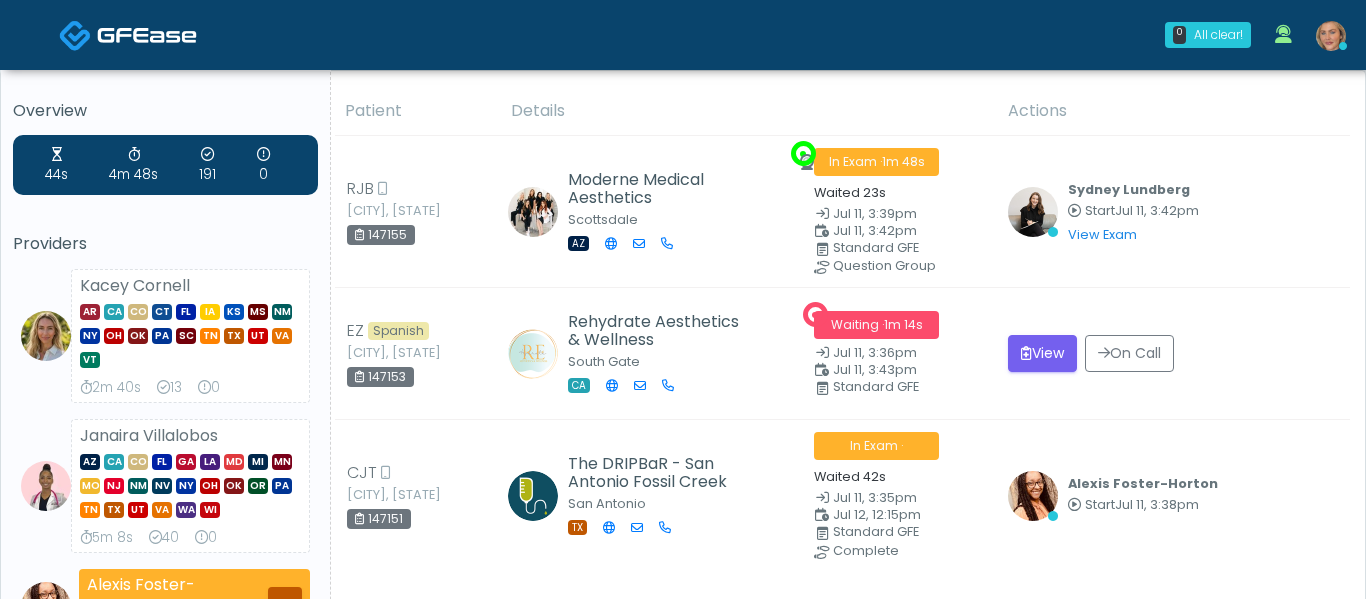 click on "View" at bounding box center [1042, 353] 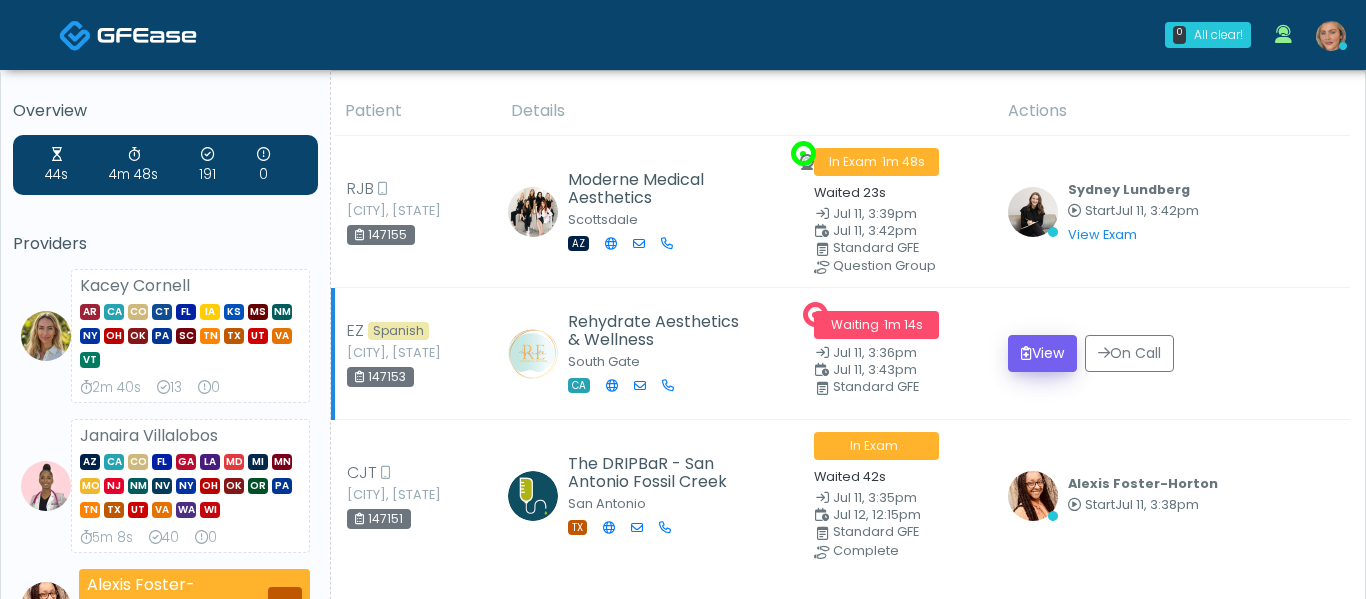 click on "View" at bounding box center [1042, 353] 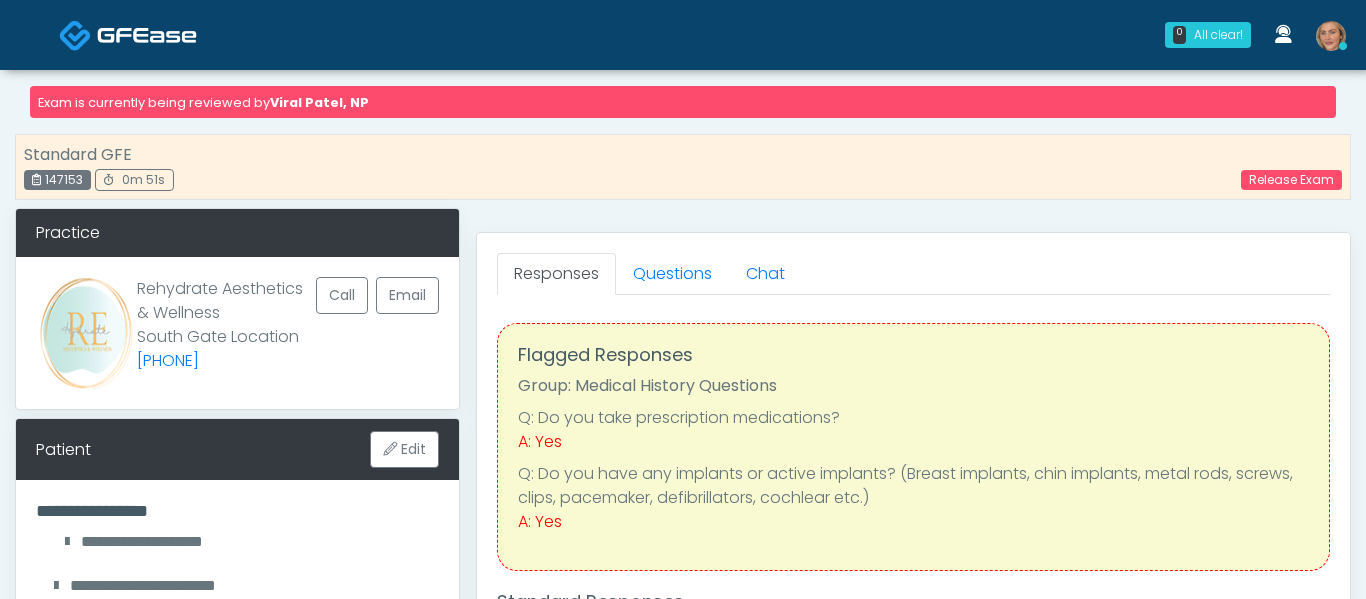 scroll, scrollTop: 0, scrollLeft: 0, axis: both 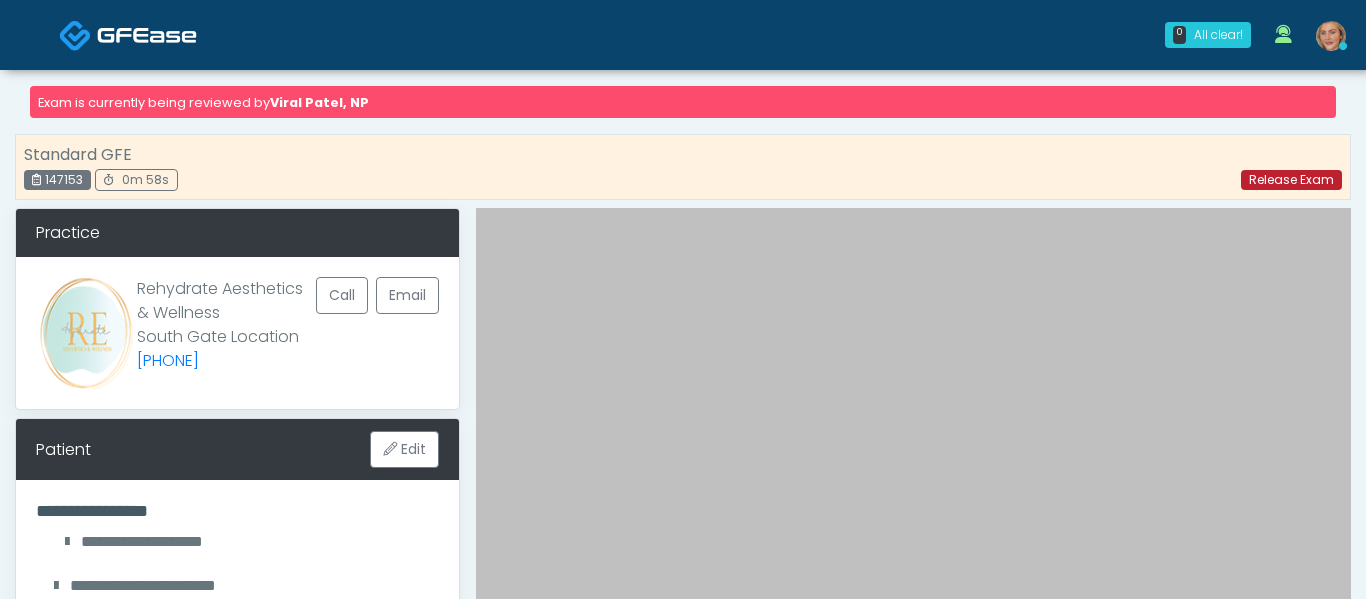 drag, startPoint x: 1309, startPoint y: 179, endPoint x: 855, endPoint y: 98, distance: 461.16916 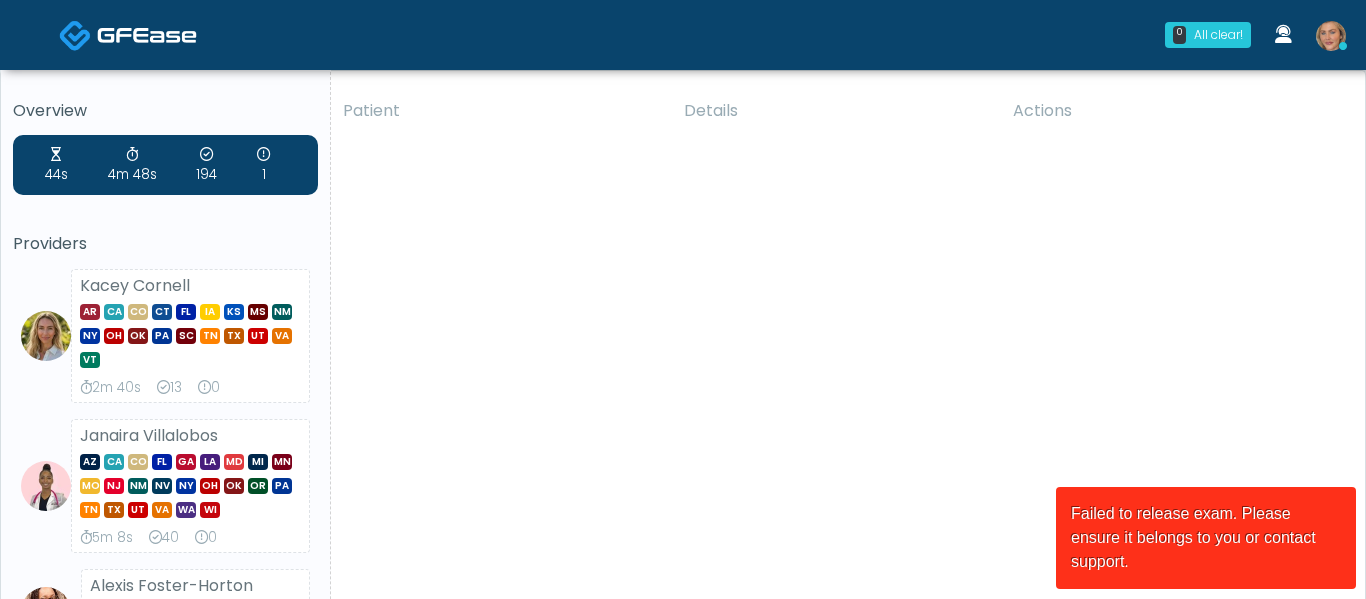 scroll, scrollTop: 0, scrollLeft: 0, axis: both 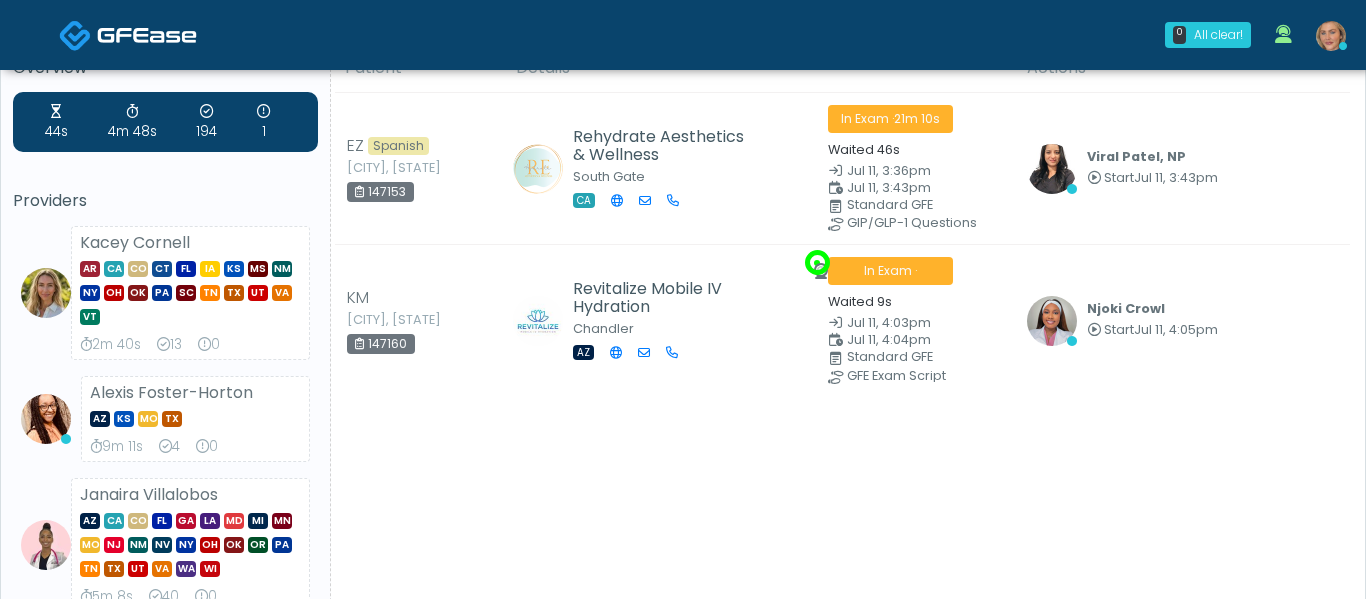 click at bounding box center (1331, 36) 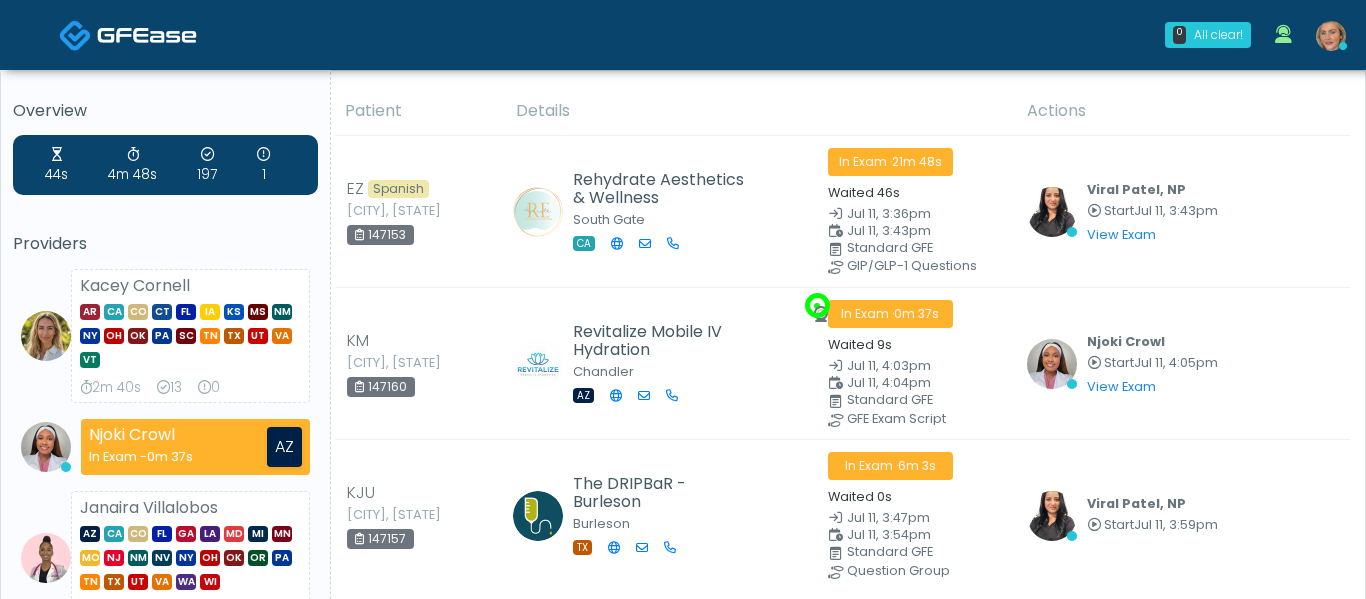 scroll, scrollTop: 106, scrollLeft: 0, axis: vertical 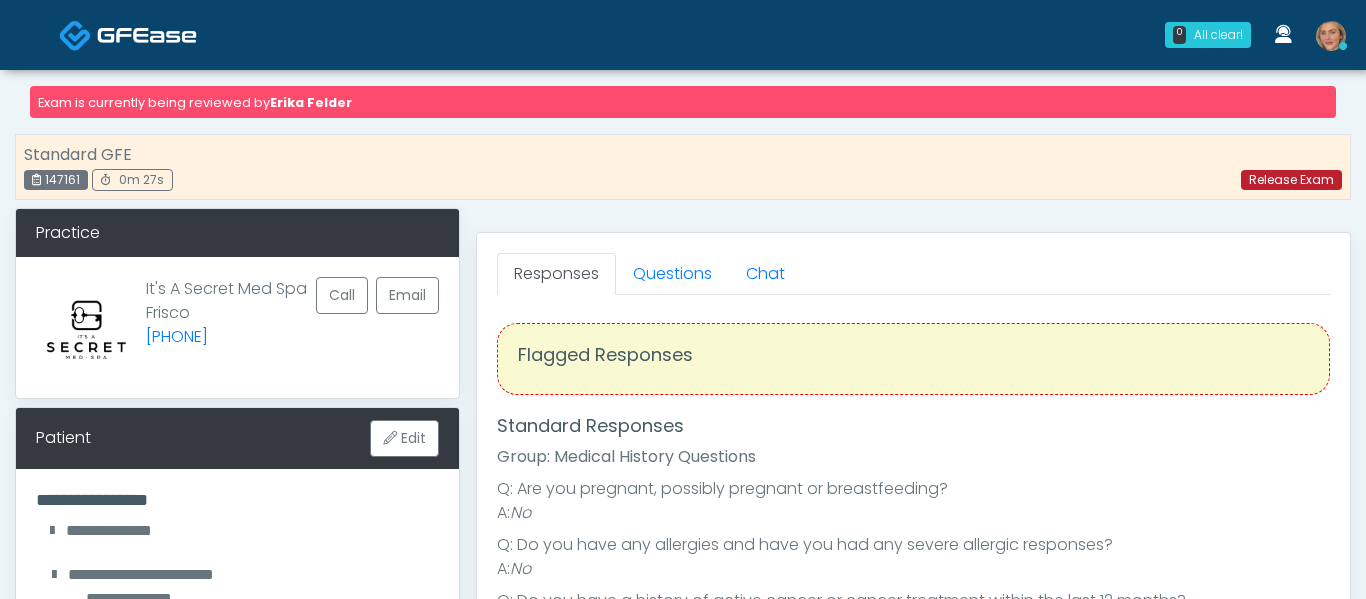 click on "Release Exam" at bounding box center [1291, 180] 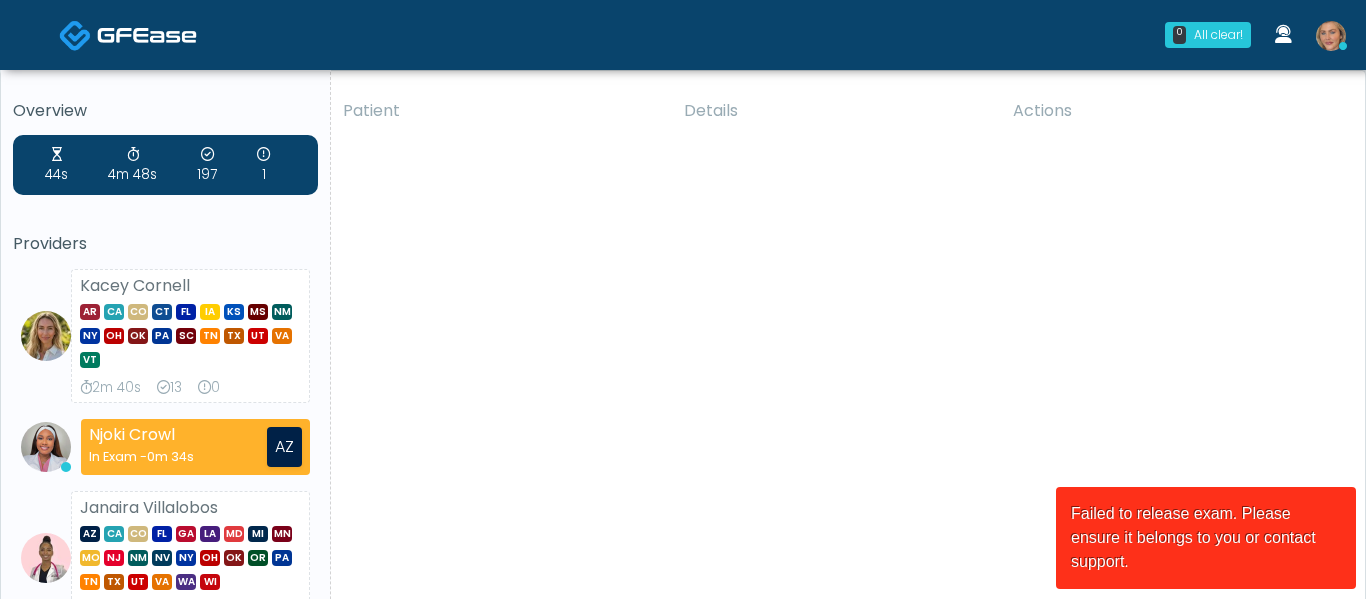 scroll, scrollTop: 0, scrollLeft: 0, axis: both 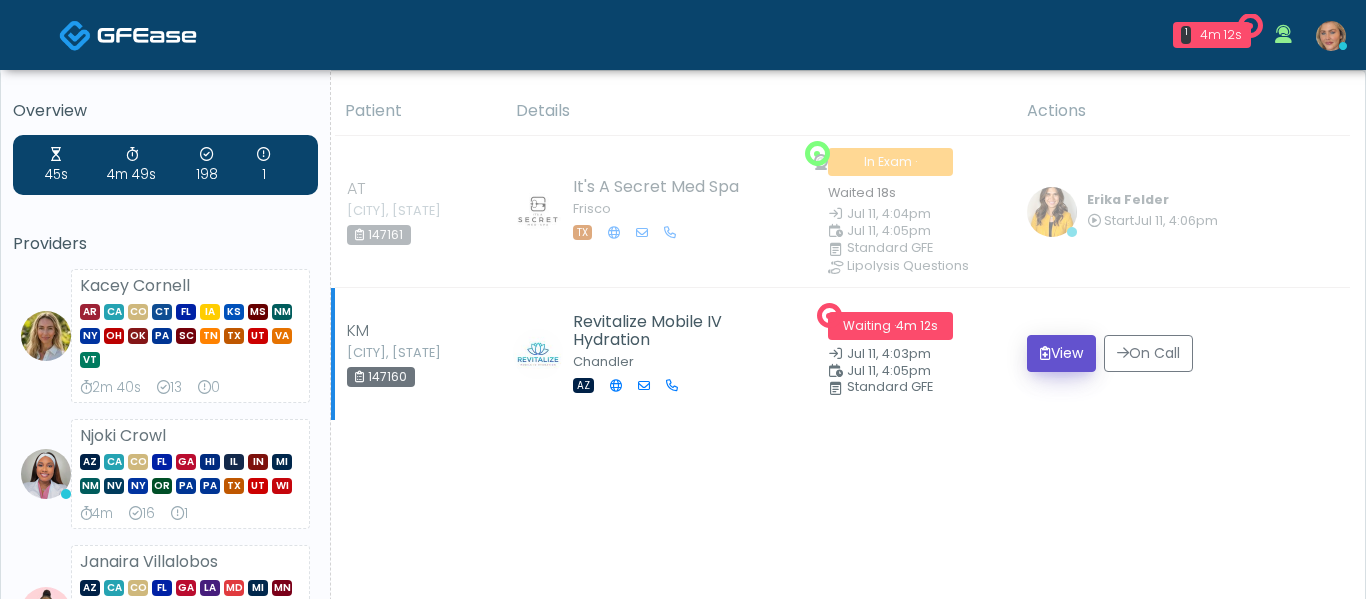 click on "View" at bounding box center [1061, 353] 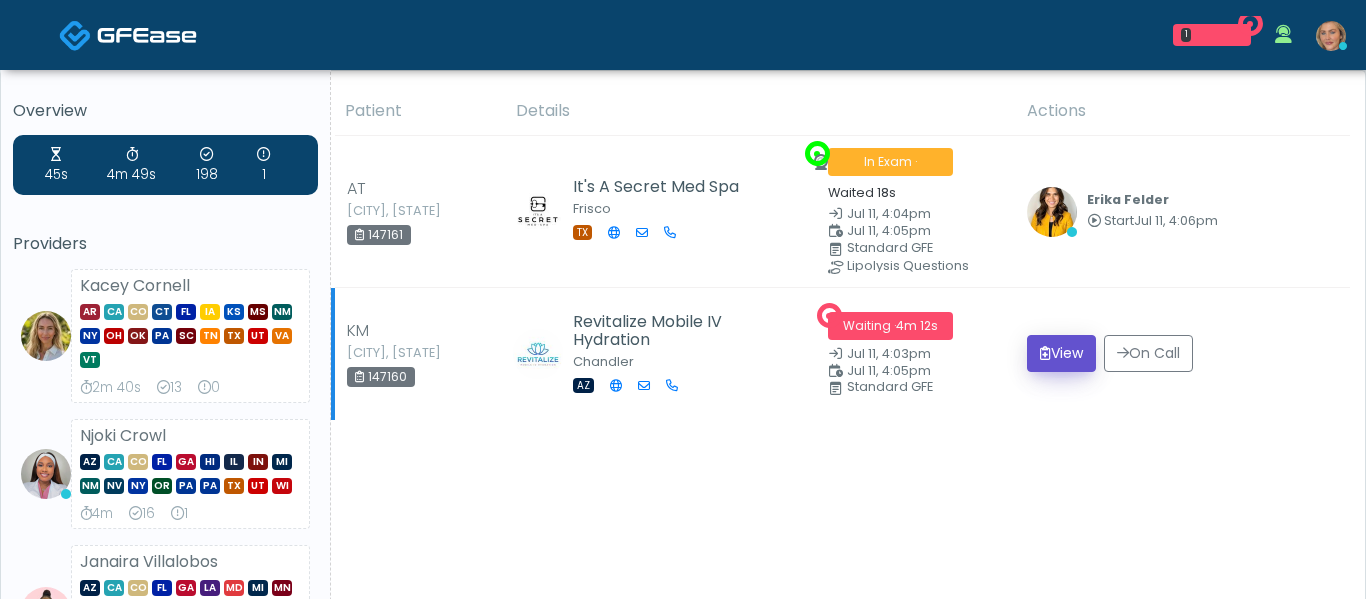 click on "View" at bounding box center (1061, 353) 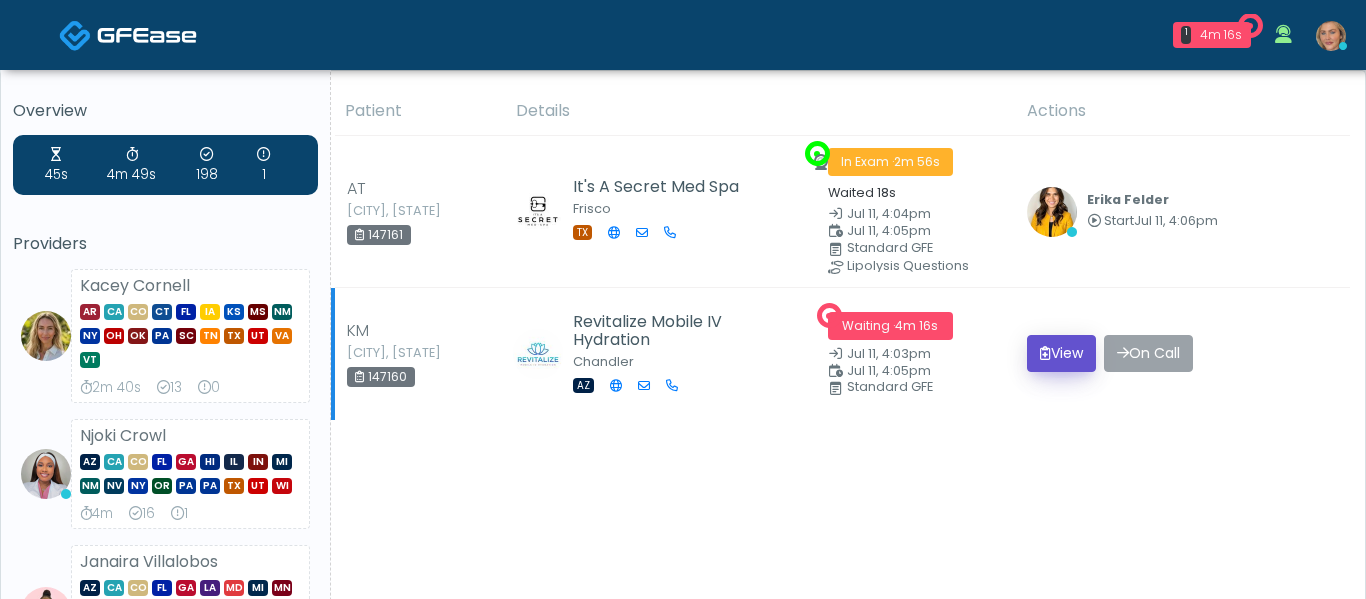 drag, startPoint x: 1058, startPoint y: 360, endPoint x: 1152, endPoint y: 340, distance: 96.10411 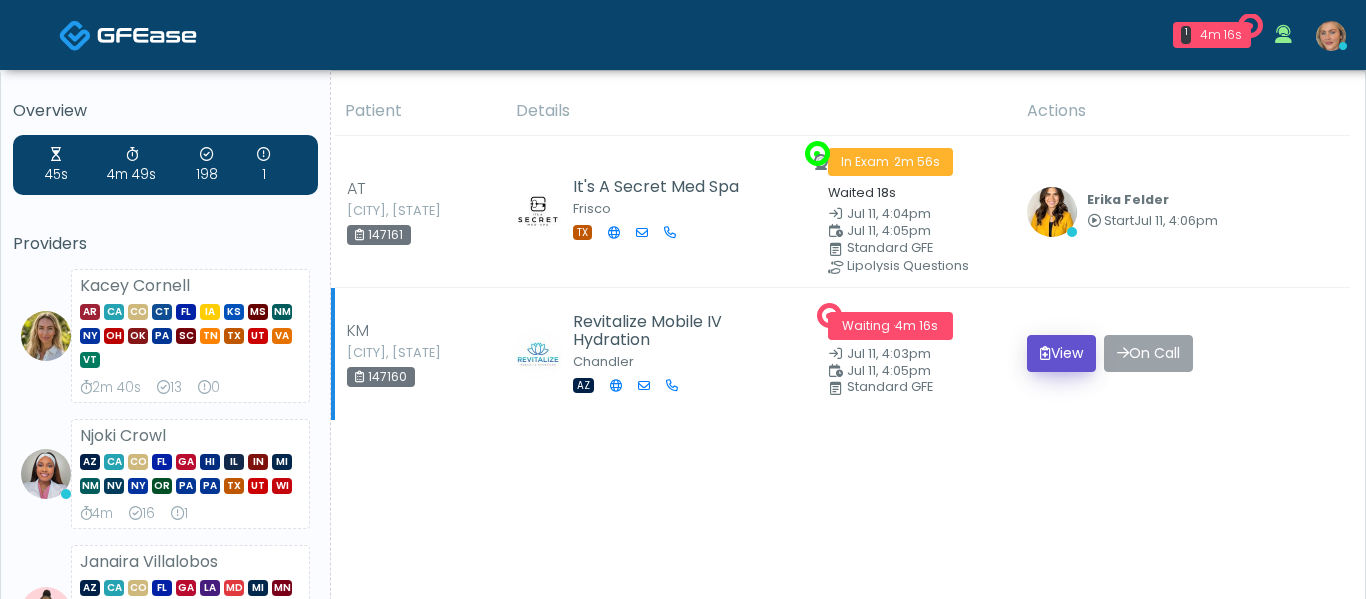 click on "View" at bounding box center [1061, 353] 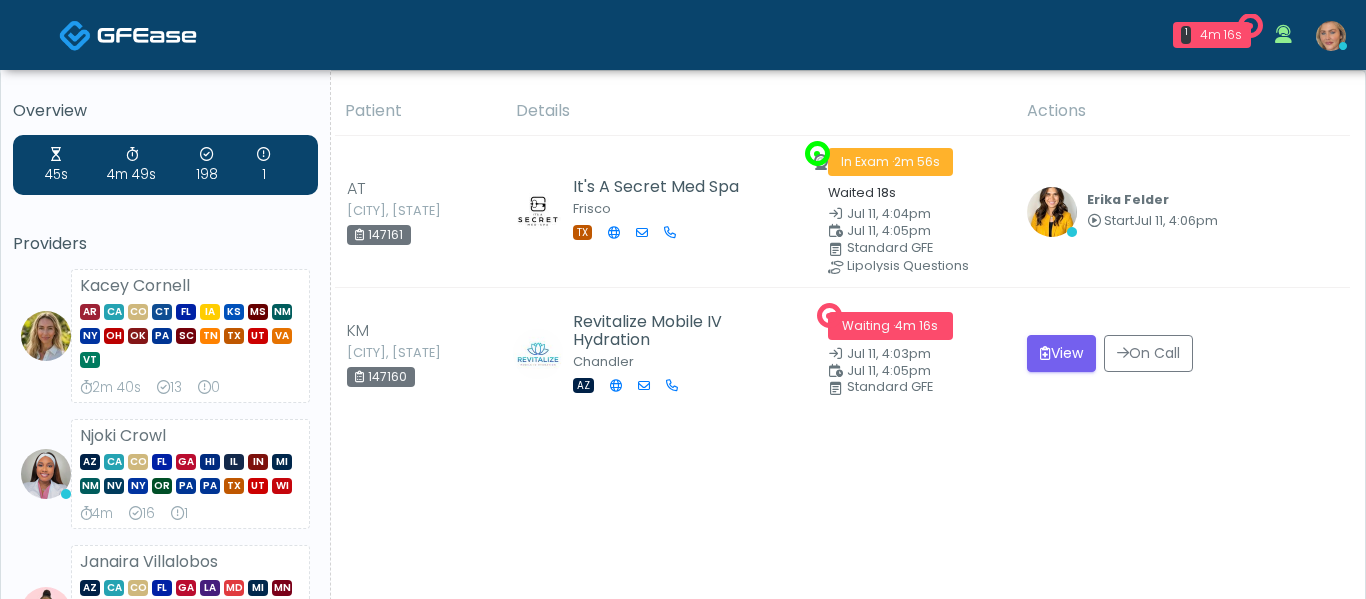 click on "Patient
Details
Actions" at bounding box center (840, 989) 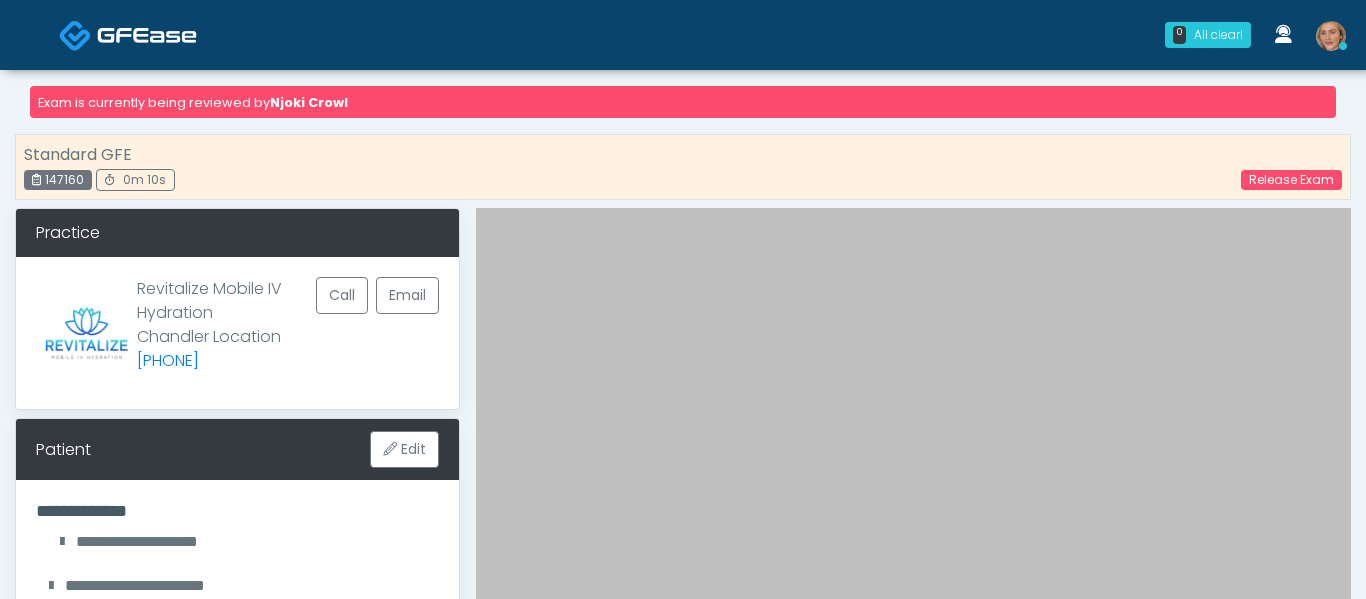scroll, scrollTop: 0, scrollLeft: 0, axis: both 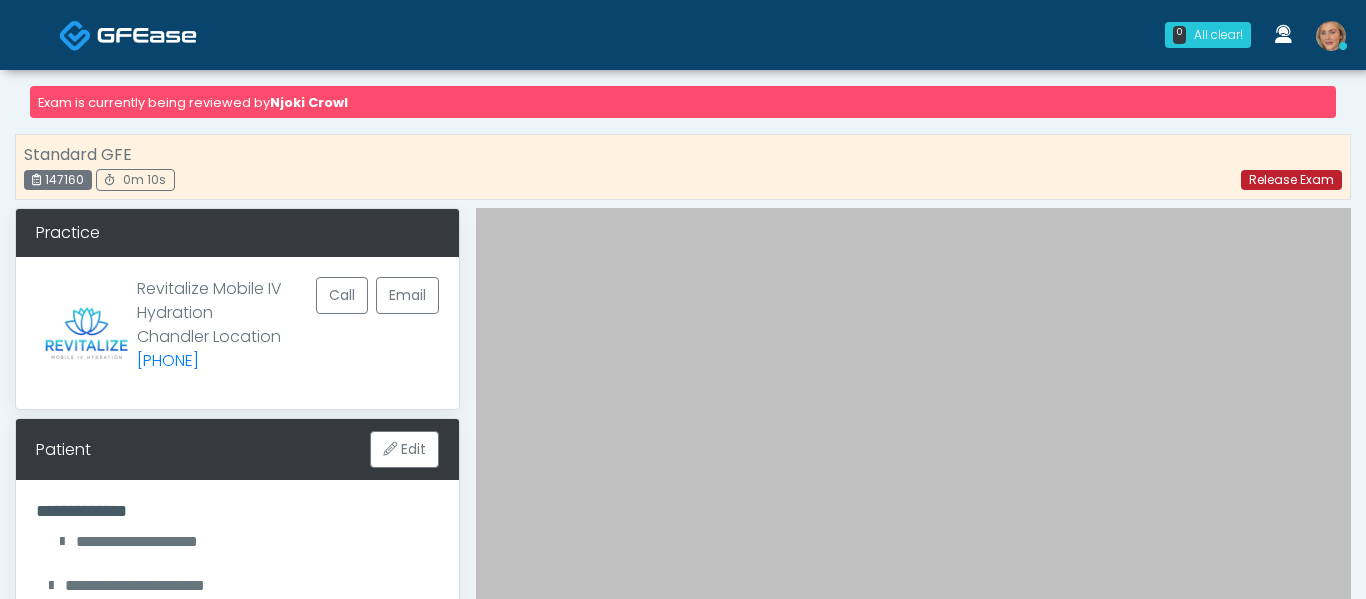 click on "Release Exam" at bounding box center (1291, 180) 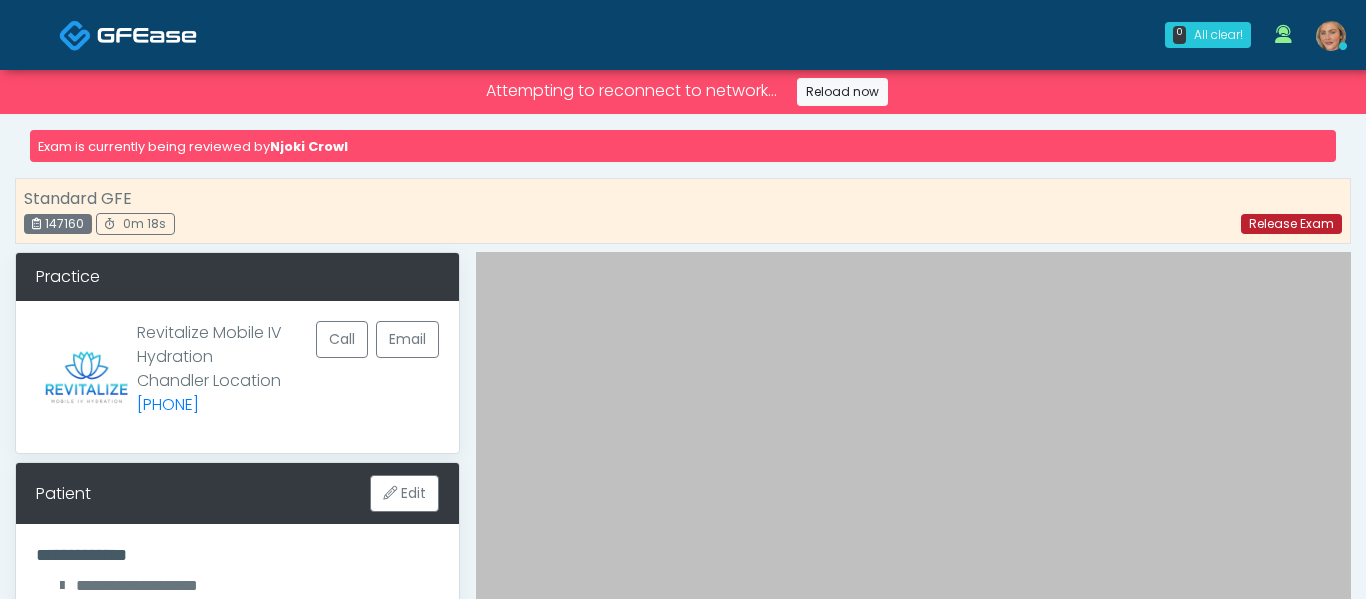 scroll, scrollTop: 0, scrollLeft: 0, axis: both 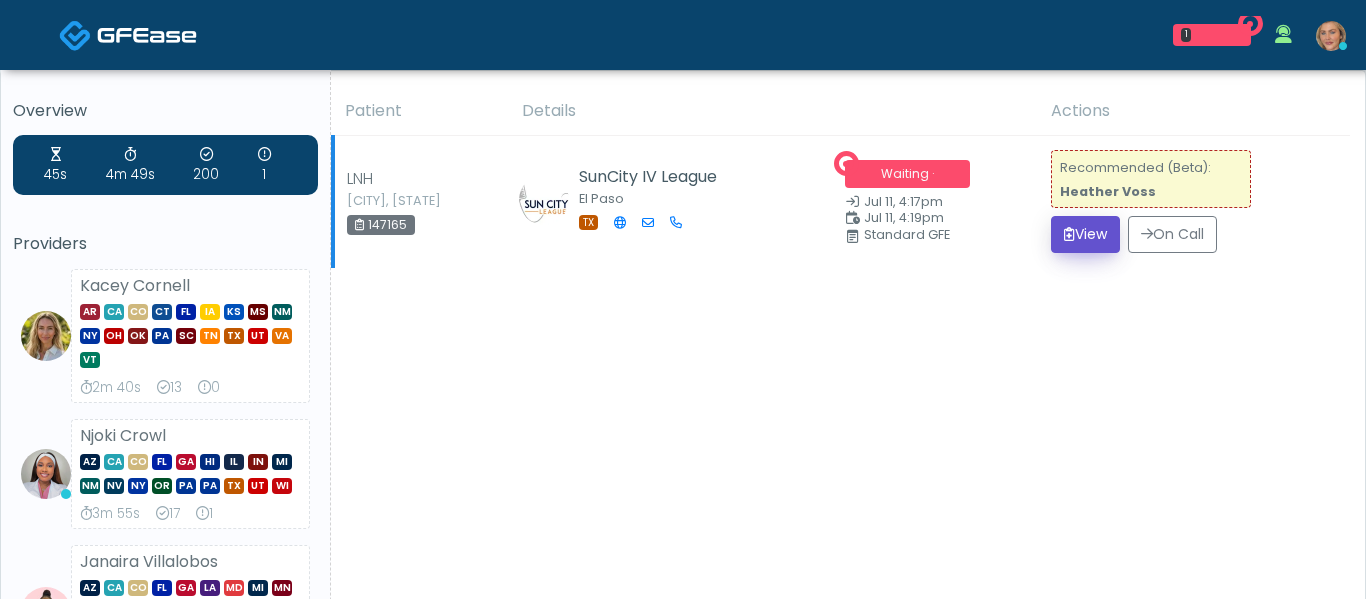 click at bounding box center [1069, 234] 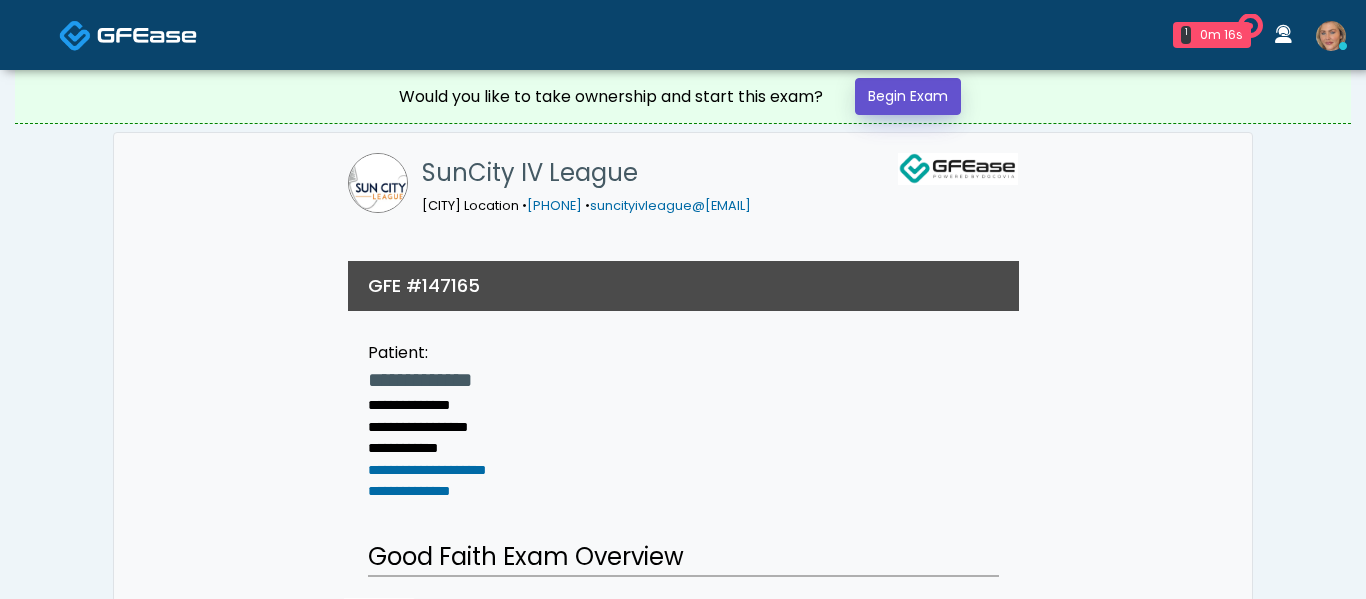 click on "Begin Exam" at bounding box center (908, 96) 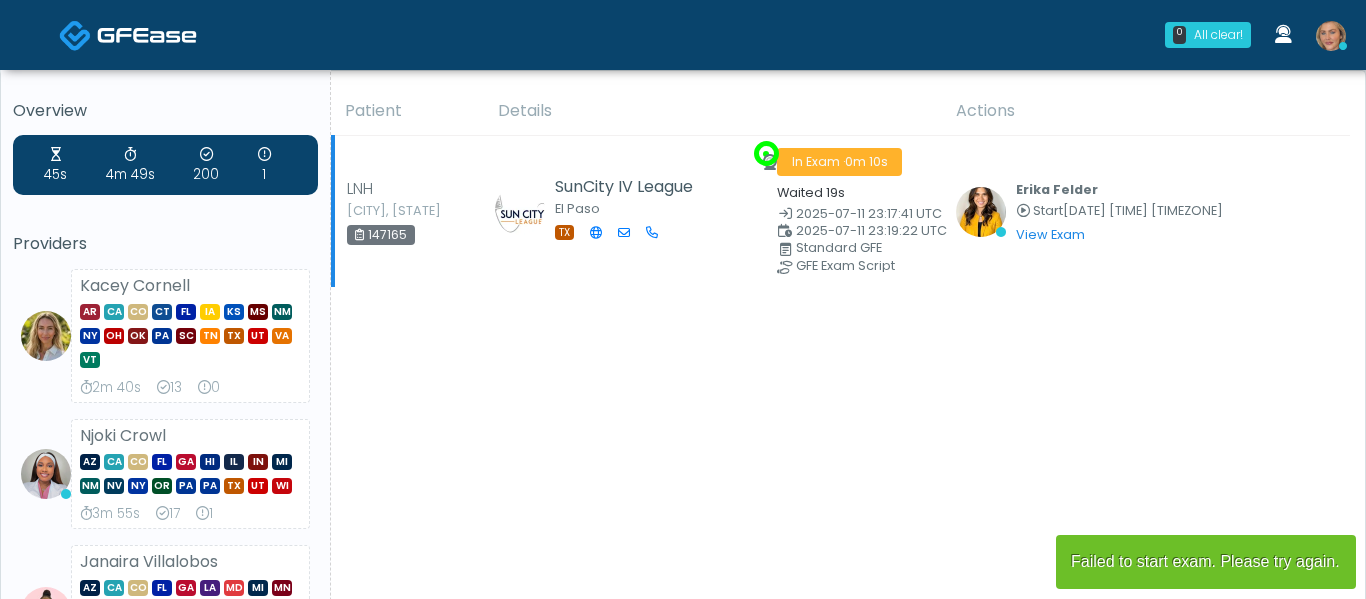 scroll, scrollTop: 0, scrollLeft: 0, axis: both 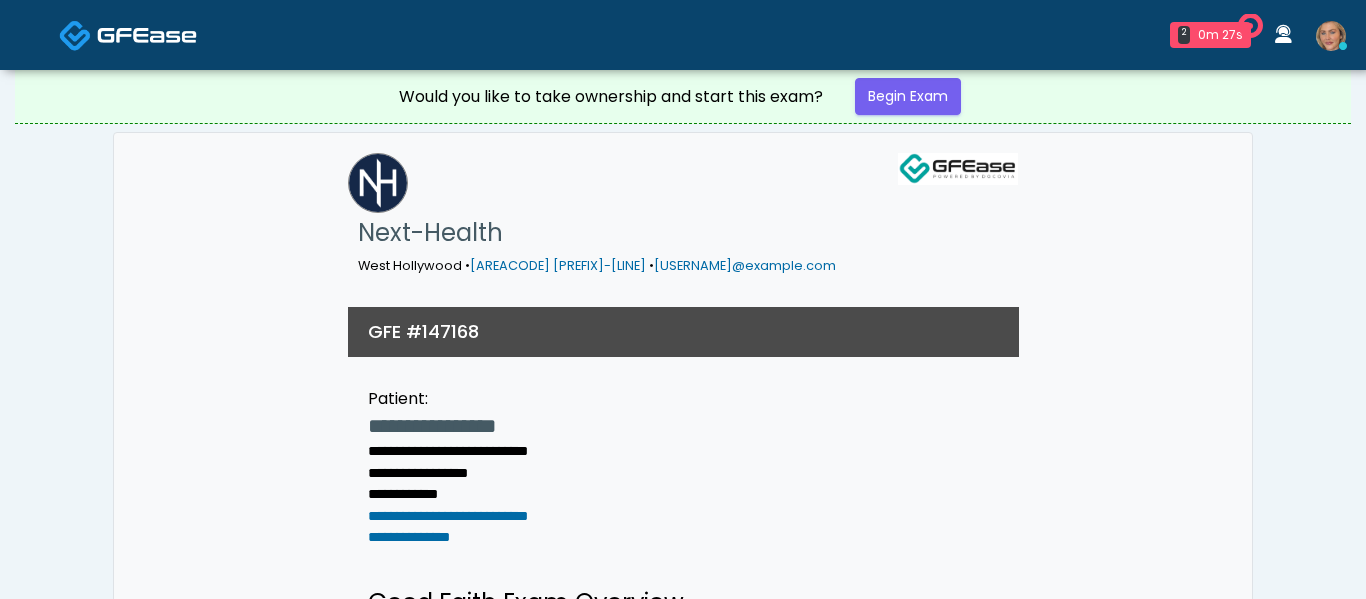 click on "Begin Exam" at bounding box center (908, 96) 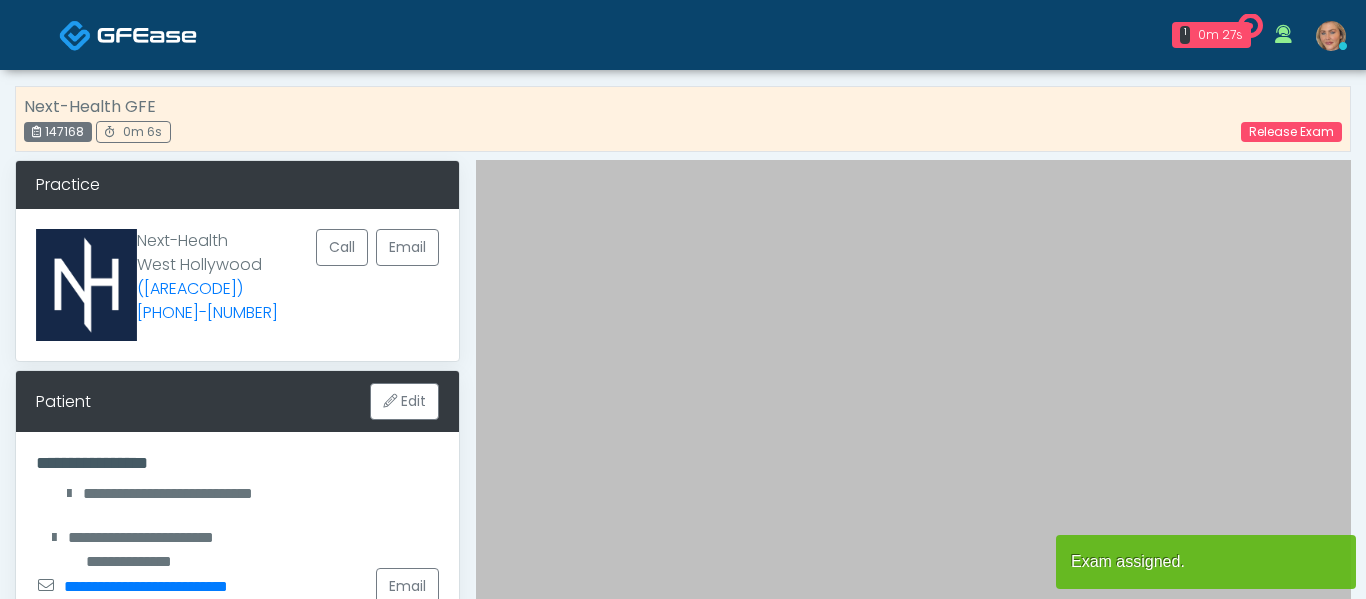 scroll, scrollTop: 10, scrollLeft: 0, axis: vertical 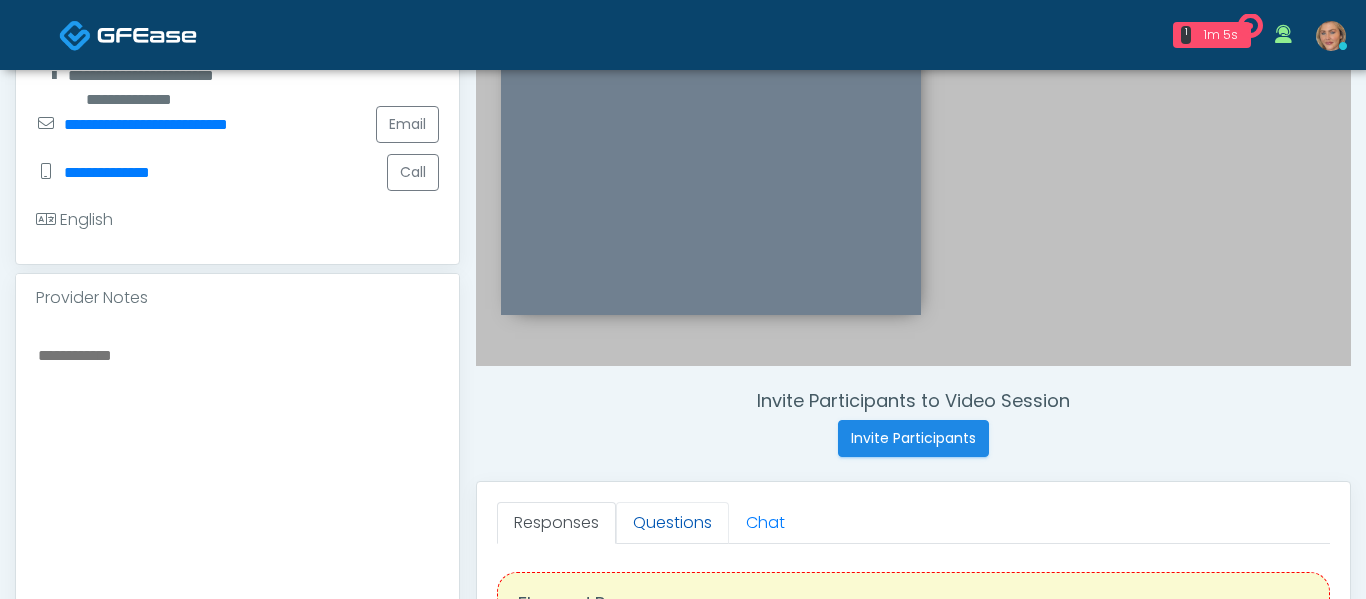 click on "Questions" at bounding box center (672, 523) 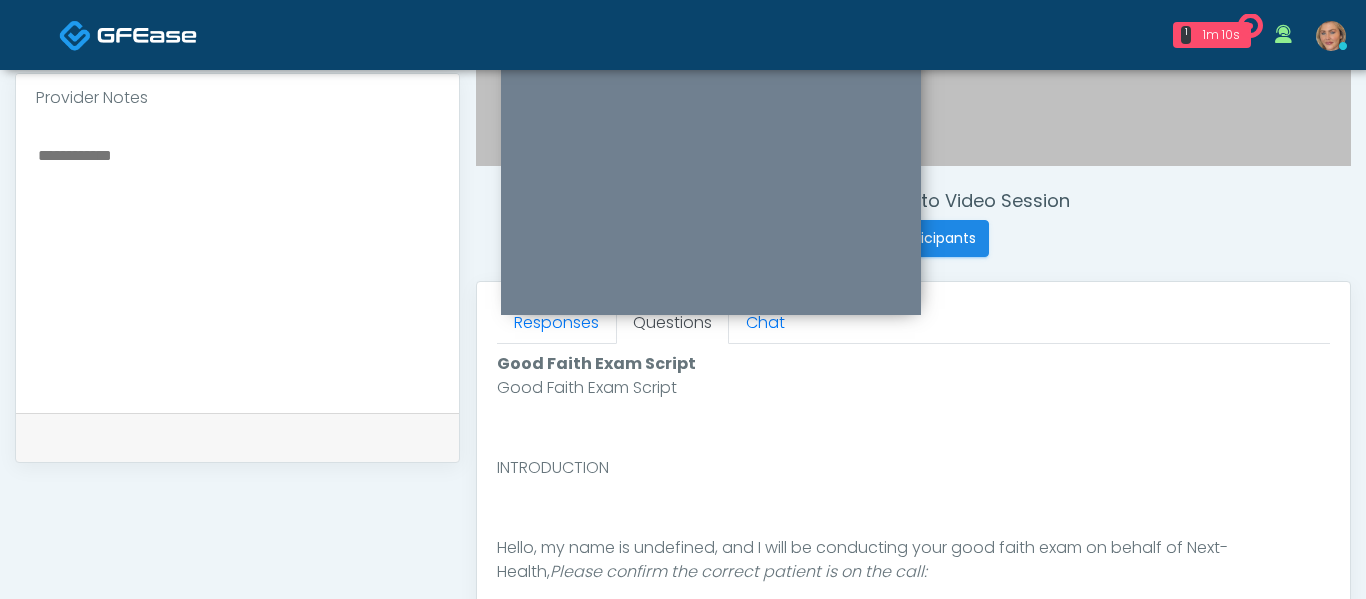 scroll, scrollTop: 832, scrollLeft: 0, axis: vertical 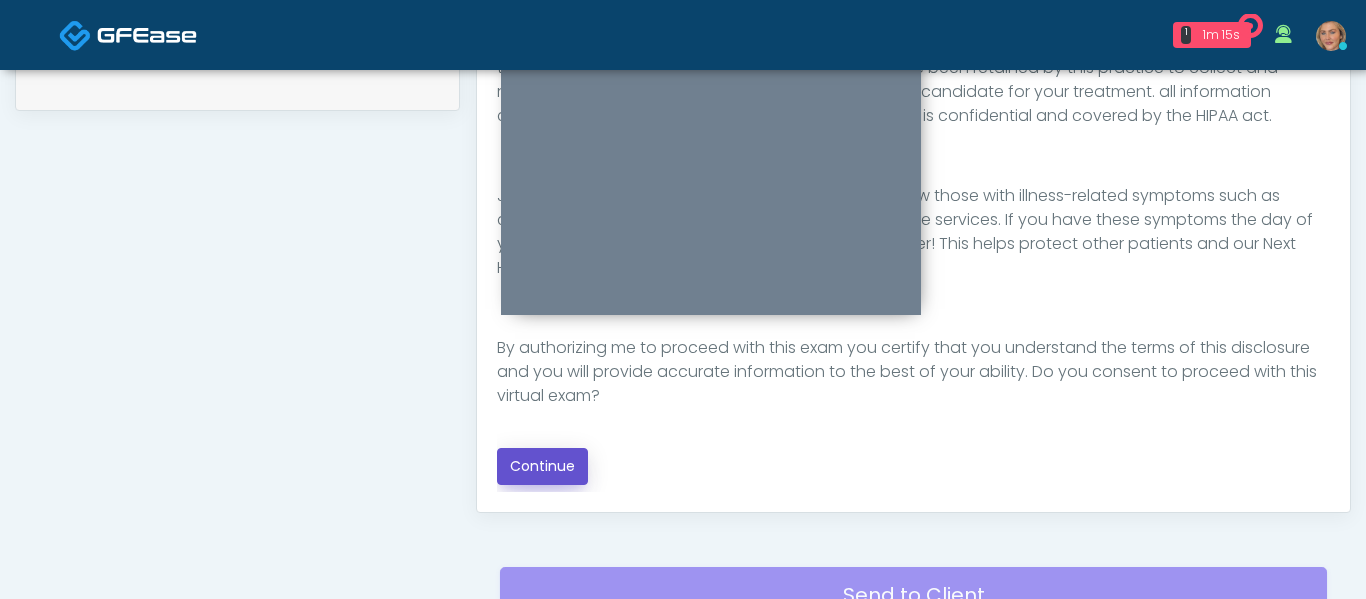 click on "Continue" at bounding box center (542, 466) 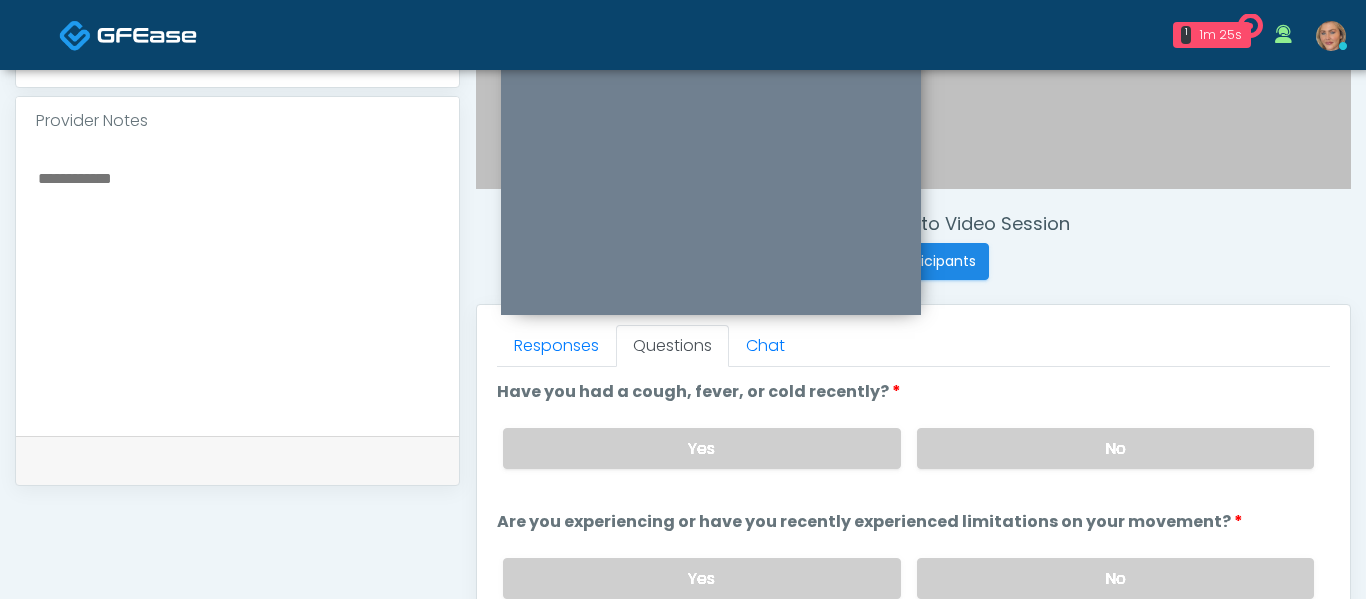 scroll, scrollTop: 613, scrollLeft: 0, axis: vertical 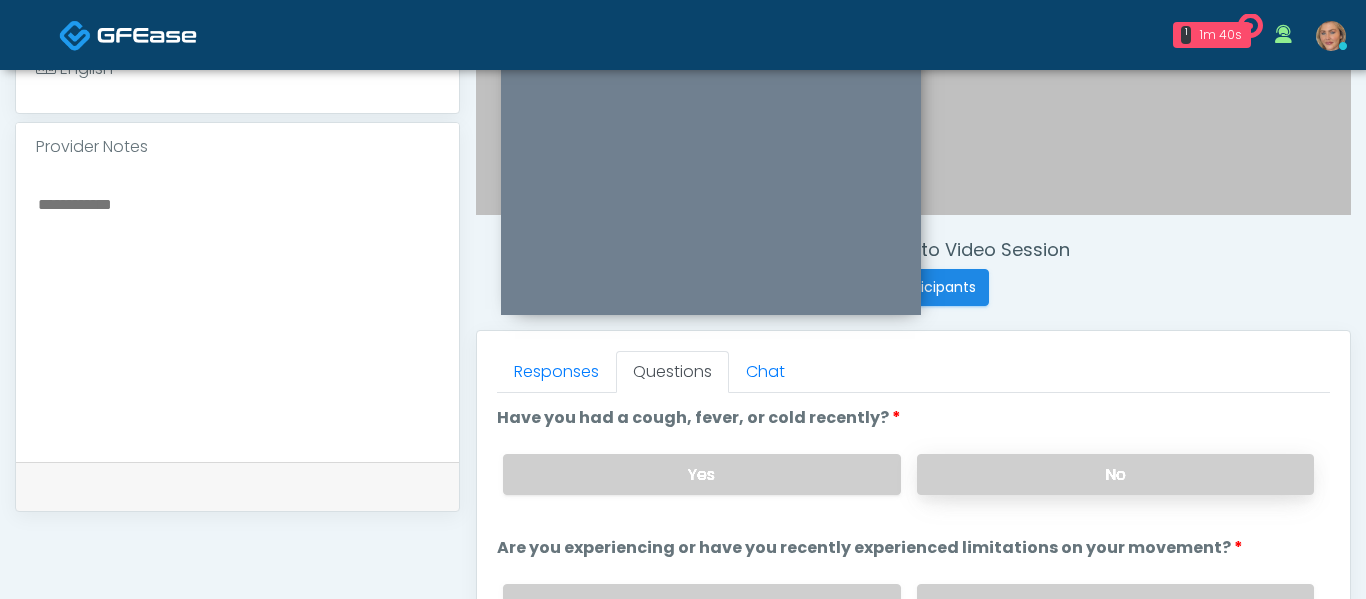 click on "No" at bounding box center [1115, 474] 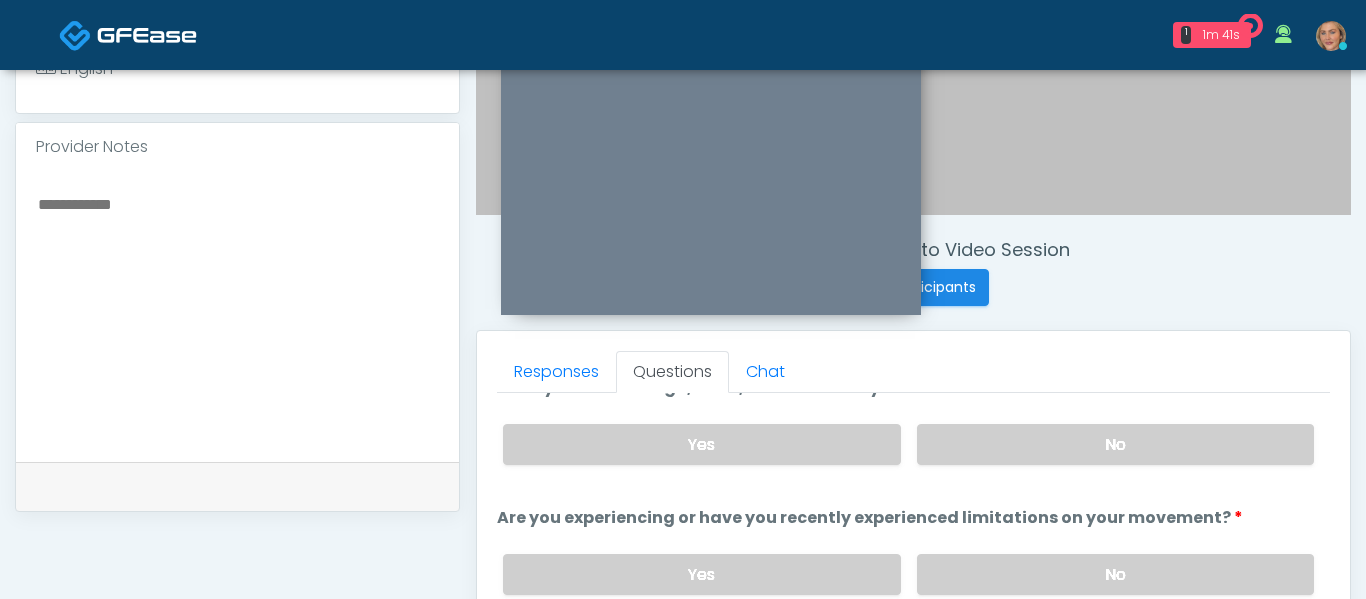 scroll, scrollTop: 31, scrollLeft: 0, axis: vertical 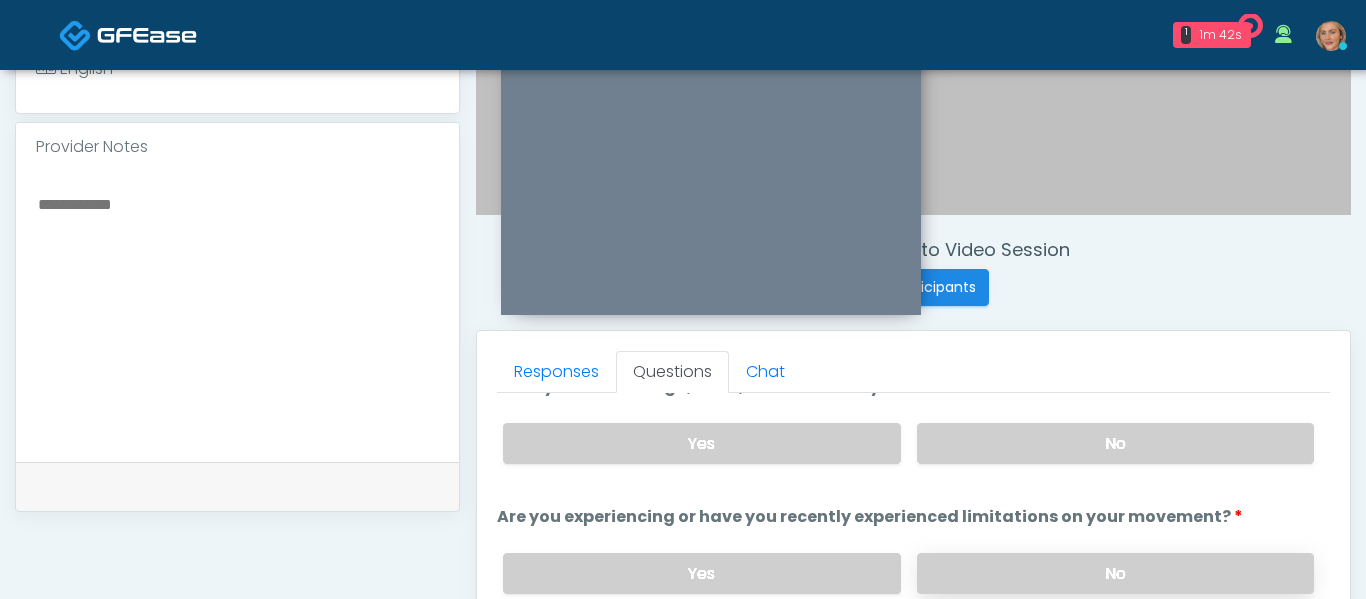 click on "No" at bounding box center (1115, 573) 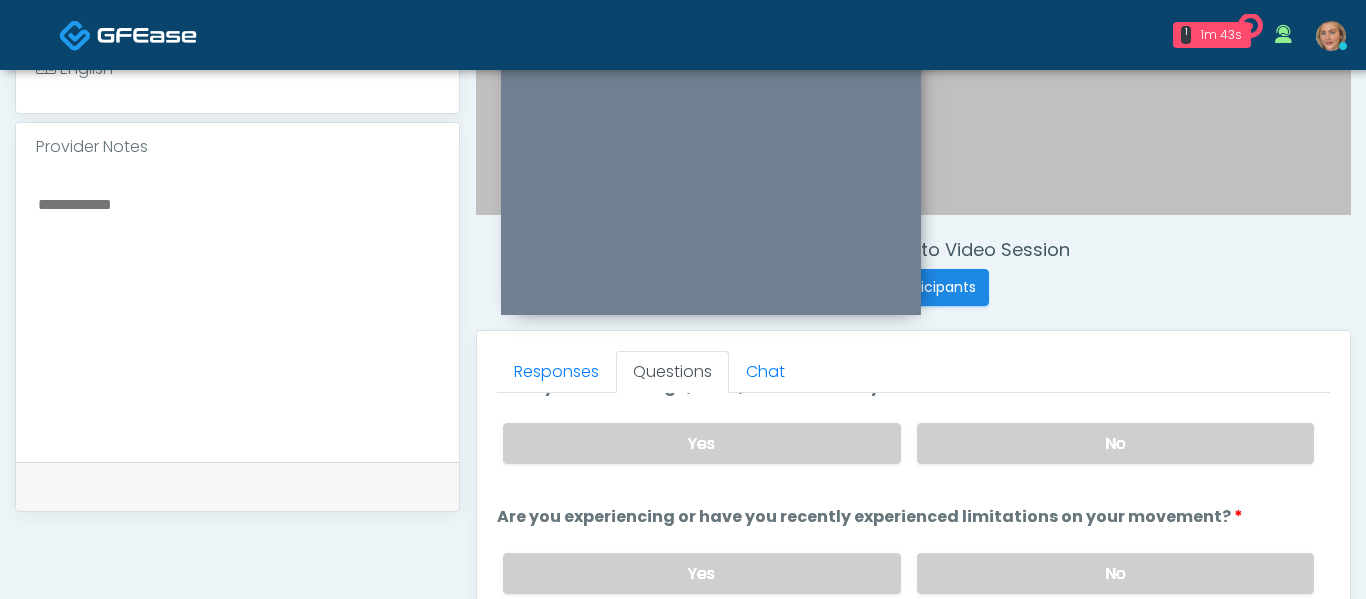 scroll, scrollTop: 171, scrollLeft: 0, axis: vertical 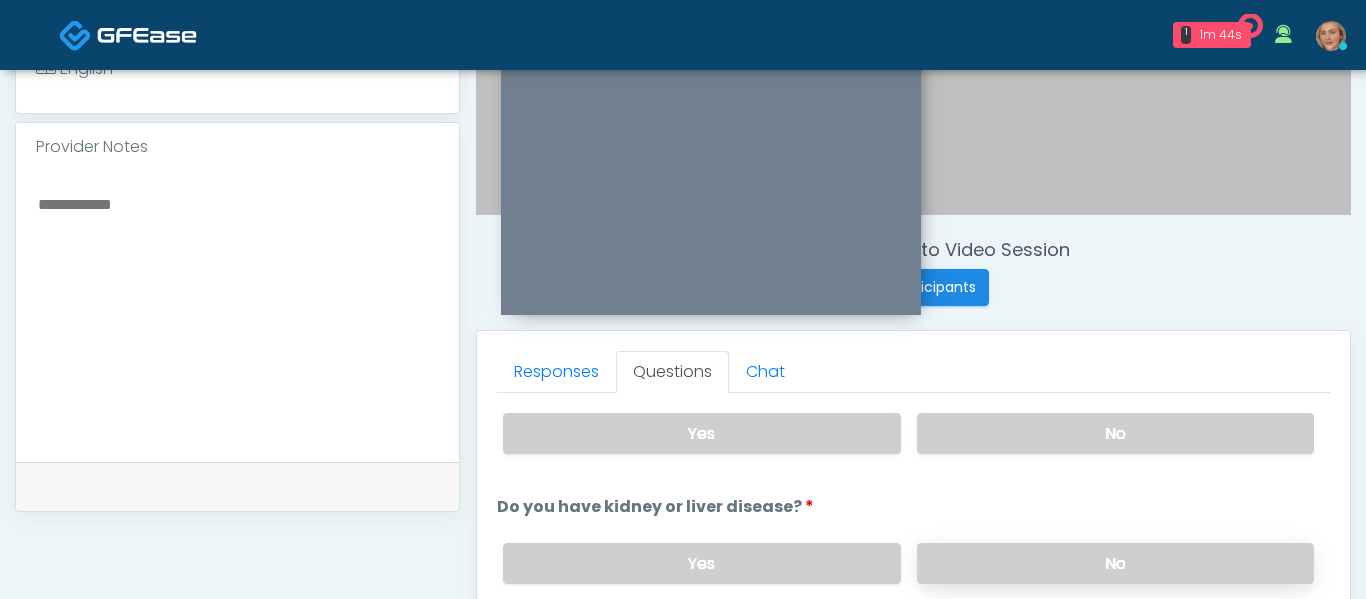 click on "No" at bounding box center (1115, 563) 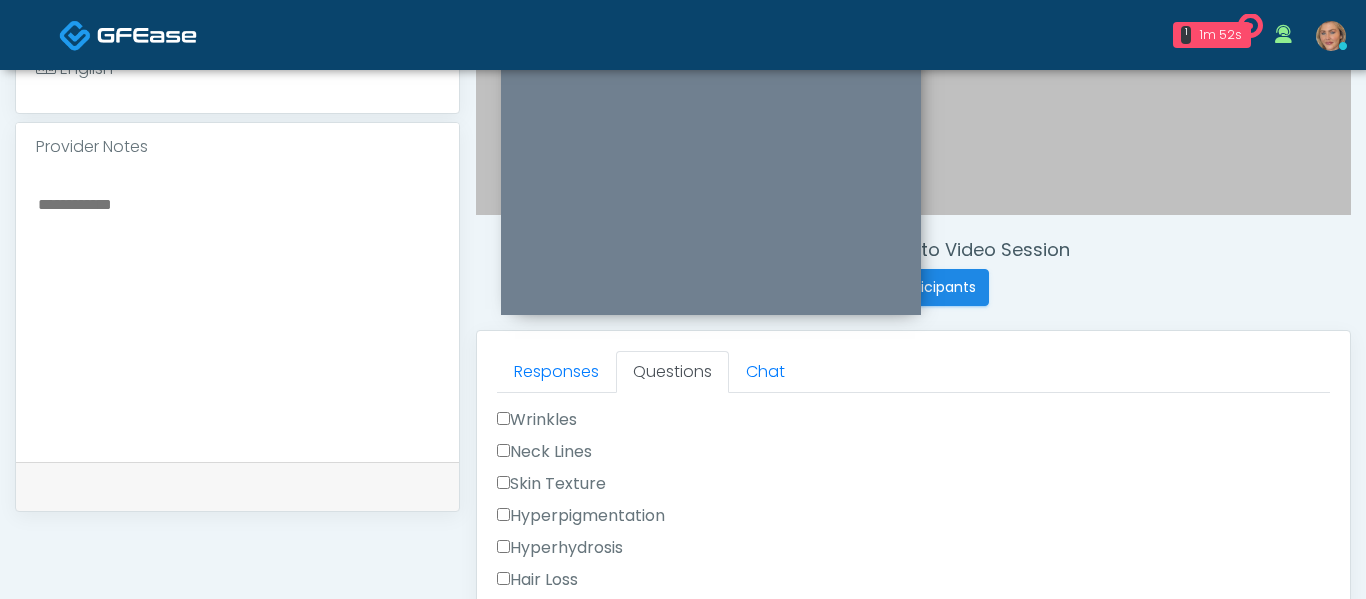scroll, scrollTop: 574, scrollLeft: 0, axis: vertical 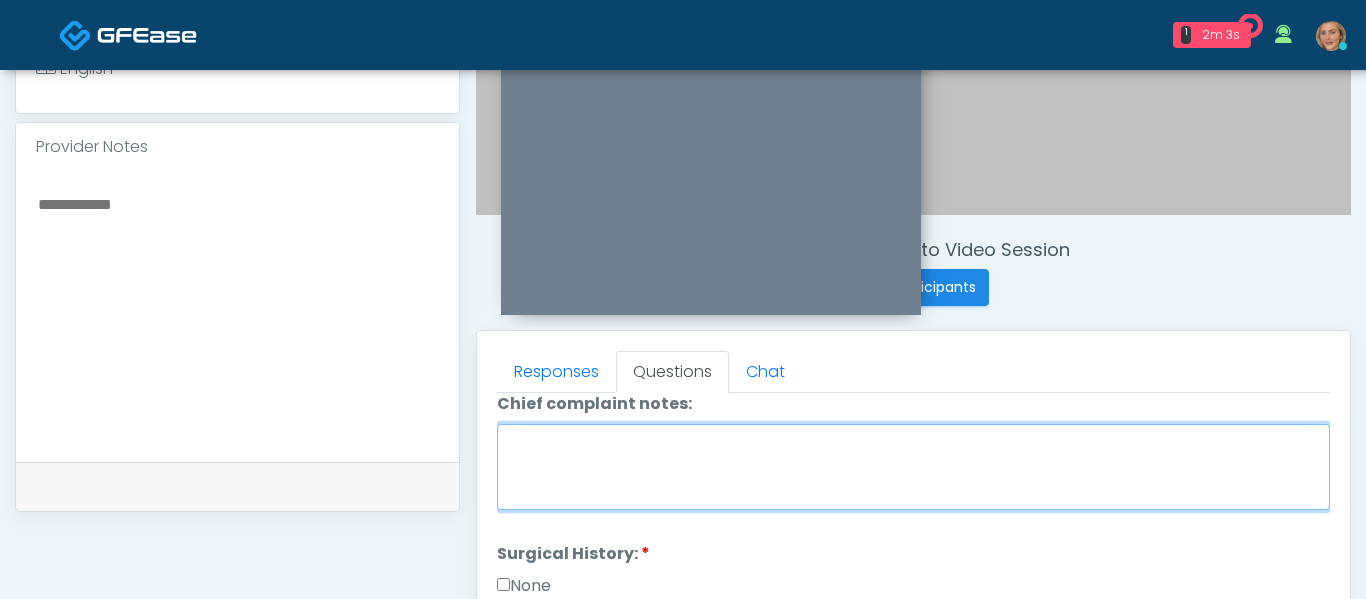 click on "Chief complaint notes:" at bounding box center (913, 467) 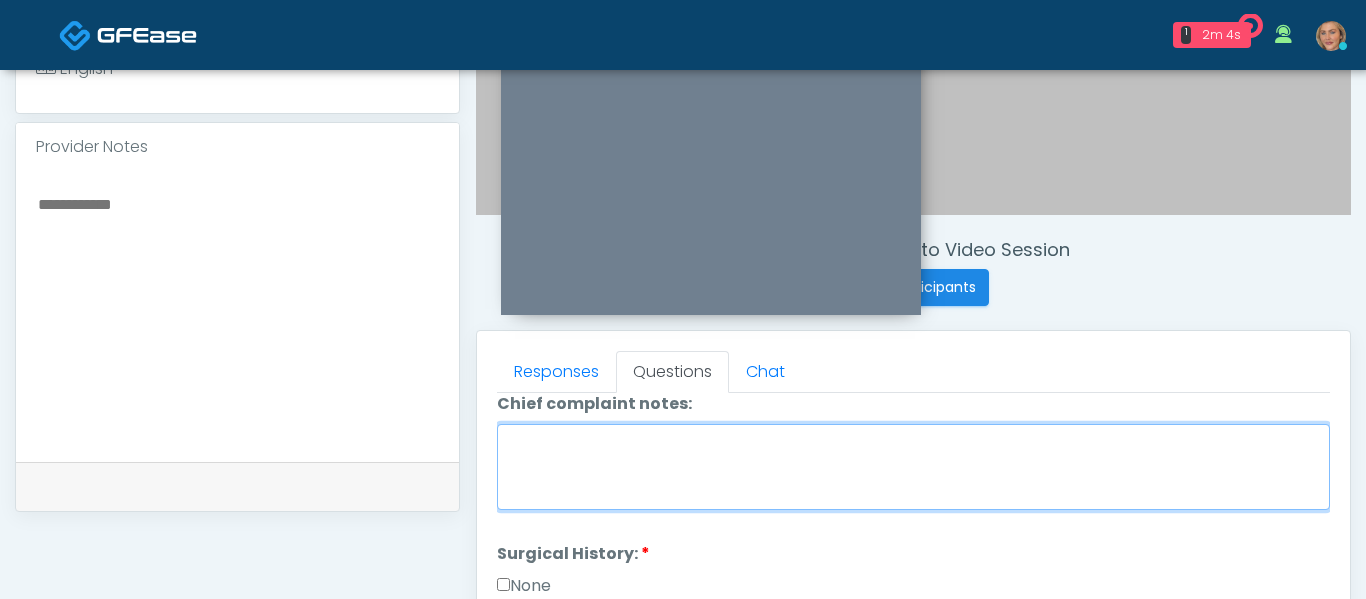click on "Chief complaint notes:" at bounding box center (913, 467) 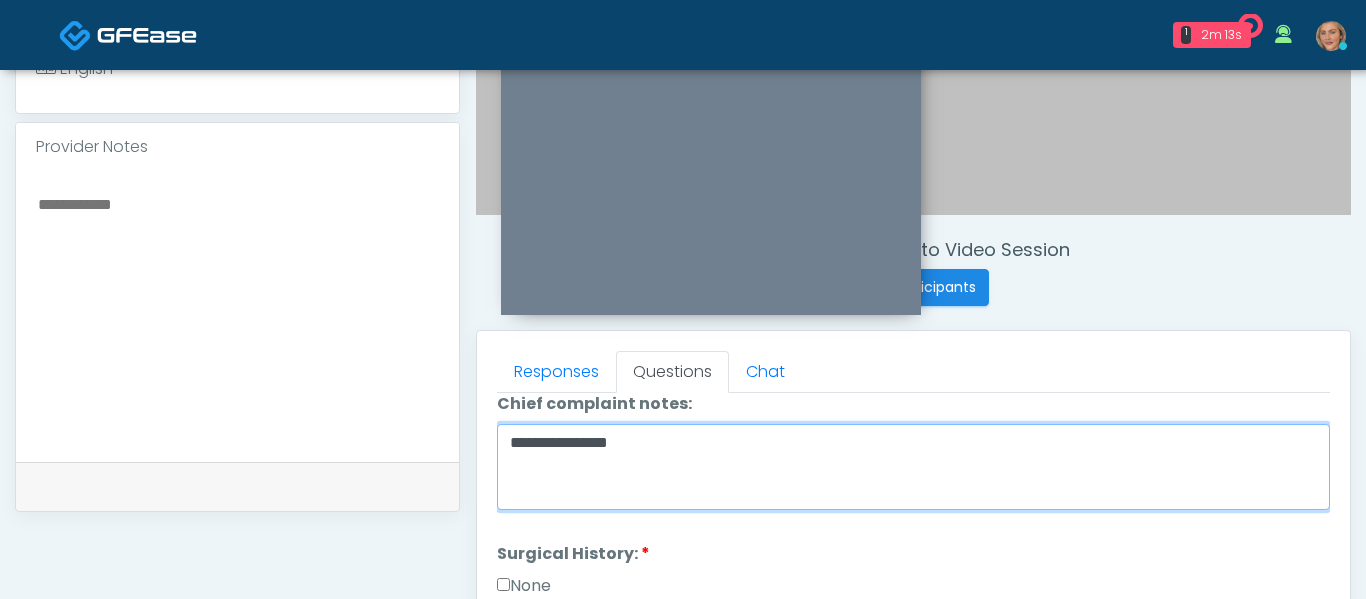 click on "**********" at bounding box center (913, 467) 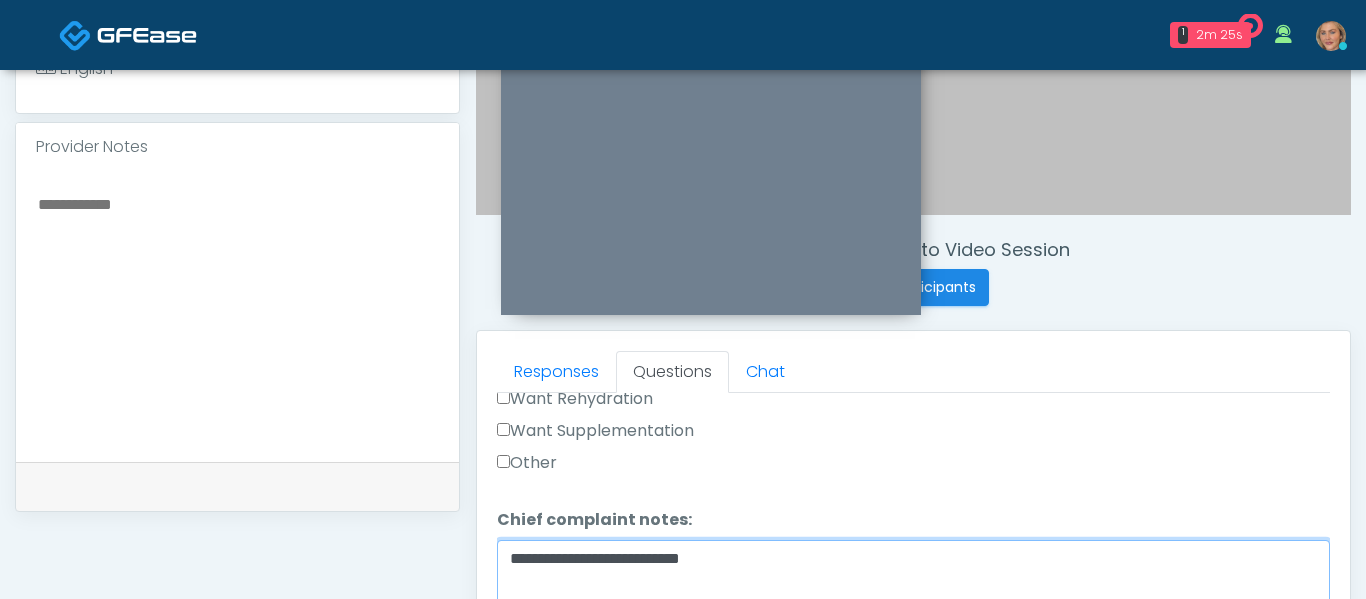 scroll, scrollTop: 982, scrollLeft: 0, axis: vertical 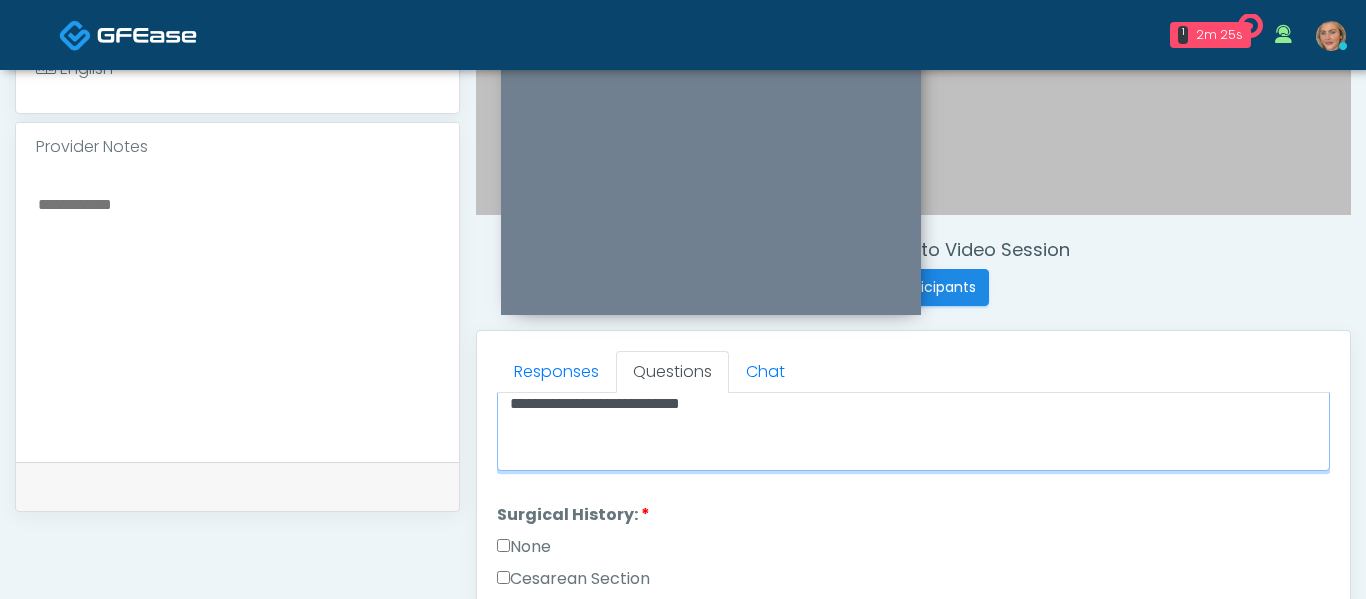 click on "**********" at bounding box center [913, 428] 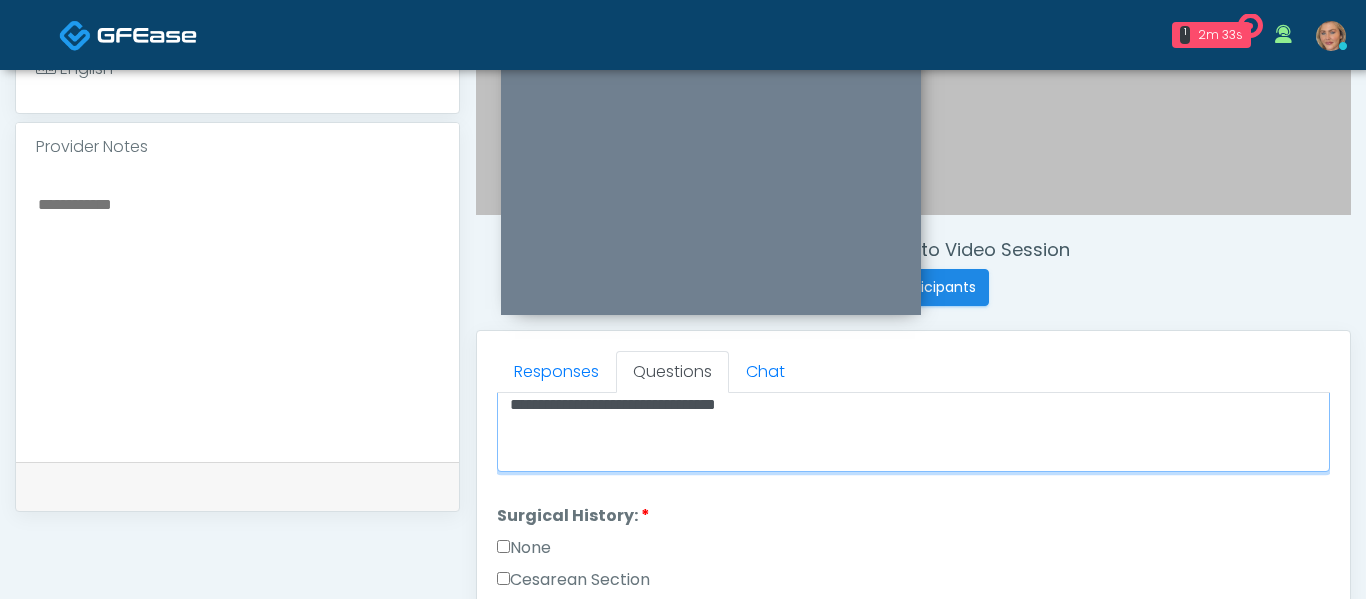scroll, scrollTop: 1012, scrollLeft: 0, axis: vertical 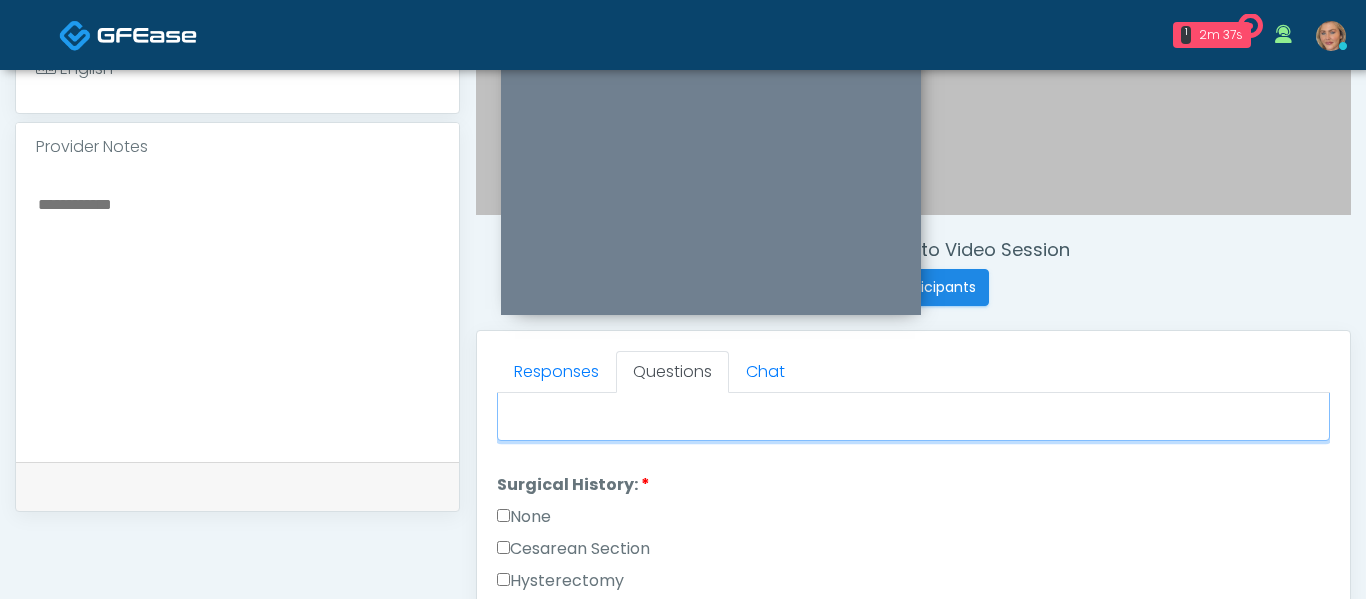 type on "**********" 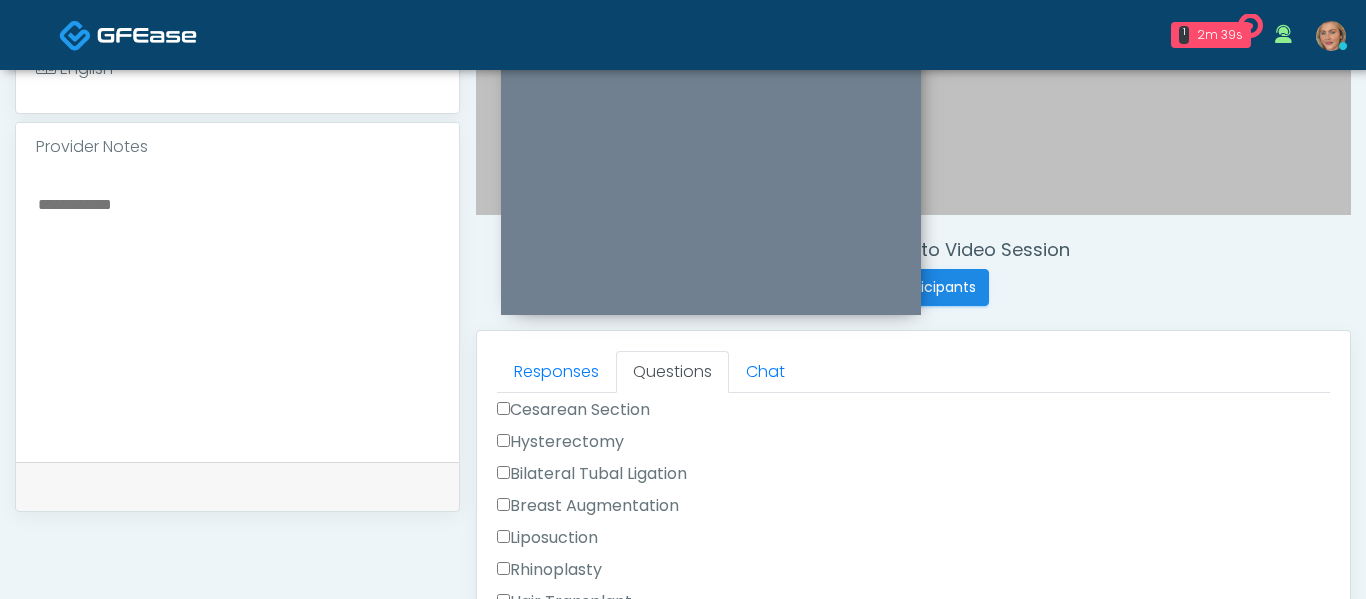 scroll, scrollTop: 1252, scrollLeft: 0, axis: vertical 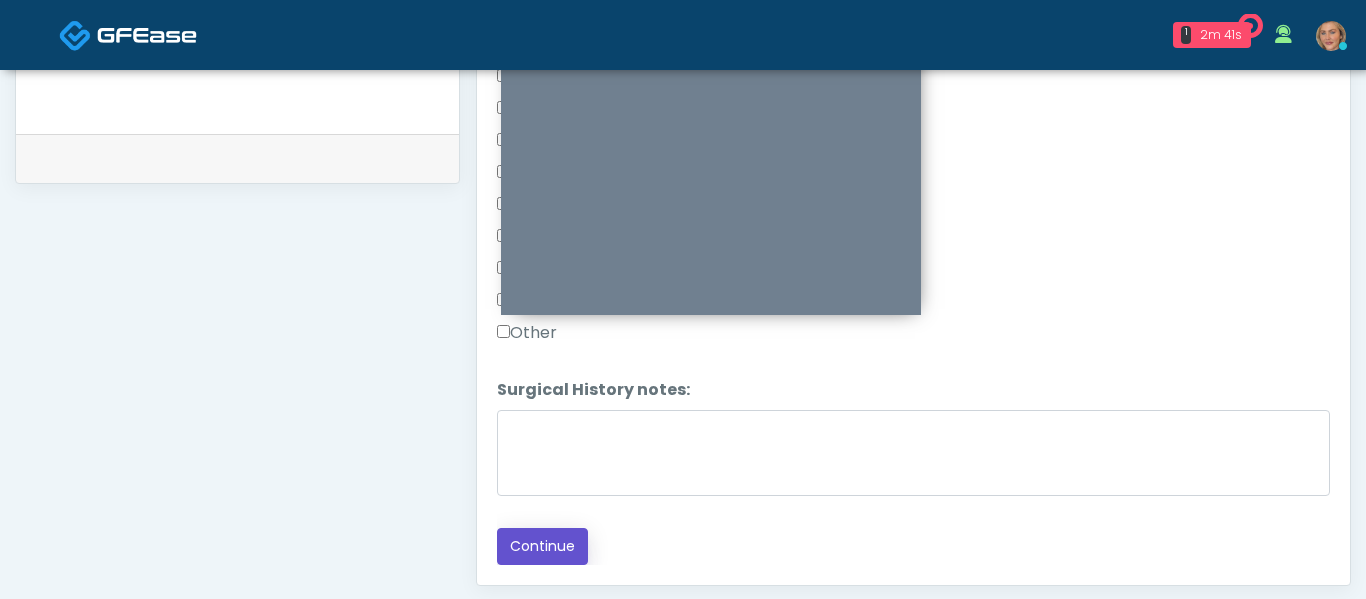 click on "Continue" at bounding box center [542, 546] 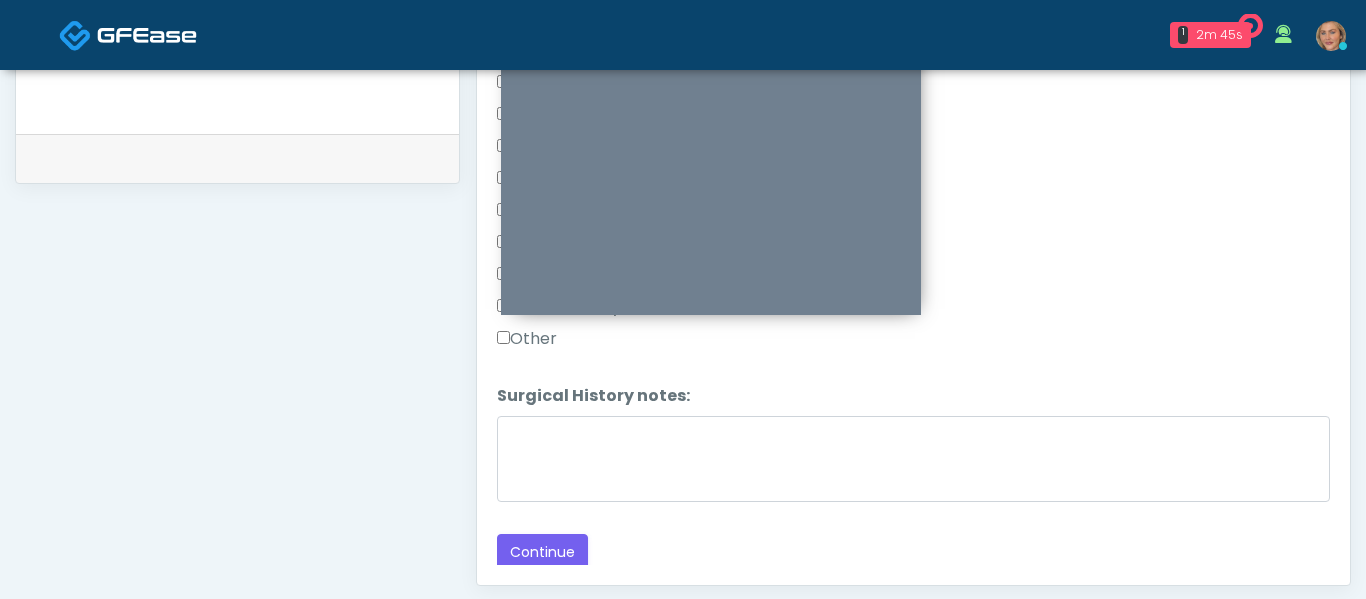 scroll, scrollTop: 1252, scrollLeft: 0, axis: vertical 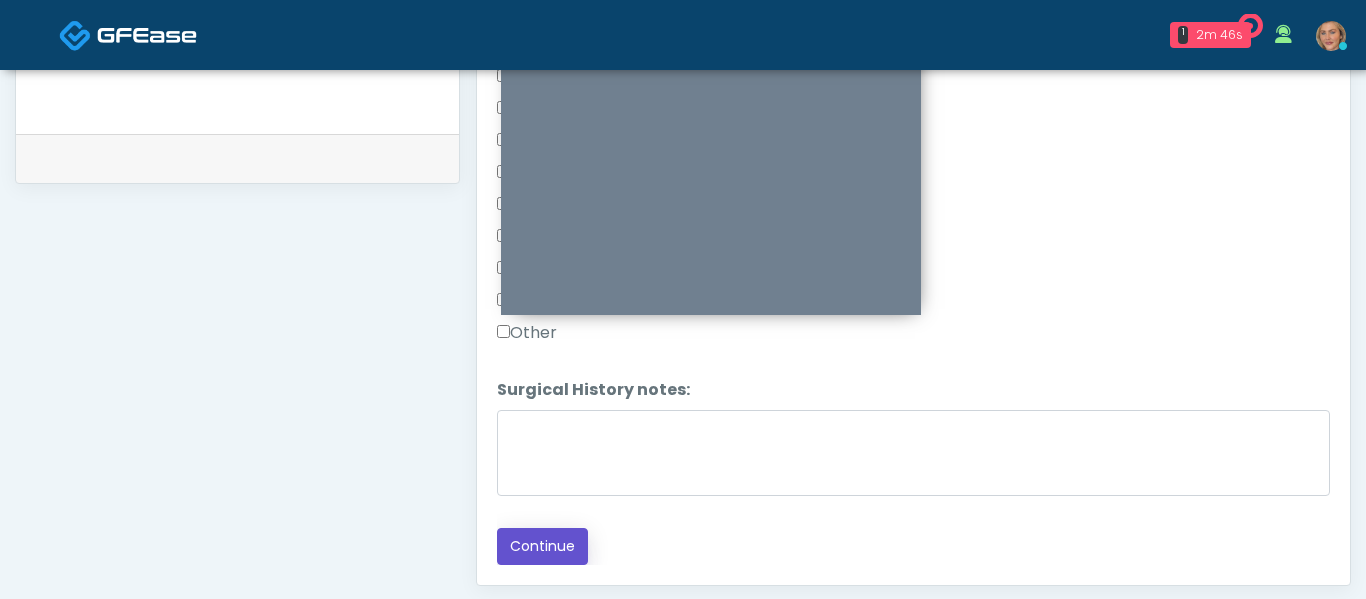 click on "Continue" at bounding box center [542, 546] 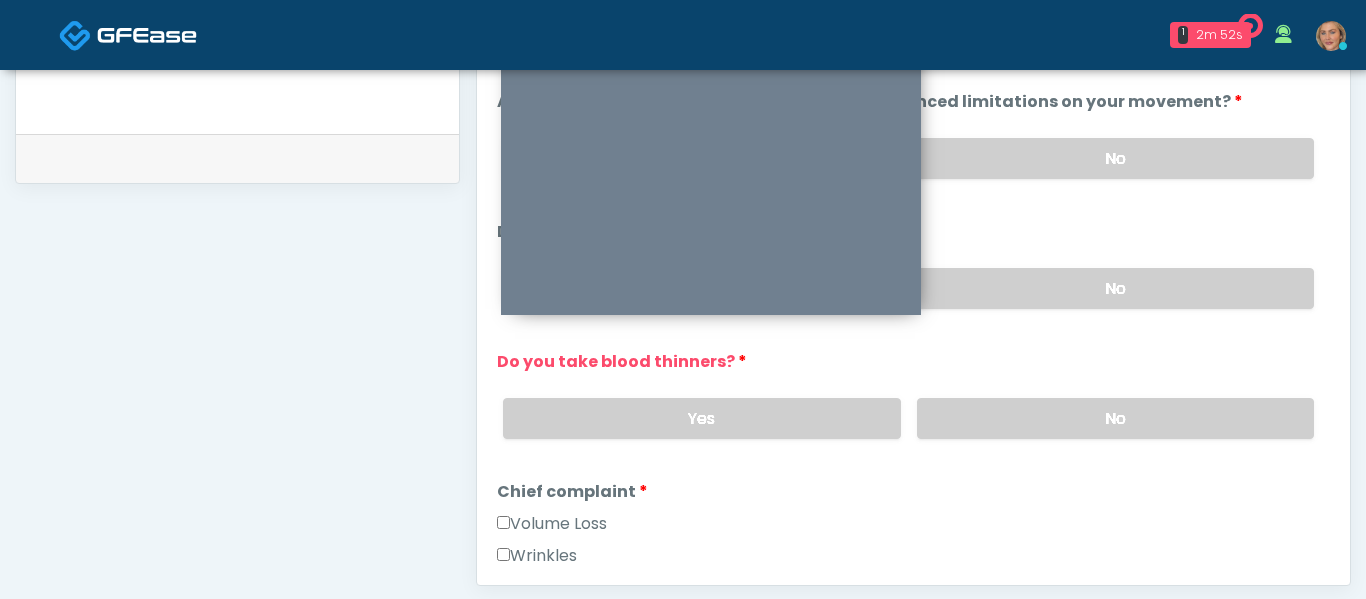 scroll, scrollTop: 73, scrollLeft: 0, axis: vertical 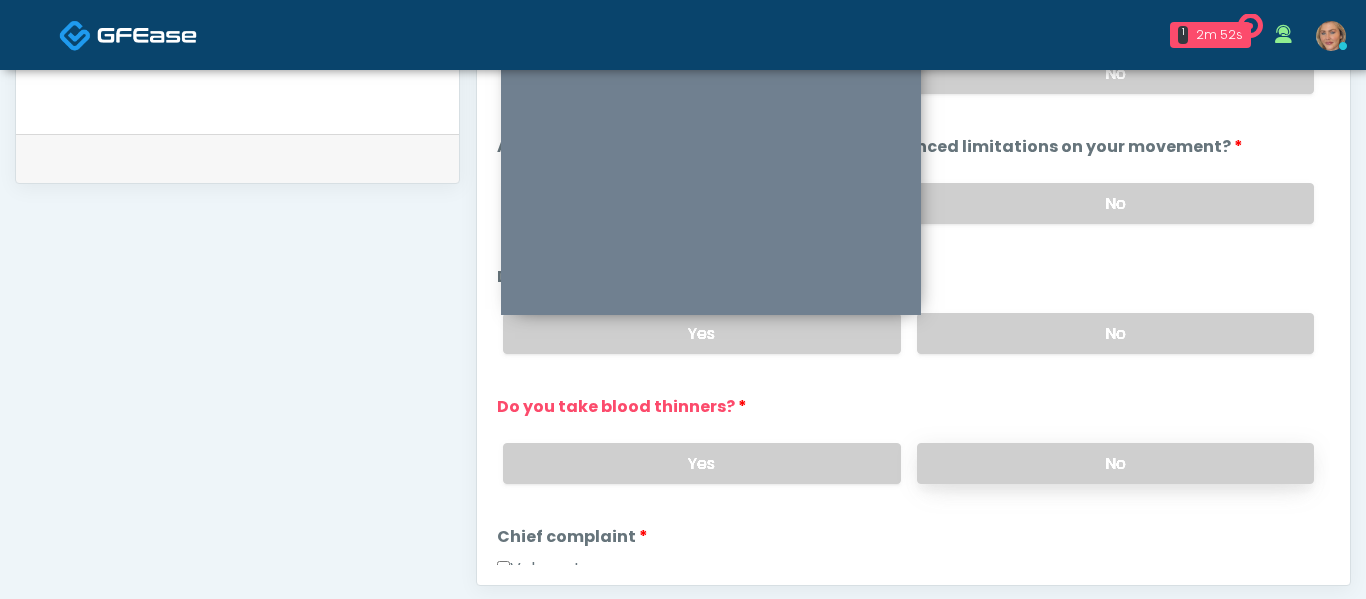 click on "No" at bounding box center [1115, 463] 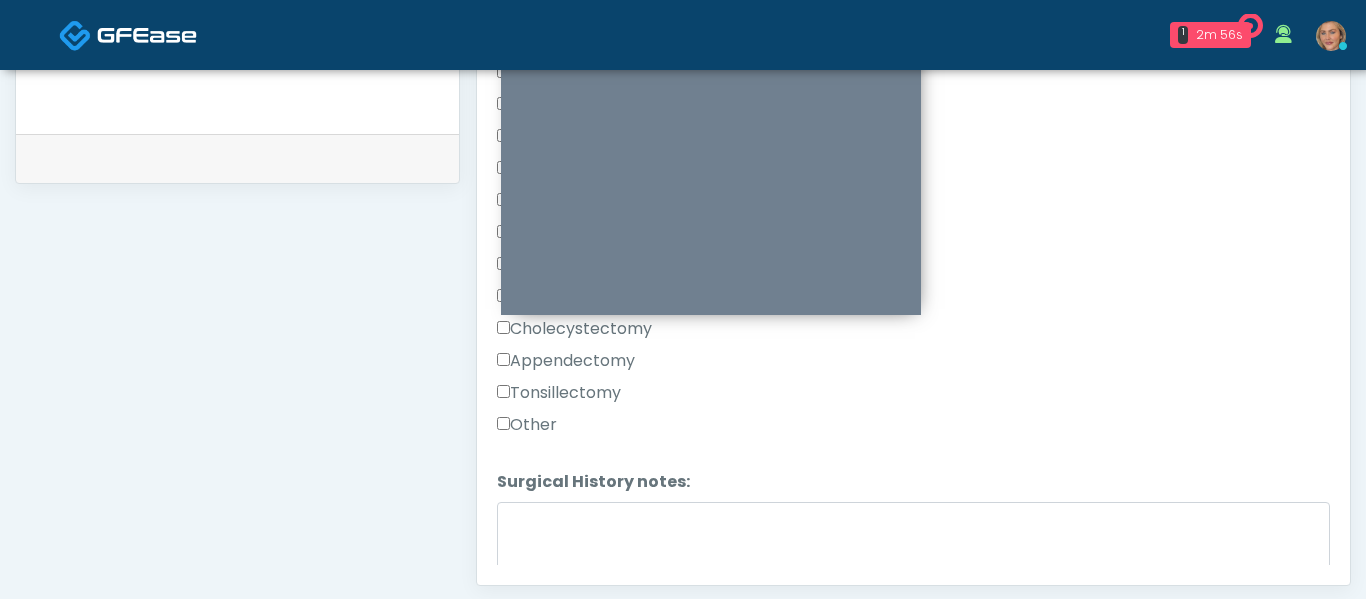 scroll, scrollTop: 1251, scrollLeft: 0, axis: vertical 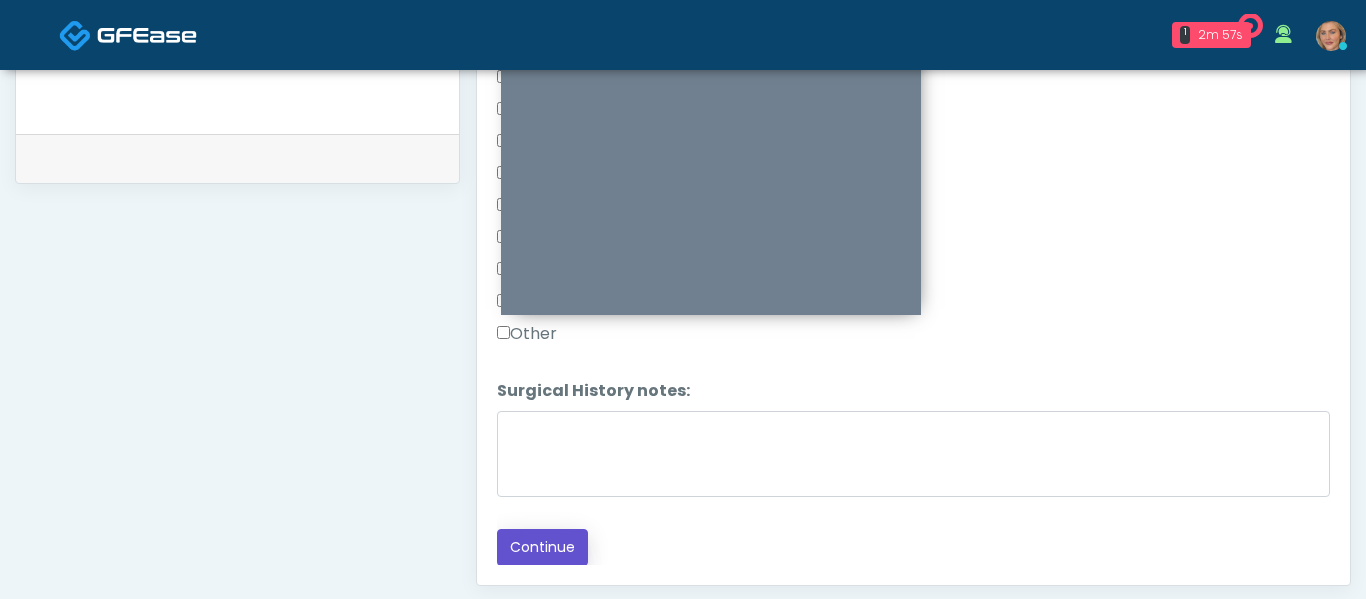 click on "Continue" at bounding box center (542, 547) 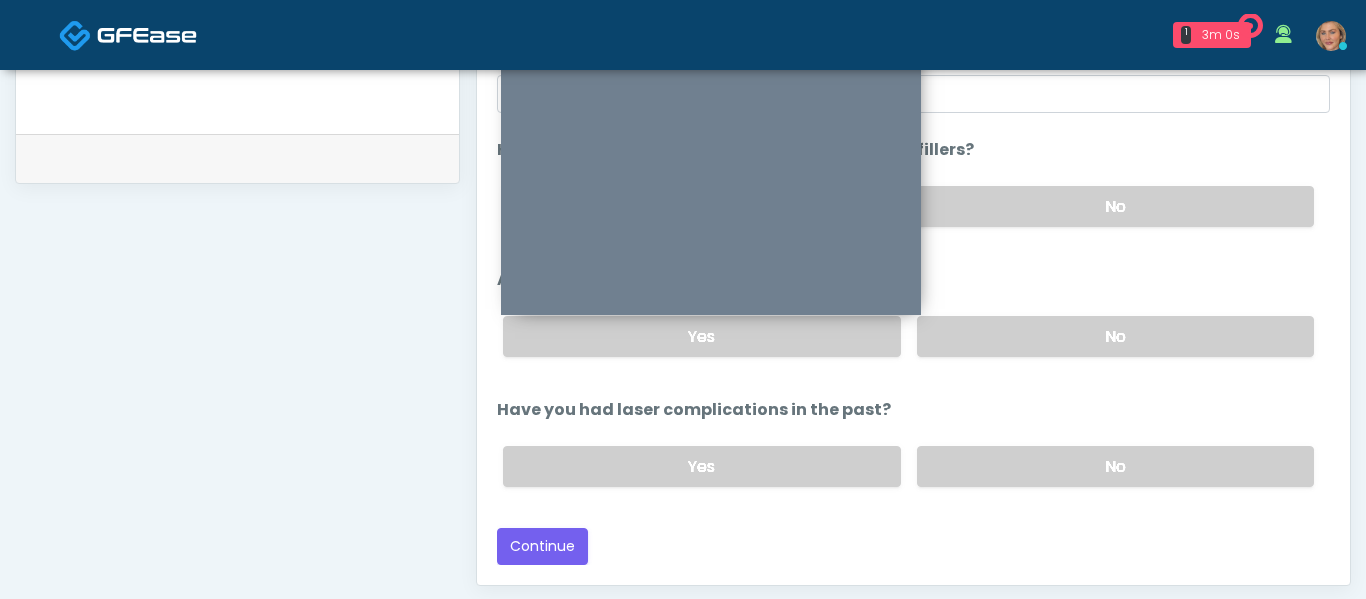 scroll, scrollTop: 235, scrollLeft: 0, axis: vertical 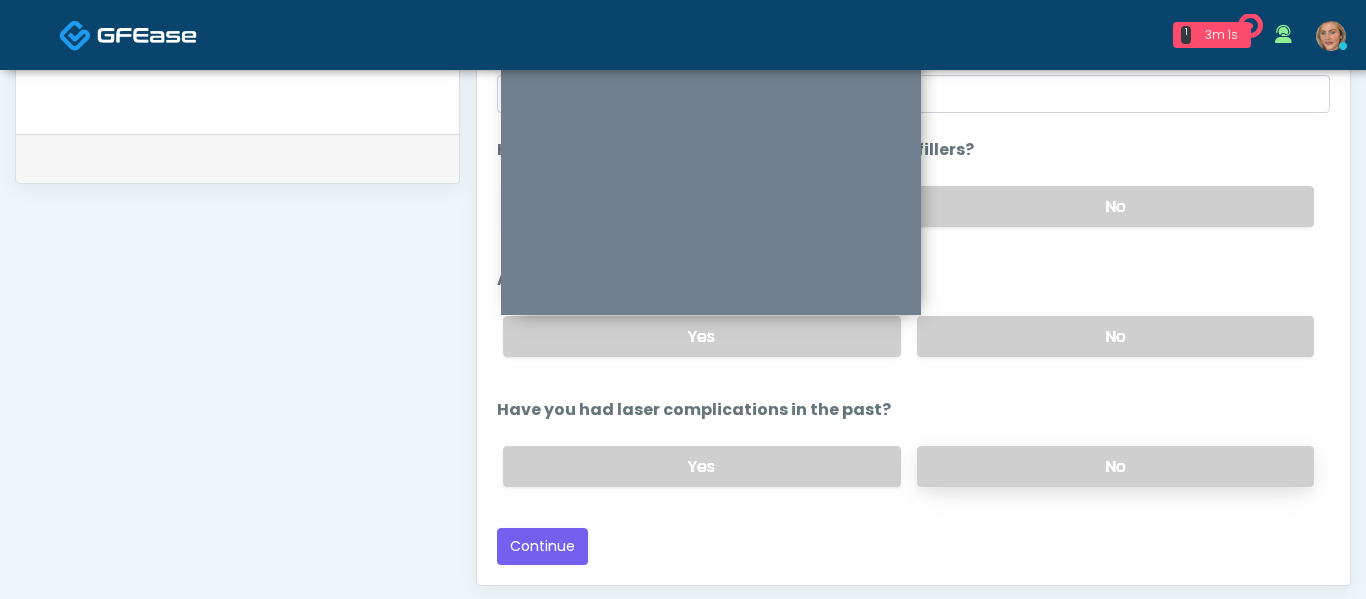 click on "No" at bounding box center [1115, 466] 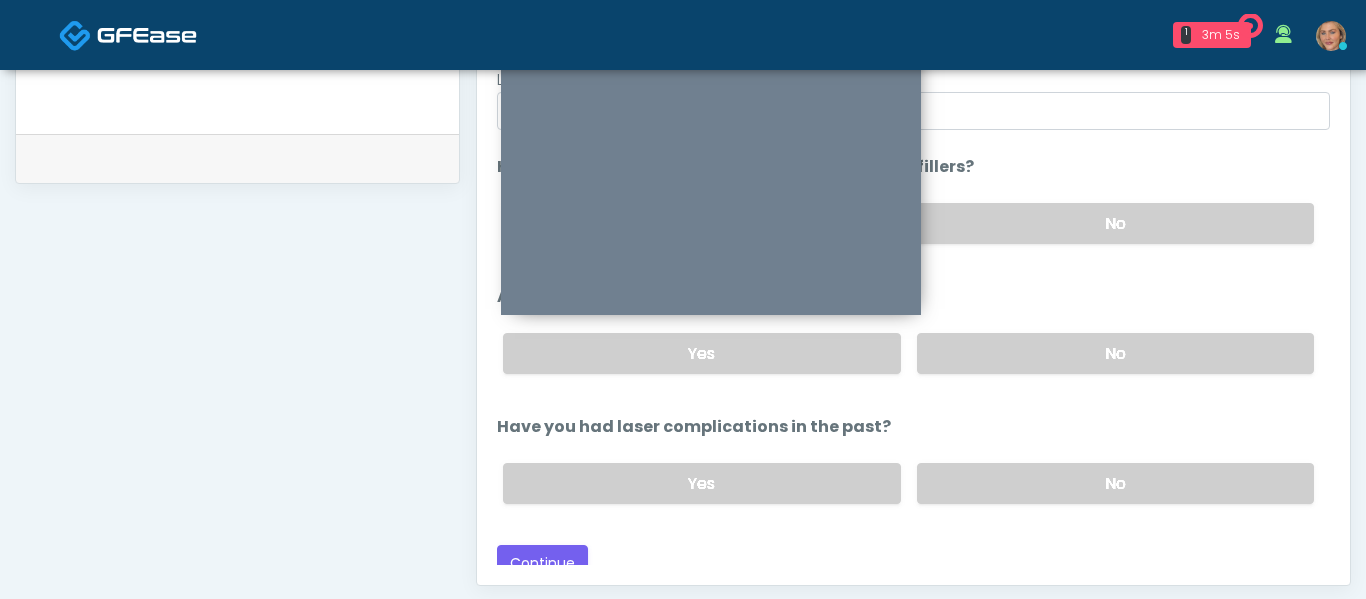 scroll, scrollTop: 216, scrollLeft: 0, axis: vertical 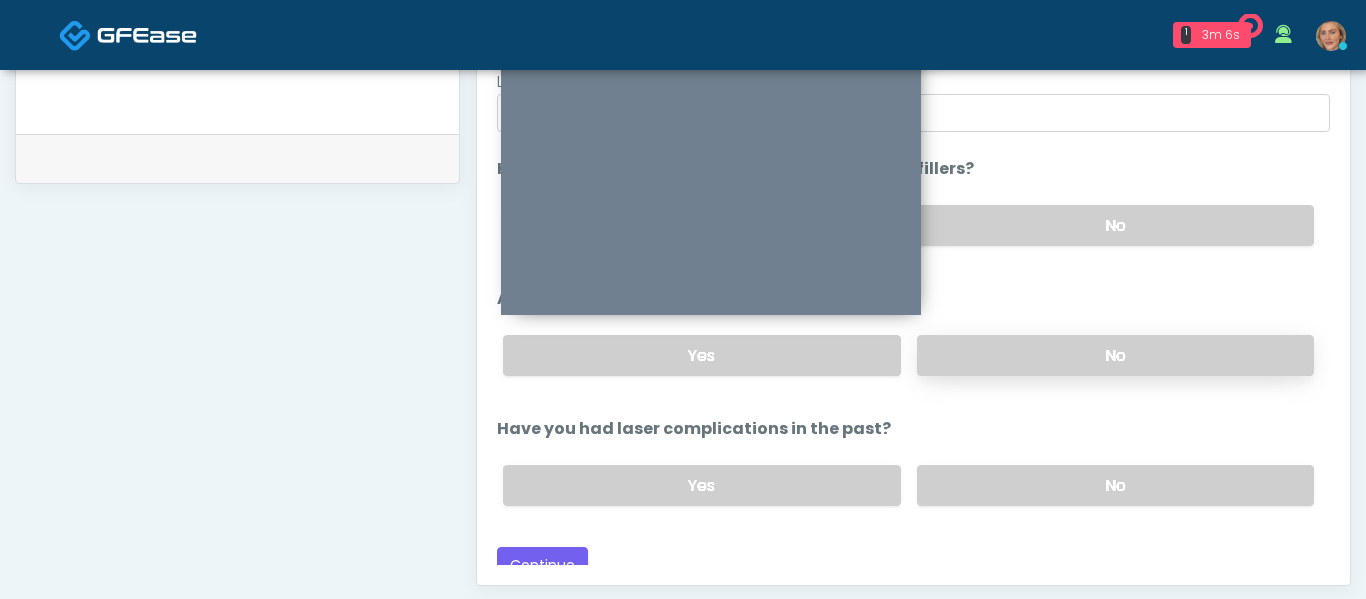 click on "No" at bounding box center [1115, 355] 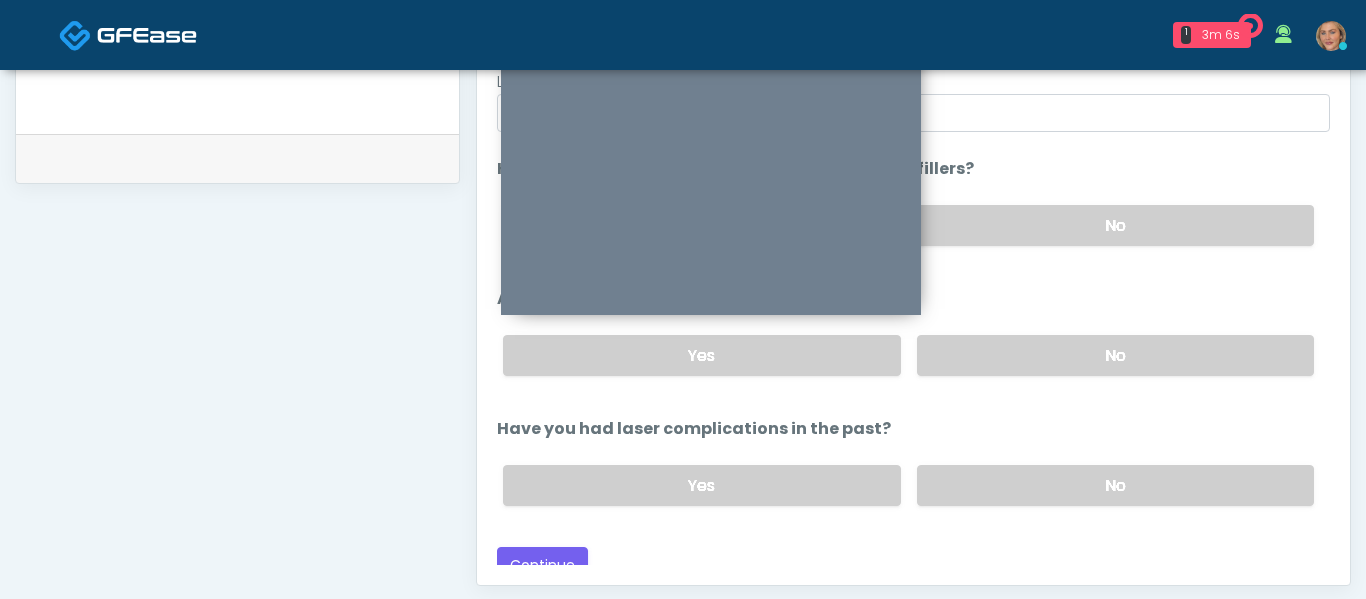 scroll, scrollTop: 93, scrollLeft: 0, axis: vertical 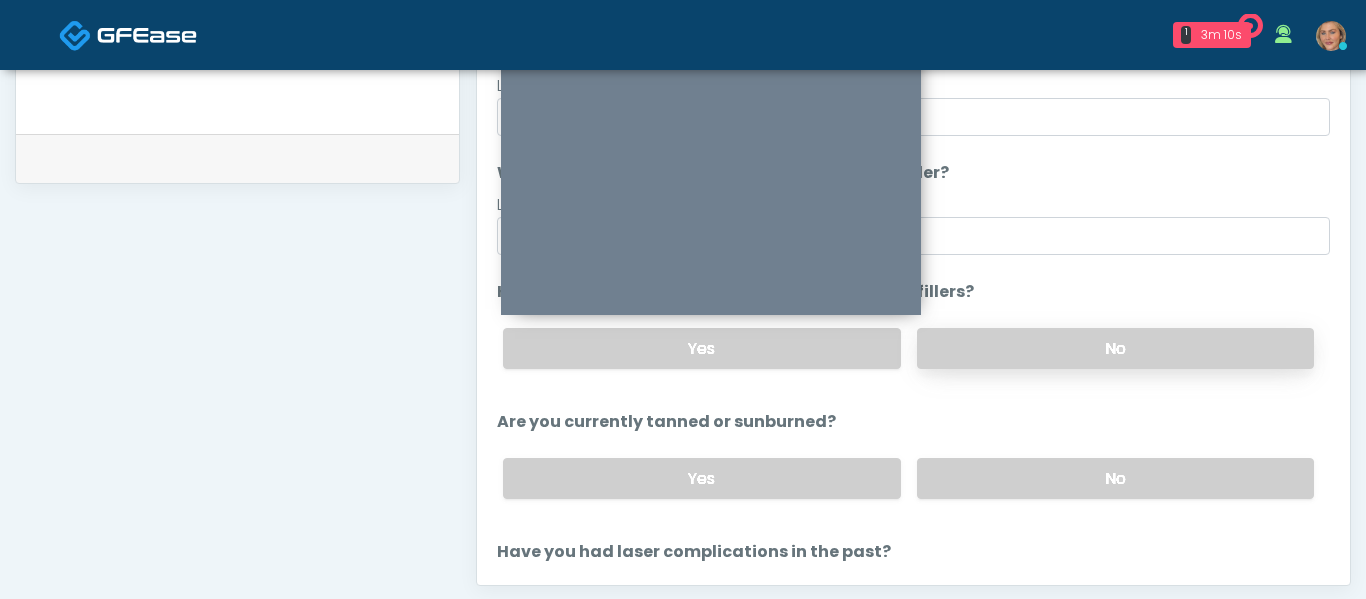 click on "No" at bounding box center (1115, 348) 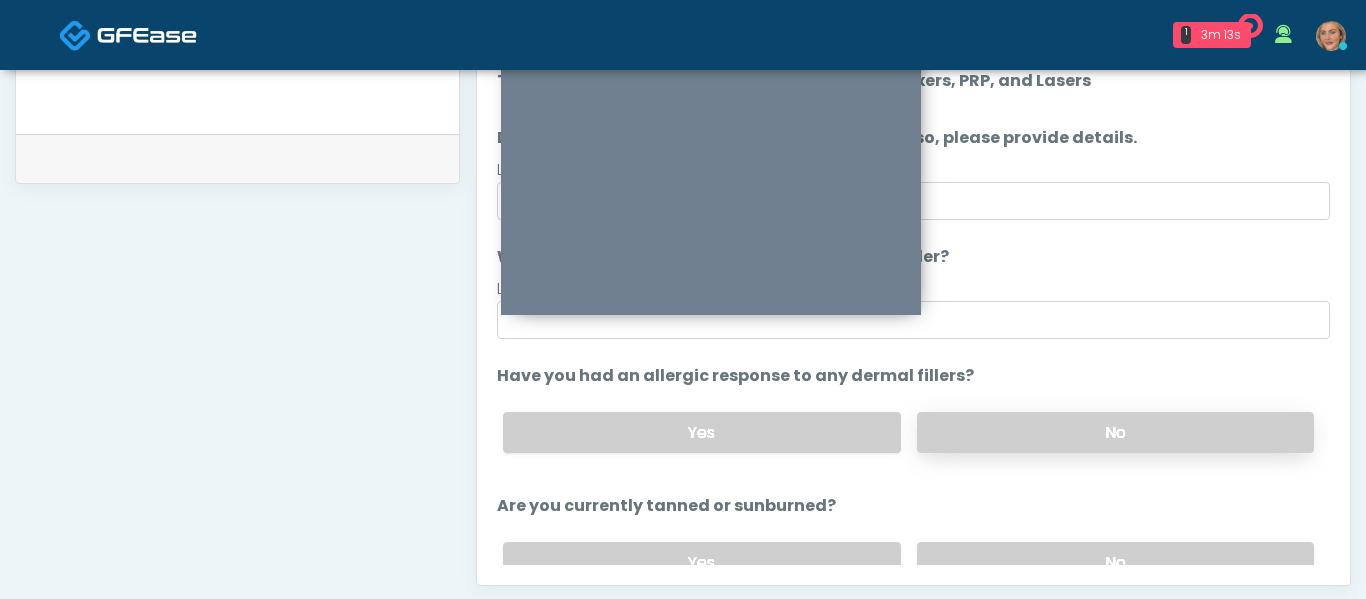 scroll, scrollTop: 0, scrollLeft: 0, axis: both 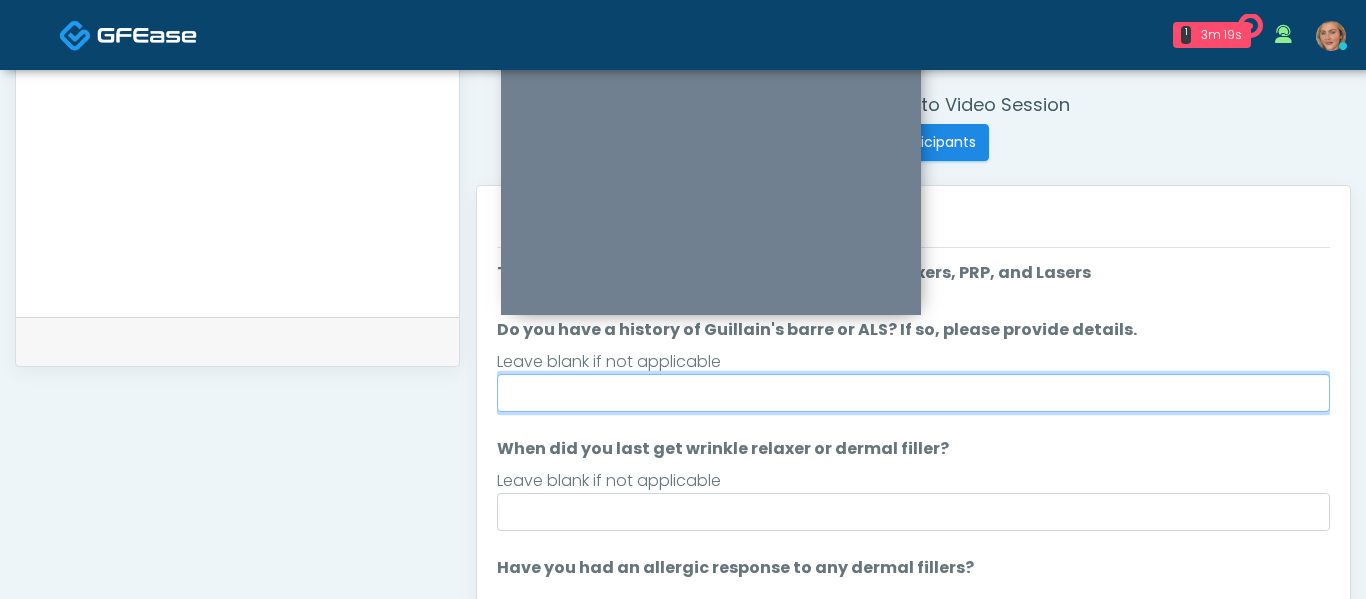 click on "Do you have a history of Guillain's barre or ALS? If so, please provide details." at bounding box center [913, 393] 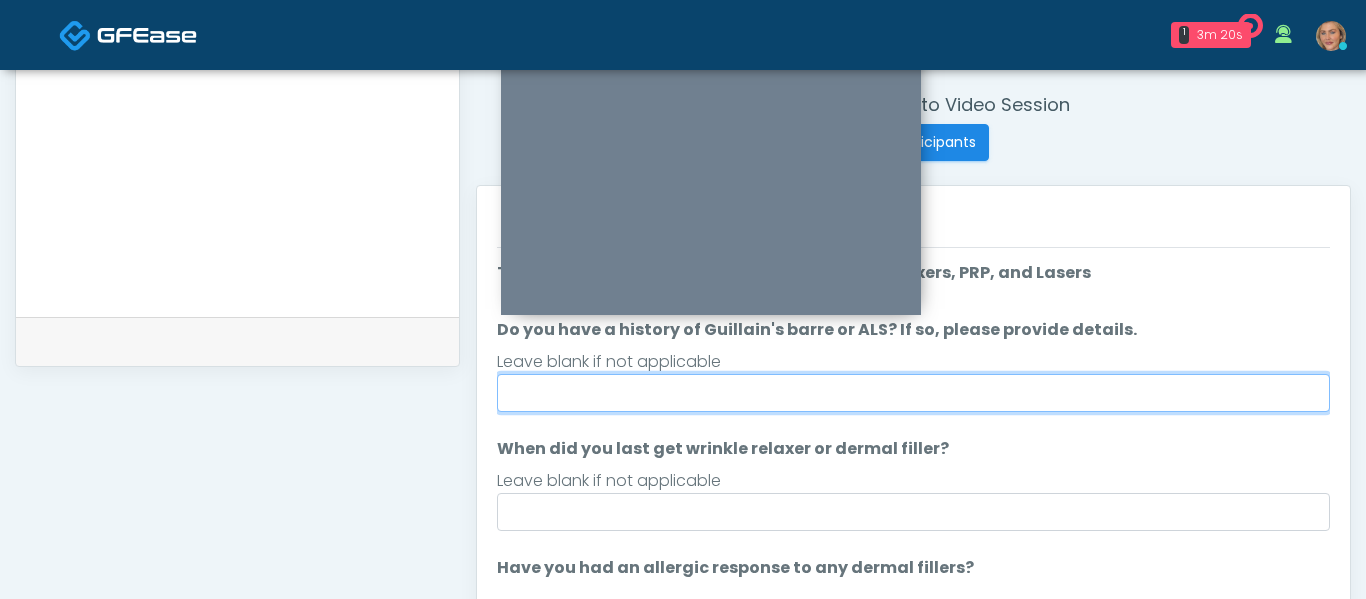 type on "****" 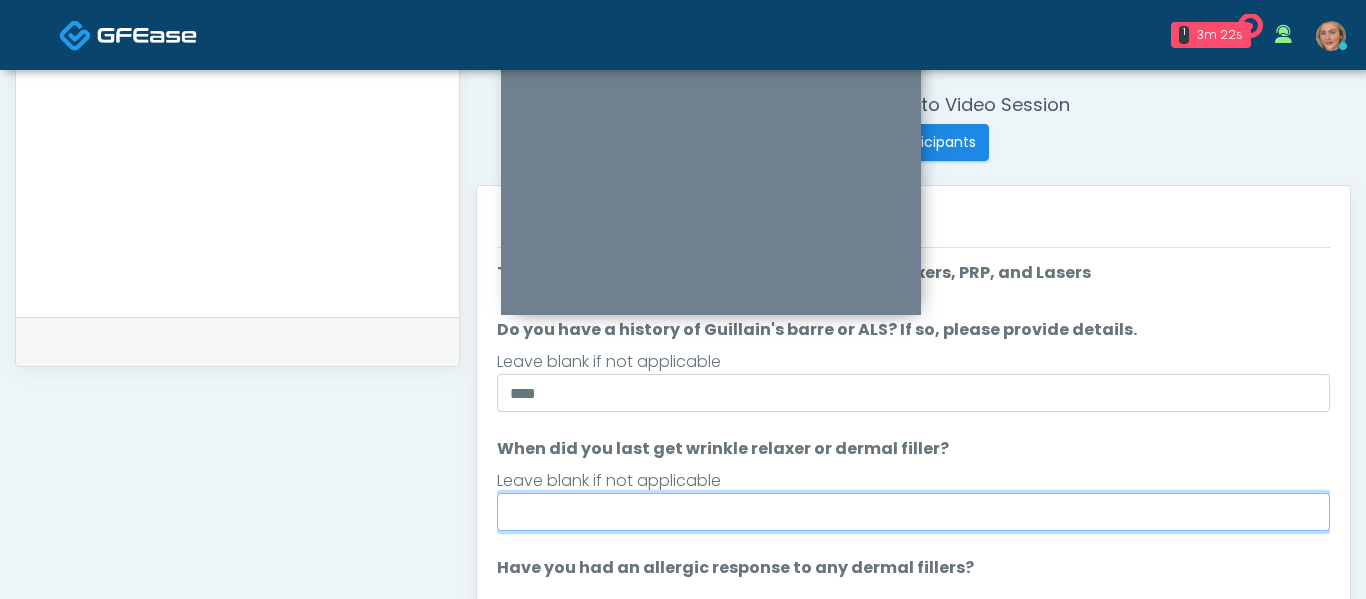 click on "When did you last get wrinkle relaxer or dermal filler?" at bounding box center (913, 512) 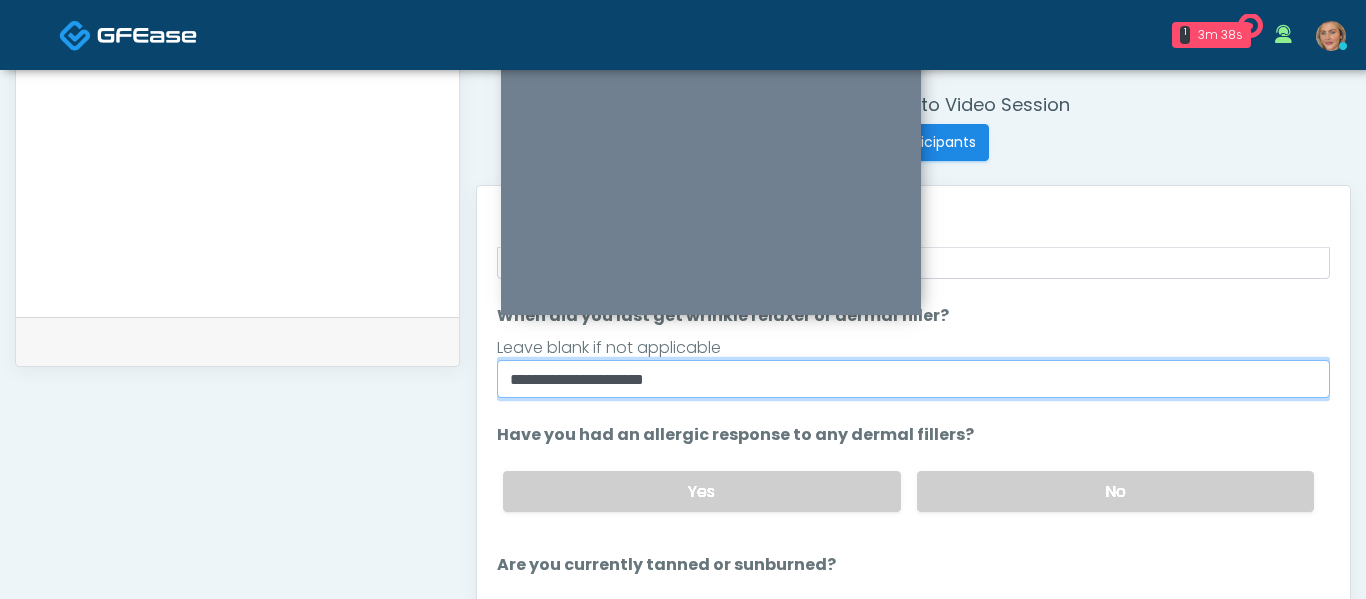 scroll, scrollTop: 235, scrollLeft: 0, axis: vertical 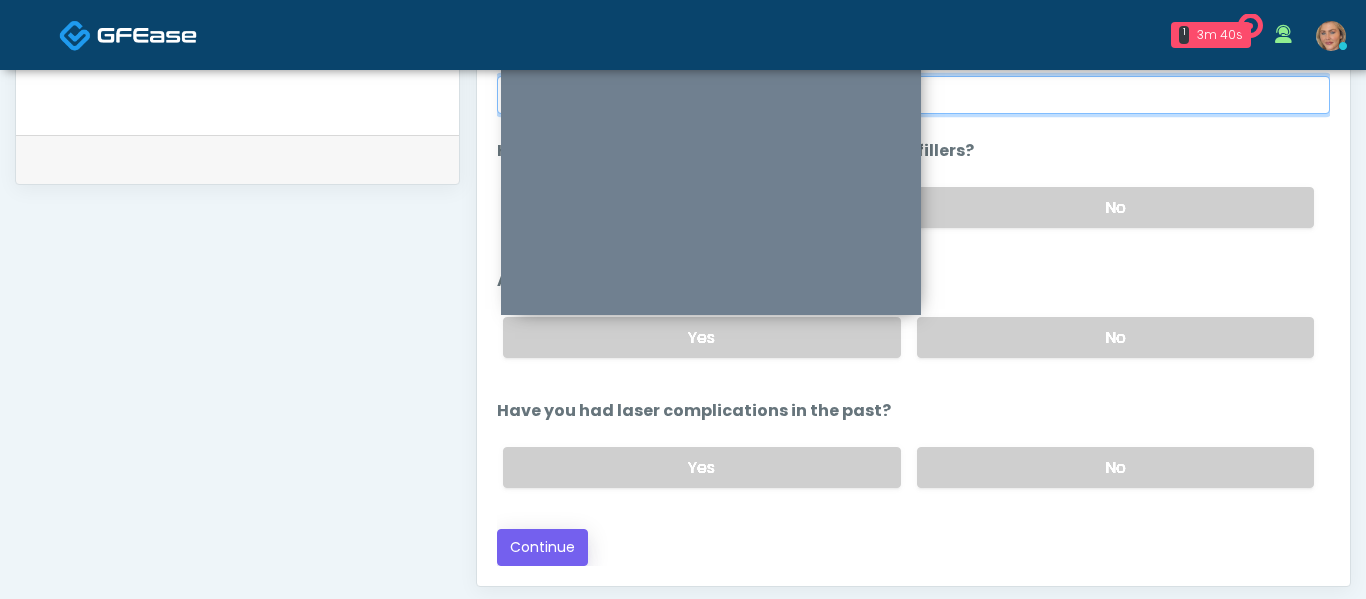 type on "**********" 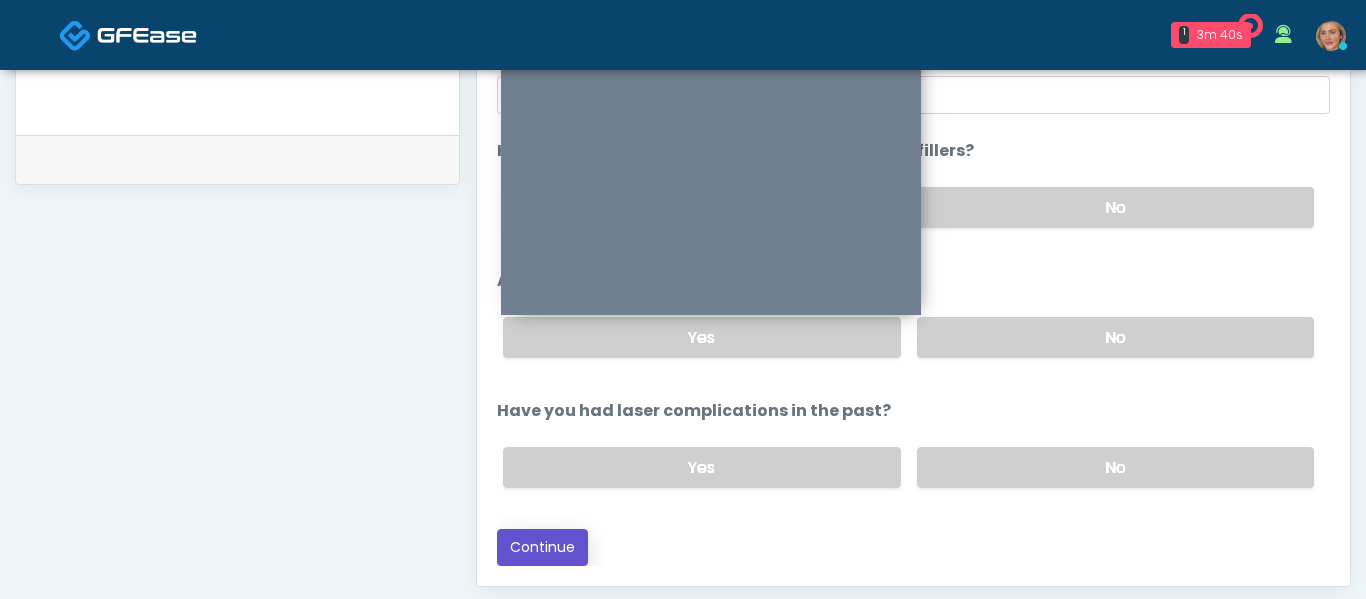 click on "Continue" at bounding box center [542, 547] 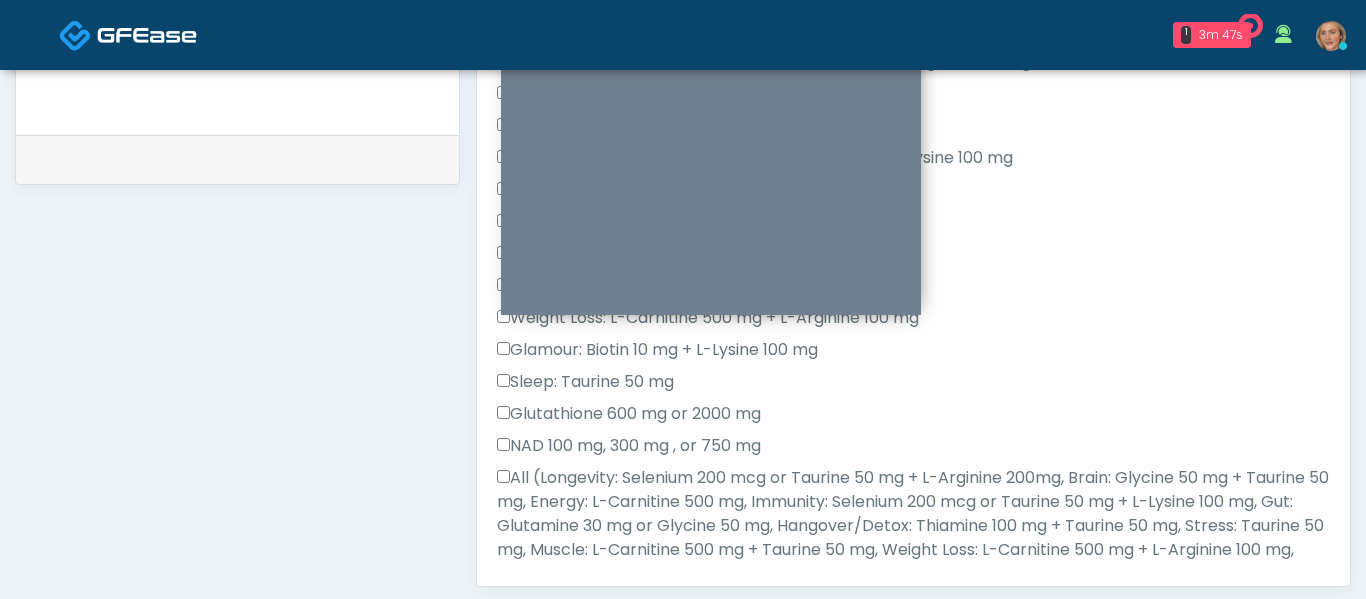 scroll, scrollTop: 984, scrollLeft: 0, axis: vertical 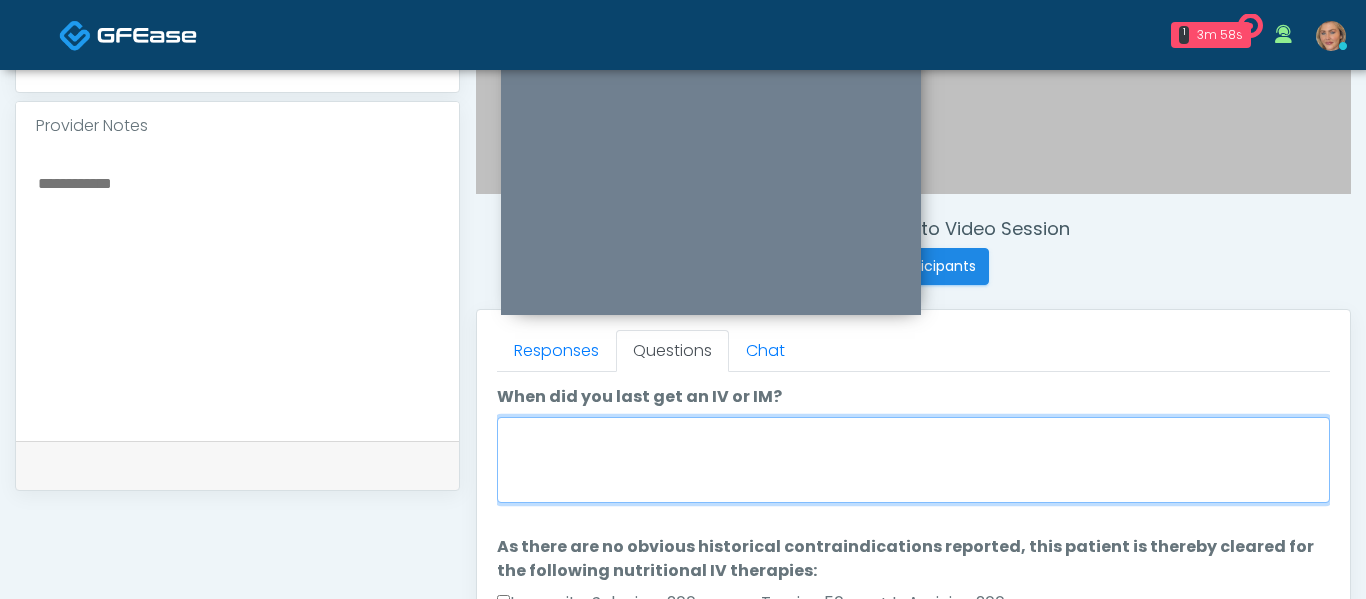 click on "When did you last get an IV or IM?" at bounding box center [913, 460] 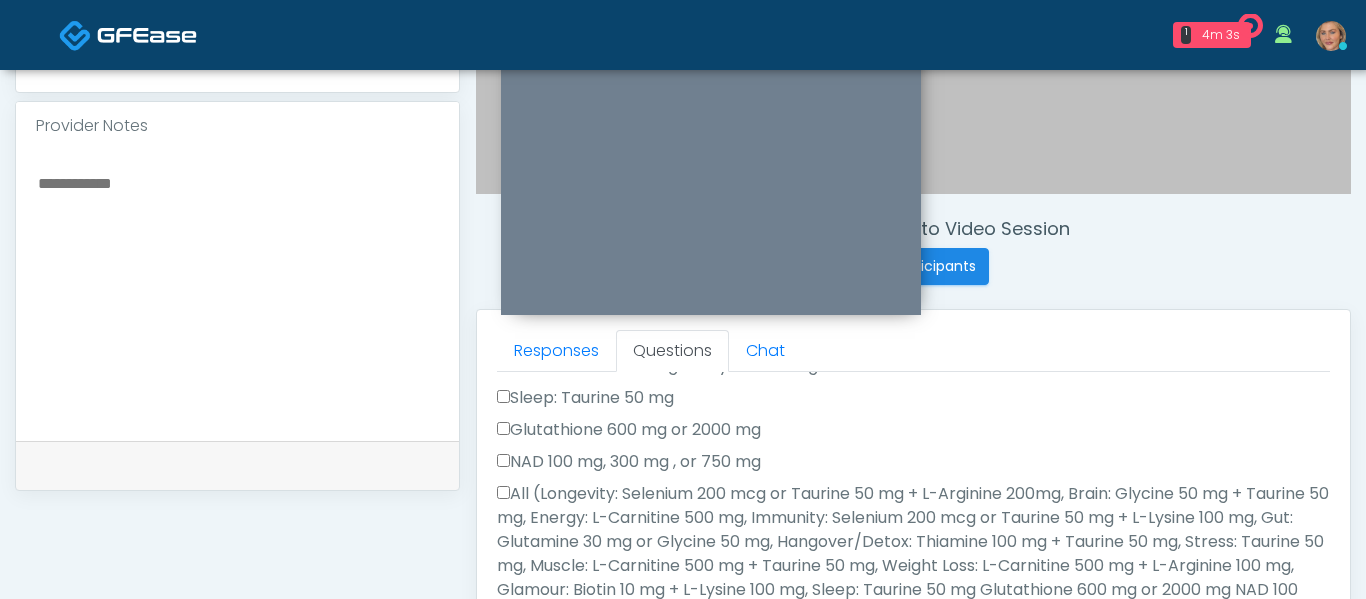scroll, scrollTop: 624, scrollLeft: 0, axis: vertical 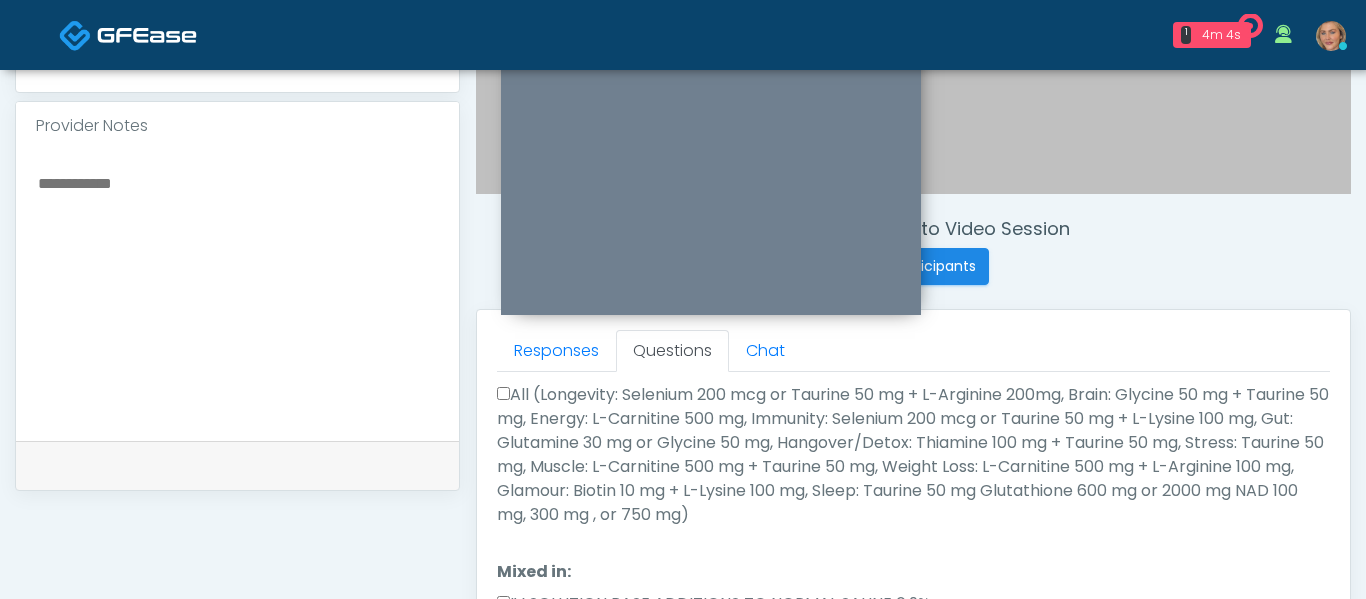 type on "***" 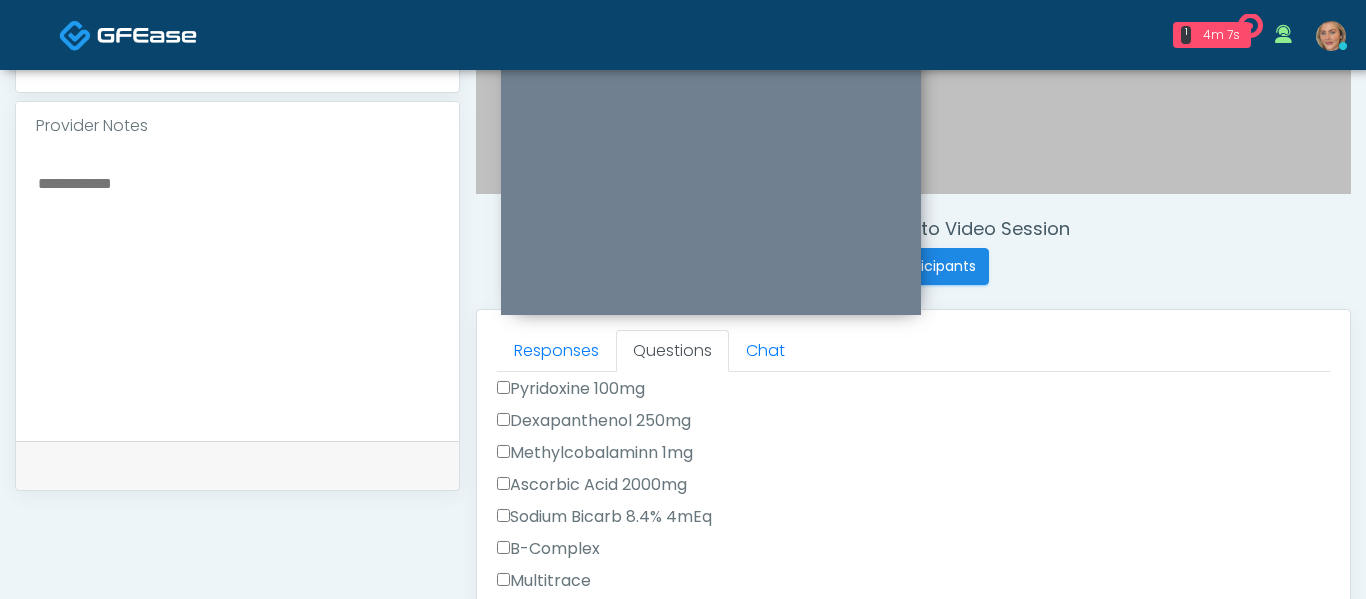scroll, scrollTop: 948, scrollLeft: 0, axis: vertical 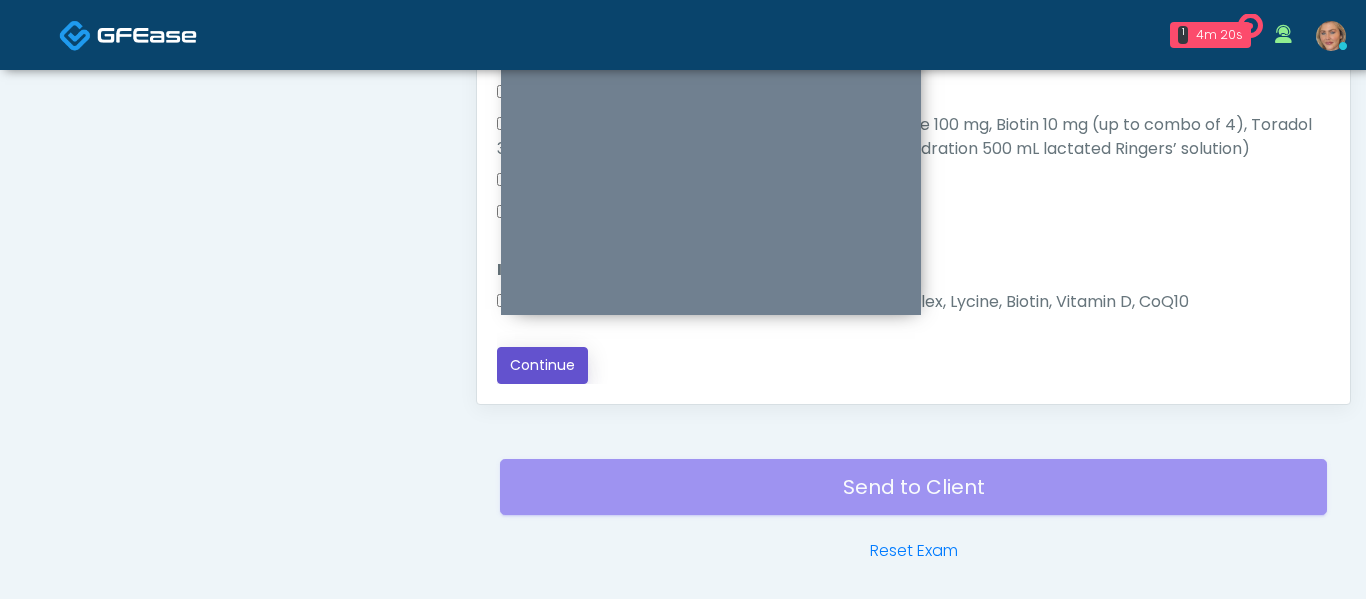 click on "Continue" at bounding box center [542, 365] 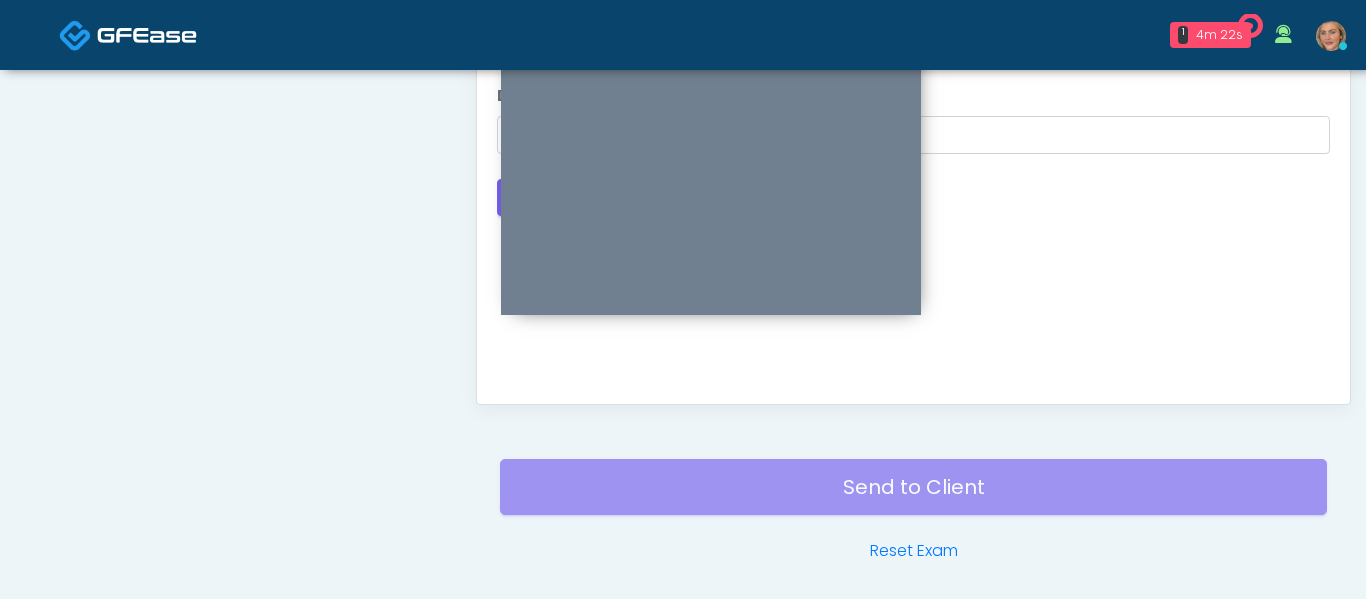 scroll, scrollTop: 0, scrollLeft: 0, axis: both 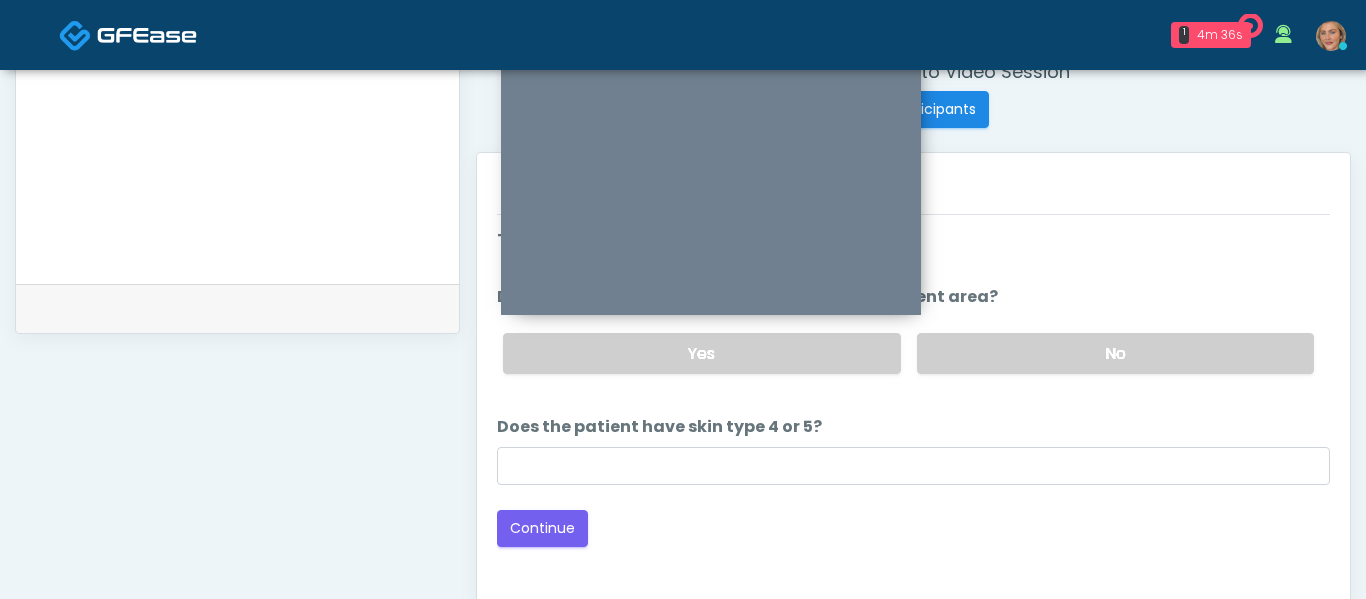 click on "The following questions are for Morpheus8
The following questions are for Morpheus8
Do you have facial implants in or near the treatment area?
Do you have facial implants in or near the treatment area?
Yes
No
Please give details below
Please give details below
Does the patient have skin type 4 or 5?
Does the patient have skin type 4 or 5?" at bounding box center [913, 356] 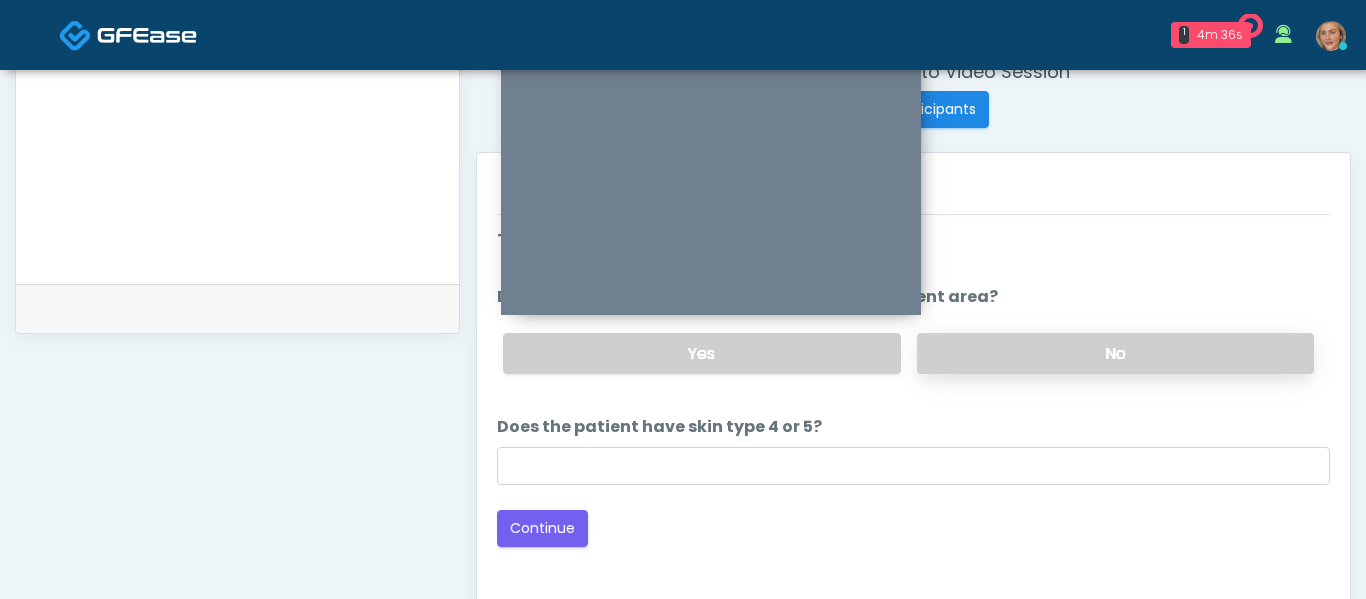 click on "No" at bounding box center [1115, 353] 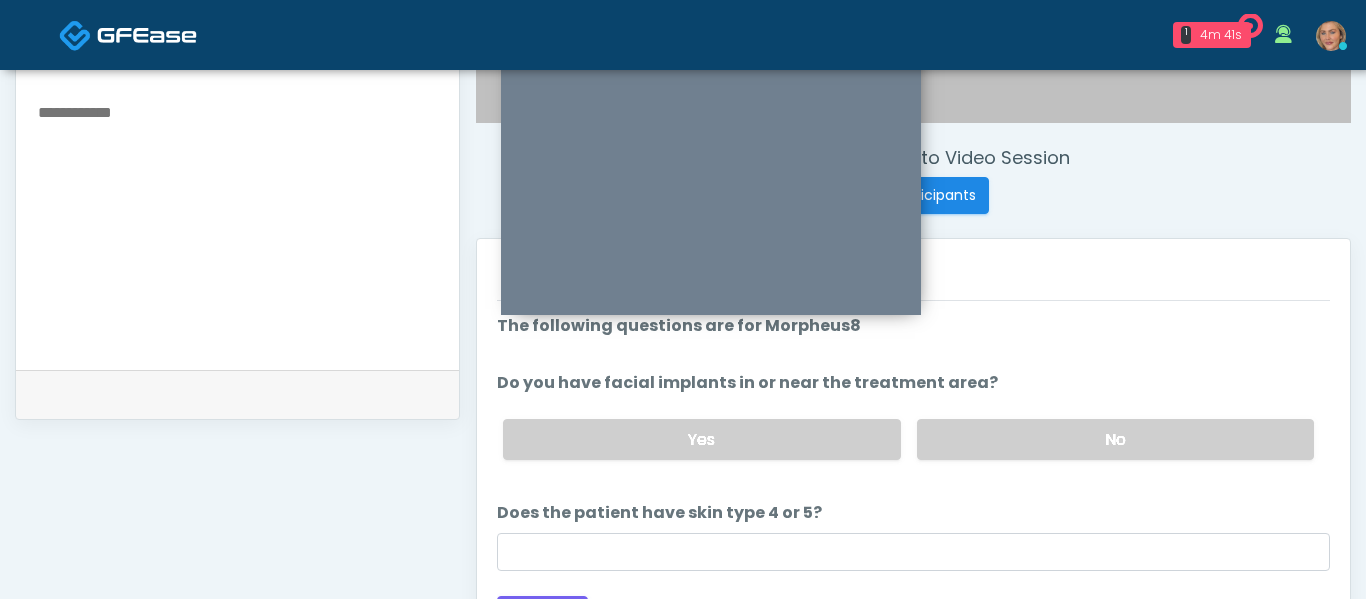 scroll, scrollTop: 854, scrollLeft: 0, axis: vertical 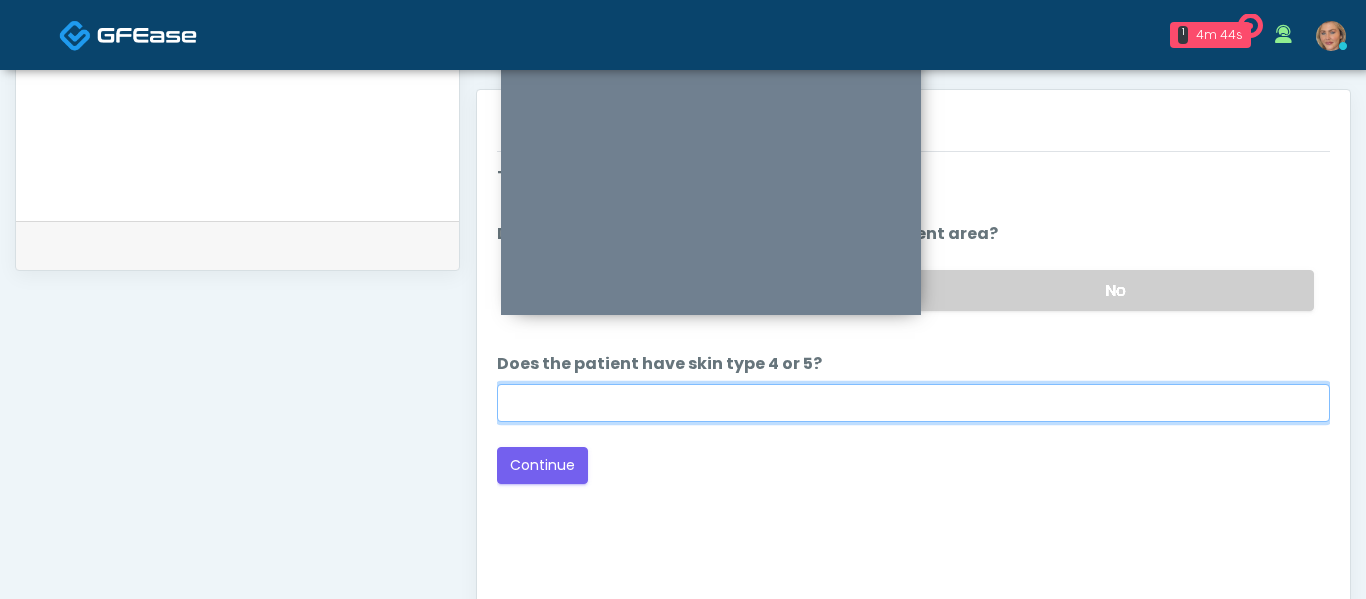click on "Does the patient have skin type 4 or 5?" at bounding box center [913, 403] 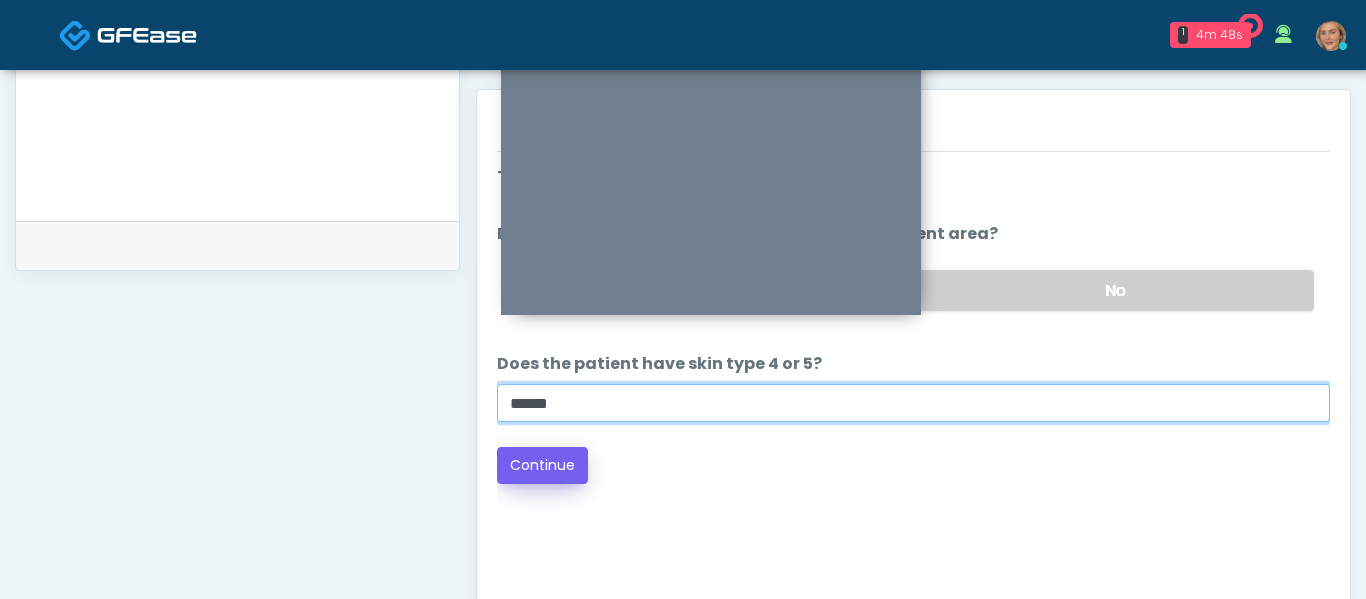 type on "******" 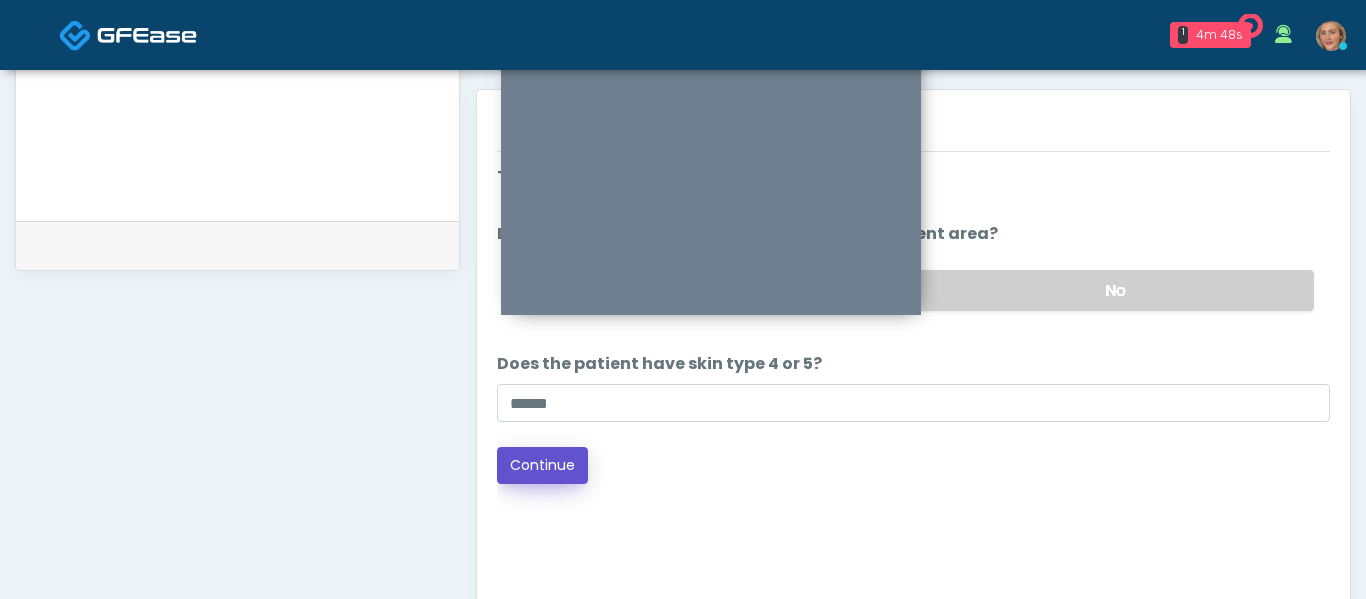 click on "Continue" at bounding box center (542, 465) 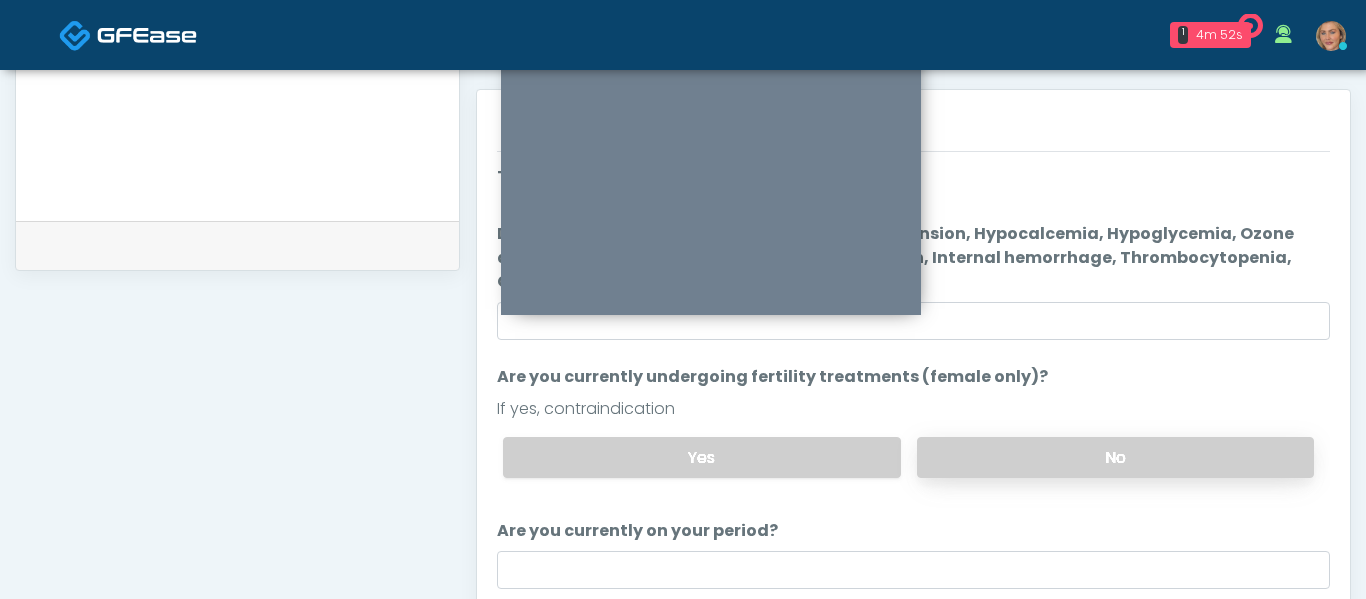 click on "No" at bounding box center (1115, 457) 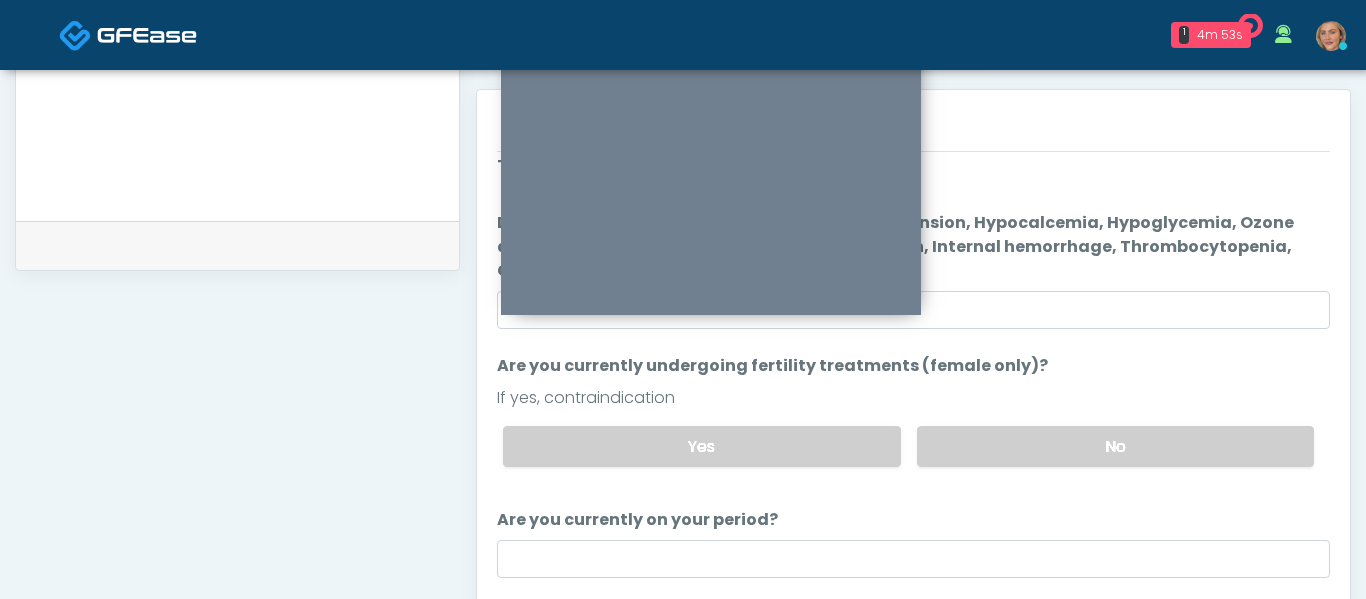 scroll, scrollTop: 20, scrollLeft: 0, axis: vertical 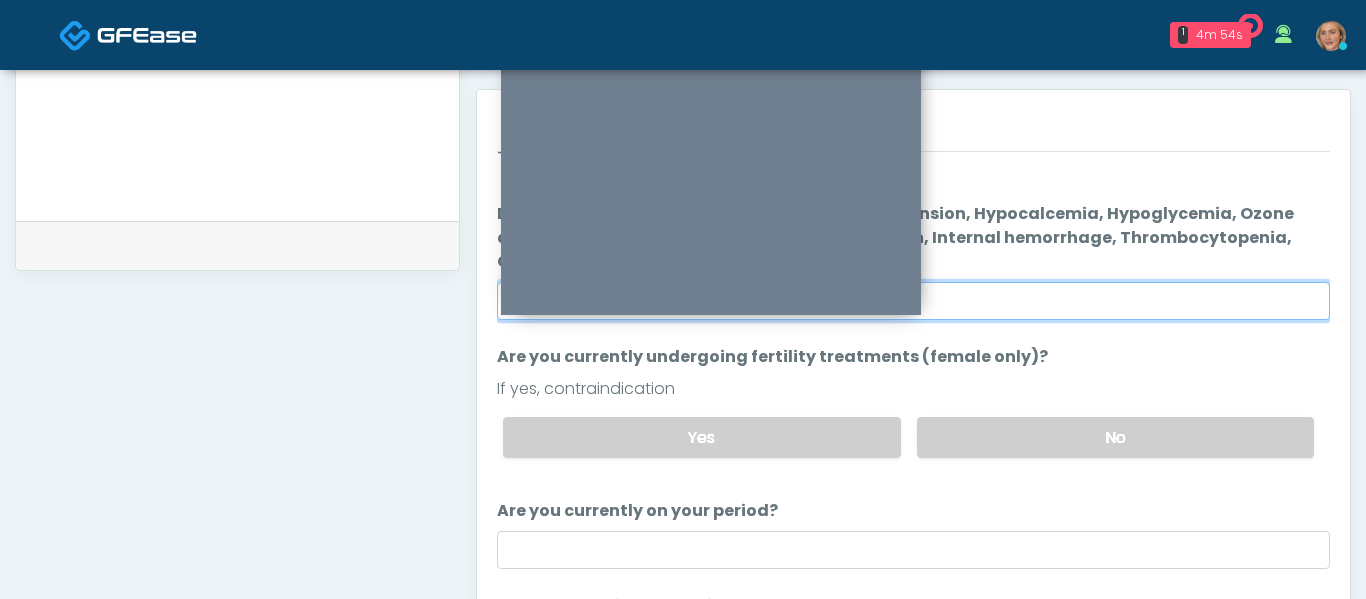 click on "Do you have a history of Hyperthyroidism, Hypotension, Hypocalcemia, Hypoglycemia, Ozone allergy, Bleeding disorders, Myocardial infarction, Internal hemorrhage, Thrombocytopenia, Citrus allergy?" at bounding box center (913, 301) 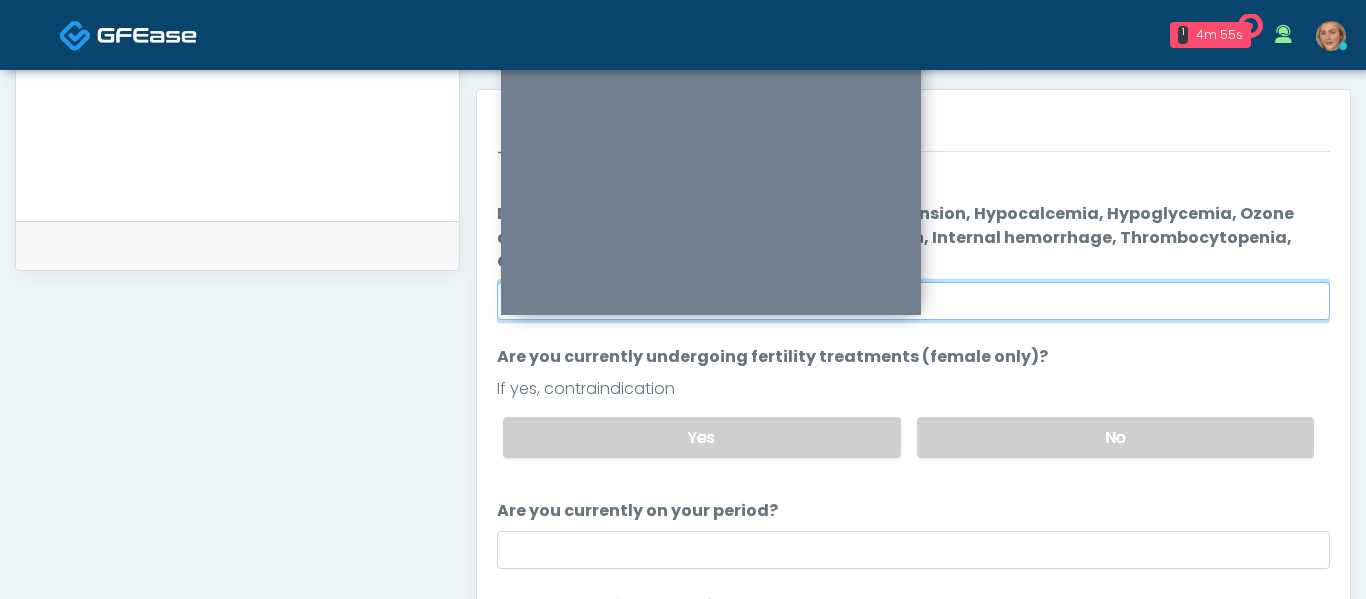 type on "****" 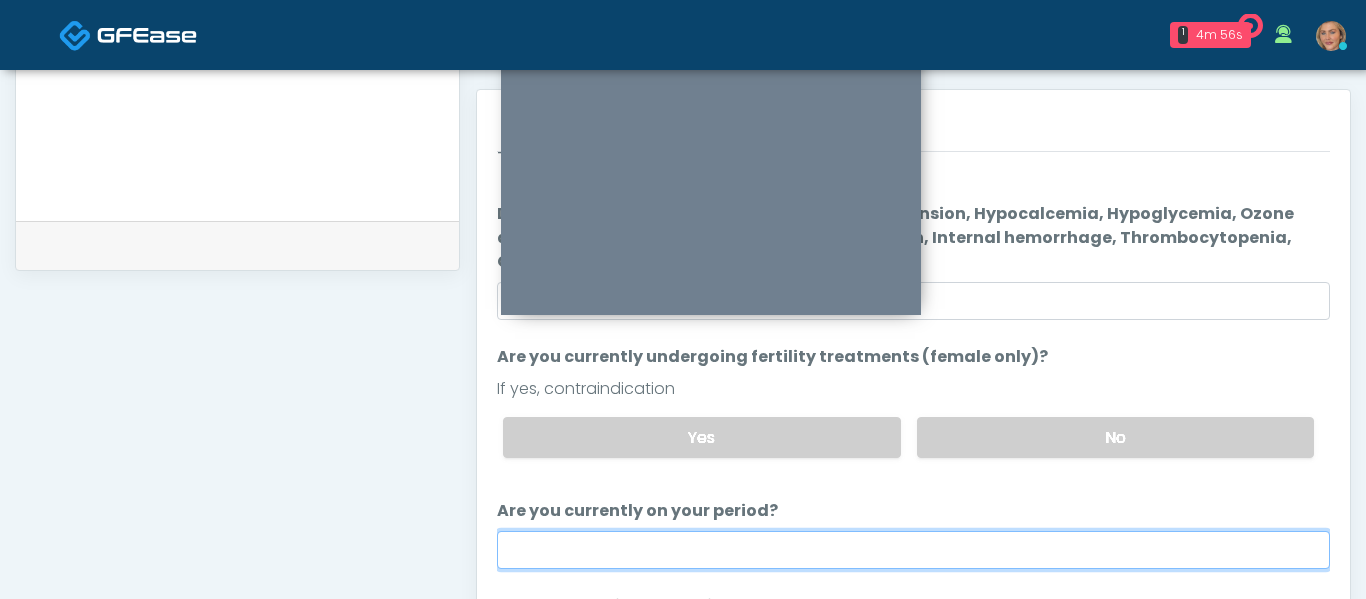 click on "Are you currently on your period?" at bounding box center (913, 550) 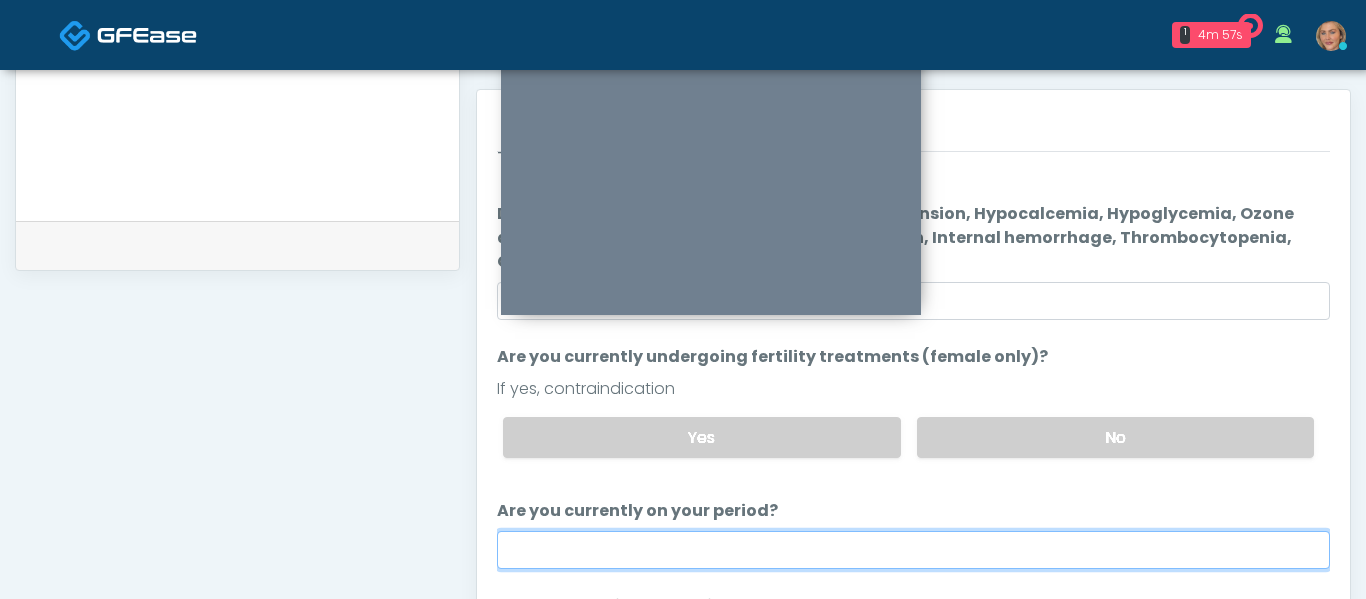 type on "**" 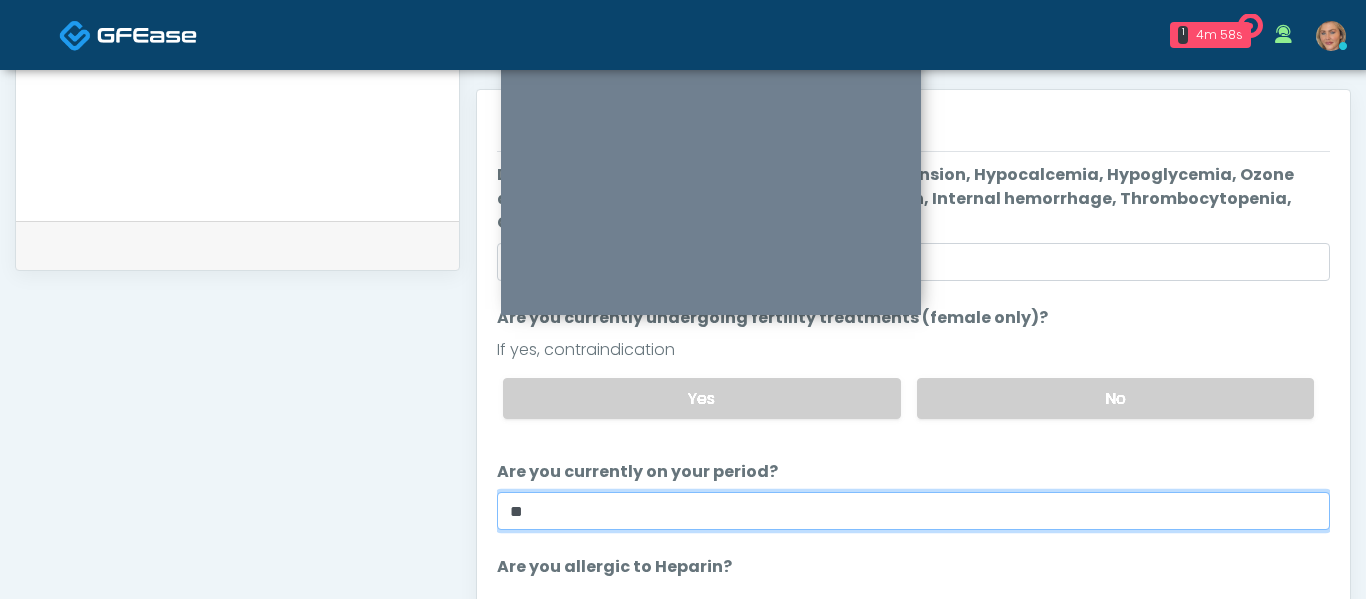 scroll, scrollTop: 129, scrollLeft: 0, axis: vertical 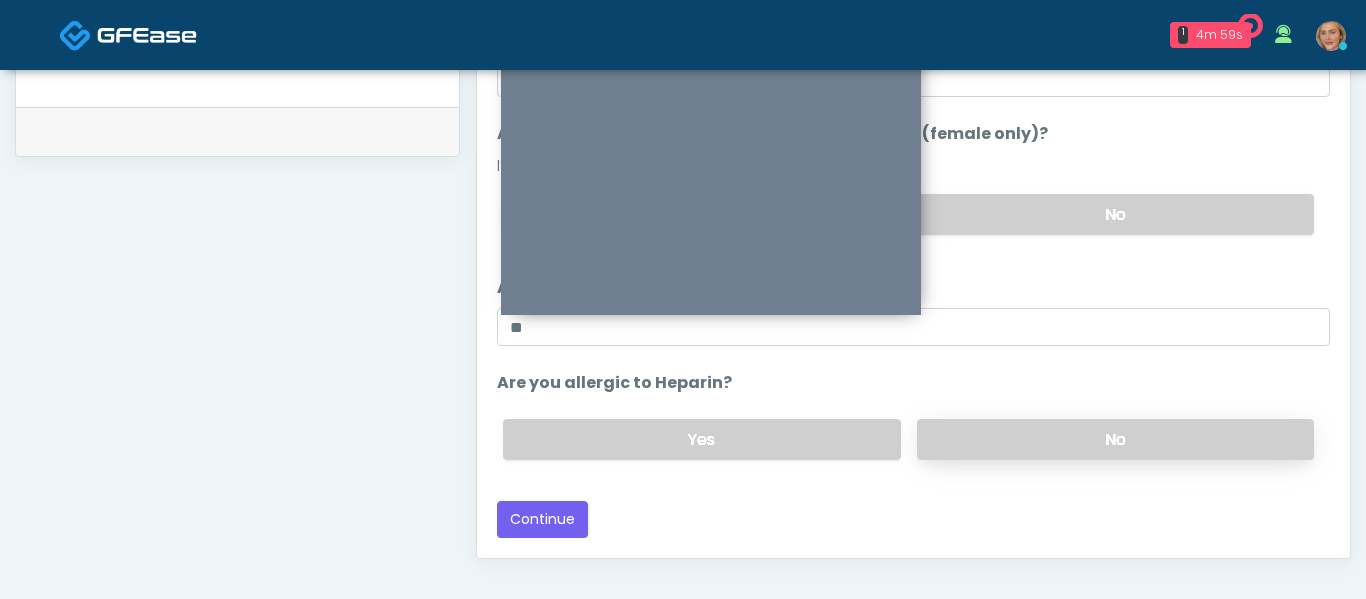click on "No" at bounding box center [1115, 439] 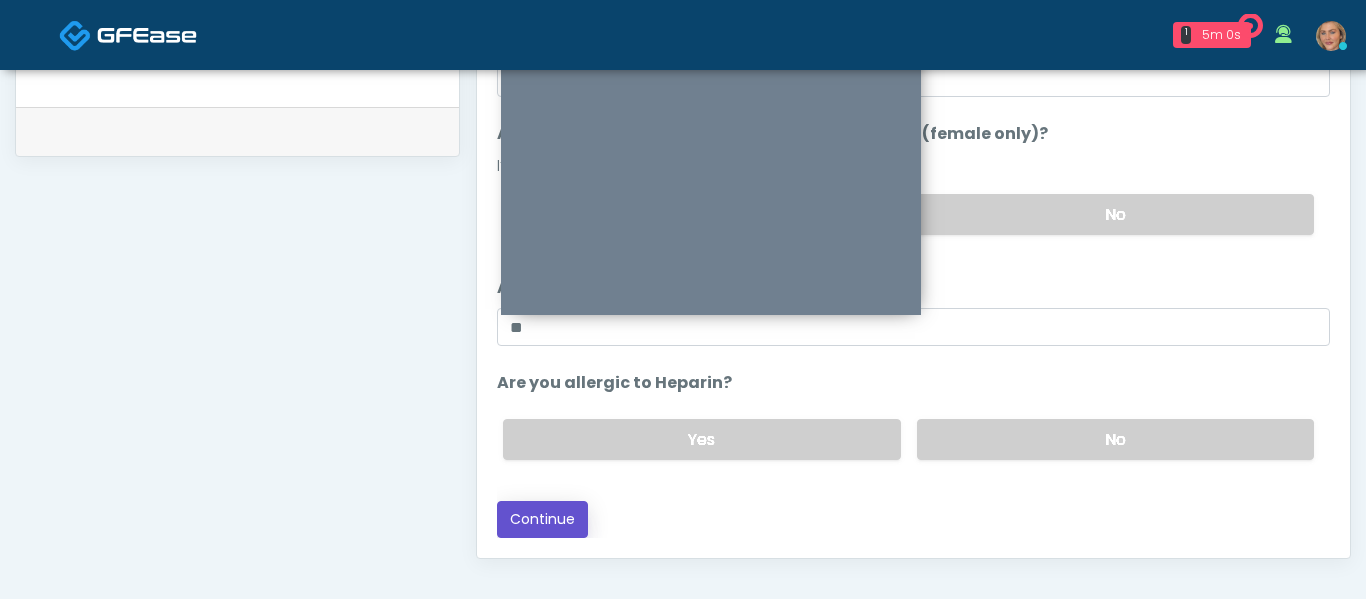 click on "Continue" at bounding box center [542, 519] 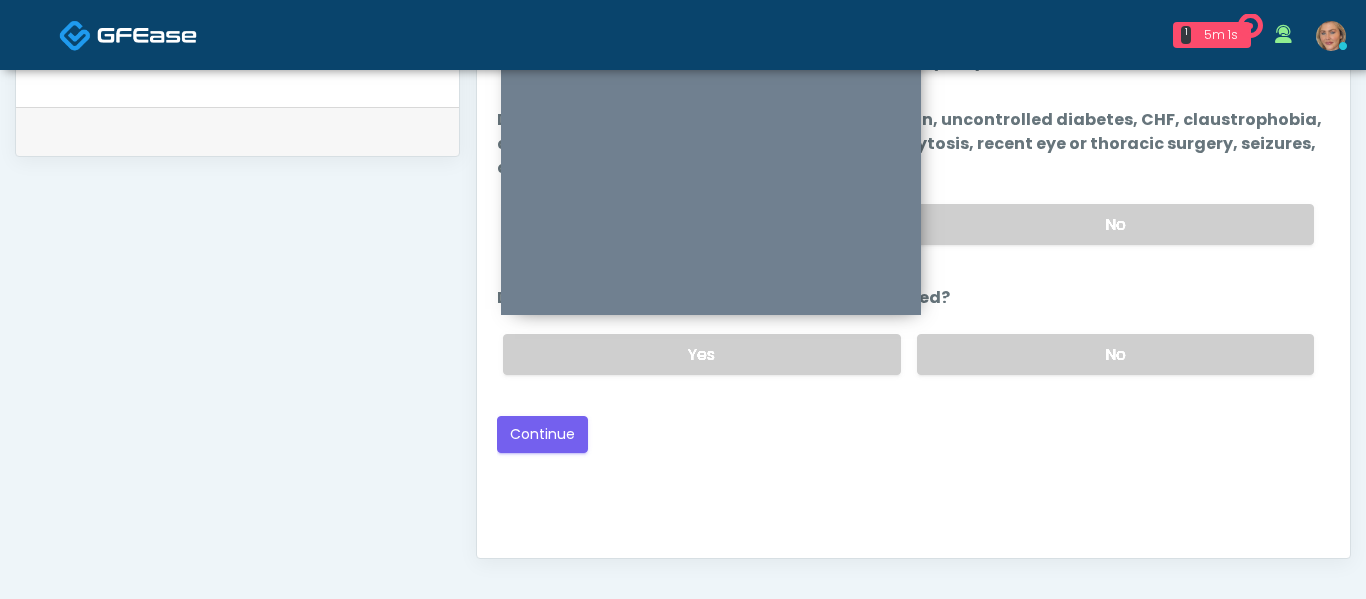 scroll, scrollTop: 0, scrollLeft: 0, axis: both 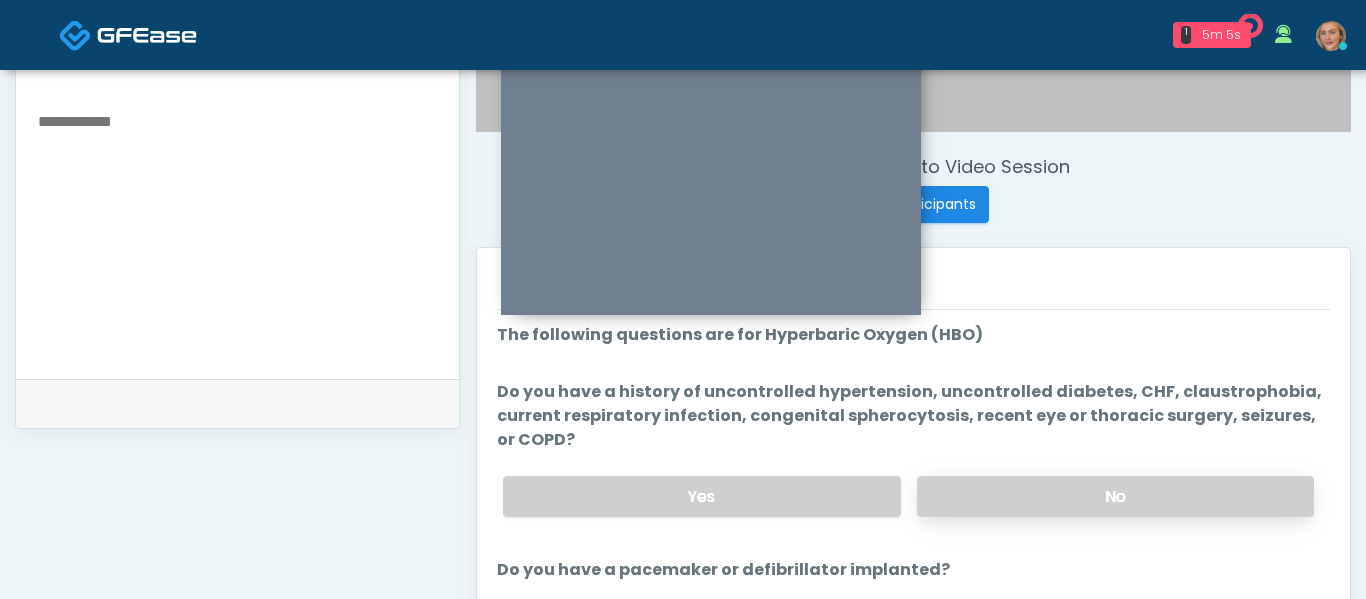 click on "No" at bounding box center [1115, 496] 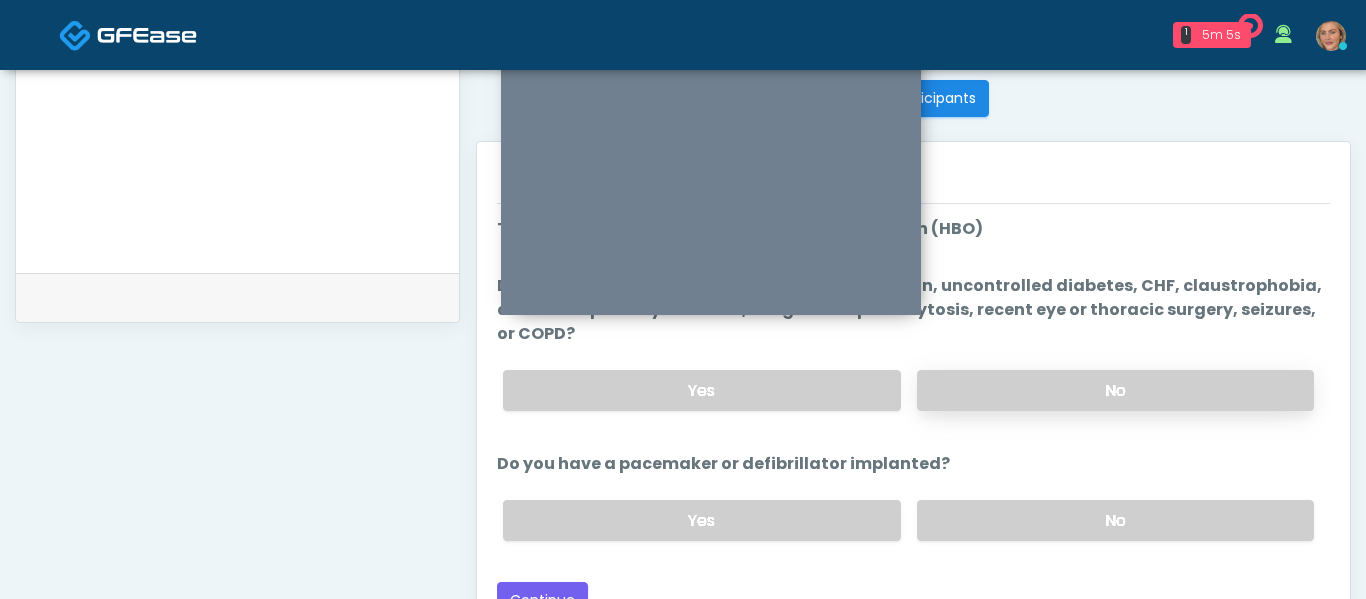 scroll, scrollTop: 805, scrollLeft: 0, axis: vertical 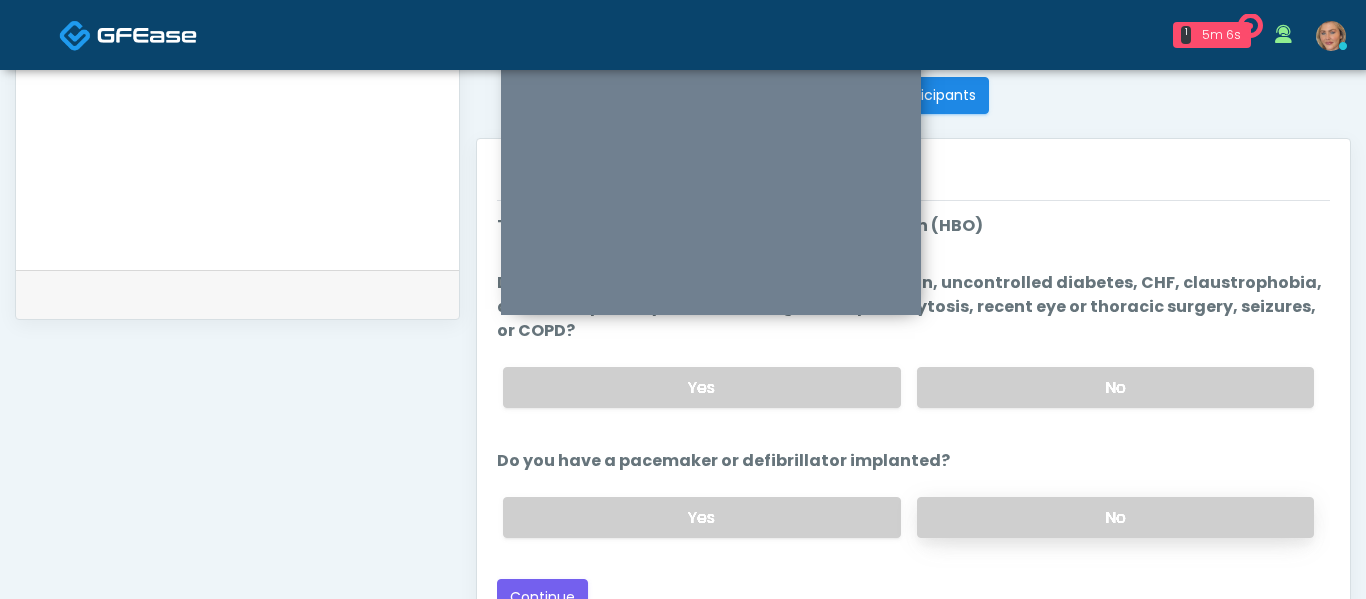 click on "No" at bounding box center (1115, 517) 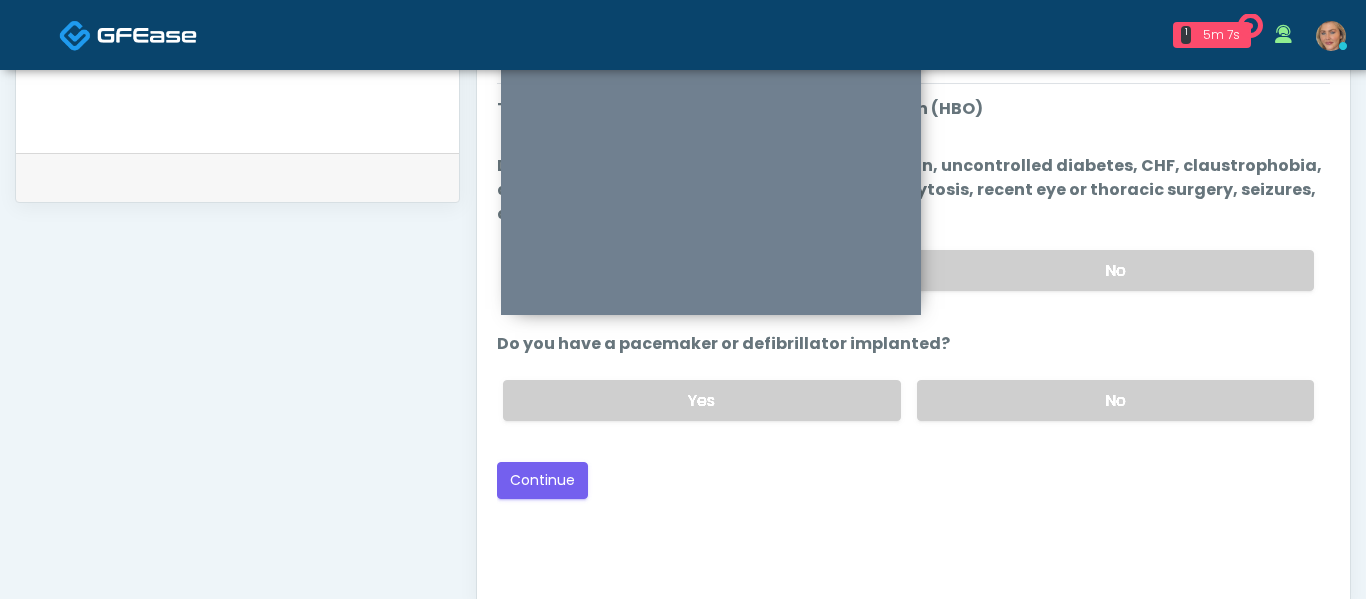 scroll, scrollTop: 929, scrollLeft: 0, axis: vertical 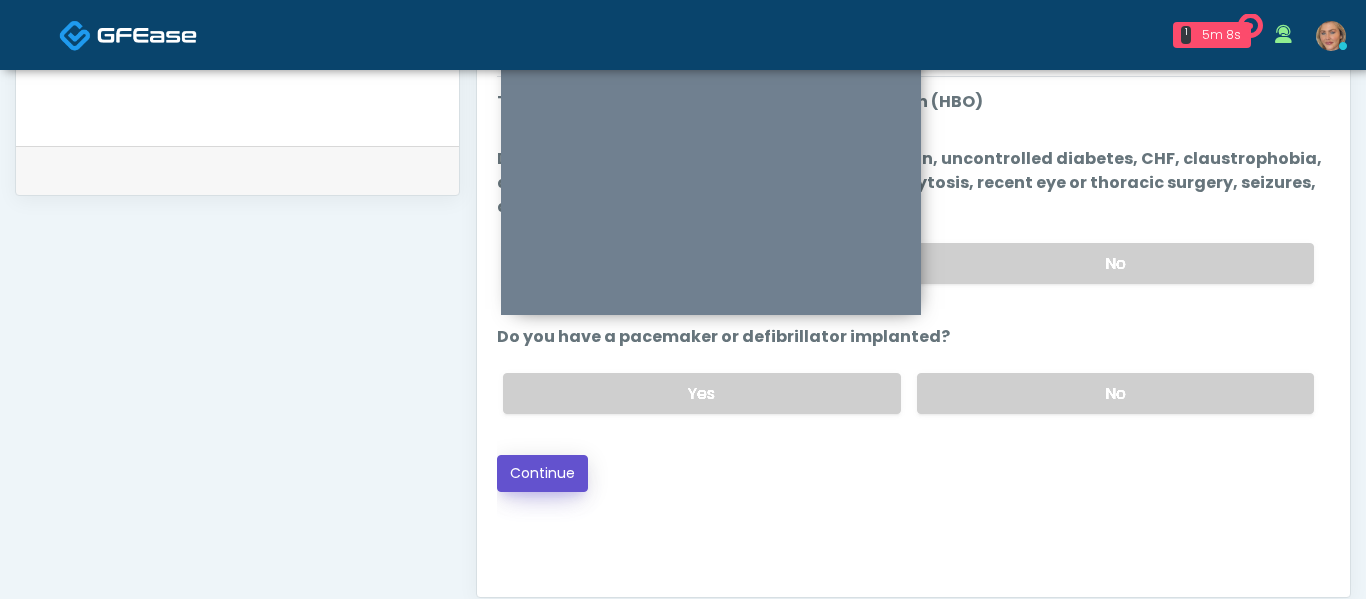 click on "Continue" at bounding box center [542, 473] 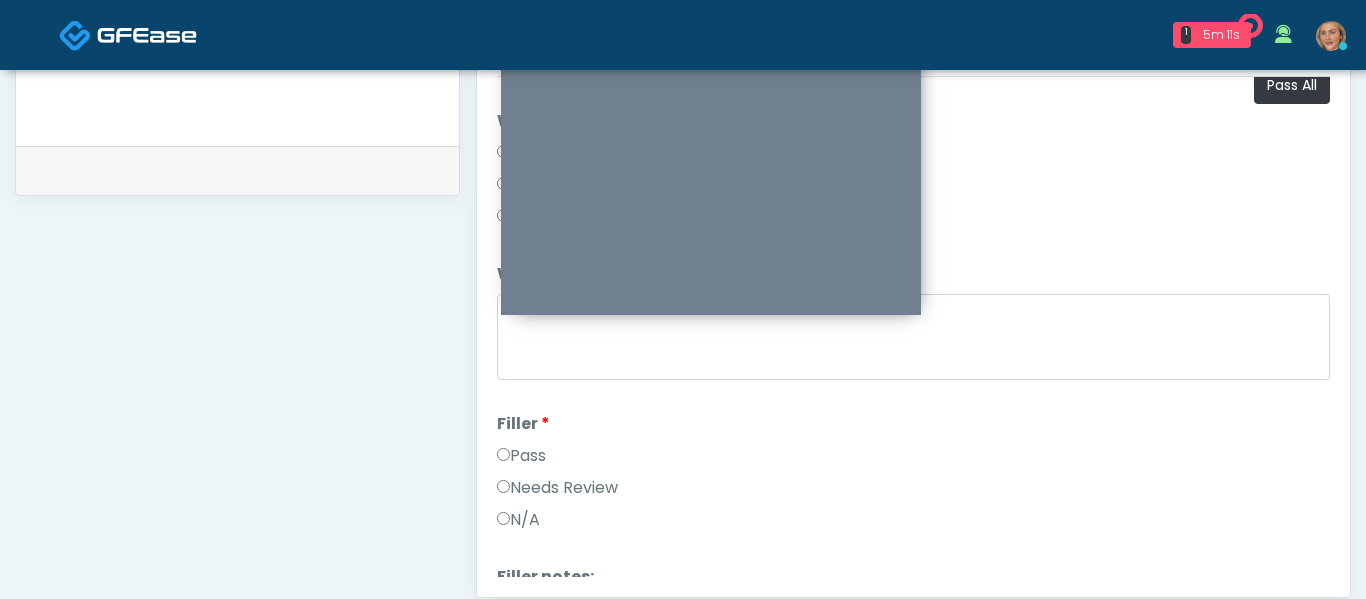 scroll, scrollTop: 0, scrollLeft: 0, axis: both 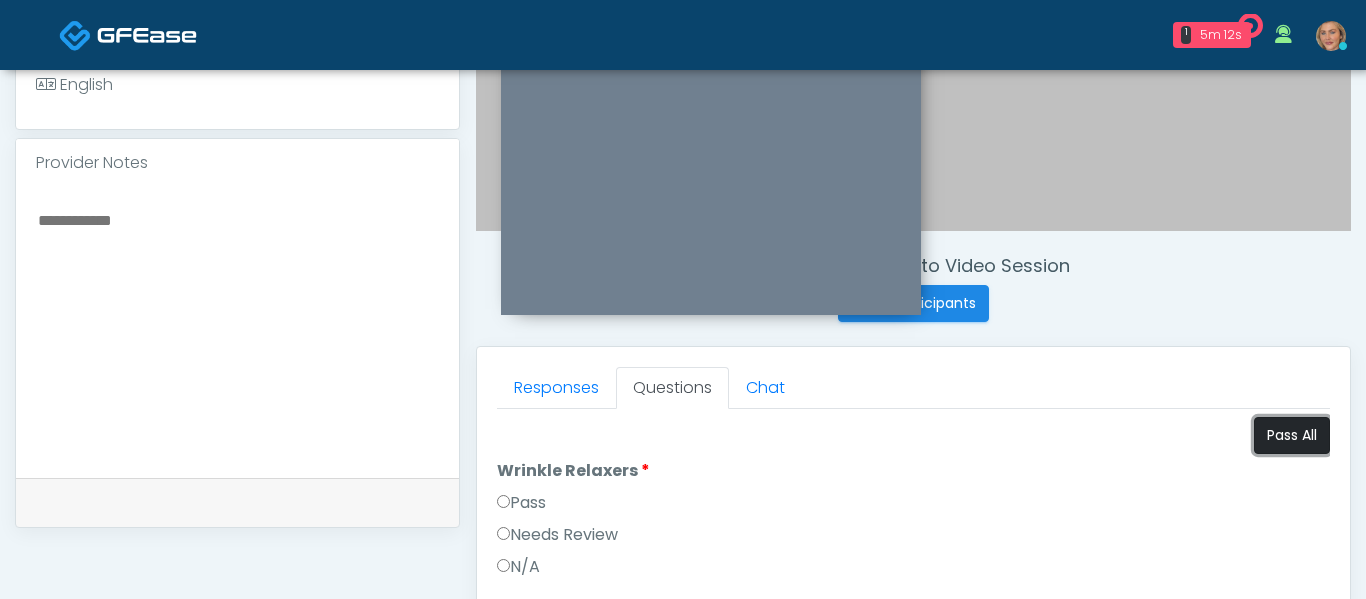 click on "Pass All" at bounding box center (1292, 435) 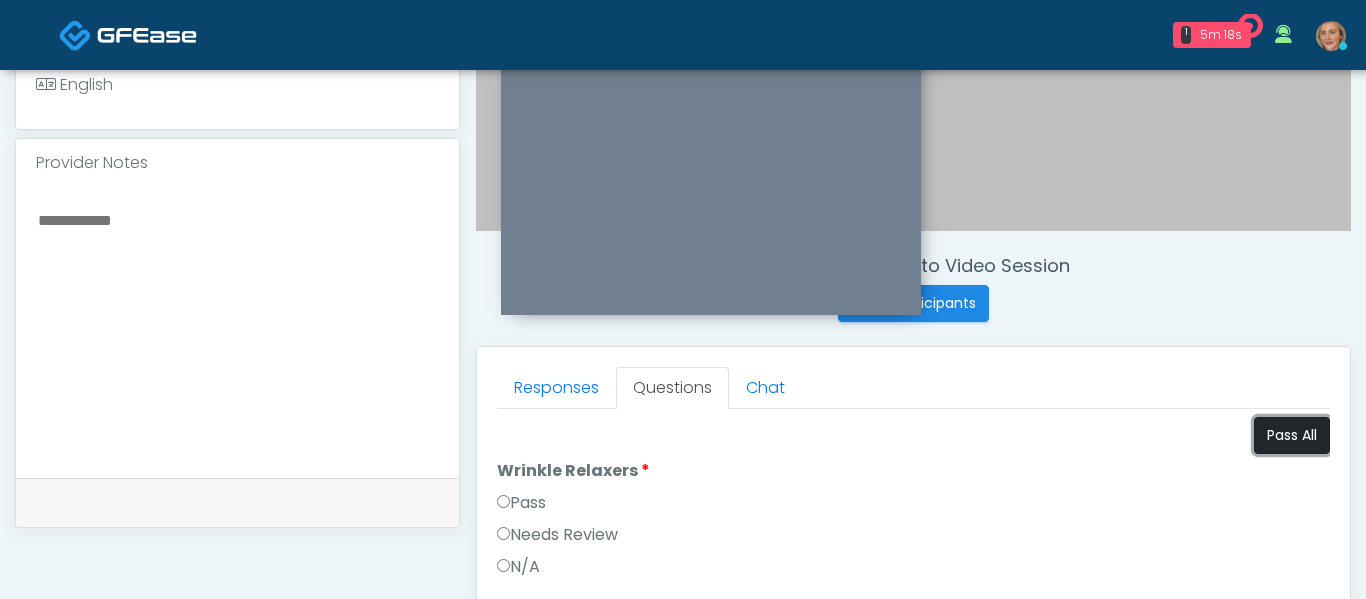 click on "Pass All" at bounding box center (1292, 435) 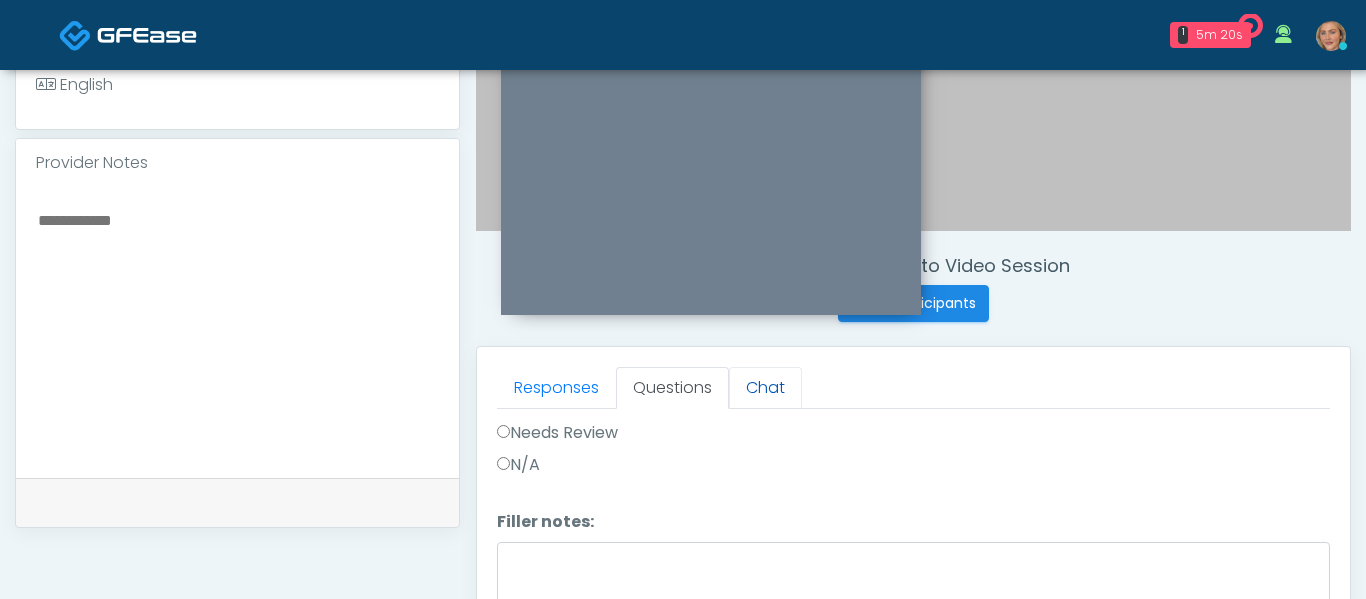 scroll, scrollTop: 407, scrollLeft: 0, axis: vertical 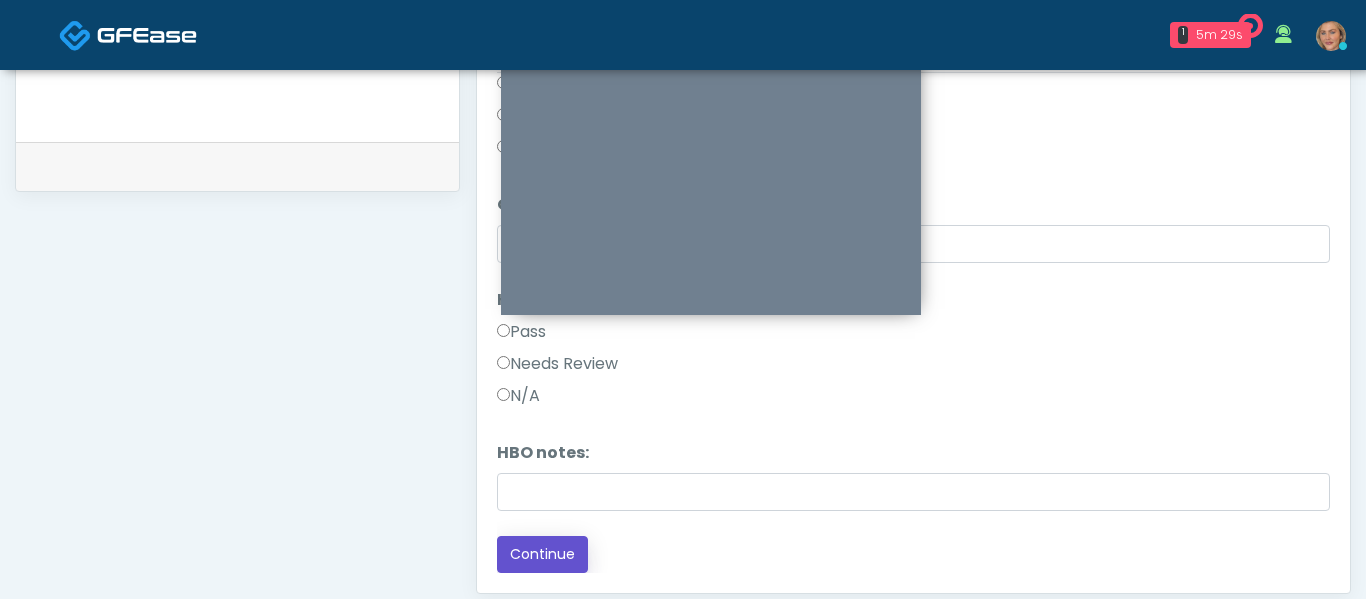 click on "Continue" at bounding box center [542, 554] 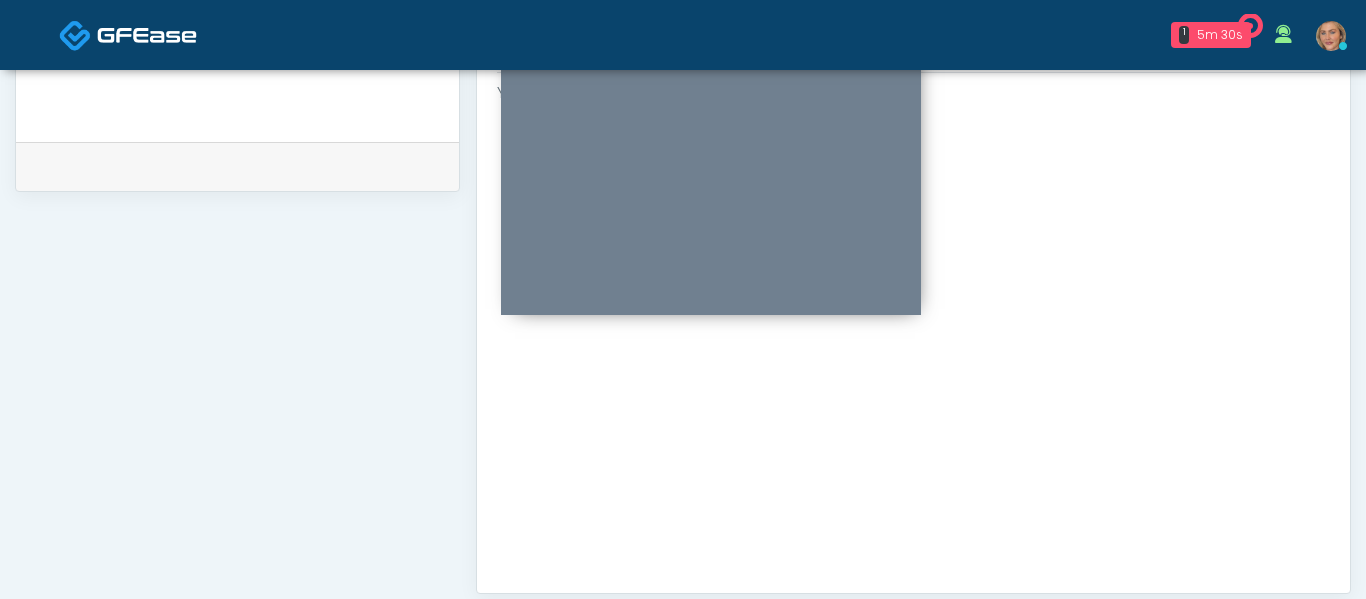 scroll, scrollTop: 0, scrollLeft: 0, axis: both 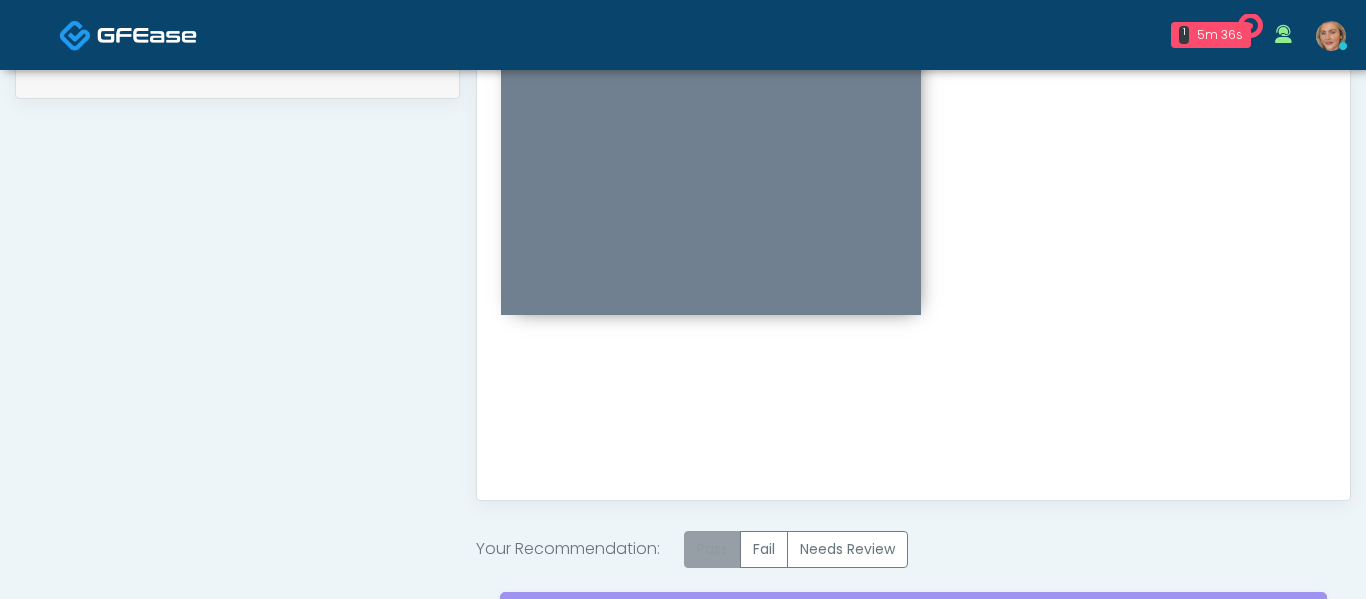 click on "Pass" at bounding box center [712, 549] 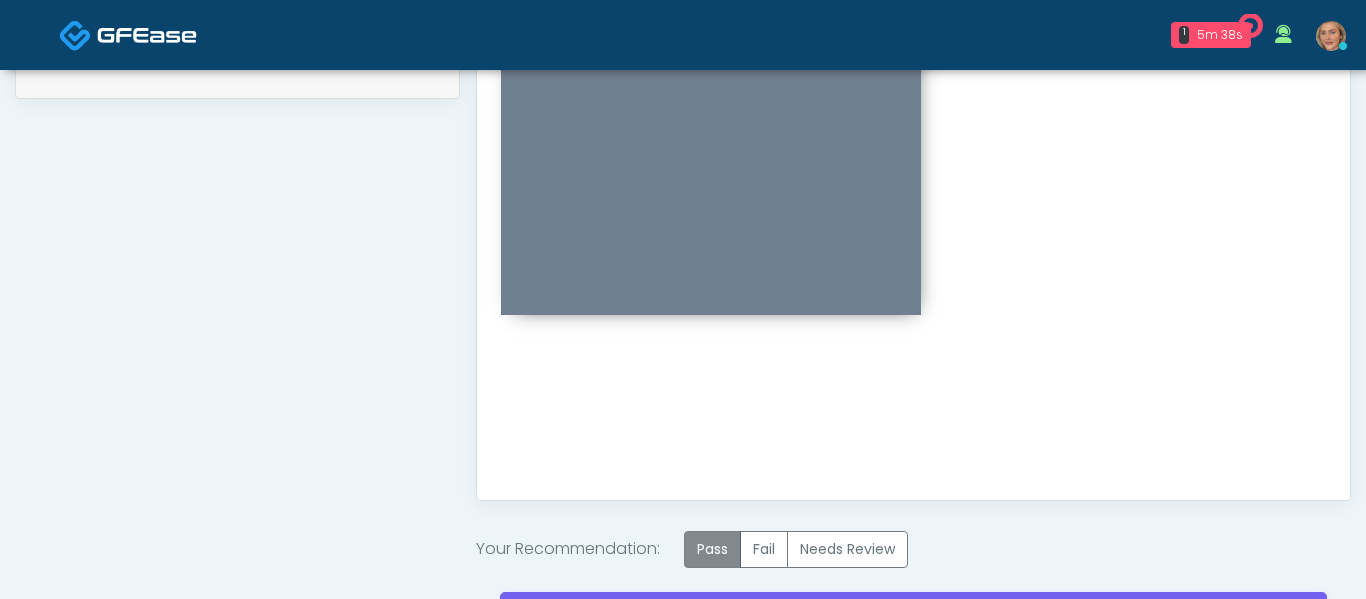 click on "Pass" at bounding box center (712, 549) 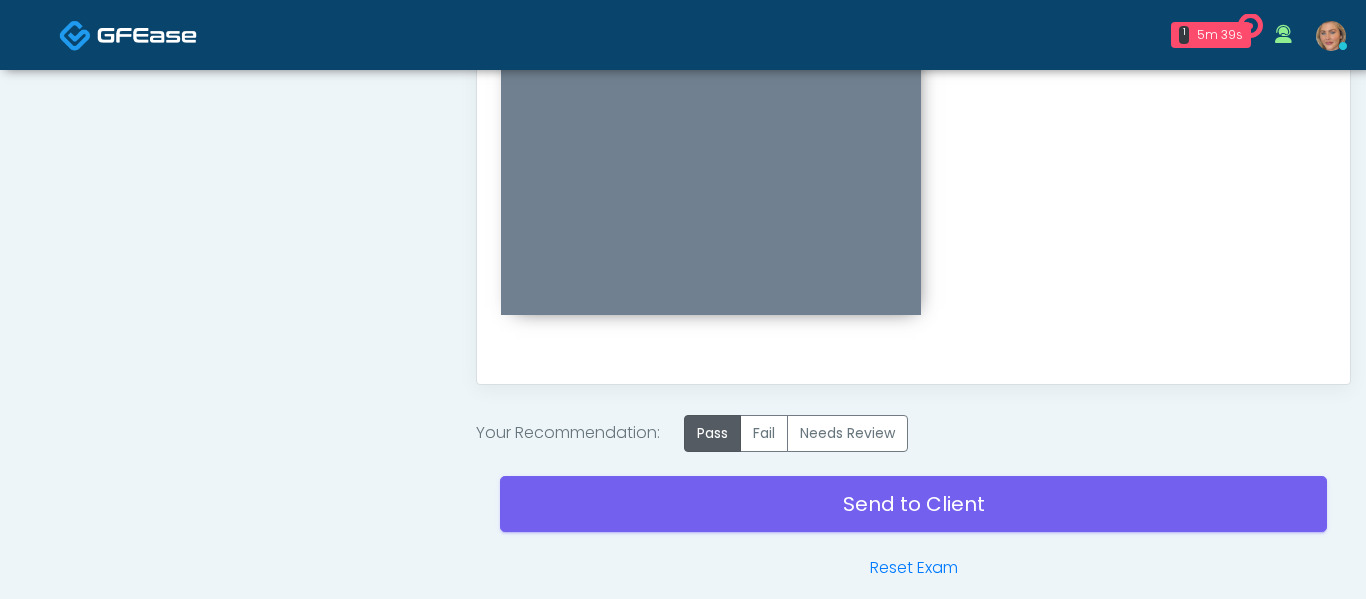 scroll, scrollTop: 1150, scrollLeft: 0, axis: vertical 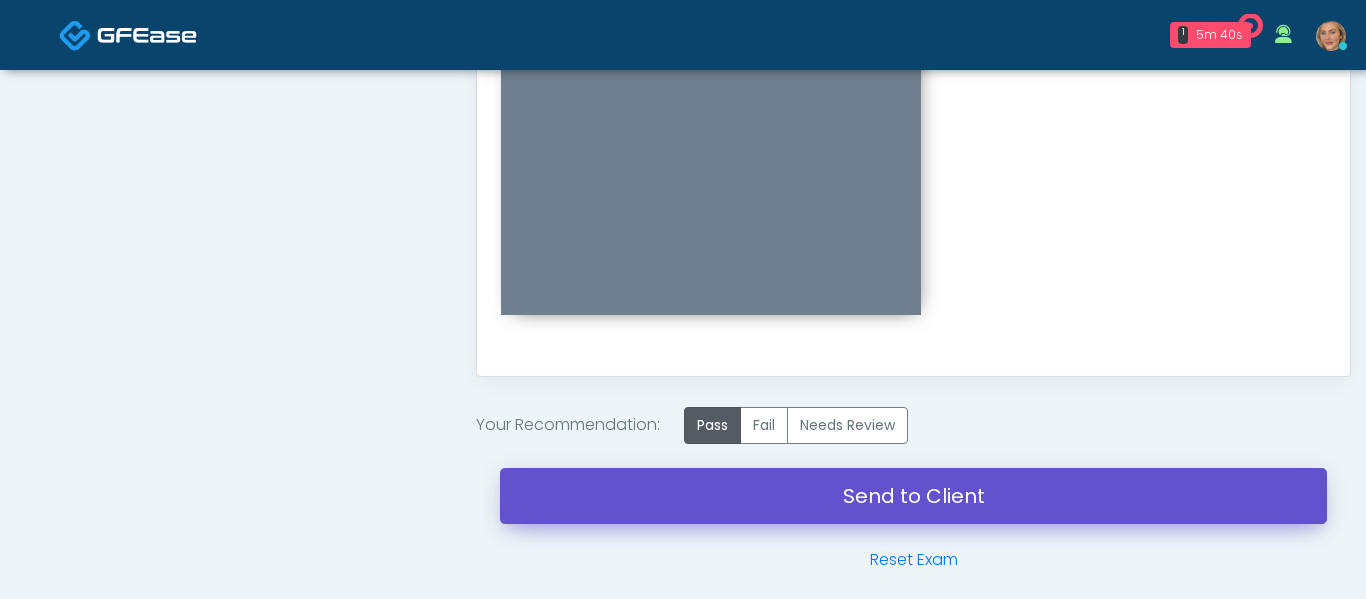 click on "Send to Client" at bounding box center [913, 496] 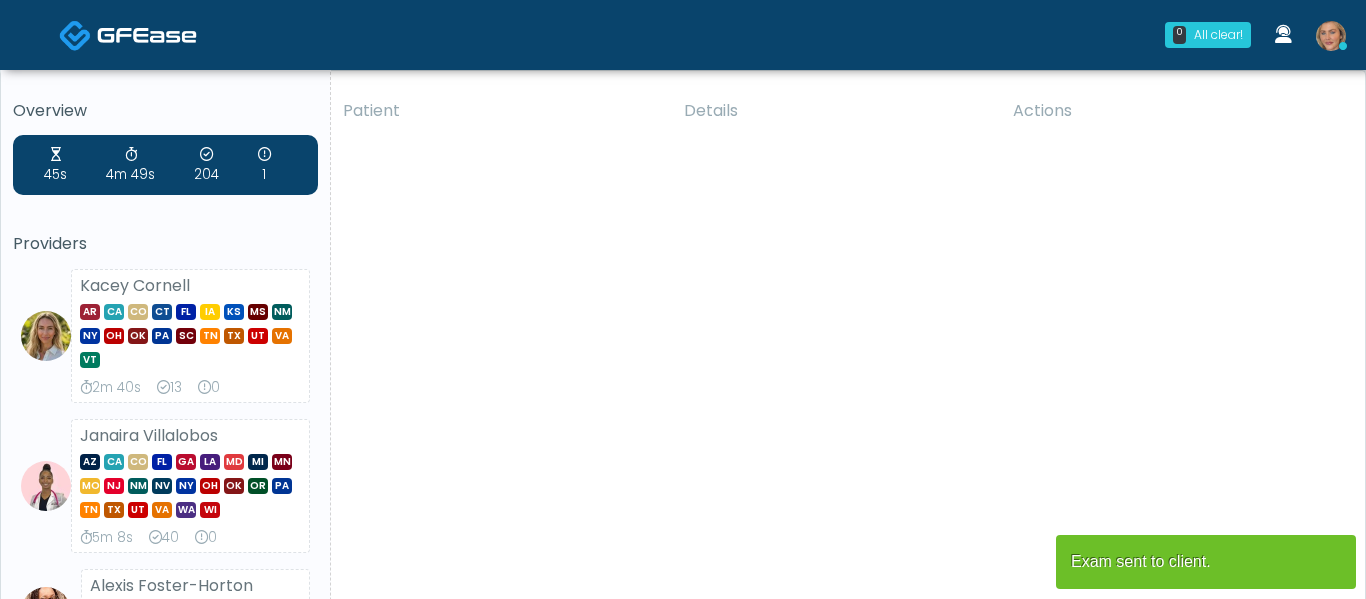 click at bounding box center [1331, 36] 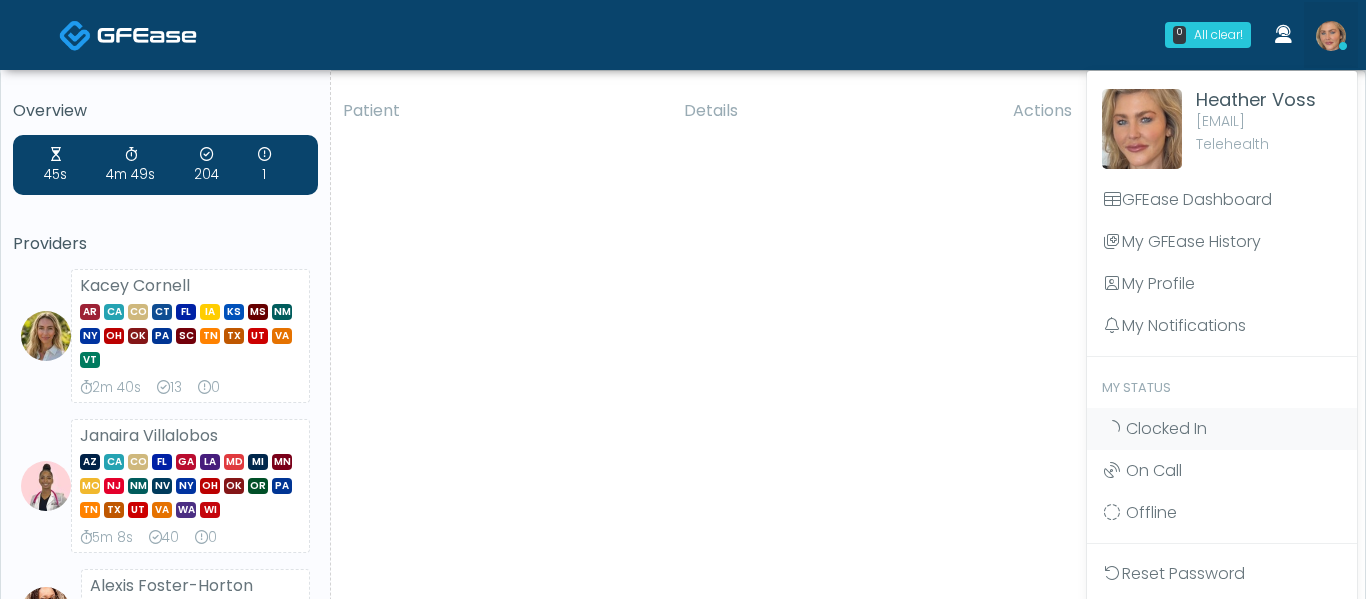 scroll, scrollTop: 186, scrollLeft: 0, axis: vertical 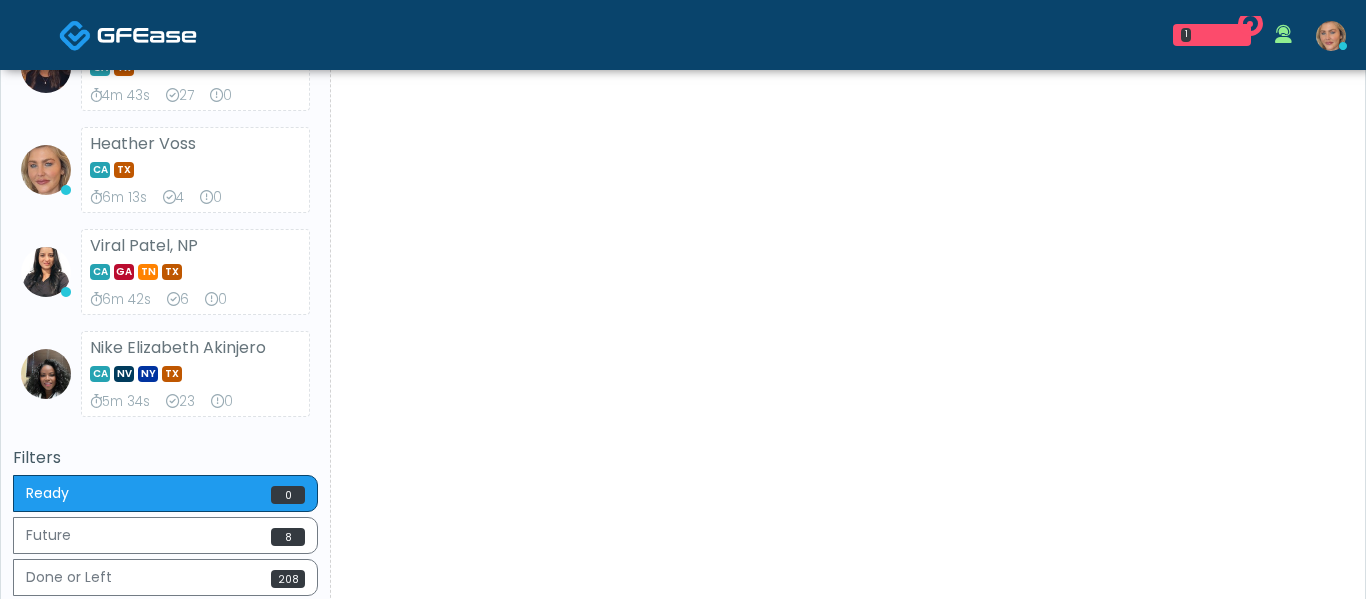 click at bounding box center [1331, 36] 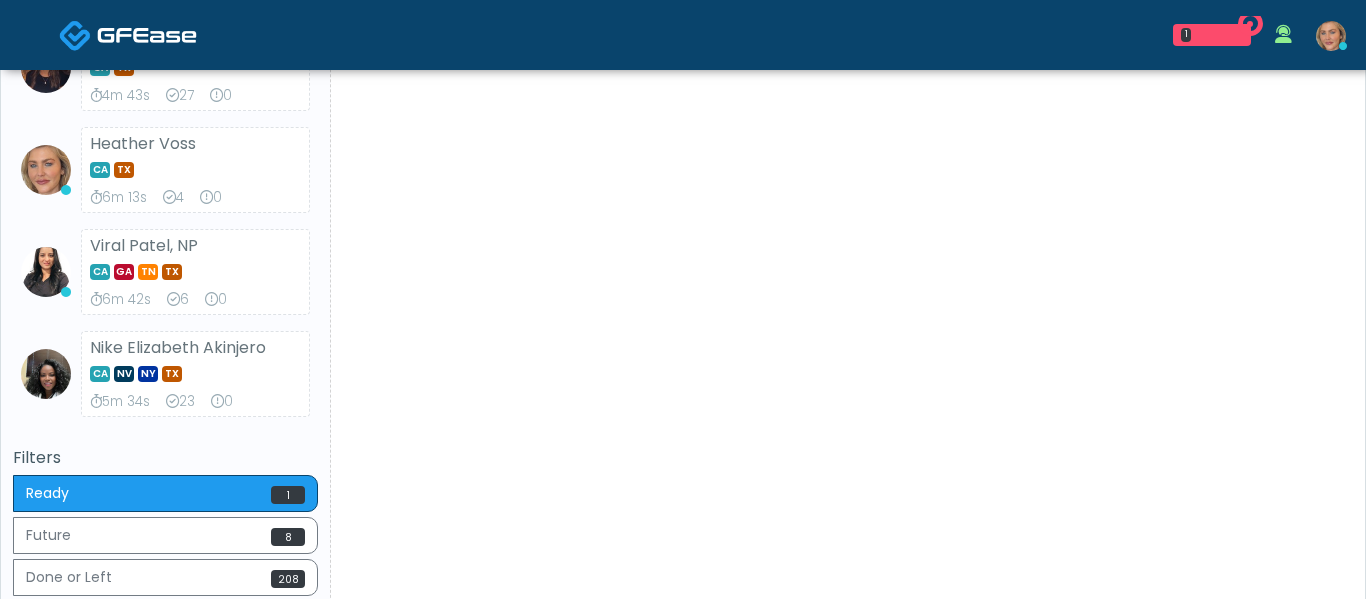 scroll, scrollTop: 915, scrollLeft: 0, axis: vertical 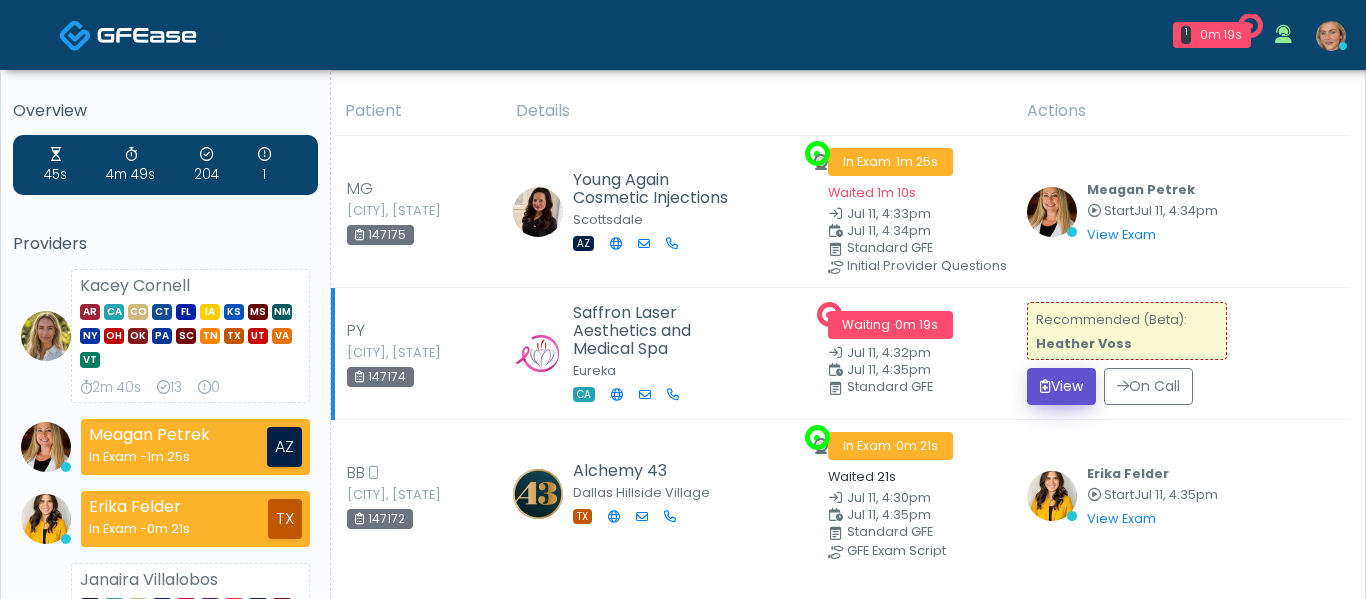 click on "View" at bounding box center (1061, 386) 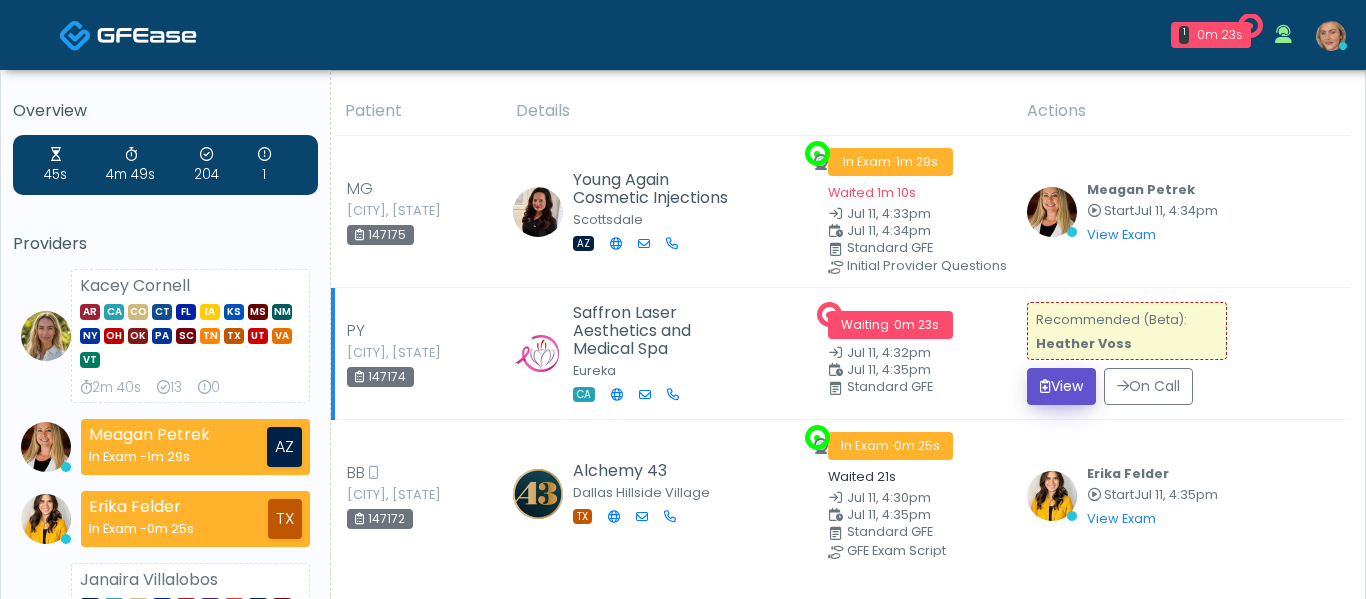 scroll, scrollTop: 31, scrollLeft: 0, axis: vertical 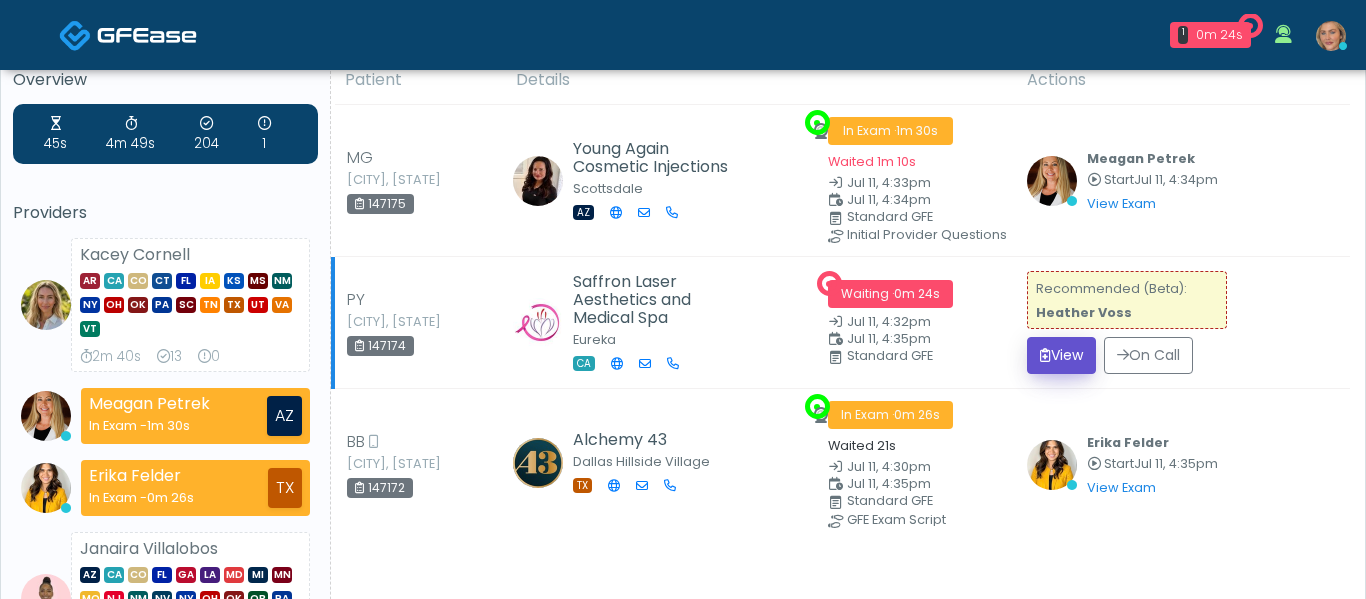 click on "View" at bounding box center [1061, 355] 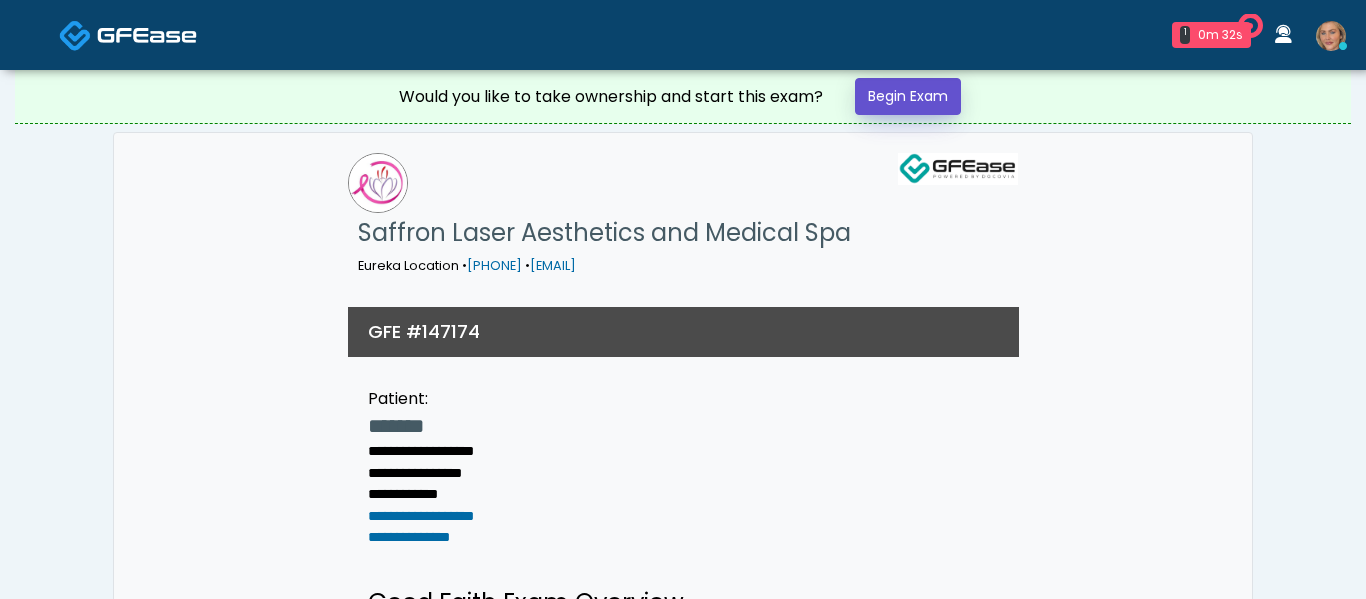 click on "Begin Exam" at bounding box center (908, 96) 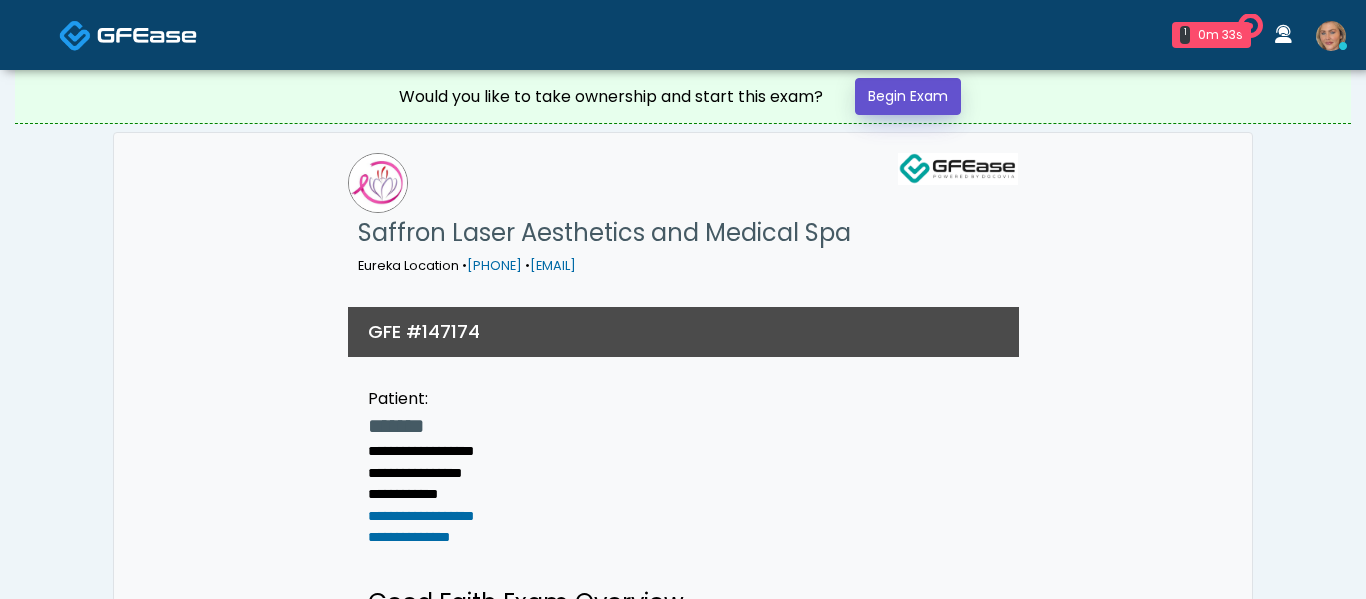 click on "Begin Exam" at bounding box center [908, 96] 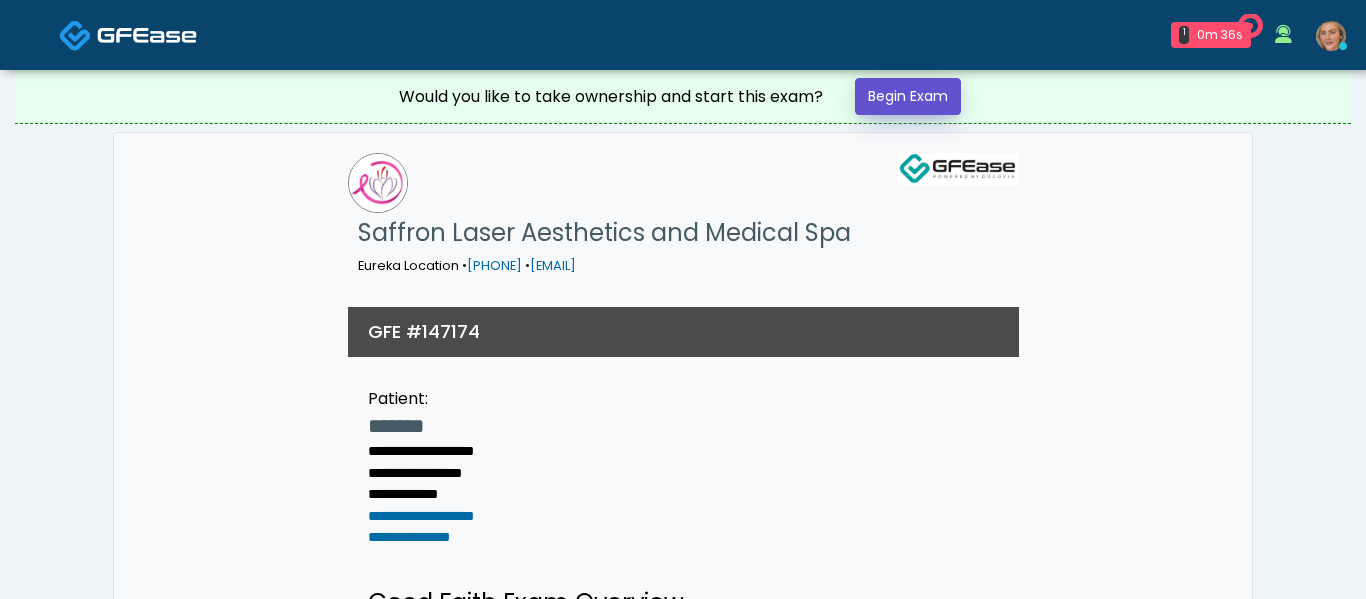 click on "Begin Exam" at bounding box center [908, 96] 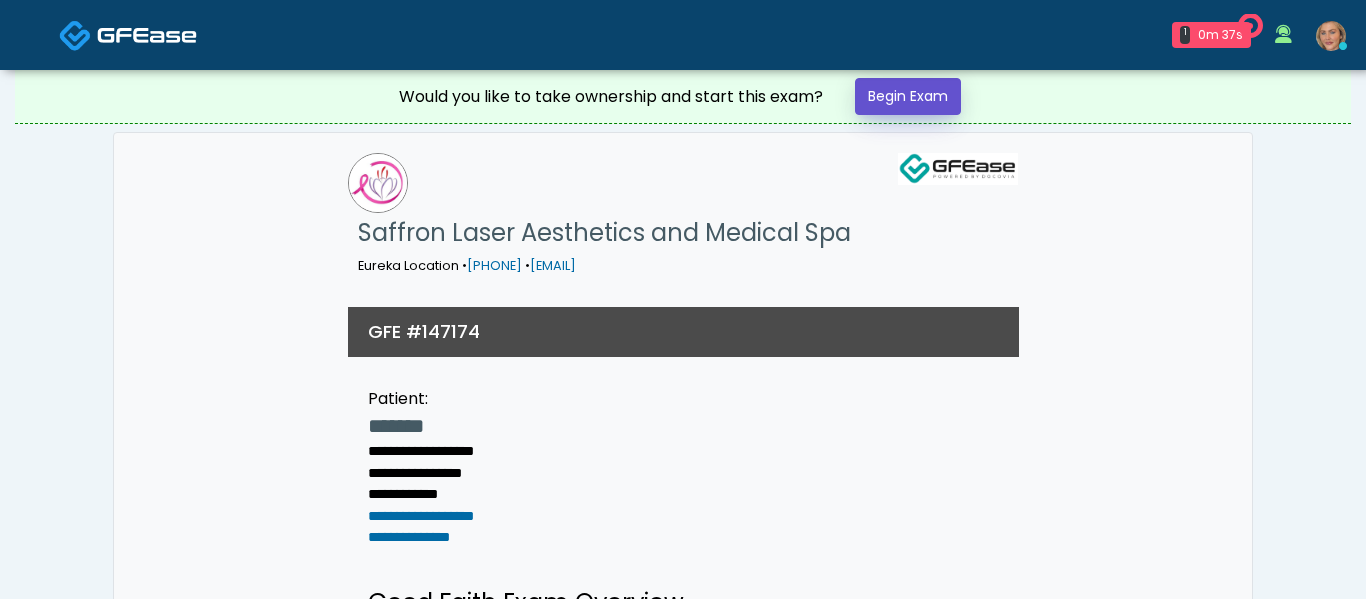 scroll, scrollTop: 0, scrollLeft: 0, axis: both 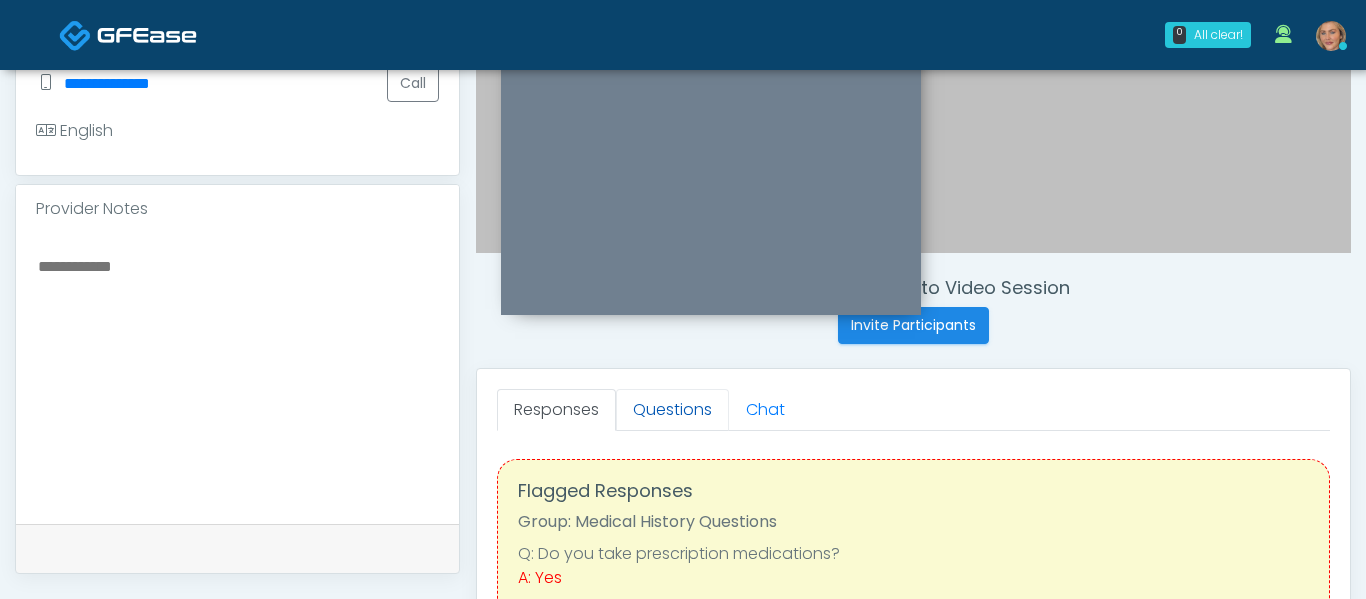 click on "Questions" at bounding box center [672, 410] 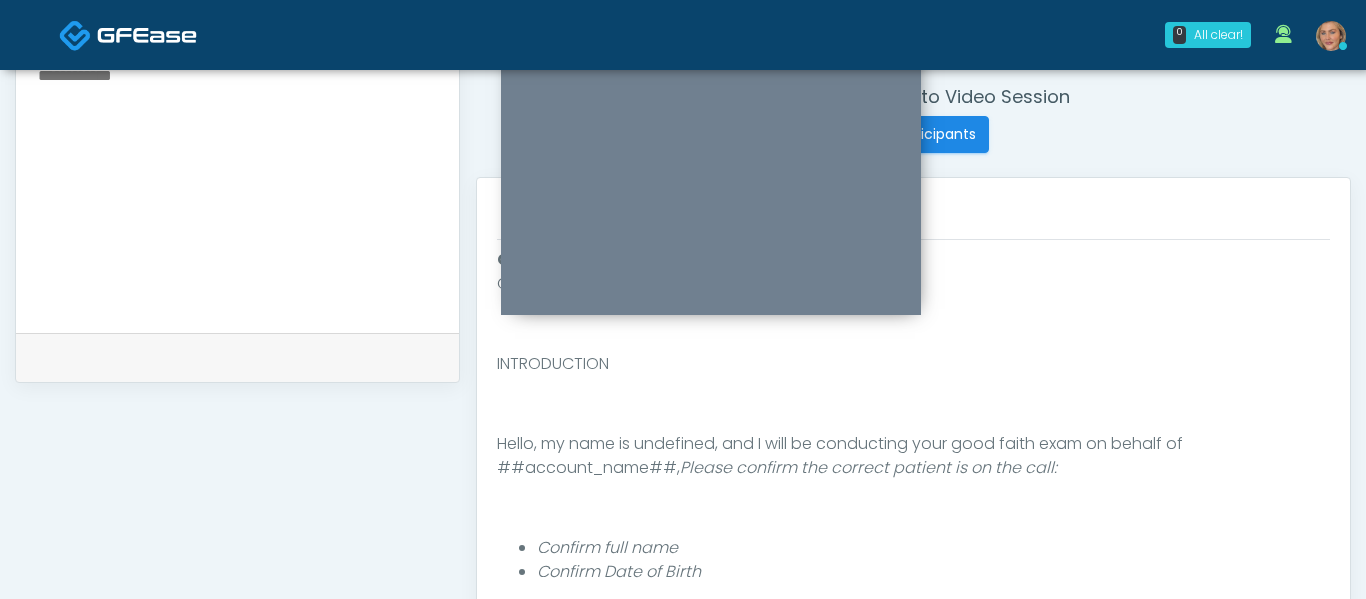 scroll, scrollTop: 773, scrollLeft: 0, axis: vertical 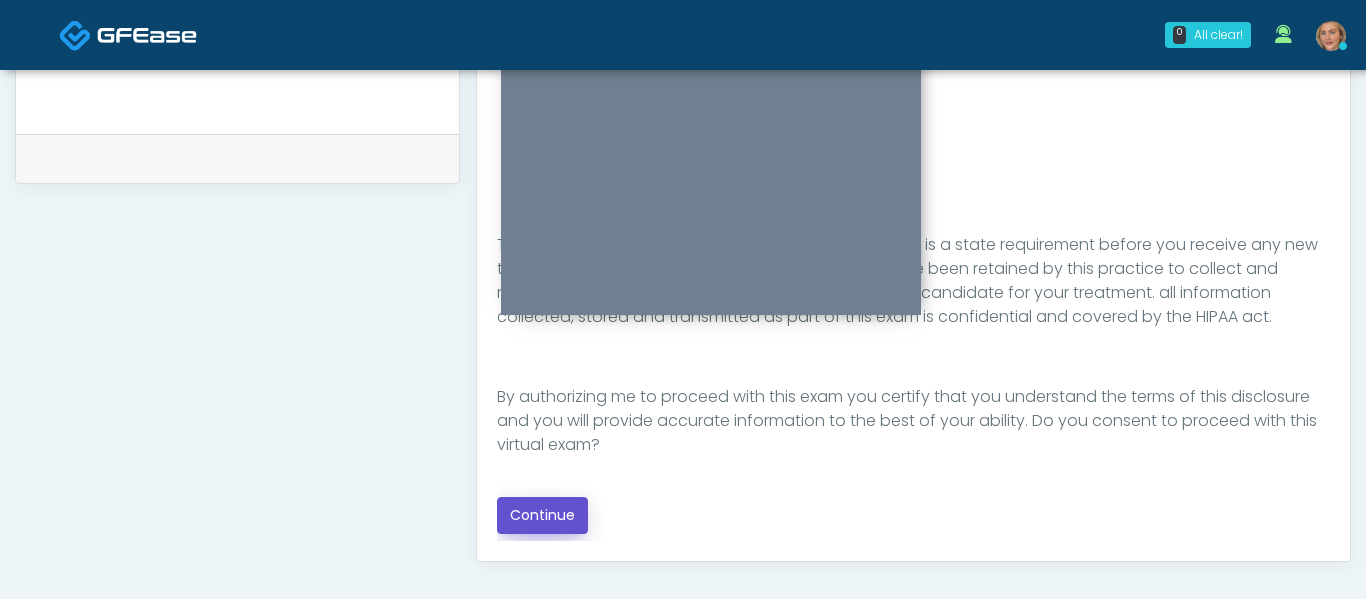 click on "Continue" at bounding box center (542, 515) 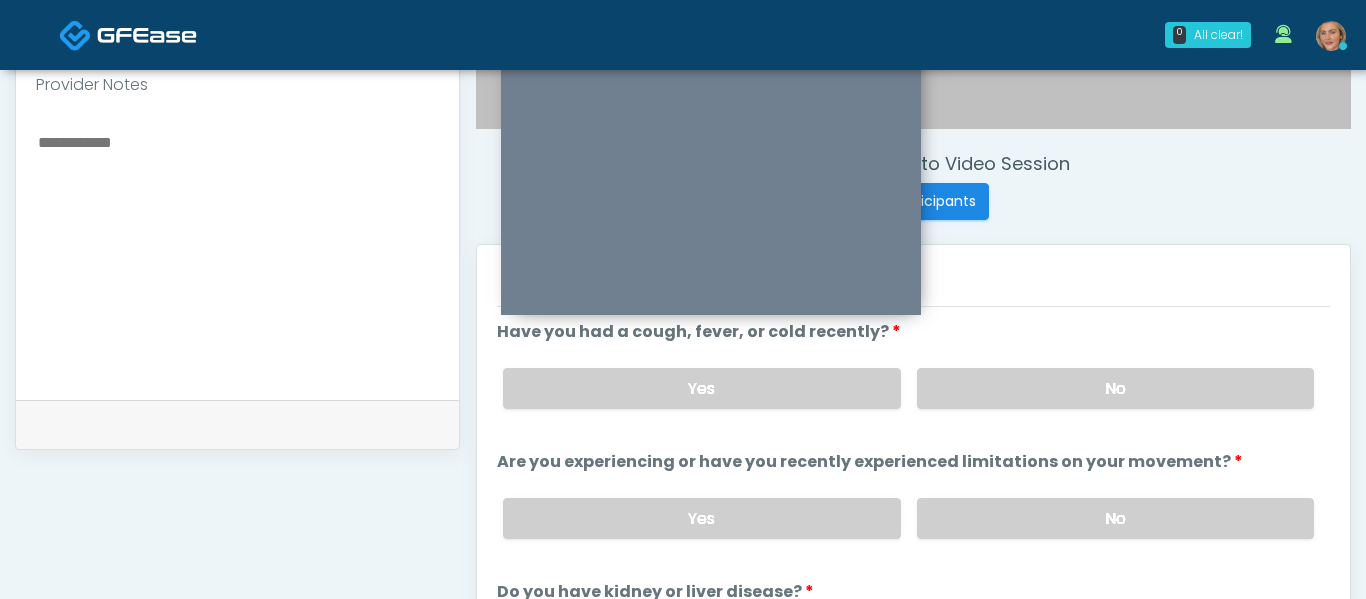 scroll, scrollTop: 675, scrollLeft: 0, axis: vertical 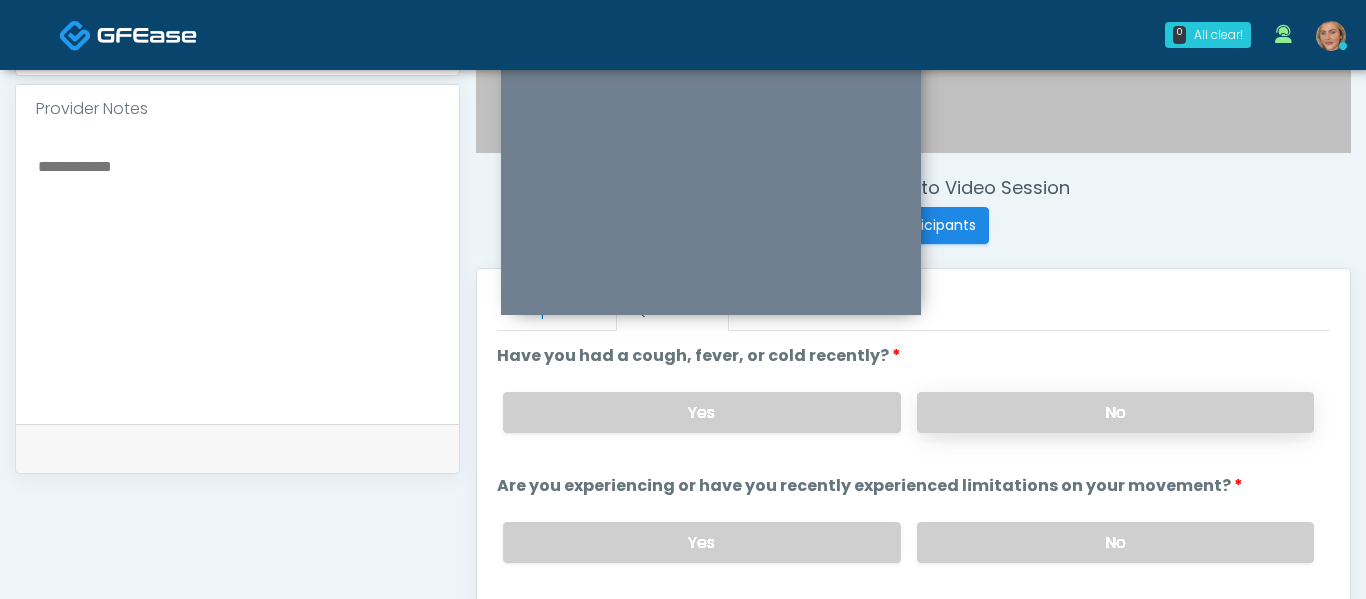 click on "No" at bounding box center [1115, 412] 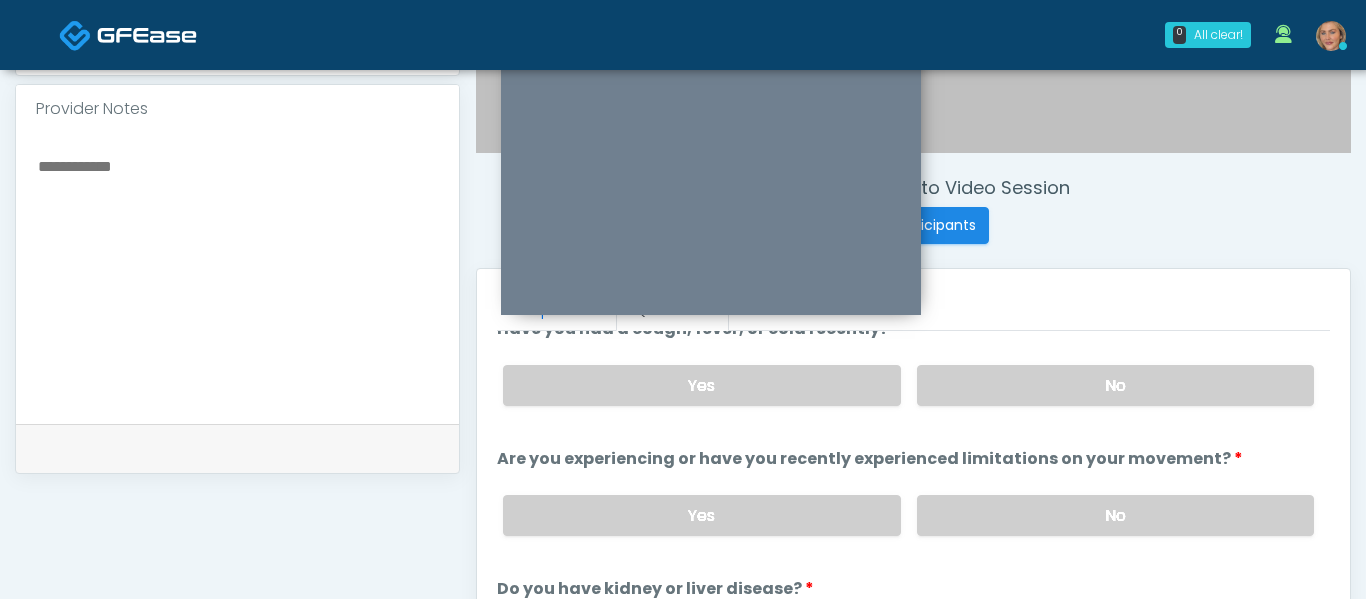 scroll, scrollTop: 31, scrollLeft: 0, axis: vertical 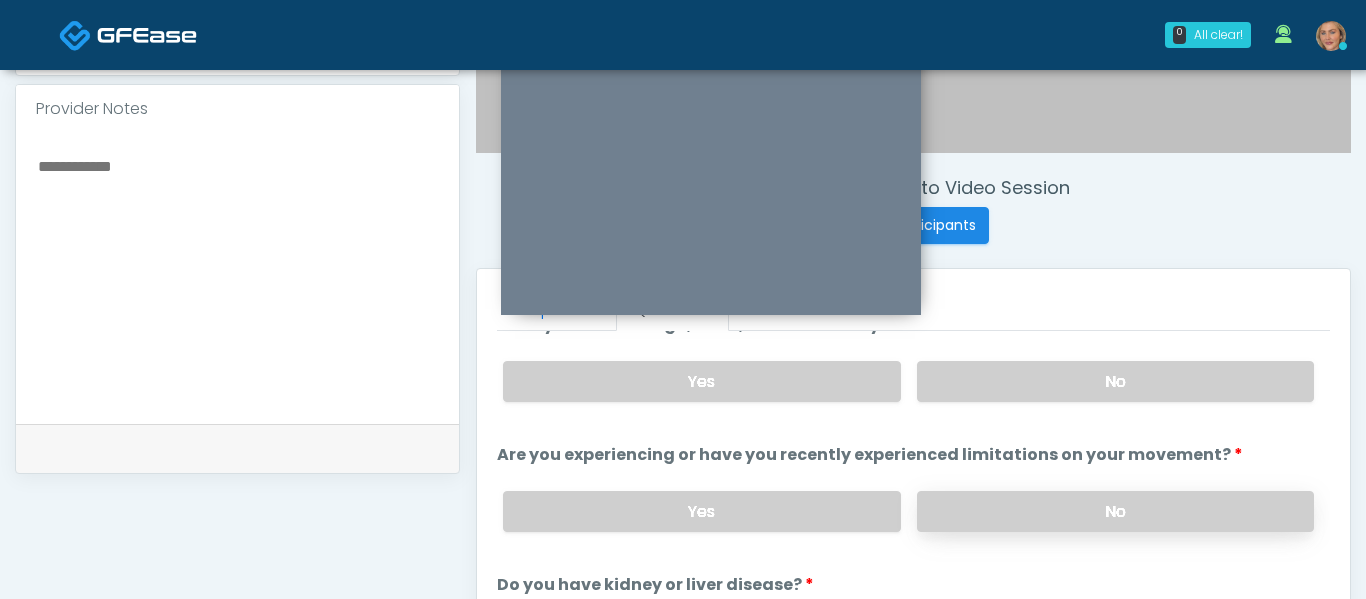 click on "No" at bounding box center [1115, 511] 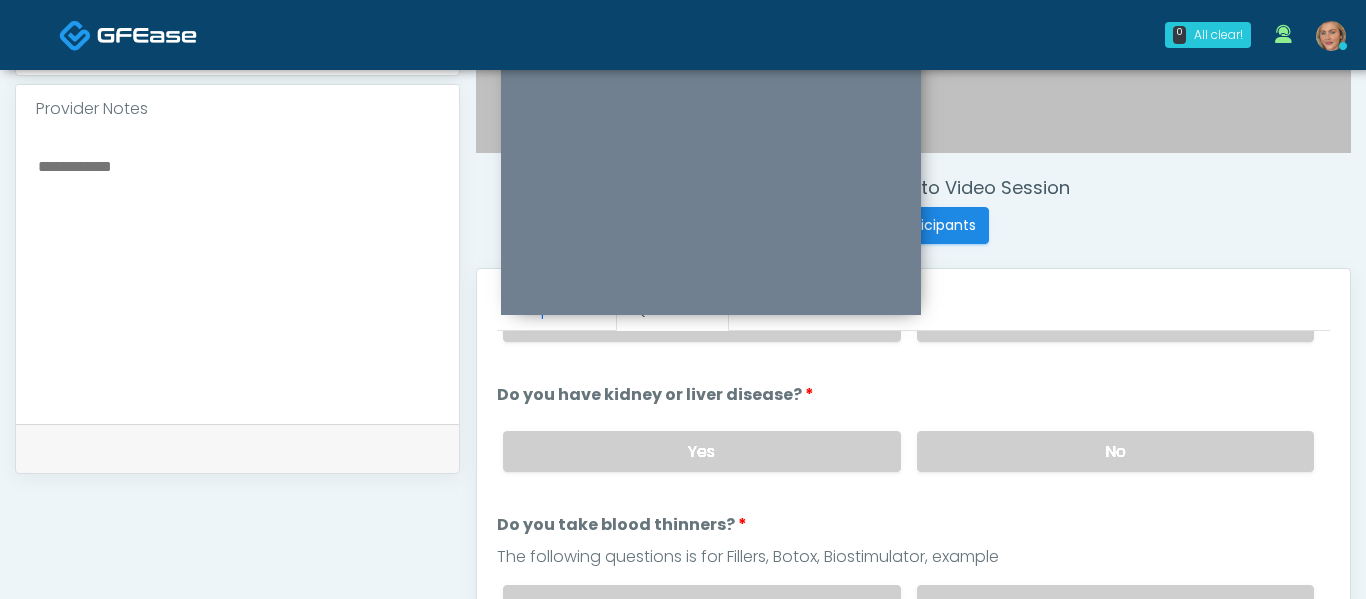 scroll, scrollTop: 232, scrollLeft: 0, axis: vertical 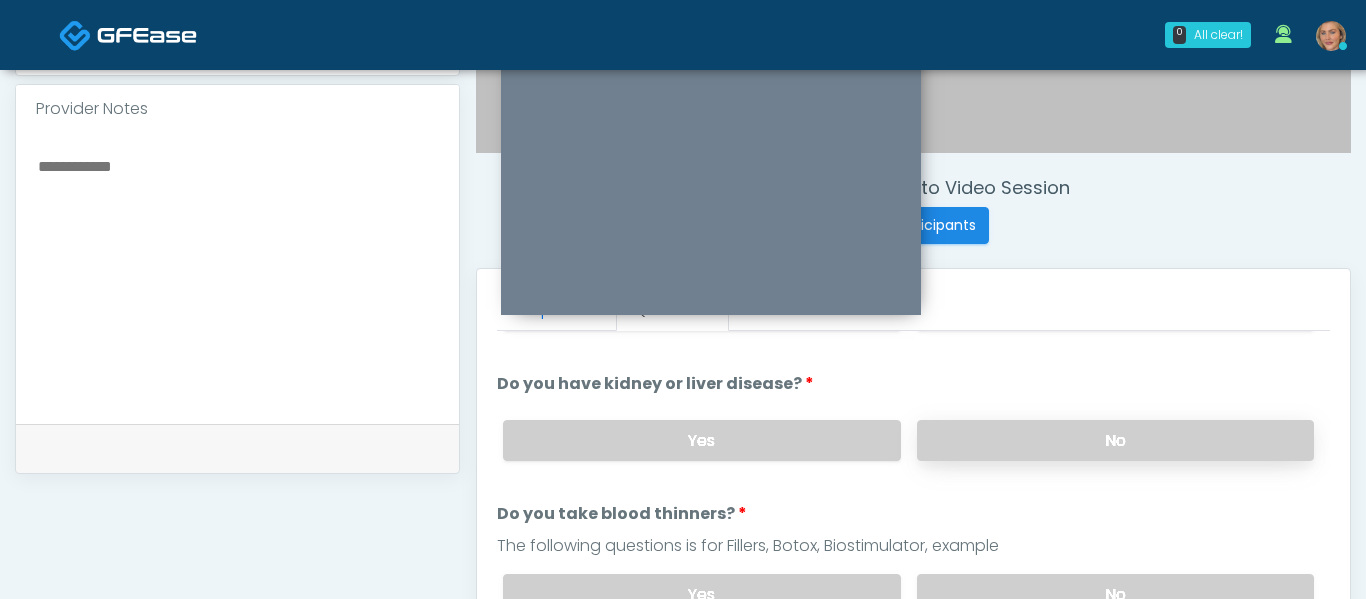 click on "No" at bounding box center (1115, 440) 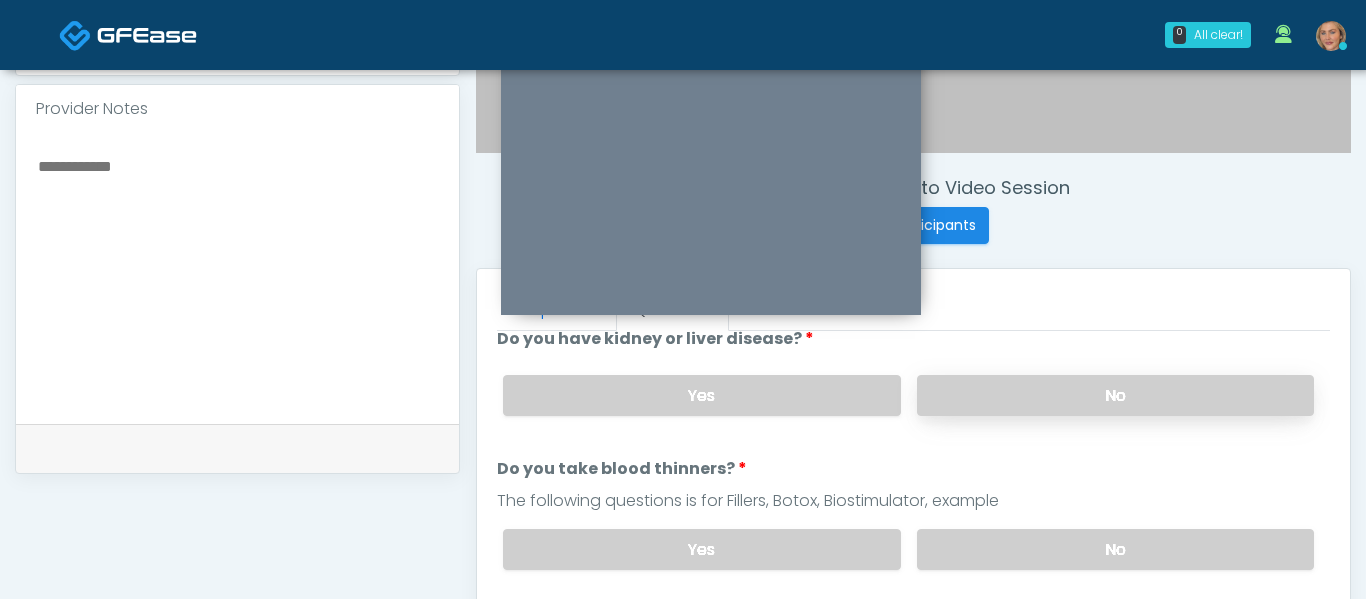 scroll, scrollTop: 337, scrollLeft: 0, axis: vertical 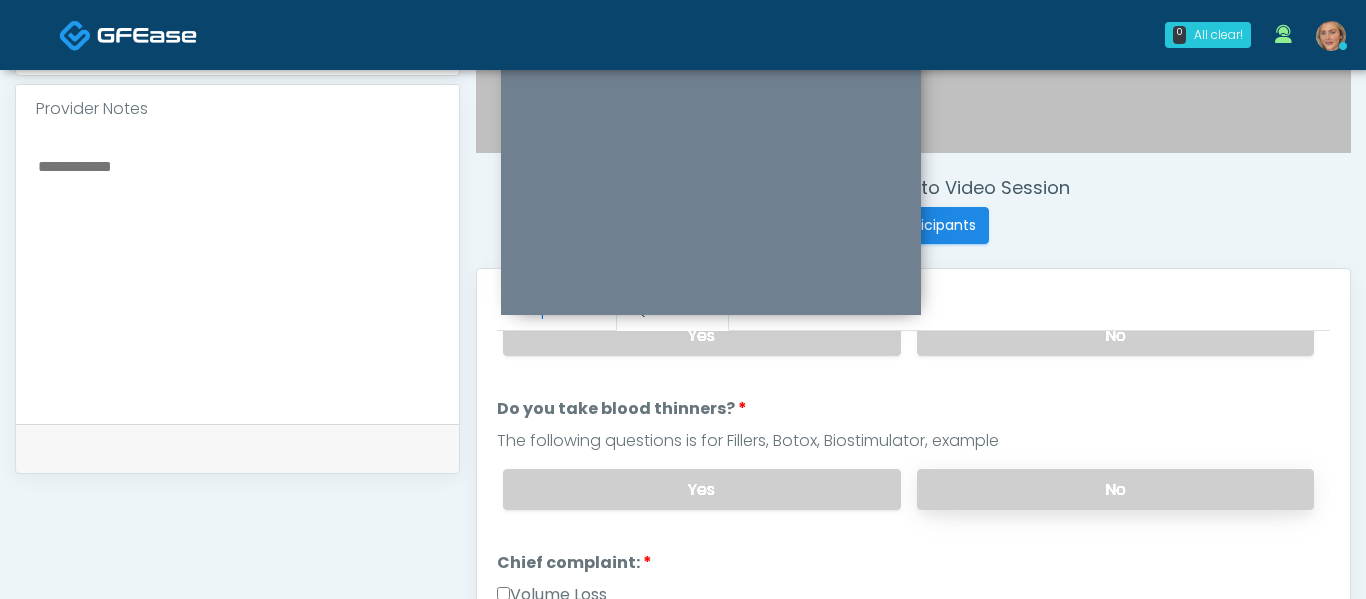 click on "No" at bounding box center (1115, 489) 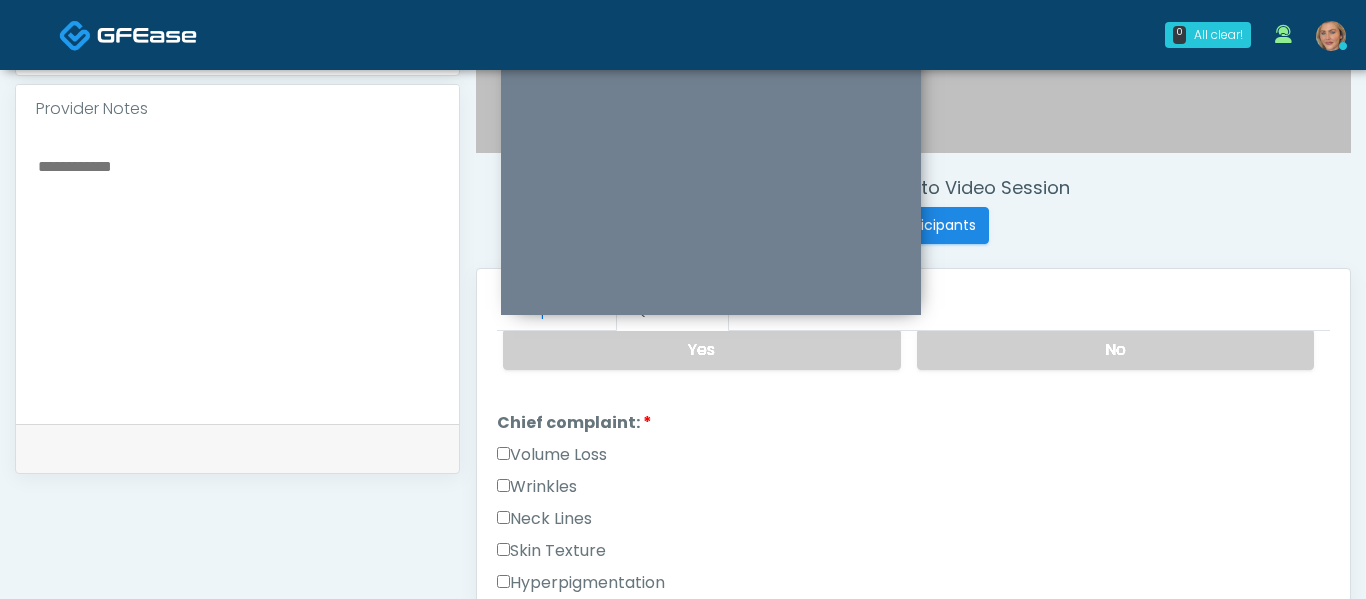 scroll, scrollTop: 500, scrollLeft: 0, axis: vertical 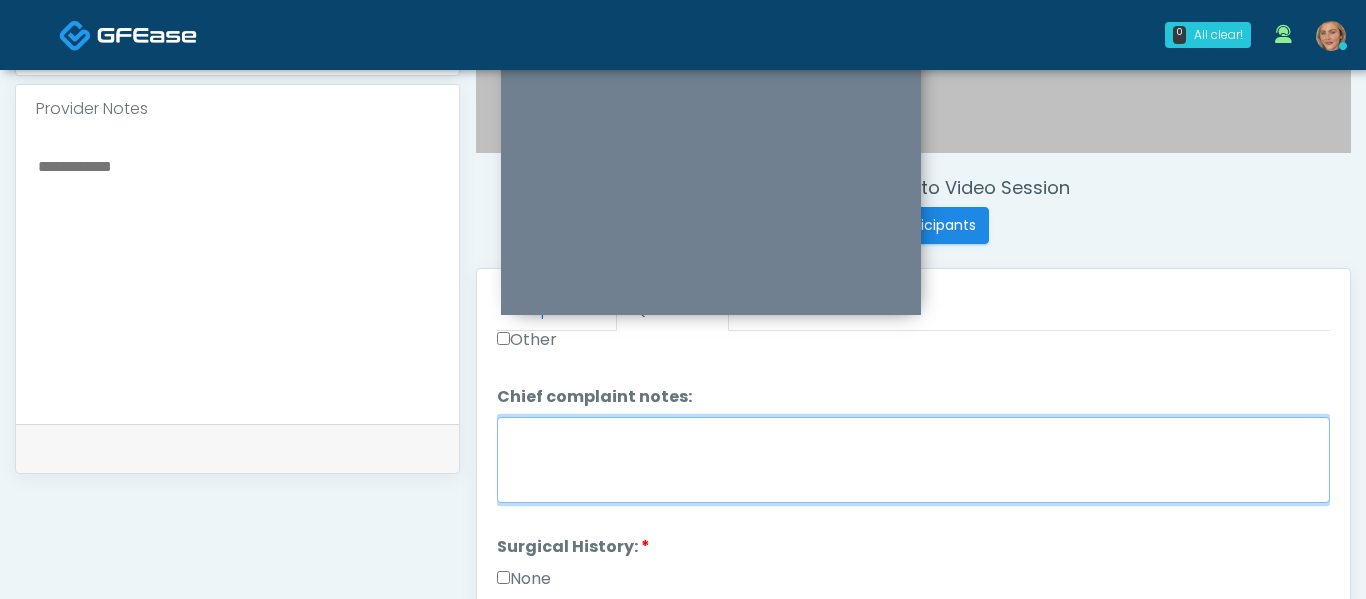 click on "Chief complaint notes:" at bounding box center (913, 460) 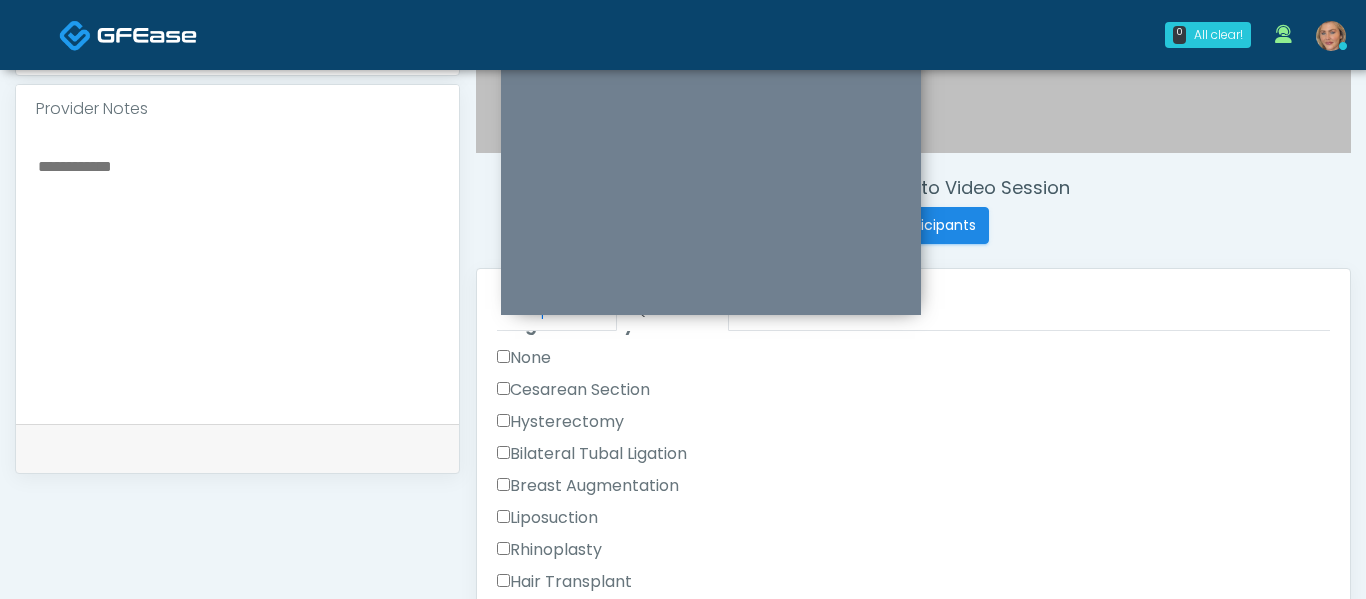 scroll, scrollTop: 1104, scrollLeft: 0, axis: vertical 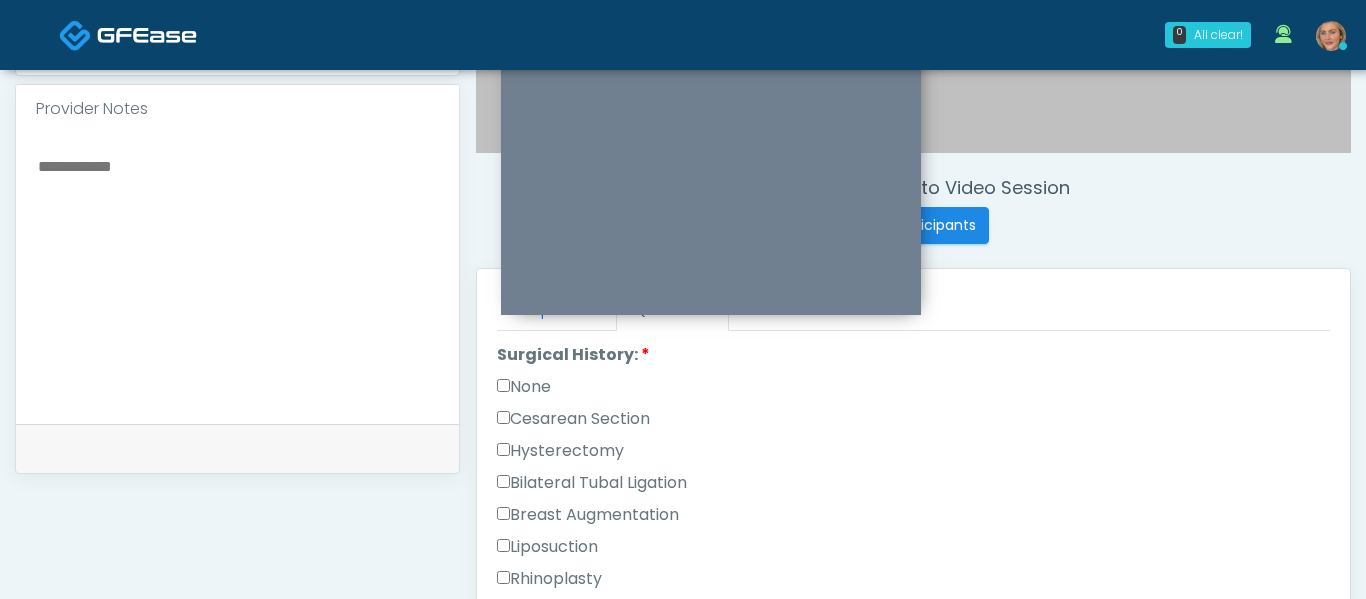 type on "**********" 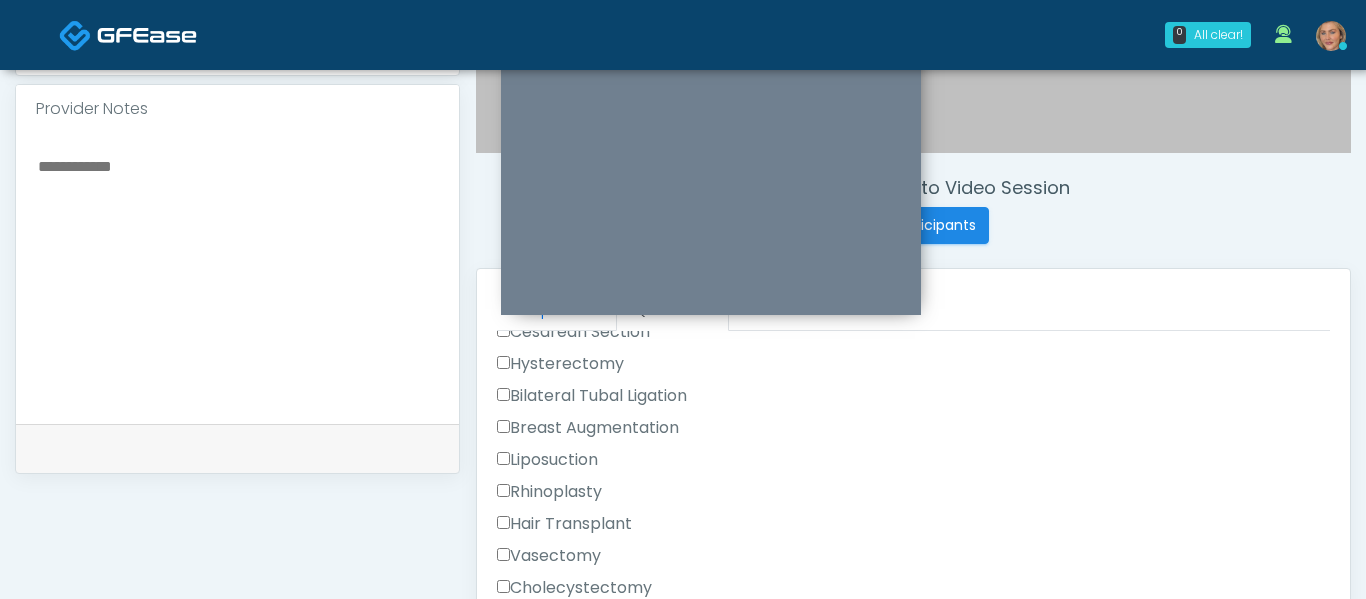 scroll, scrollTop: 1308, scrollLeft: 0, axis: vertical 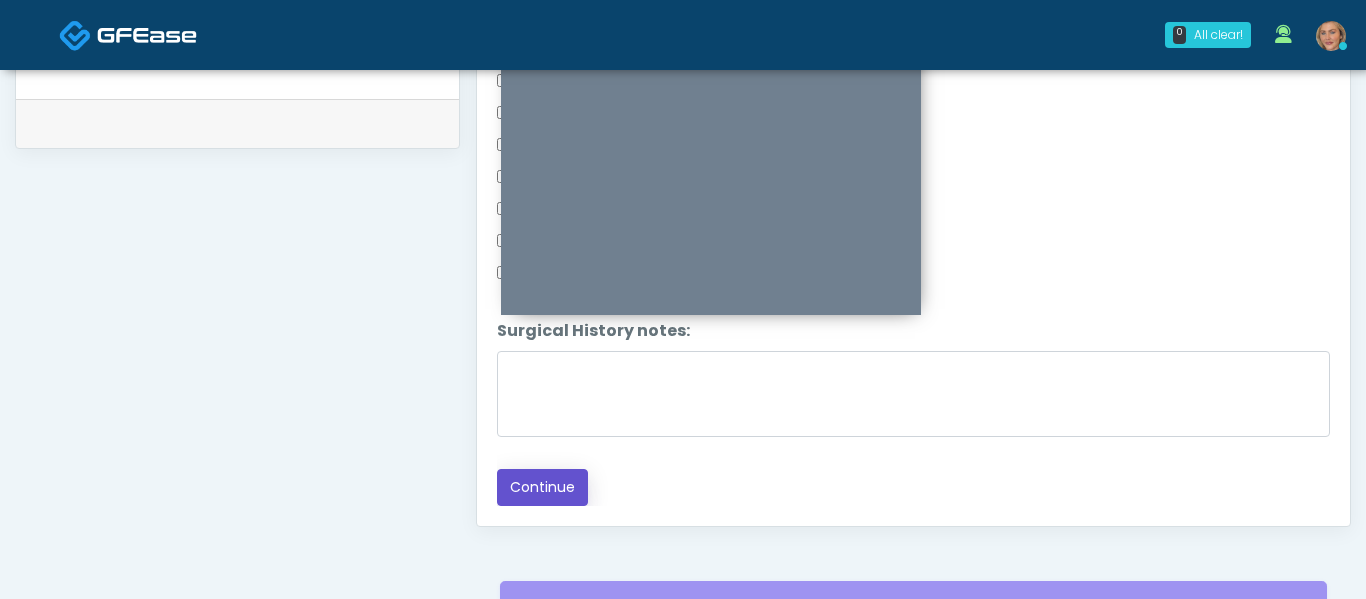 click on "Continue" at bounding box center (542, 487) 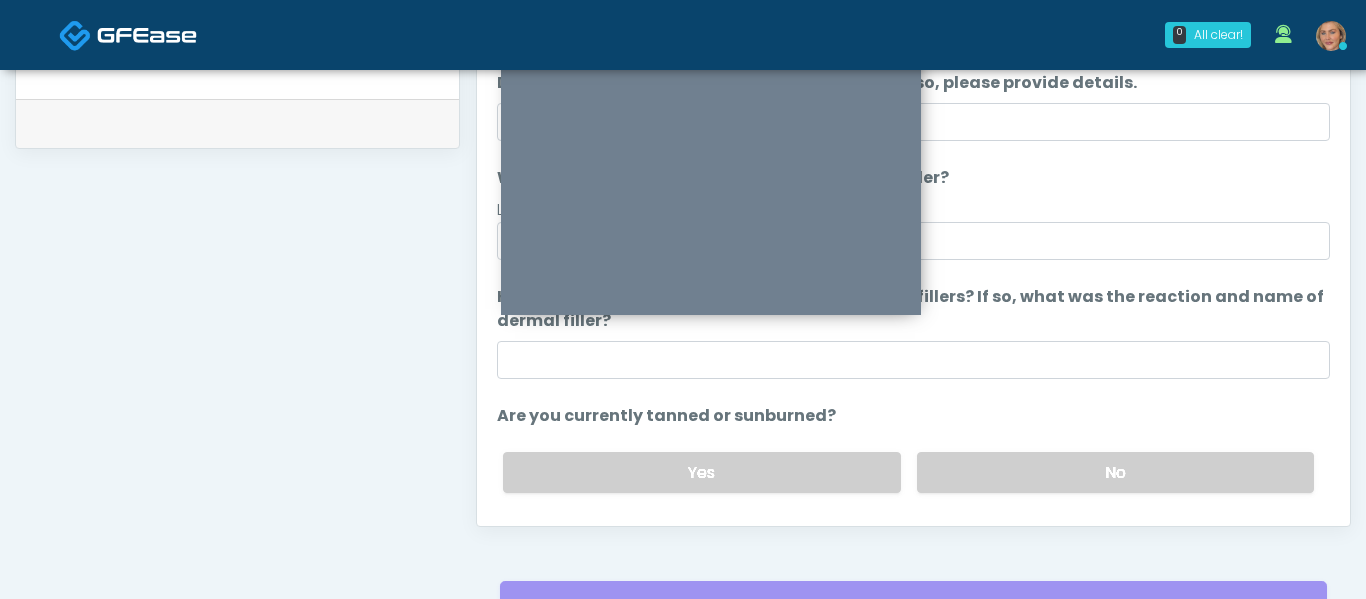 scroll, scrollTop: 0, scrollLeft: 0, axis: both 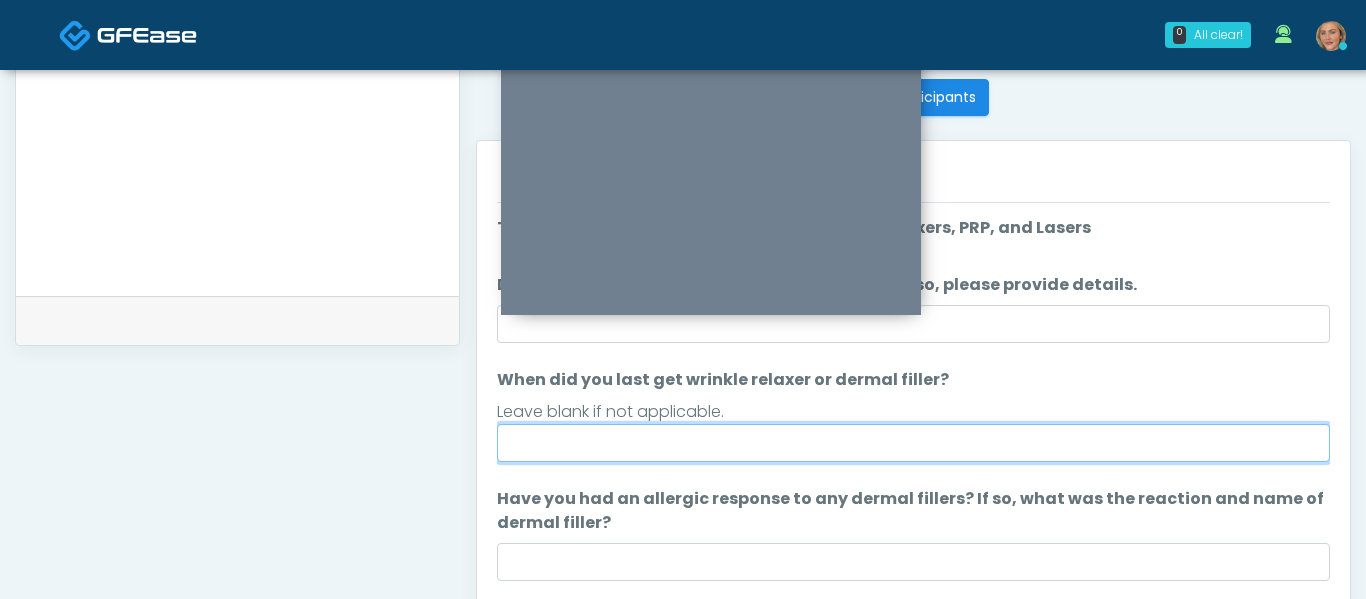 click on "When did you last get wrinkle relaxer or dermal filler?" at bounding box center (913, 443) 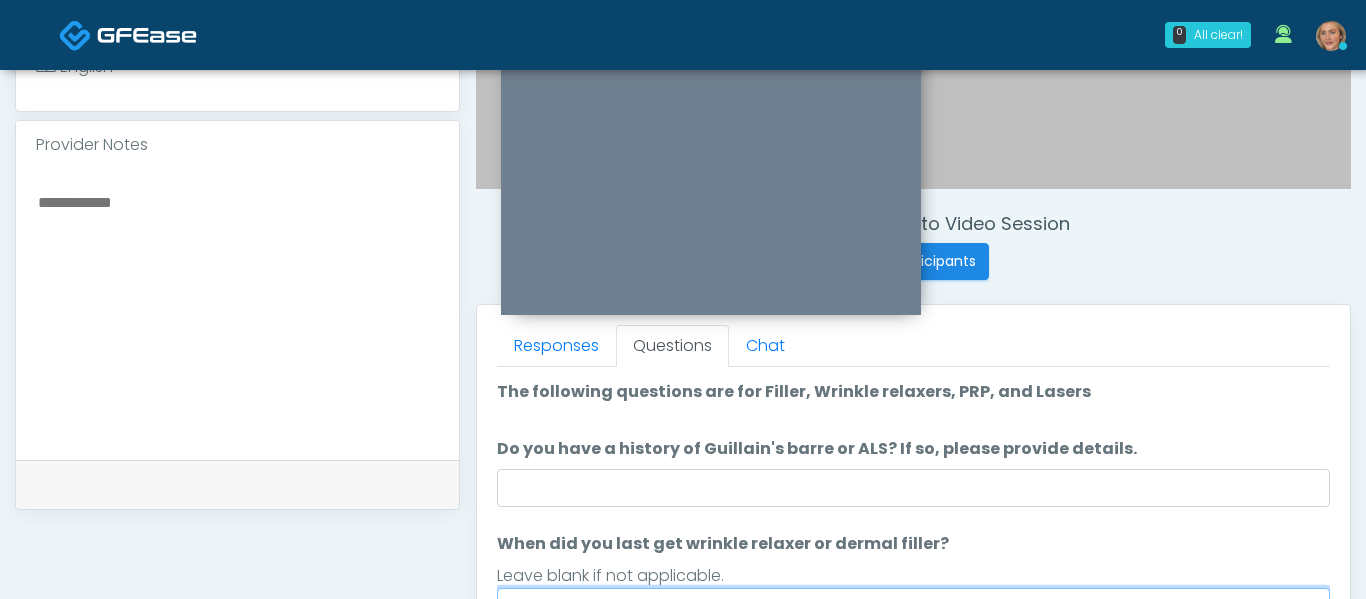 scroll, scrollTop: 636, scrollLeft: 0, axis: vertical 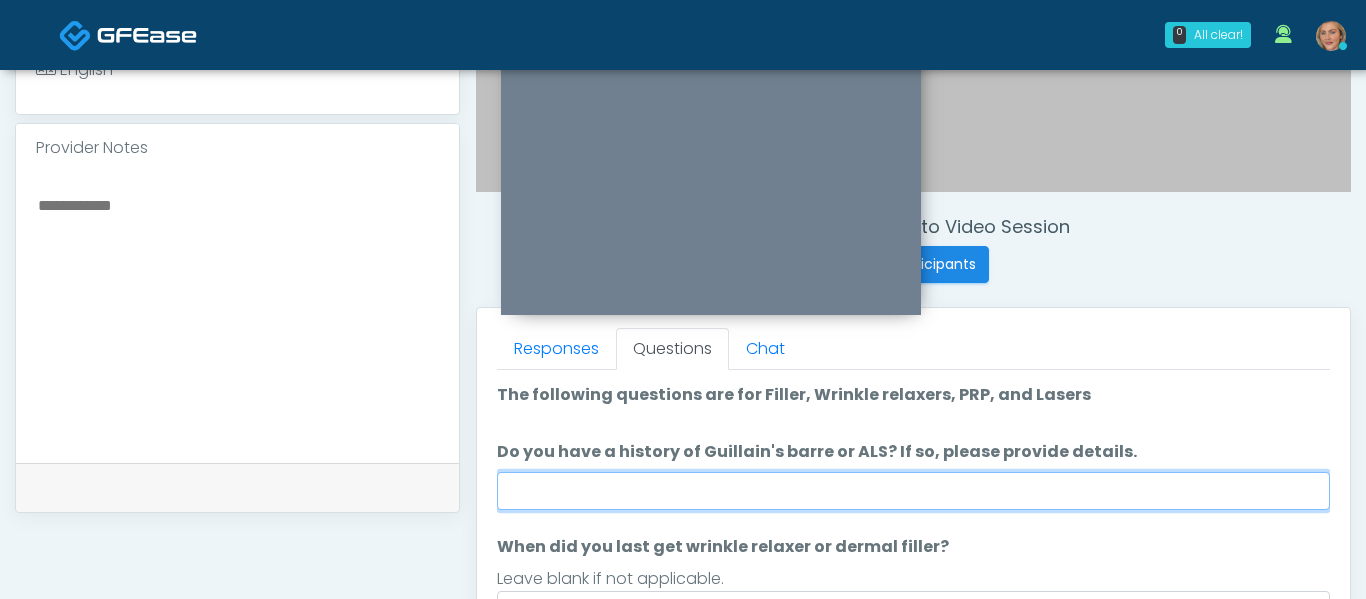 click on "Do you have a history of Guillain's barre or ALS? If so, please provide details." at bounding box center [913, 491] 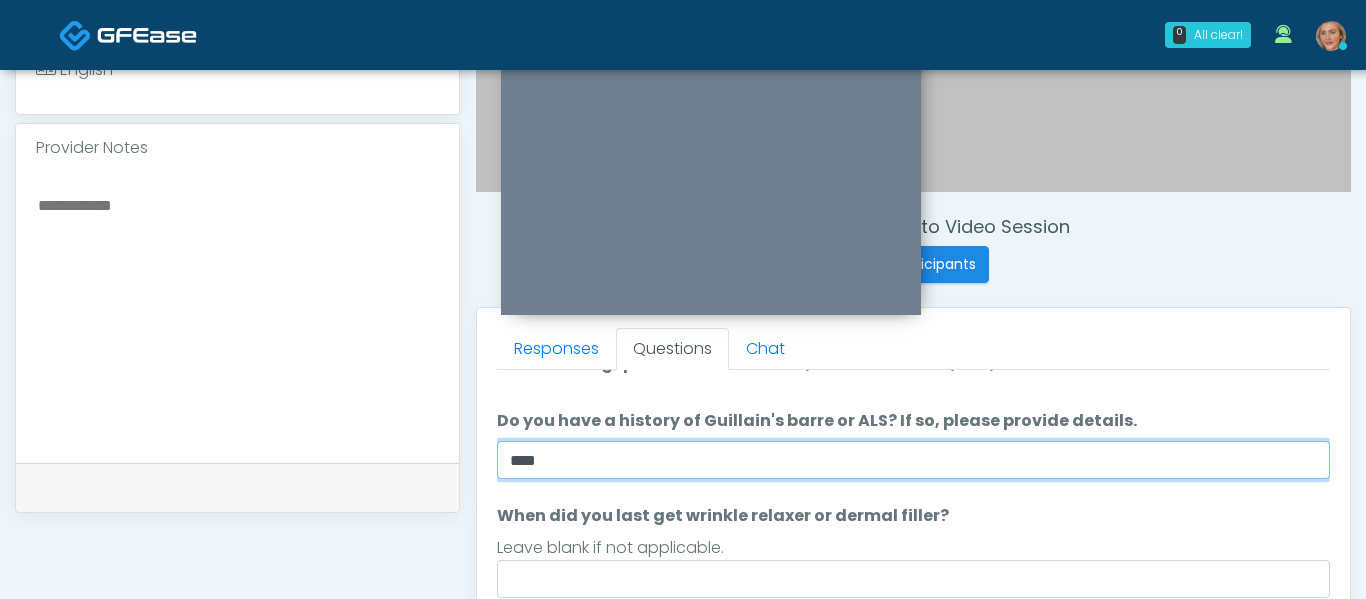 scroll, scrollTop: 46, scrollLeft: 0, axis: vertical 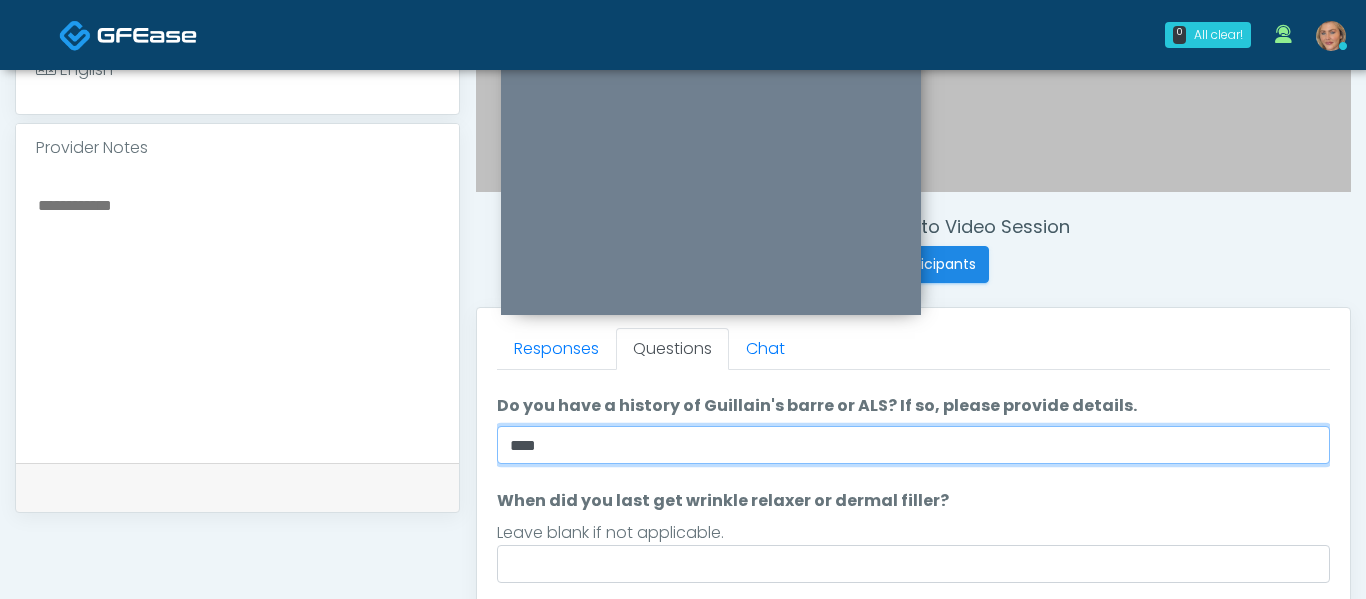 type on "****" 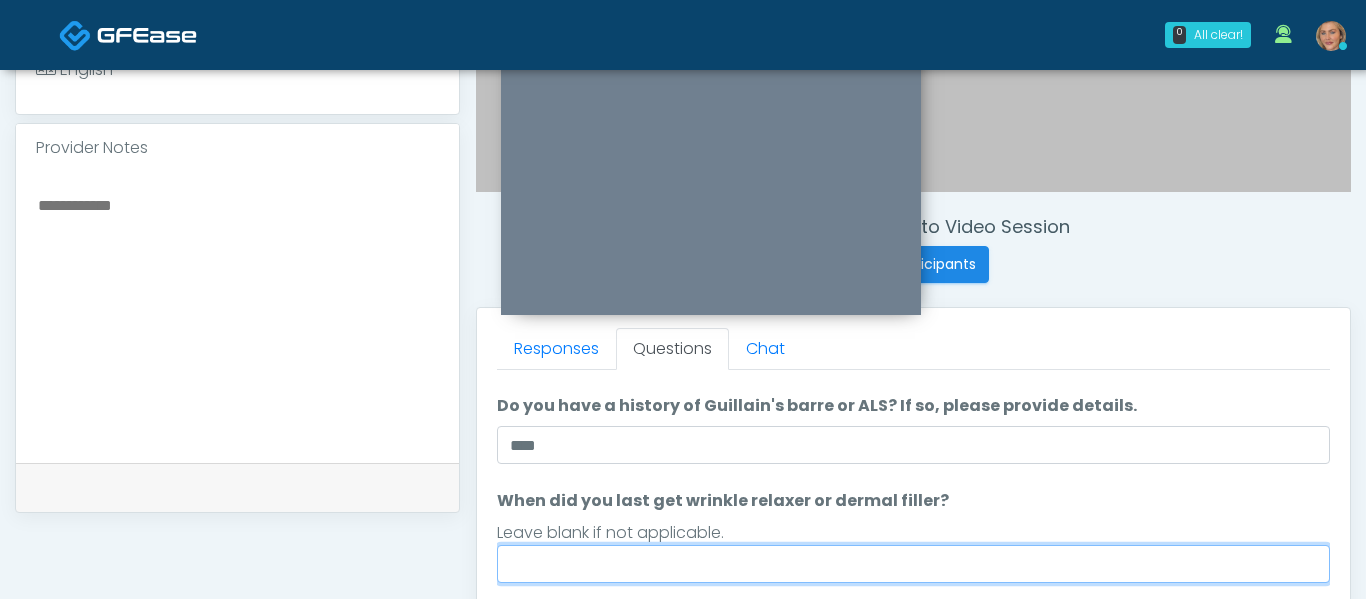 click on "When did you last get wrinkle relaxer or dermal filler?" at bounding box center (913, 564) 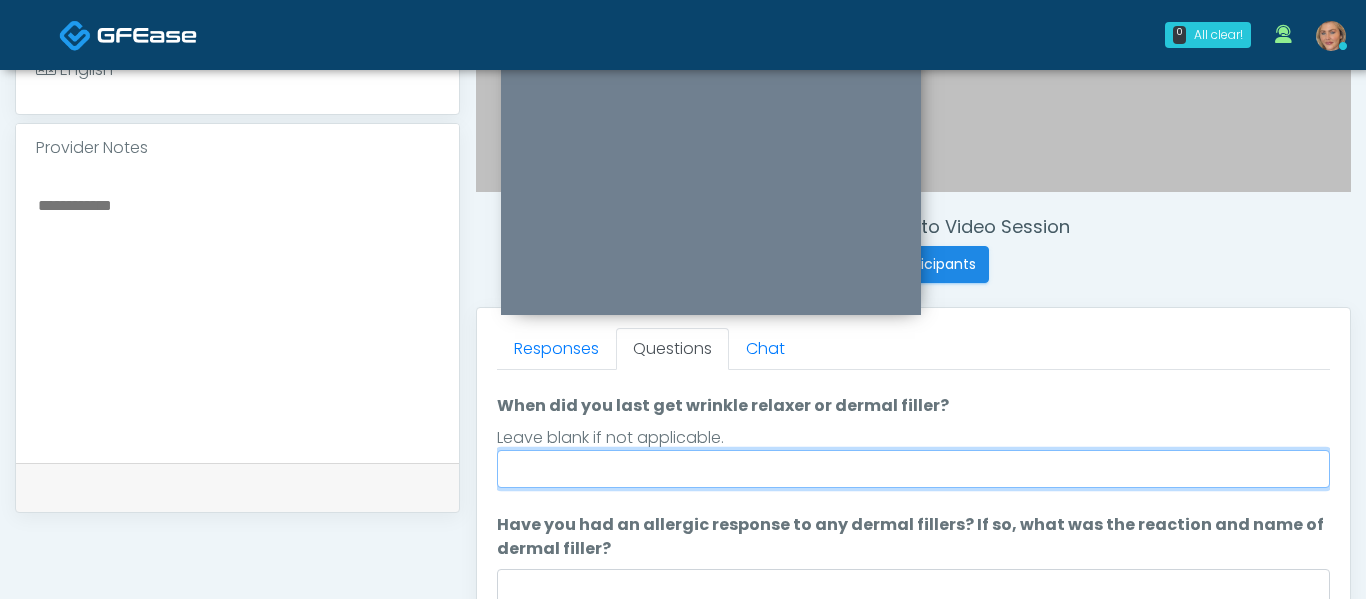 scroll, scrollTop: 149, scrollLeft: 0, axis: vertical 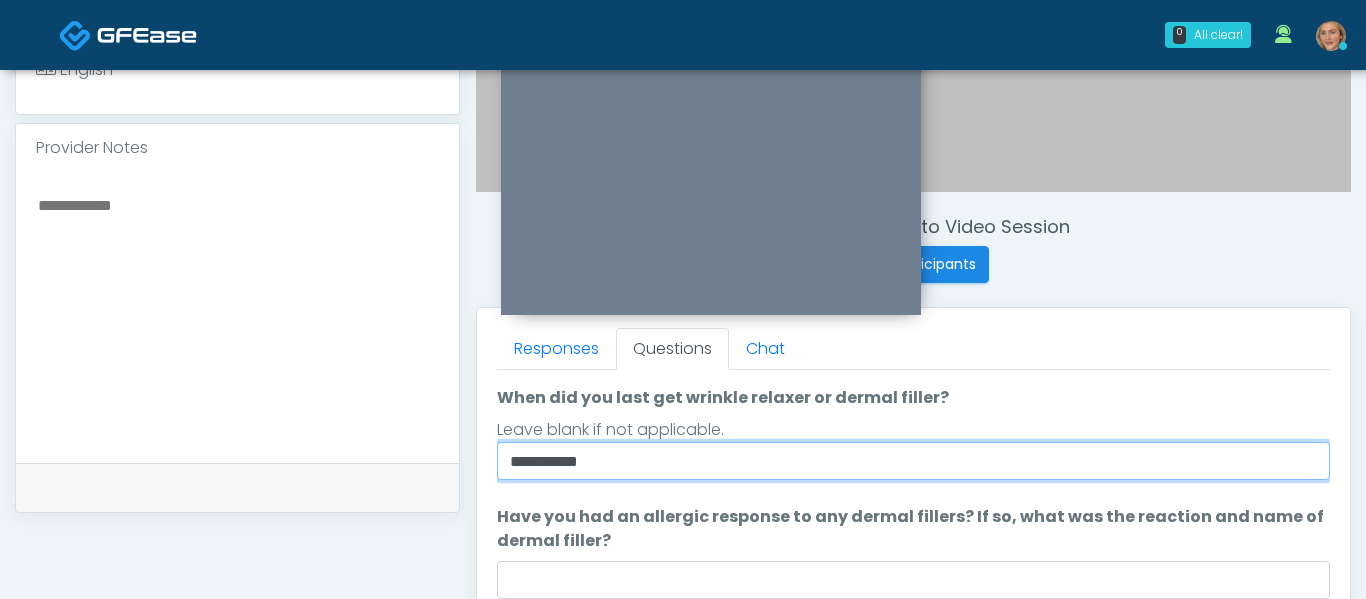 click on "**********" at bounding box center (913, 461) 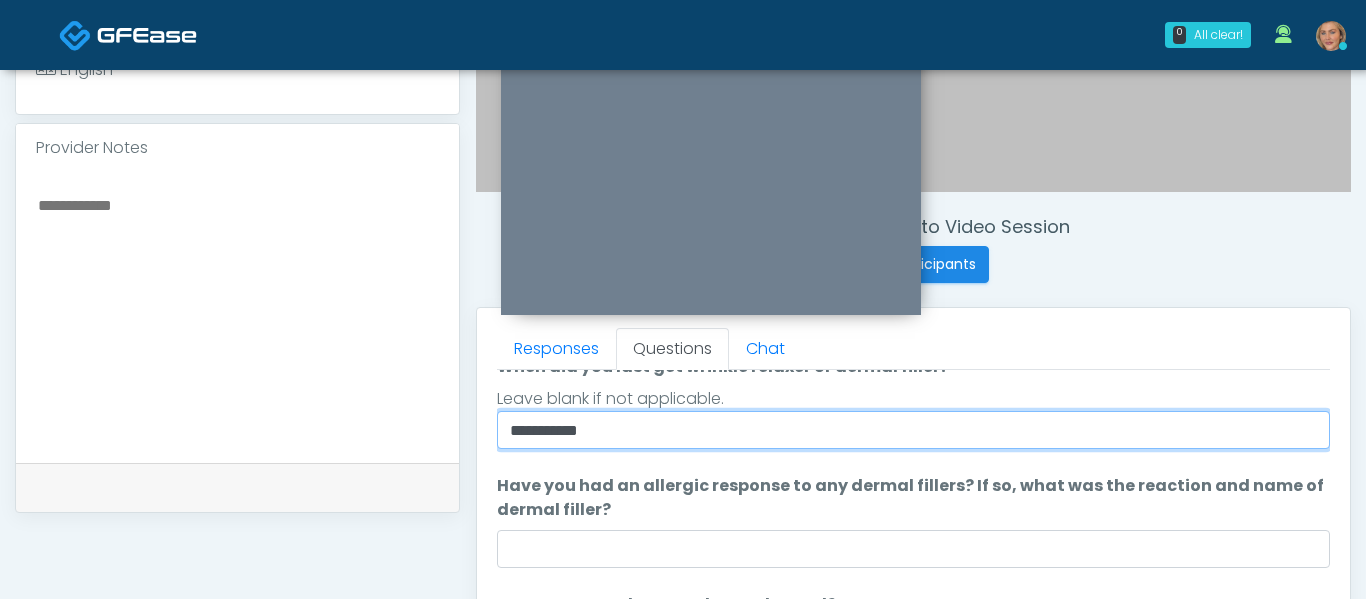 scroll, scrollTop: 189, scrollLeft: 0, axis: vertical 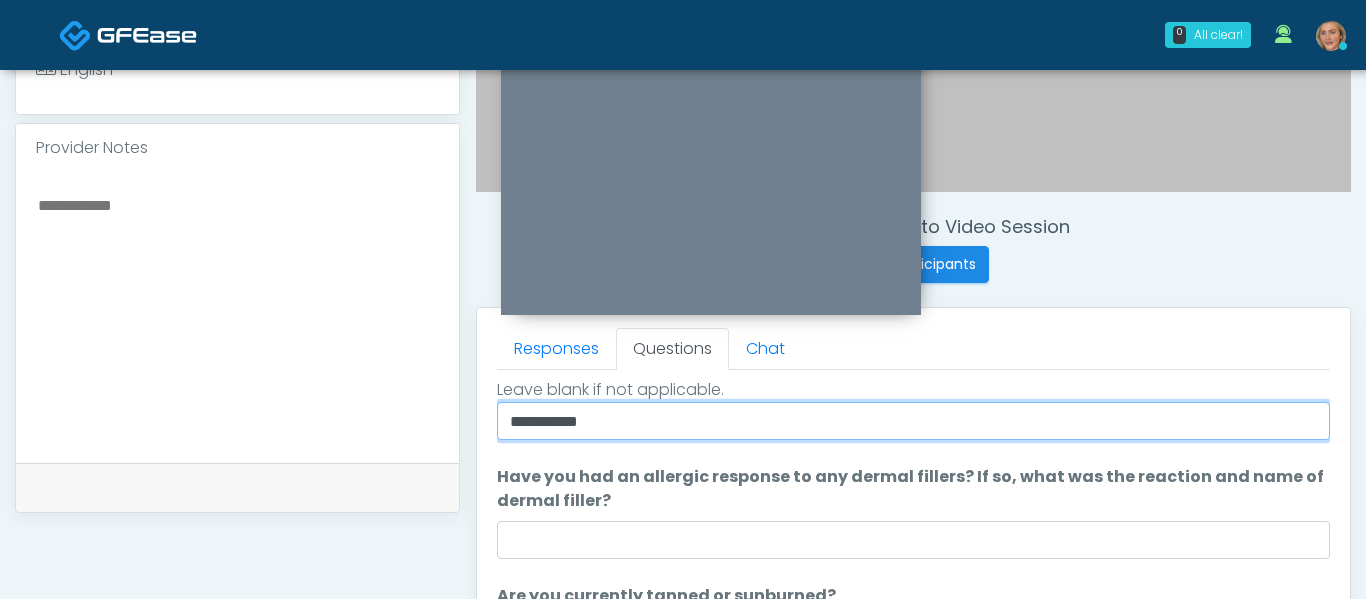 type on "**********" 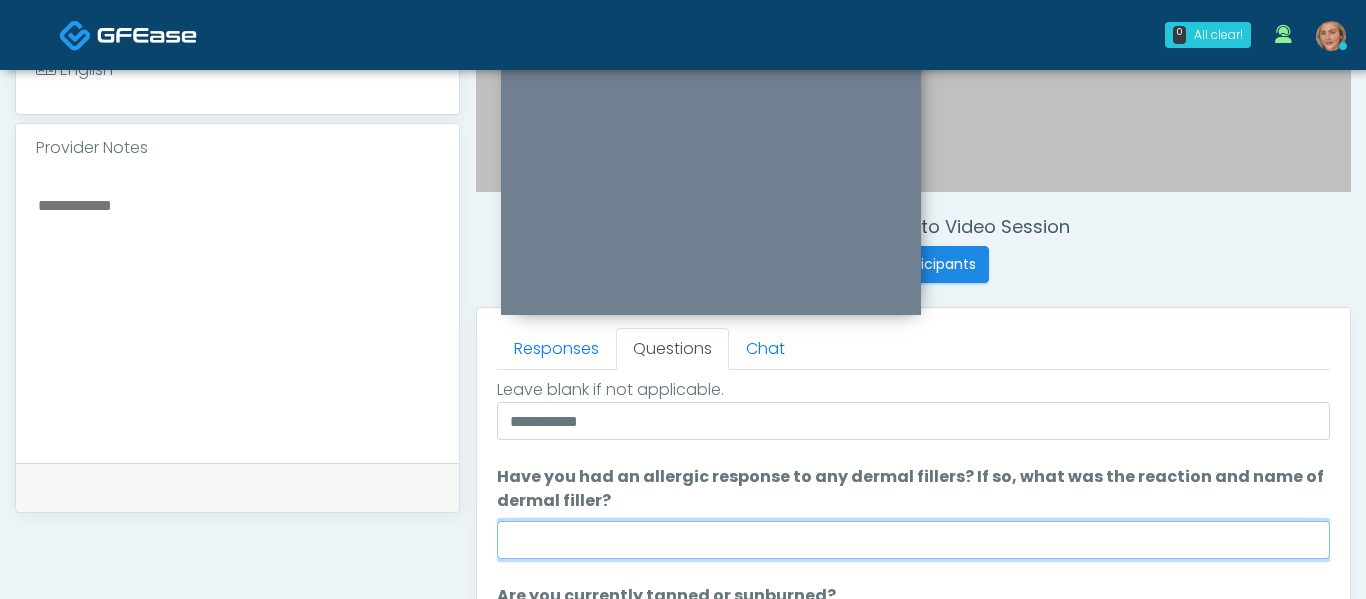 click on "Have you had an allergic response to any dermal fillers? If so, what was the reaction and name of dermal filler?" at bounding box center [913, 540] 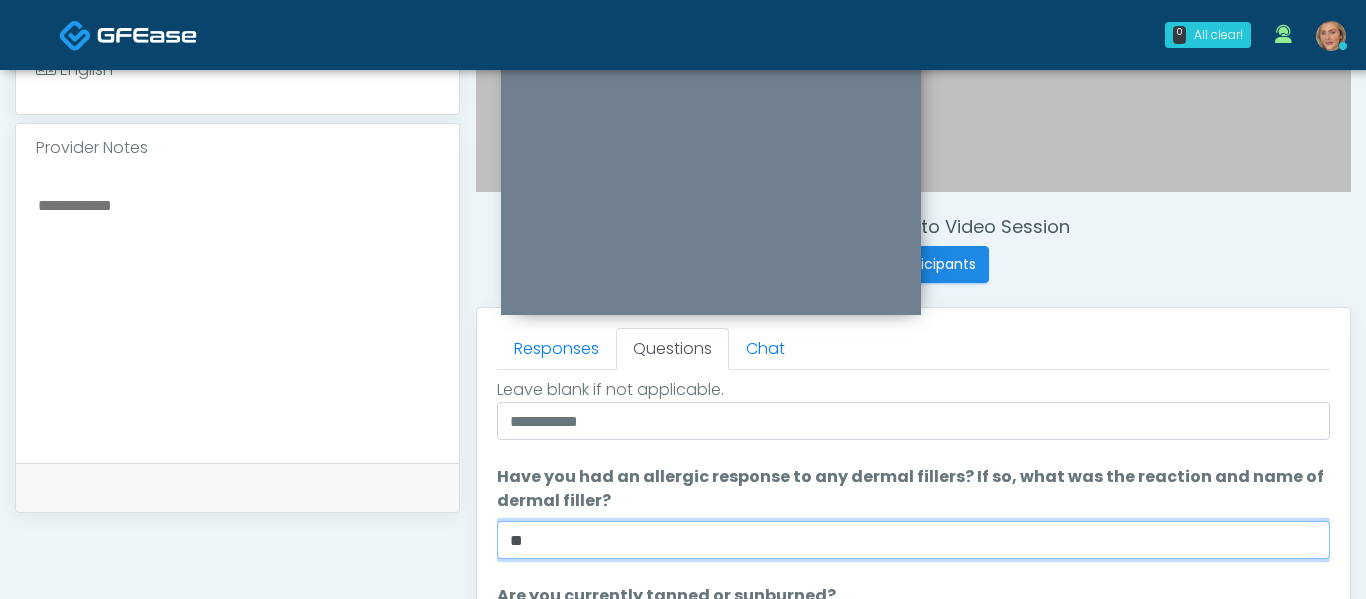 scroll, scrollTop: 824, scrollLeft: 0, axis: vertical 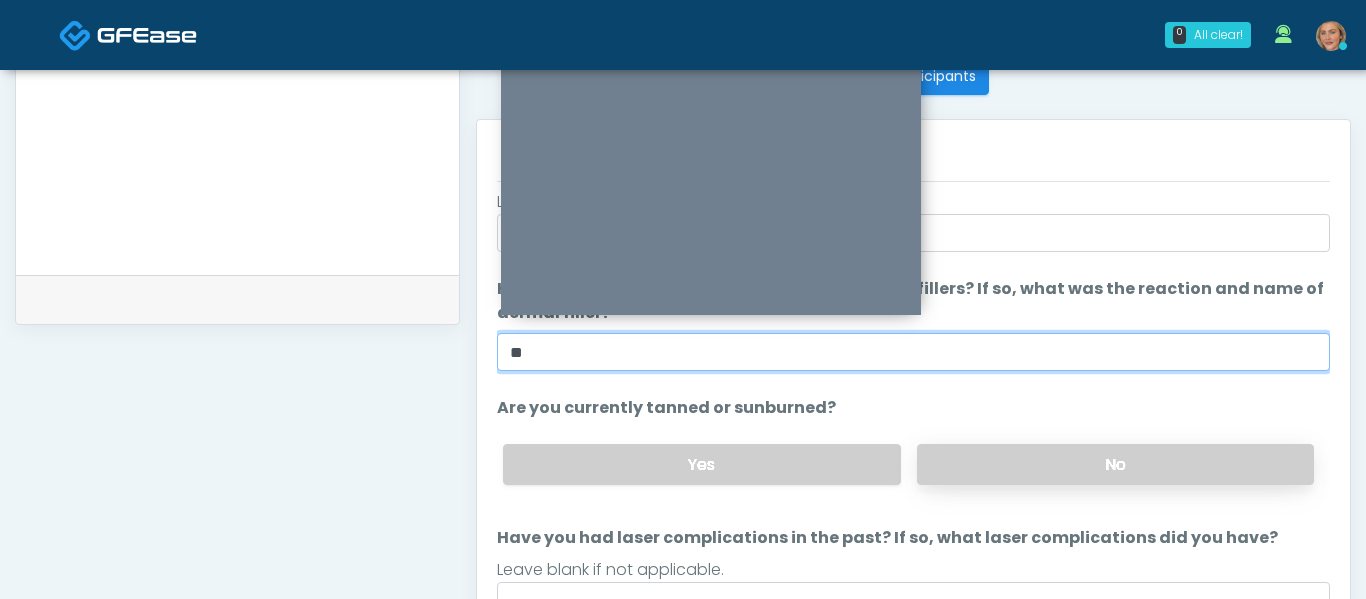 type on "**" 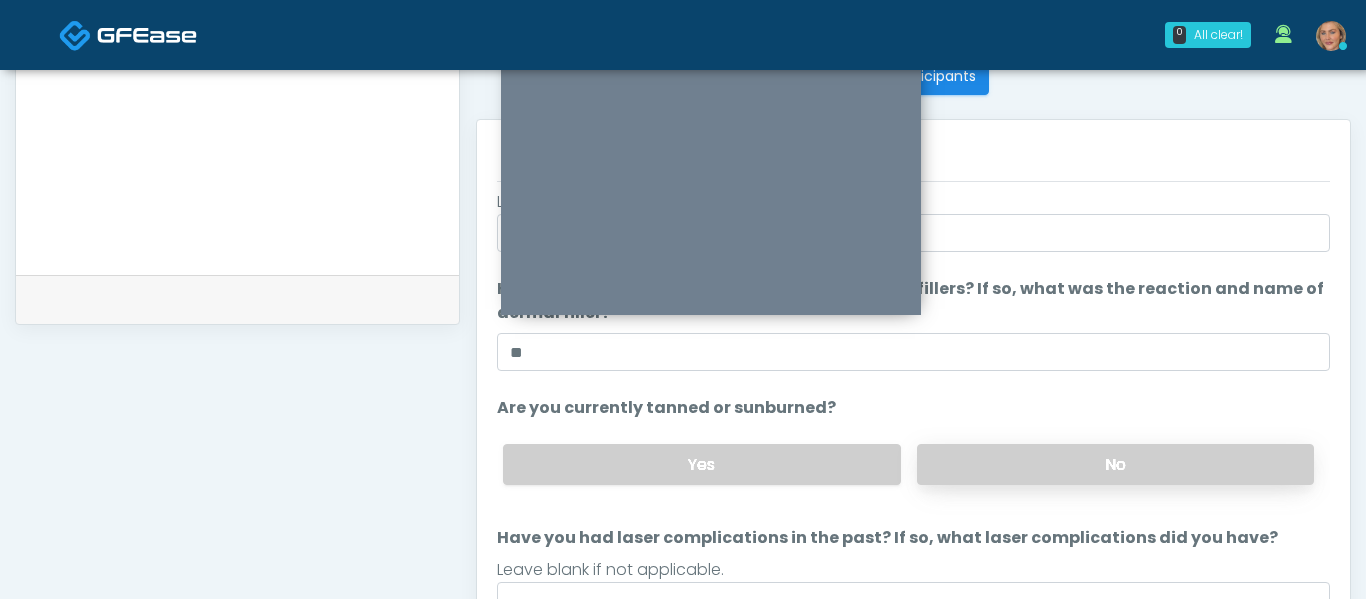 click on "No" at bounding box center [1115, 464] 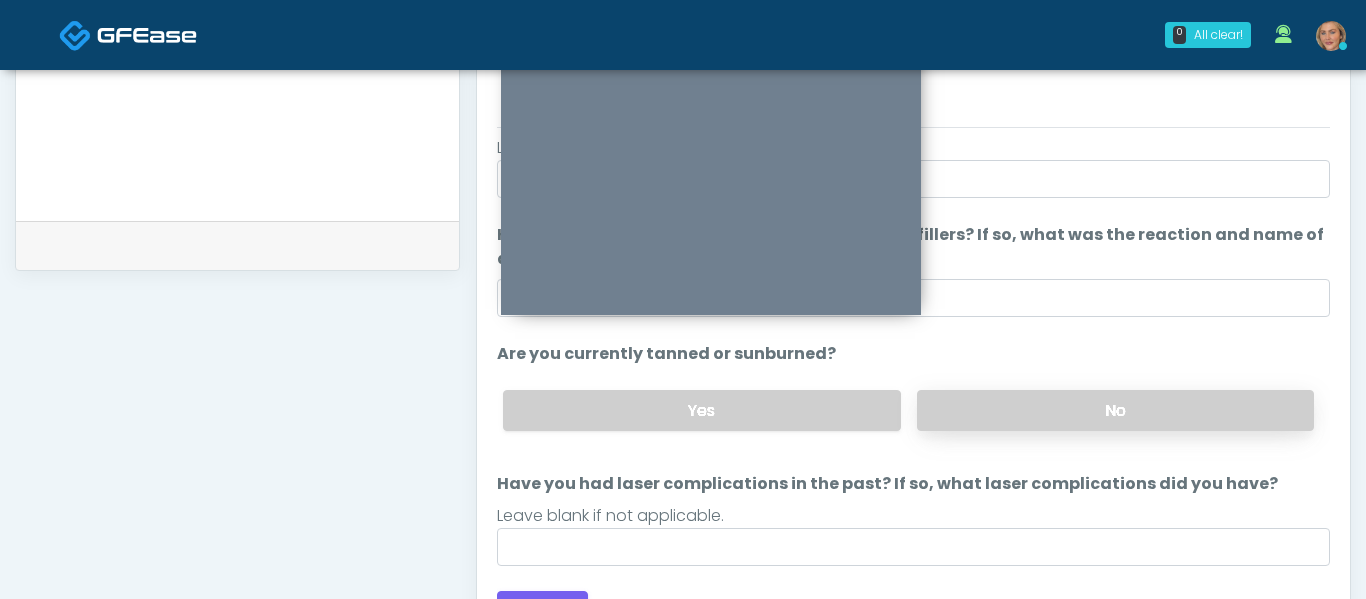 scroll, scrollTop: 914, scrollLeft: 0, axis: vertical 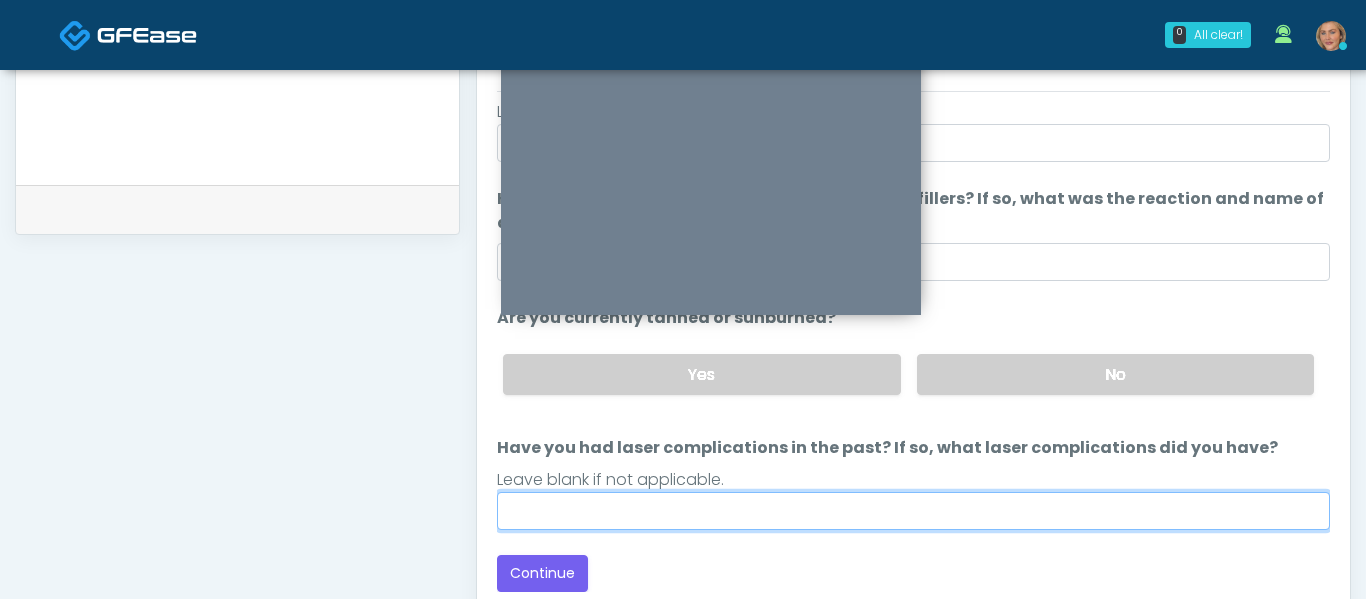 click on "Have you had laser complications in the past? If so, what laser complications did you have?" at bounding box center [913, 511] 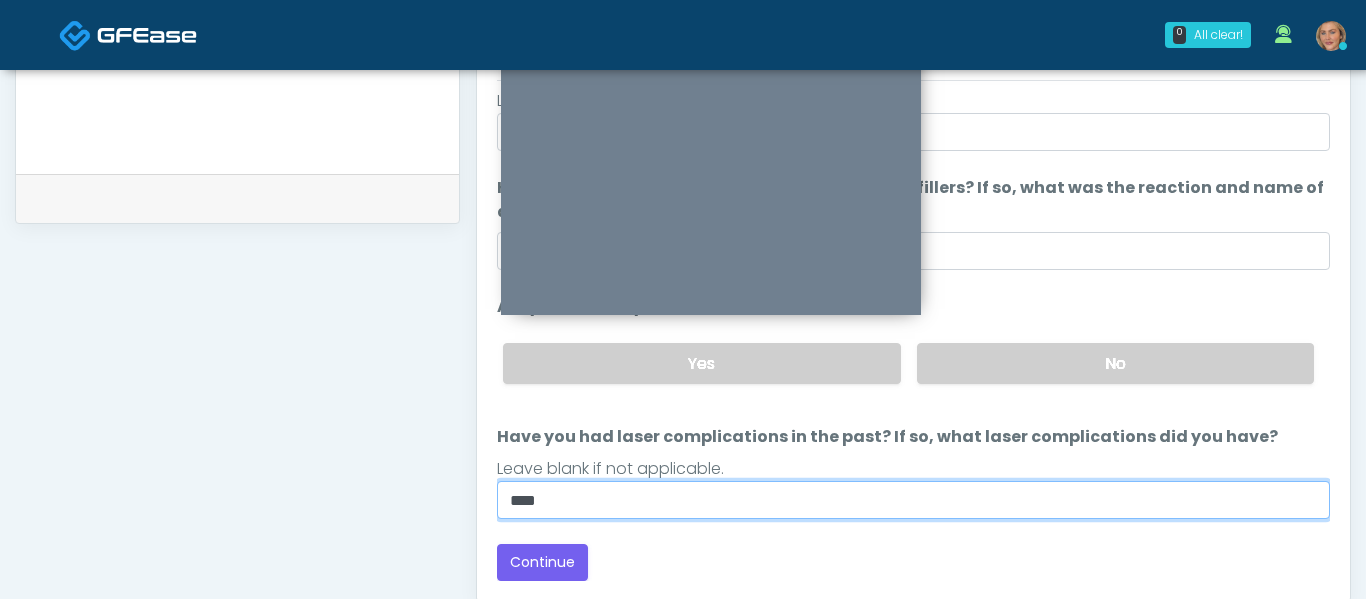 scroll, scrollTop: 945, scrollLeft: 0, axis: vertical 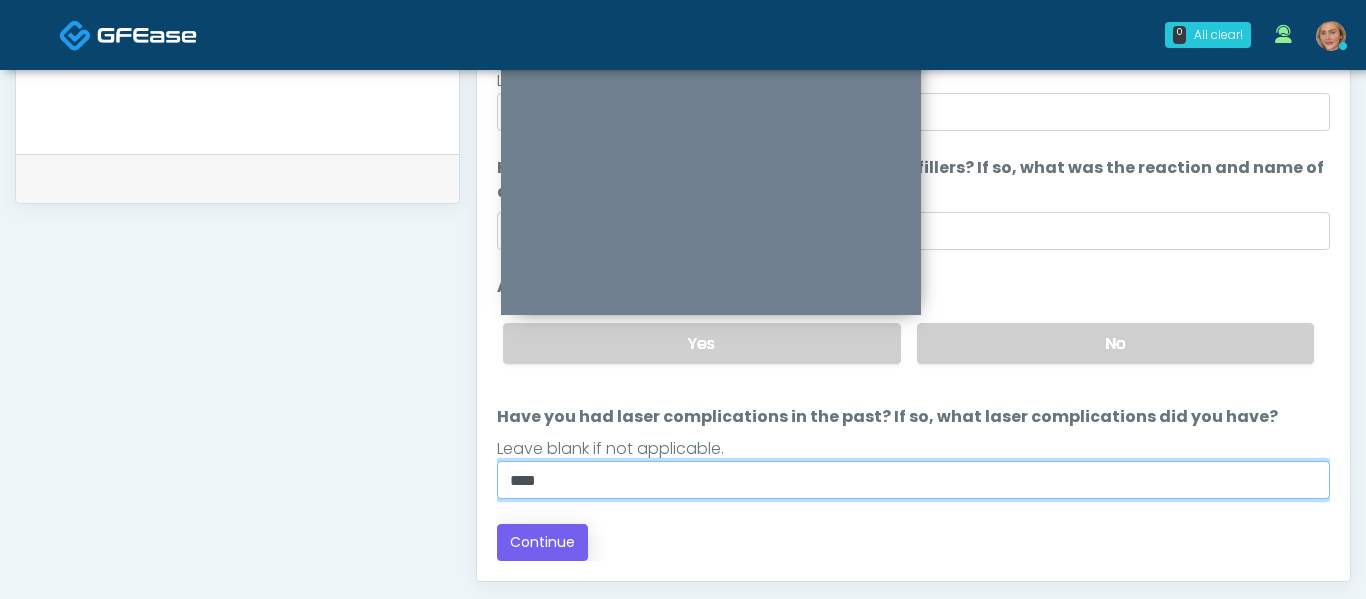 type on "****" 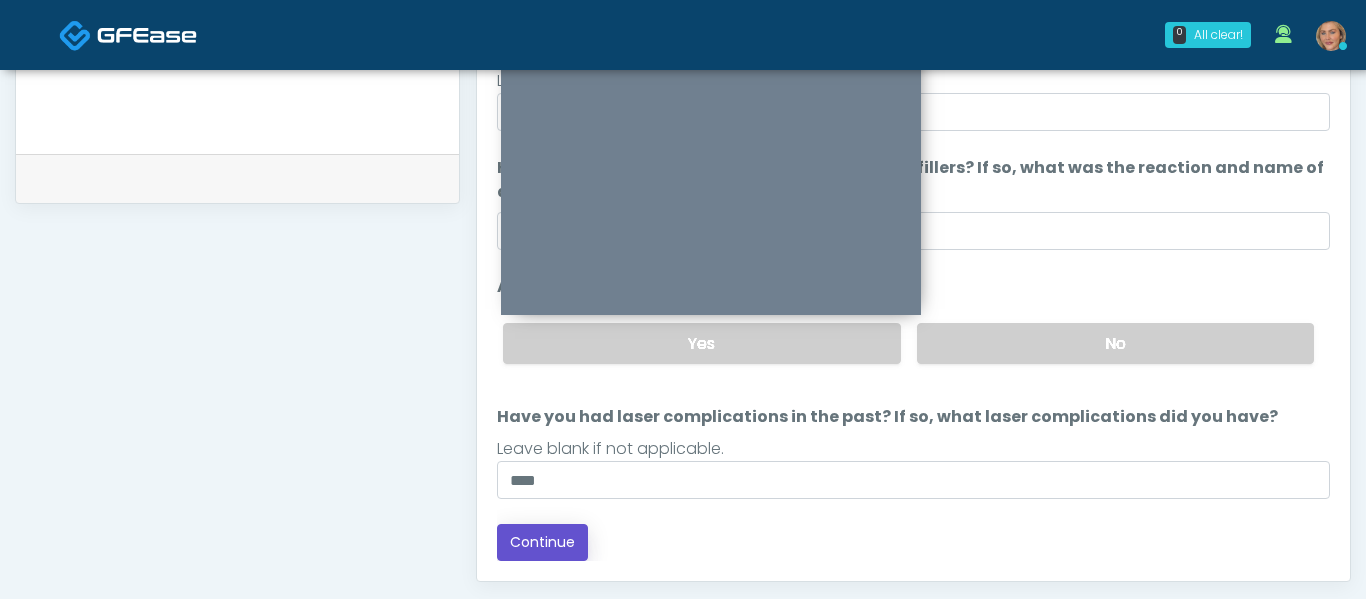 drag, startPoint x: 561, startPoint y: 560, endPoint x: 553, endPoint y: 542, distance: 19.697716 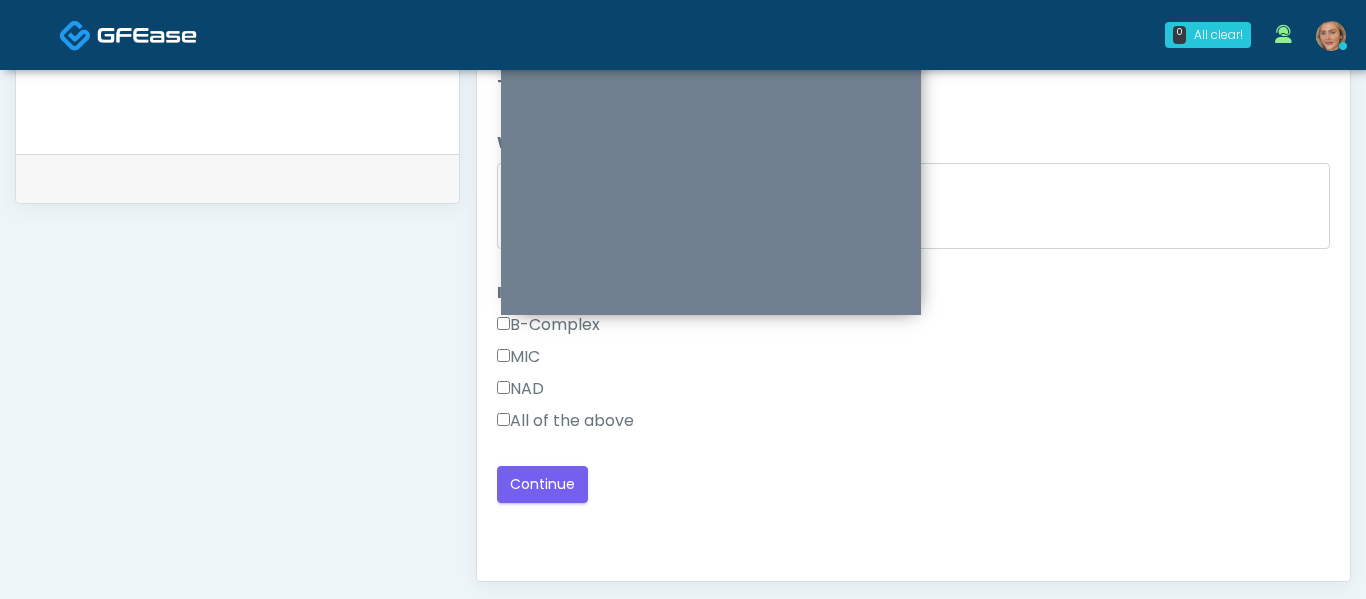 scroll, scrollTop: 0, scrollLeft: 0, axis: both 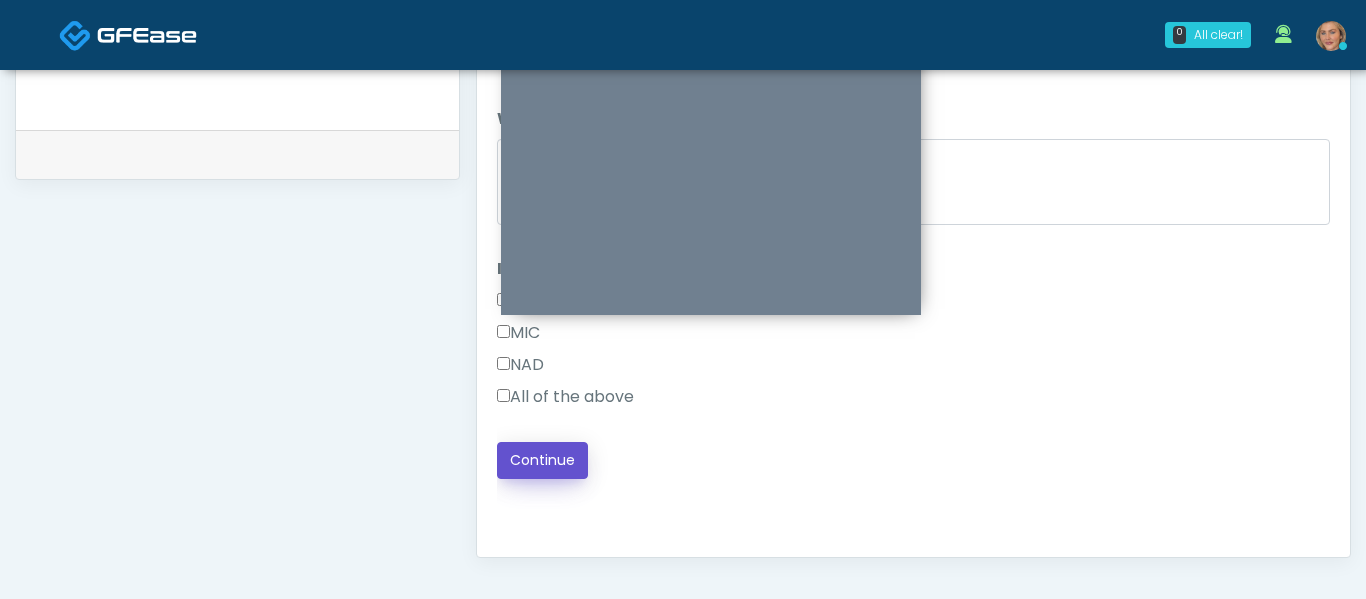 click on "Continue" at bounding box center (542, 460) 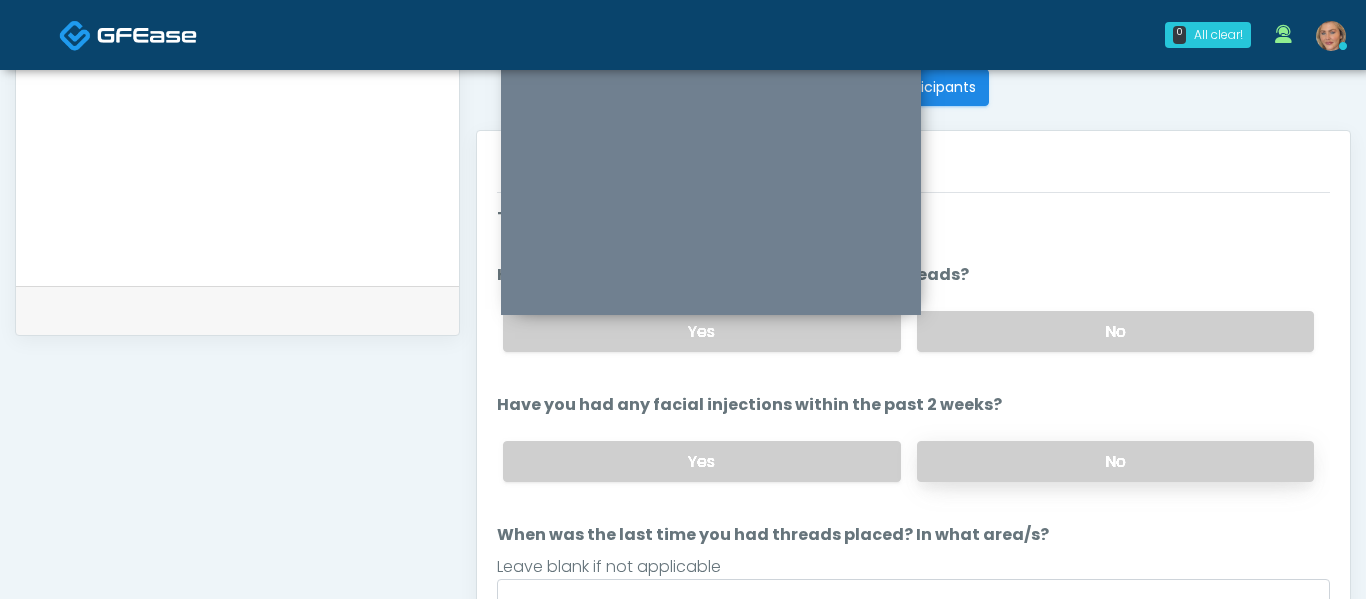 scroll, scrollTop: 800, scrollLeft: 0, axis: vertical 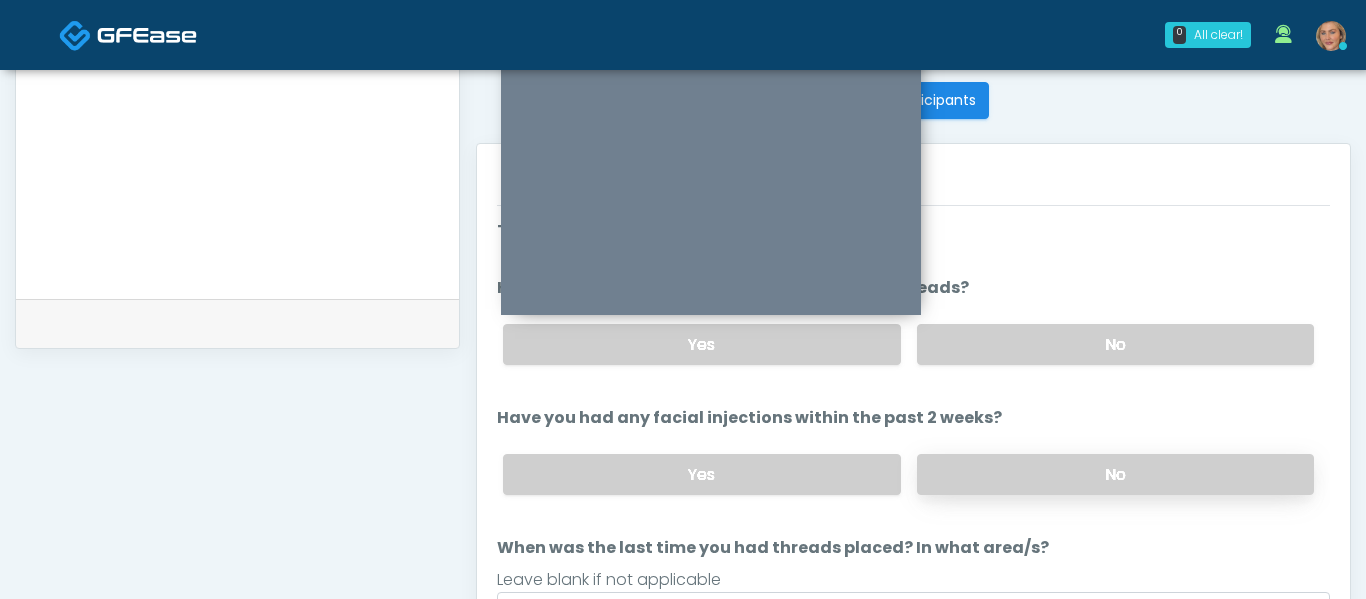 click on "No" at bounding box center (1115, 474) 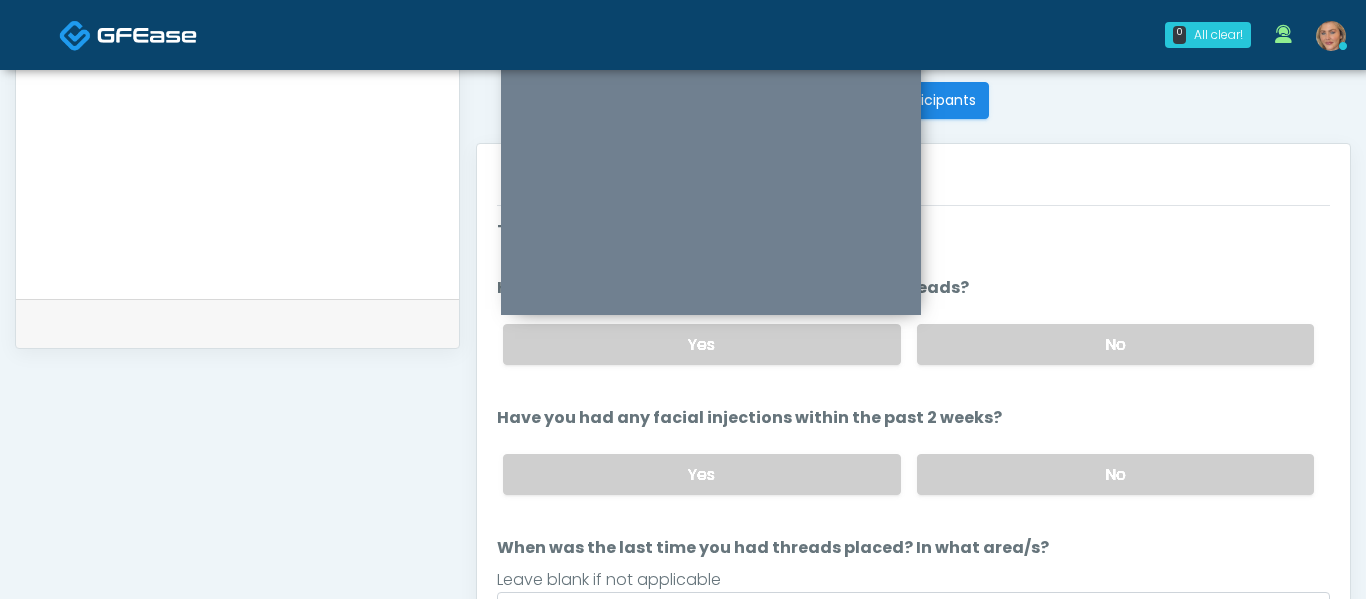 scroll, scrollTop: 634, scrollLeft: 0, axis: vertical 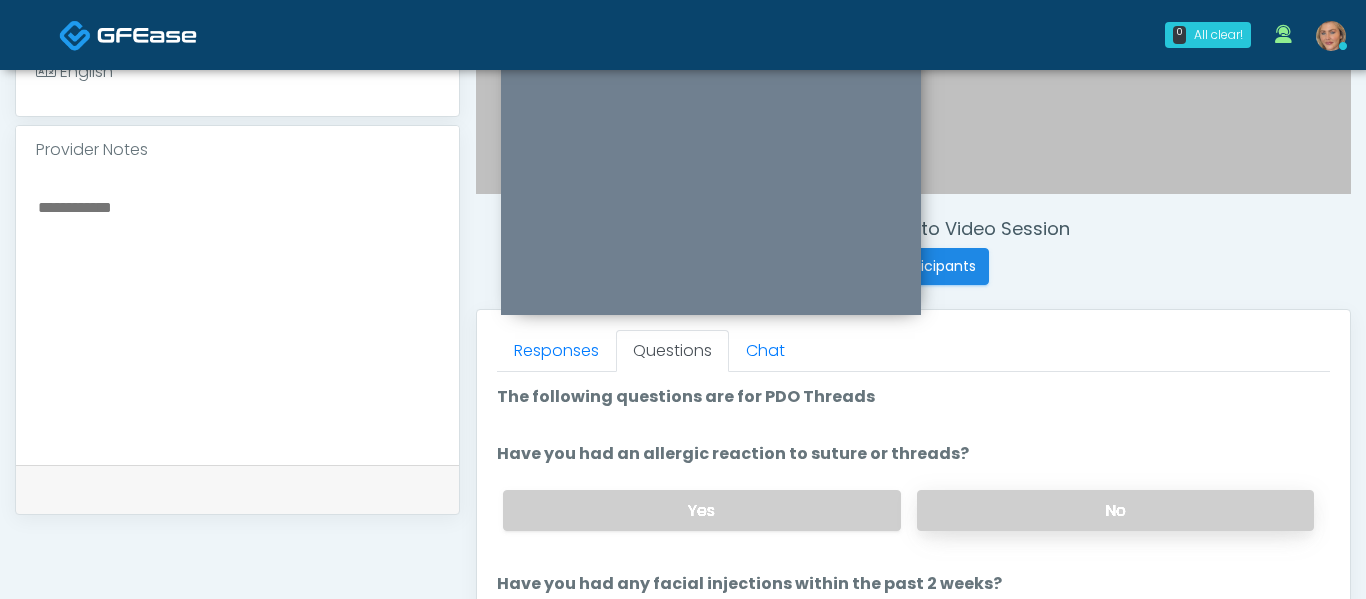 click on "No" at bounding box center (1115, 510) 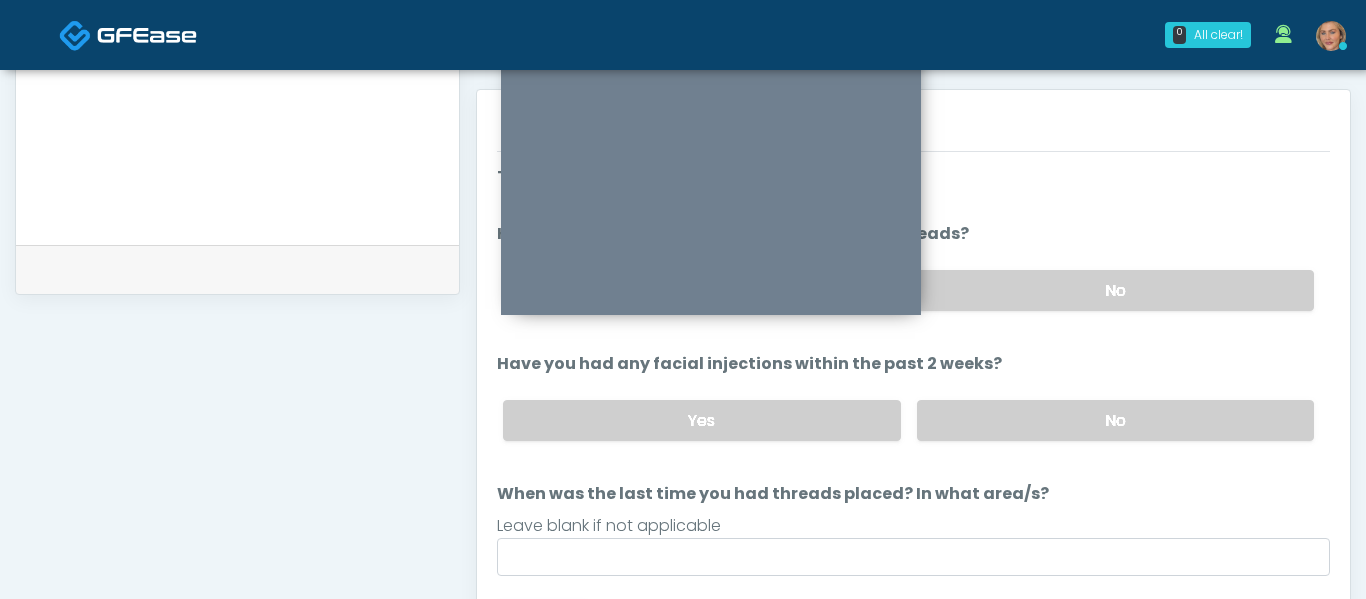 scroll, scrollTop: 1088, scrollLeft: 0, axis: vertical 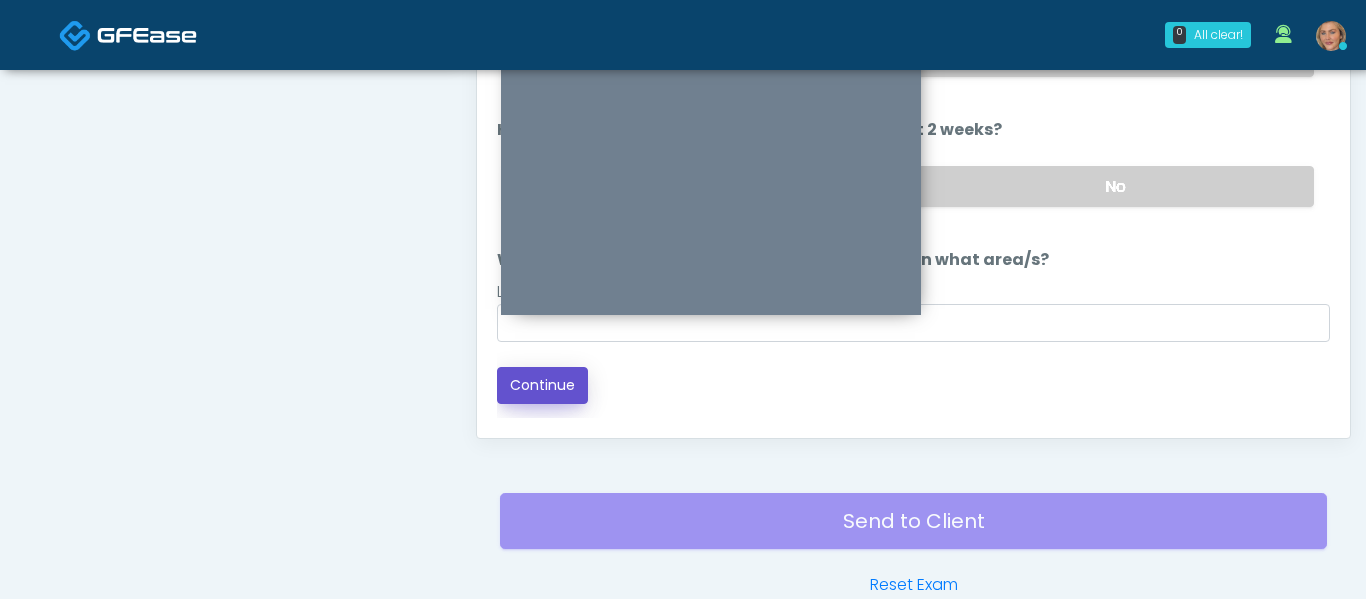 click on "Continue" at bounding box center [542, 385] 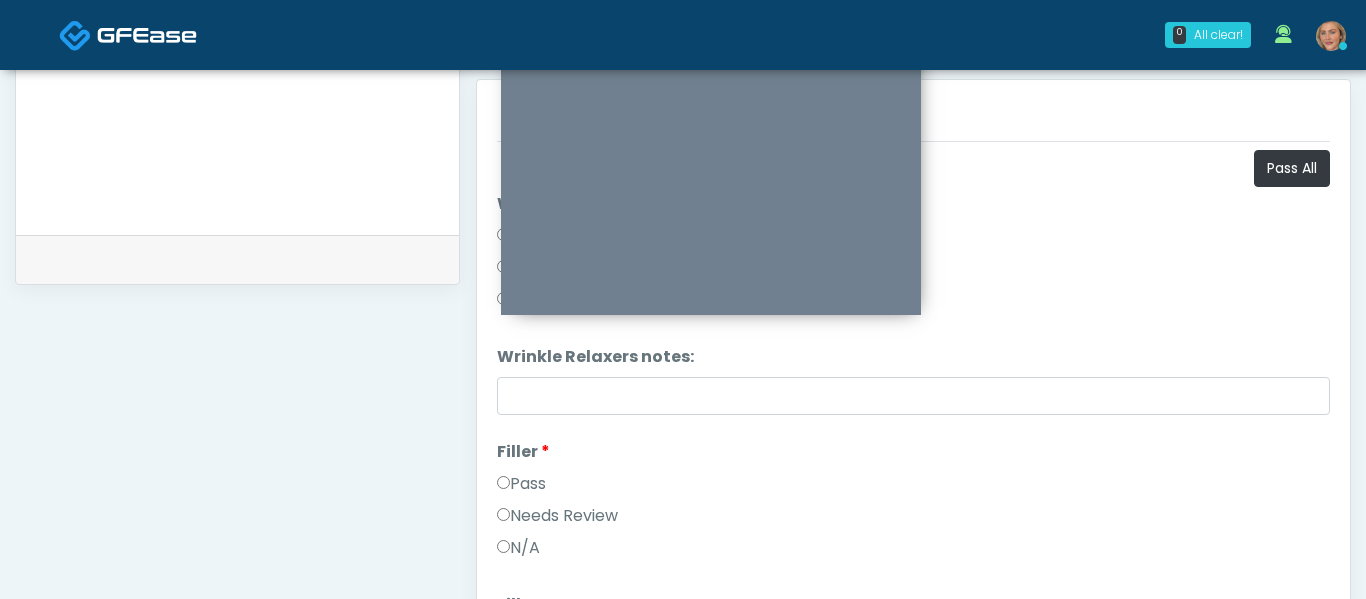 scroll, scrollTop: 827, scrollLeft: 0, axis: vertical 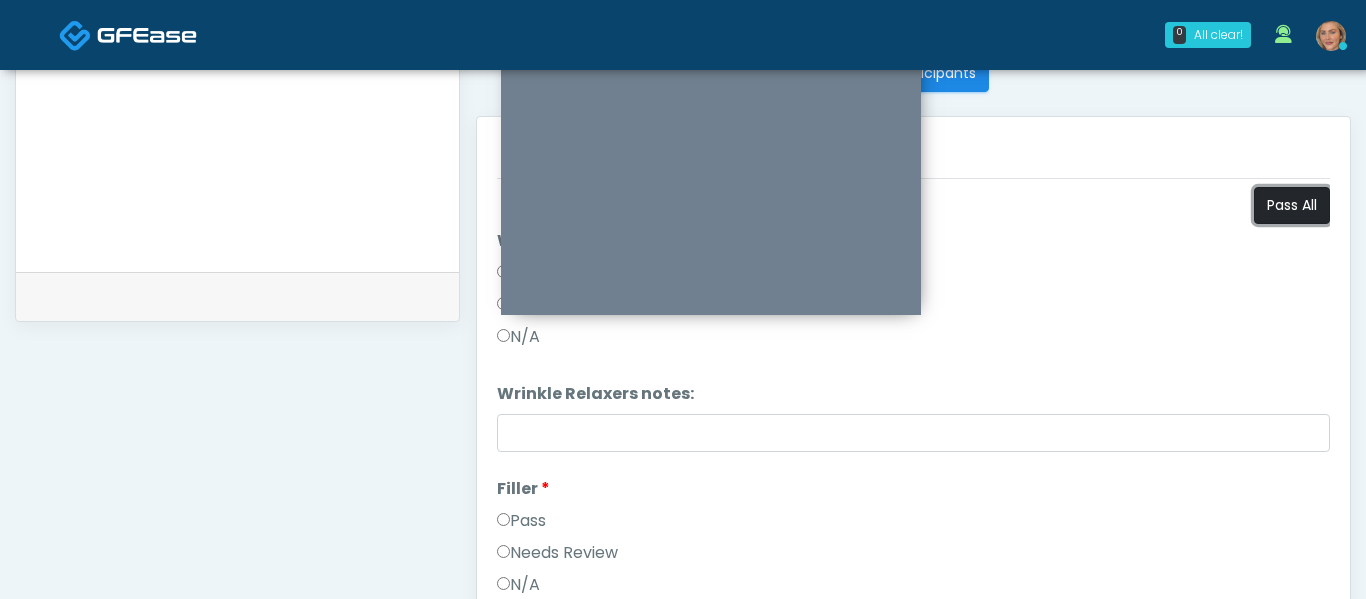 click on "Pass All" at bounding box center (1292, 205) 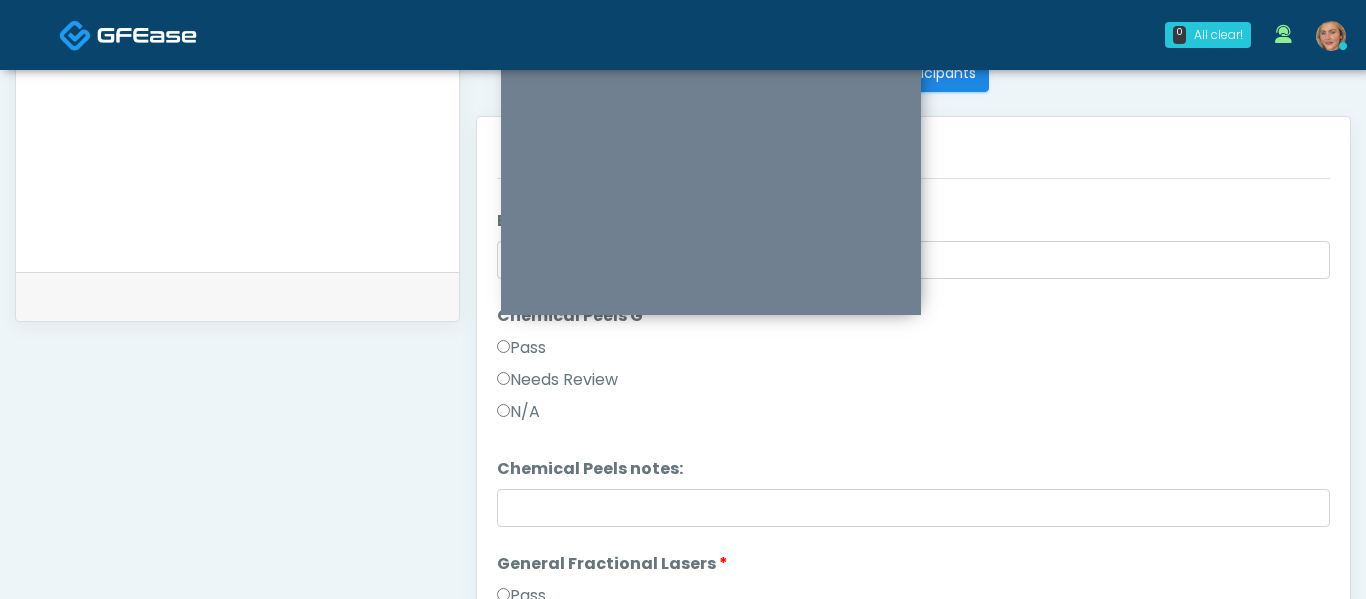 scroll, scrollTop: 2067, scrollLeft: 0, axis: vertical 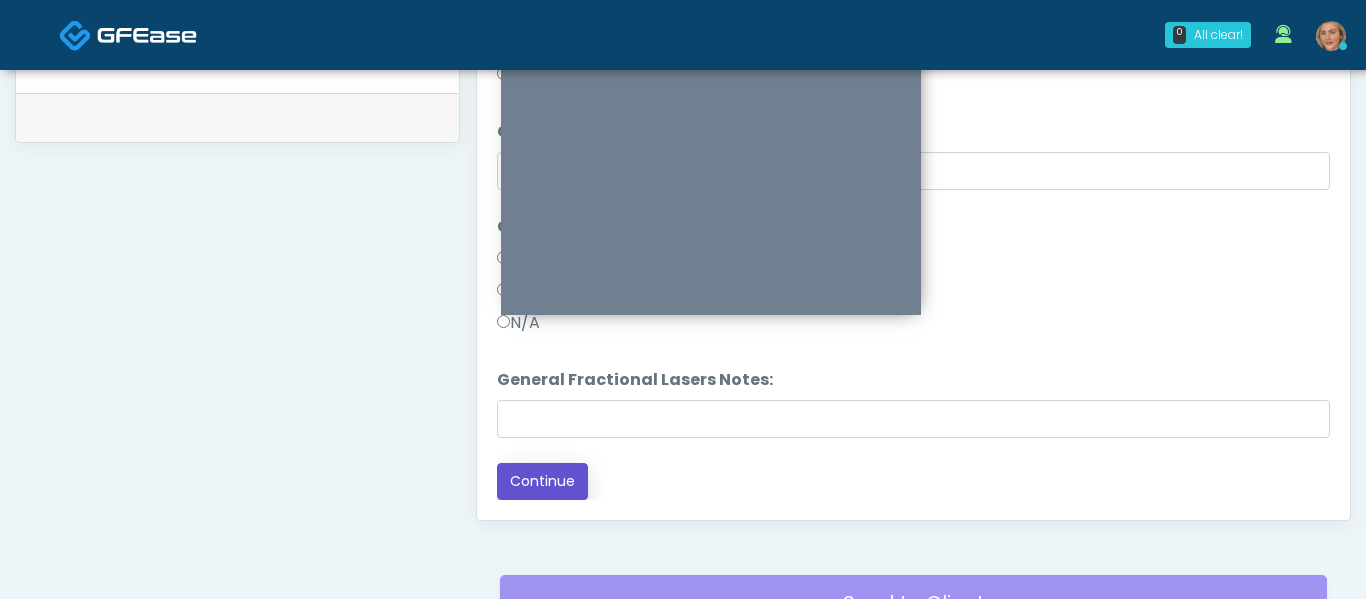 click on "Continue" at bounding box center [542, 481] 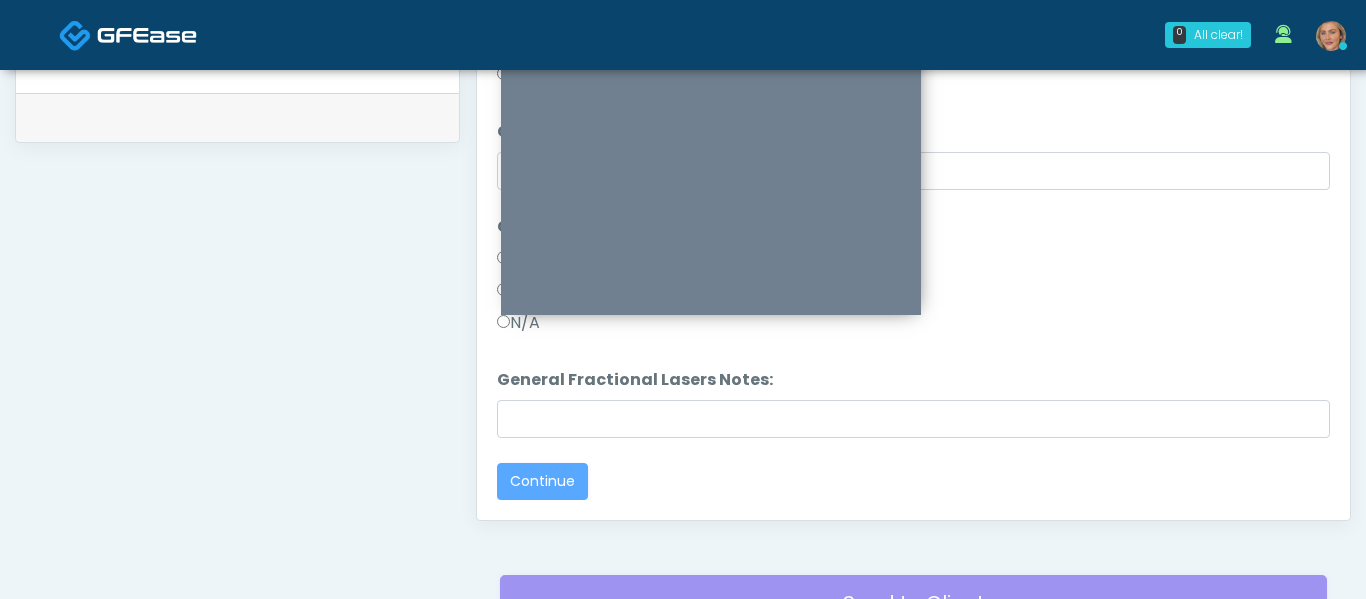 scroll, scrollTop: 0, scrollLeft: 0, axis: both 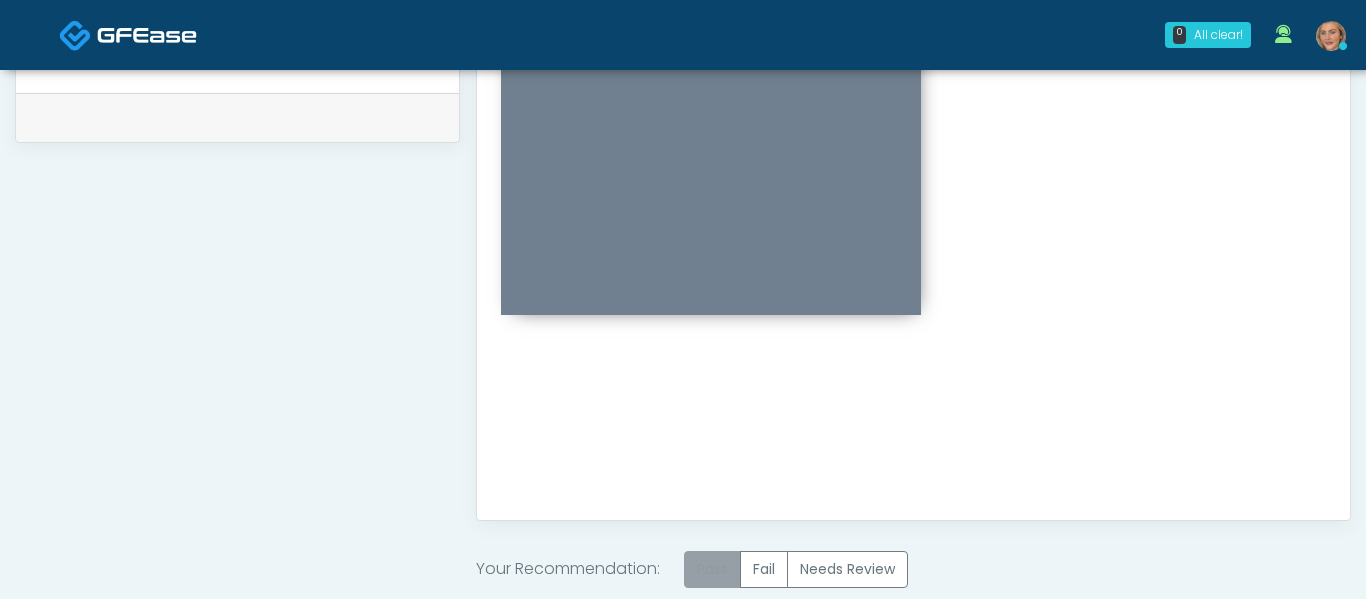 click on "Pass" at bounding box center (712, 569) 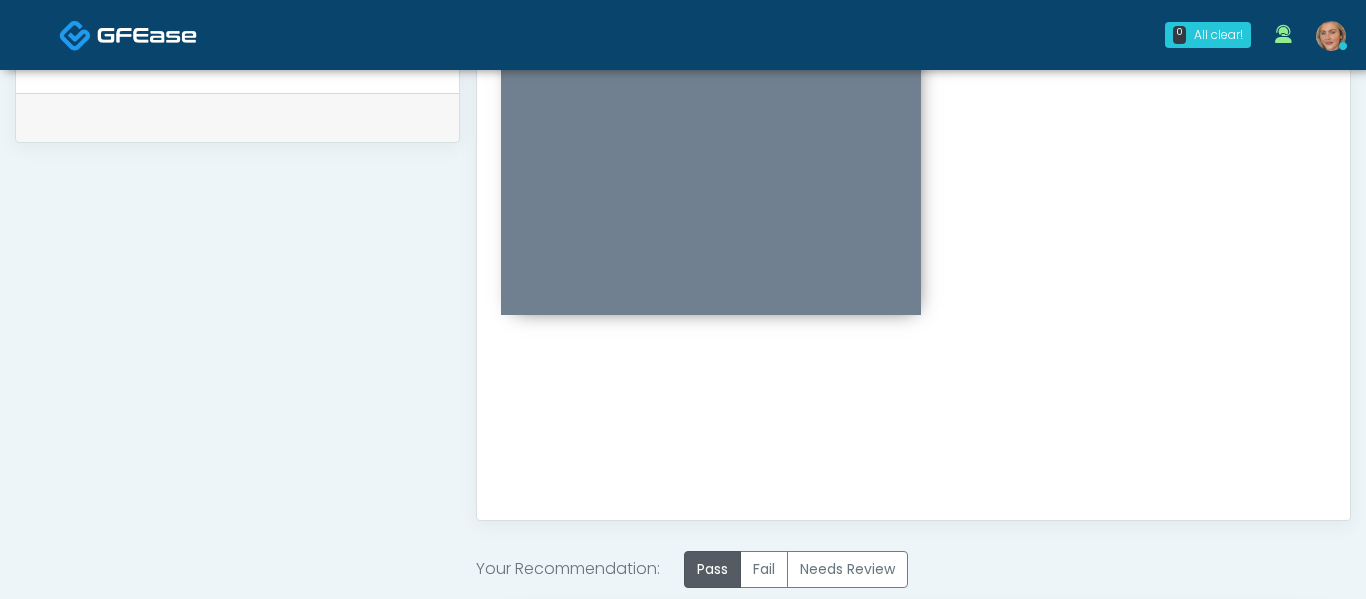 scroll, scrollTop: 1094, scrollLeft: 0, axis: vertical 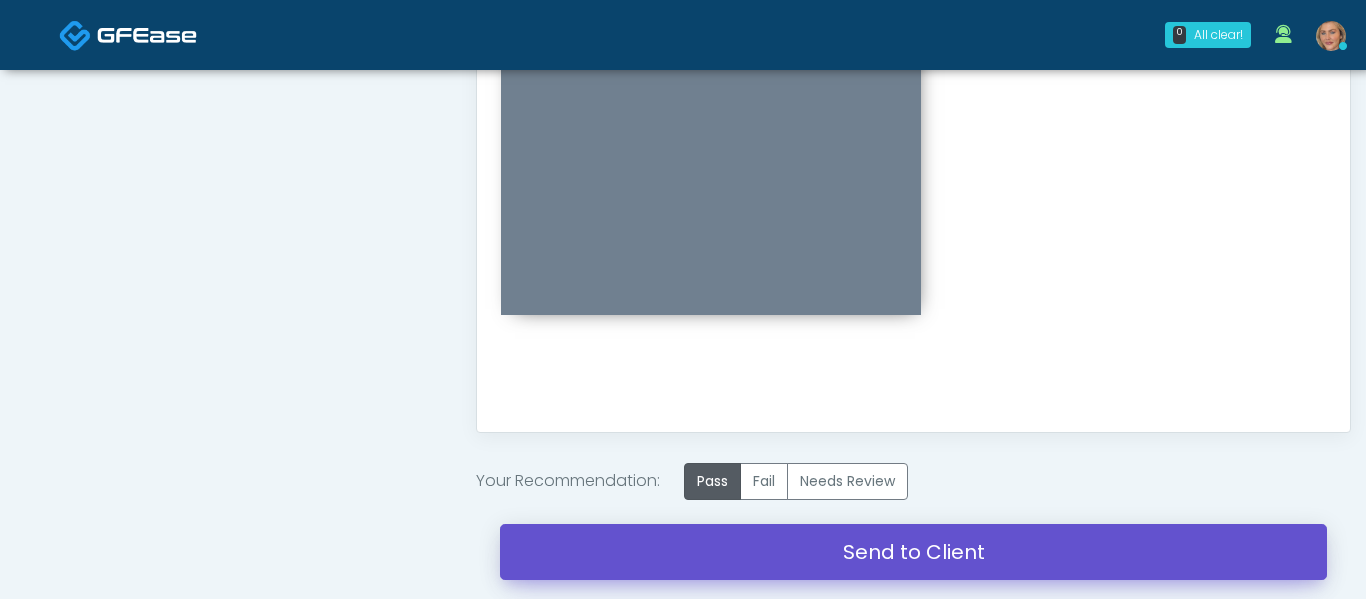 click on "Send to Client" at bounding box center [913, 552] 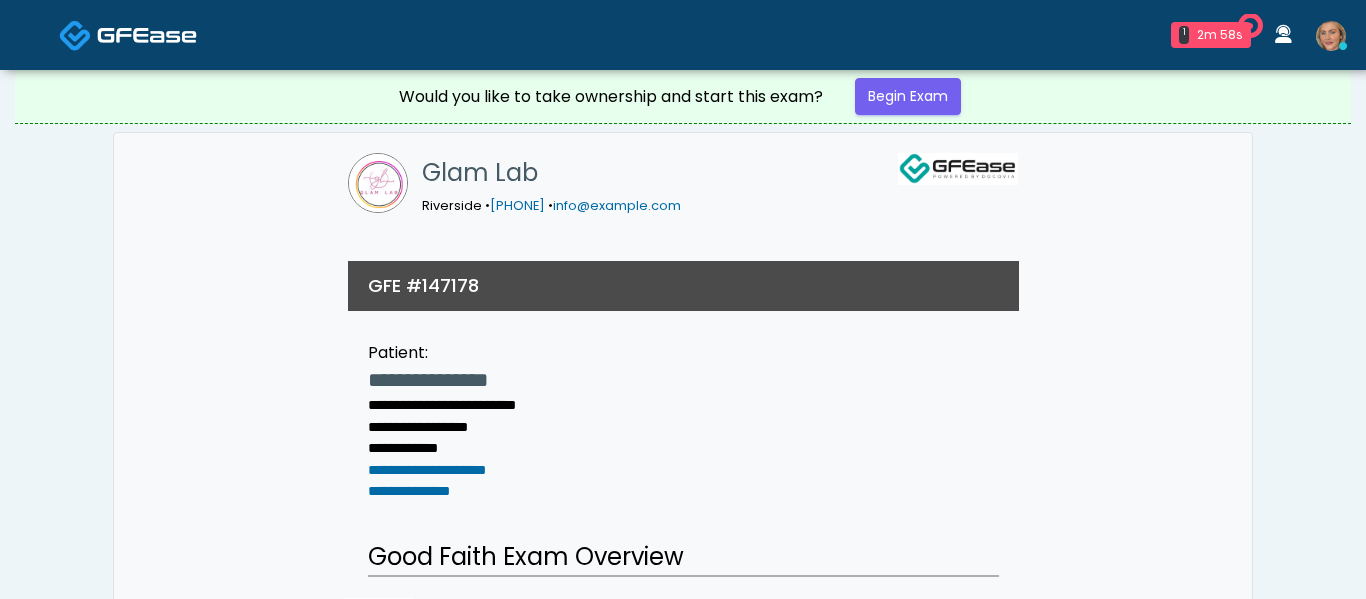 scroll, scrollTop: 0, scrollLeft: 0, axis: both 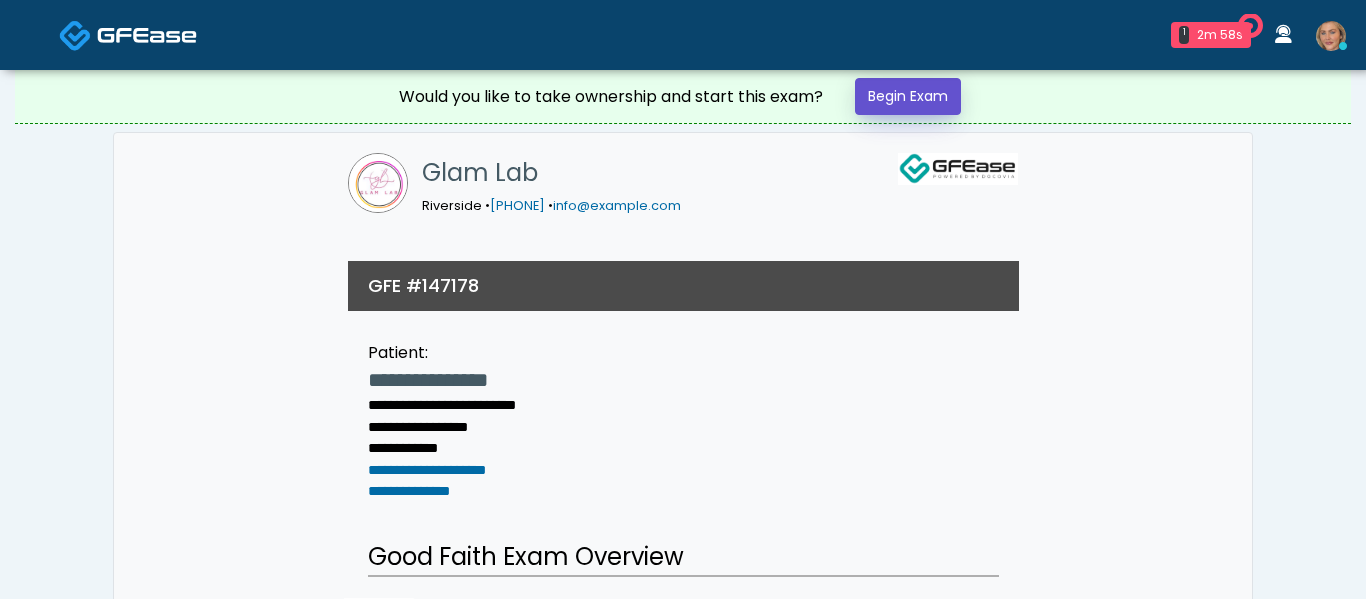 click on "Begin Exam" at bounding box center [908, 96] 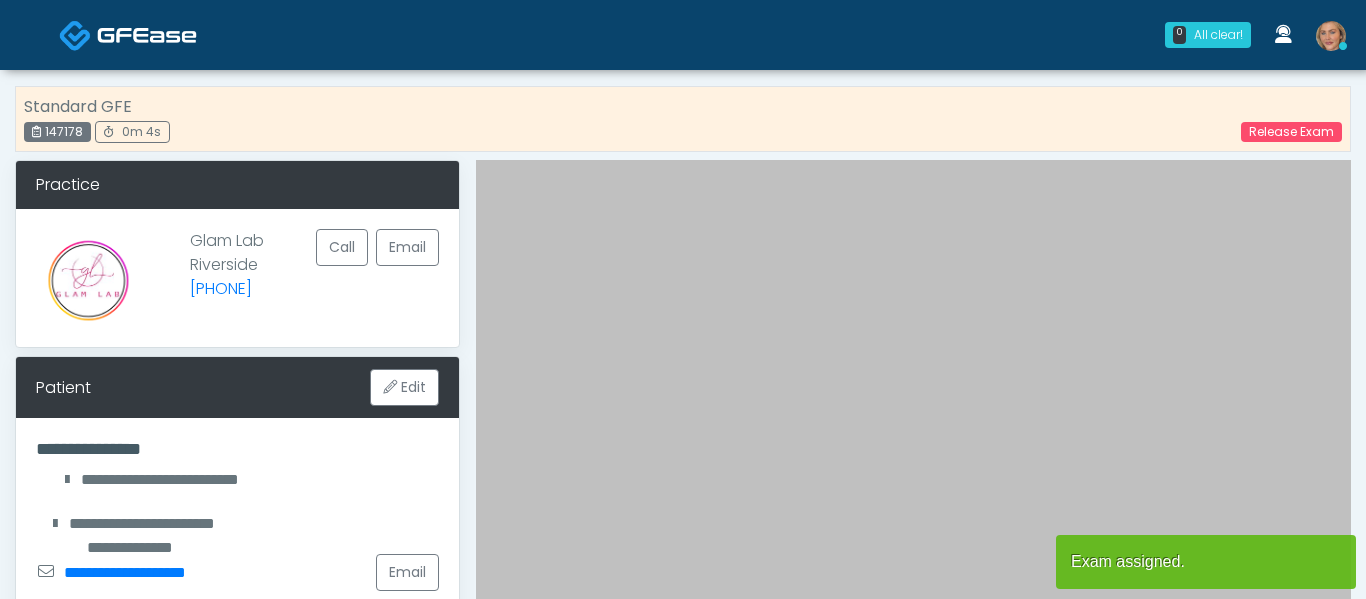 scroll, scrollTop: 20, scrollLeft: 0, axis: vertical 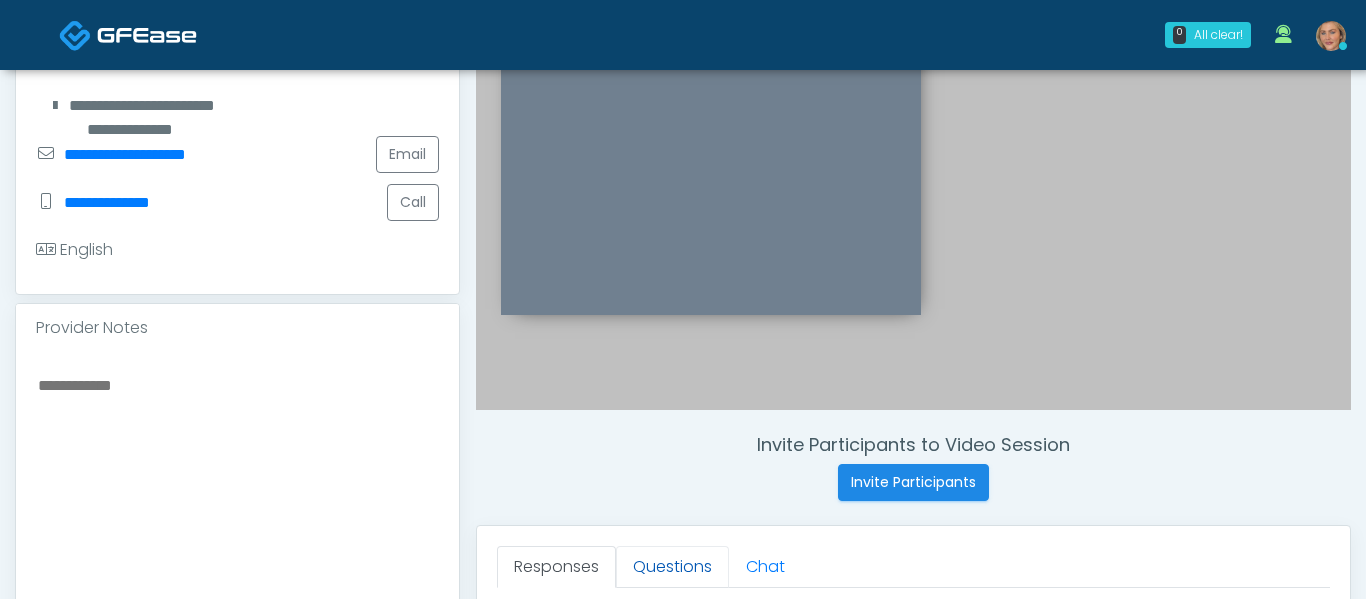 click on "Questions" at bounding box center [672, 567] 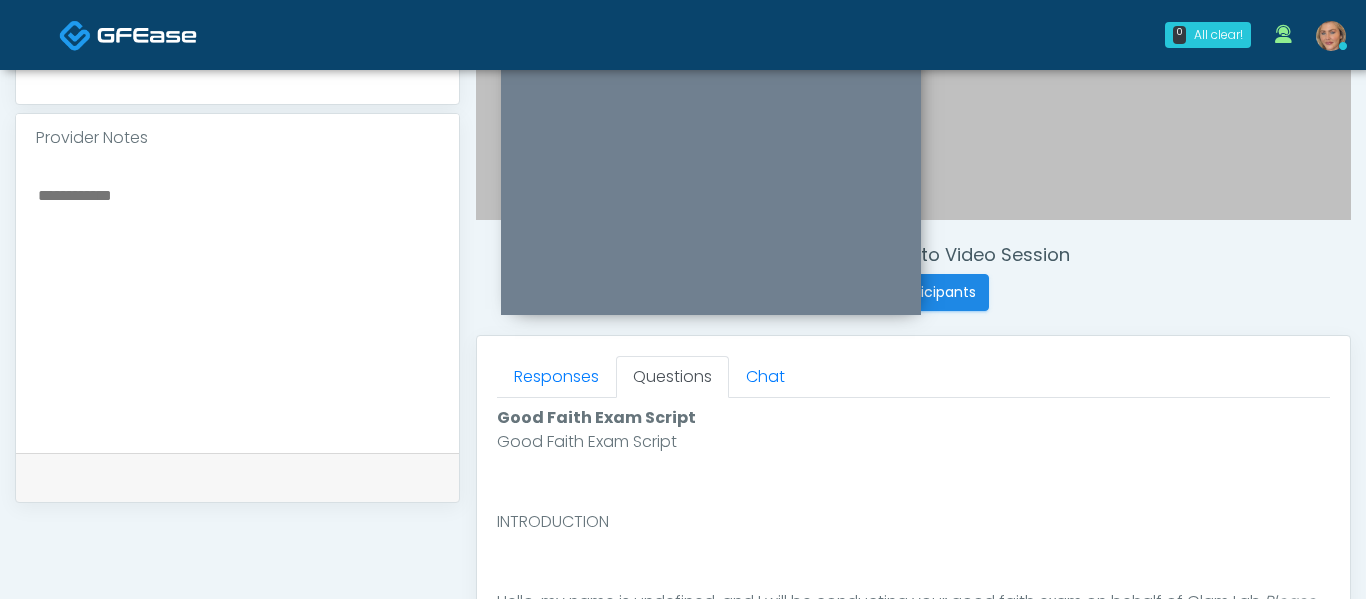 scroll, scrollTop: 616, scrollLeft: 0, axis: vertical 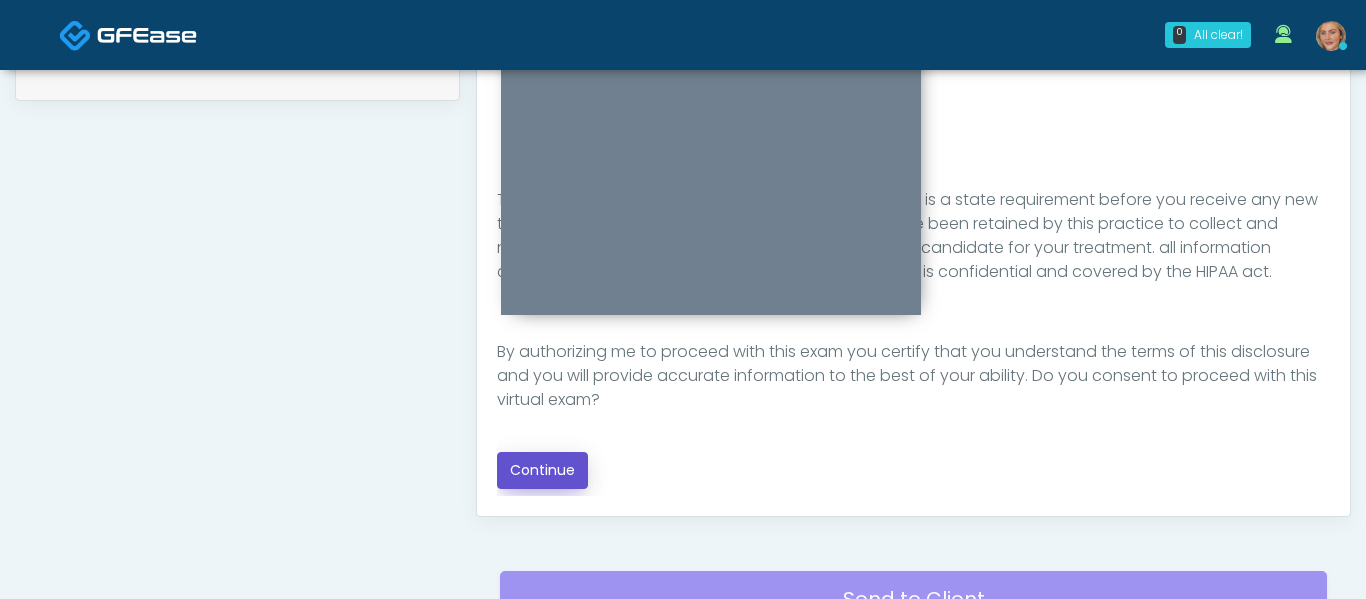 click on "Continue" at bounding box center (542, 470) 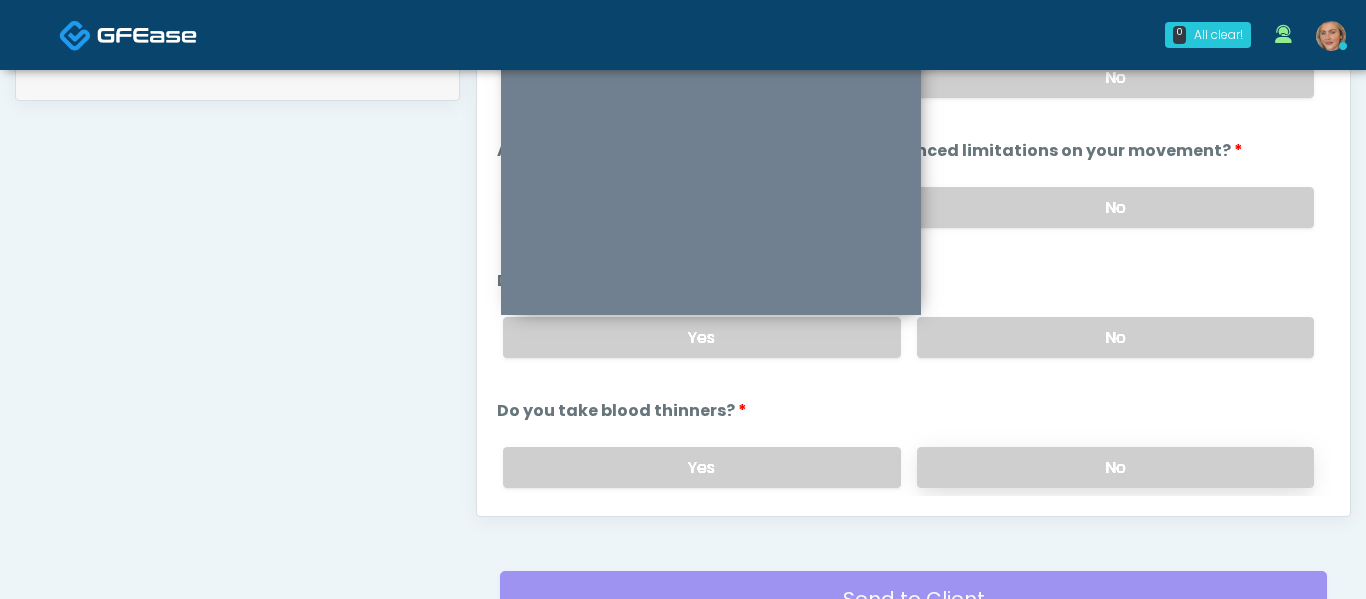 click on "No" at bounding box center [1115, 467] 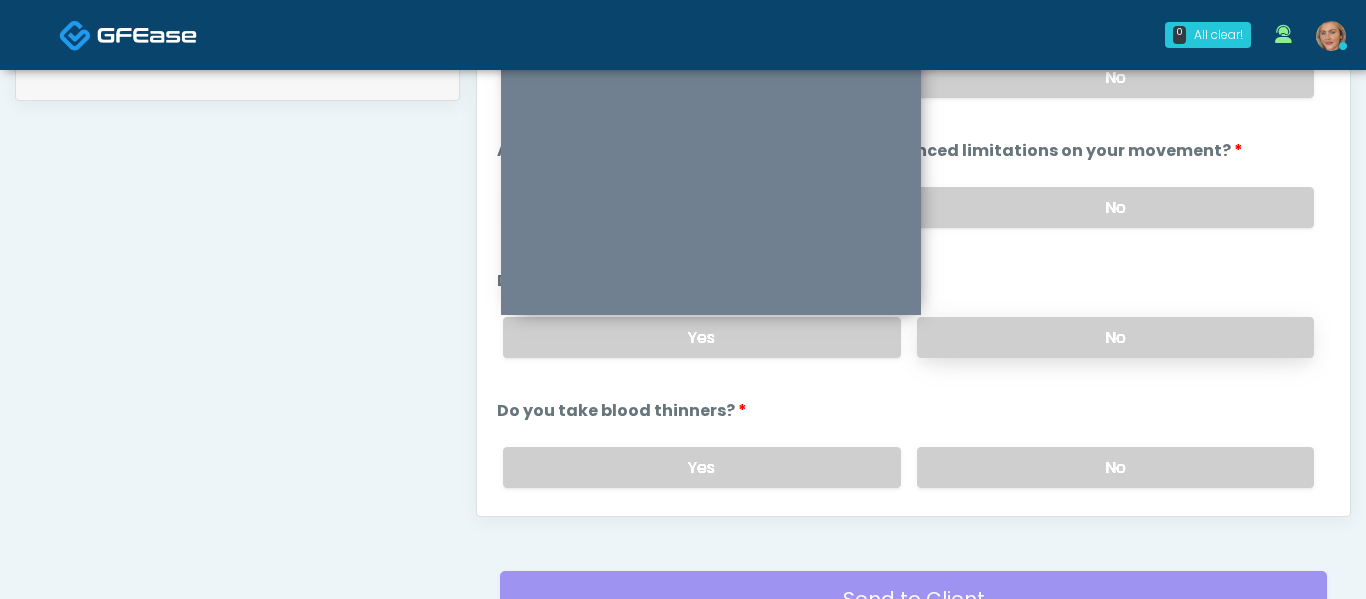 click on "No" at bounding box center (1115, 337) 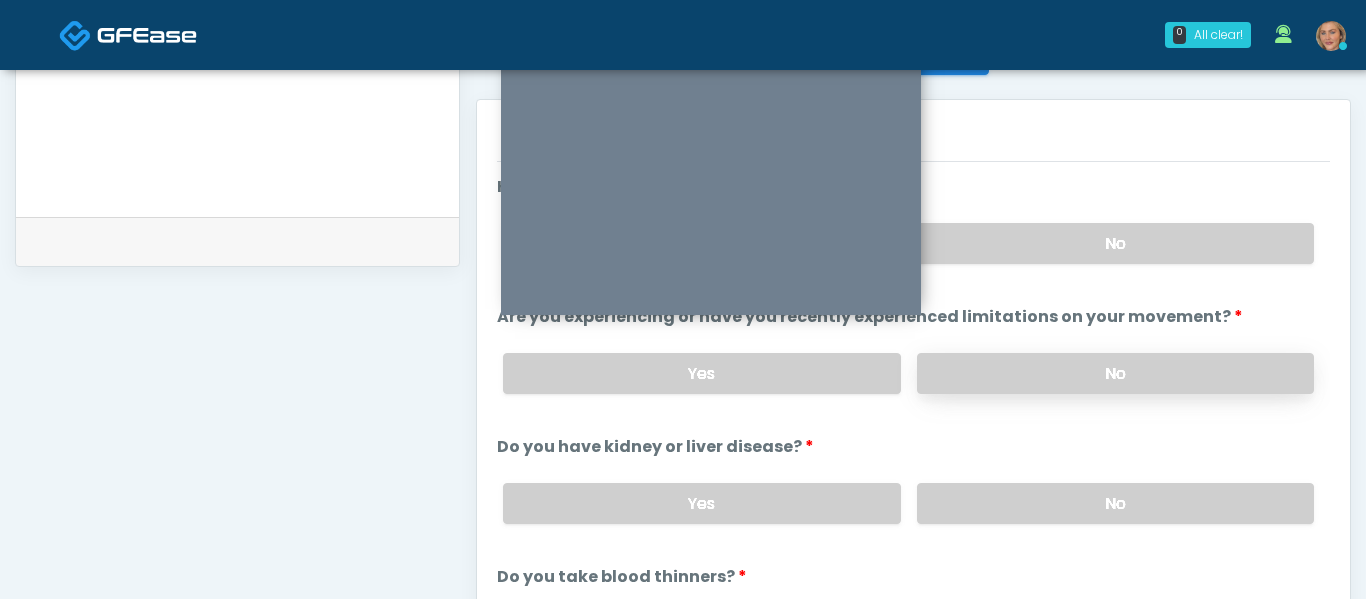 click on "No" at bounding box center [1115, 373] 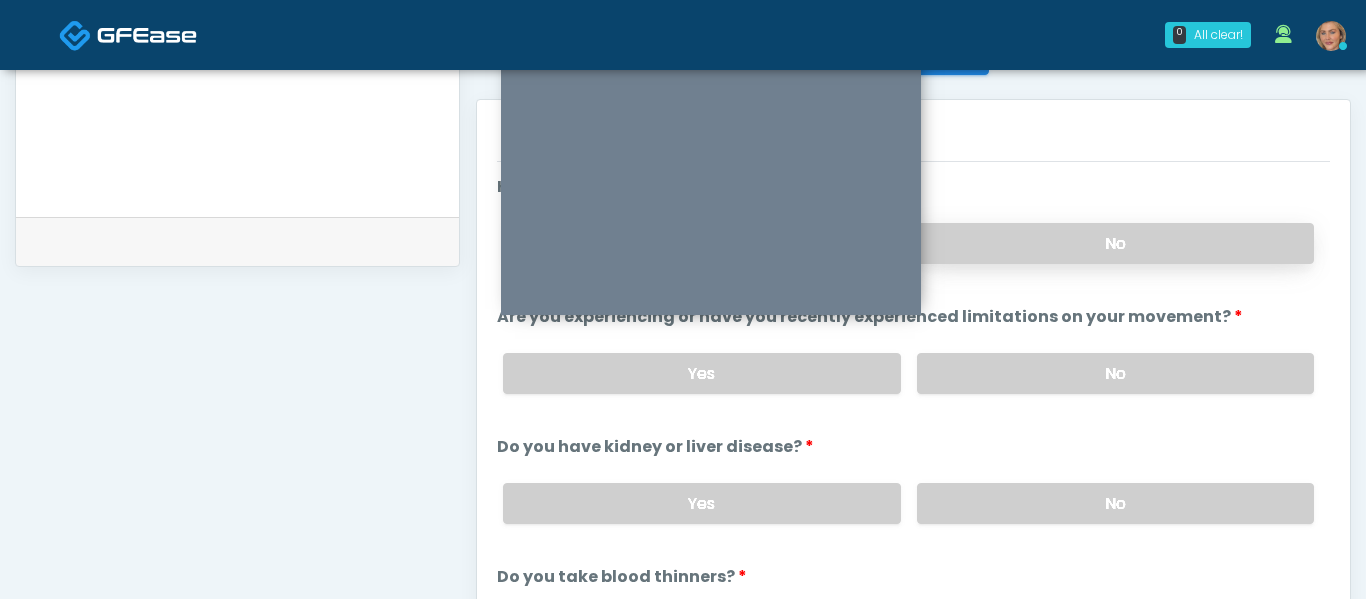 click on "No" at bounding box center (1115, 243) 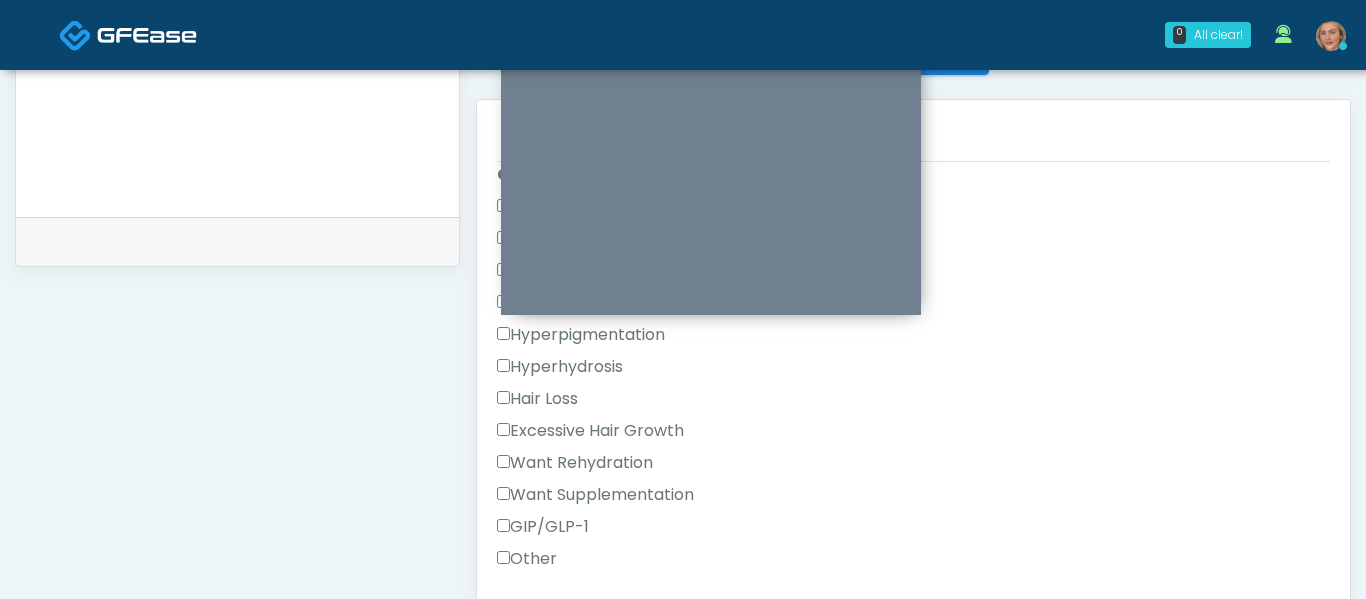 scroll, scrollTop: 338, scrollLeft: 0, axis: vertical 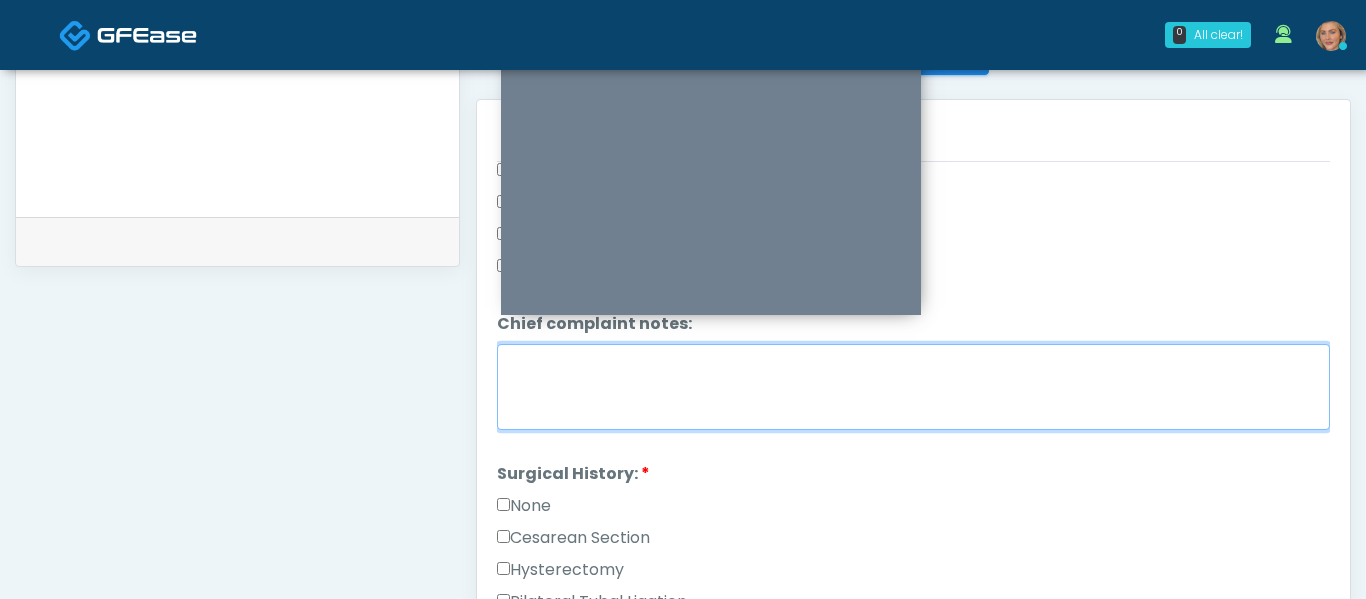 click on "Chief complaint notes:" at bounding box center [913, 387] 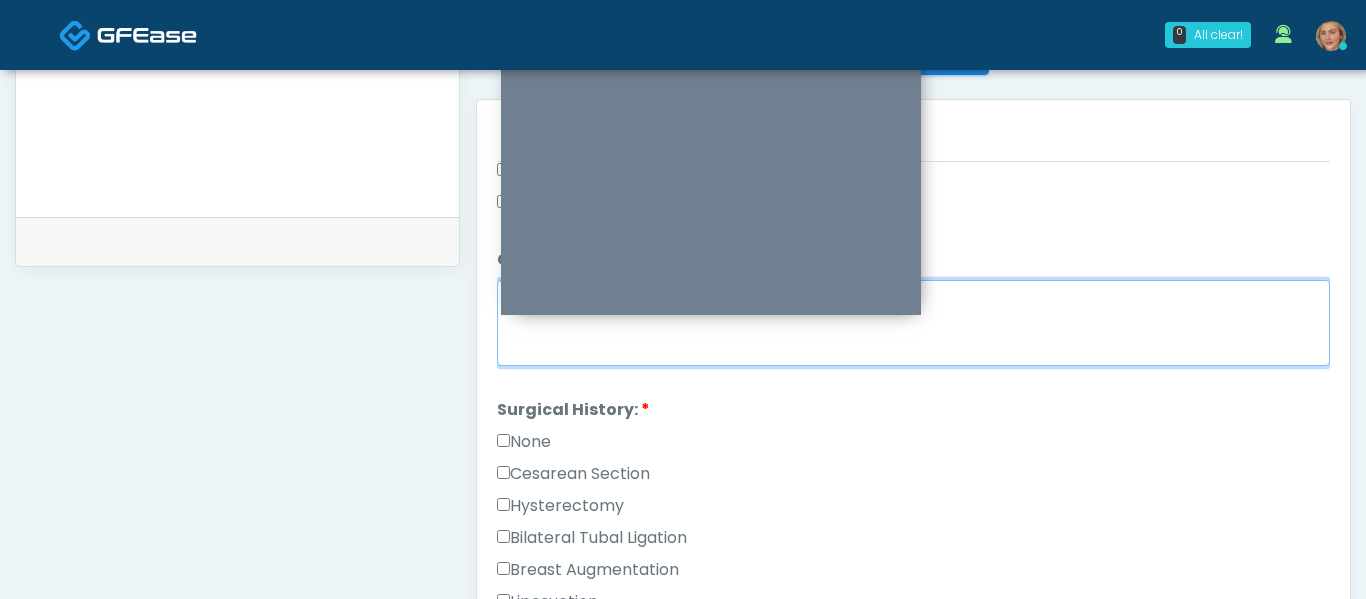 scroll, scrollTop: 930, scrollLeft: 0, axis: vertical 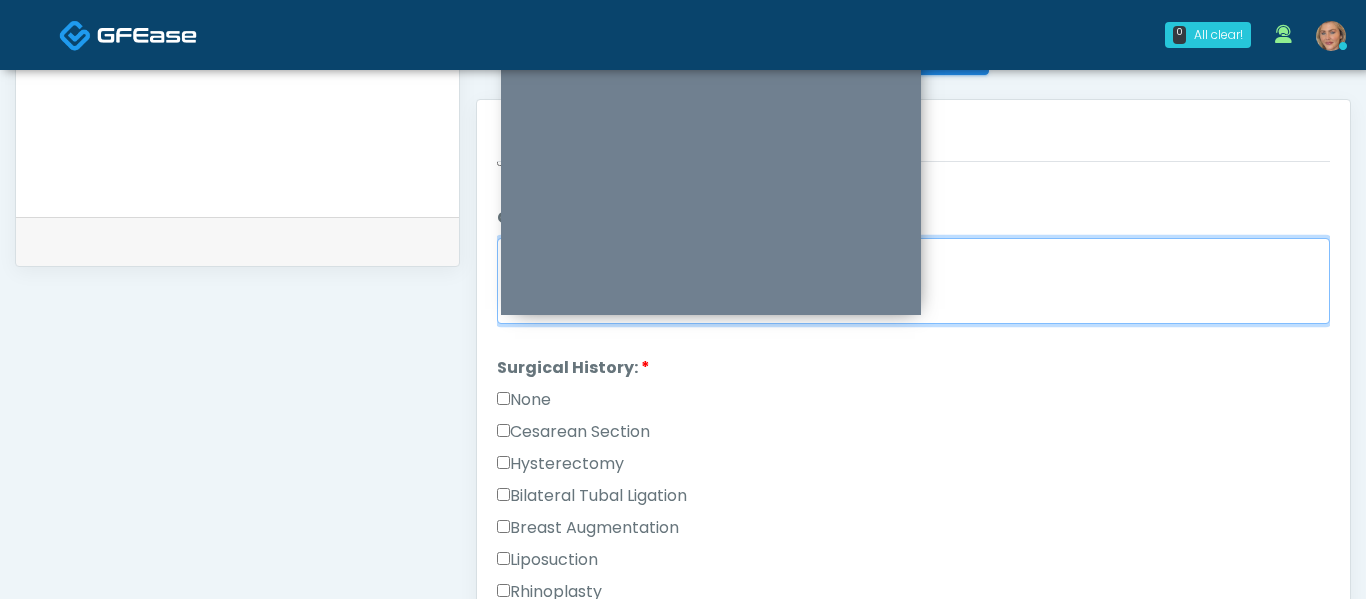 type on "**********" 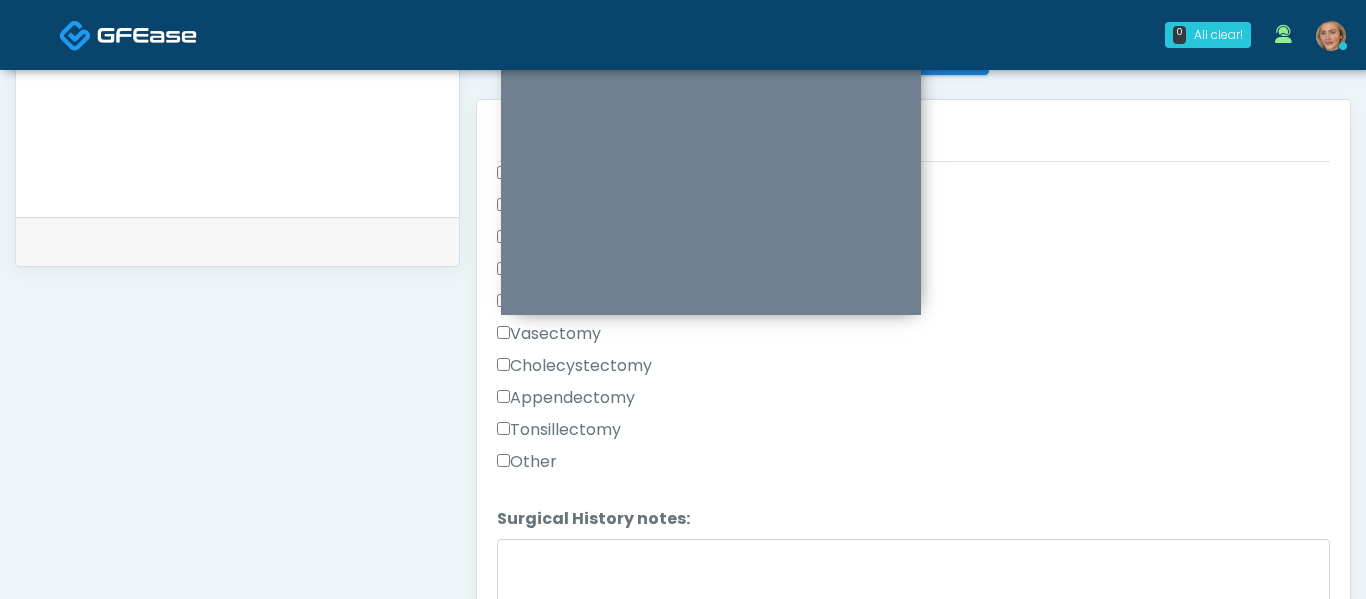 scroll, scrollTop: 1284, scrollLeft: 0, axis: vertical 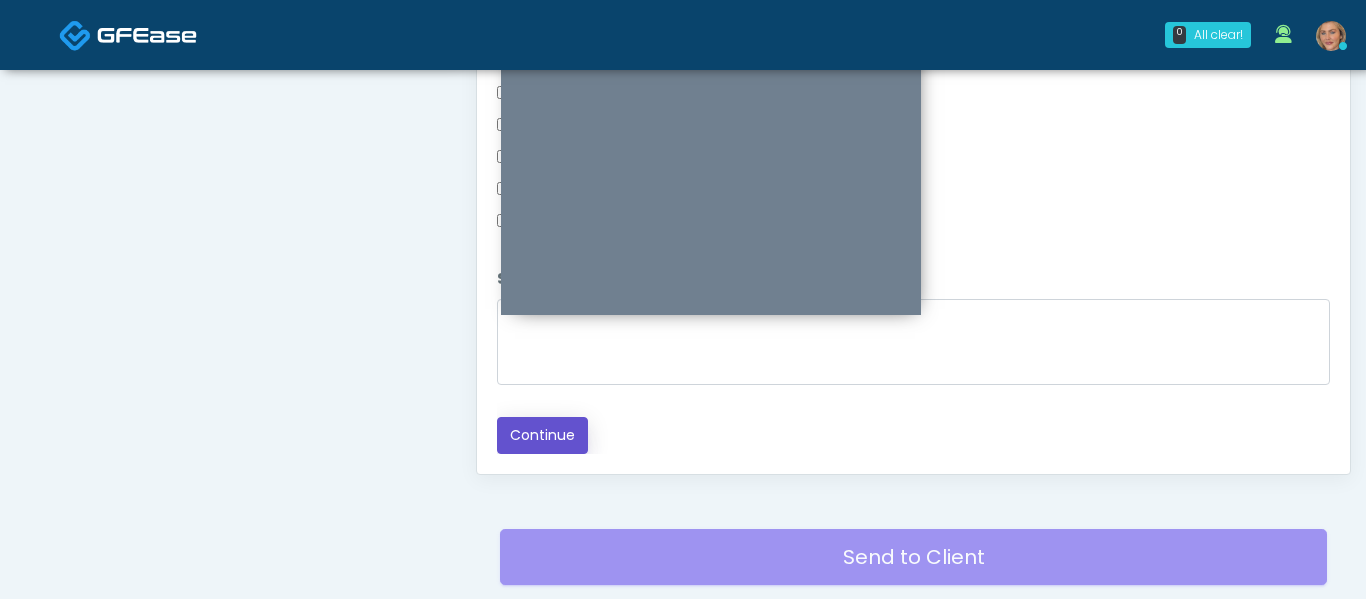 click on "Continue" at bounding box center (542, 435) 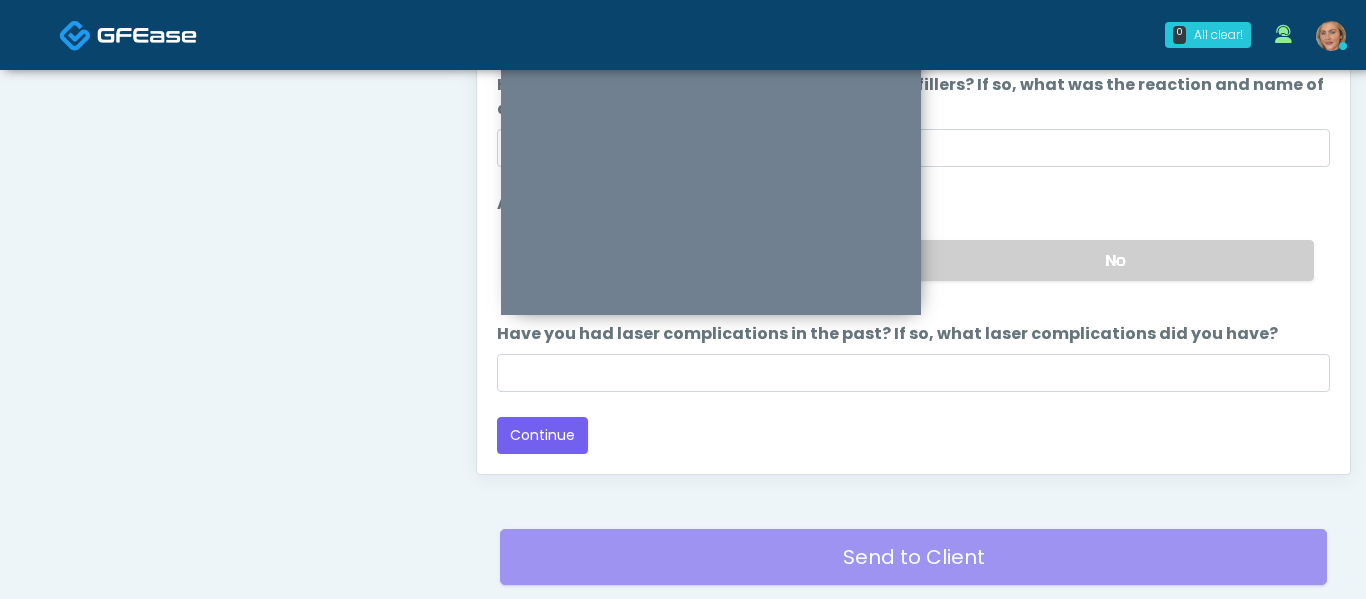 scroll, scrollTop: 1116, scrollLeft: 0, axis: vertical 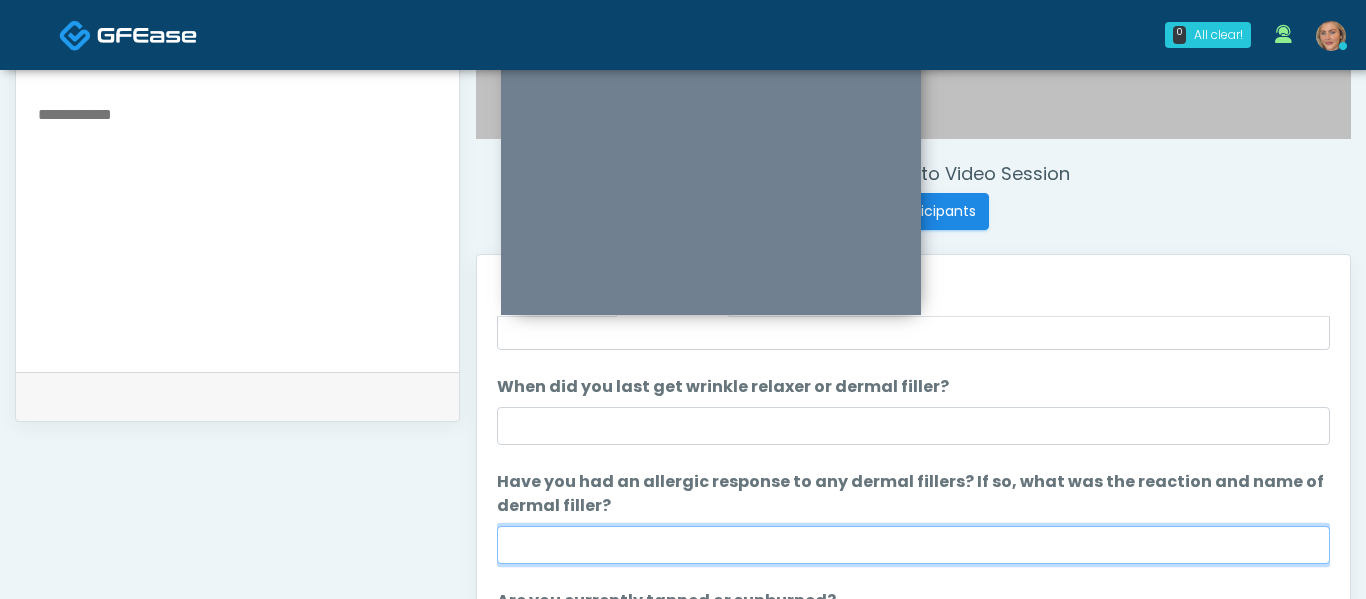 click on "Have you had an allergic response to any dermal fillers? If so, what was the reaction and name of dermal filler?" at bounding box center [913, 545] 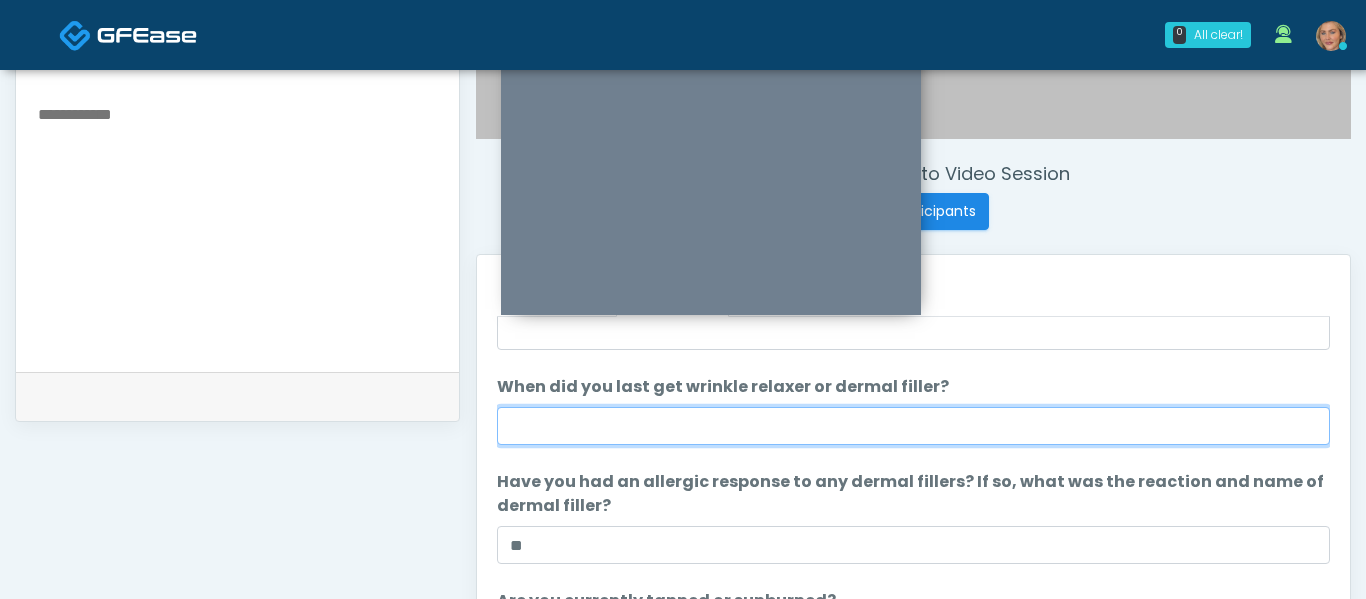 click on "When did you last get wrinkle relaxer or dermal filler?" at bounding box center (913, 426) 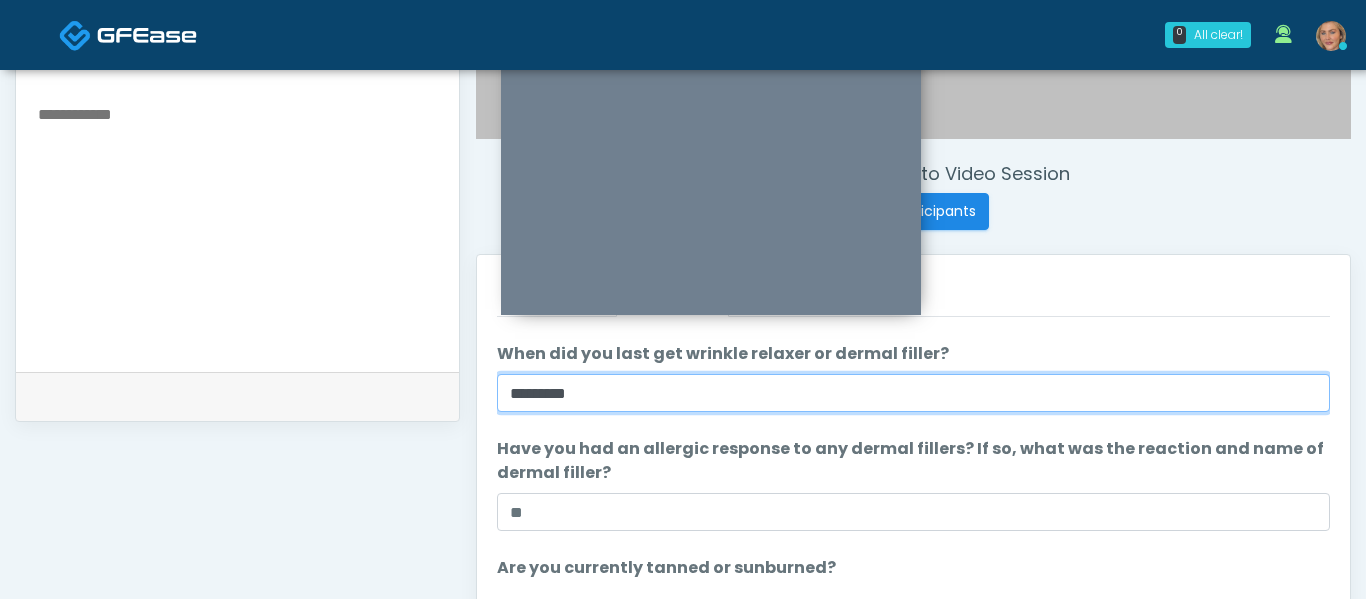 scroll, scrollTop: 141, scrollLeft: 0, axis: vertical 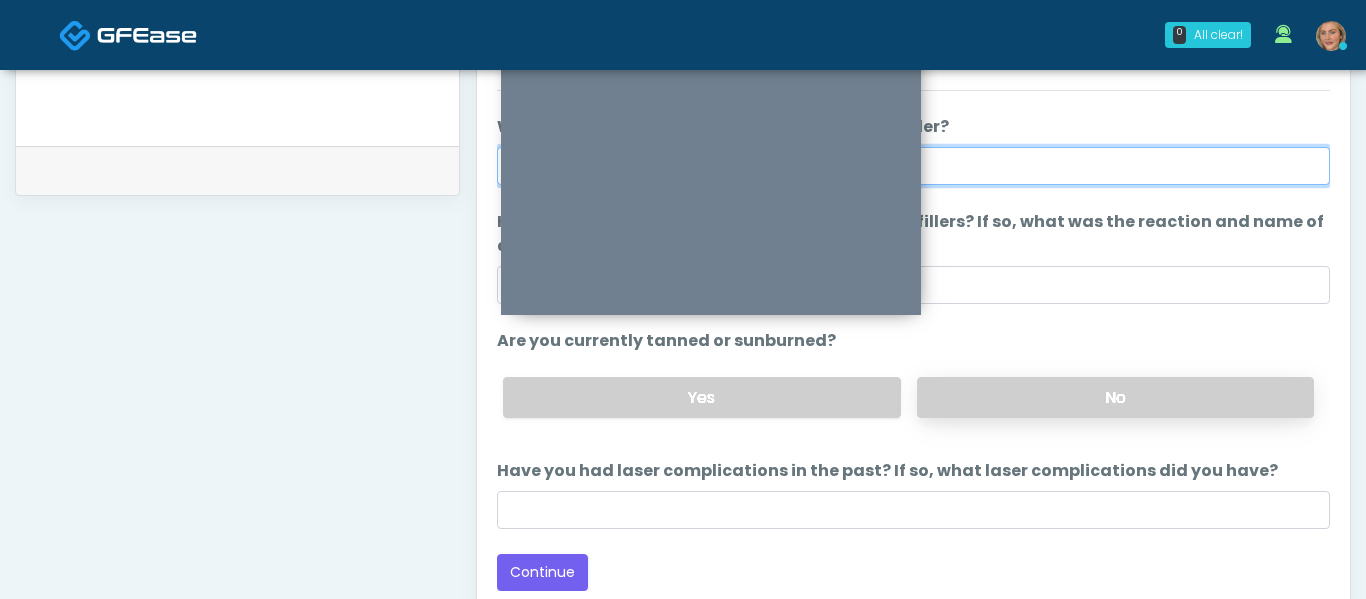 type on "*********" 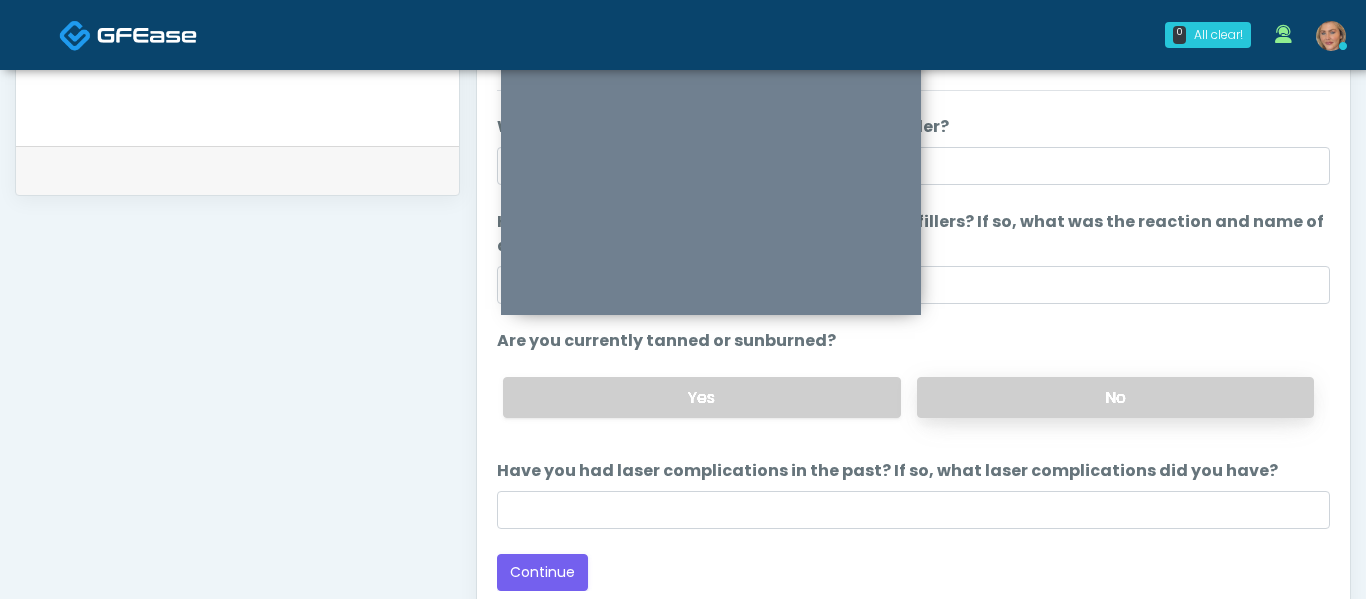 click on "No" at bounding box center [1115, 397] 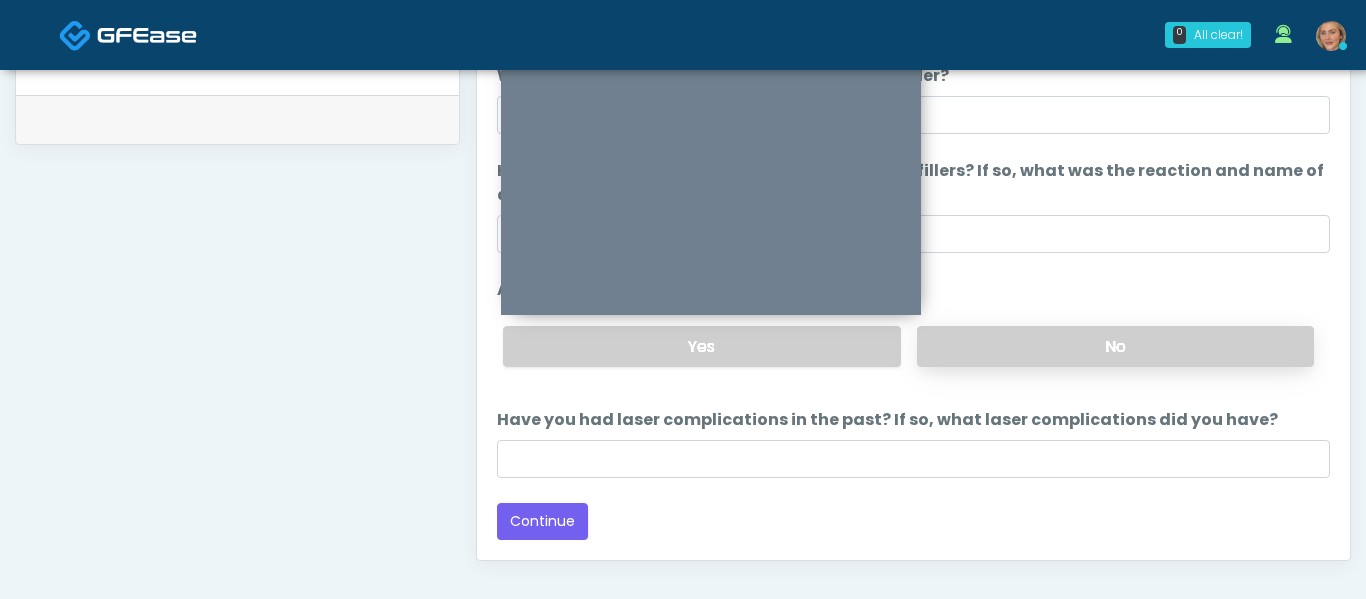 scroll, scrollTop: 972, scrollLeft: 0, axis: vertical 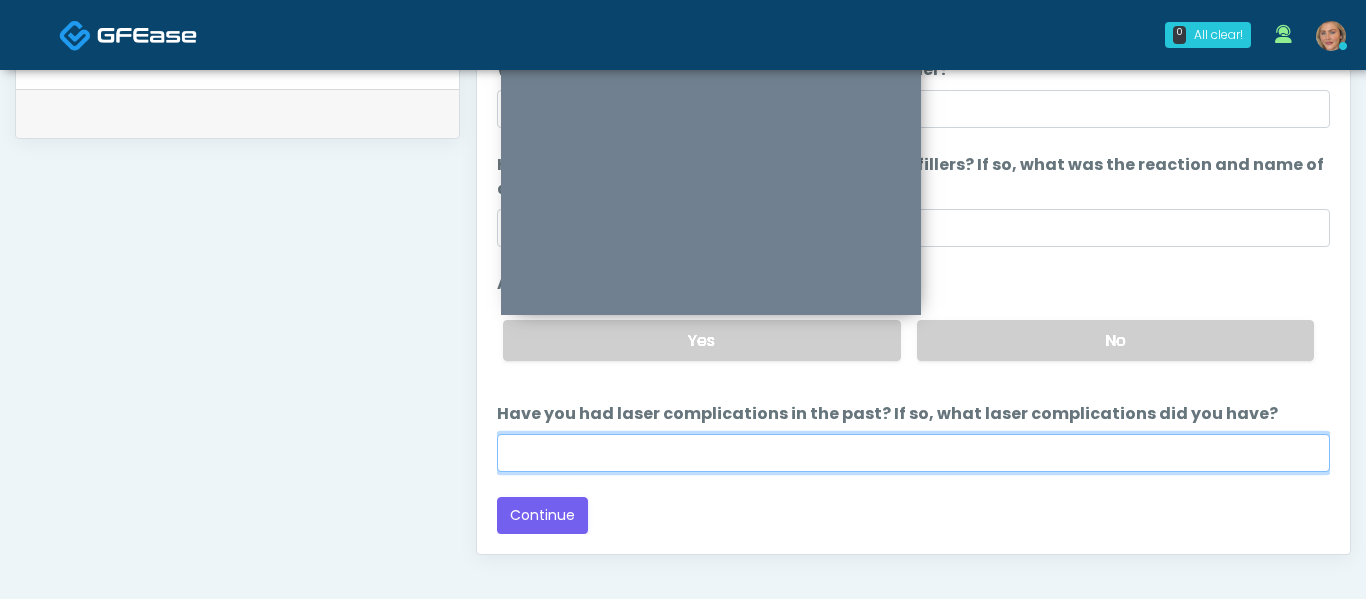 click on "Have you had laser complications in the past? If so, what laser complications did you have?" at bounding box center (913, 453) 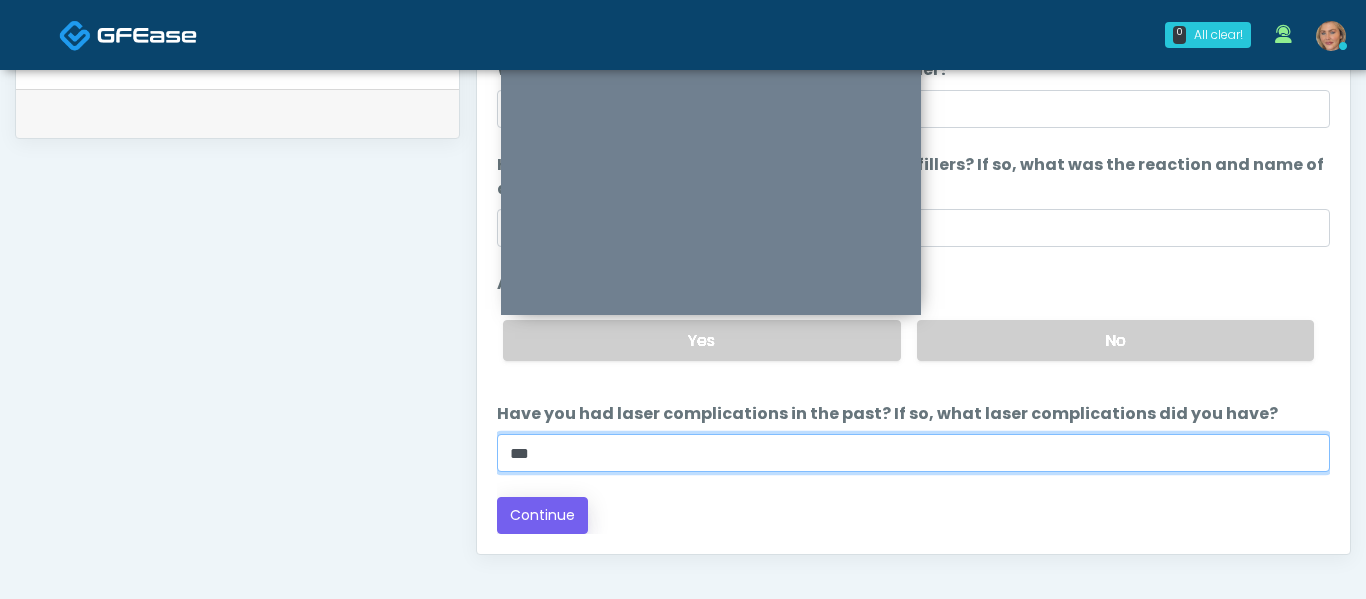 type on "***" 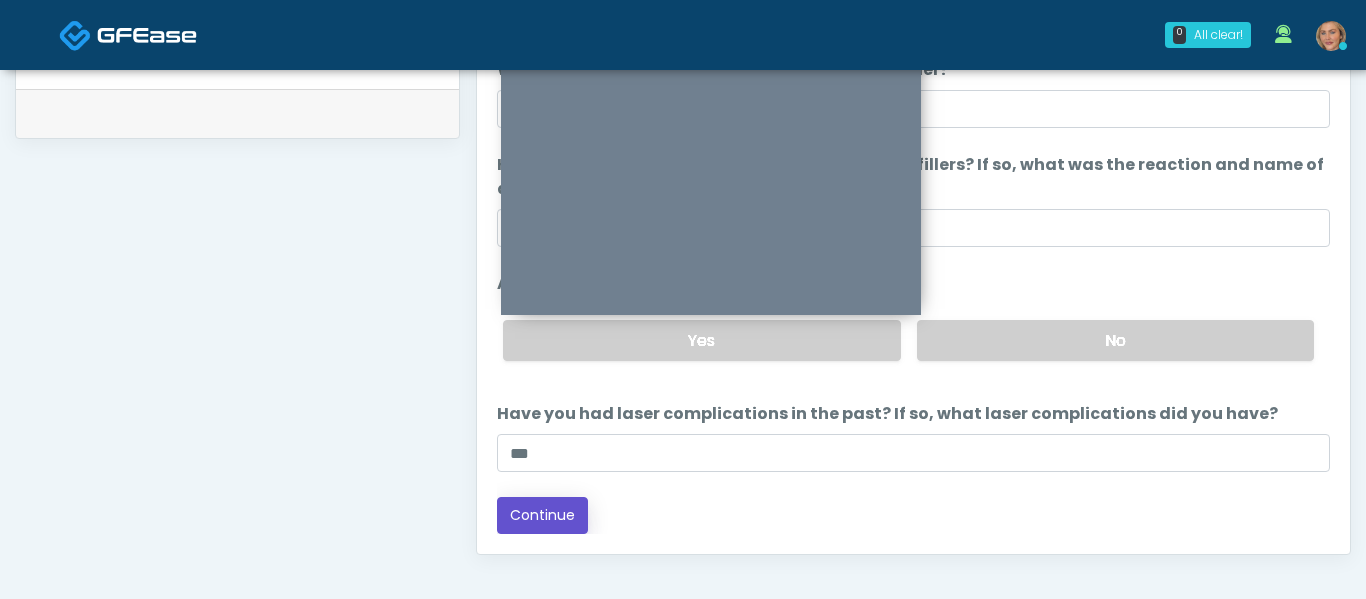 click on "Continue" at bounding box center (542, 515) 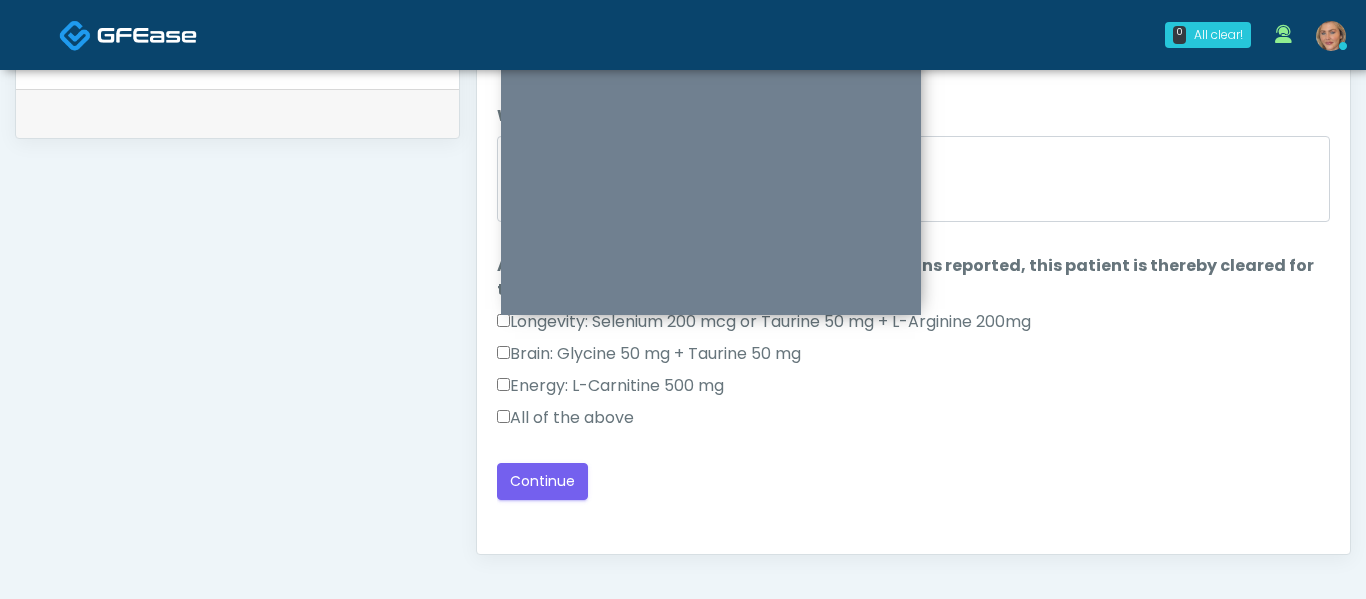 scroll, scrollTop: 0, scrollLeft: 0, axis: both 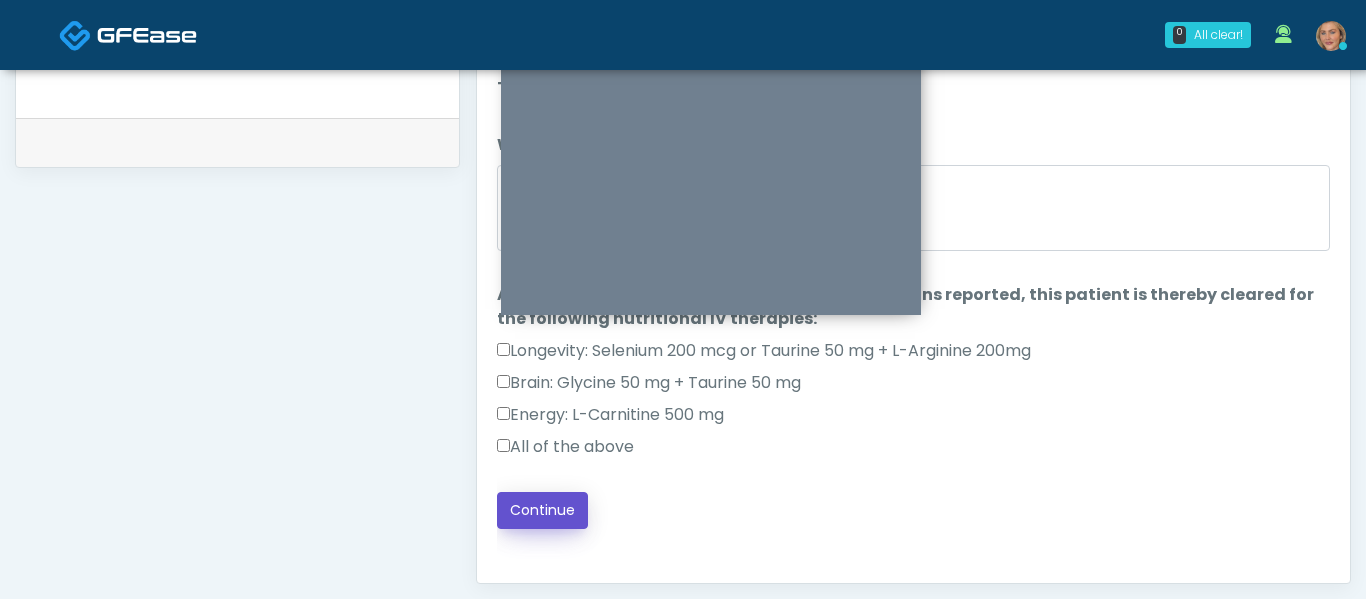click on "Continue" at bounding box center [542, 510] 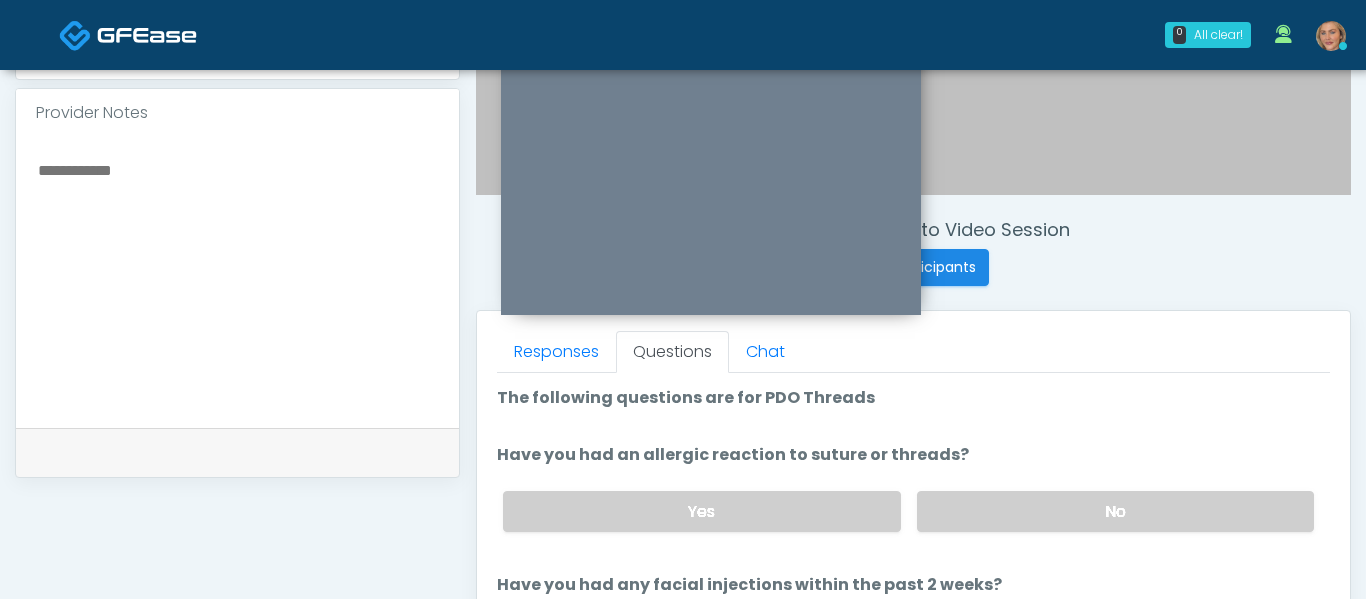 scroll, scrollTop: 621, scrollLeft: 0, axis: vertical 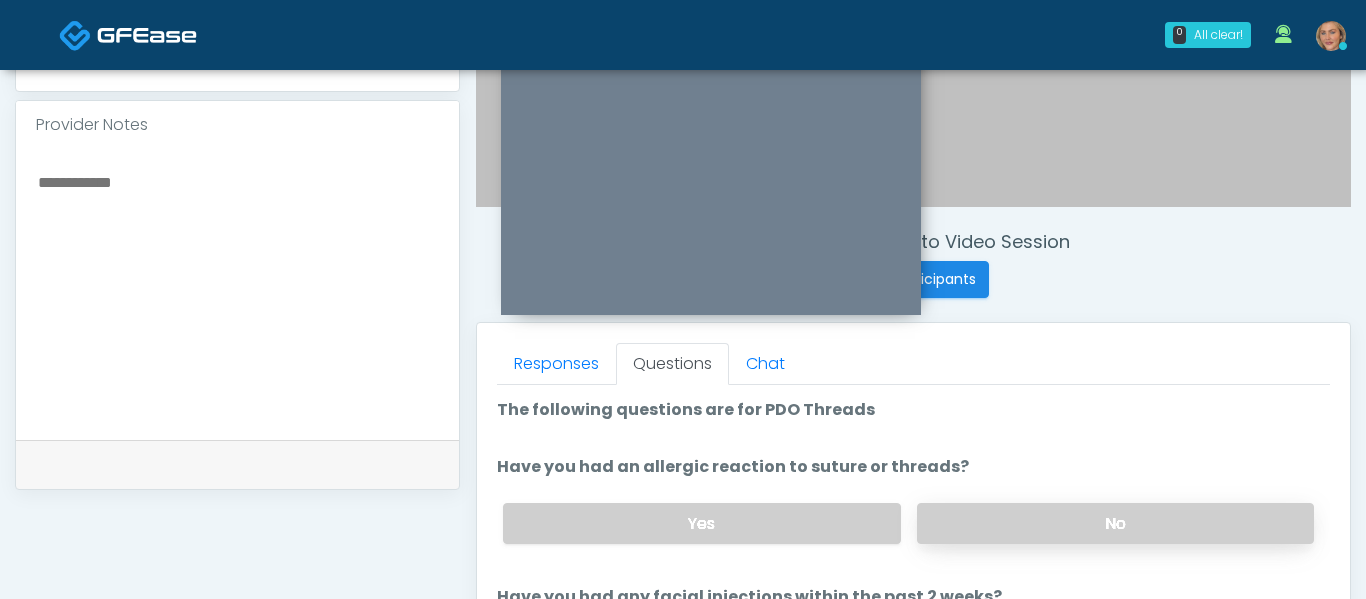 click on "No" at bounding box center [1115, 523] 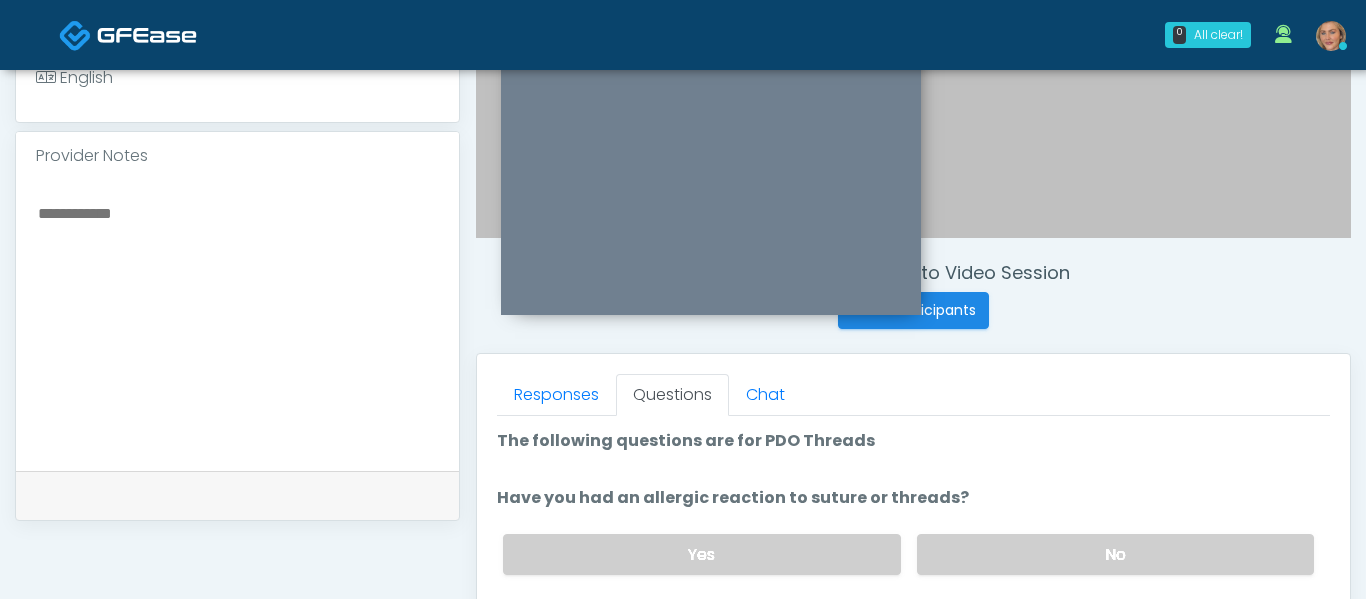 scroll, scrollTop: 731, scrollLeft: 0, axis: vertical 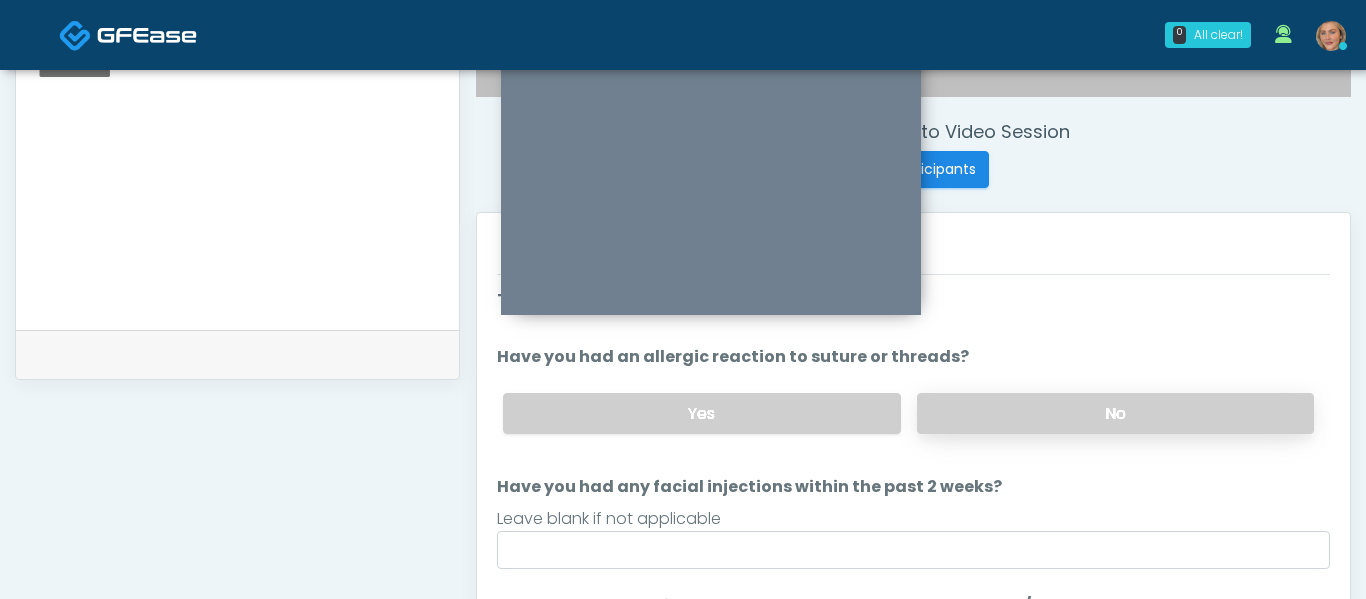 click on "No" at bounding box center (1115, 413) 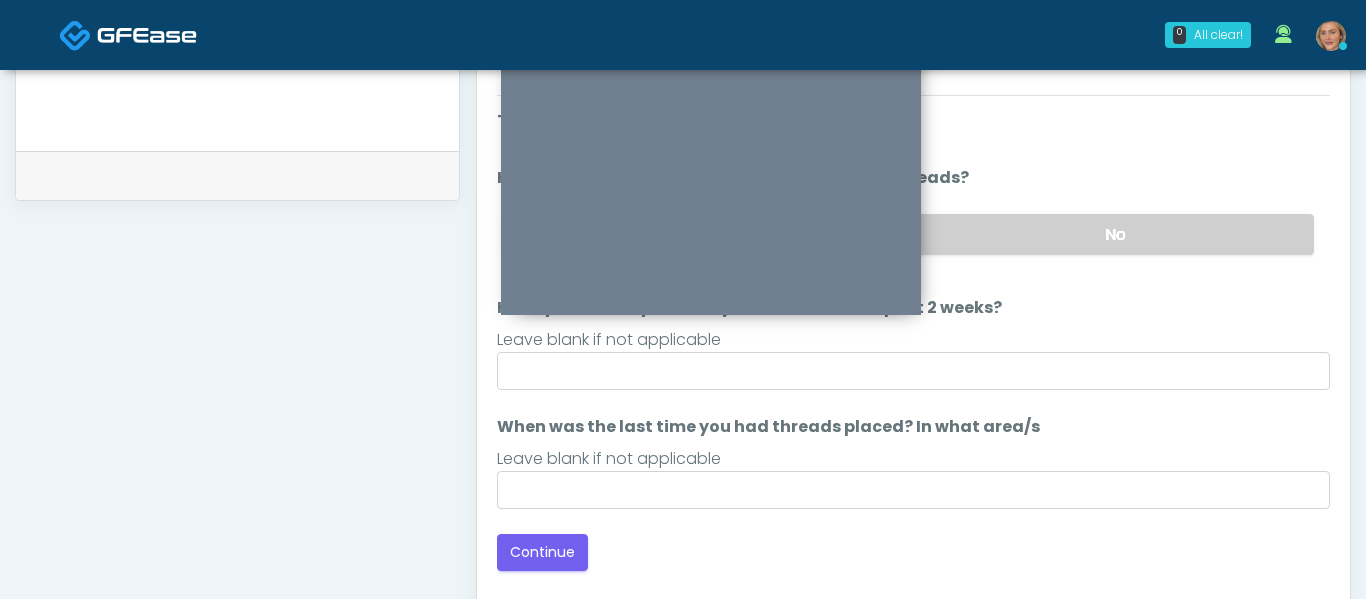 scroll, scrollTop: 911, scrollLeft: 0, axis: vertical 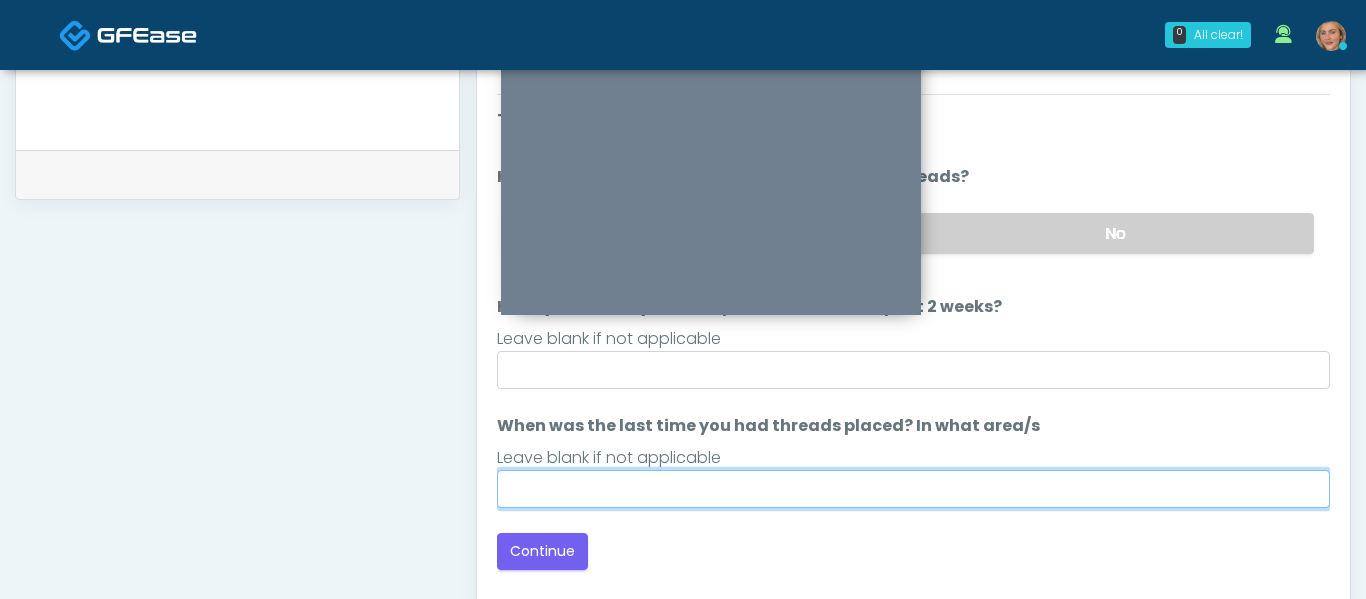 click on "When was the last time you had threads placed? In what area/s" at bounding box center [913, 489] 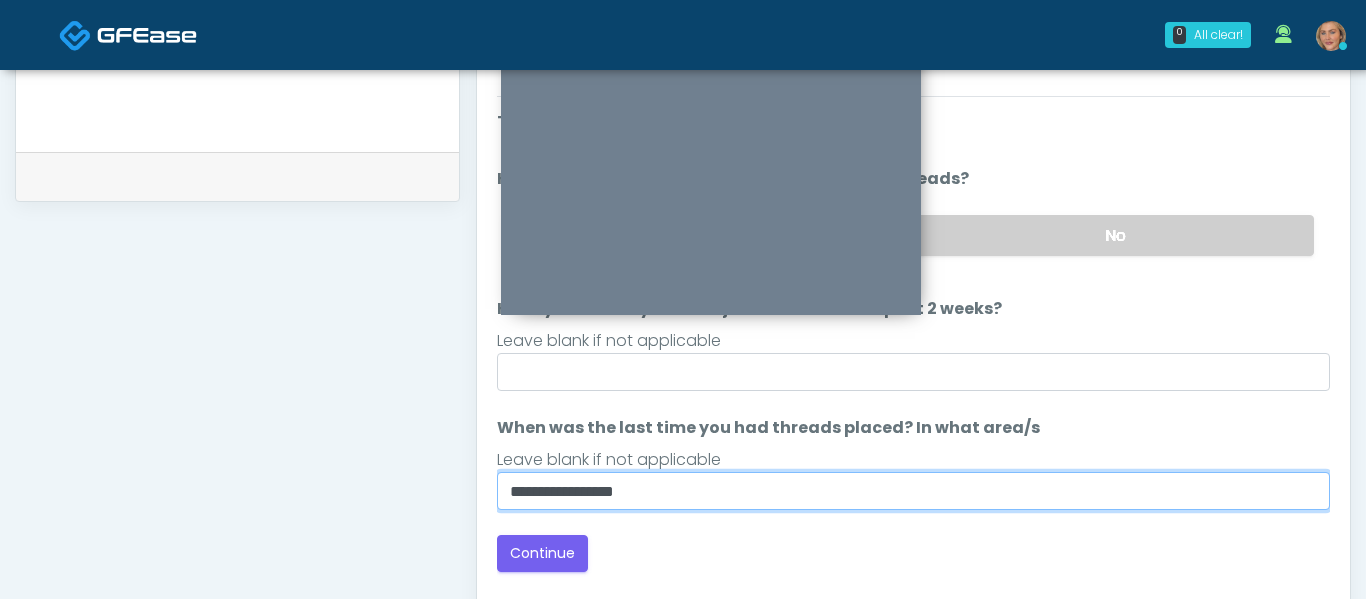 scroll, scrollTop: 822, scrollLeft: 0, axis: vertical 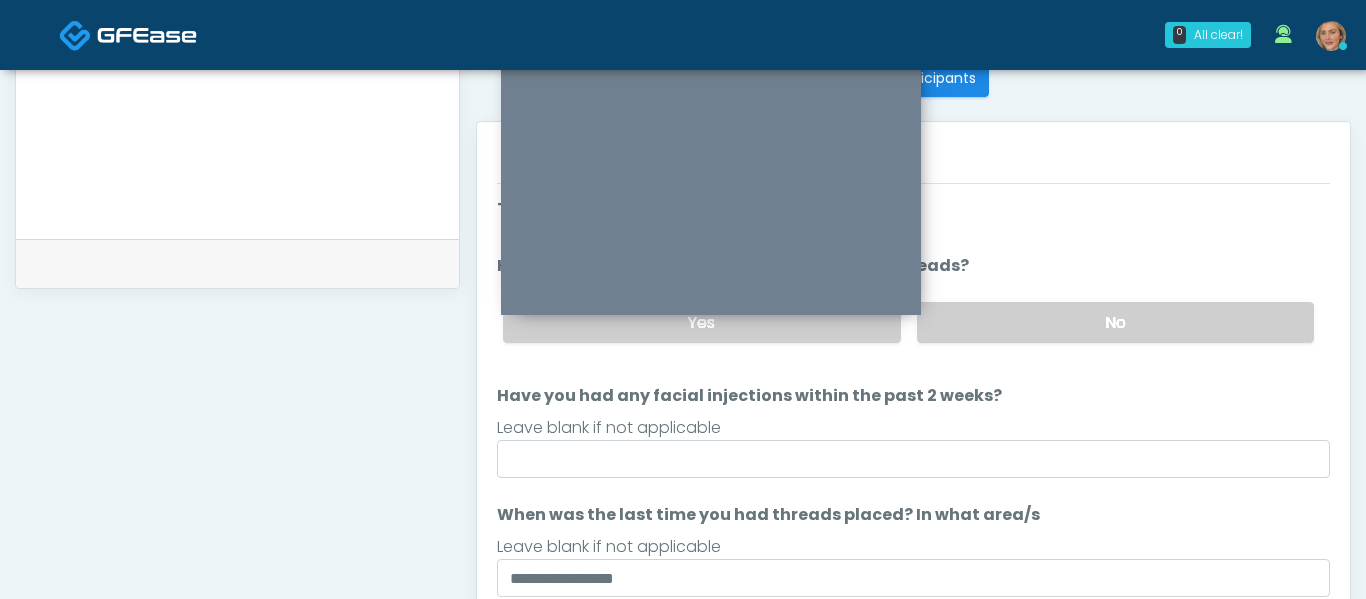 click on "Leave blank if not applicable" at bounding box center (913, 428) 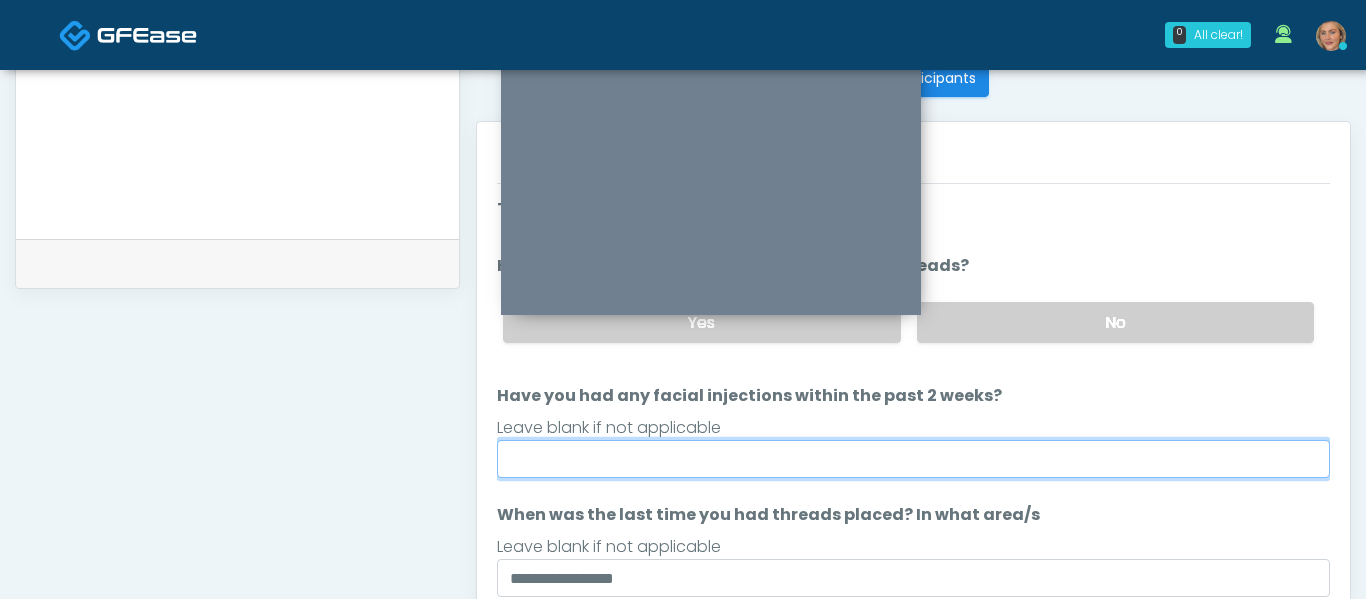 click on "Have you had any facial injections within the past 2 weeks?" at bounding box center [913, 459] 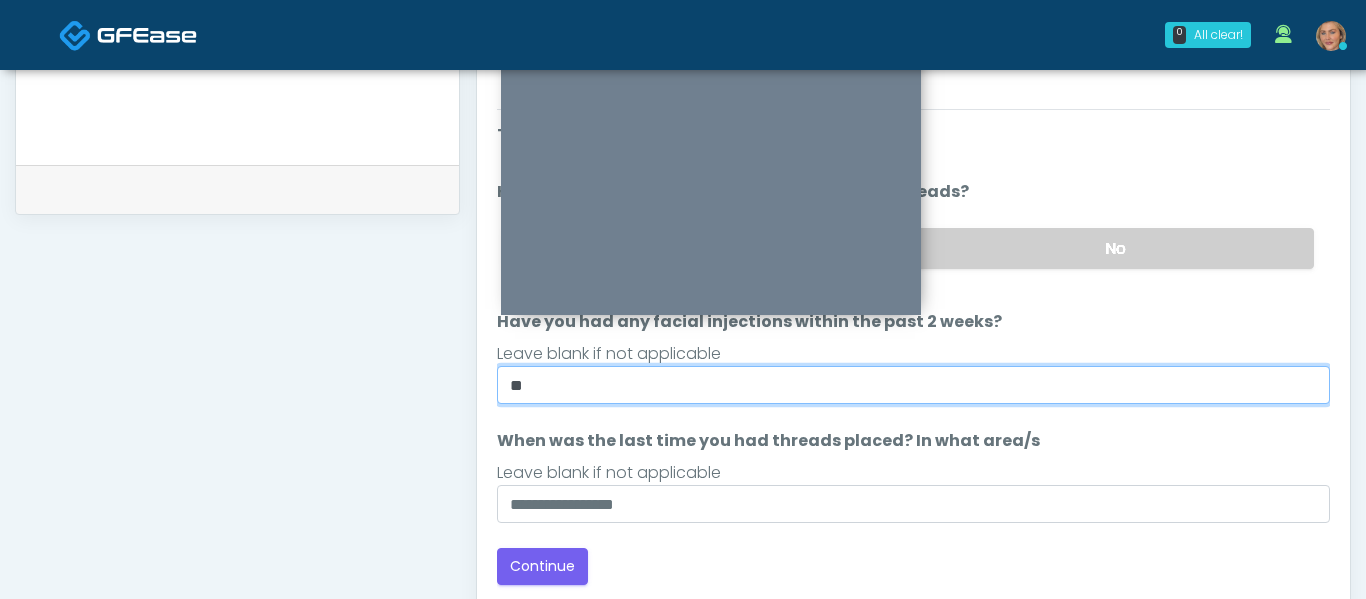scroll, scrollTop: 995, scrollLeft: 0, axis: vertical 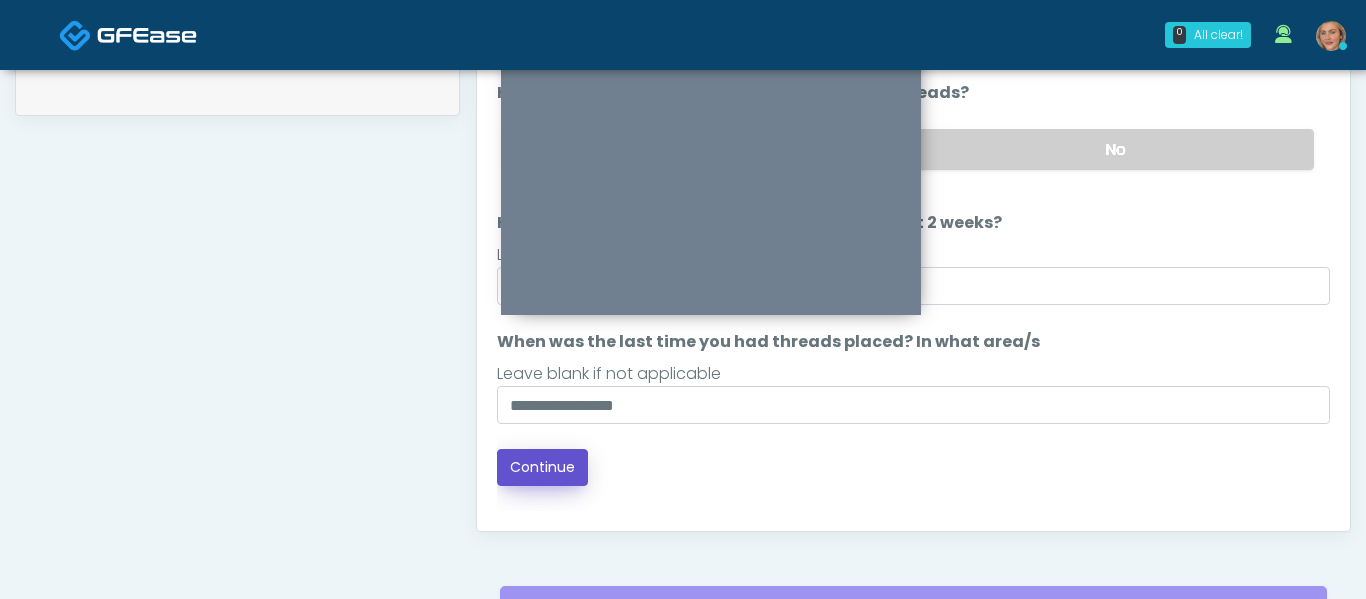 click on "Continue" at bounding box center [542, 467] 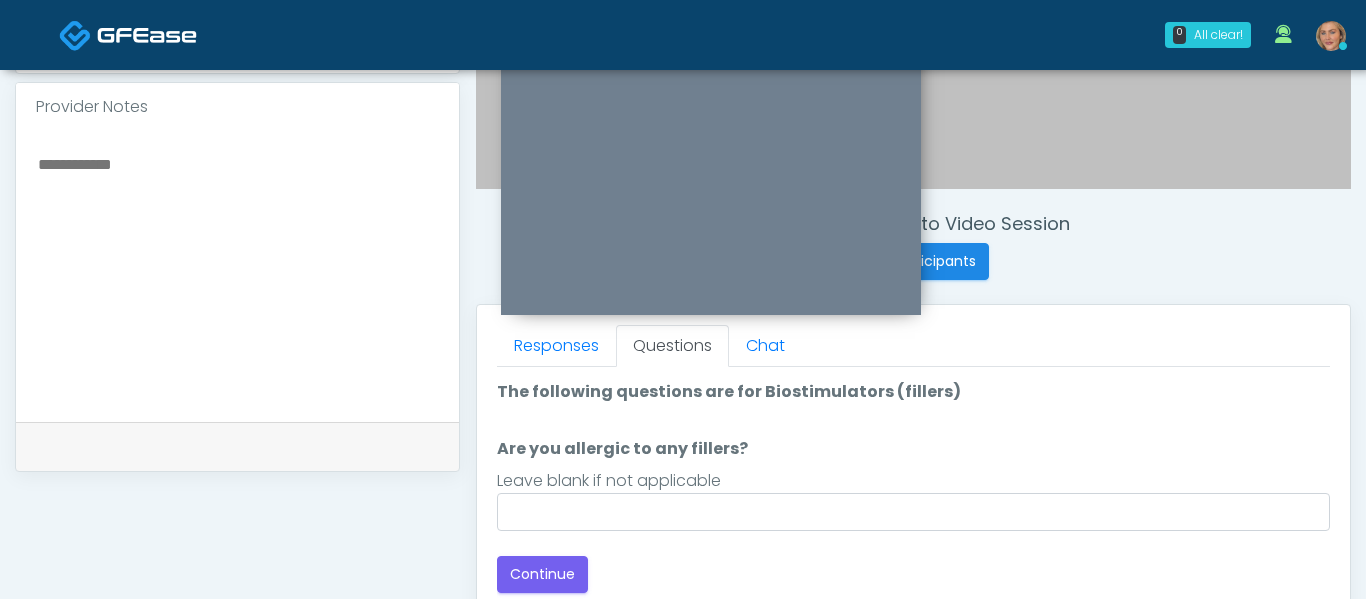 scroll, scrollTop: 616, scrollLeft: 0, axis: vertical 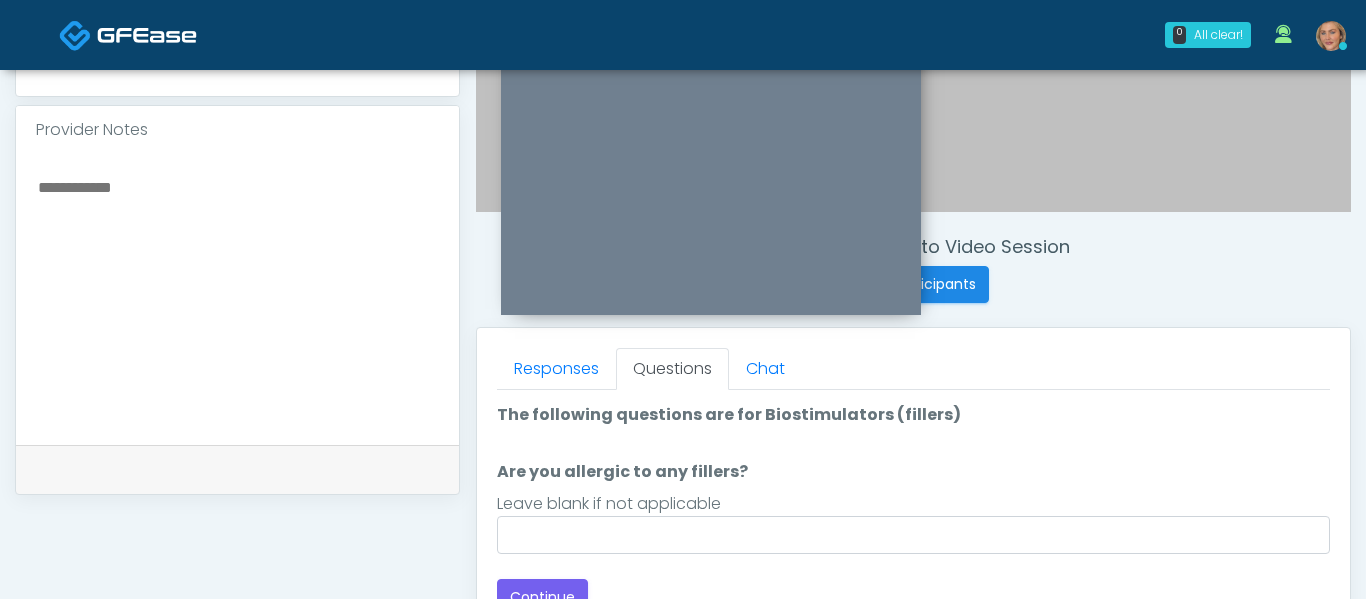 click on "Loading...
Connecting to your agent...
Please wait while we prepare your personalized experience.
The following questions are for Biostimulators (fillers)
The following questions are for Biostimulators (fillers)
Are you allergic to any fillers?
Are you allergic to any fillers?
Leave blank if not applicable
Next
Back
Continue" at bounding box center [913, 509] 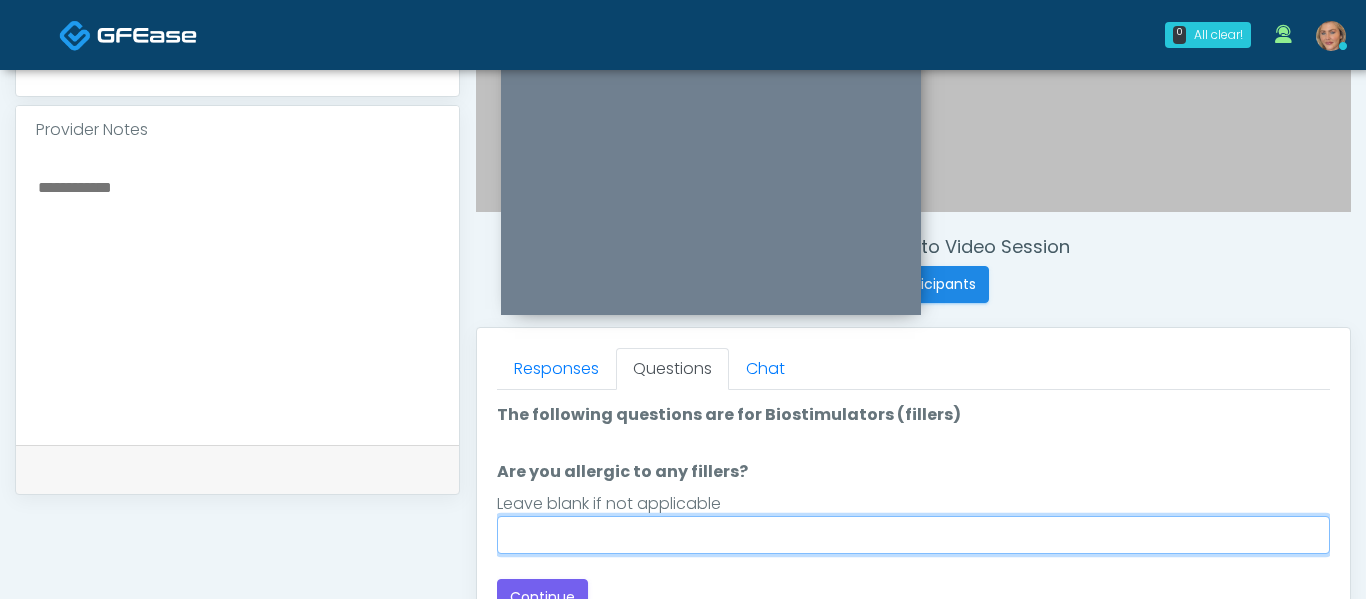 click on "Are you allergic to any fillers?" at bounding box center (913, 535) 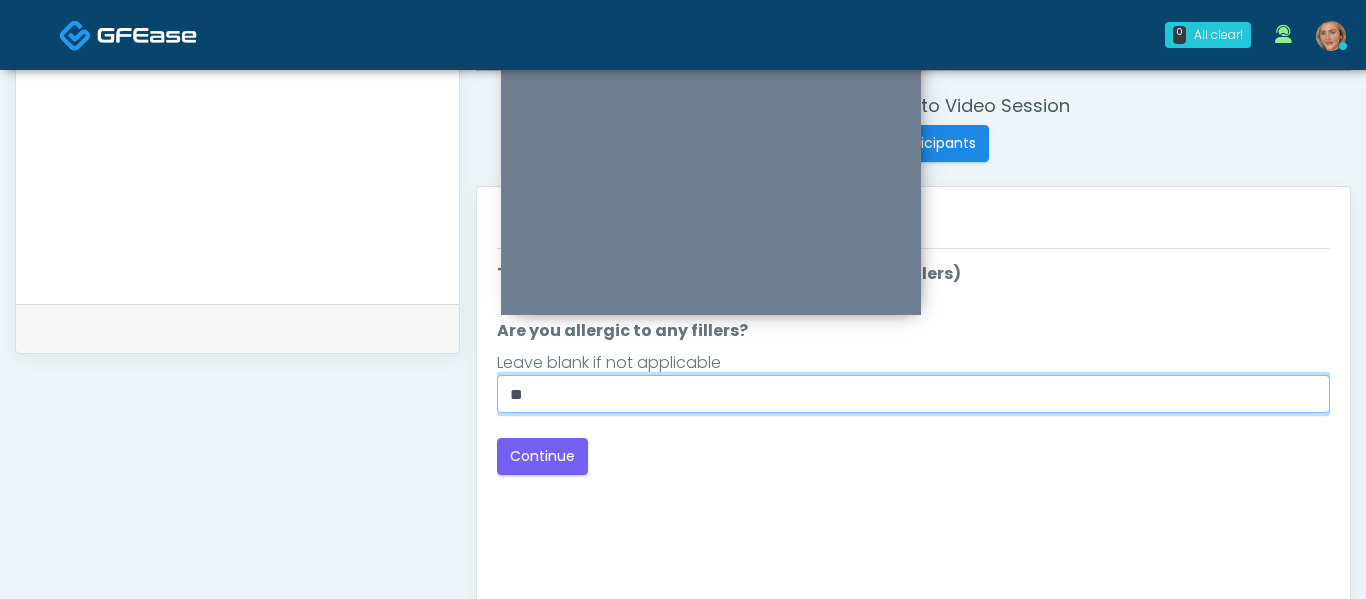 scroll, scrollTop: 765, scrollLeft: 0, axis: vertical 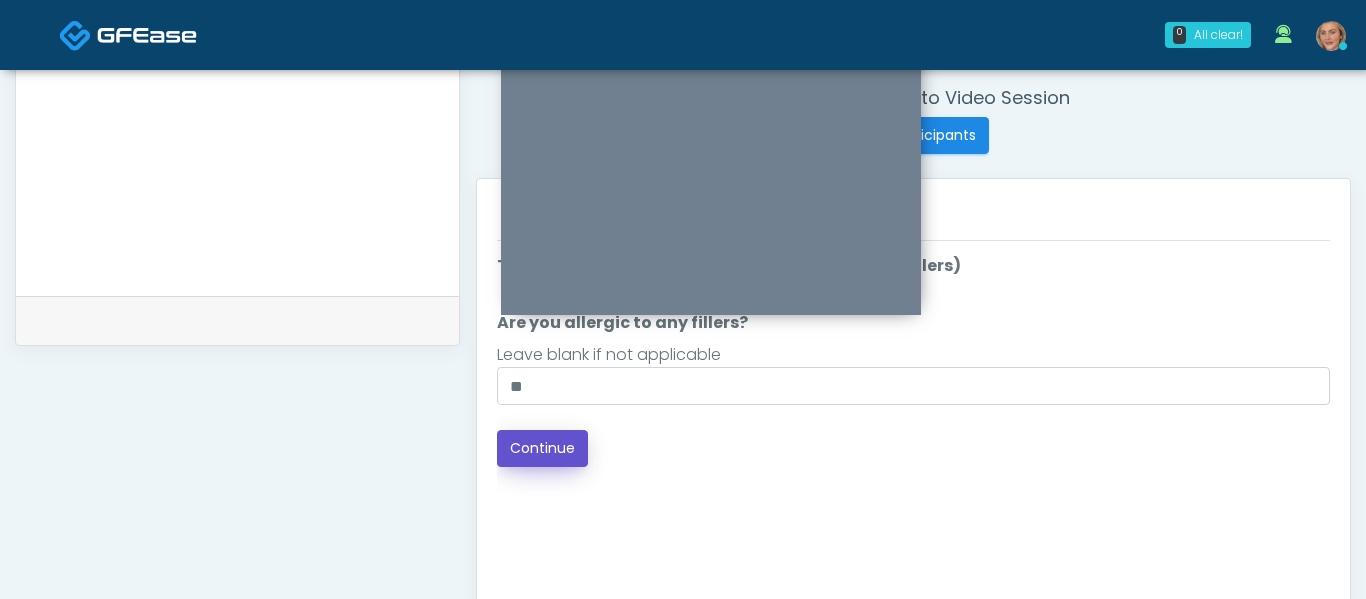 click on "Continue" at bounding box center (542, 448) 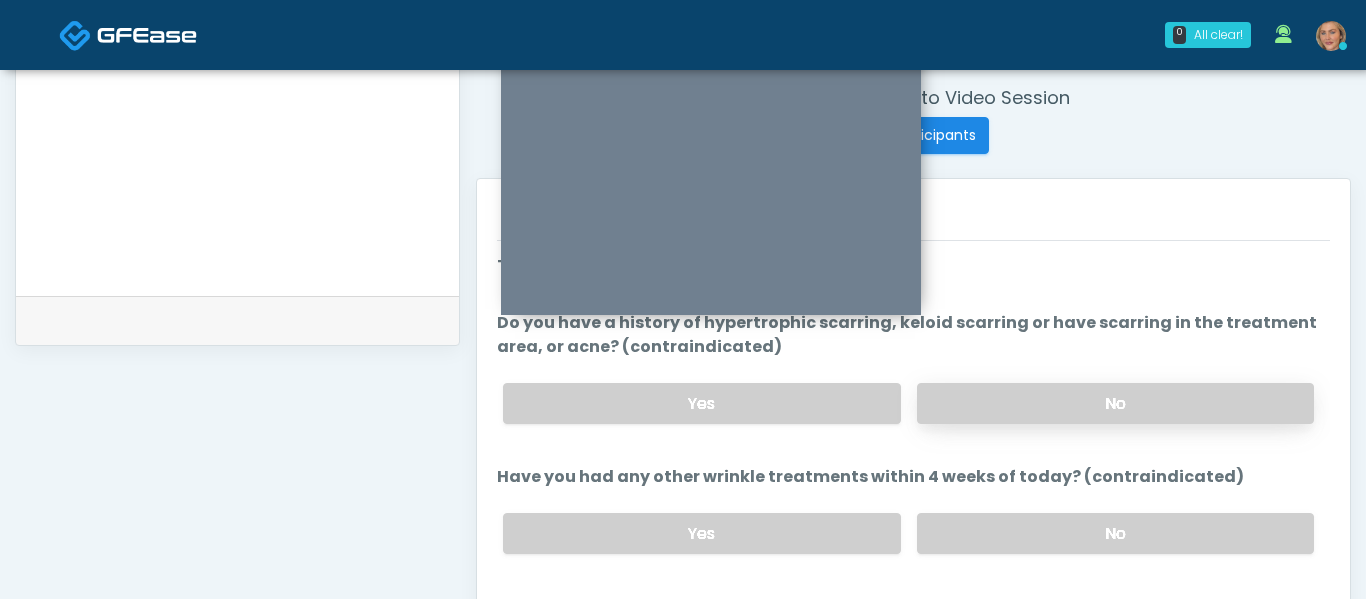 click on "No" at bounding box center (1115, 403) 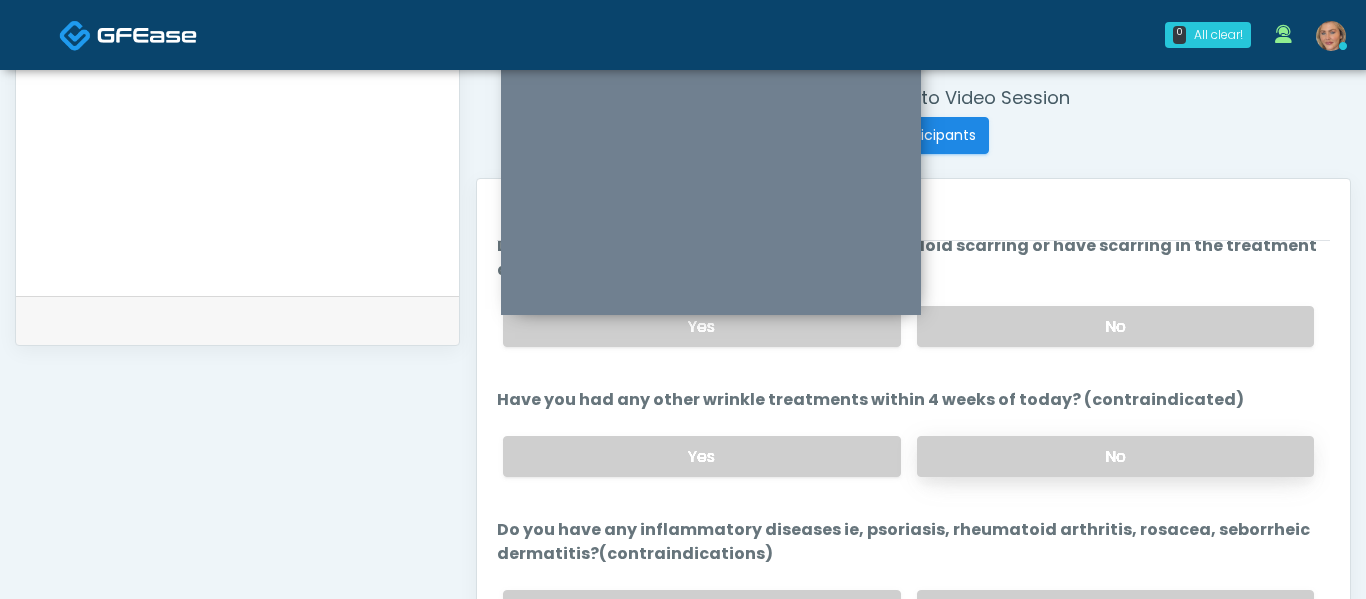 click on "No" at bounding box center (1115, 456) 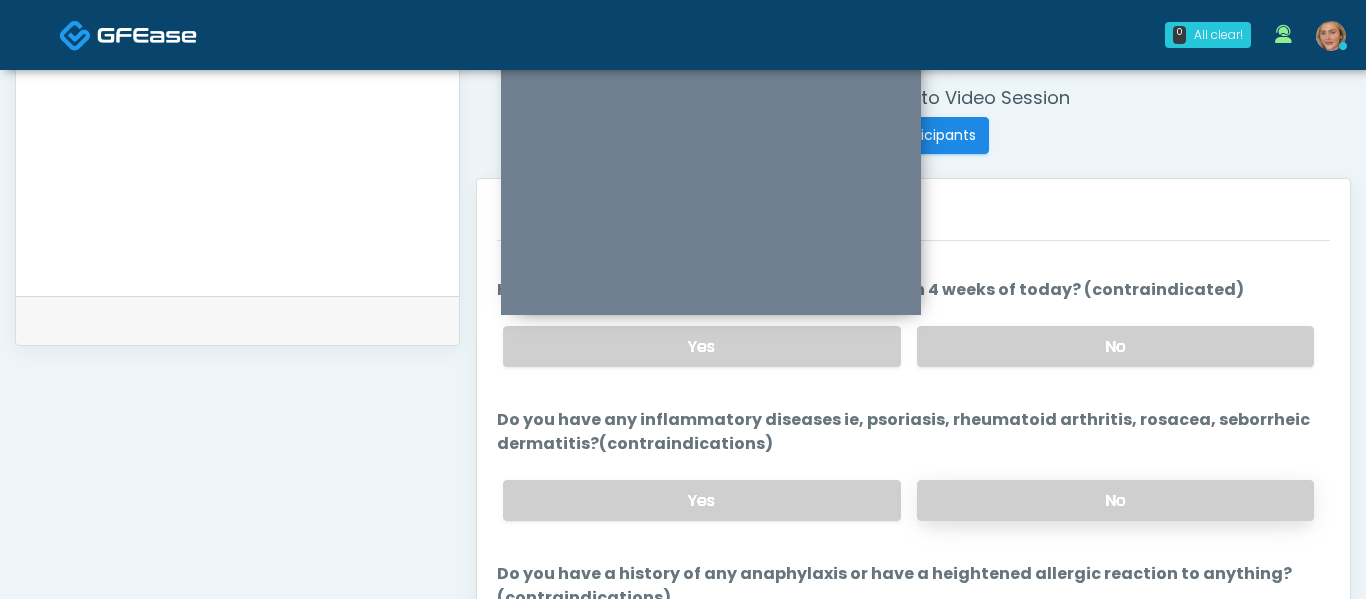 click on "No" at bounding box center [1115, 500] 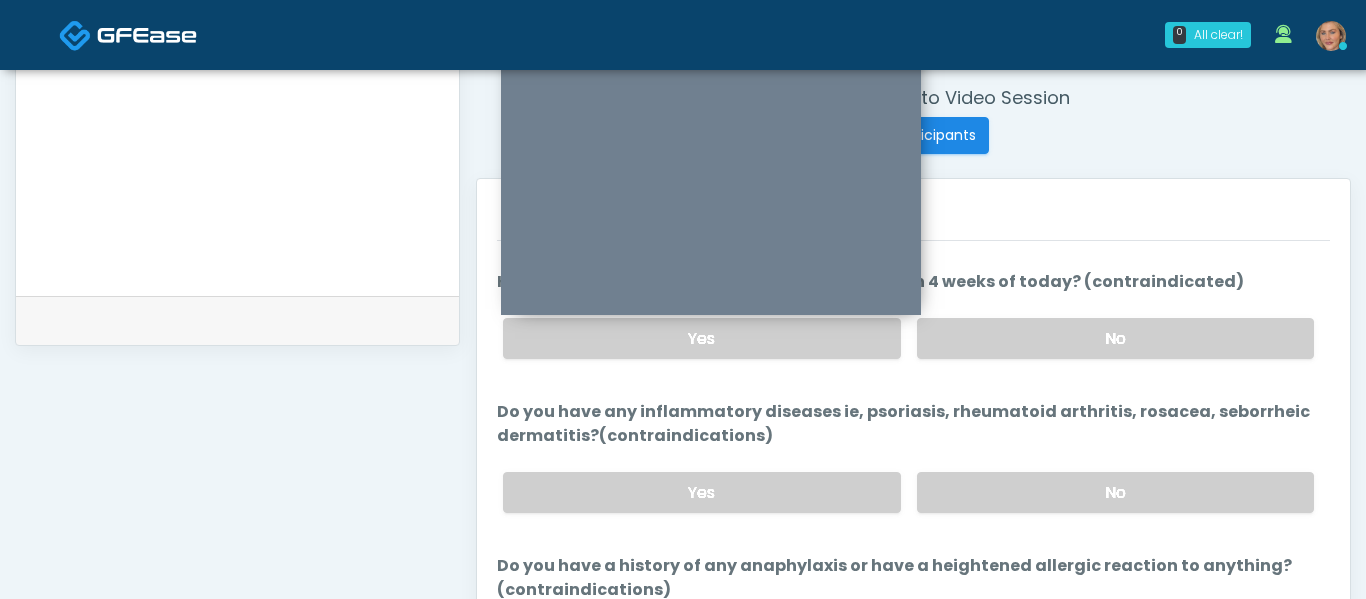 scroll, scrollTop: 199, scrollLeft: 0, axis: vertical 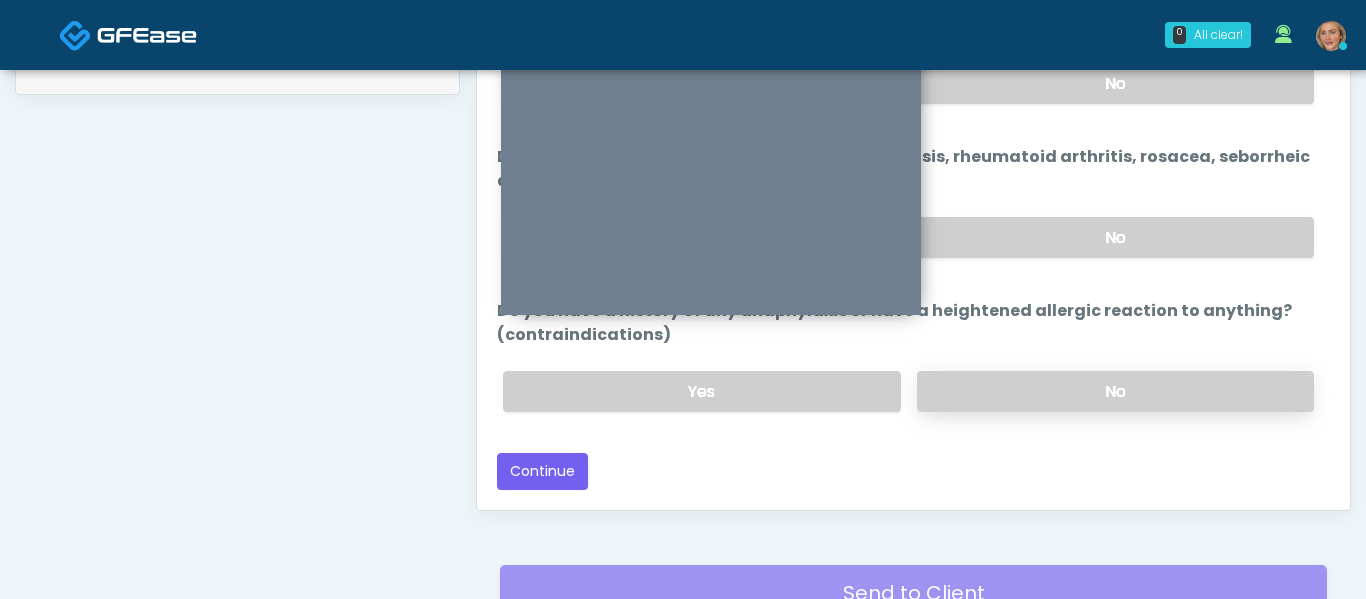 click on "No" at bounding box center [1115, 391] 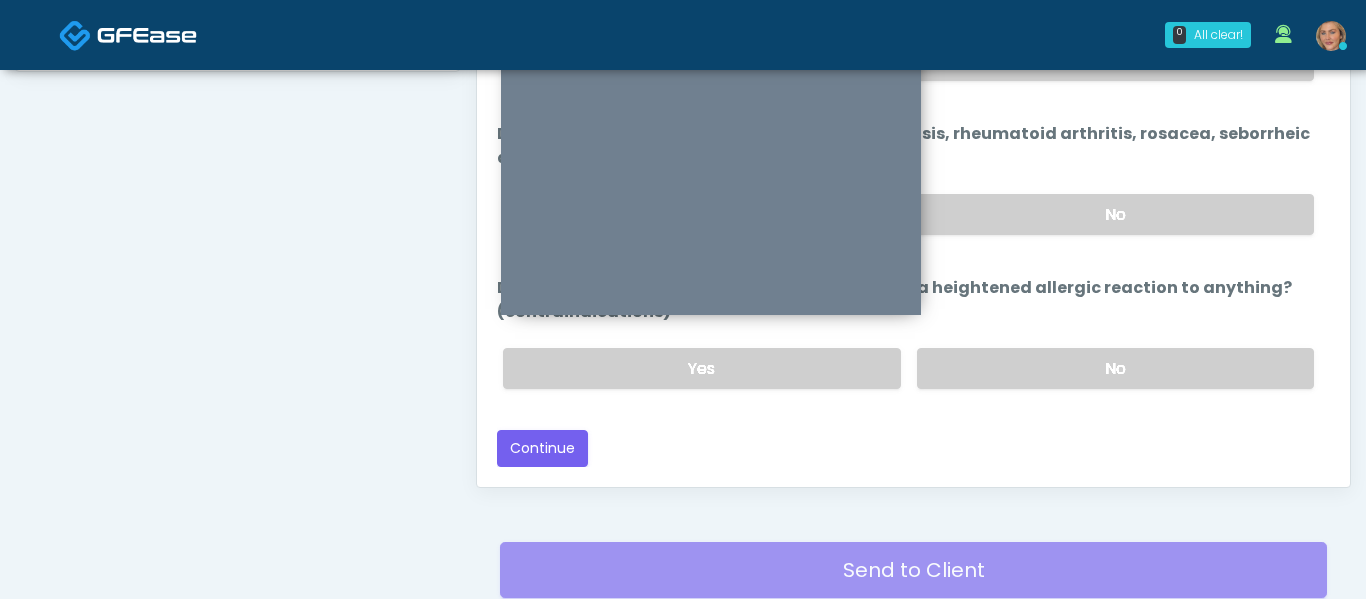 scroll, scrollTop: 1124, scrollLeft: 0, axis: vertical 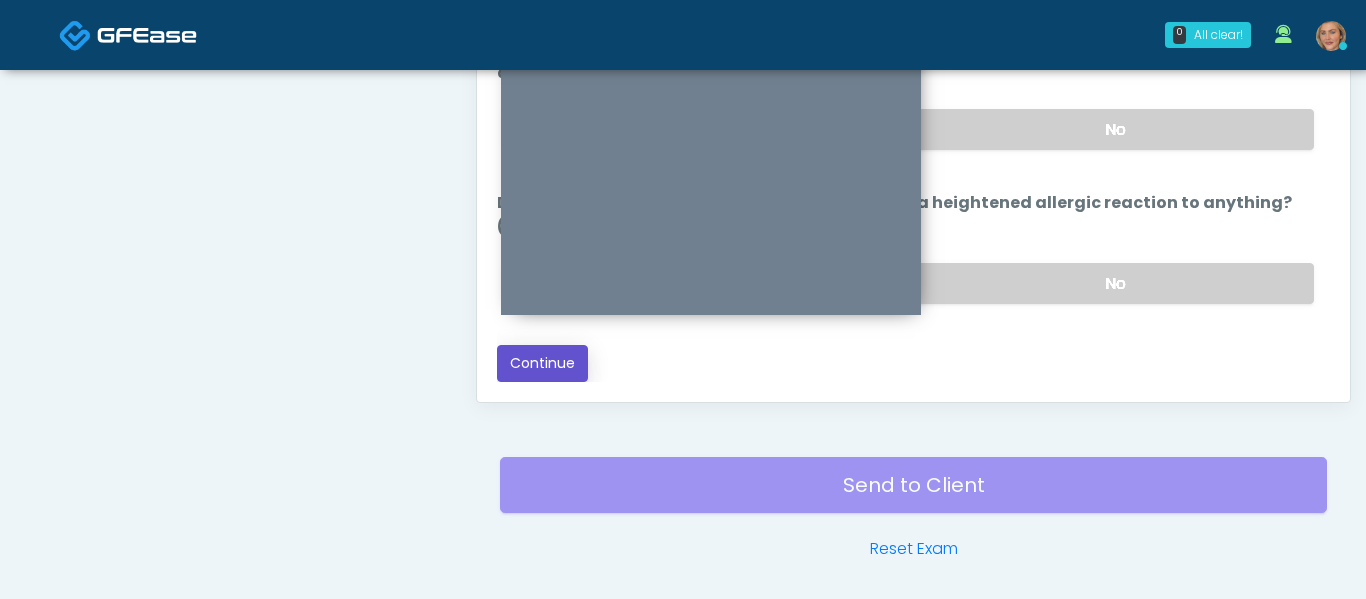 click on "Continue" at bounding box center [542, 363] 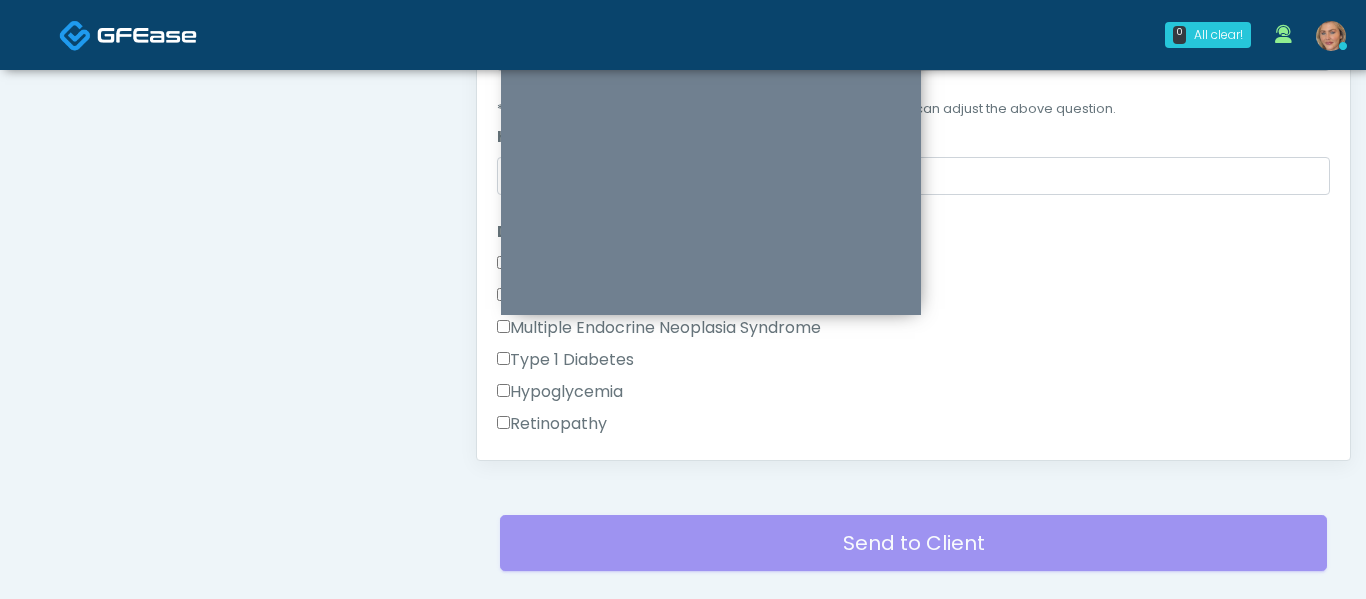 scroll, scrollTop: 860, scrollLeft: 0, axis: vertical 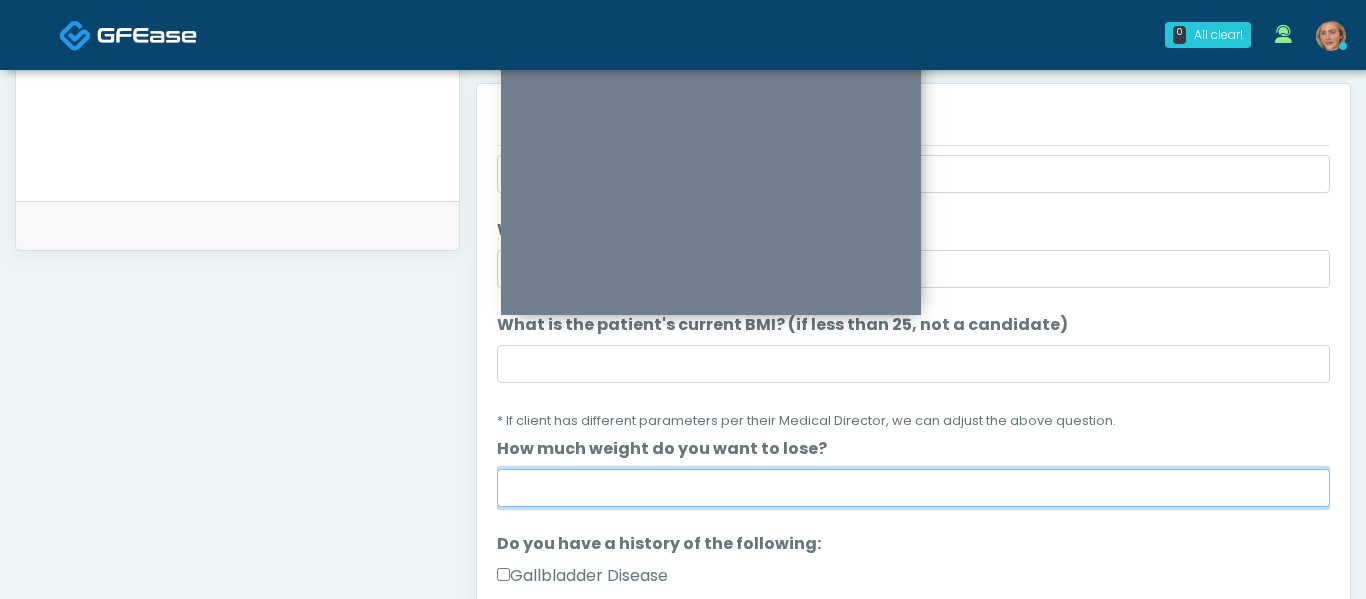 click on "How much weight do you want to lose?" at bounding box center (913, 488) 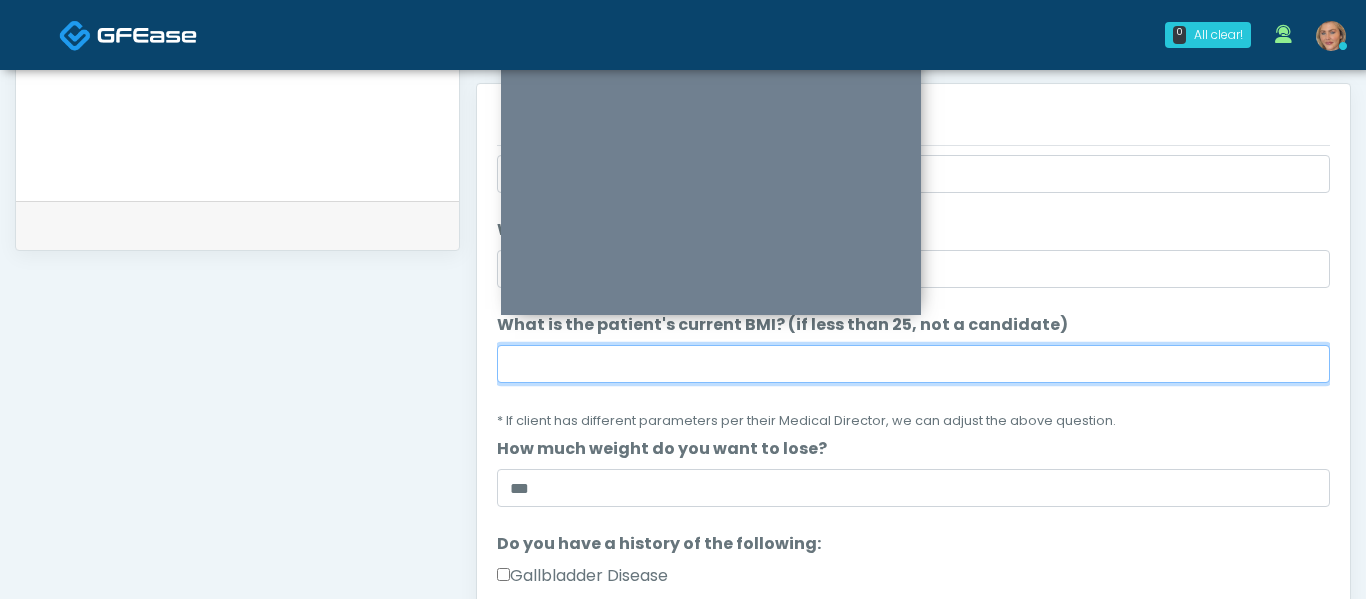 click on "What is the patient's current BMI? (if less than 25, not a candidate)" at bounding box center (913, 364) 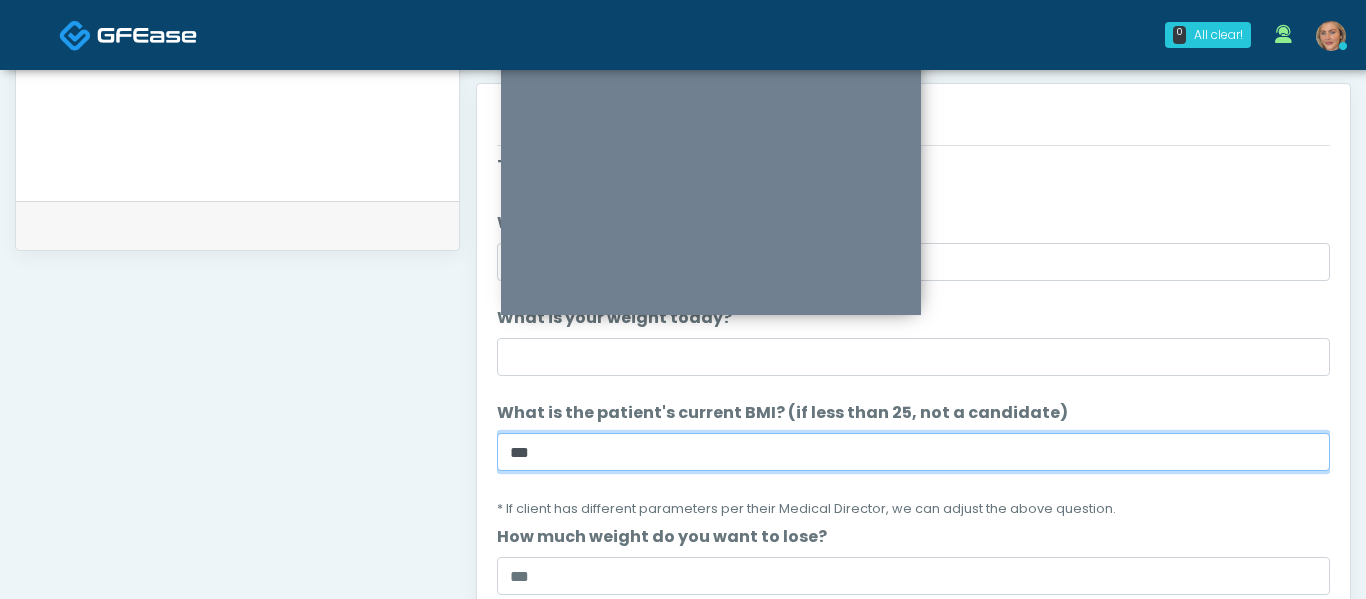 scroll, scrollTop: 0, scrollLeft: 0, axis: both 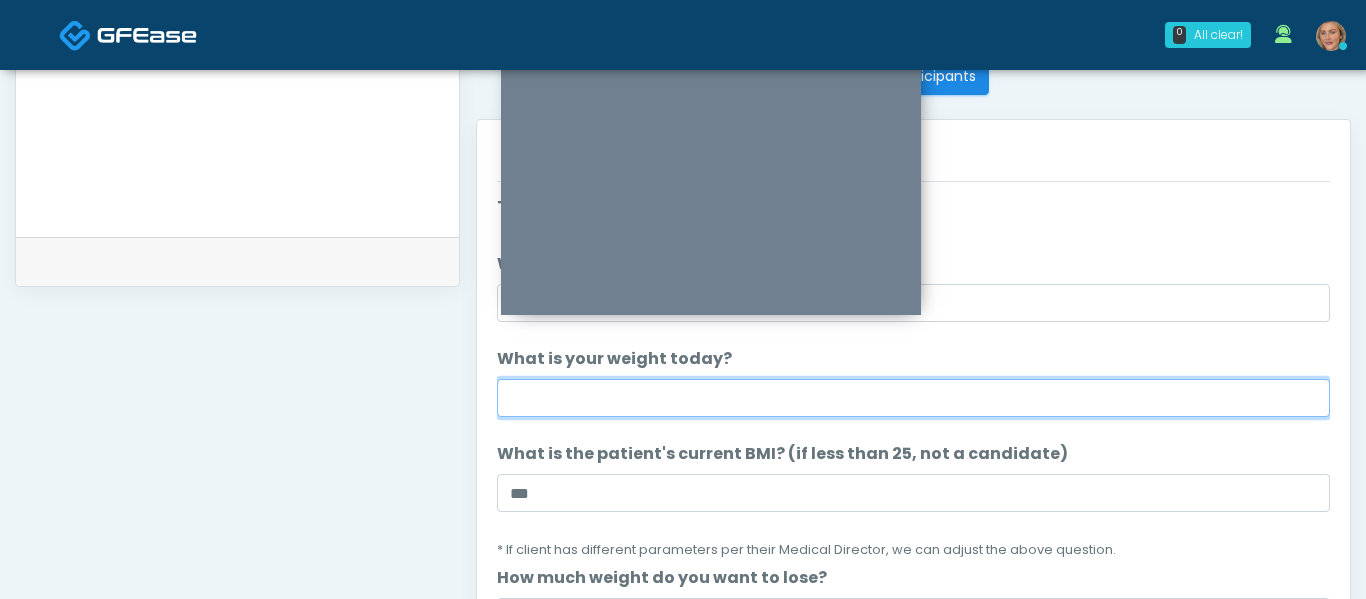 click on "What is your weight today?" at bounding box center (913, 398) 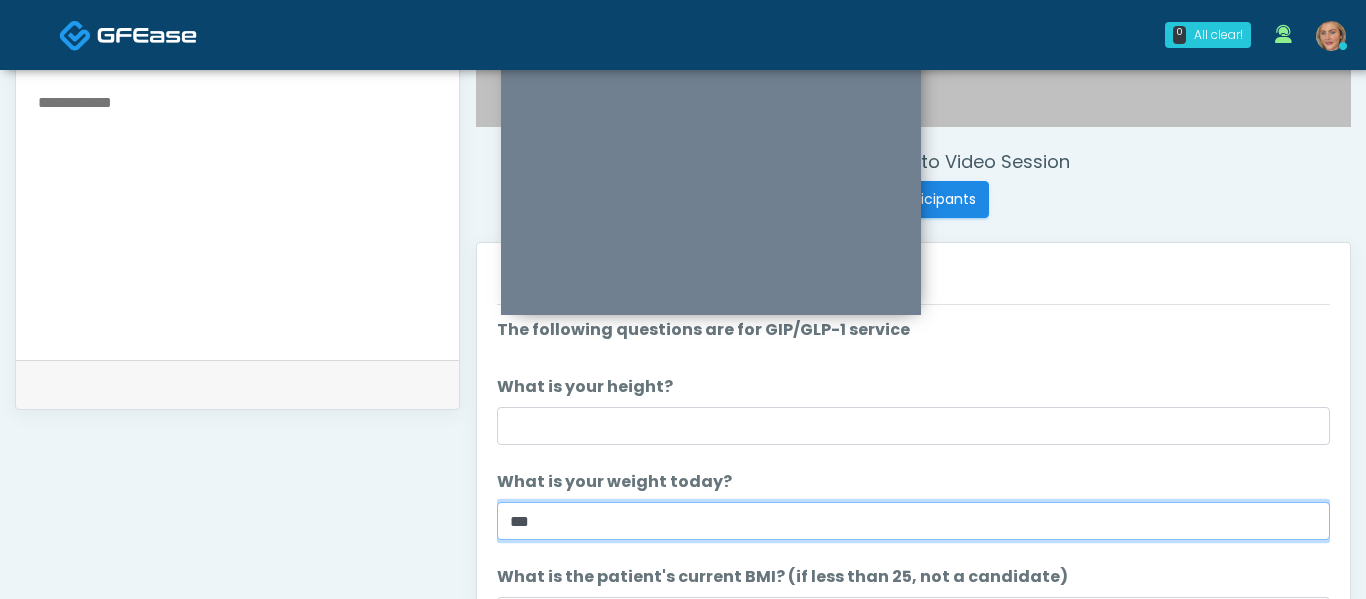scroll, scrollTop: 700, scrollLeft: 0, axis: vertical 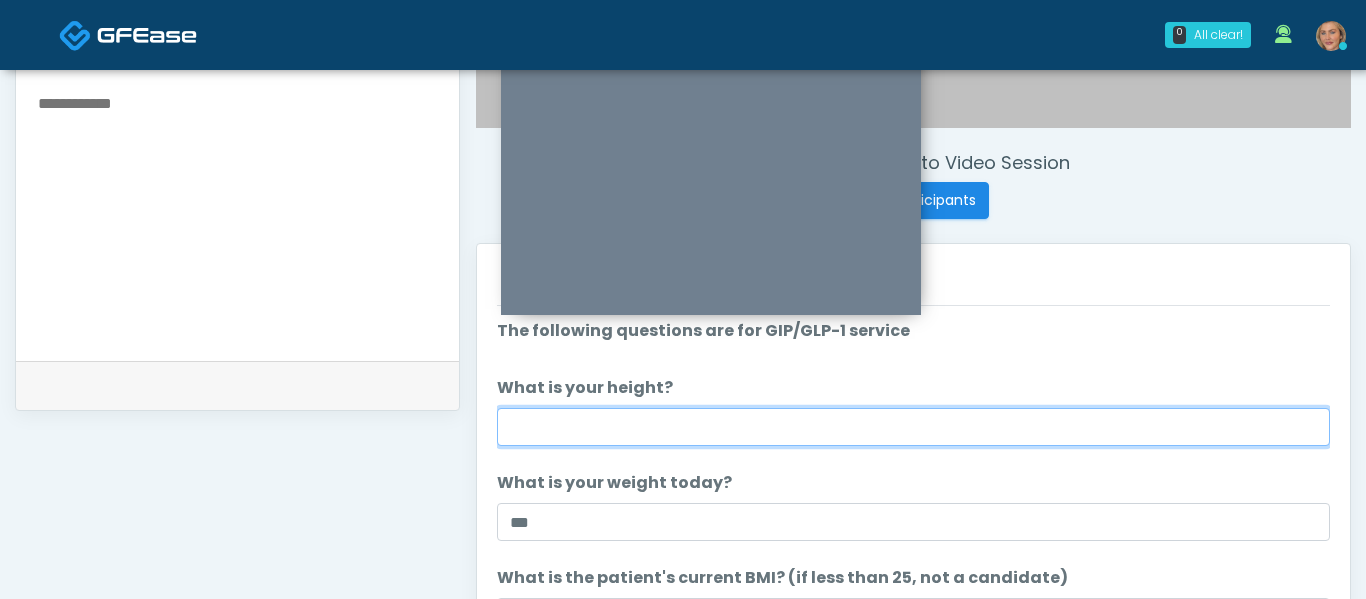 click on "What is your height?" at bounding box center [913, 427] 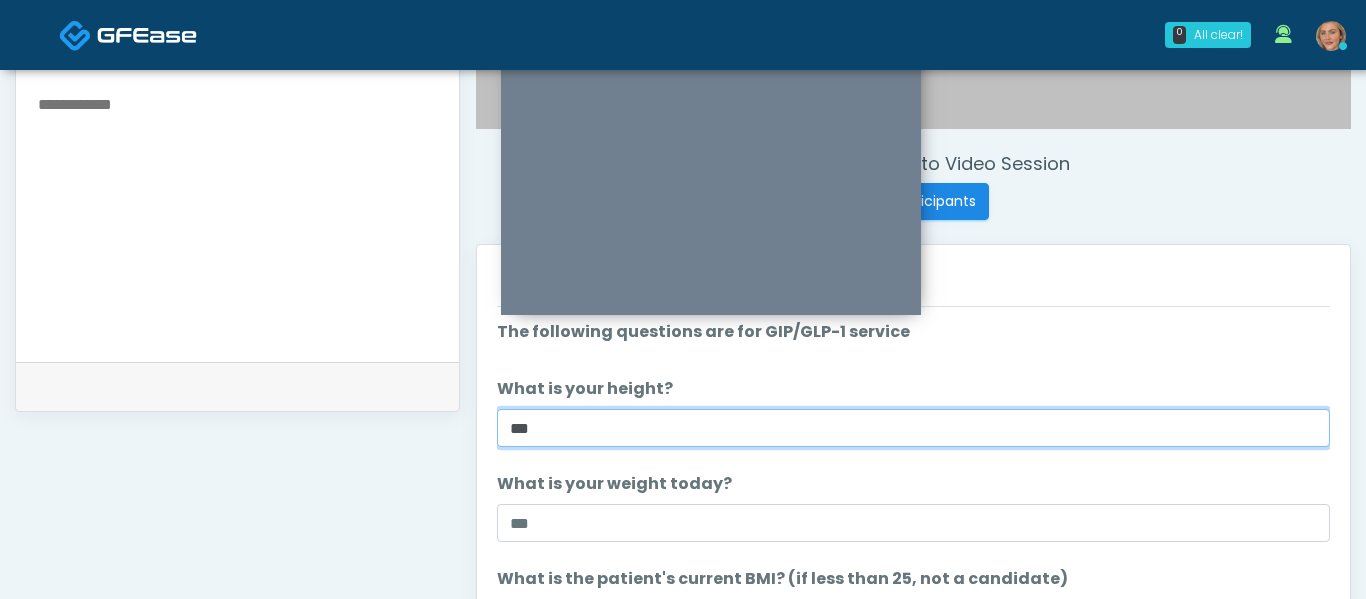 scroll, scrollTop: 700, scrollLeft: 0, axis: vertical 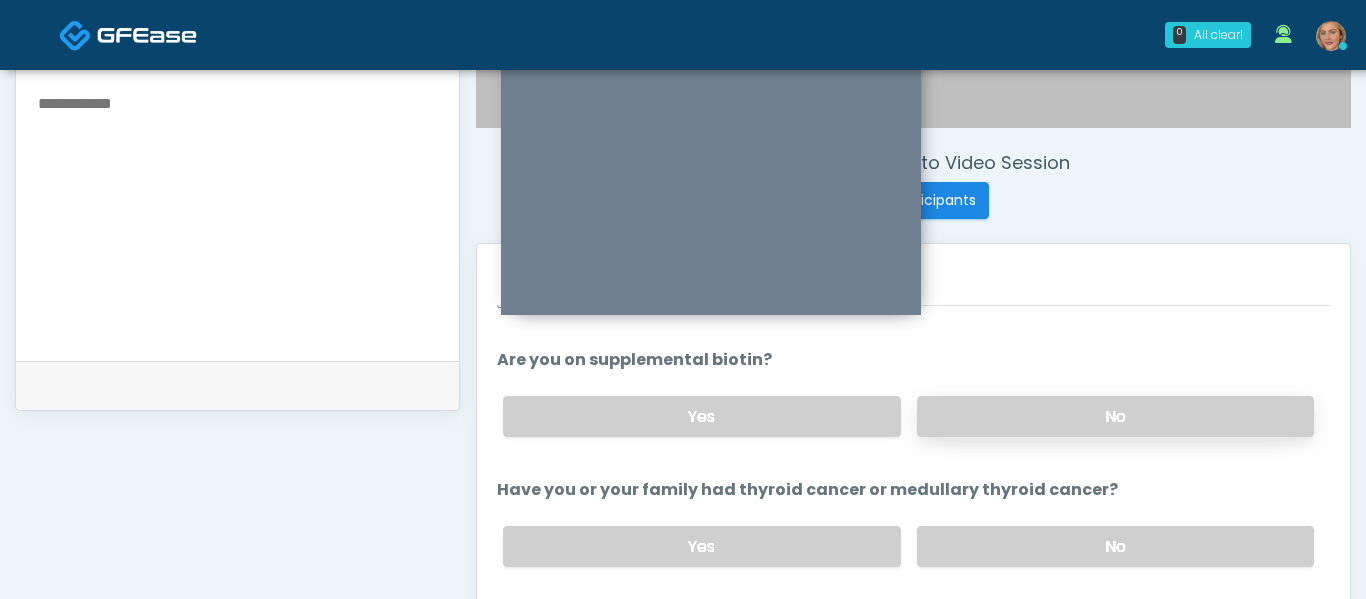 click on "No" at bounding box center [1115, 416] 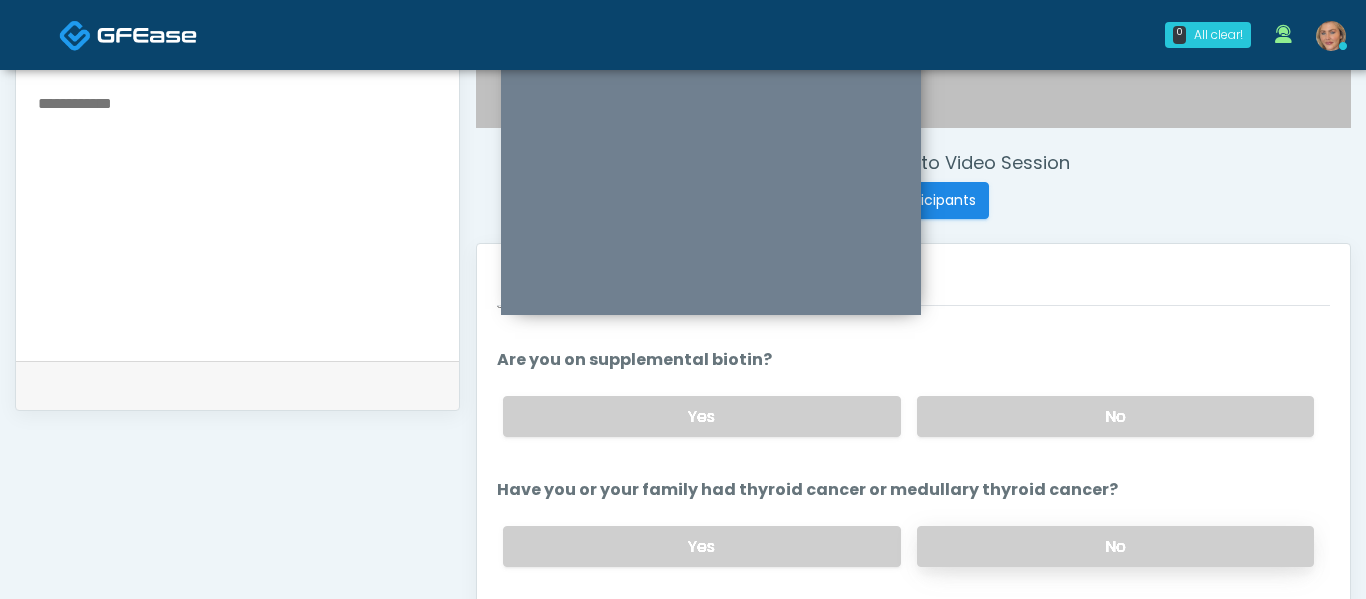 click on "No" at bounding box center (1115, 546) 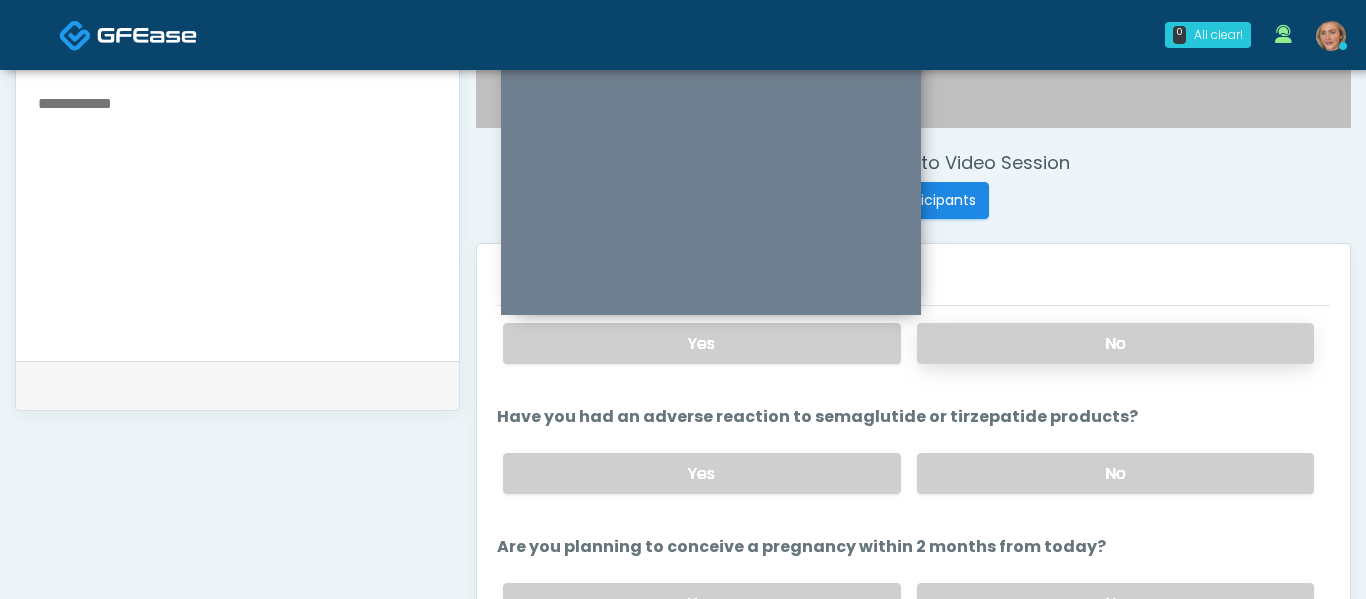 scroll, scrollTop: 931, scrollLeft: 0, axis: vertical 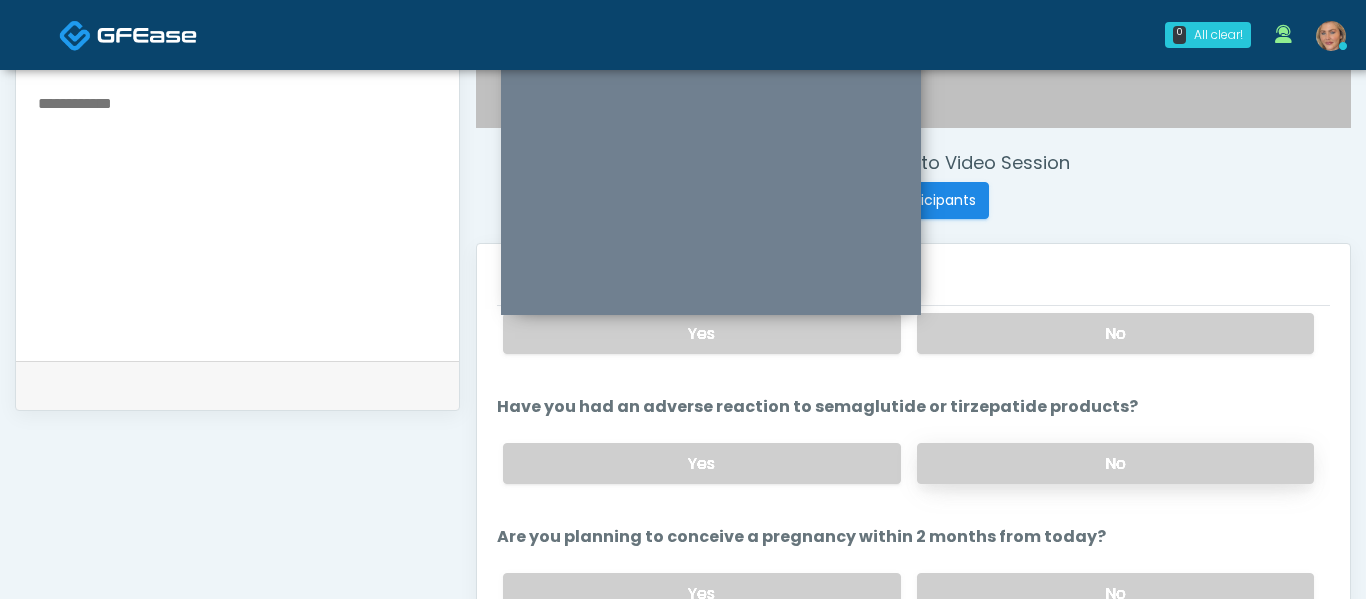 click on "No" at bounding box center [1115, 463] 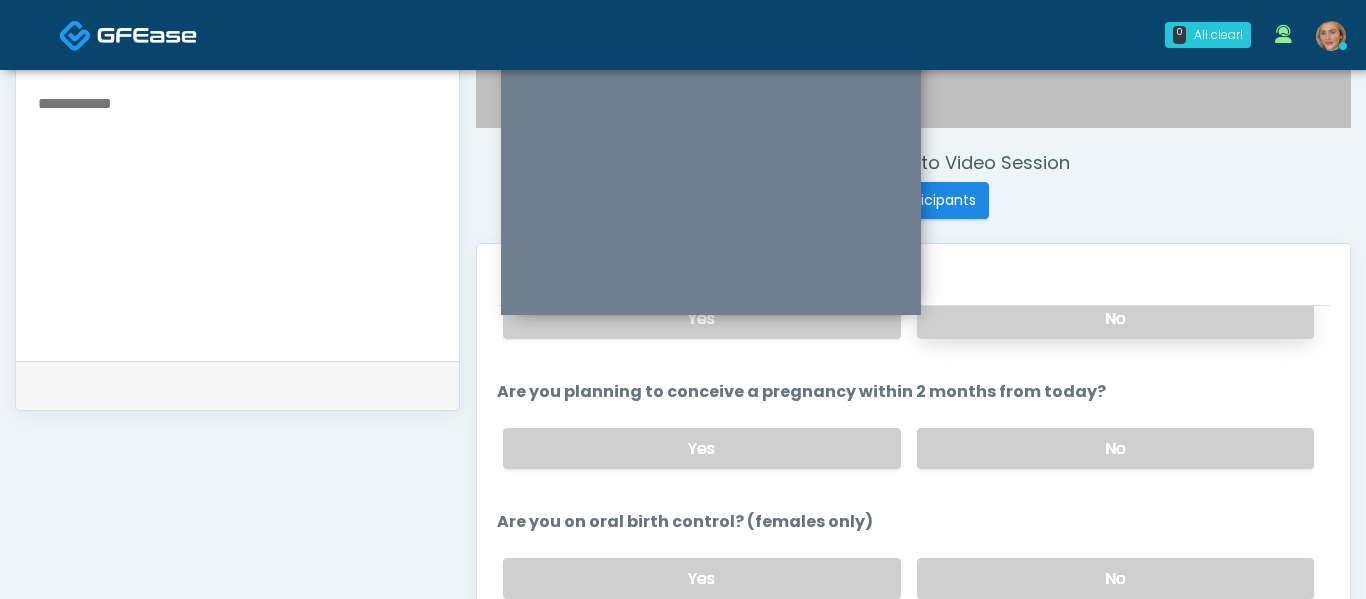 scroll, scrollTop: 1077, scrollLeft: 0, axis: vertical 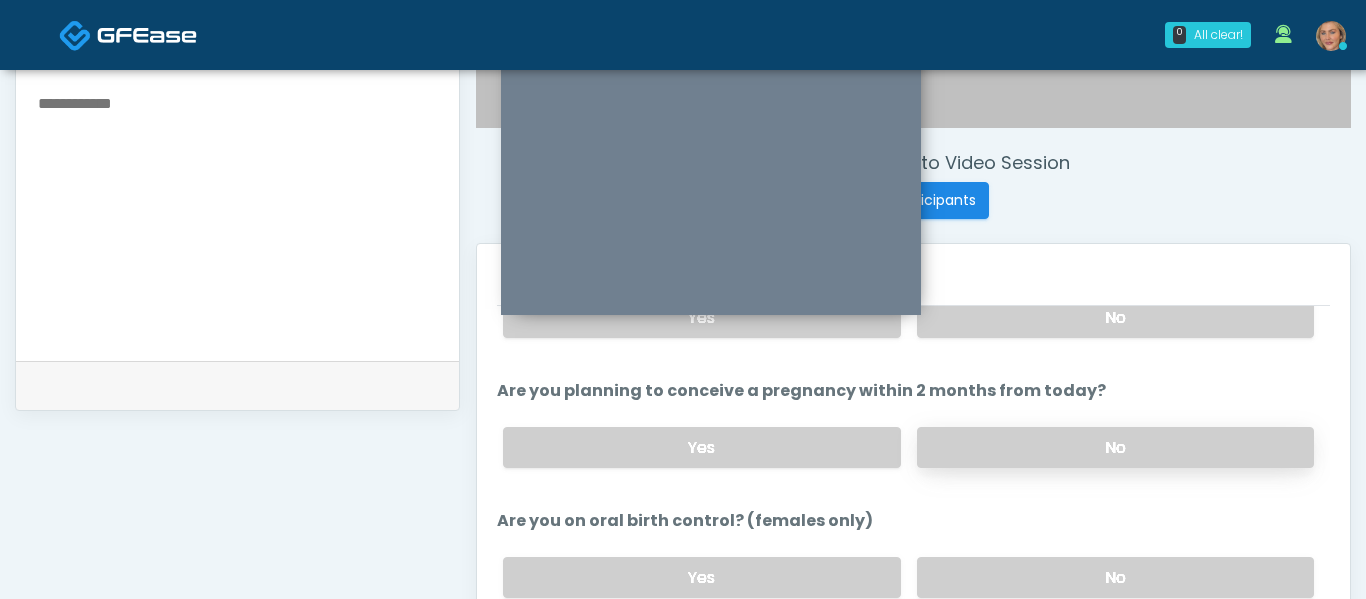 click on "No" at bounding box center (1115, 447) 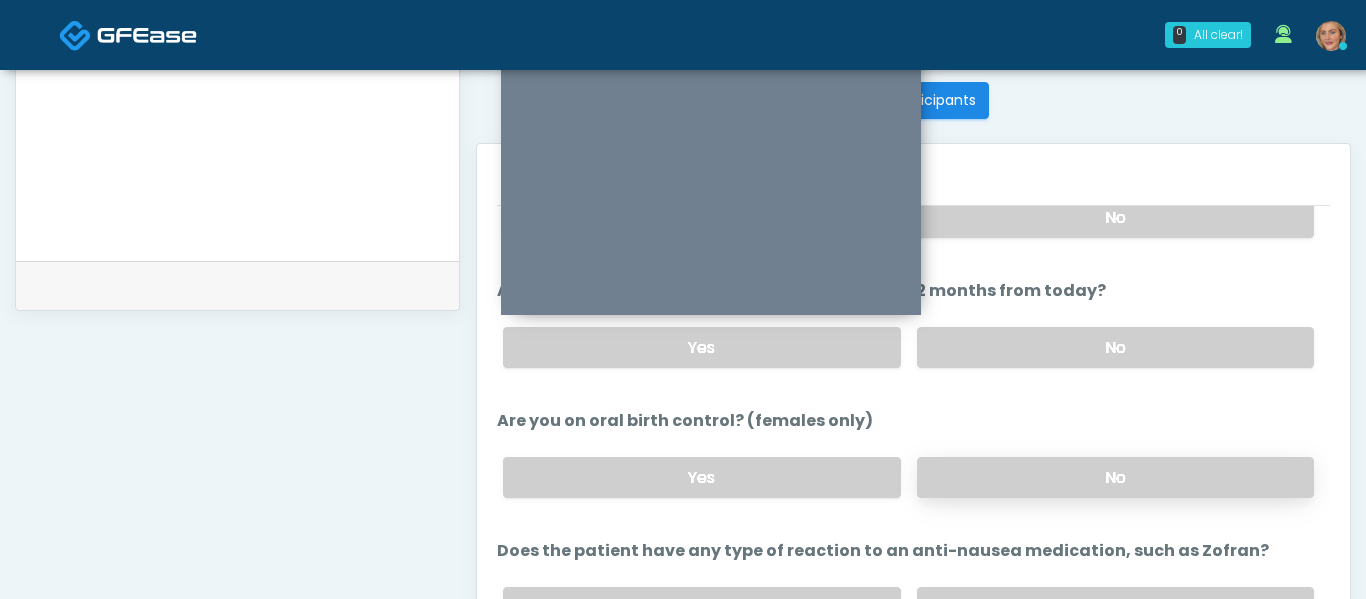 click on "No" at bounding box center [1115, 477] 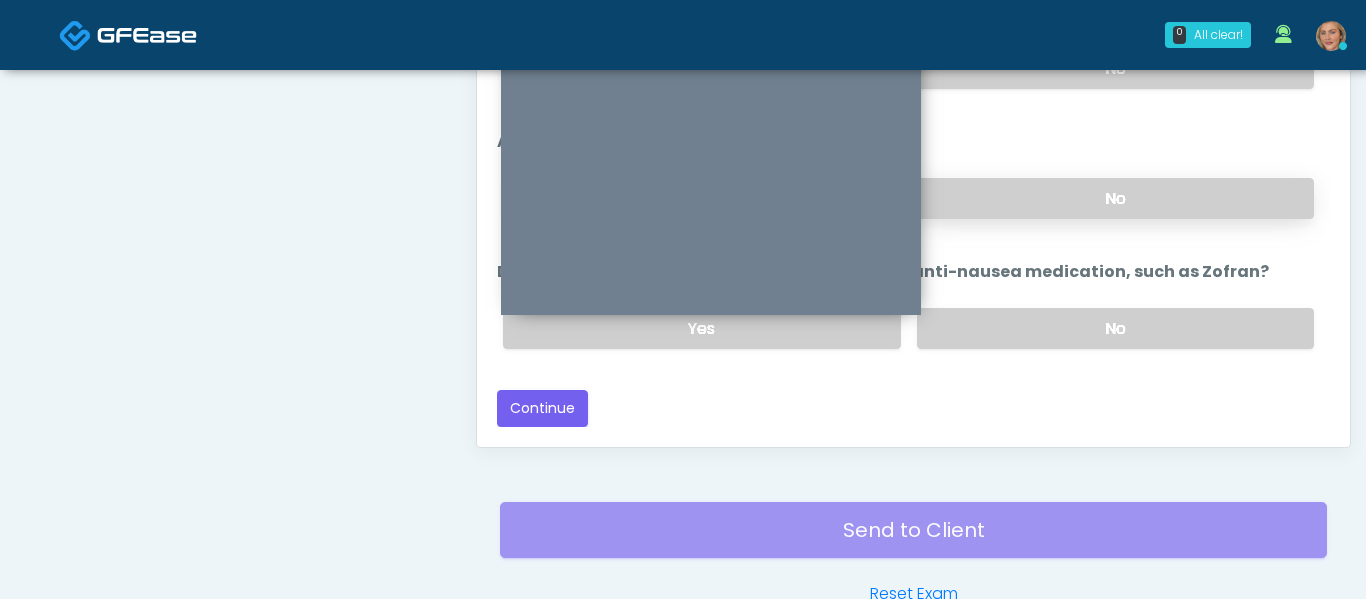 scroll, scrollTop: 1088, scrollLeft: 0, axis: vertical 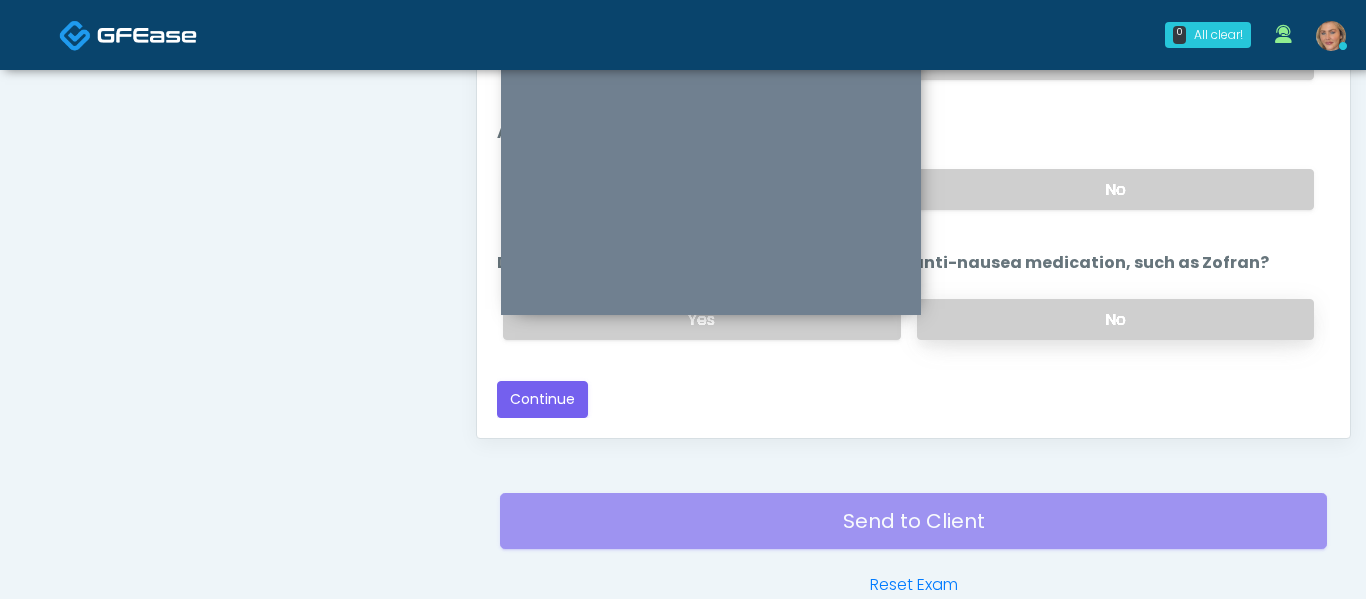 click on "No" at bounding box center (1115, 319) 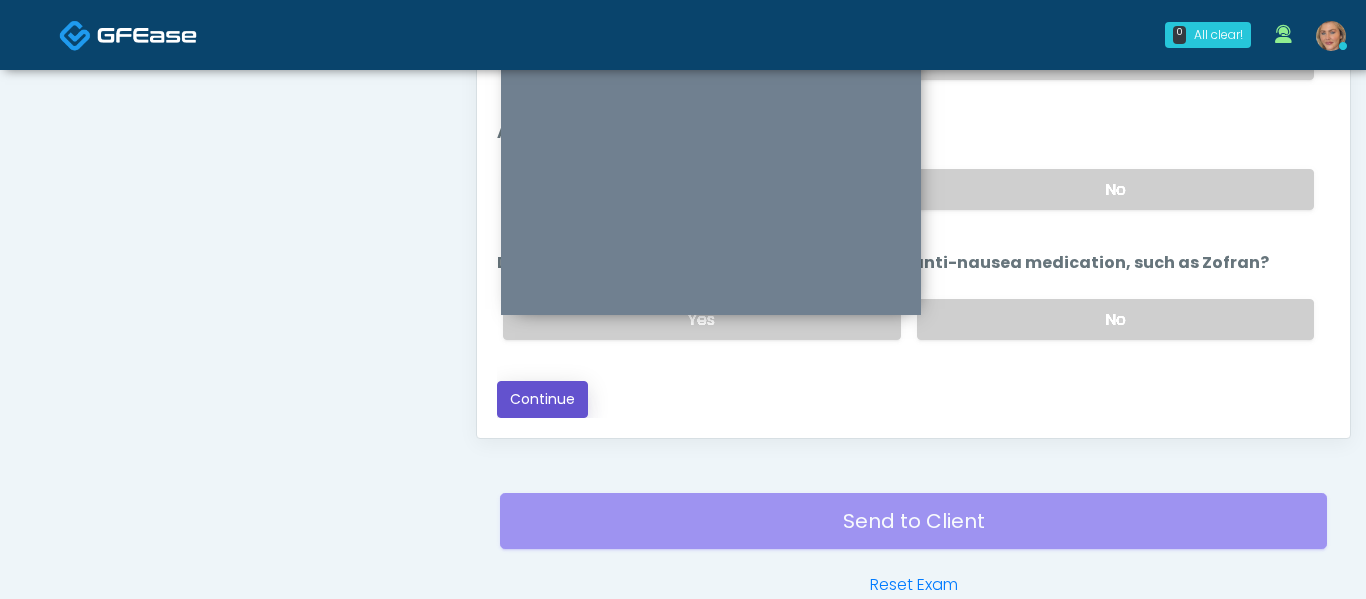 click on "Continue" at bounding box center (542, 399) 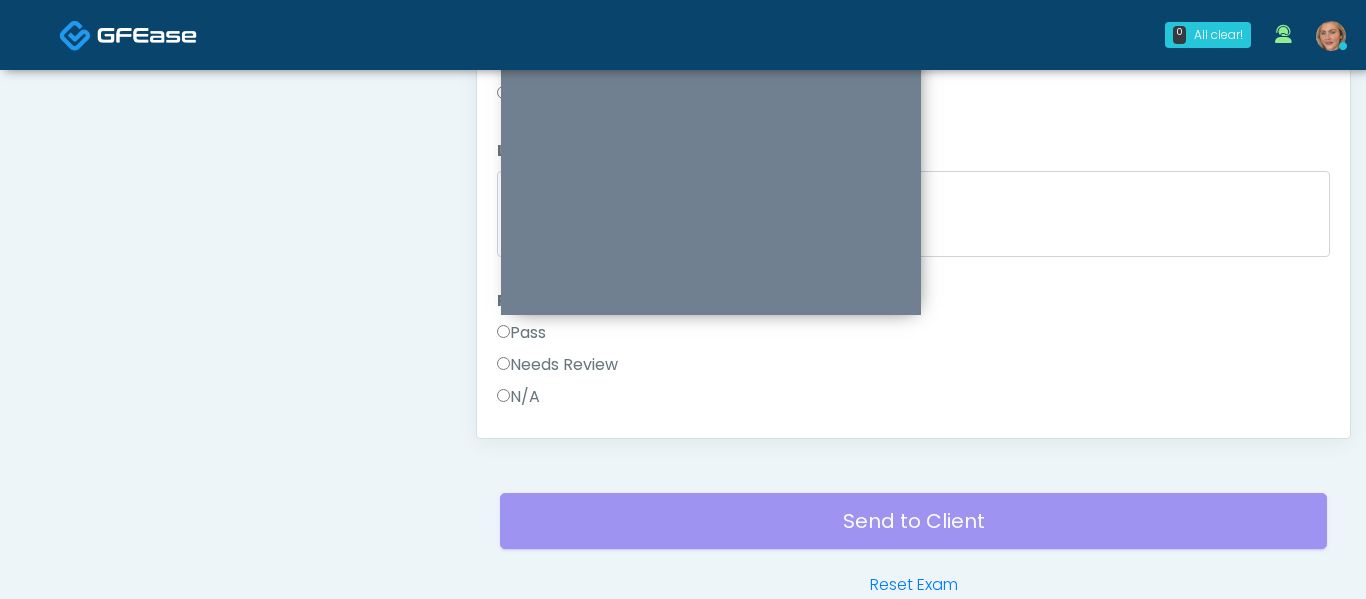 scroll, scrollTop: 1199, scrollLeft: 0, axis: vertical 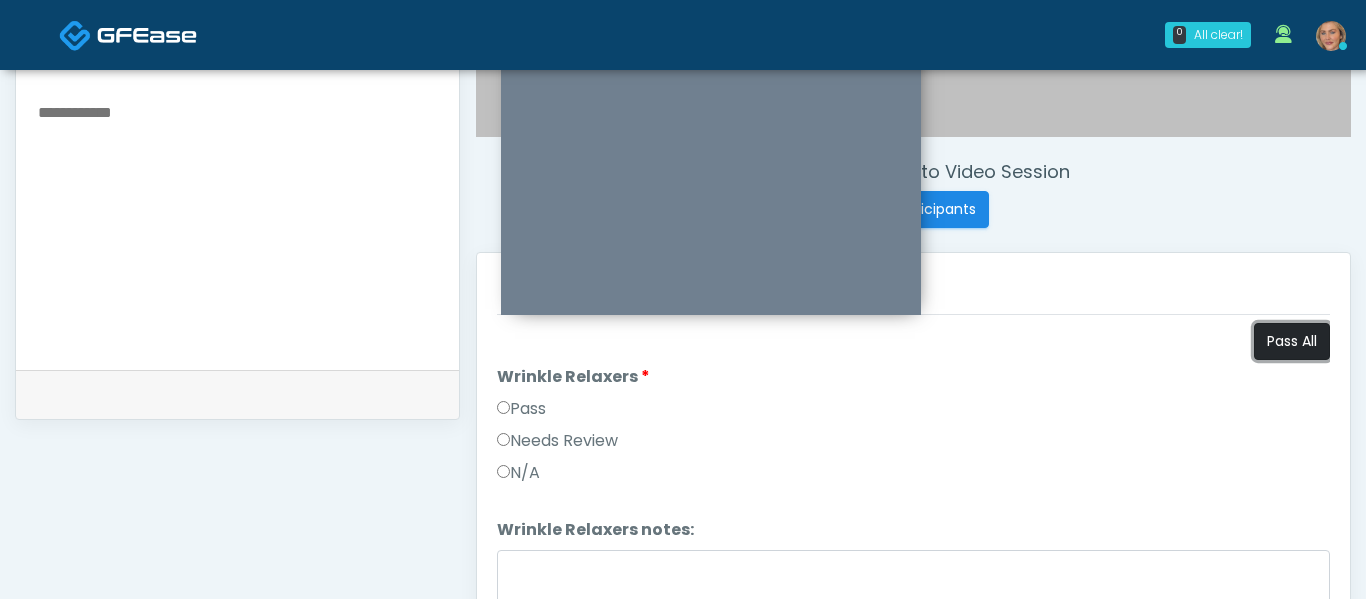 click on "Pass All" at bounding box center (1292, 341) 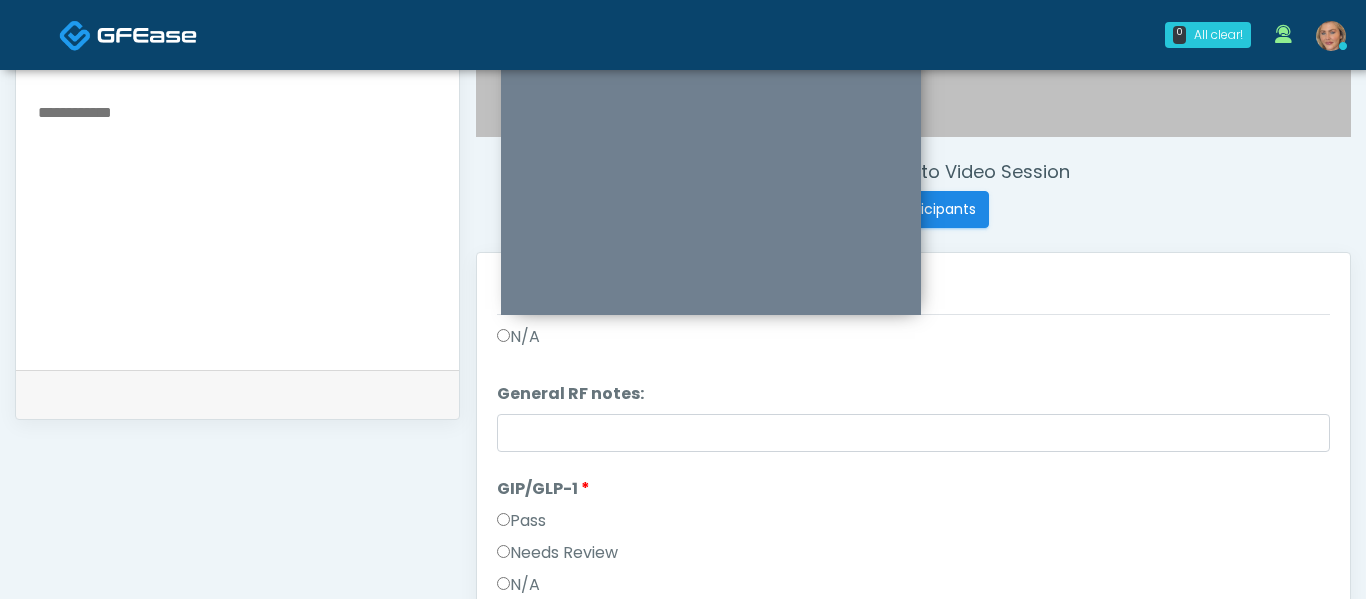 scroll, scrollTop: 3141, scrollLeft: 0, axis: vertical 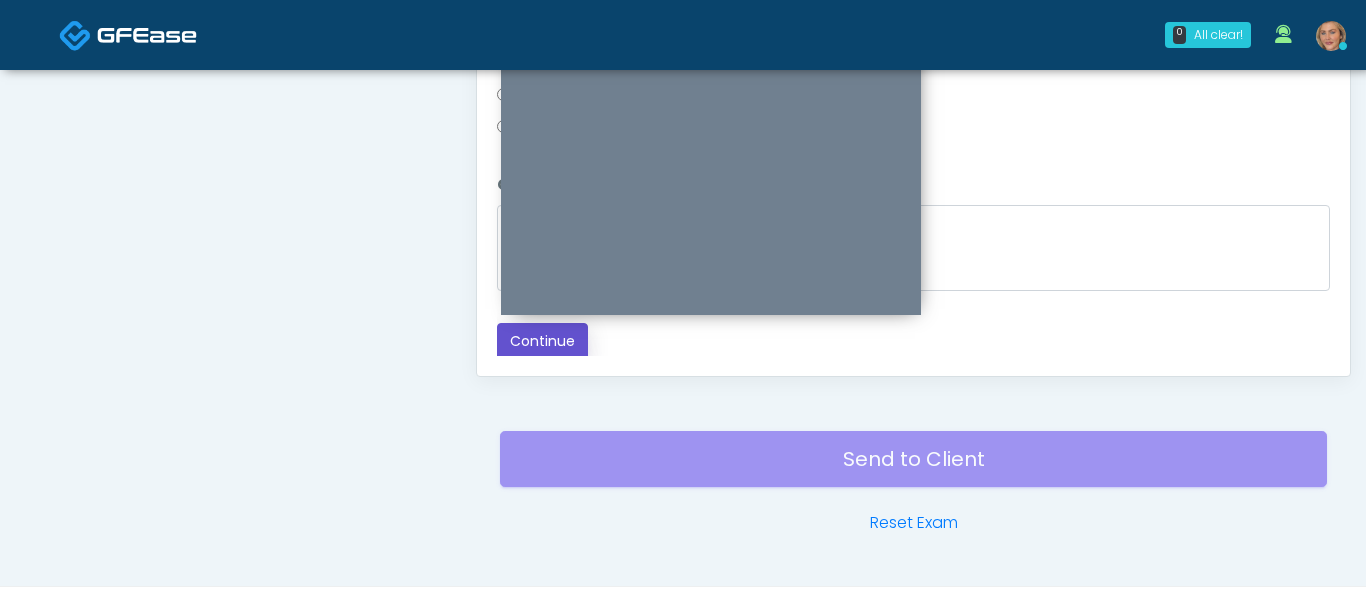 click on "Continue" at bounding box center (542, 341) 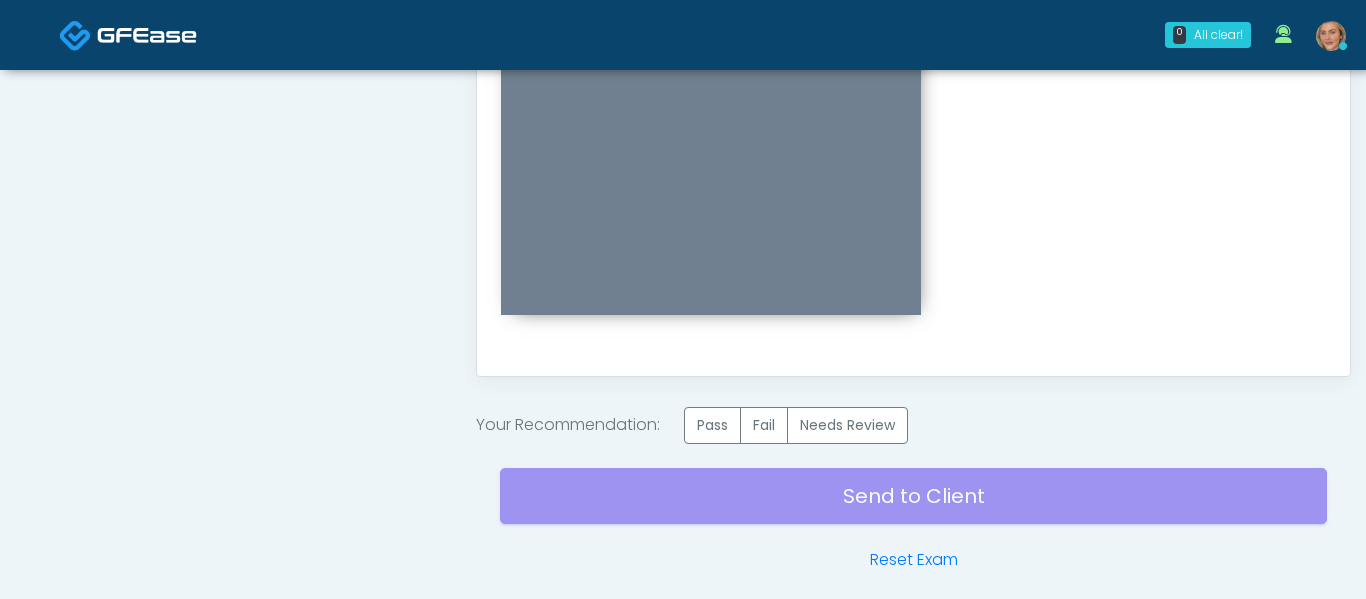 scroll, scrollTop: 0, scrollLeft: 0, axis: both 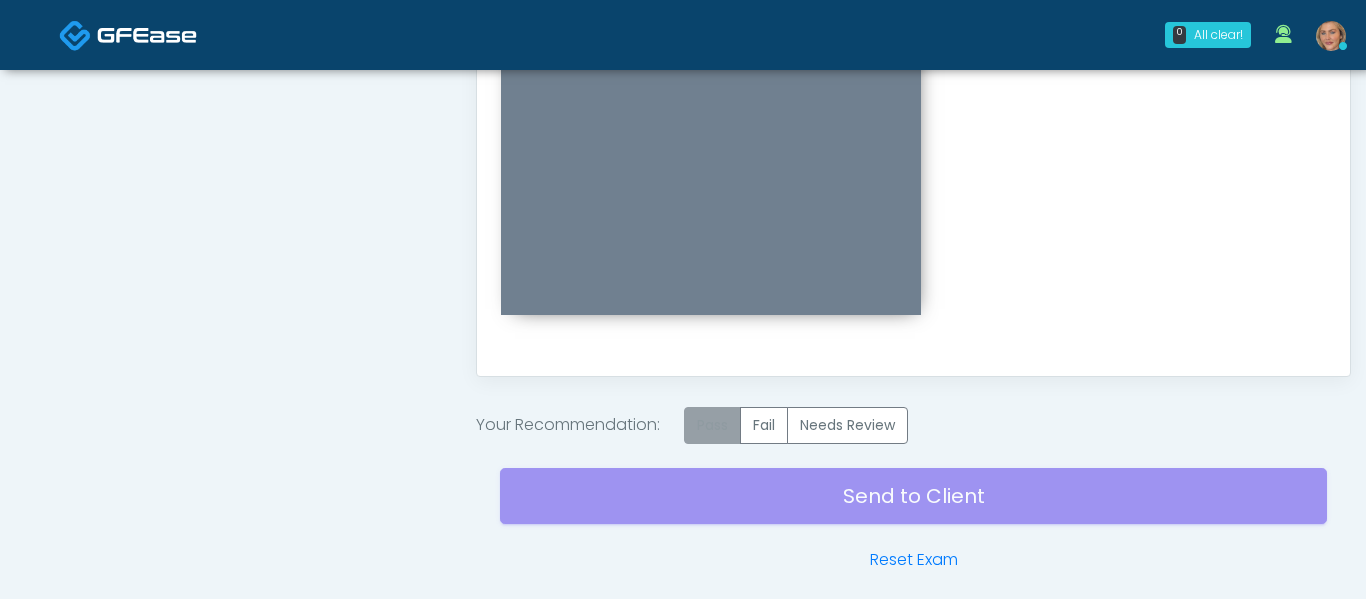 click on "Pass" at bounding box center [712, 425] 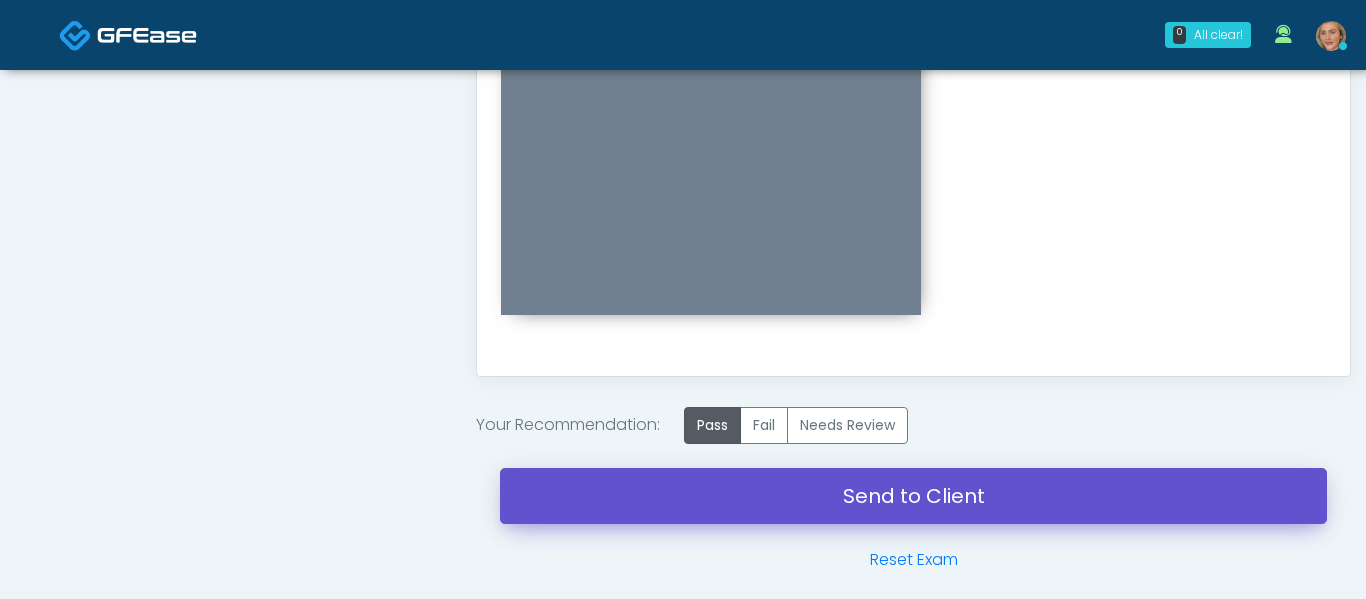 click on "Send to Client" at bounding box center (913, 496) 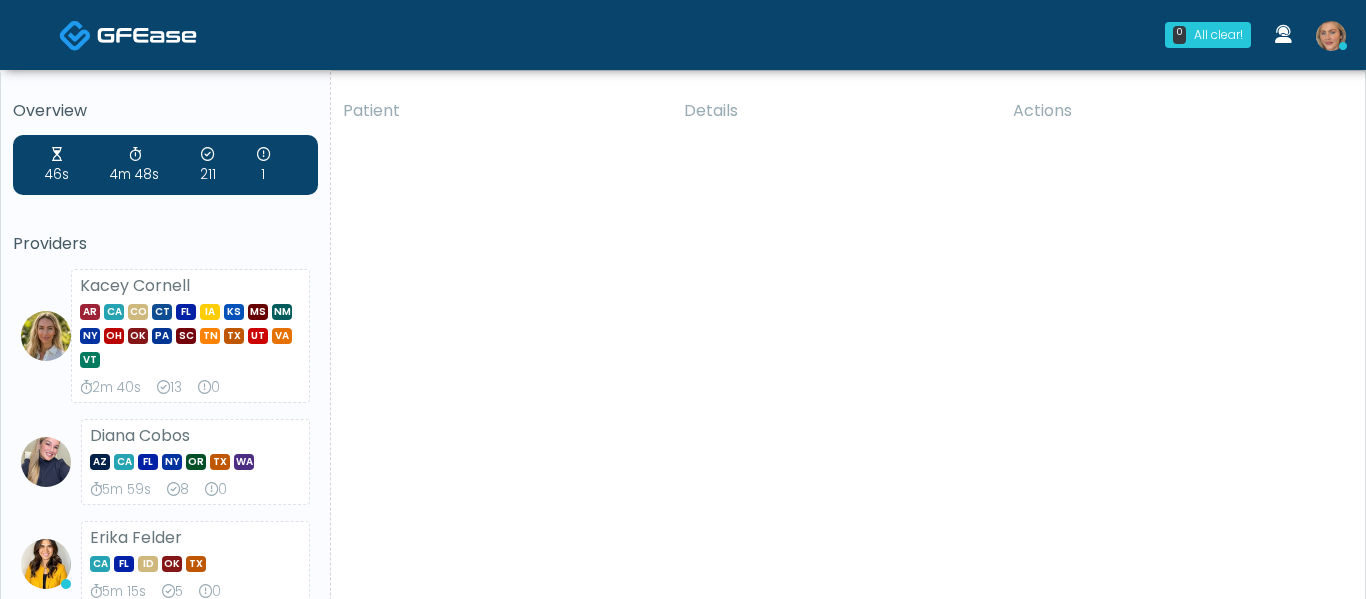 scroll, scrollTop: 939, scrollLeft: 0, axis: vertical 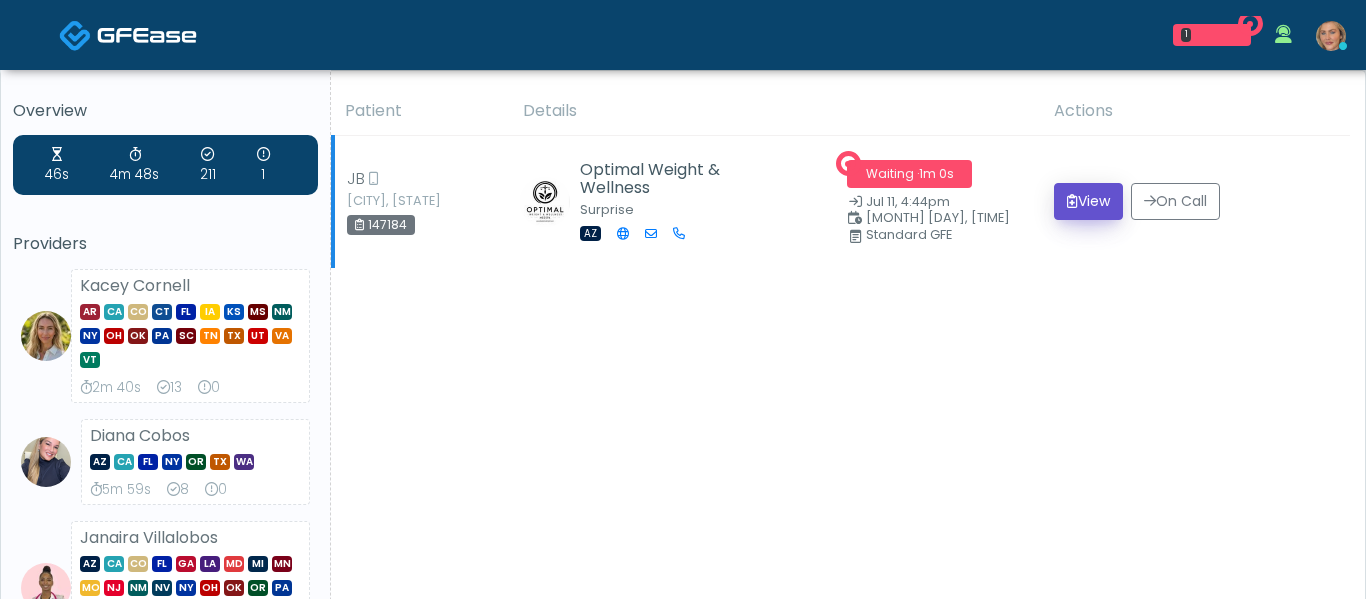 click on "View" at bounding box center [1088, 201] 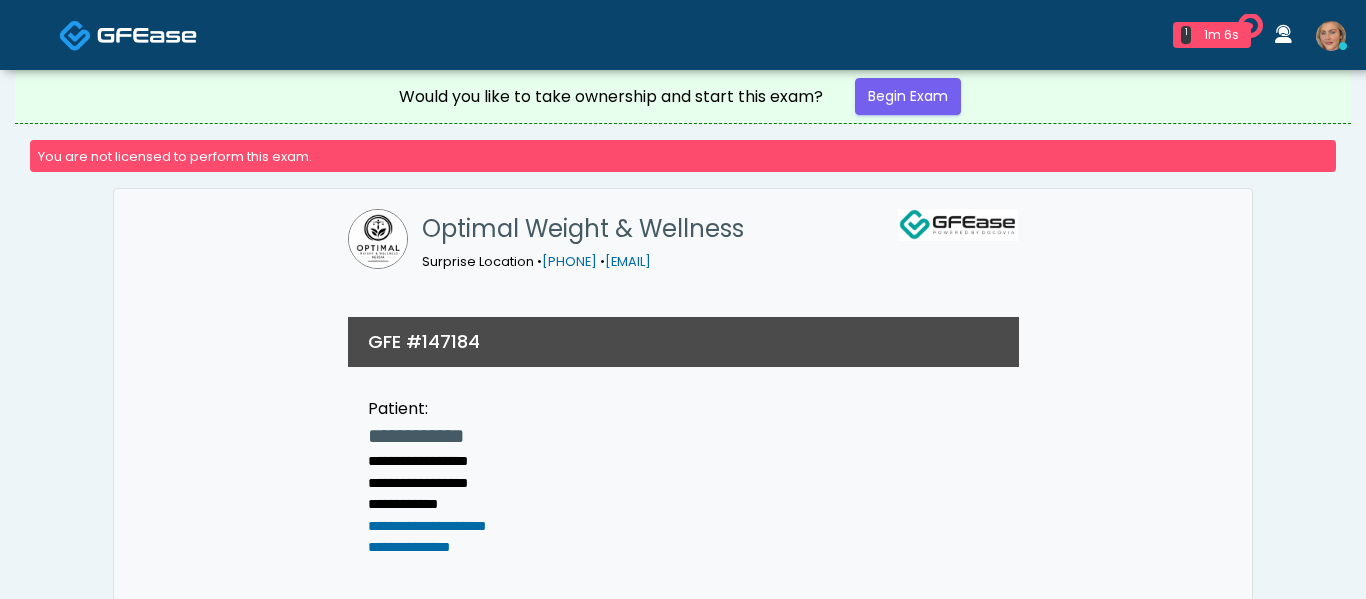 scroll, scrollTop: 0, scrollLeft: 0, axis: both 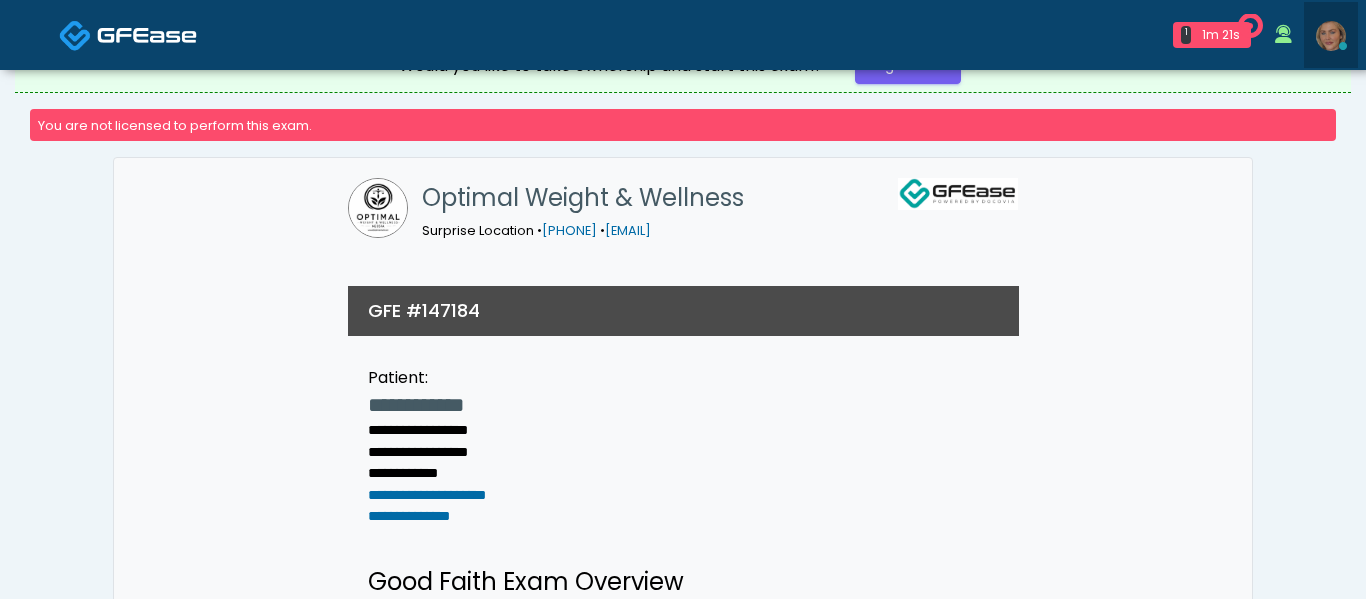 click at bounding box center (1331, 36) 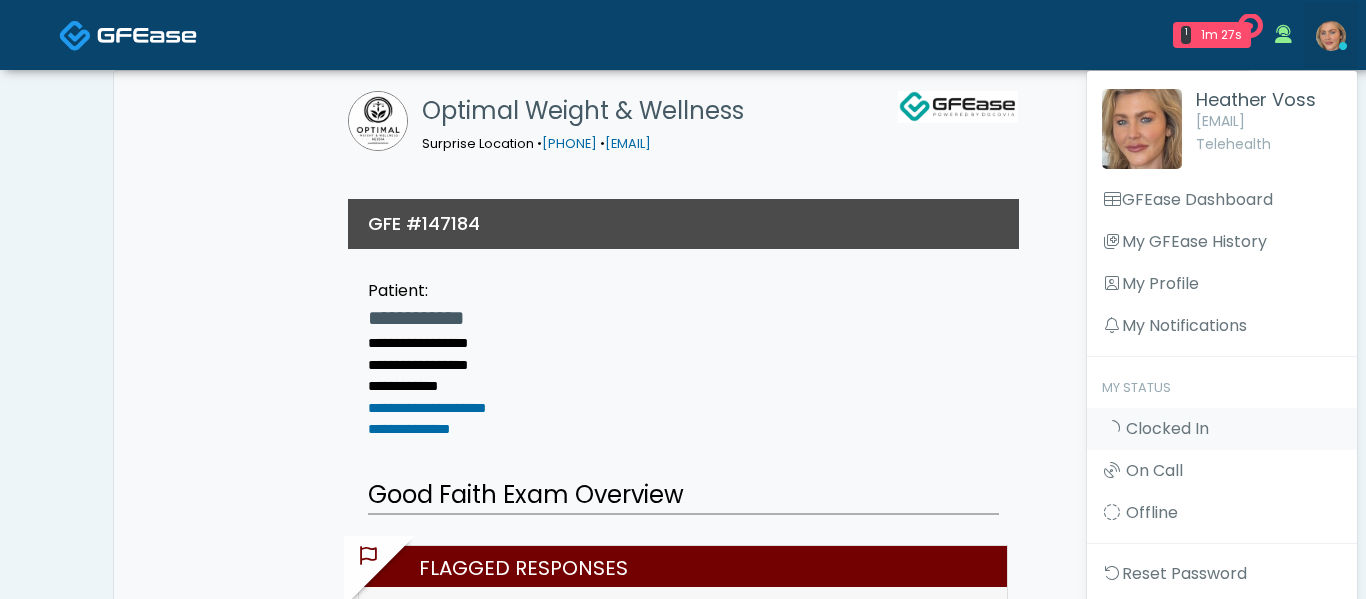 scroll, scrollTop: 120, scrollLeft: 0, axis: vertical 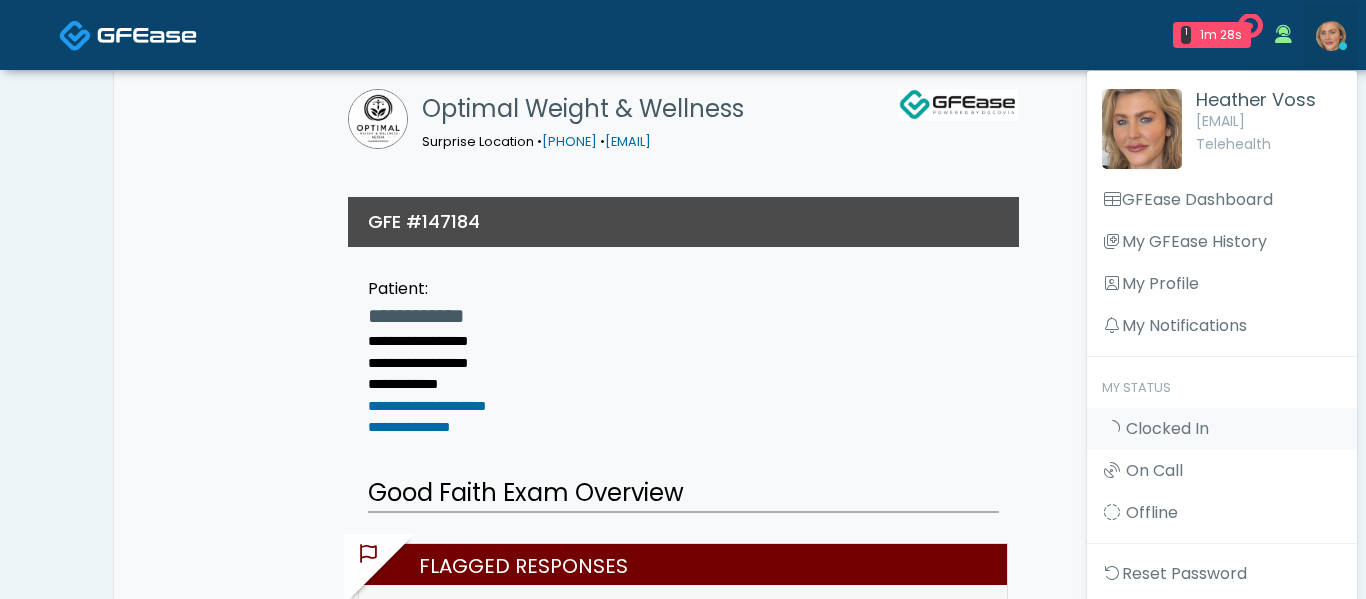 click on "Optimal Weight & Wellness
Surprise Location
•  [PHONE]
•  [EMAIL]" at bounding box center [683, 128] 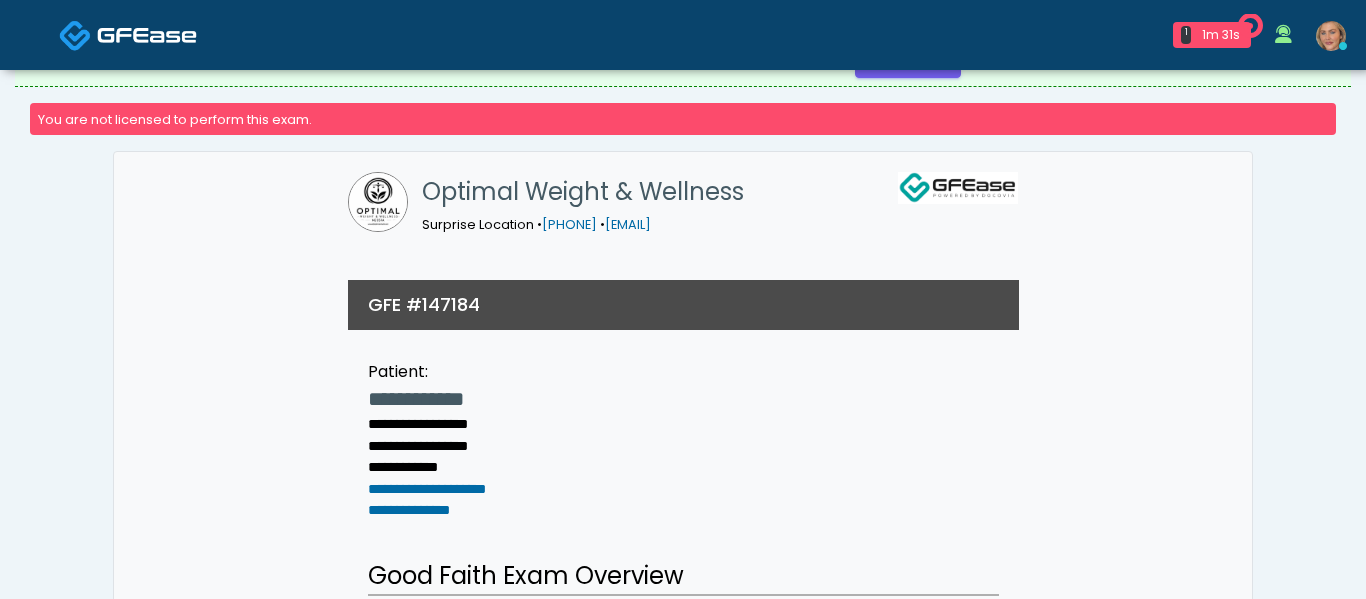 scroll, scrollTop: 0, scrollLeft: 0, axis: both 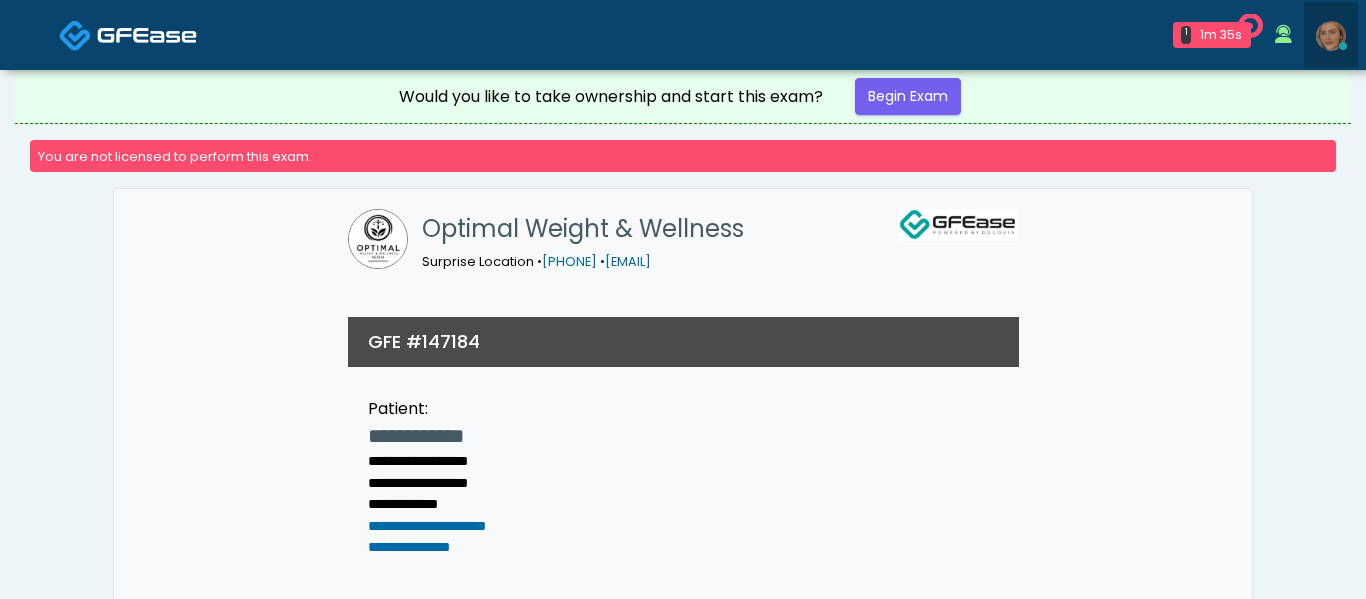 click at bounding box center [1331, 36] 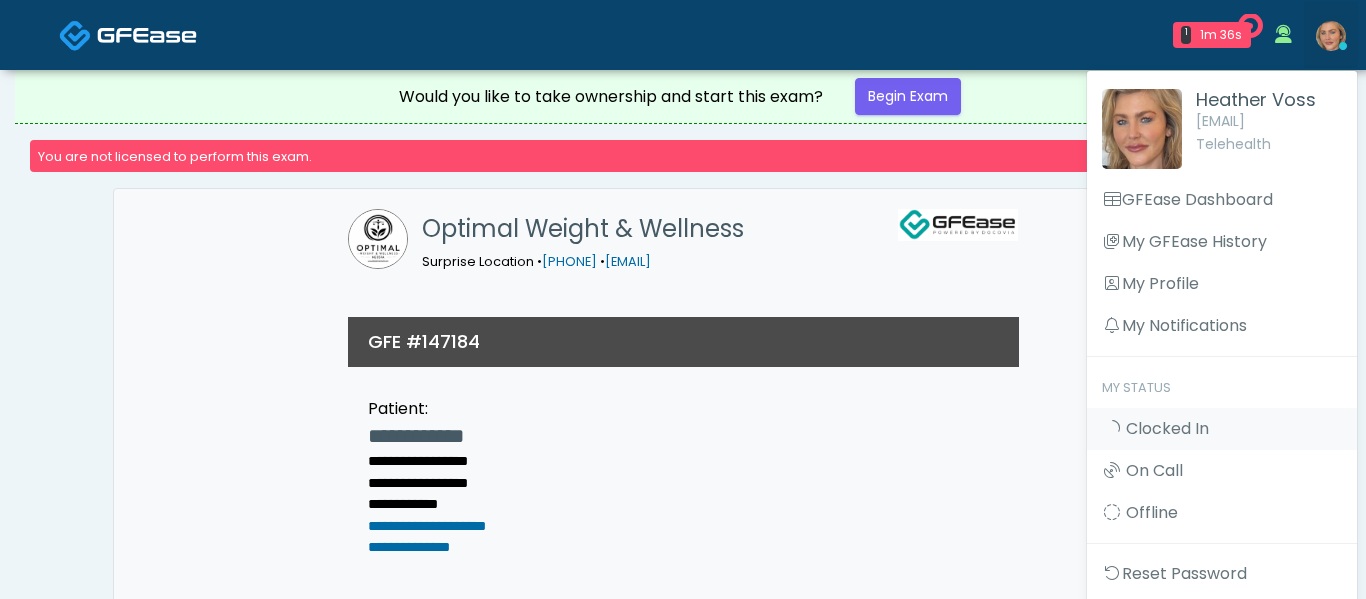 click on "[TIME]
[TIME]
Optimal Weight & Wellness
Waiting -  [TIME]
[STATE]
View
[FIRST] [LAST]
[STATE]
[STATE]
[STATE]
[STATE]
[STATE]
[STATE]
[STATE]
[STATE]
[STATE]
[STATE]" at bounding box center (803, 35) 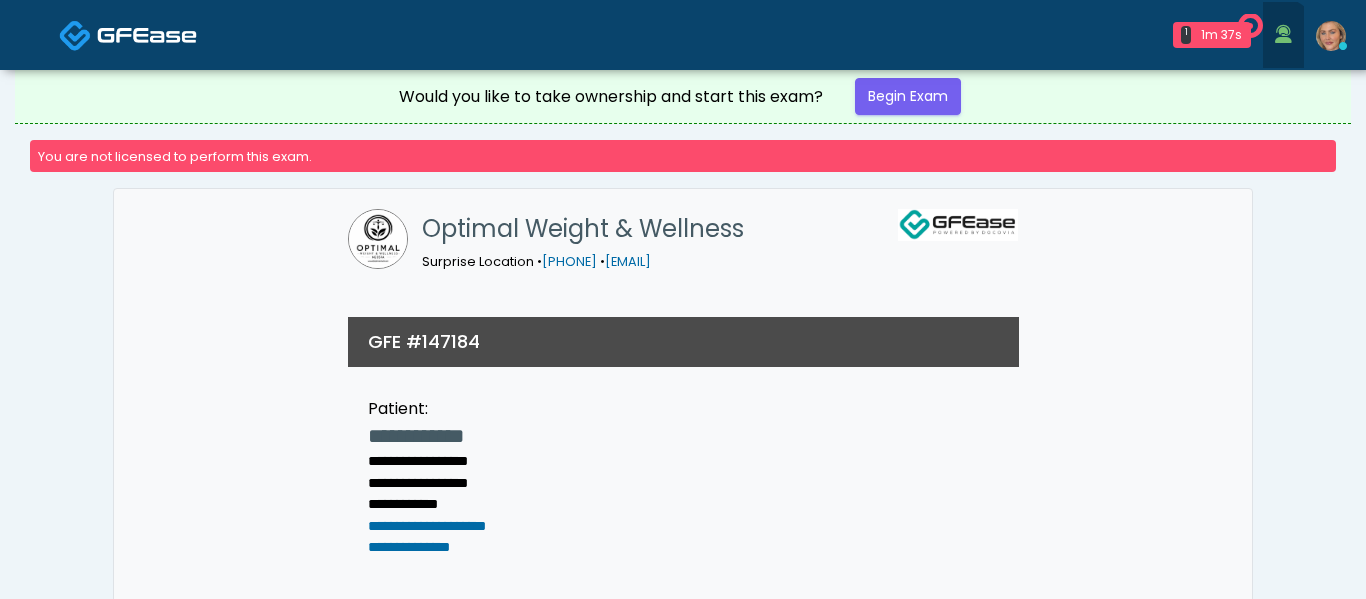click at bounding box center [1283, 34] 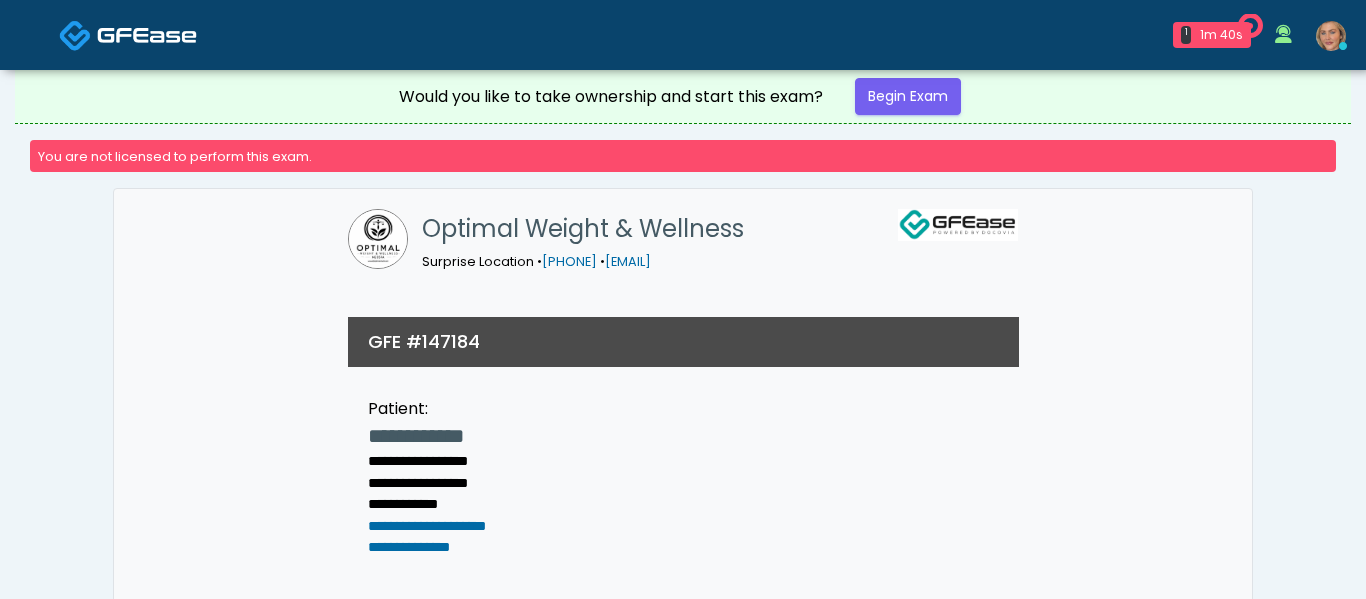 click on "**********" at bounding box center (683, 471) 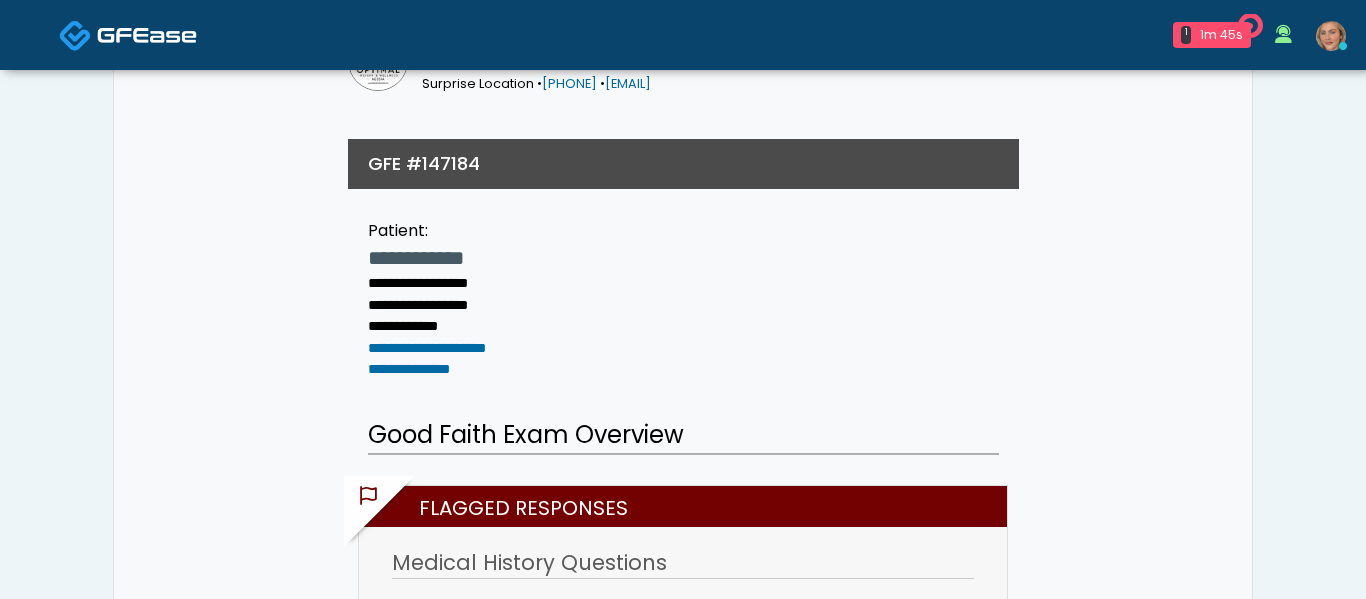 scroll, scrollTop: 0, scrollLeft: 0, axis: both 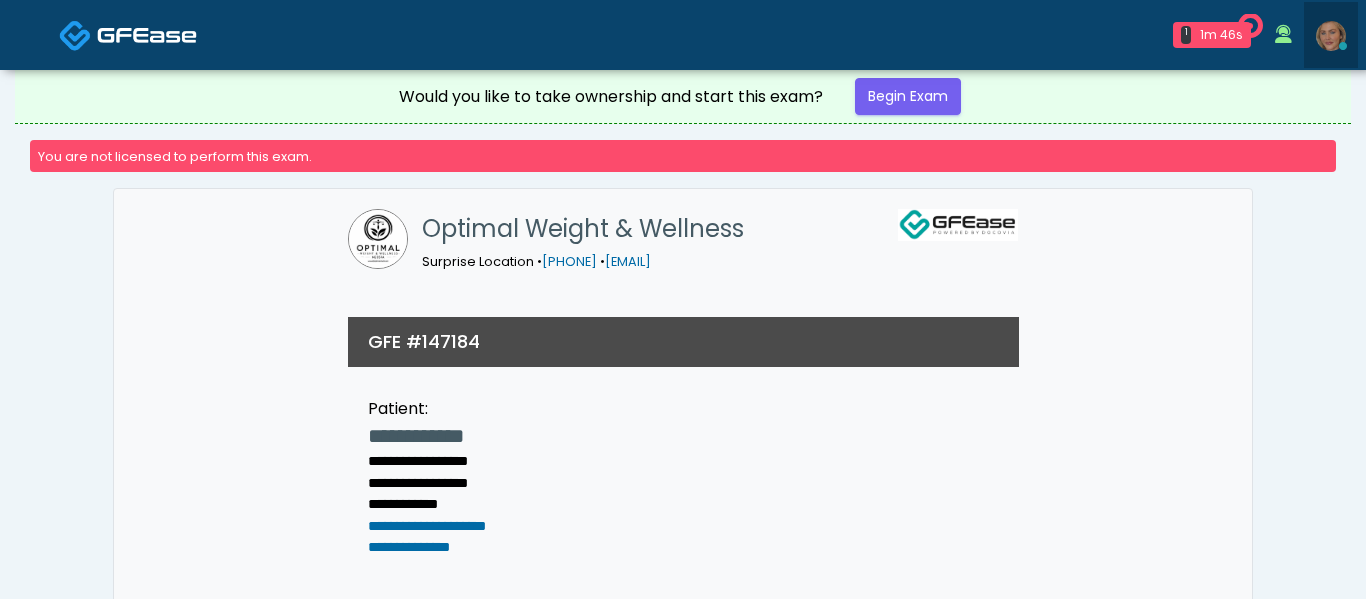 click at bounding box center (1331, 36) 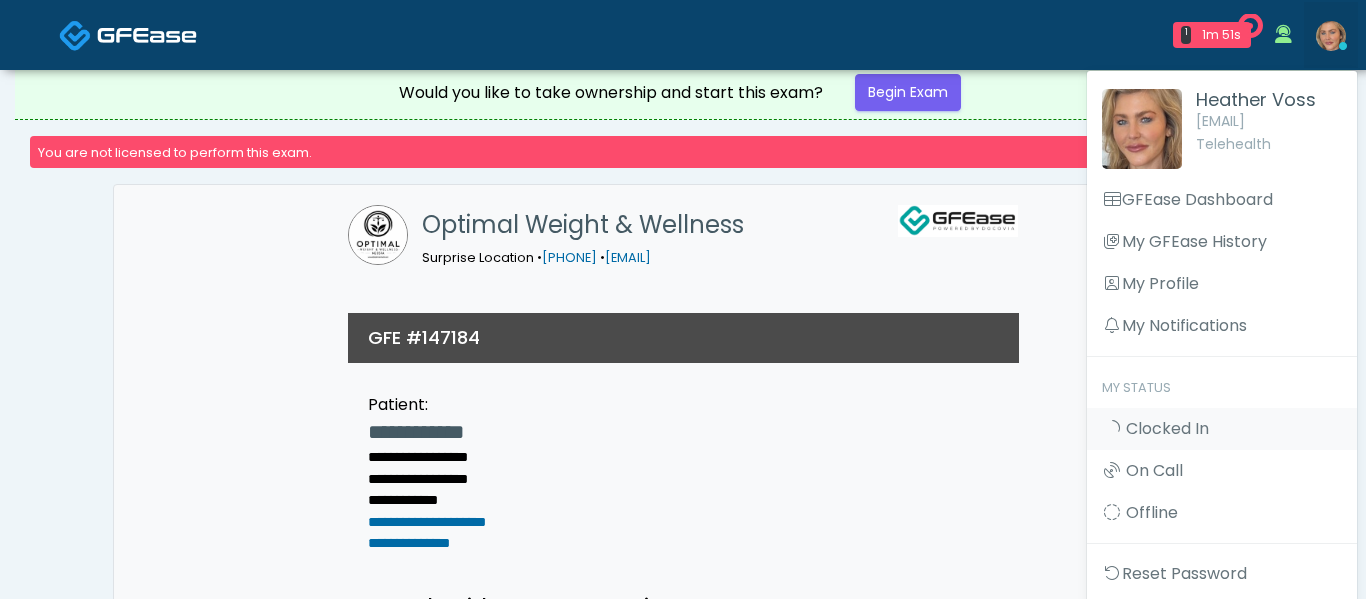 scroll, scrollTop: 0, scrollLeft: 0, axis: both 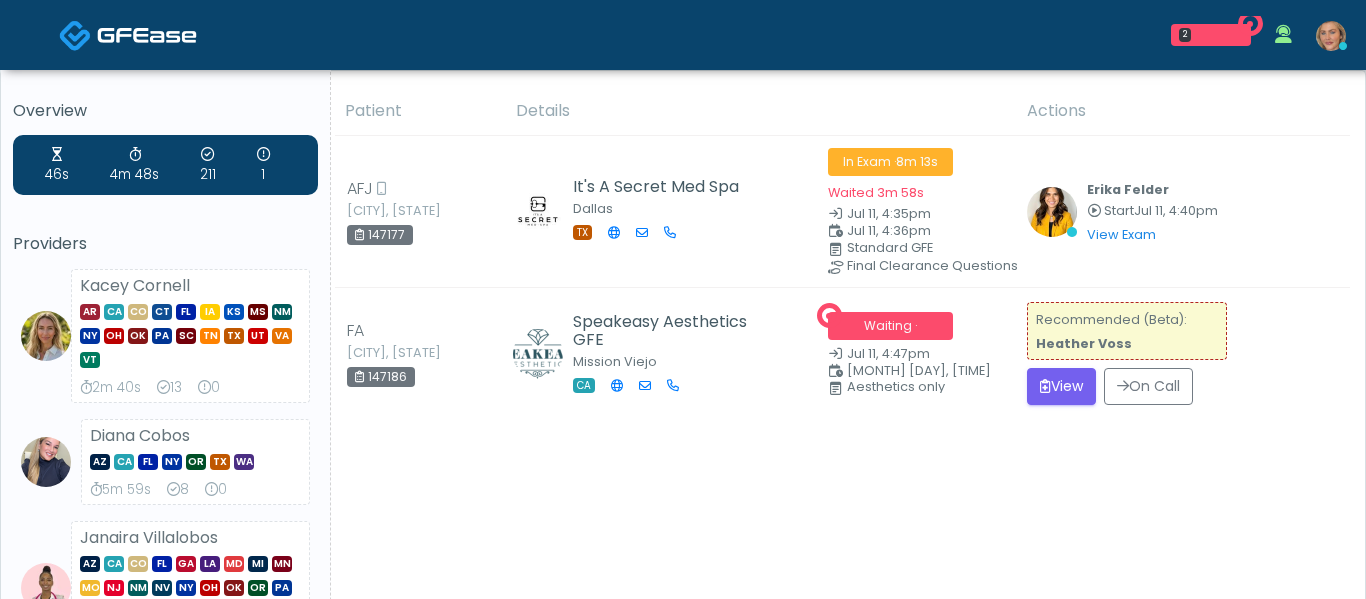 click on "View" at bounding box center (1061, 386) 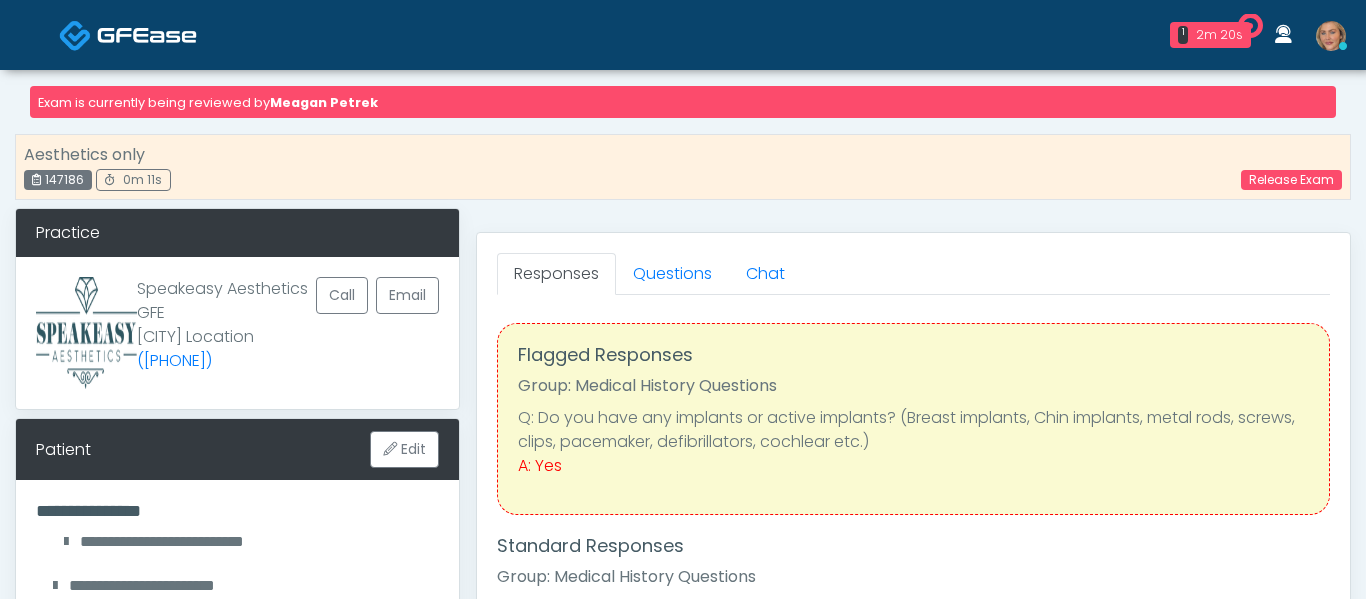 scroll, scrollTop: 0, scrollLeft: 0, axis: both 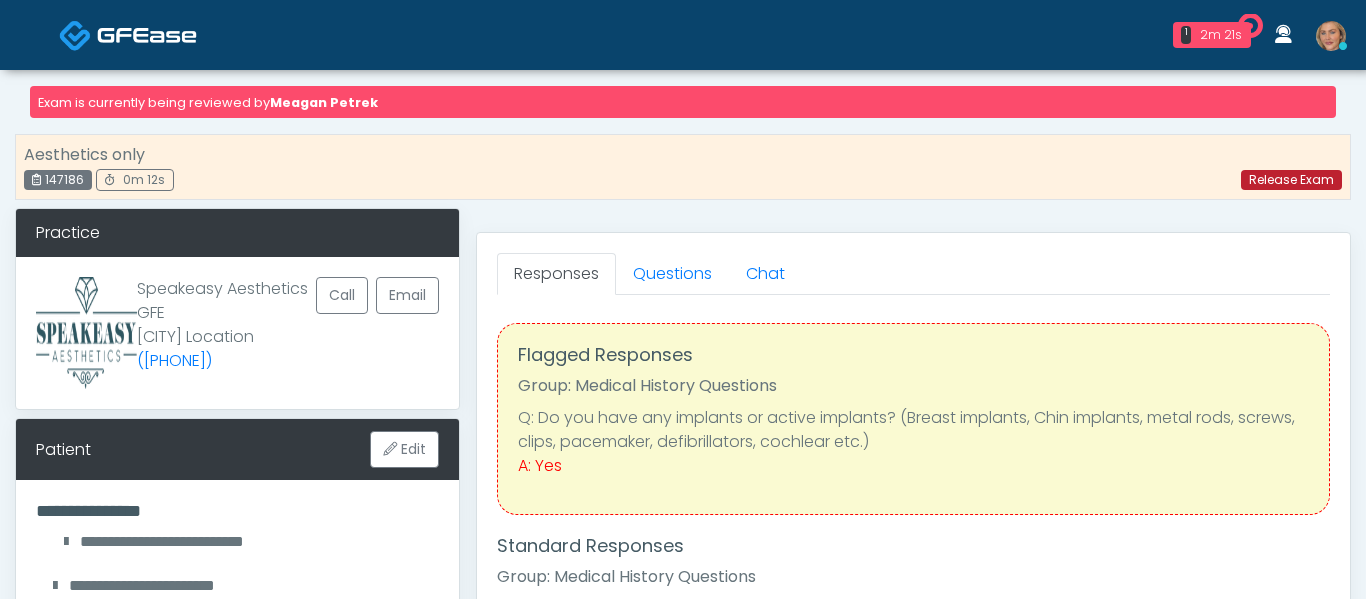 click on "Release Exam" at bounding box center (1291, 180) 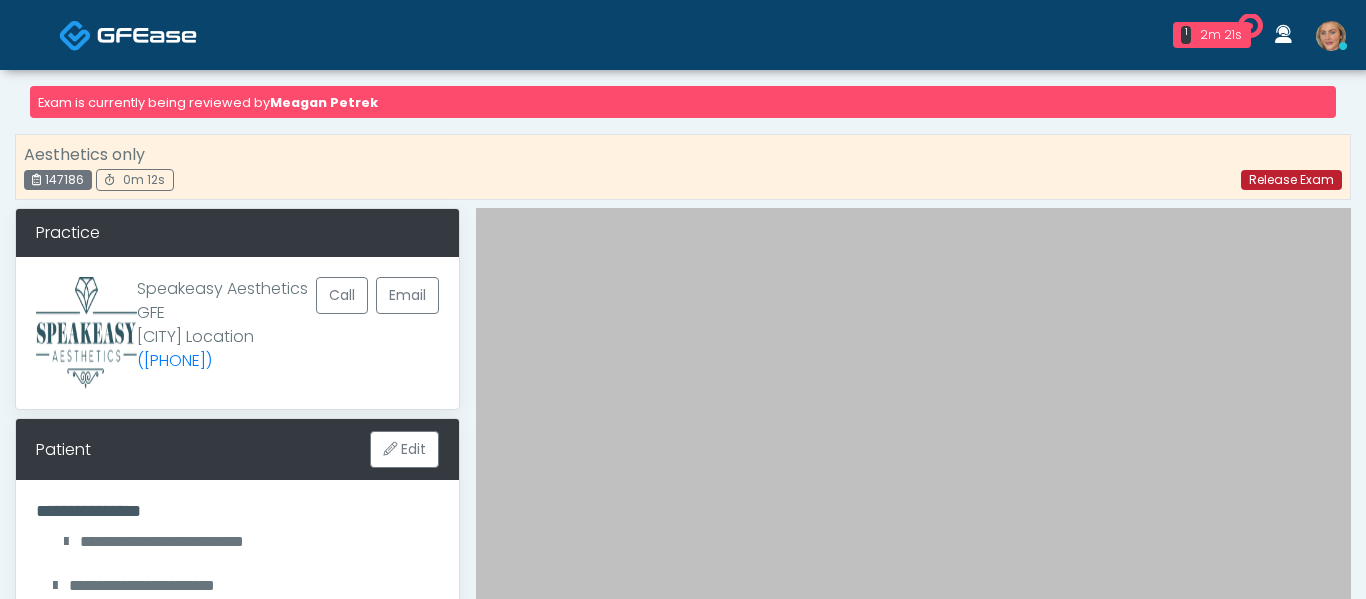 click on "Release Exam" at bounding box center (1291, 180) 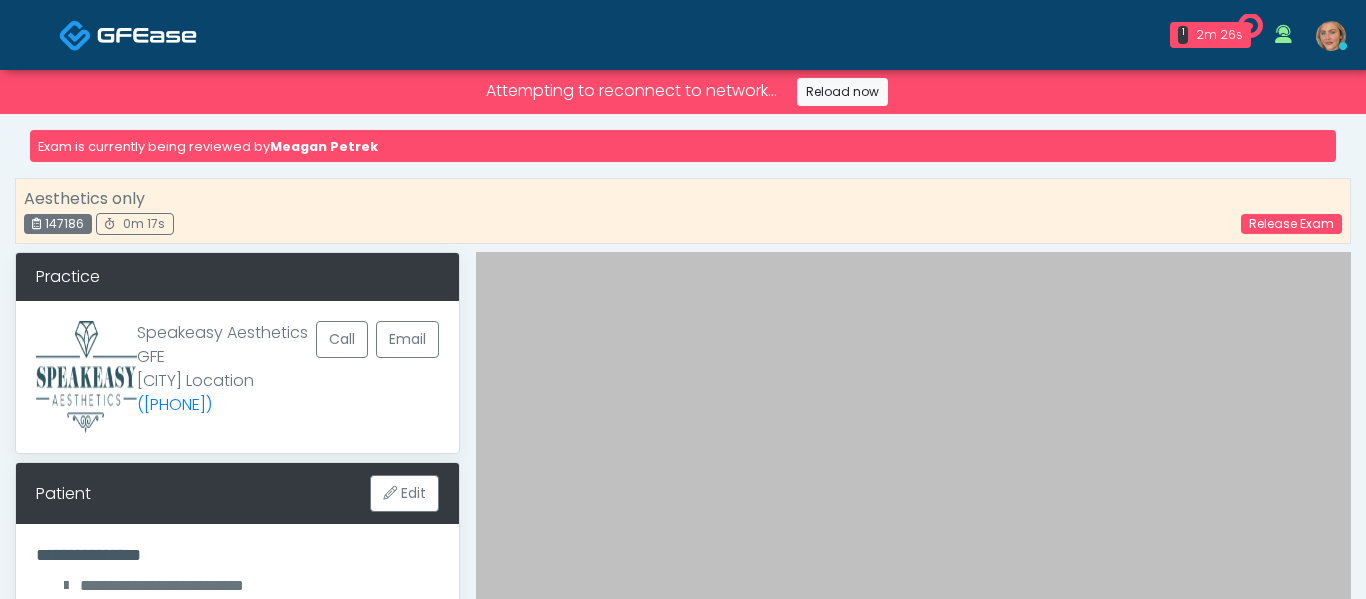 click on "Exam is currently being reviewed
by  [FIRST]  [LAST]
Aesthetics only
[NUMBER]
0m 17s
Release Exam" at bounding box center [683, 187] 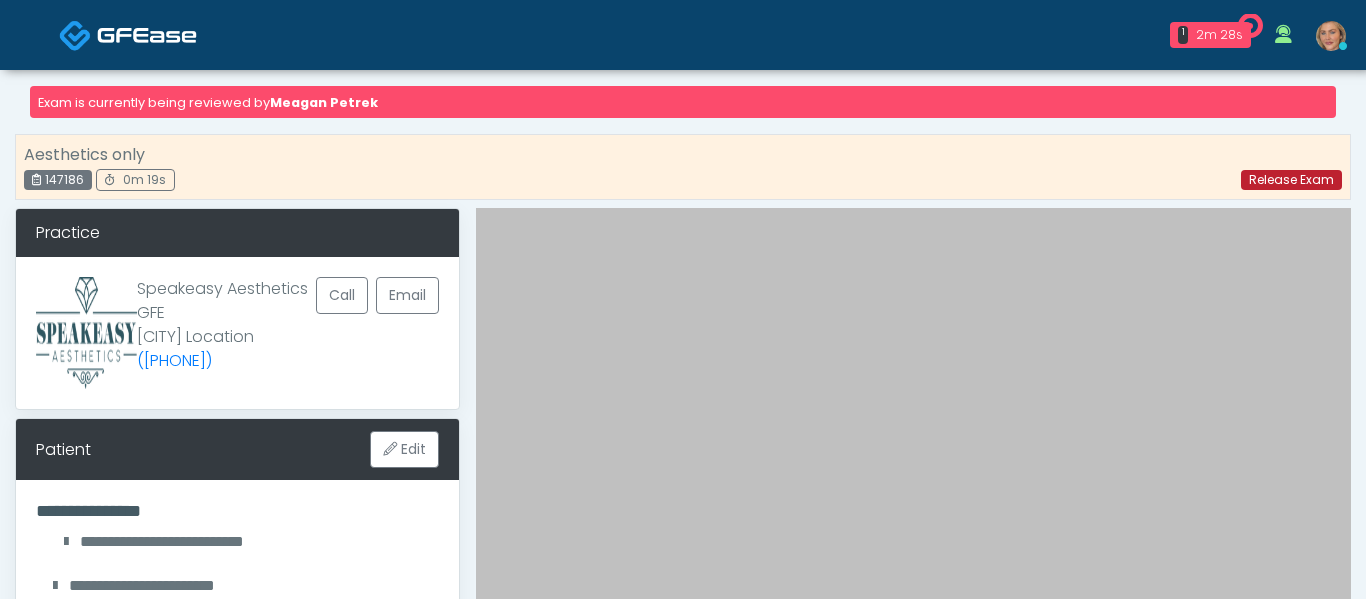 click on "Release Exam" at bounding box center (1291, 180) 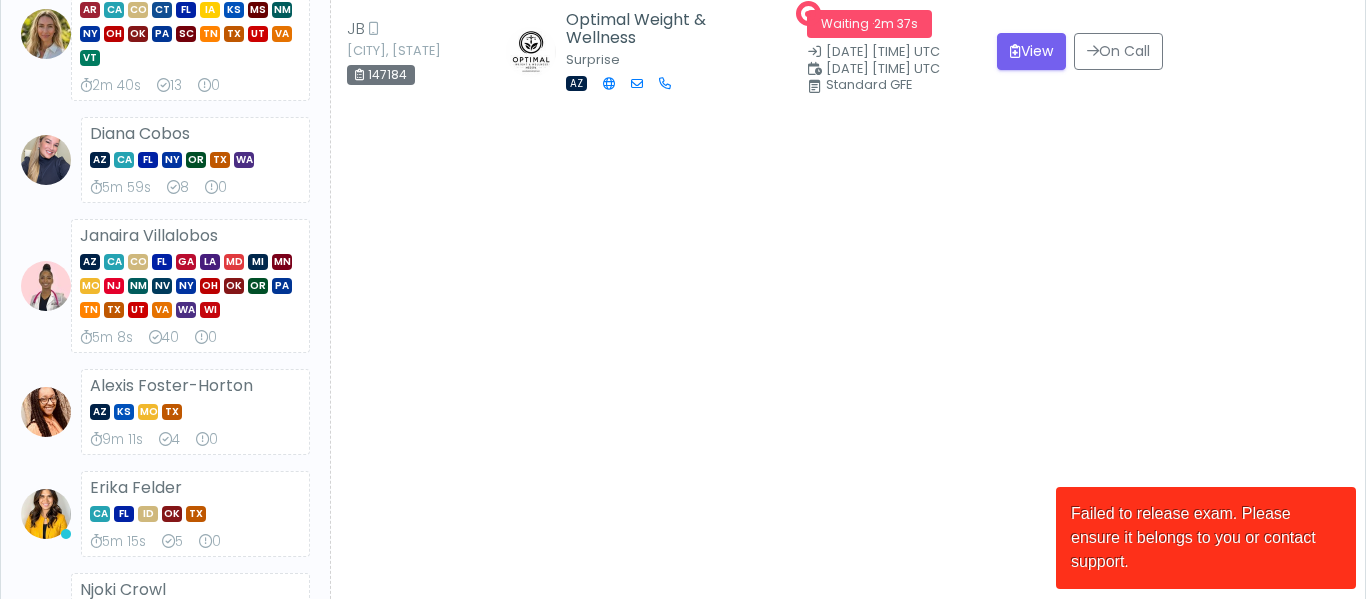 scroll, scrollTop: 302, scrollLeft: 0, axis: vertical 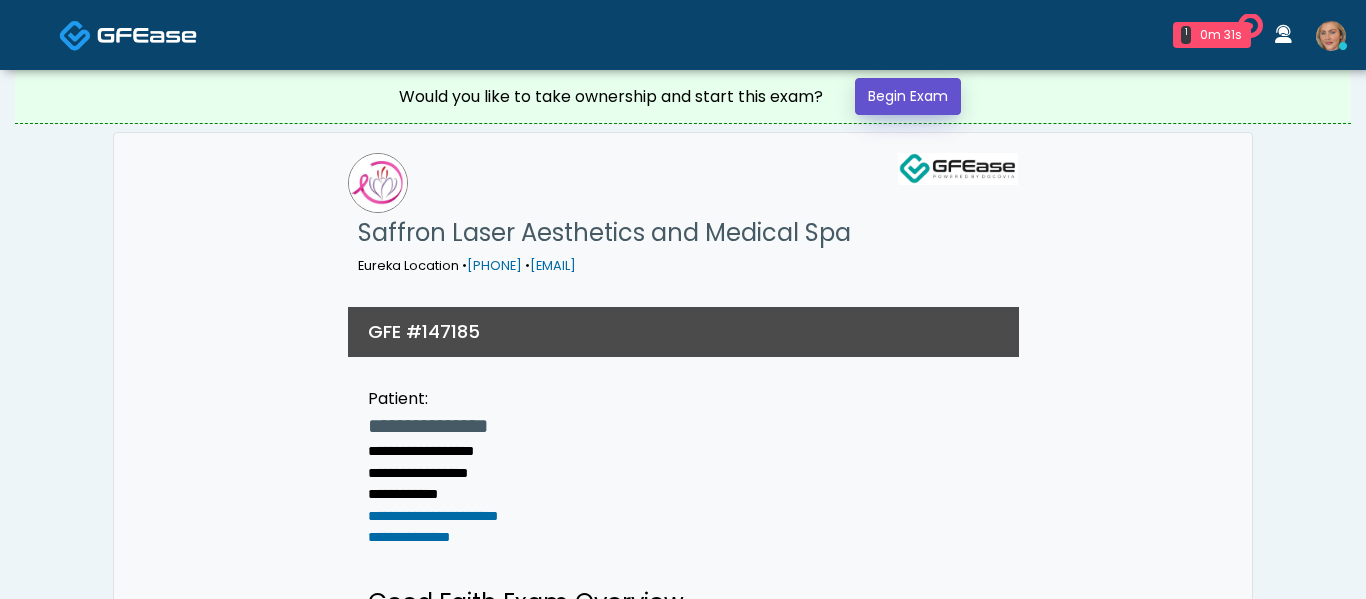 click on "Begin Exam" at bounding box center (908, 96) 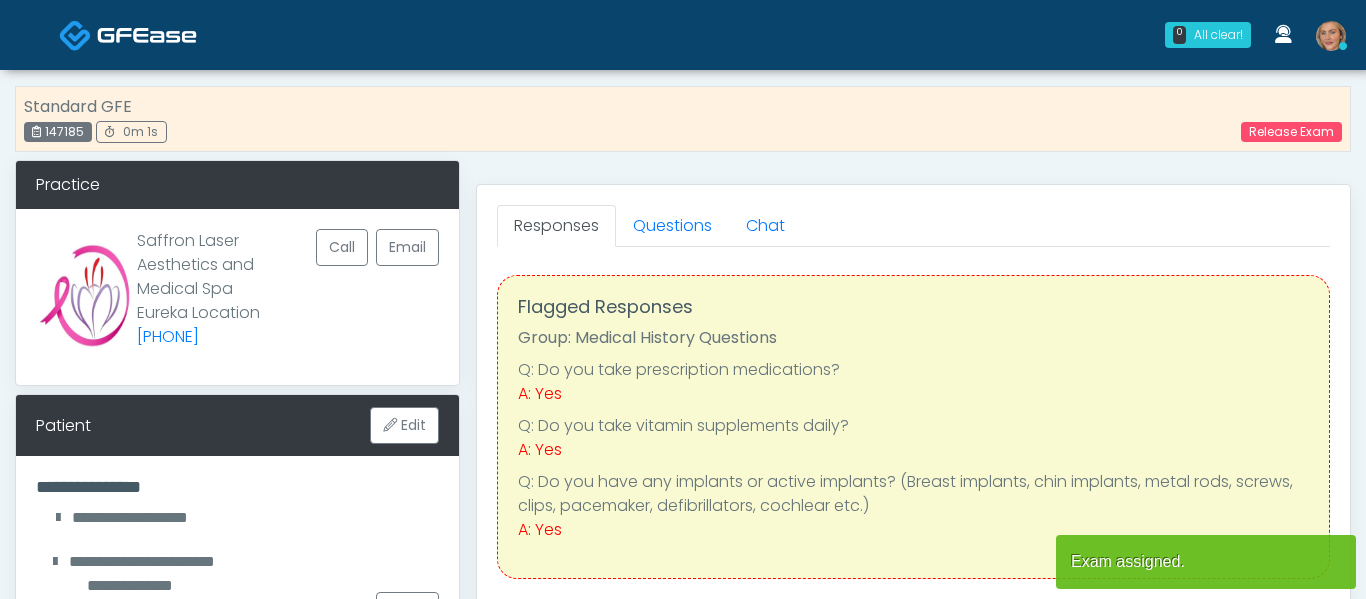 scroll, scrollTop: 0, scrollLeft: 0, axis: both 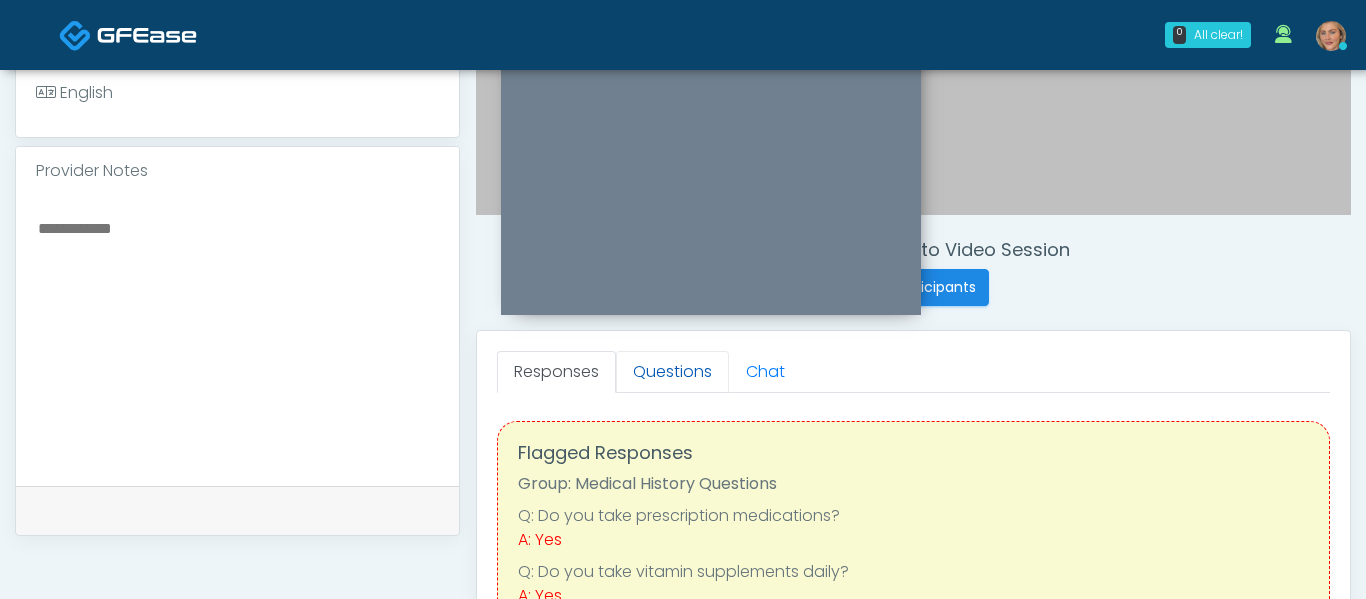 click on "Questions" at bounding box center [672, 372] 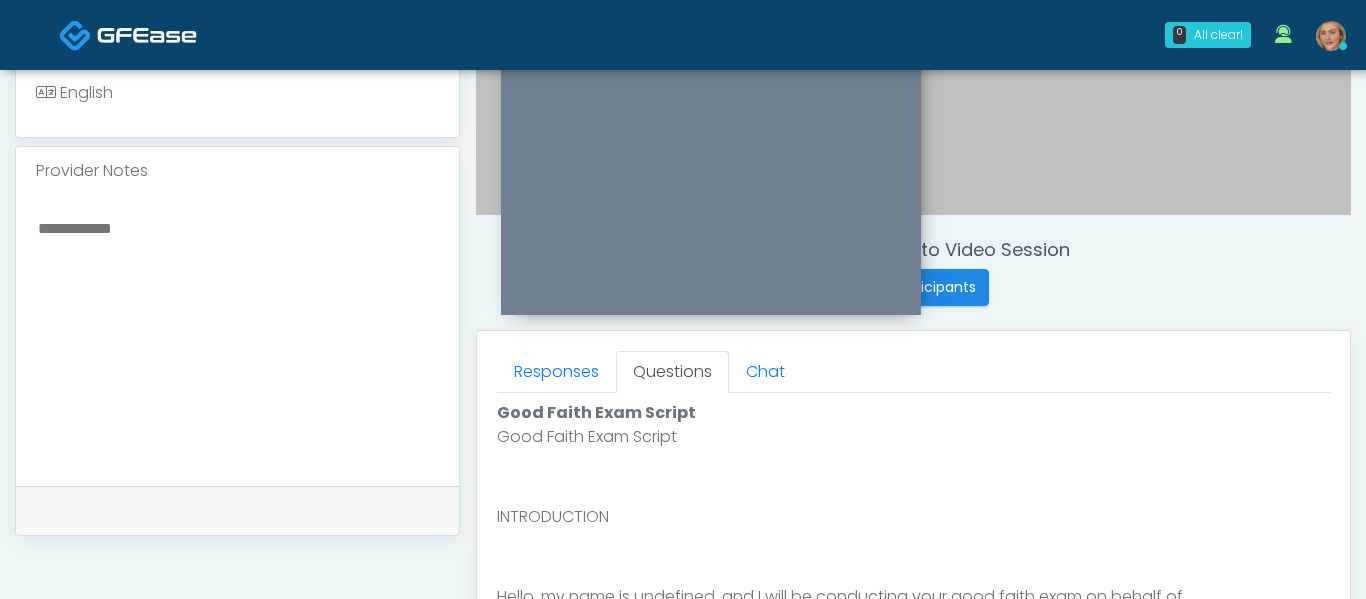 scroll, scrollTop: 930, scrollLeft: 0, axis: vertical 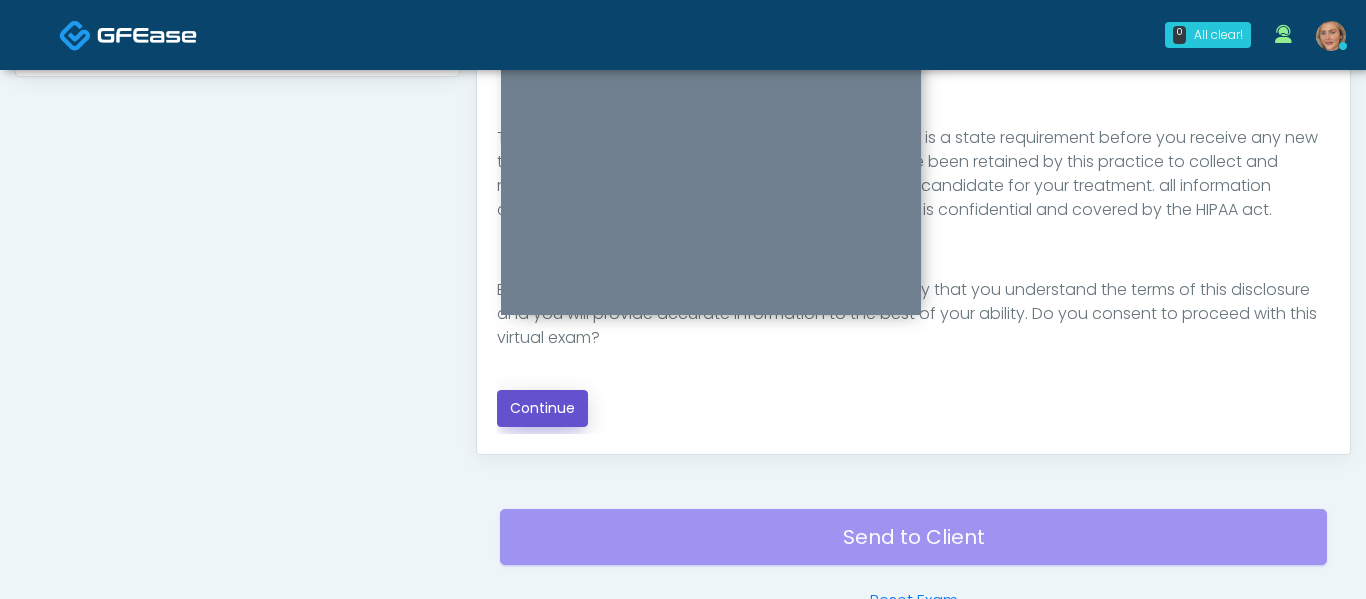 click on "Continue" at bounding box center [542, 408] 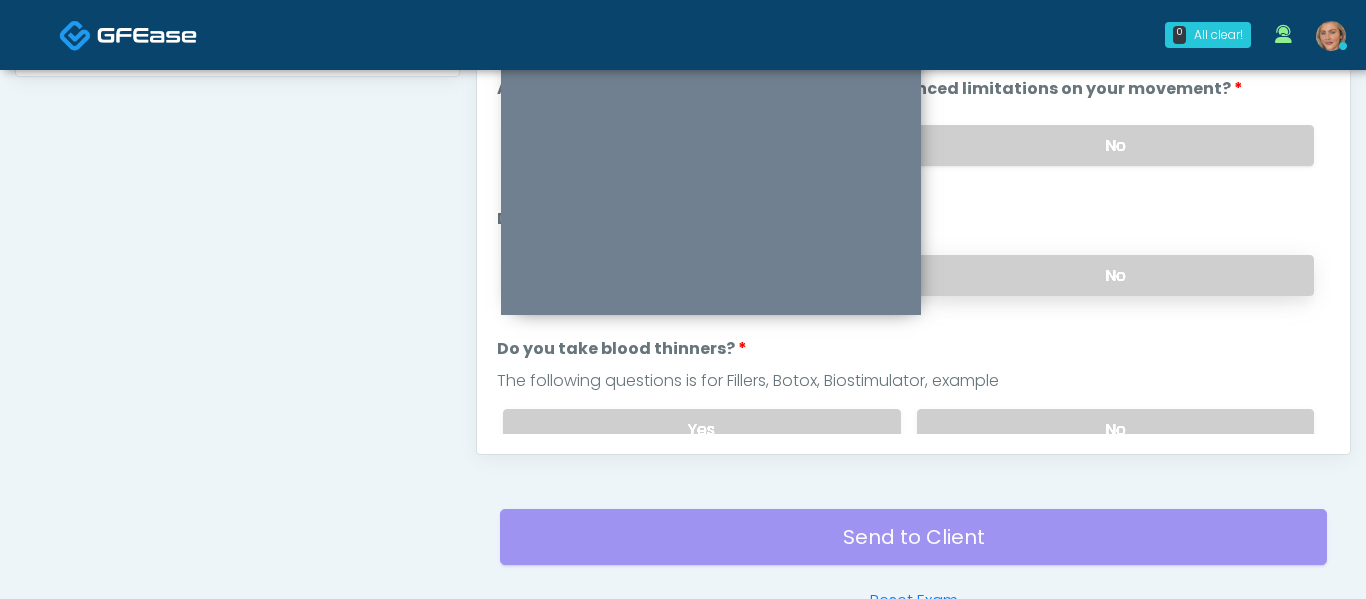 click on "No" at bounding box center (1115, 275) 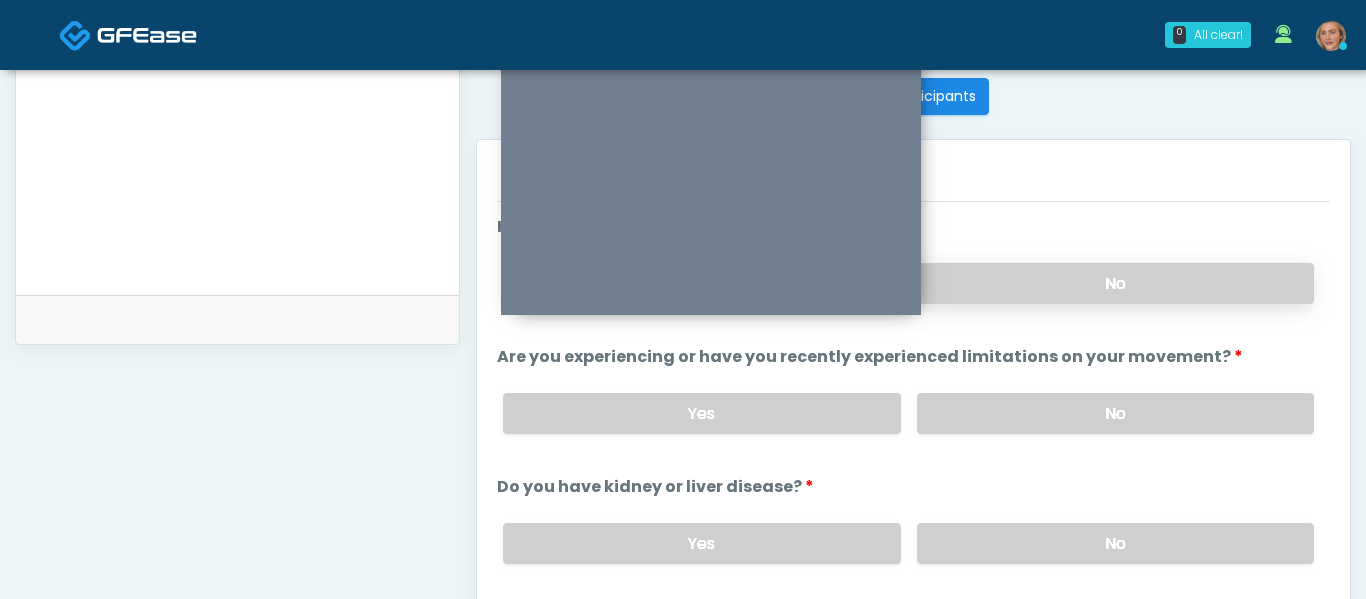 scroll, scrollTop: 787, scrollLeft: 0, axis: vertical 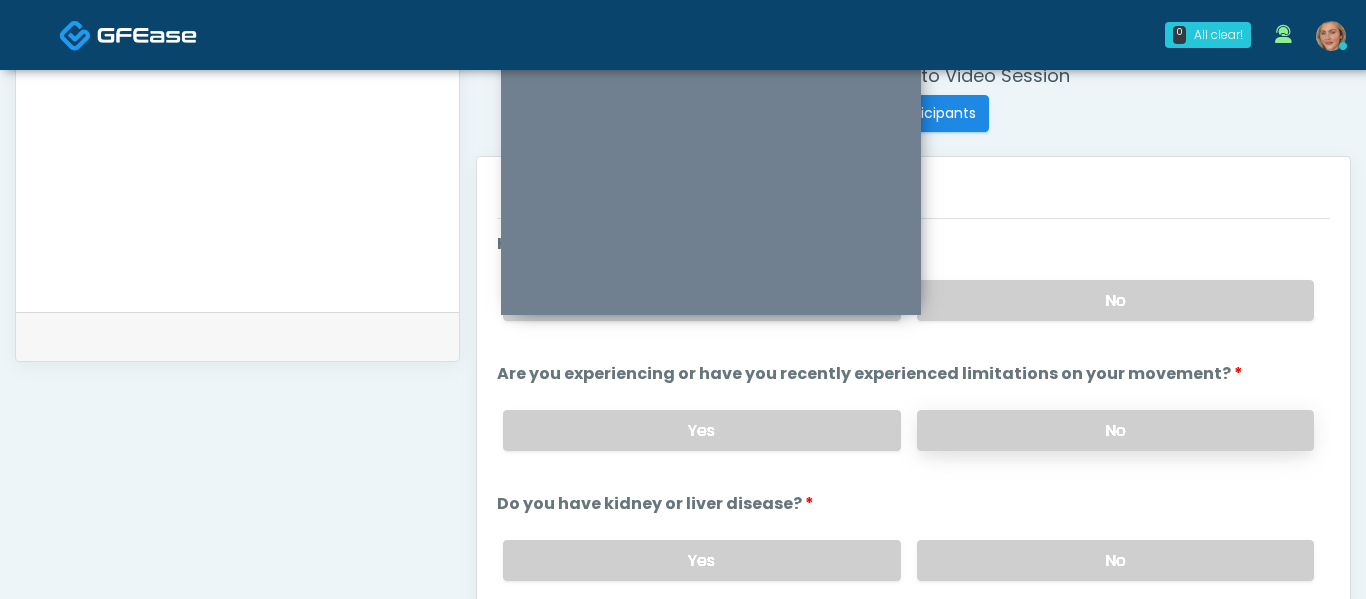 click on "No" at bounding box center (1115, 430) 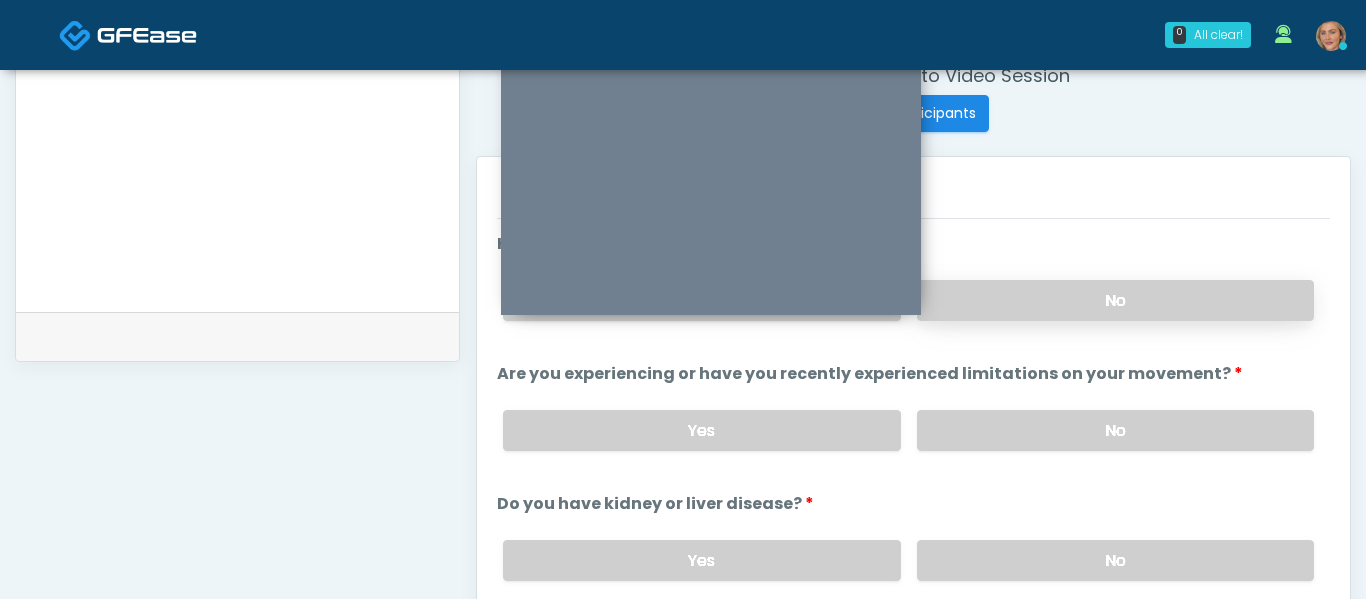 click on "No" at bounding box center [1115, 300] 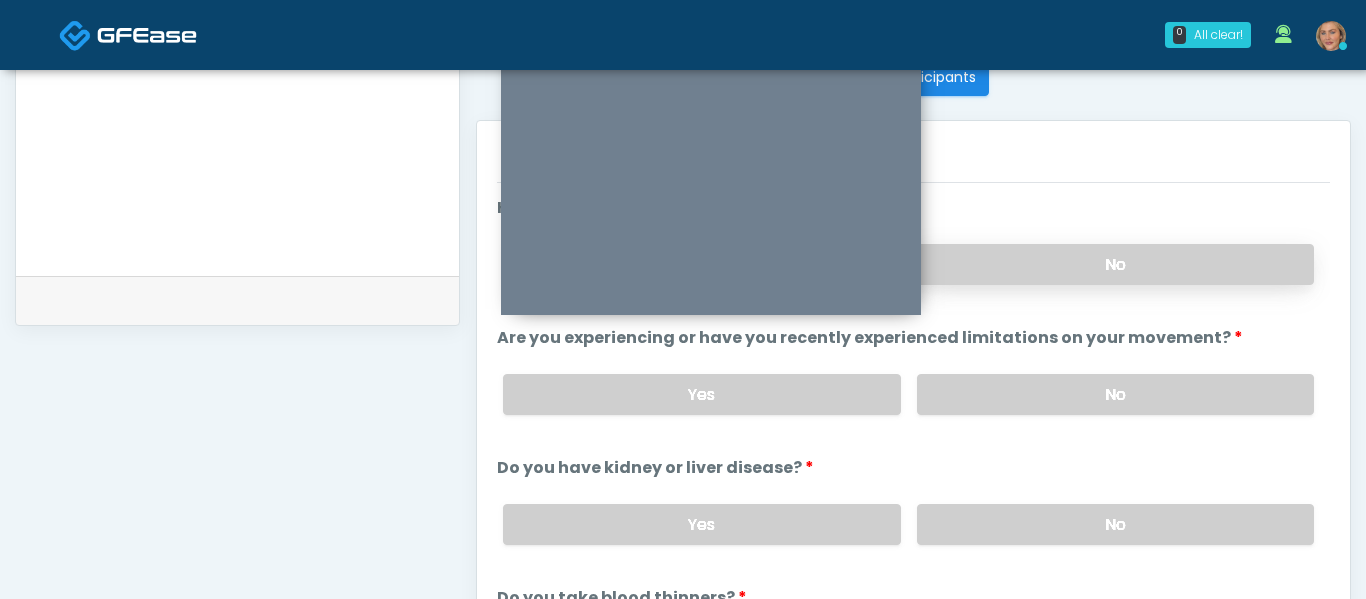 scroll, scrollTop: 837, scrollLeft: 0, axis: vertical 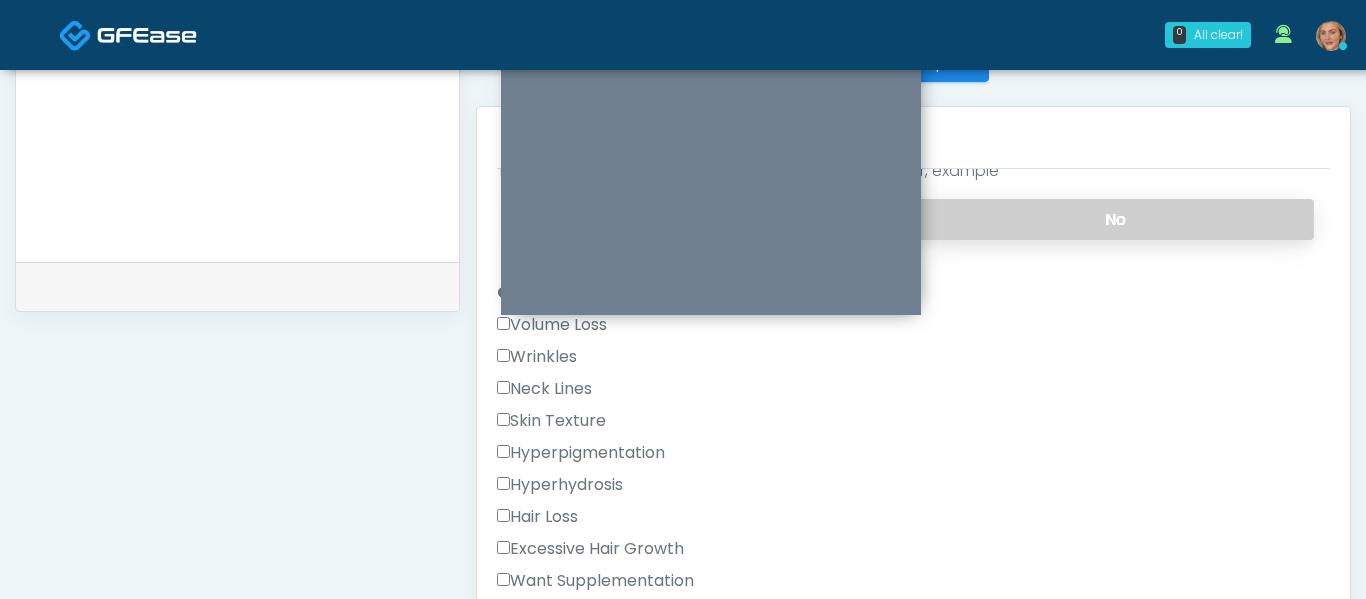 click on "No" at bounding box center [1115, 219] 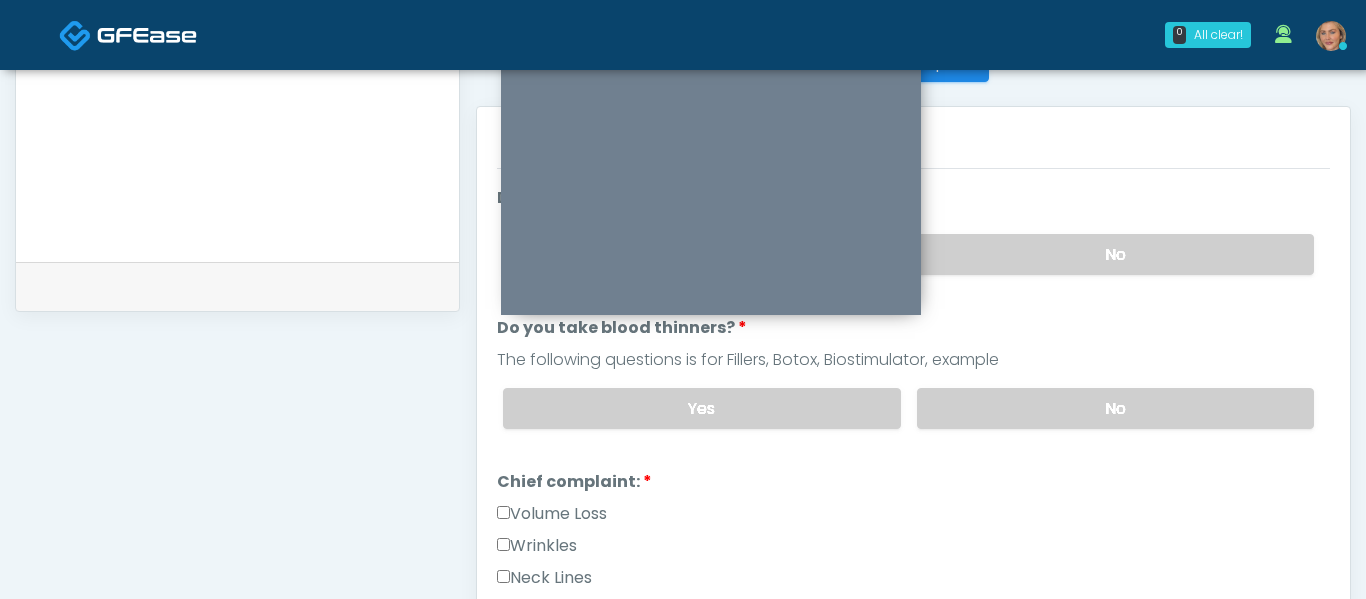 scroll, scrollTop: 273, scrollLeft: 0, axis: vertical 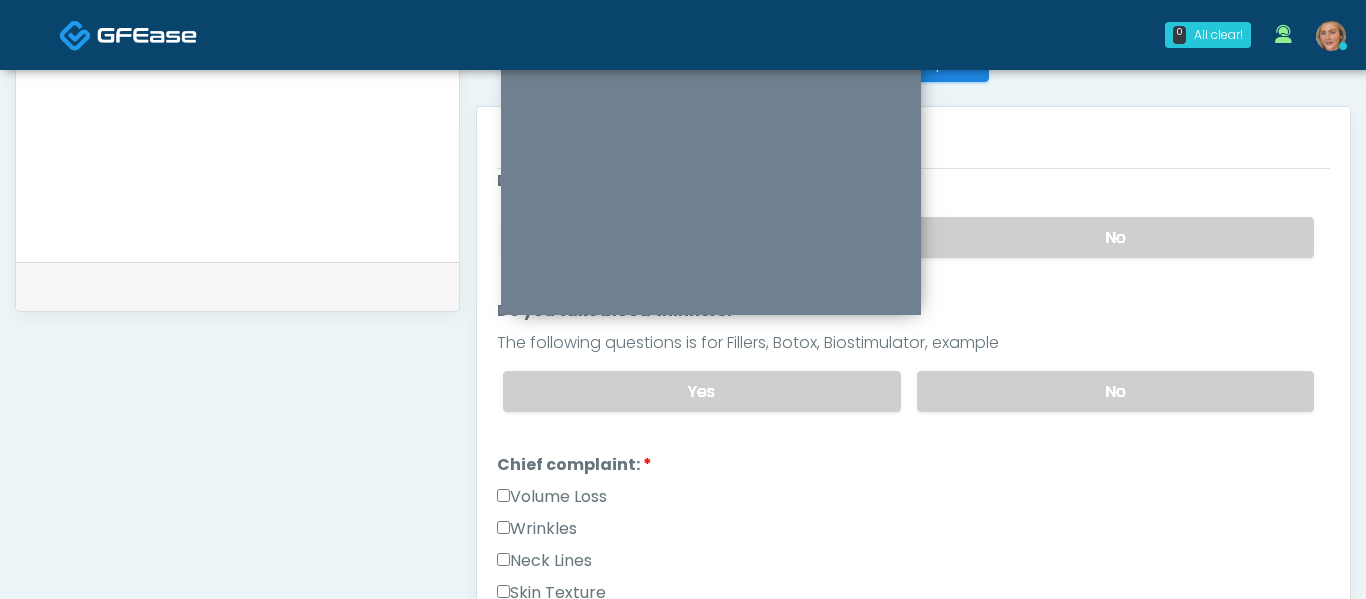 click on "Volume Loss" at bounding box center (552, 497) 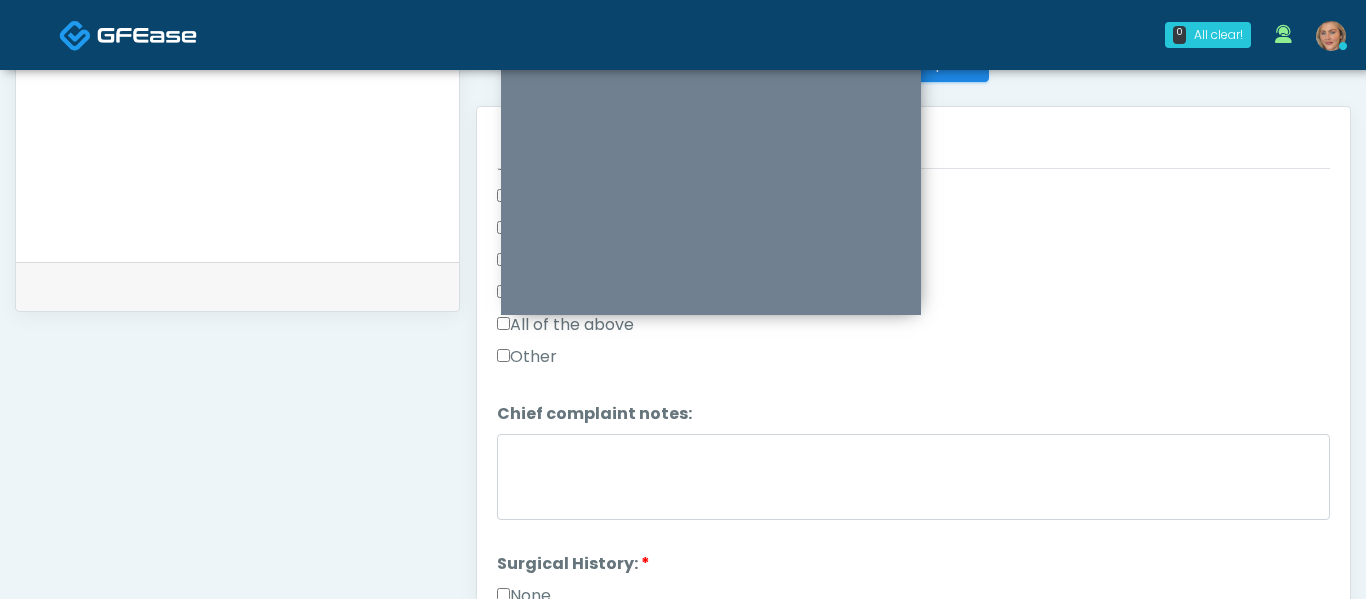 scroll, scrollTop: 757, scrollLeft: 0, axis: vertical 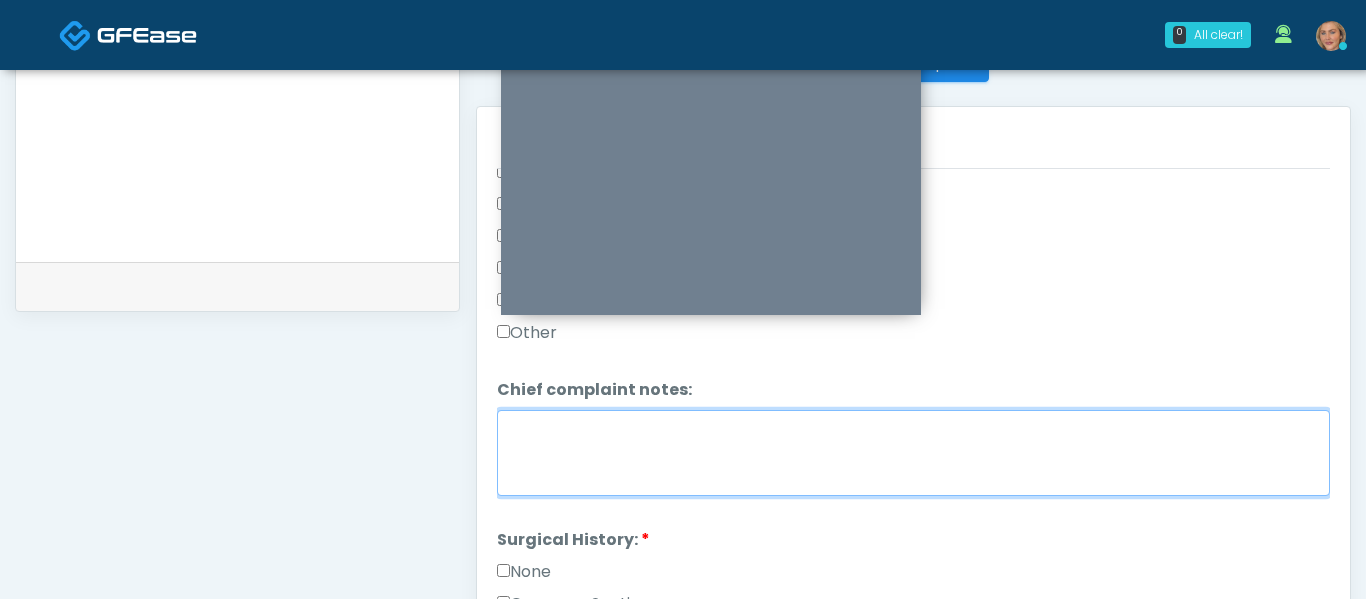 click on "Chief complaint notes:" at bounding box center (913, 453) 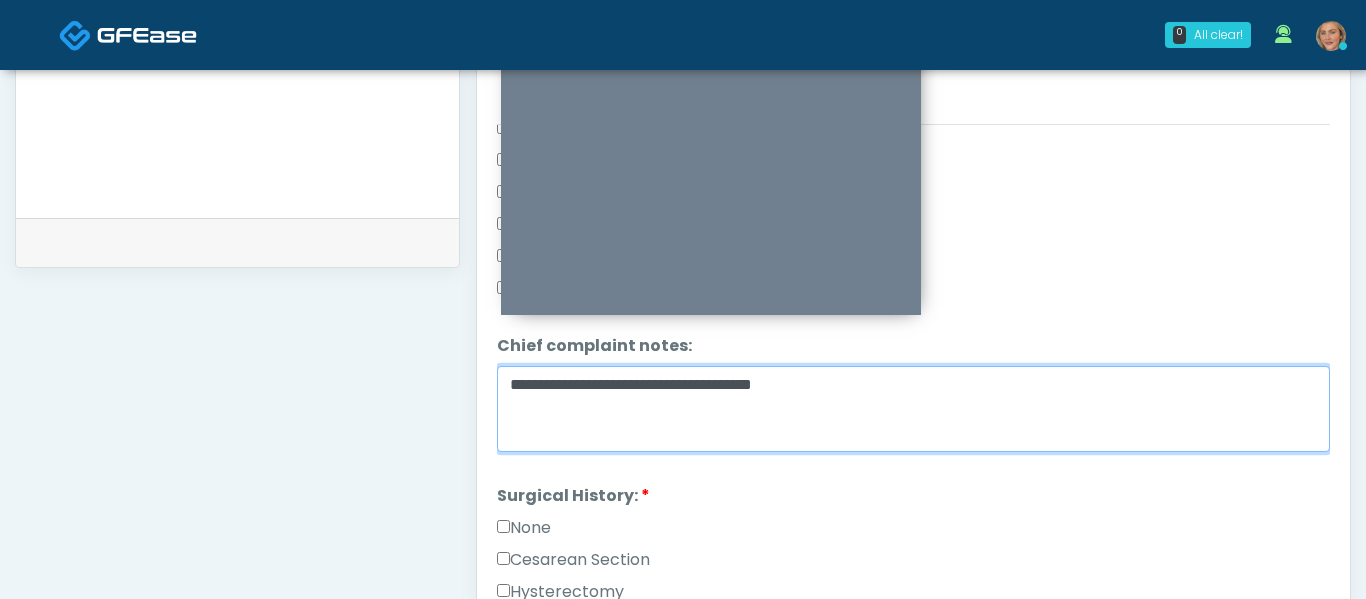scroll, scrollTop: 918, scrollLeft: 0, axis: vertical 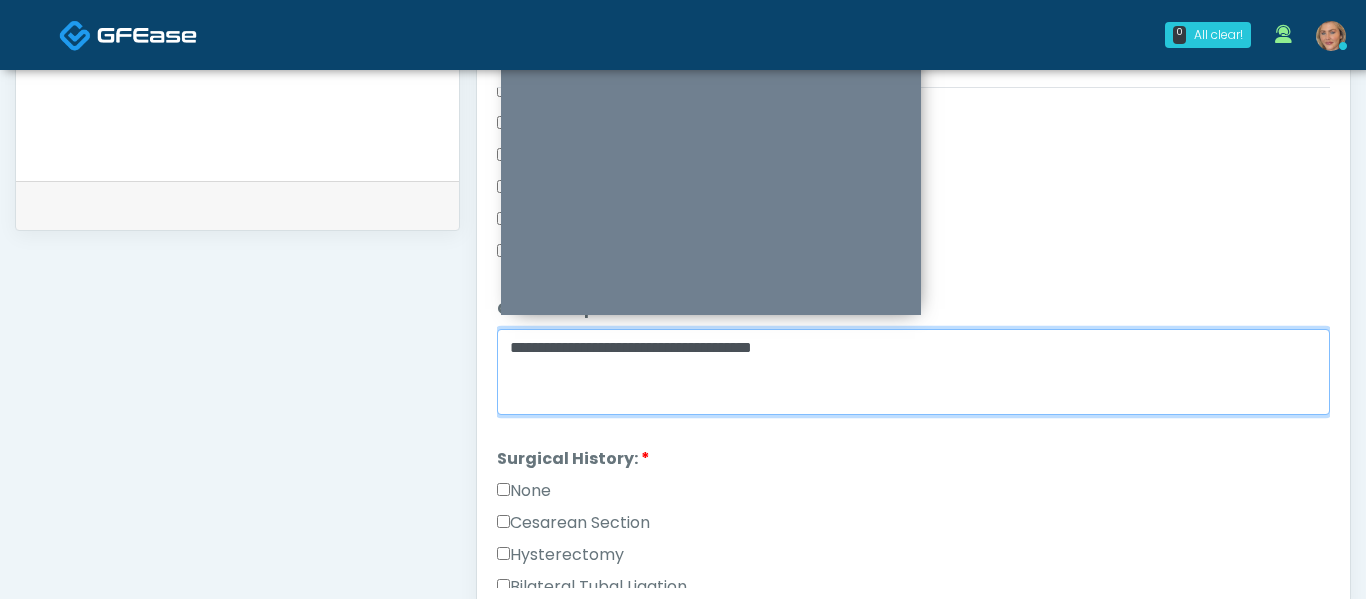 type on "**********" 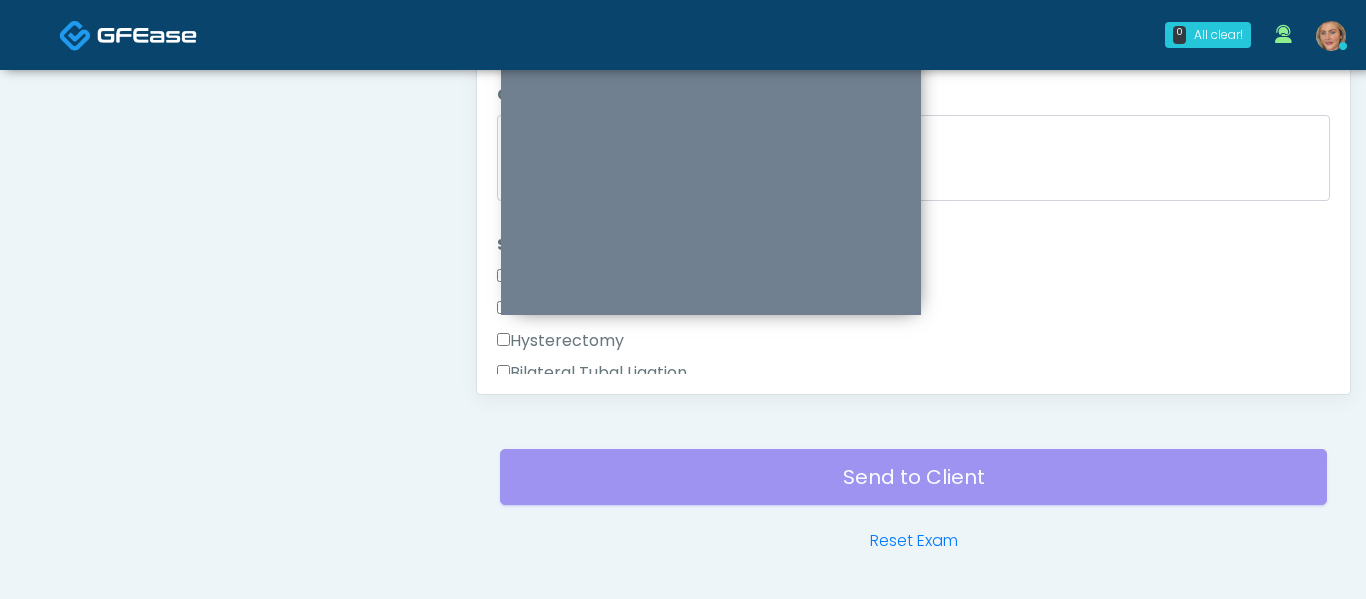 scroll, scrollTop: 1136, scrollLeft: 0, axis: vertical 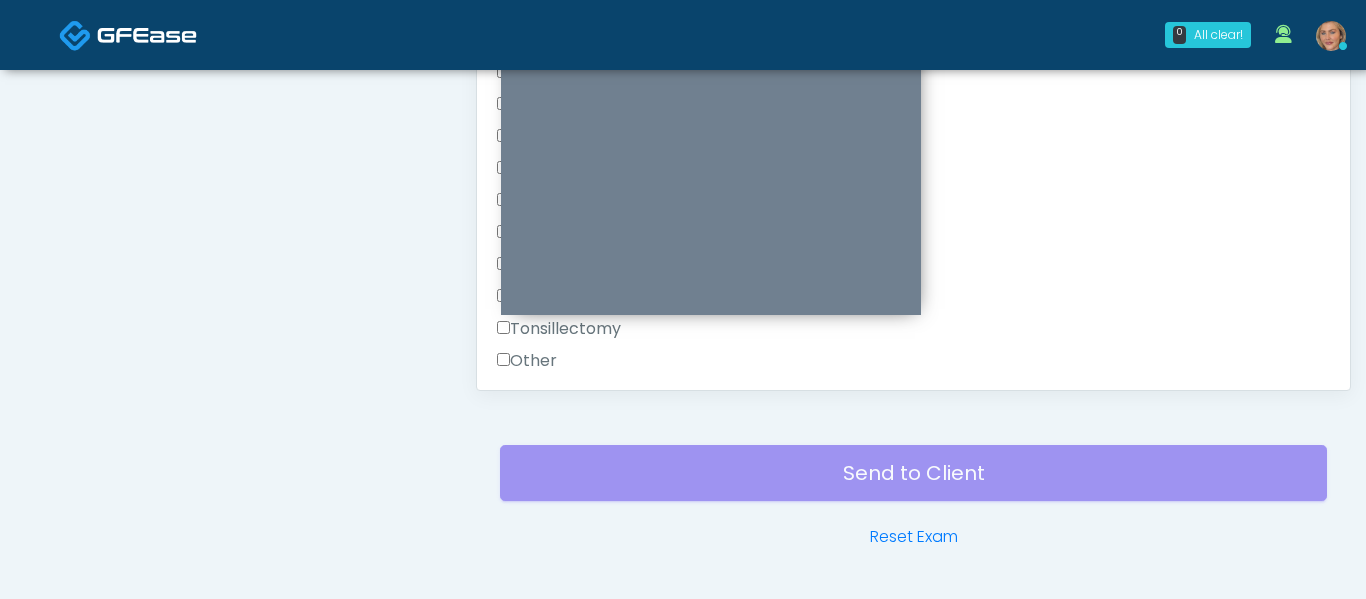 click on "Other" at bounding box center [527, 361] 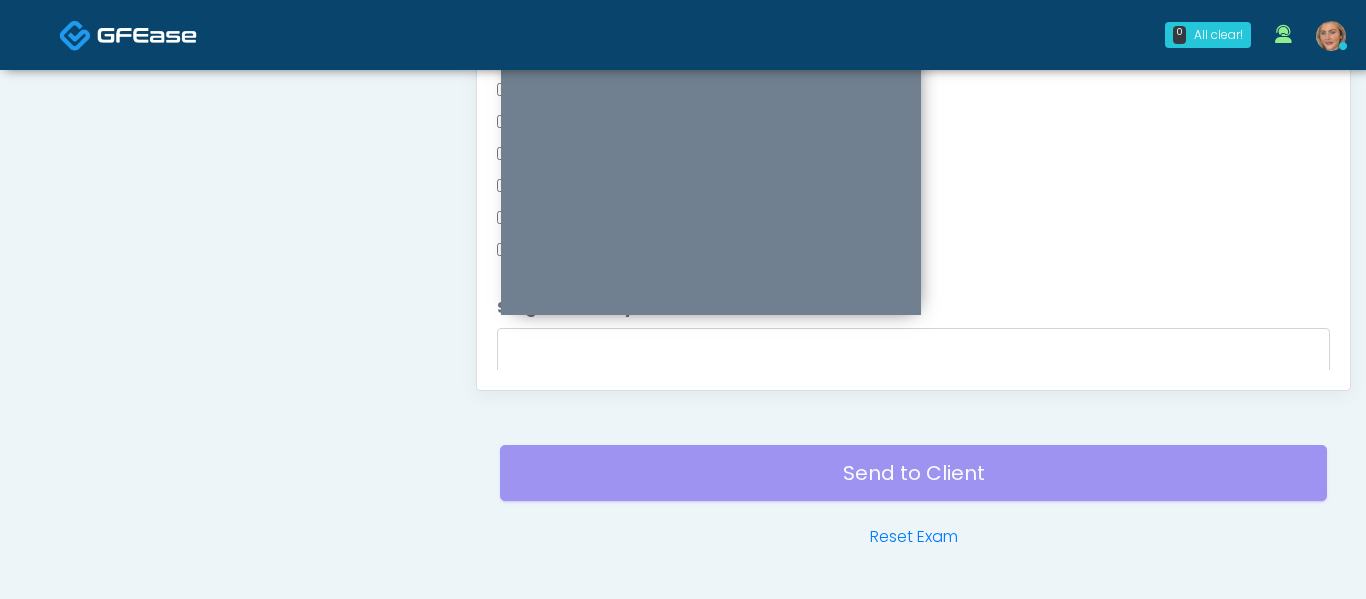 scroll, scrollTop: 1197, scrollLeft: 0, axis: vertical 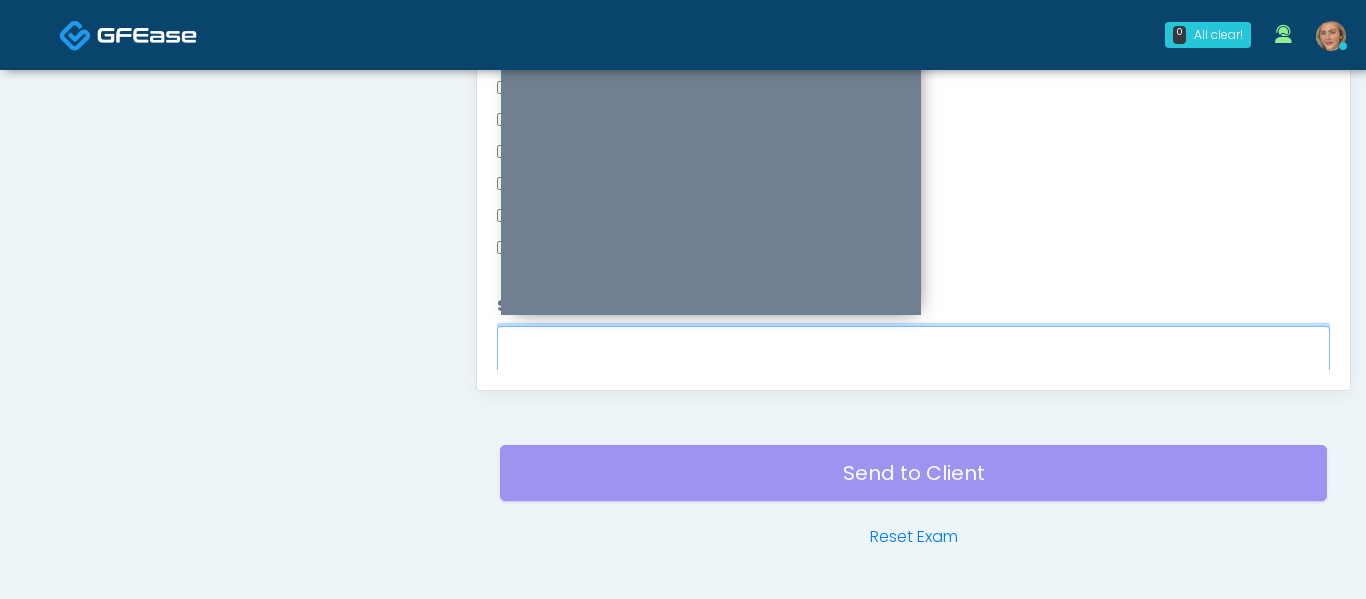 click on "Surgical History notes:" at bounding box center (913, 369) 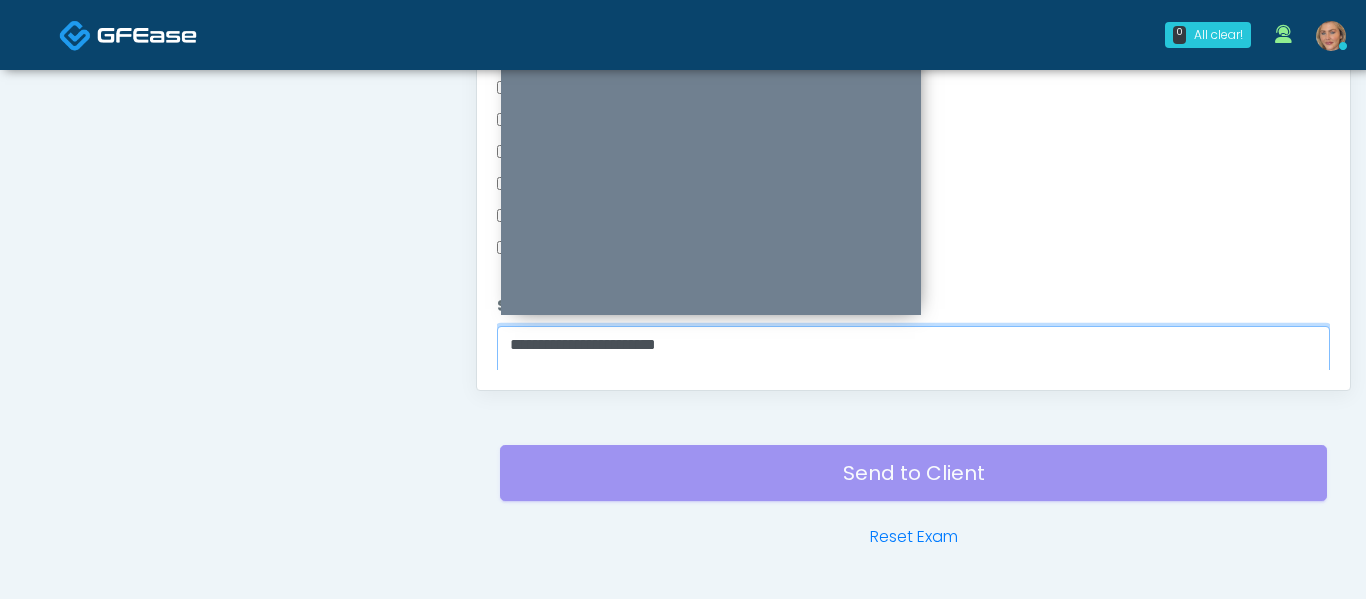 click on "**********" at bounding box center (913, 369) 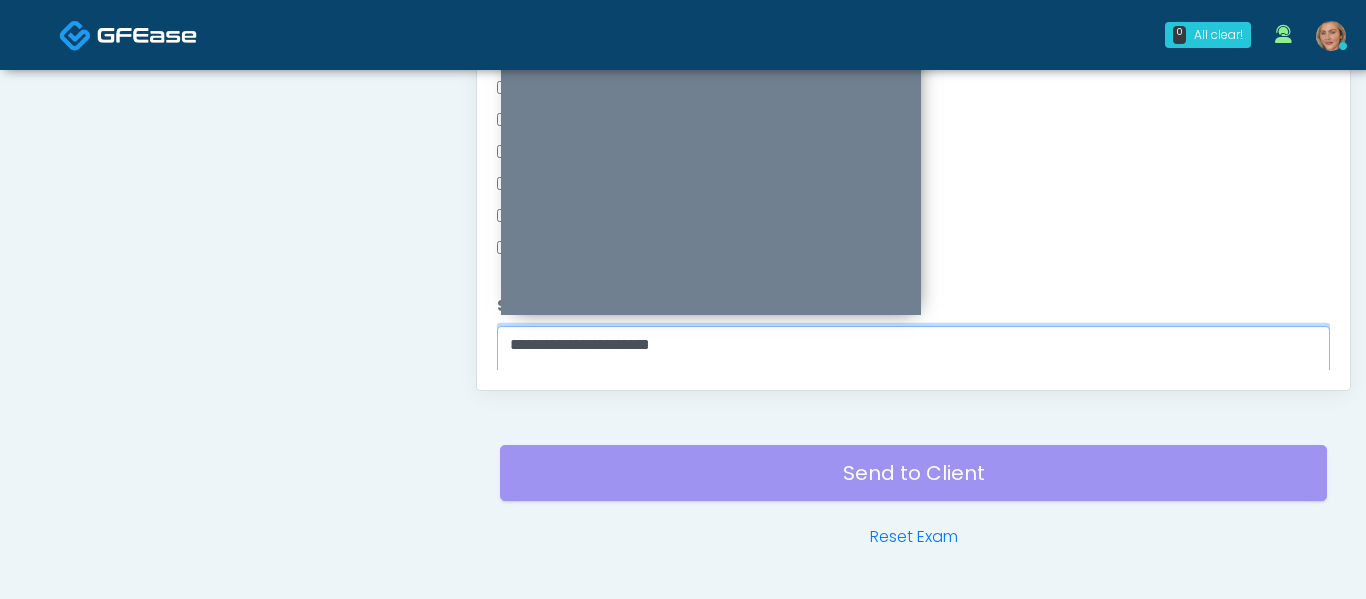 scroll, scrollTop: 1196, scrollLeft: 0, axis: vertical 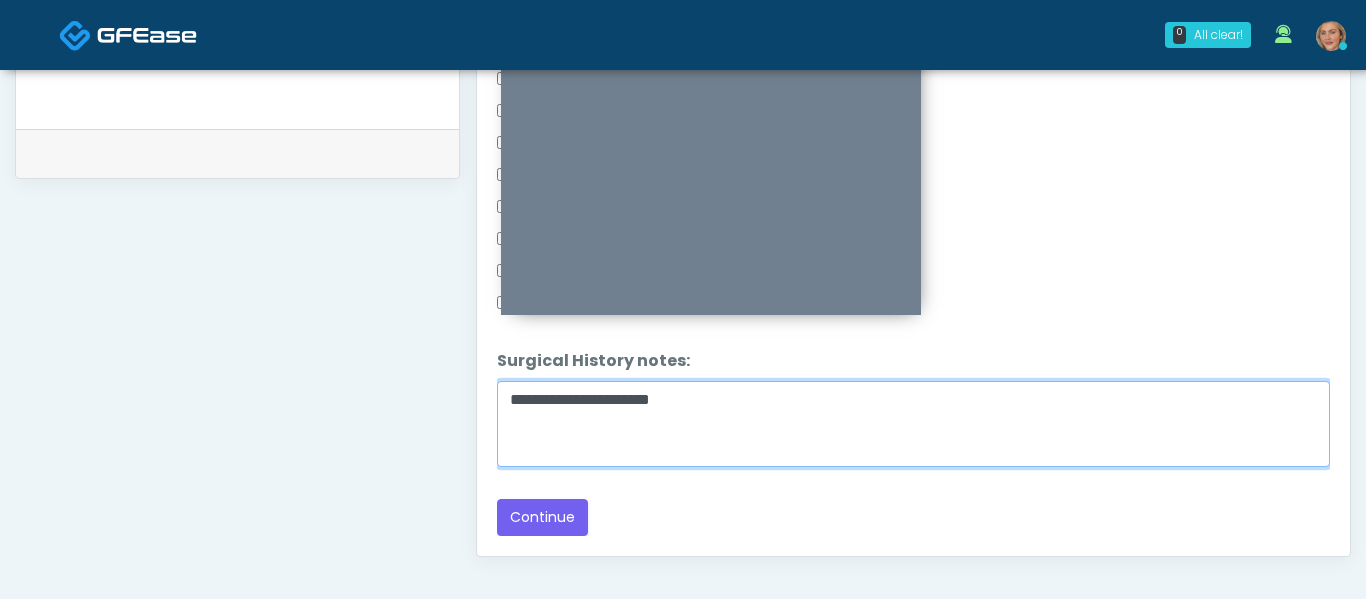 drag, startPoint x: 596, startPoint y: 396, endPoint x: 581, endPoint y: 417, distance: 25.806976 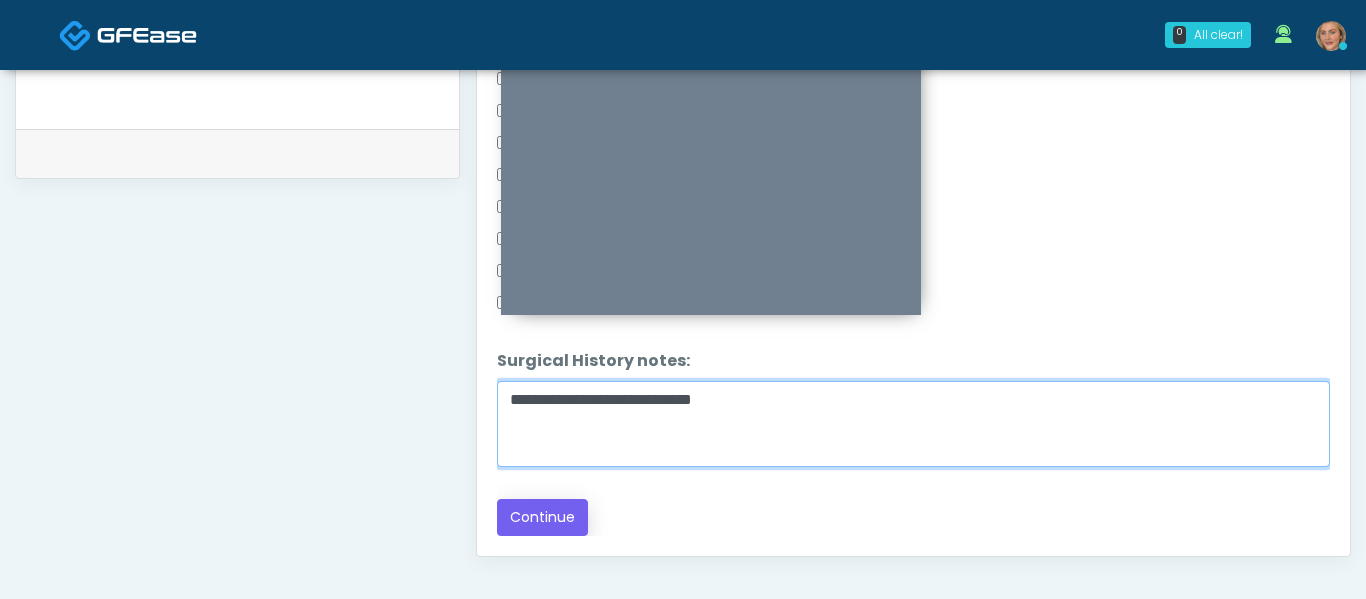type on "**********" 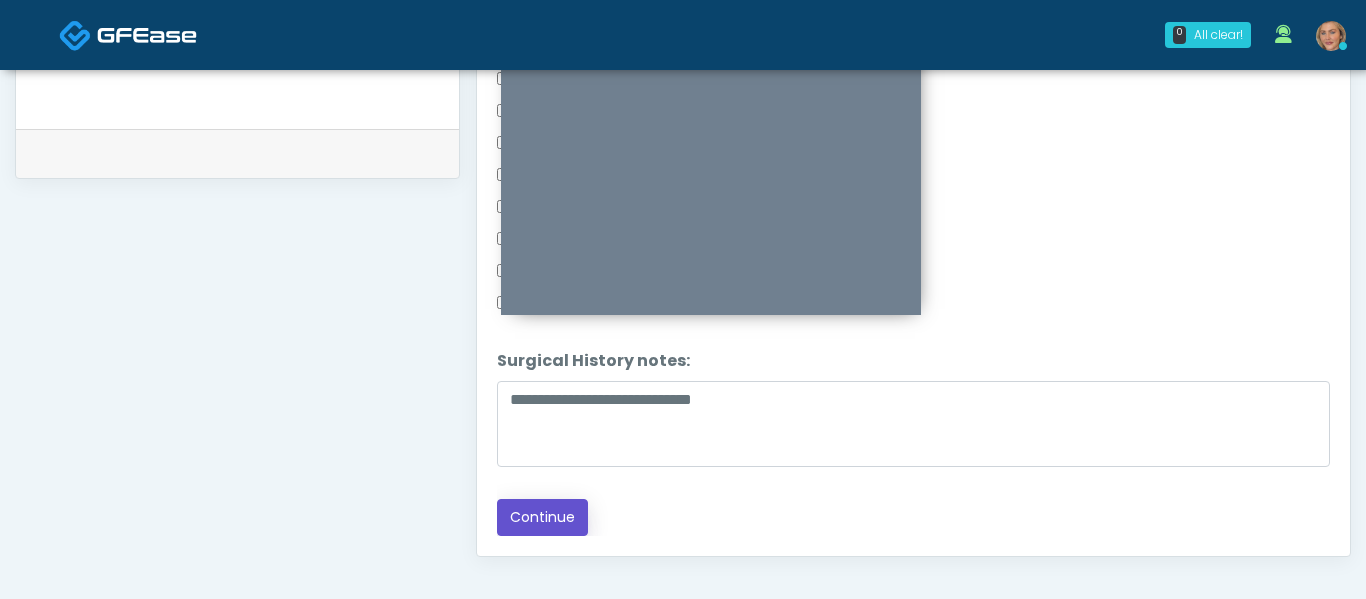 click on "Continue" at bounding box center [542, 517] 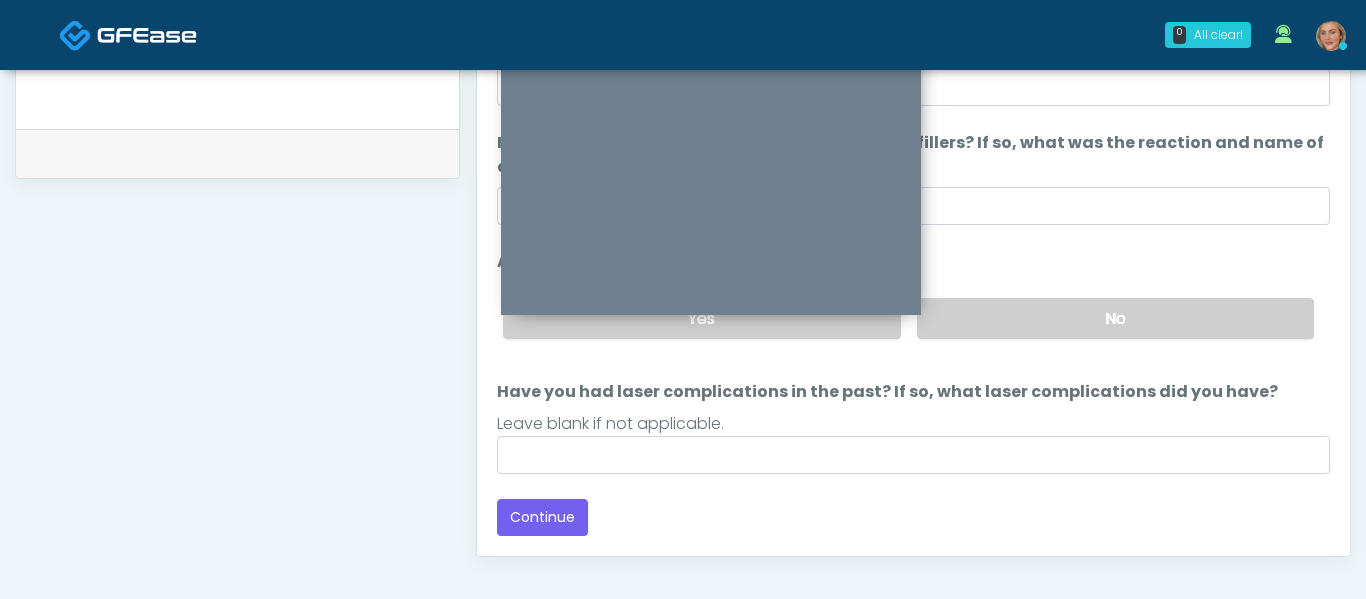 scroll, scrollTop: 189, scrollLeft: 0, axis: vertical 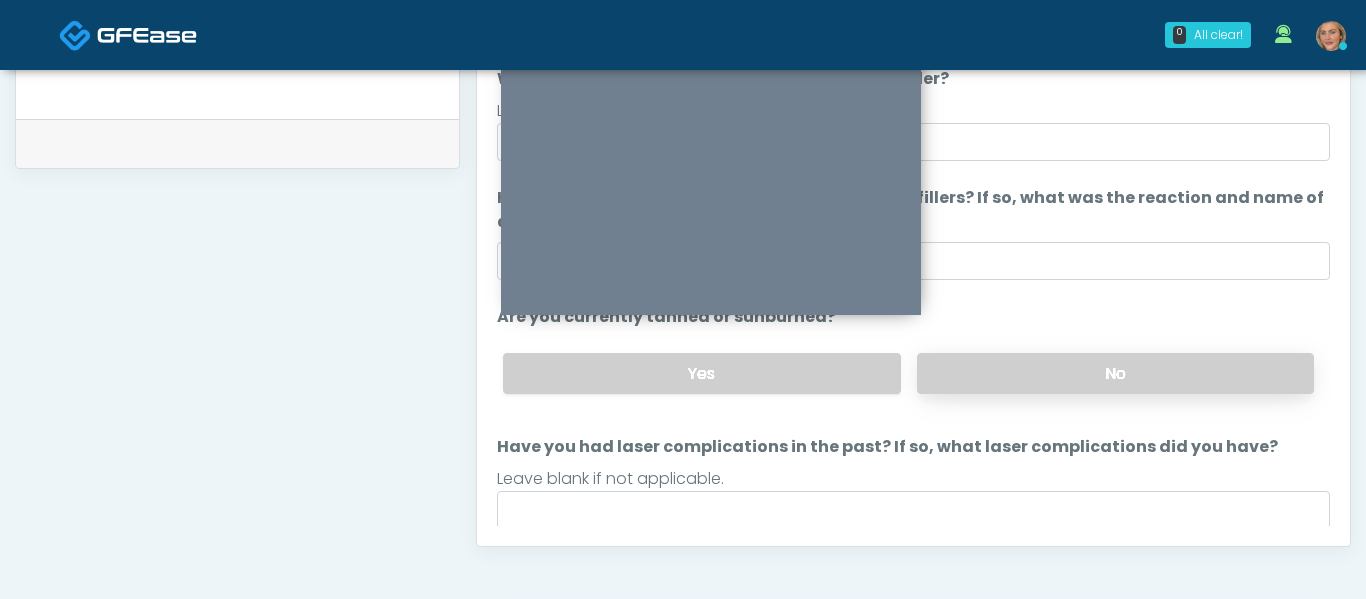 click on "No" at bounding box center (1115, 373) 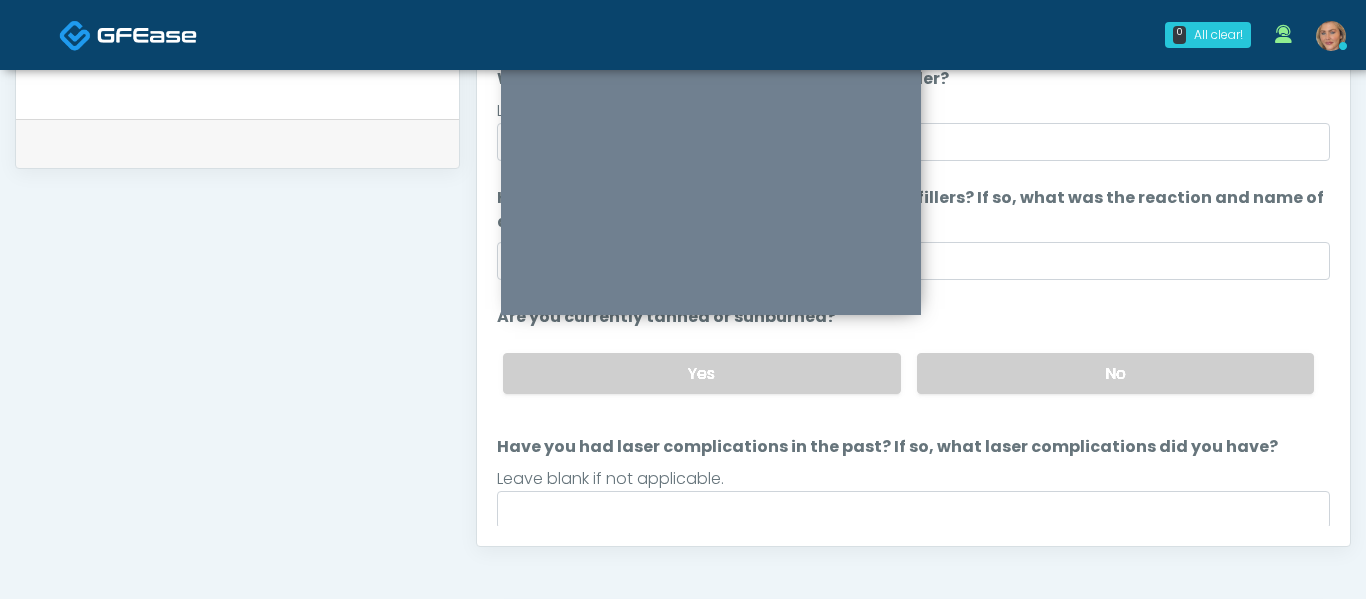 scroll, scrollTop: 0, scrollLeft: 0, axis: both 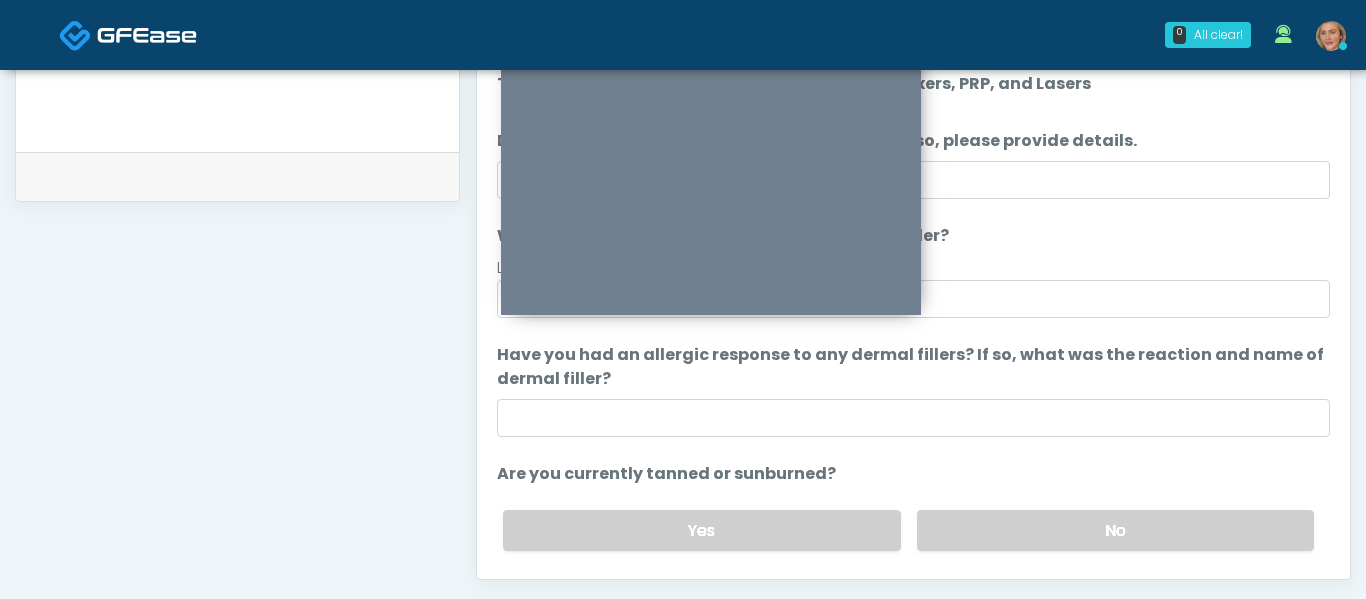 click on "Have you had an allergic response to any dermal fillers? If so, what was the reaction and name of dermal filler?
Have you had an allergic response to any dermal fillers? If so, what was the reaction and name of dermal filler?" at bounding box center (913, 390) 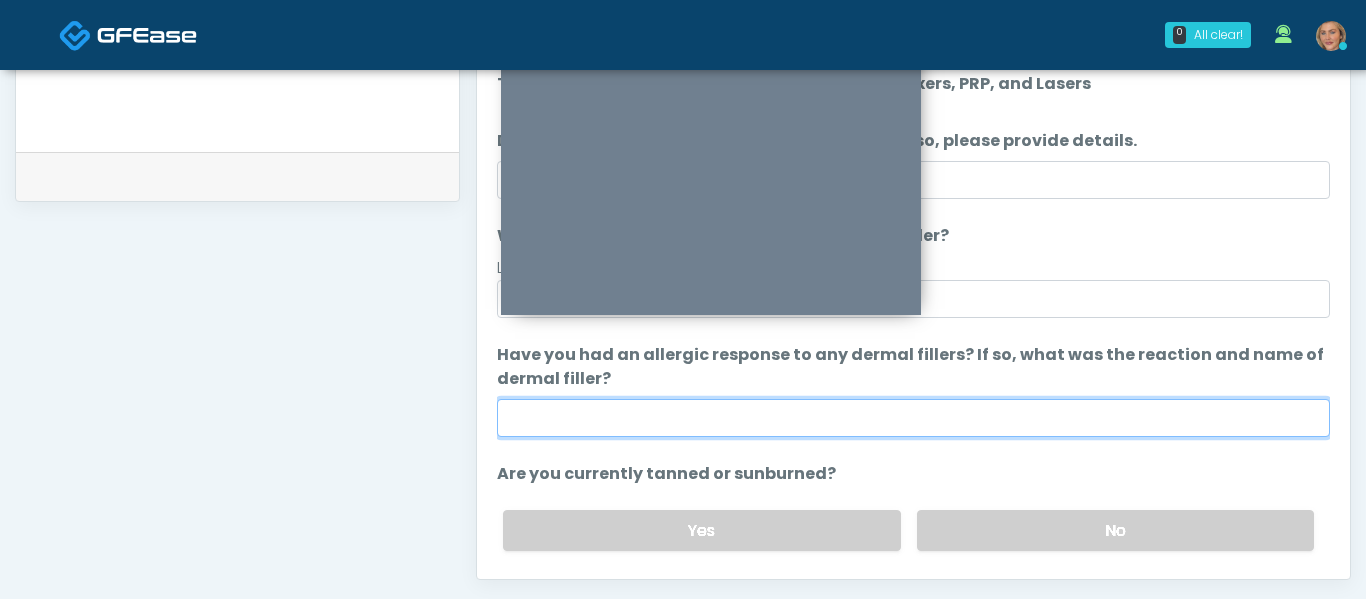 click on "Have you had an allergic response to any dermal fillers? If so, what was the reaction and name of dermal filler?" at bounding box center (913, 418) 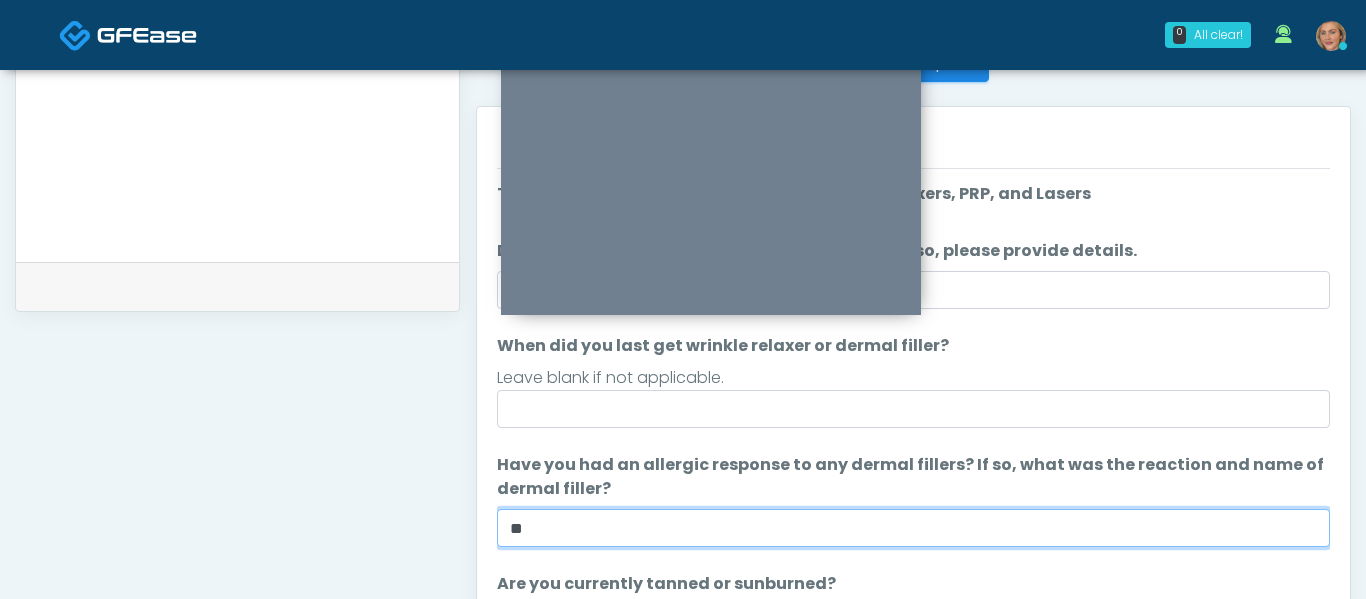 scroll, scrollTop: 799, scrollLeft: 0, axis: vertical 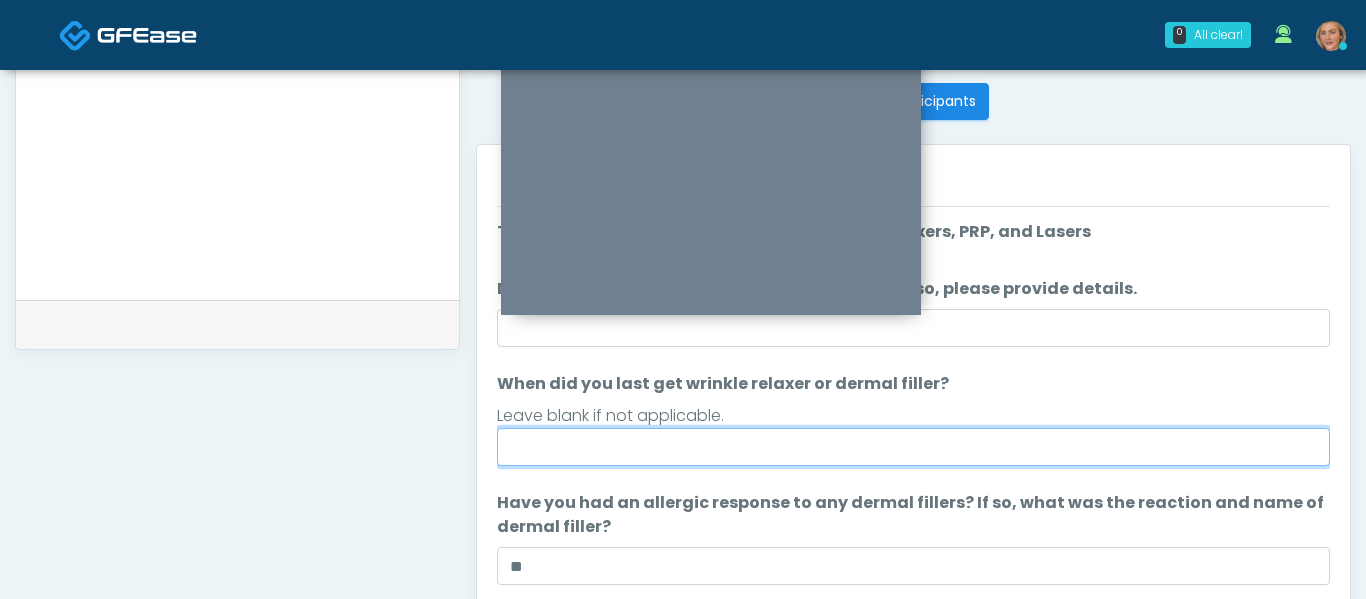 click on "When did you last get wrinkle relaxer or dermal filler?" at bounding box center (913, 447) 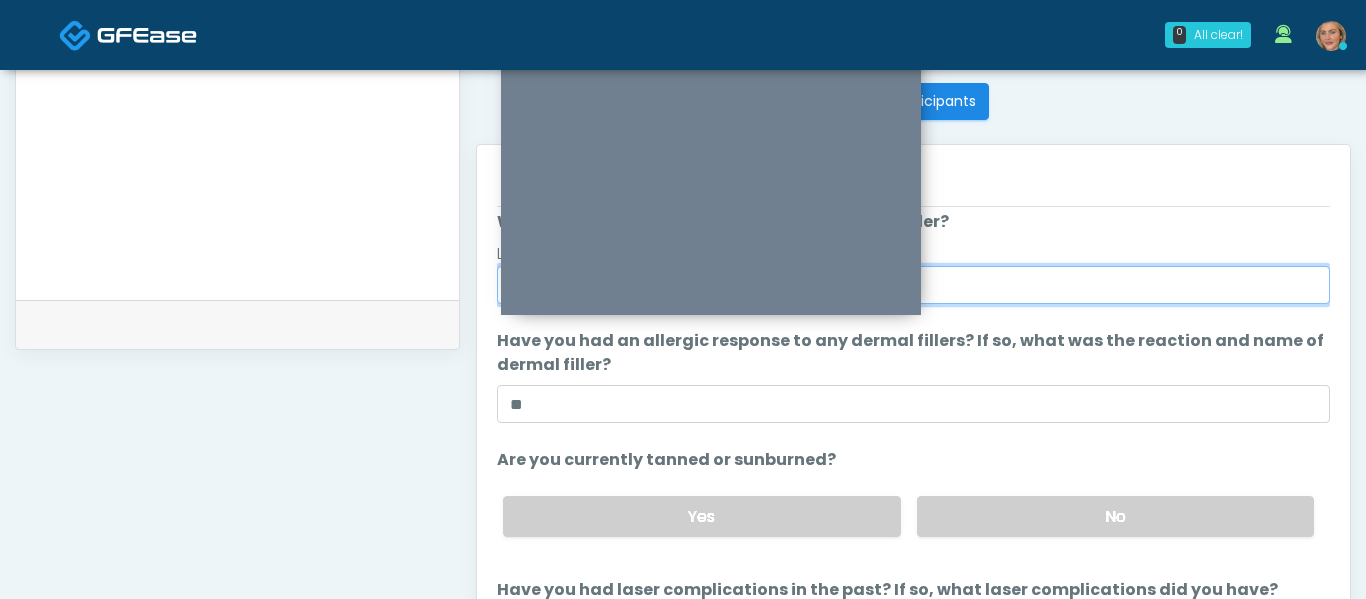 scroll, scrollTop: 189, scrollLeft: 0, axis: vertical 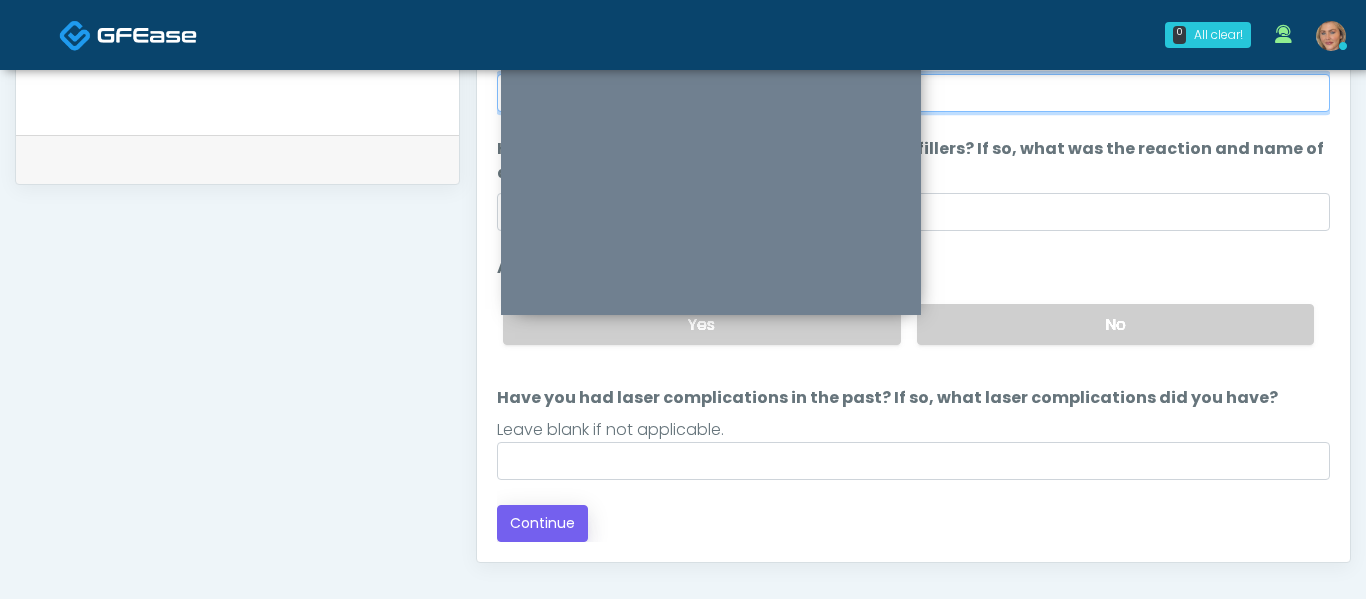type on "**********" 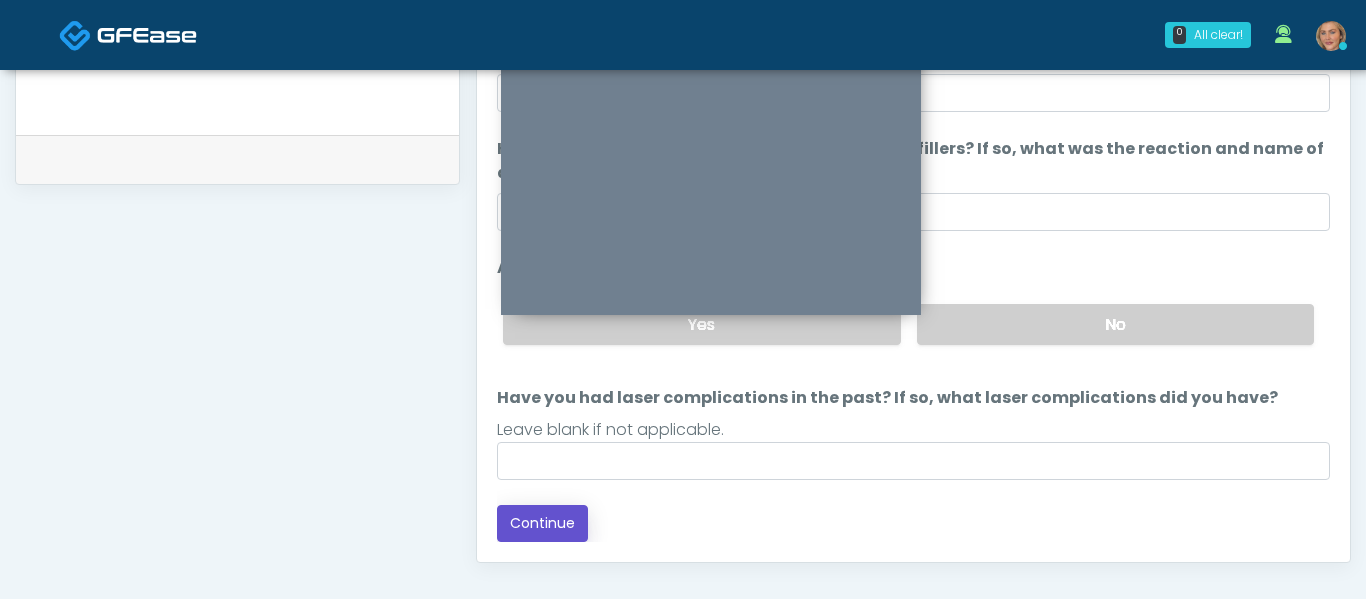 click on "Continue" at bounding box center (542, 523) 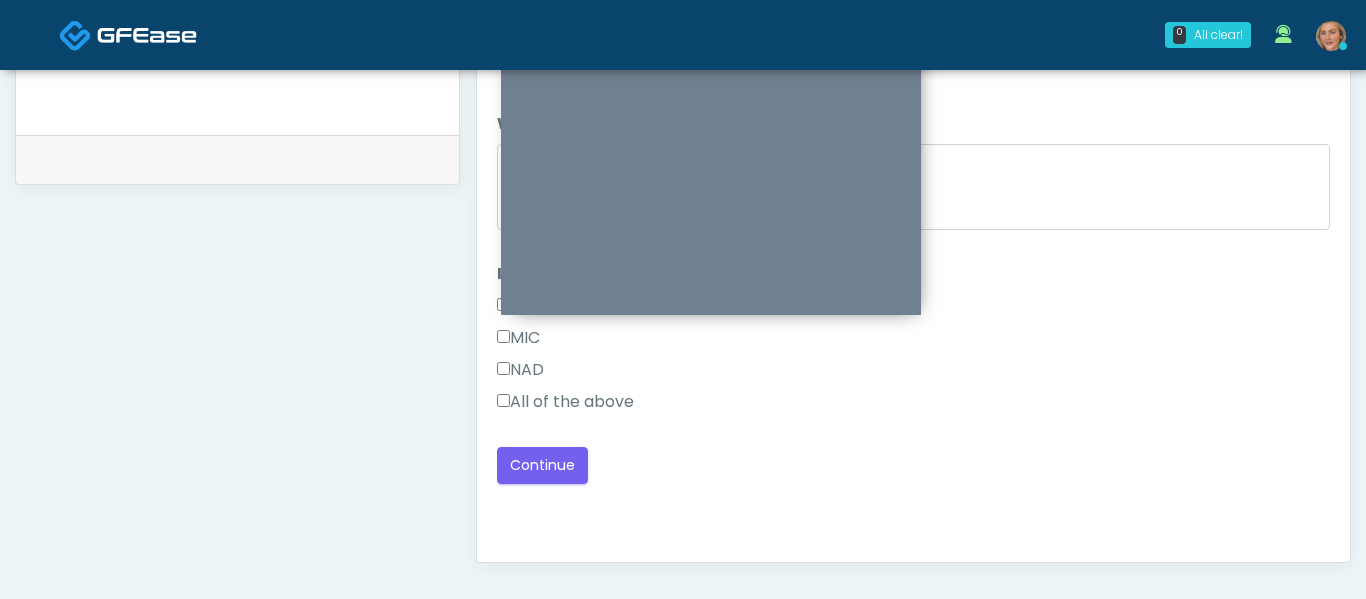 scroll, scrollTop: 0, scrollLeft: 0, axis: both 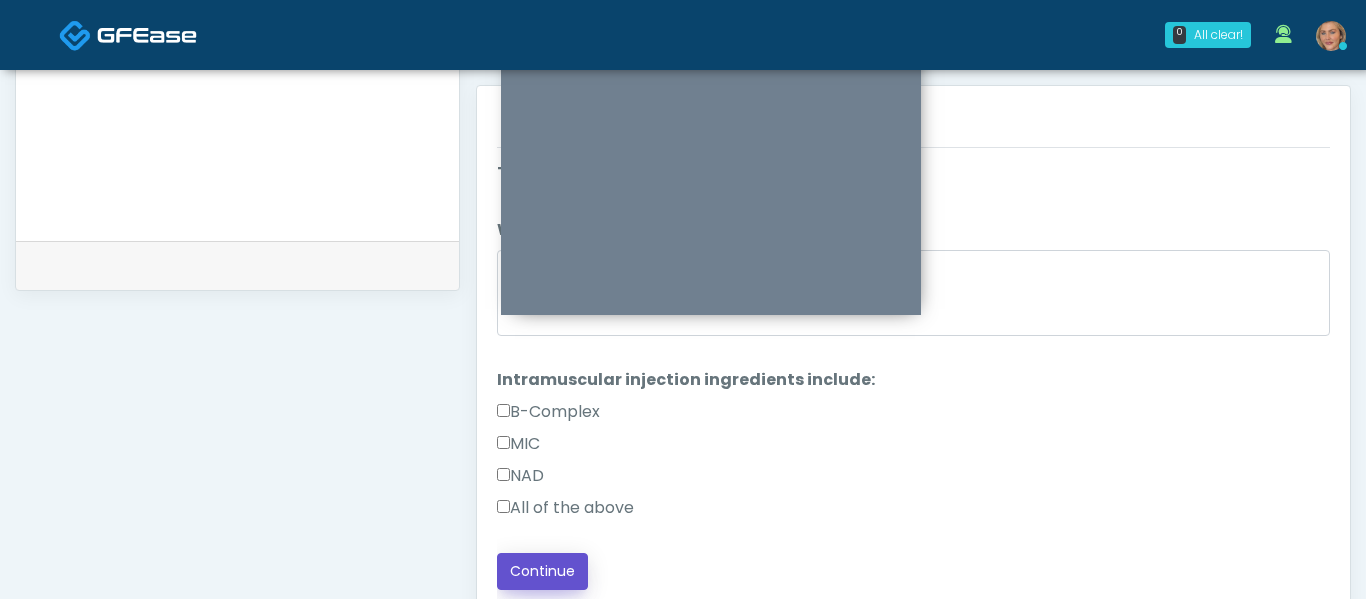 click on "Continue" at bounding box center (542, 571) 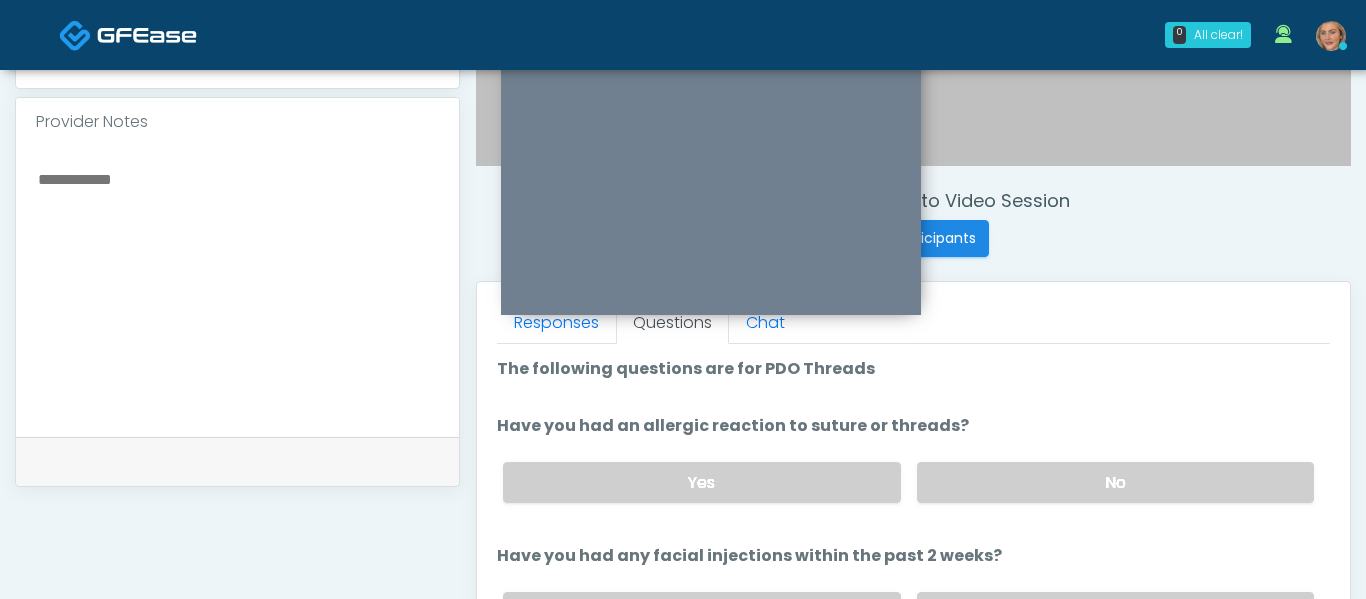 scroll, scrollTop: 663, scrollLeft: 0, axis: vertical 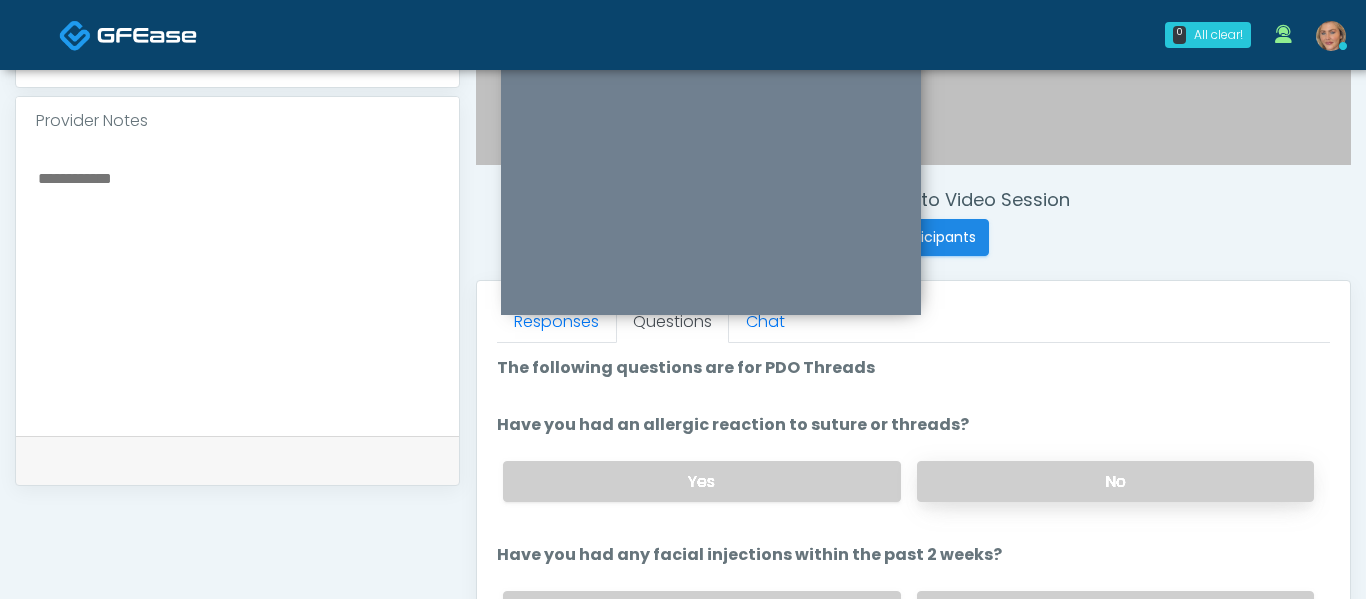 click on "No" at bounding box center [1115, 481] 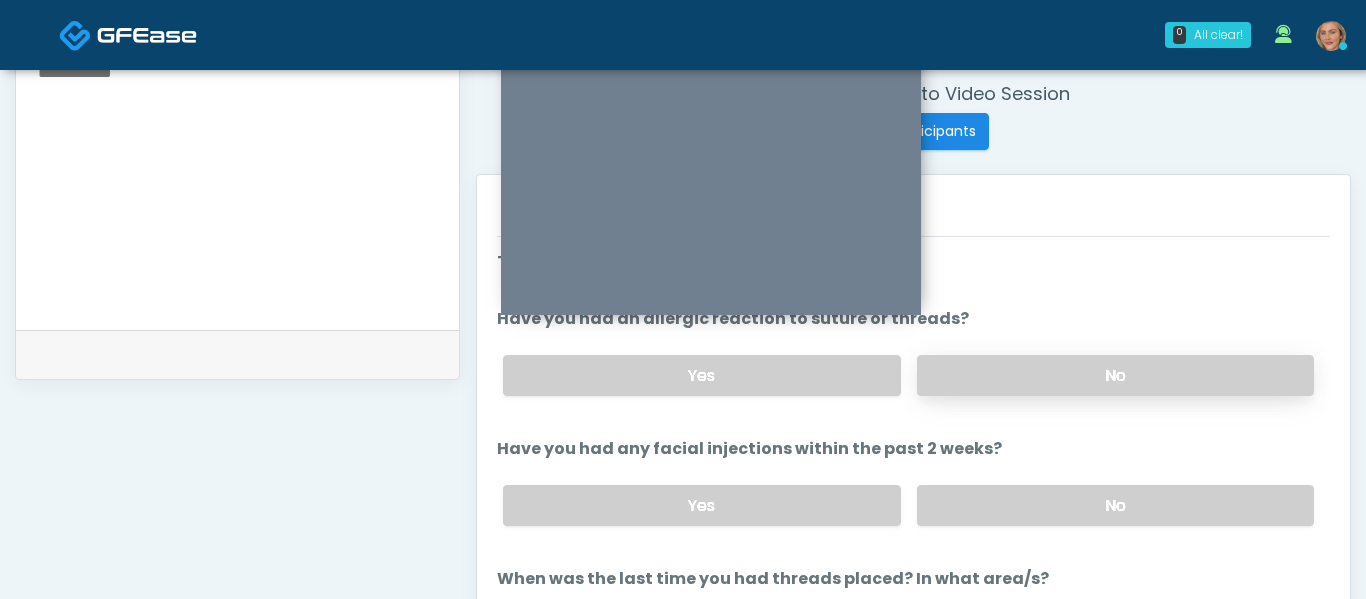 scroll, scrollTop: 772, scrollLeft: 0, axis: vertical 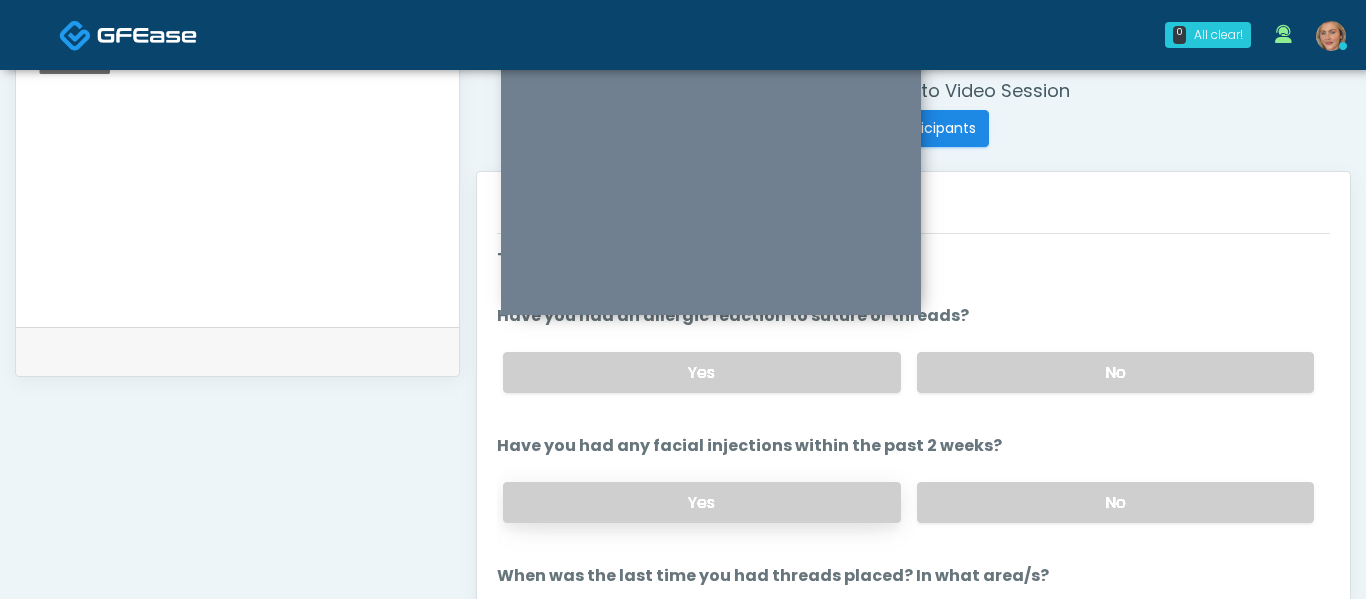 click on "Yes" at bounding box center [701, 502] 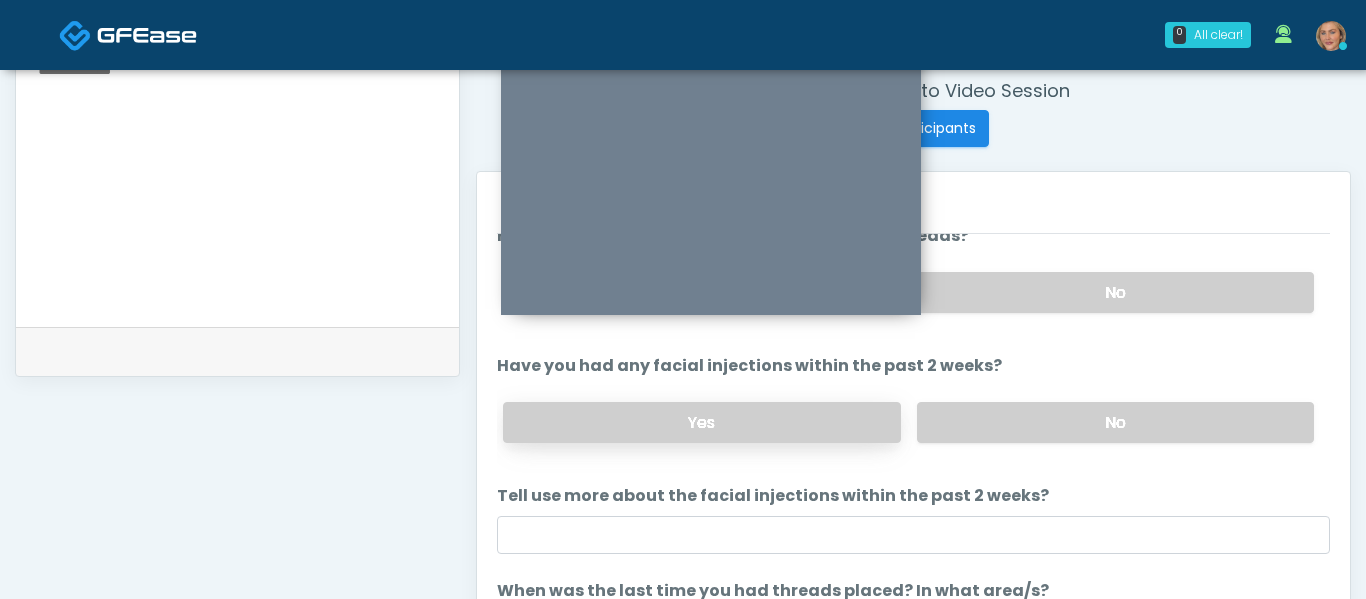 scroll, scrollTop: 81, scrollLeft: 0, axis: vertical 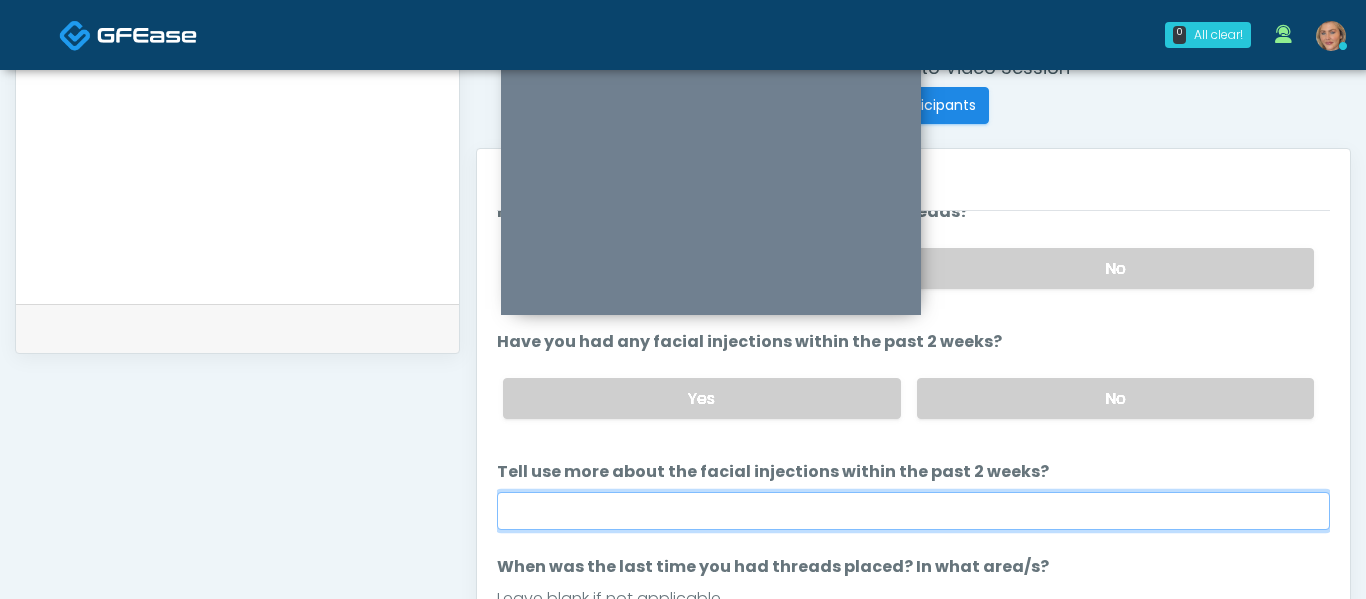 click on "Tell use more about the facial injections within the past 2 weeks?" at bounding box center [913, 511] 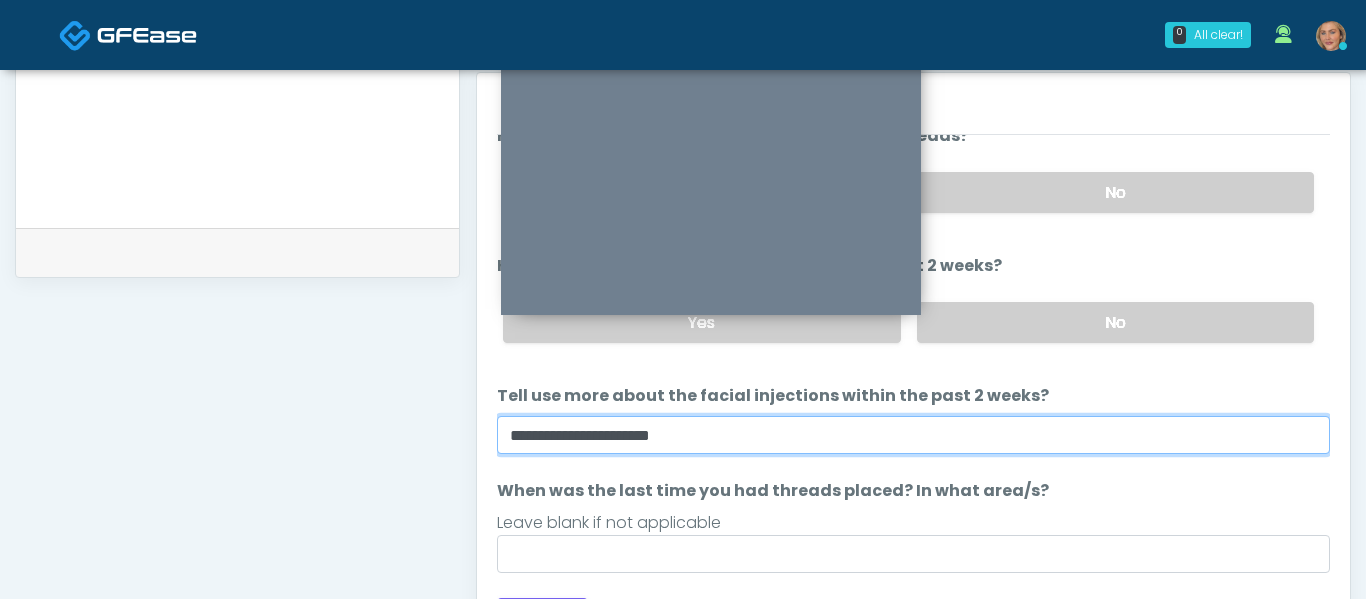 scroll, scrollTop: 897, scrollLeft: 0, axis: vertical 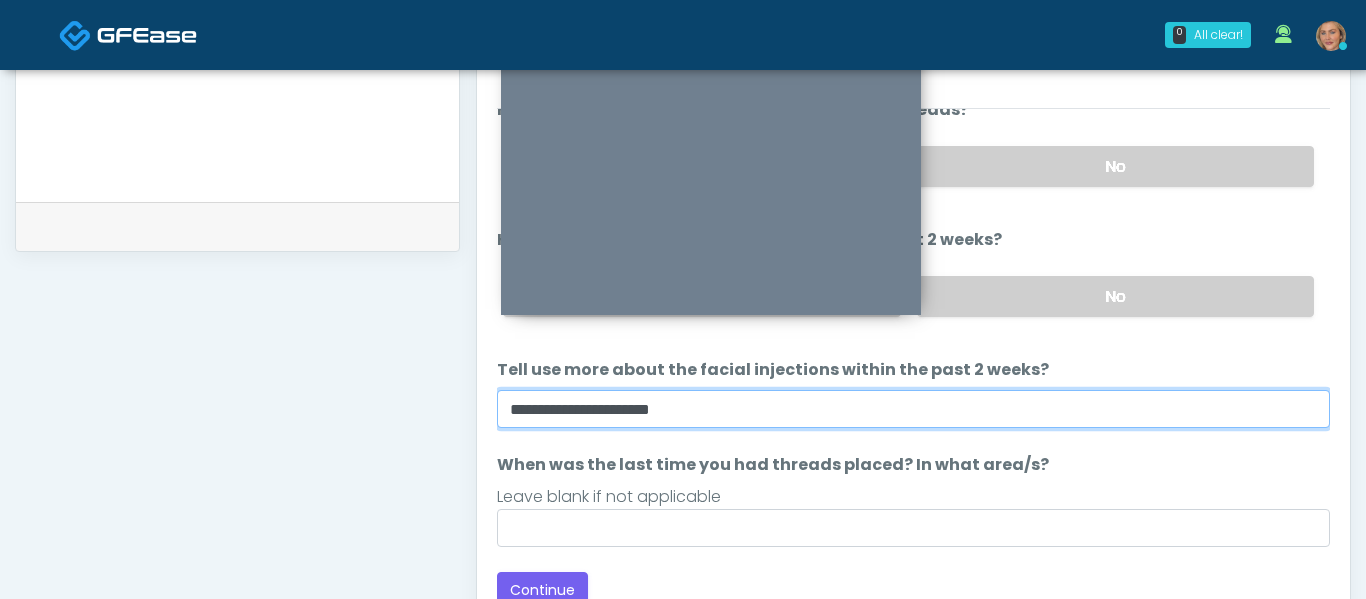 type on "**********" 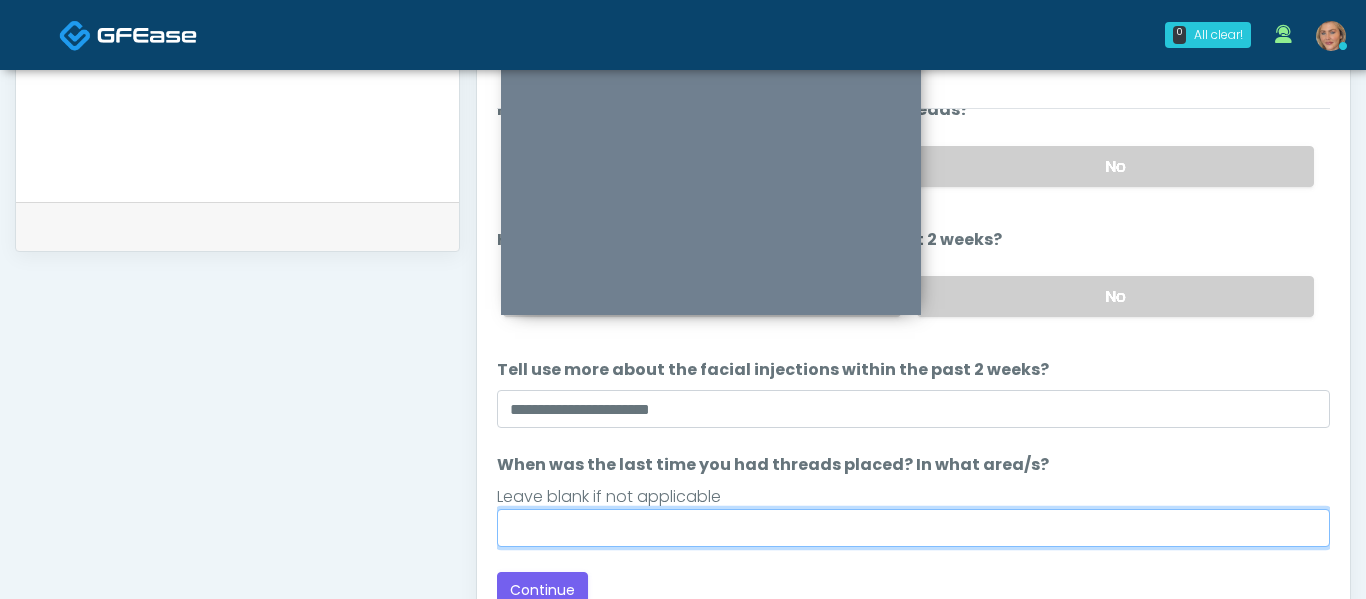 click on "When was the last time you had threads placed? In what area/s?" at bounding box center [913, 528] 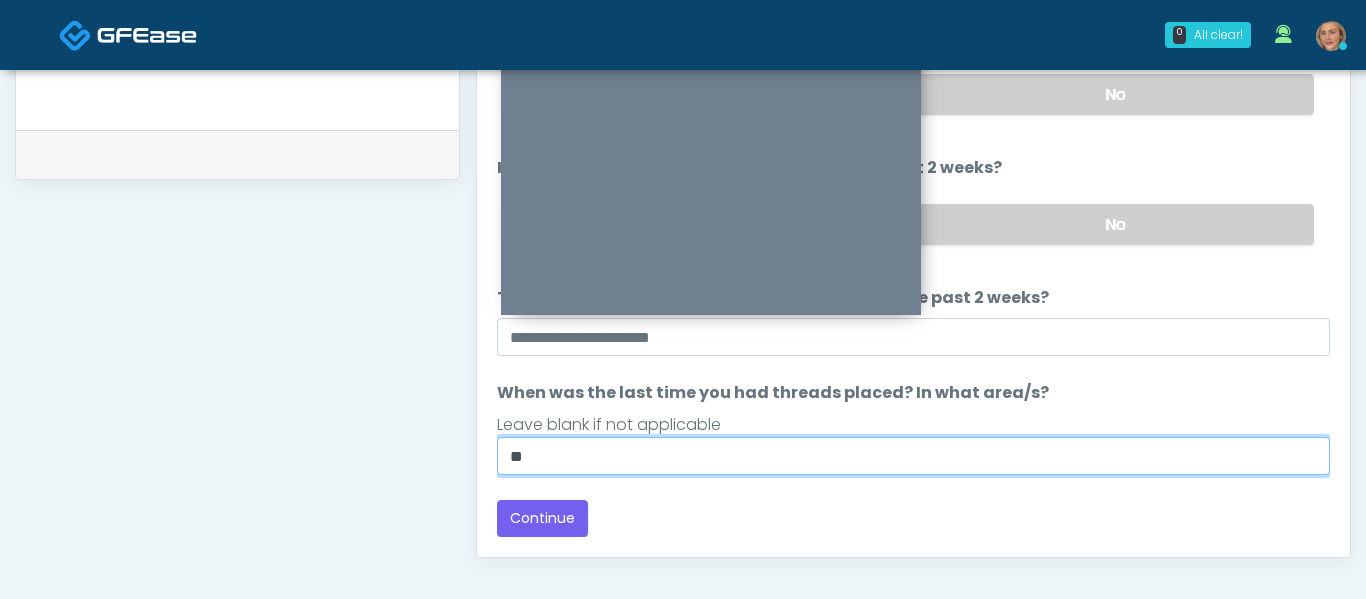 scroll, scrollTop: 993, scrollLeft: 0, axis: vertical 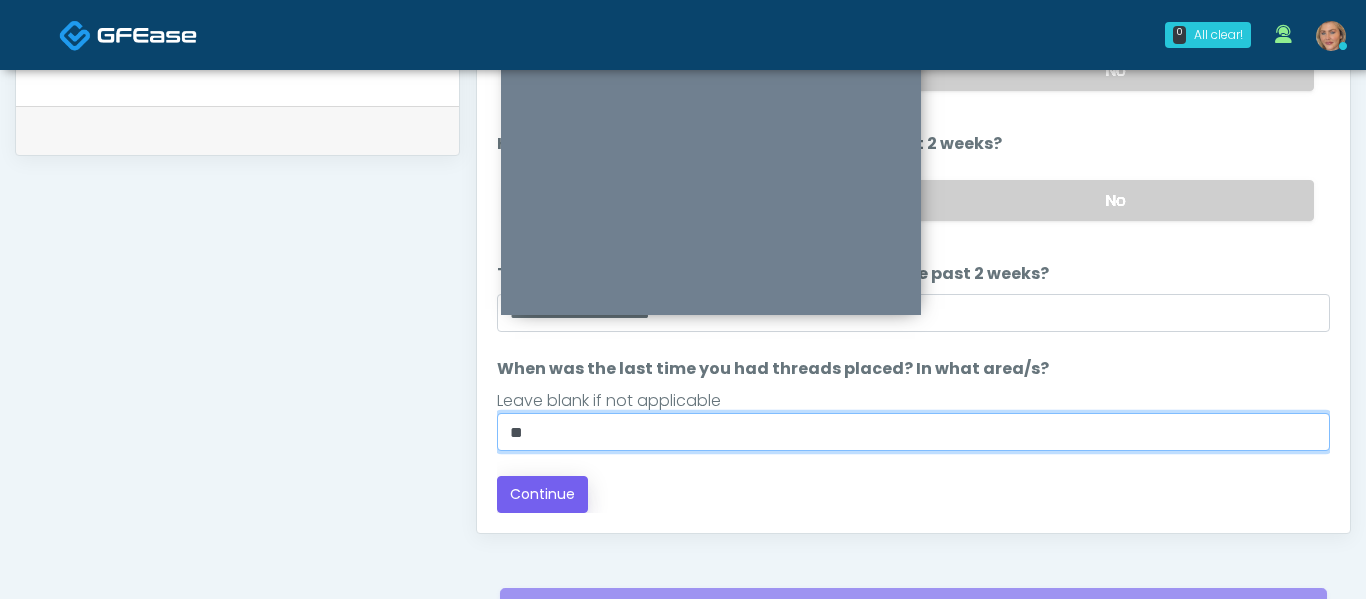 type on "**" 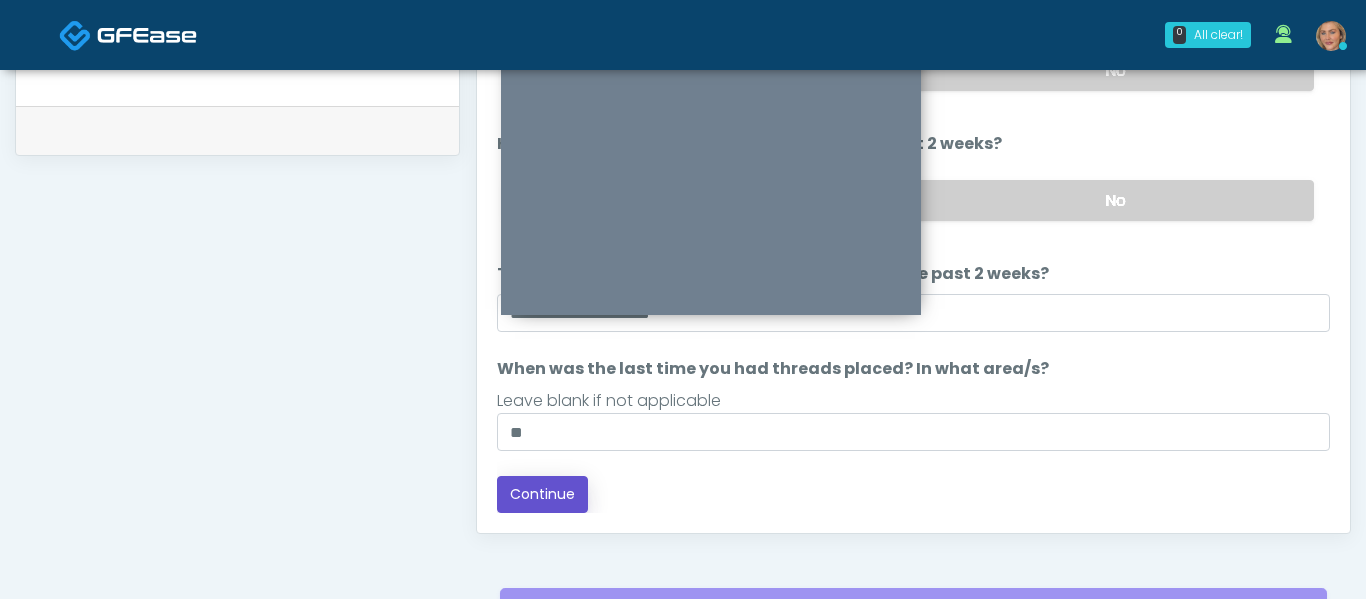 click on "Continue" at bounding box center [542, 494] 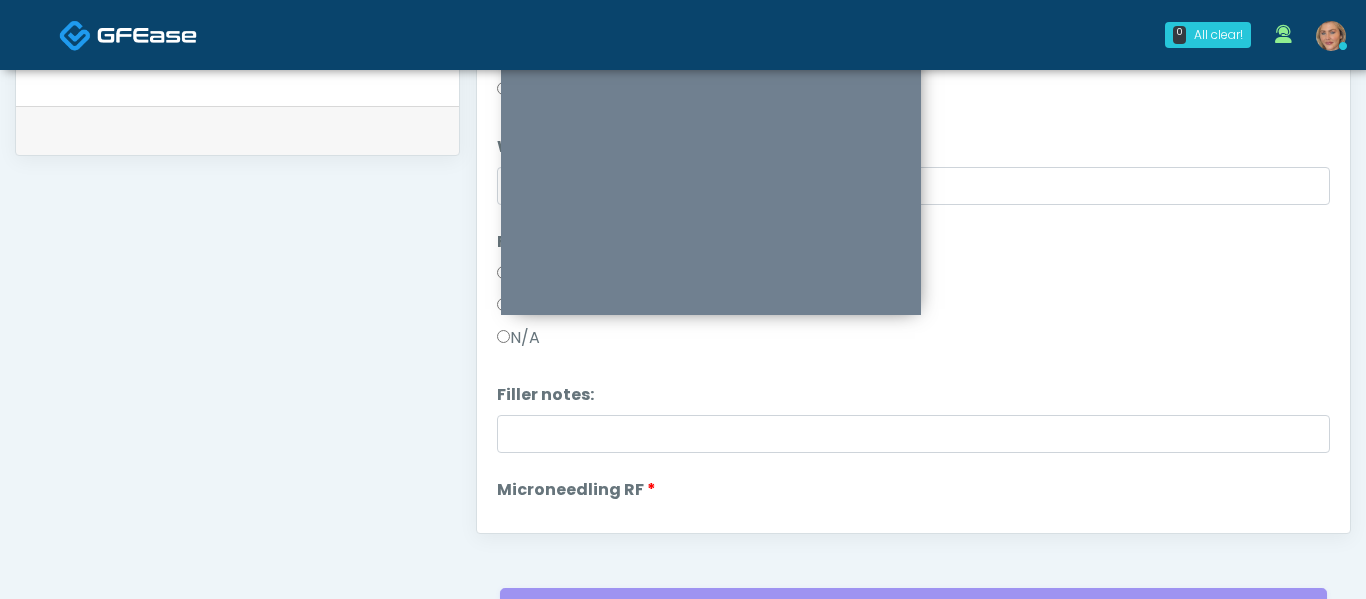 scroll, scrollTop: 0, scrollLeft: 0, axis: both 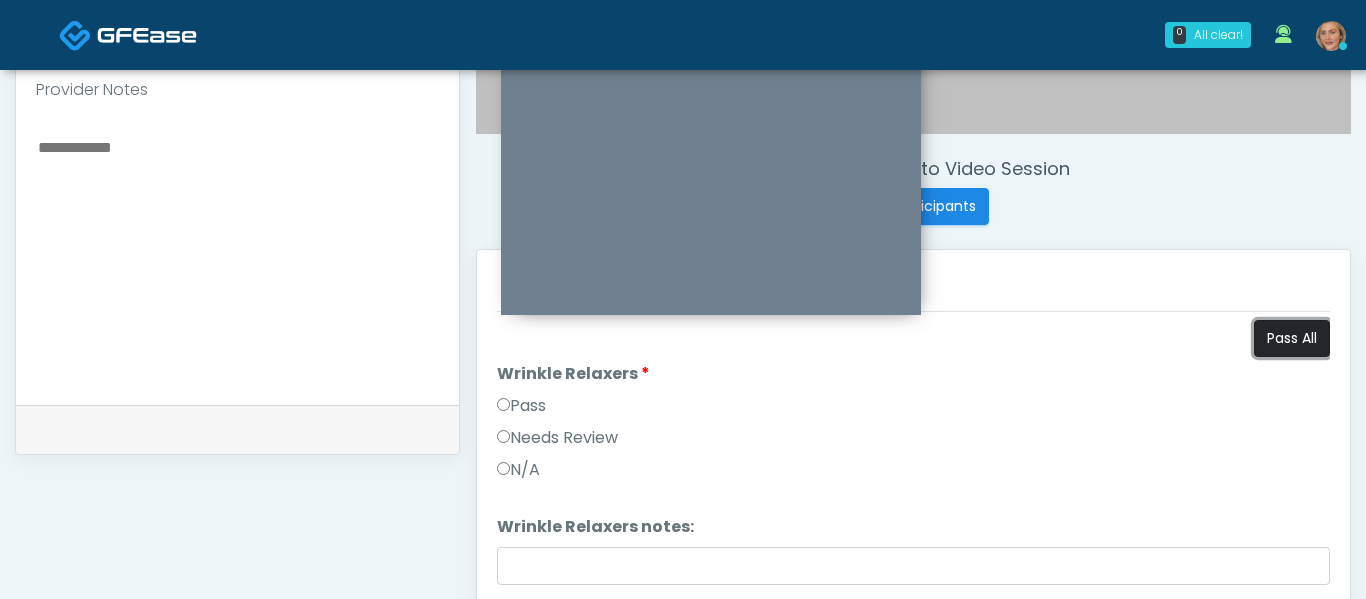 click on "Pass All" at bounding box center (1292, 338) 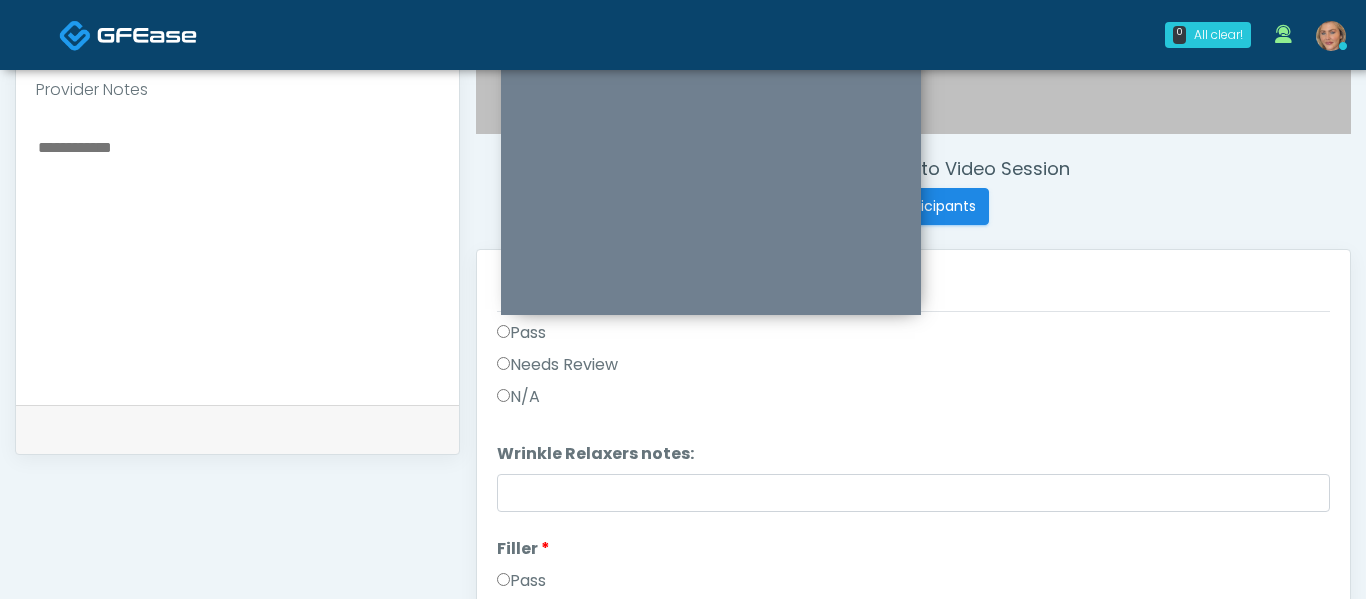scroll, scrollTop: 0, scrollLeft: 0, axis: both 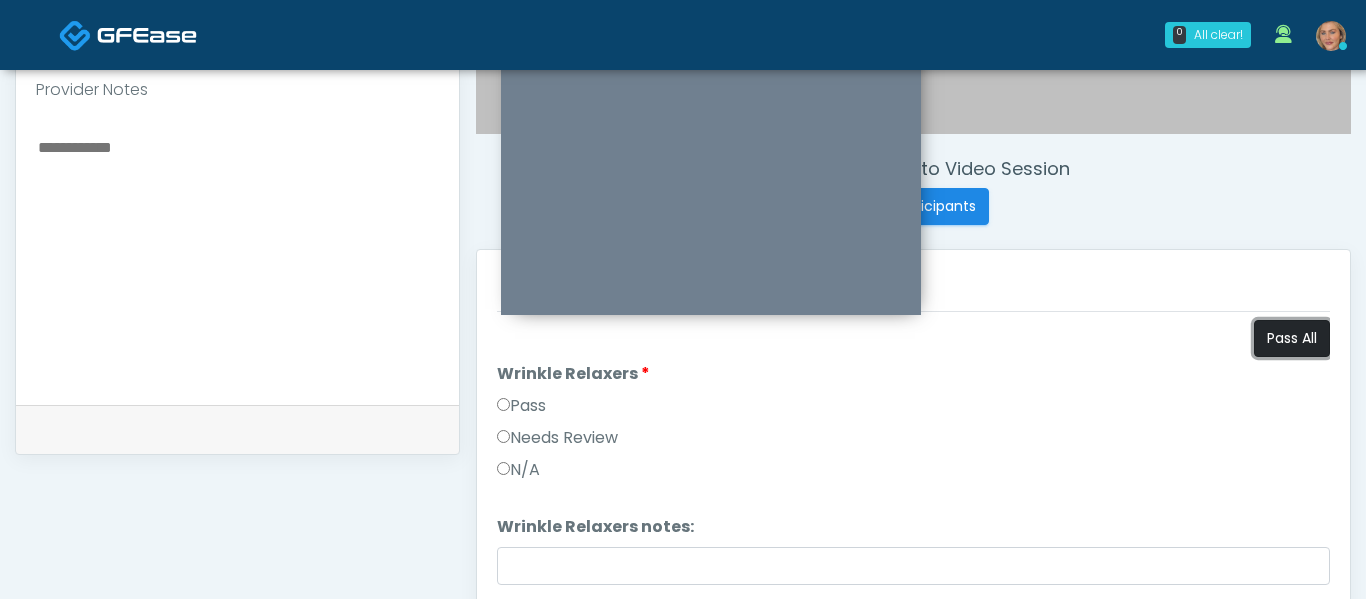 click on "Pass All" at bounding box center (1292, 338) 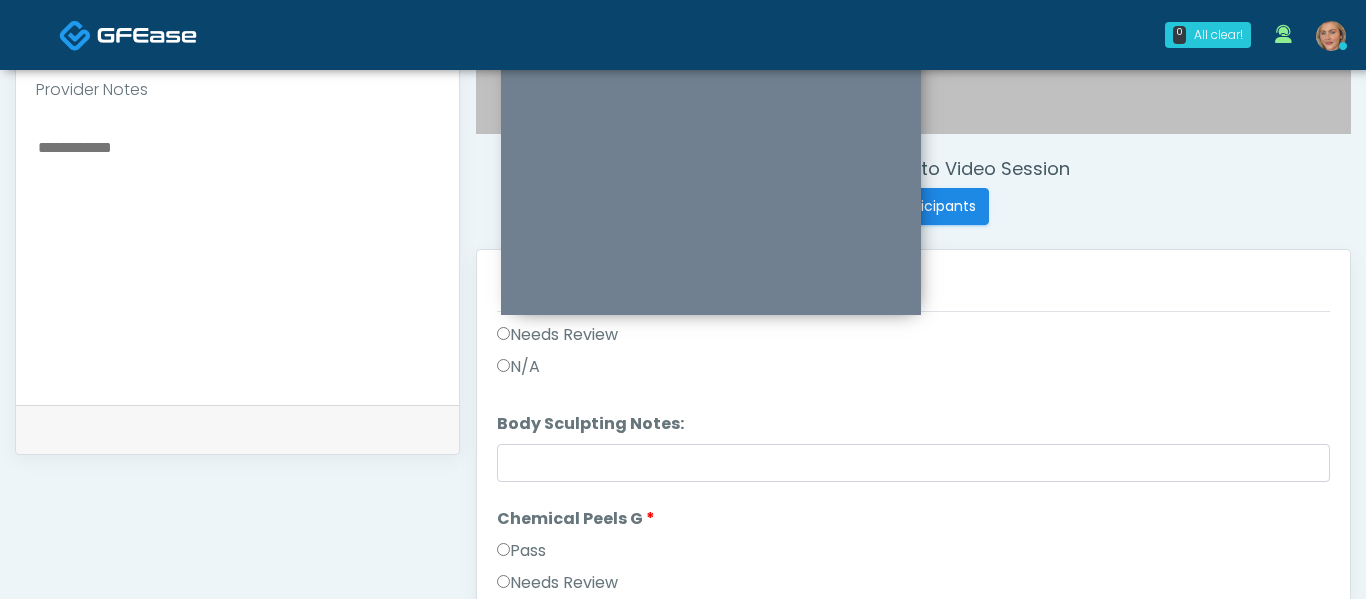 scroll, scrollTop: 2066, scrollLeft: 0, axis: vertical 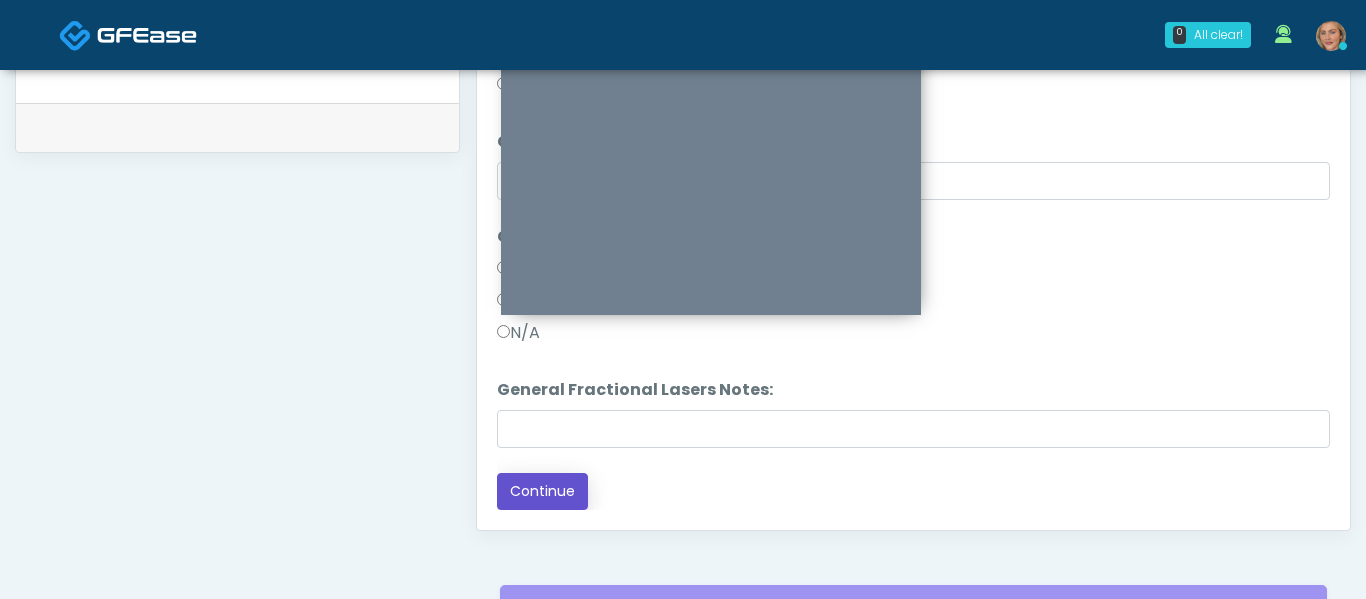 click on "Continue" at bounding box center [542, 491] 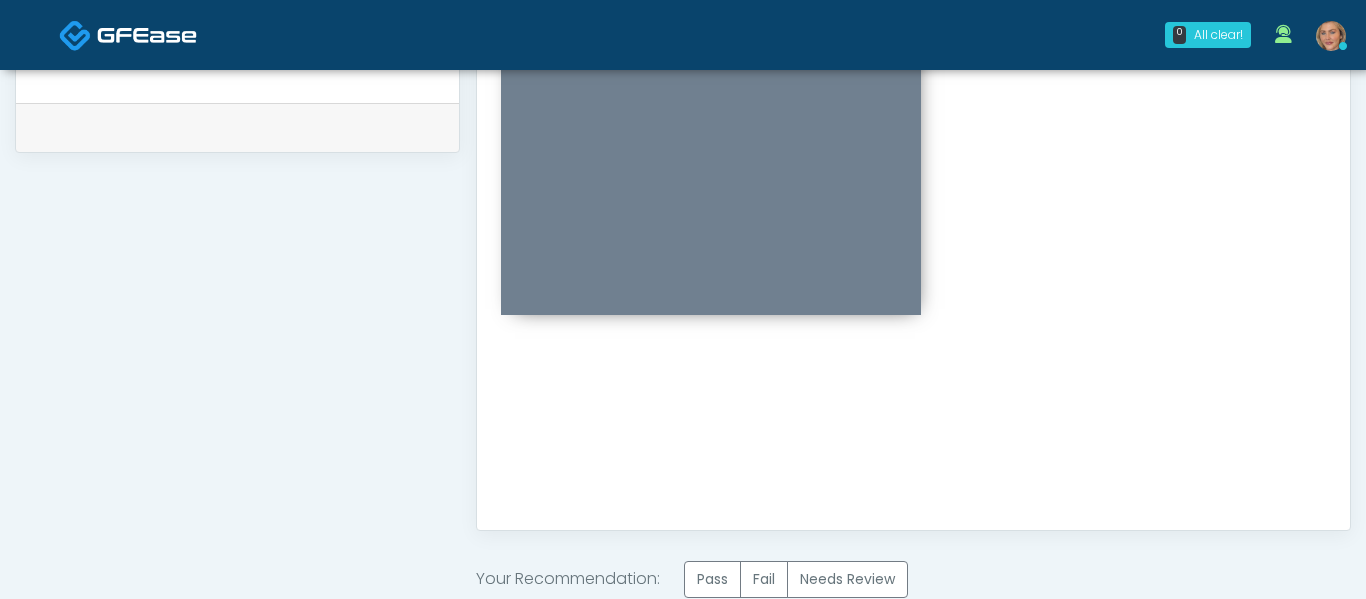 scroll, scrollTop: 0, scrollLeft: 0, axis: both 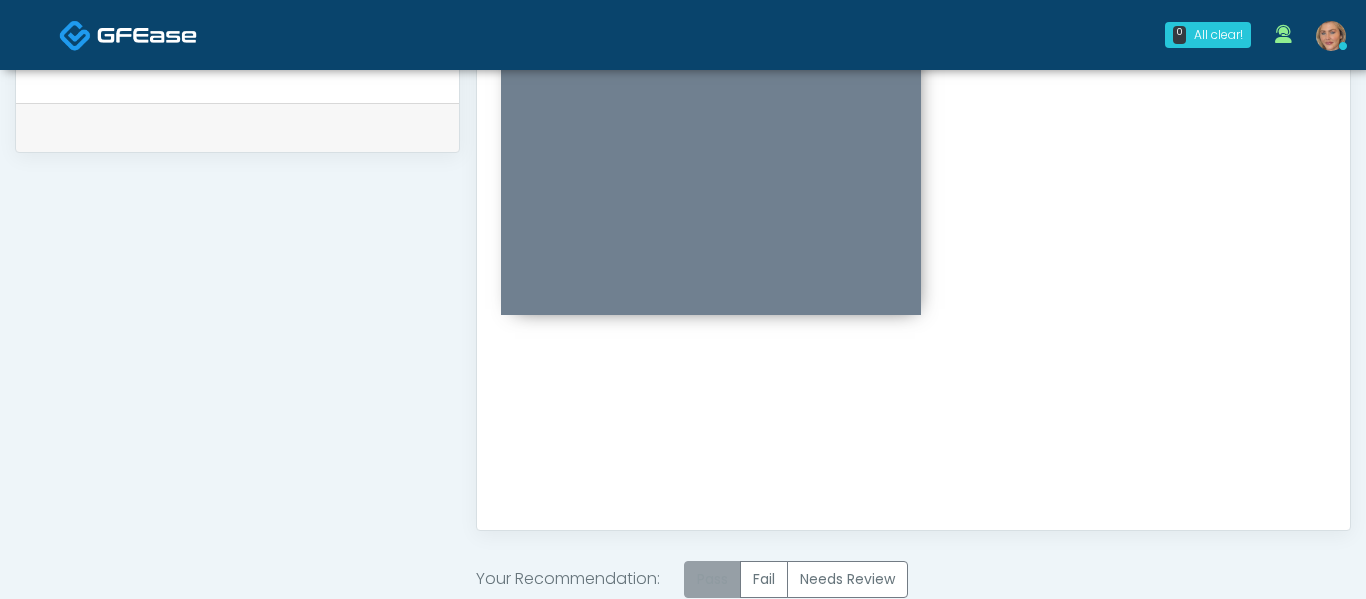 click on "Pass" at bounding box center (712, 579) 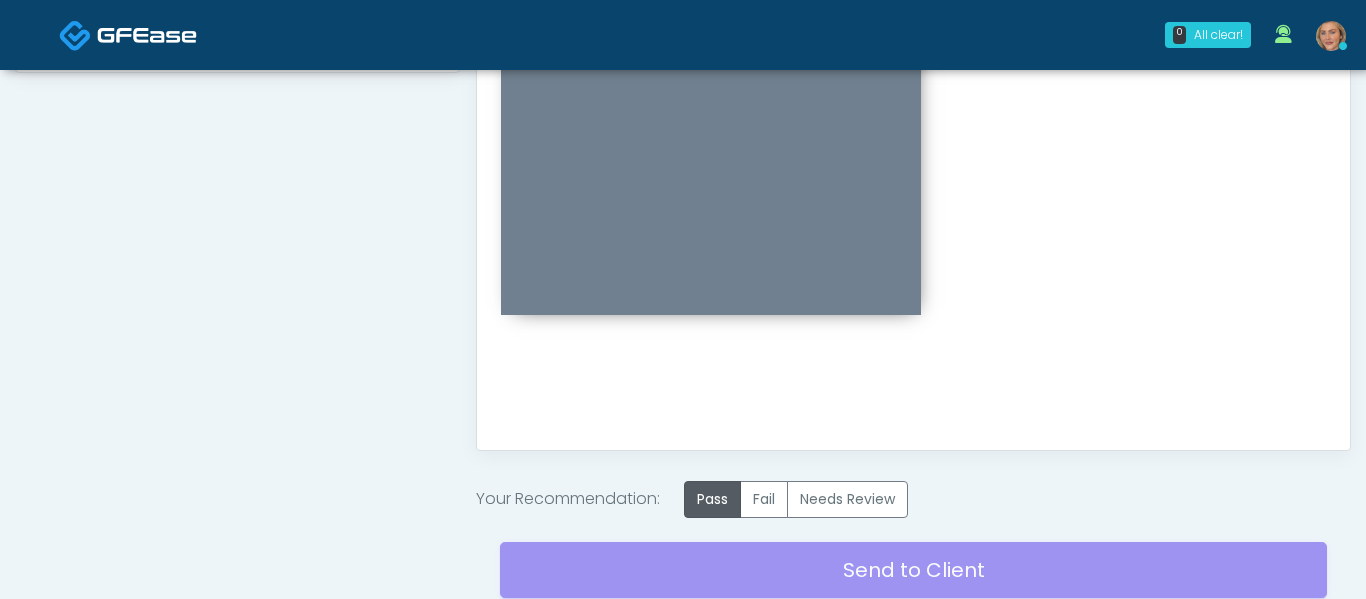 scroll, scrollTop: 1216, scrollLeft: 0, axis: vertical 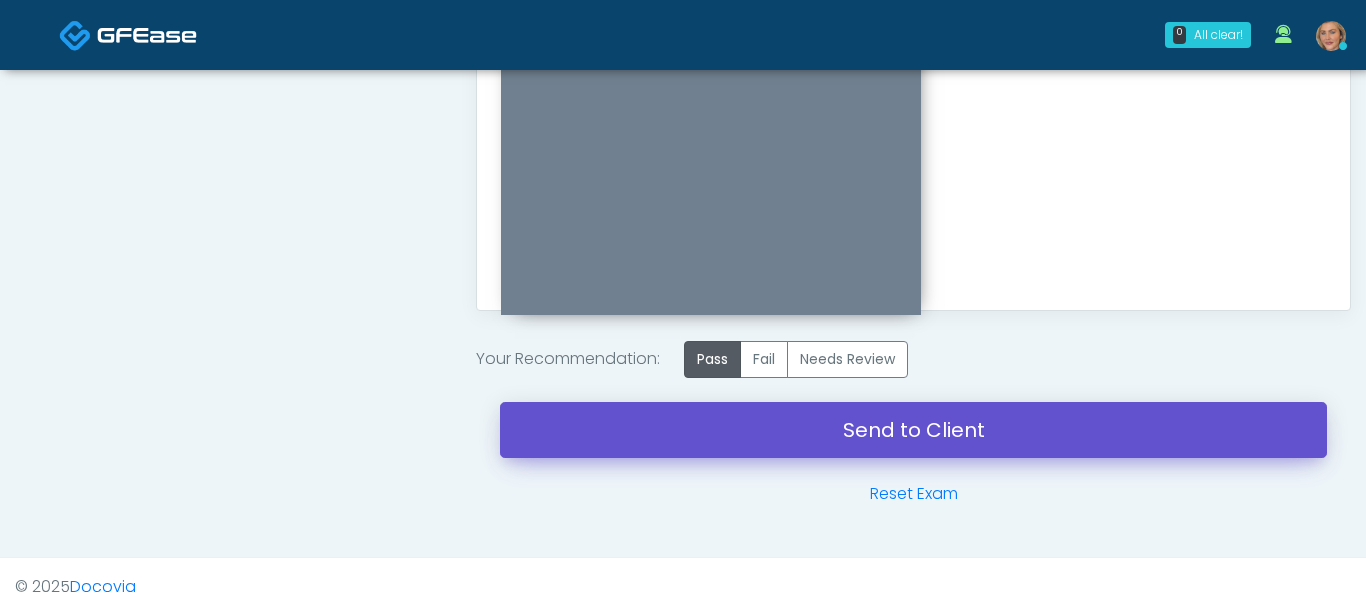 click on "Send to Client" at bounding box center [913, 430] 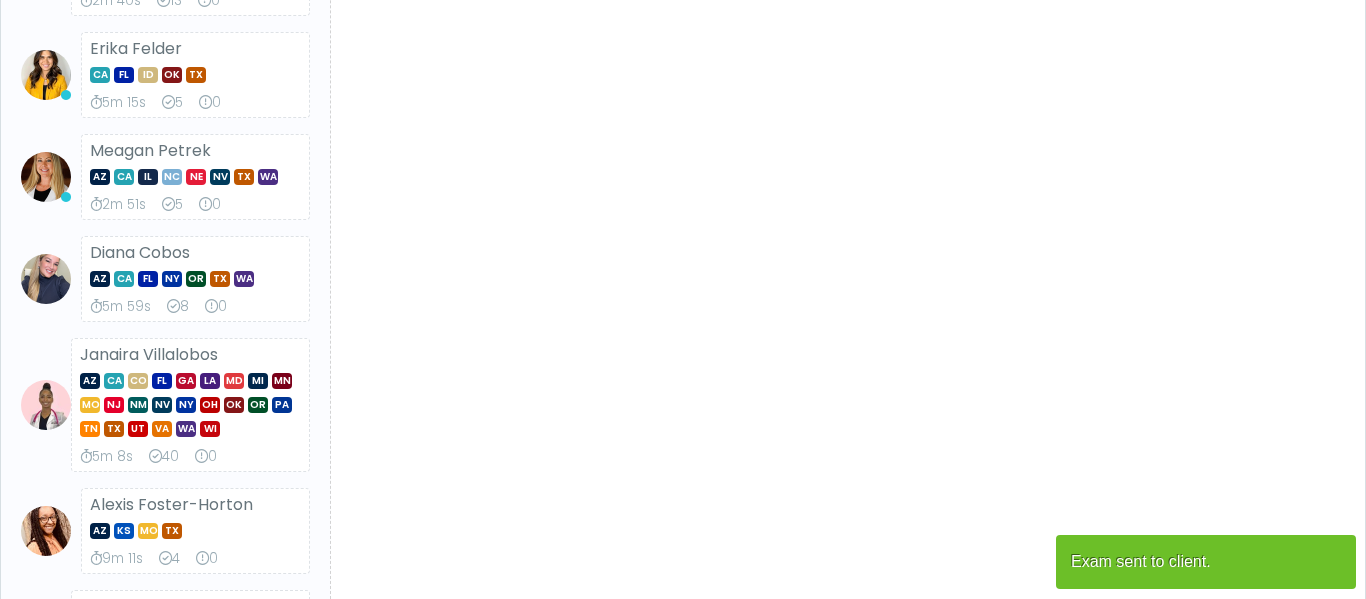 scroll, scrollTop: 0, scrollLeft: 0, axis: both 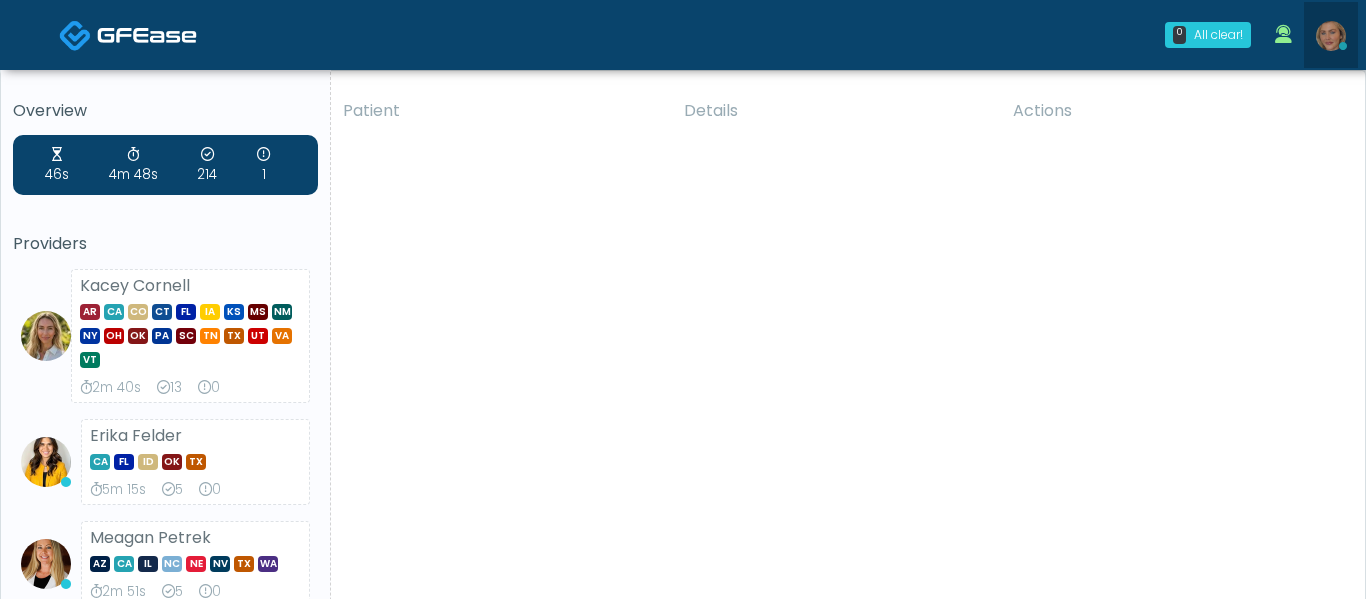 click at bounding box center (1331, 36) 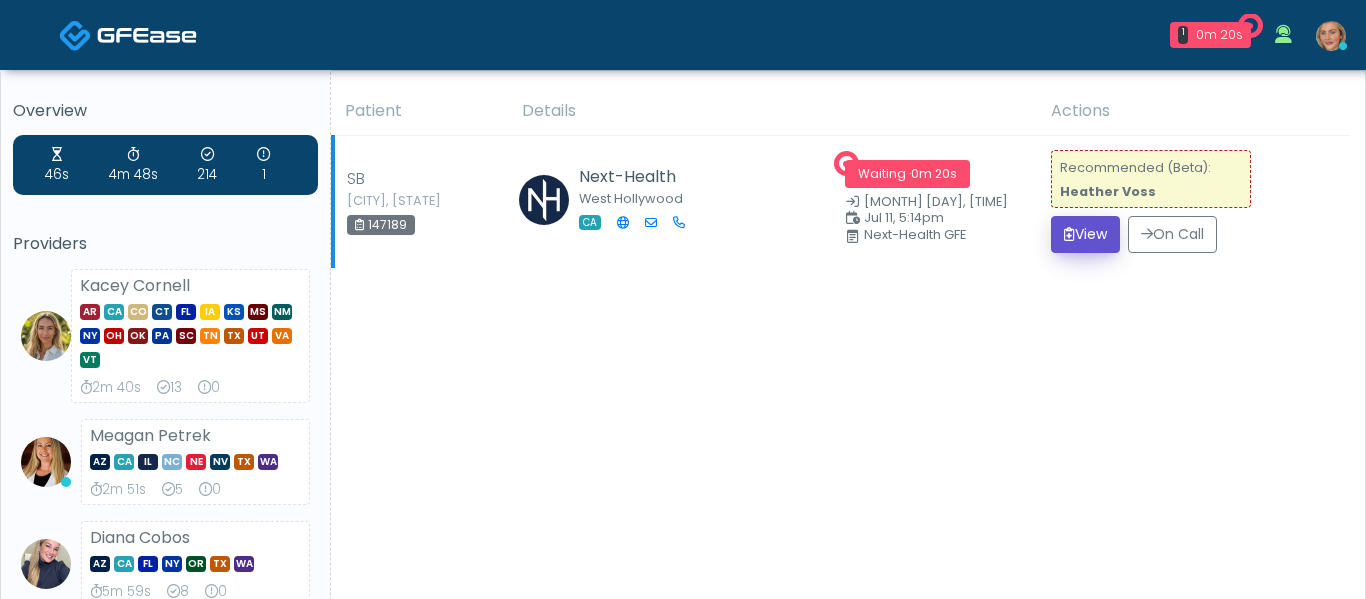 click on "View" at bounding box center (1085, 234) 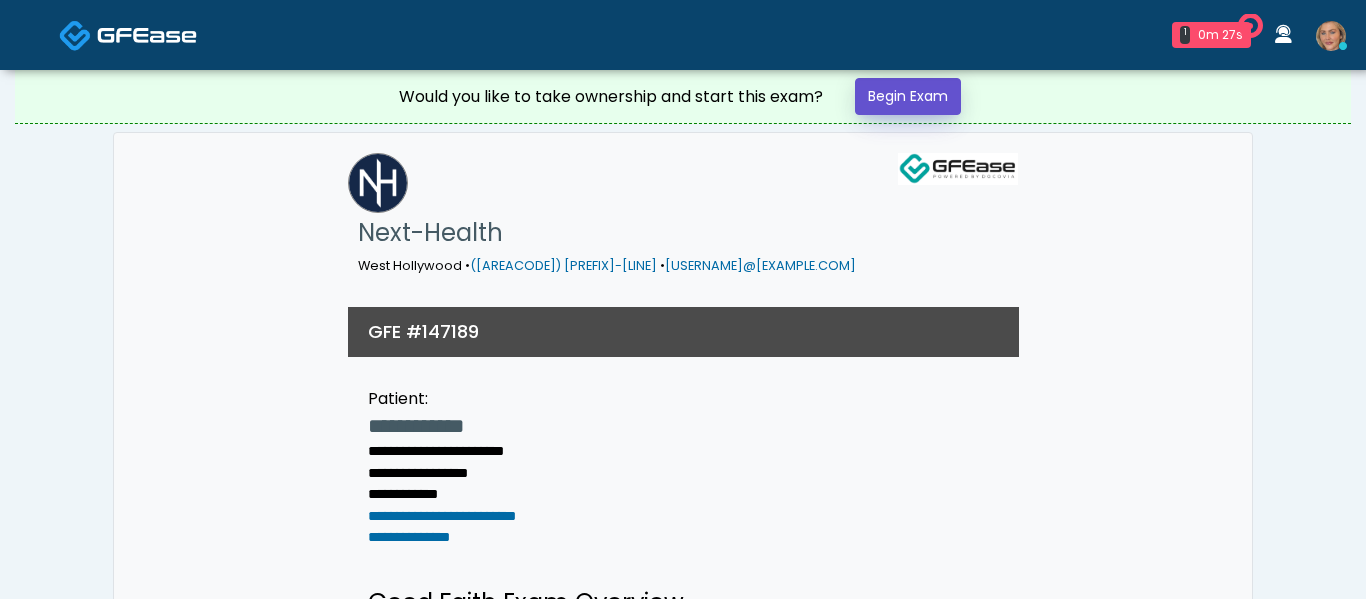 click on "Begin Exam" at bounding box center [908, 96] 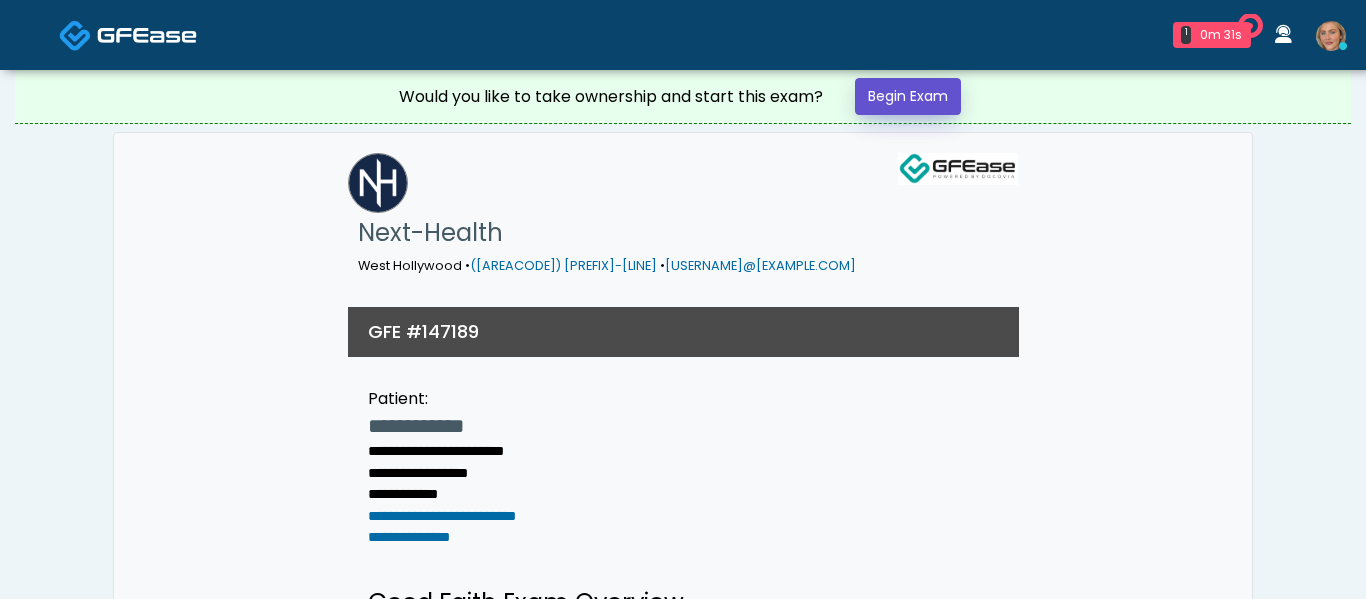 click on "Begin Exam" at bounding box center (908, 96) 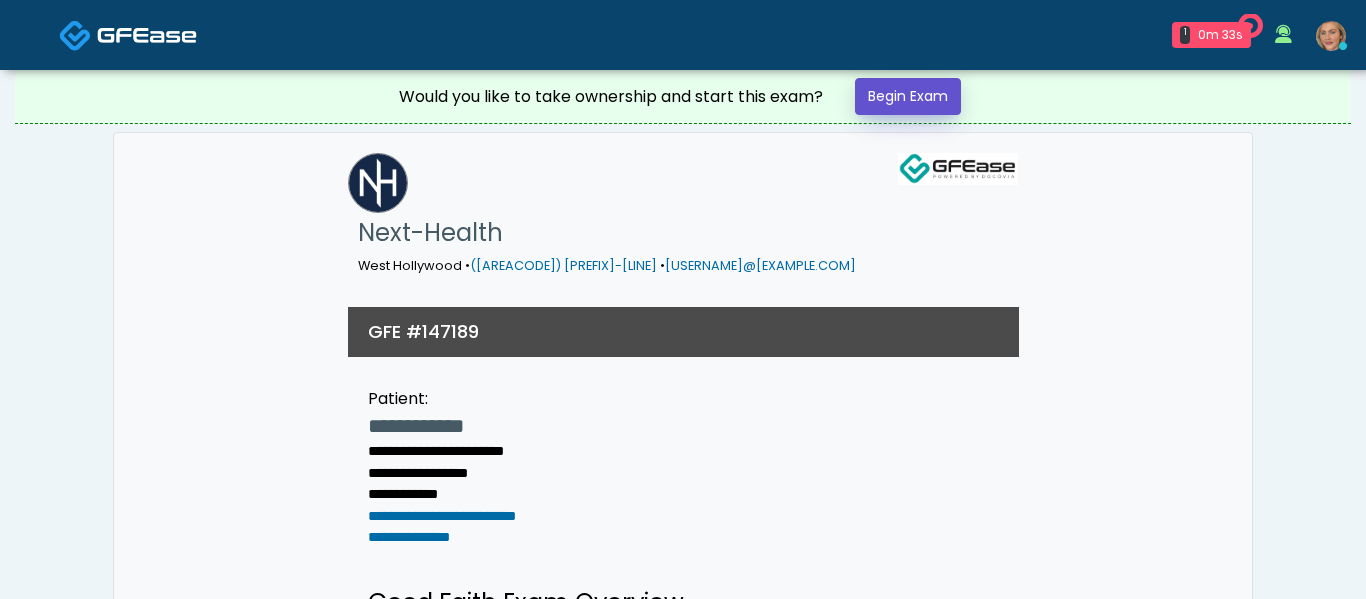 scroll, scrollTop: 0, scrollLeft: 0, axis: both 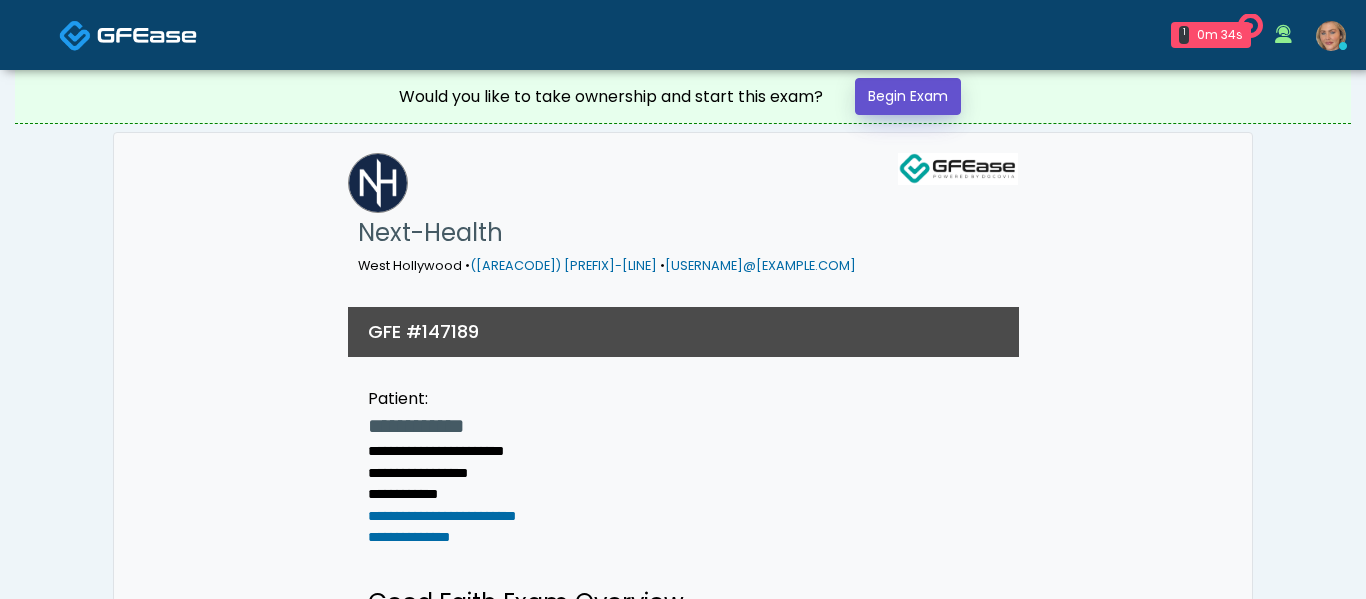 click on "Begin Exam" at bounding box center [908, 96] 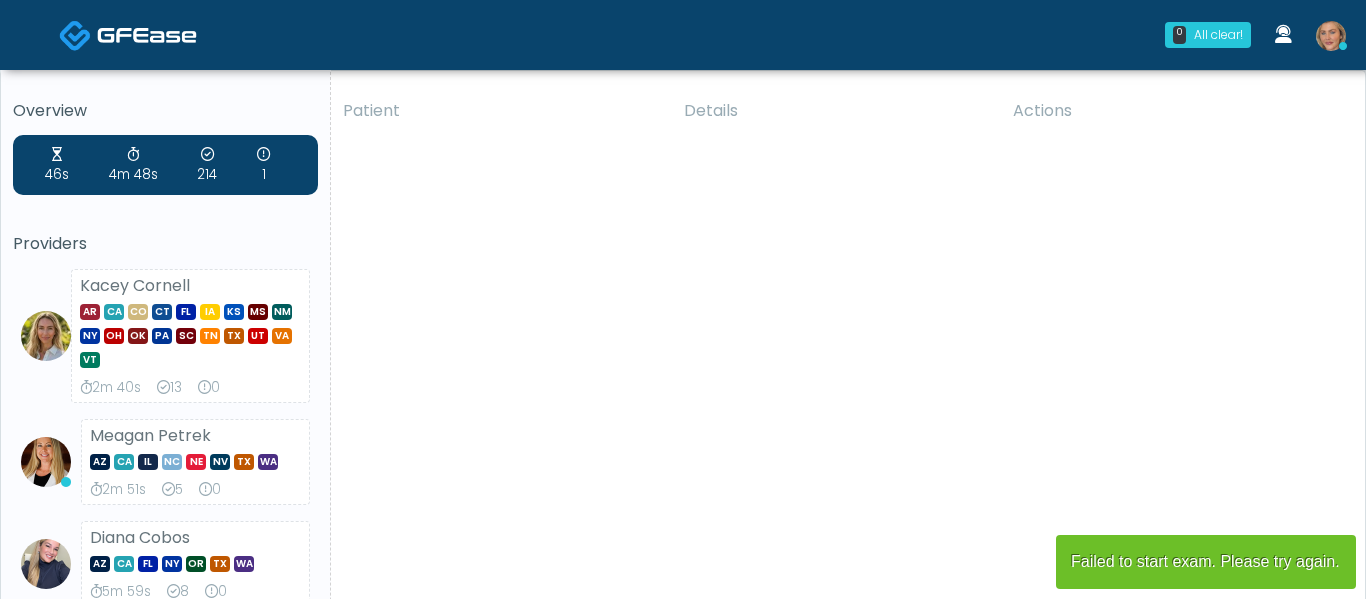 scroll, scrollTop: 0, scrollLeft: 0, axis: both 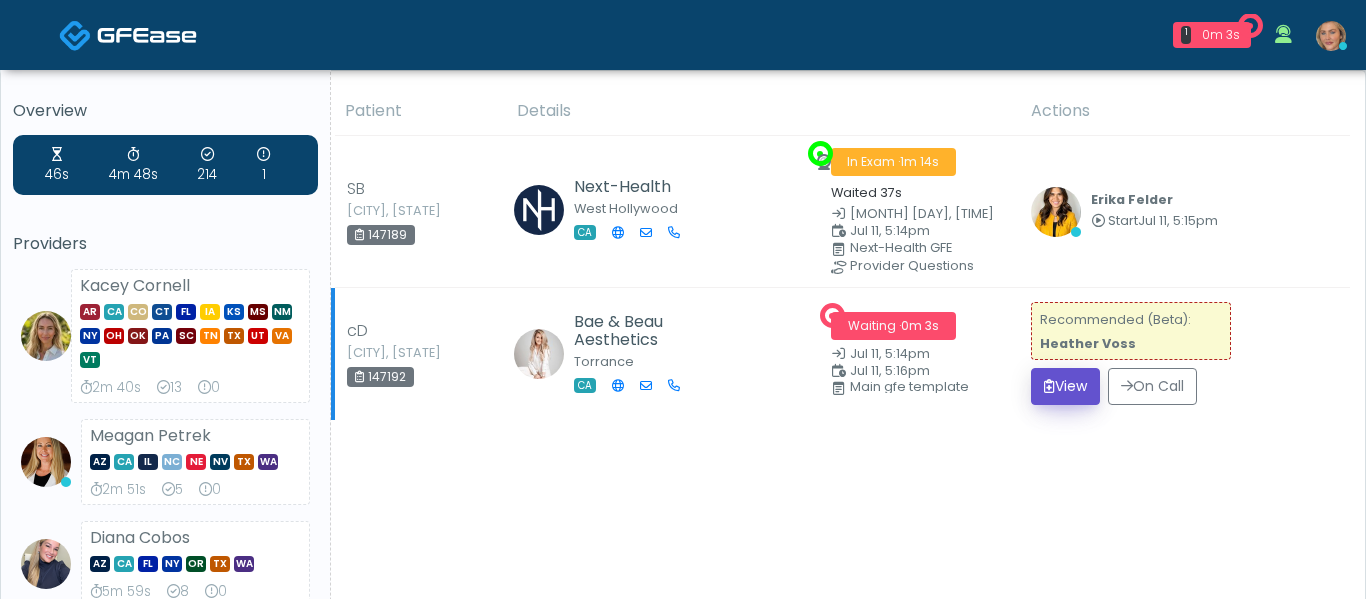 click on "View" at bounding box center [1065, 386] 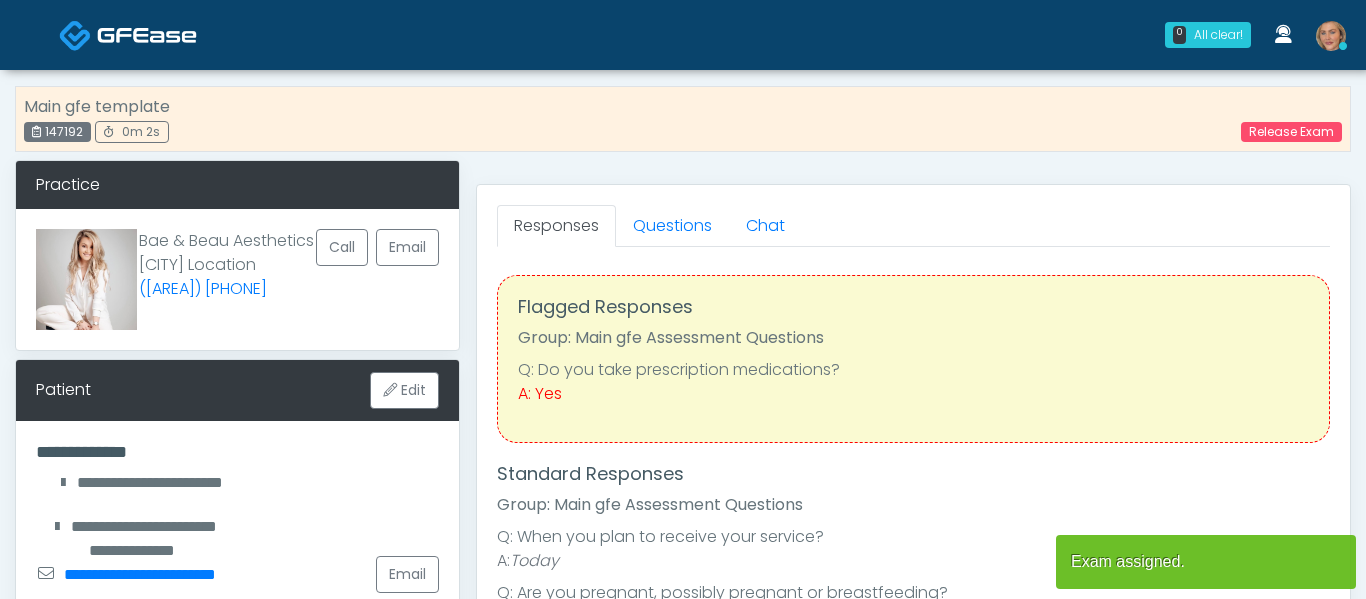 scroll, scrollTop: 0, scrollLeft: 0, axis: both 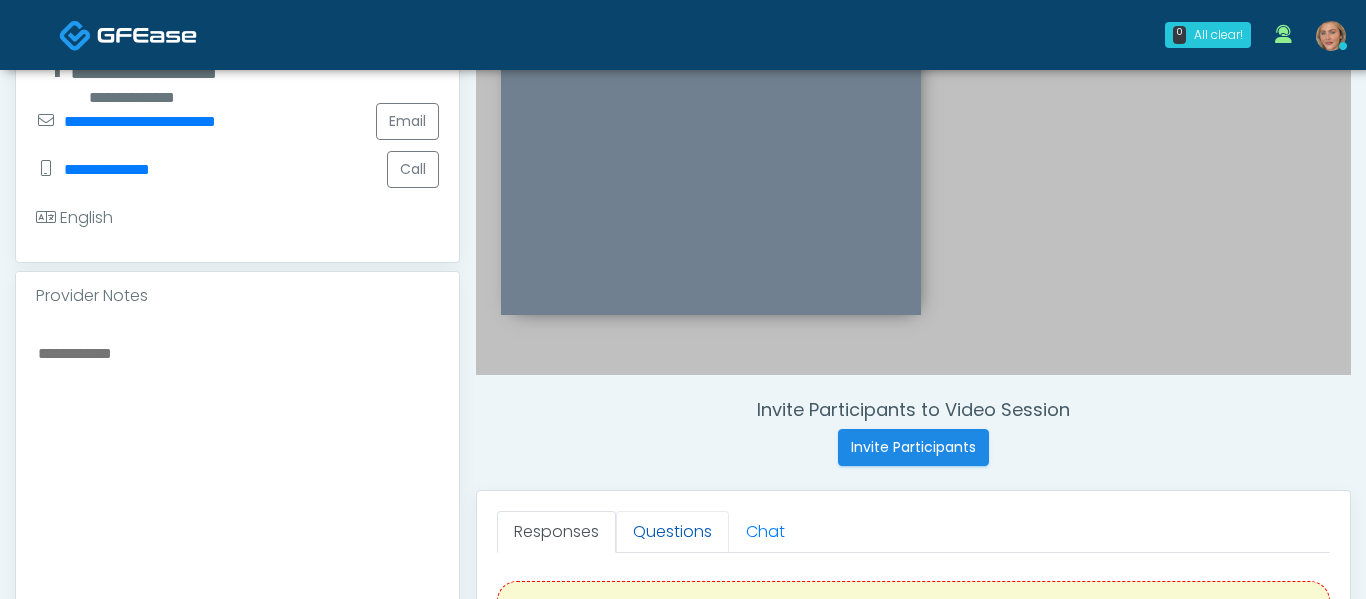 click on "Questions" at bounding box center (672, 532) 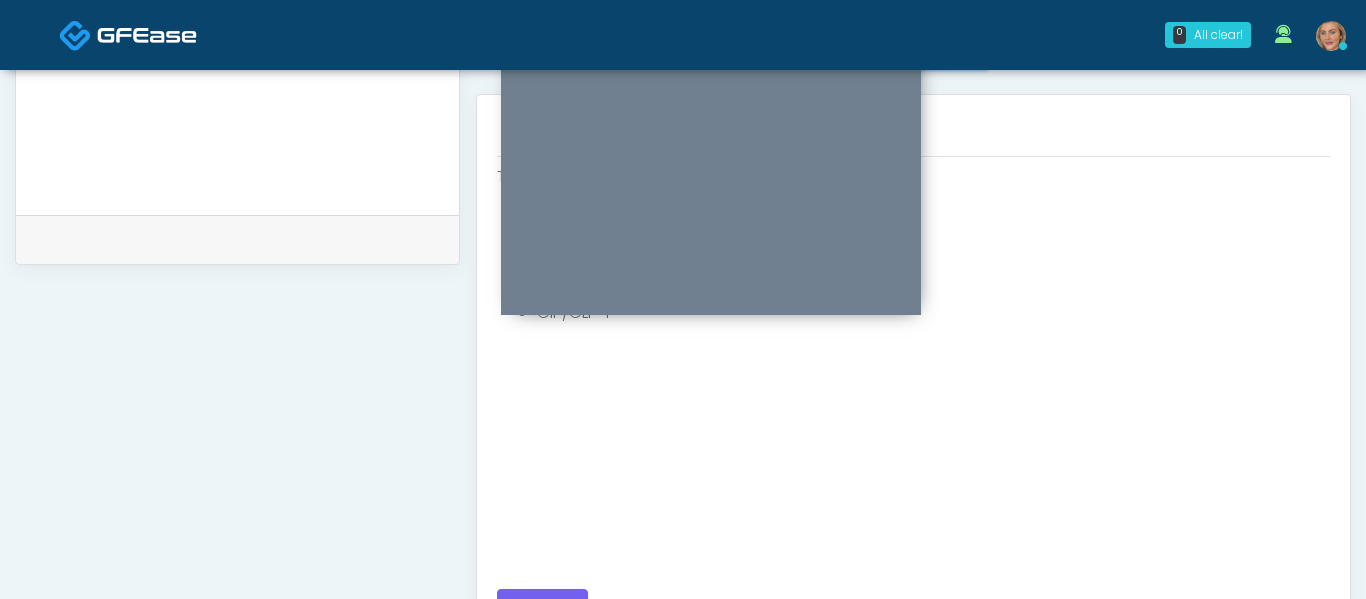 scroll, scrollTop: 883, scrollLeft: 0, axis: vertical 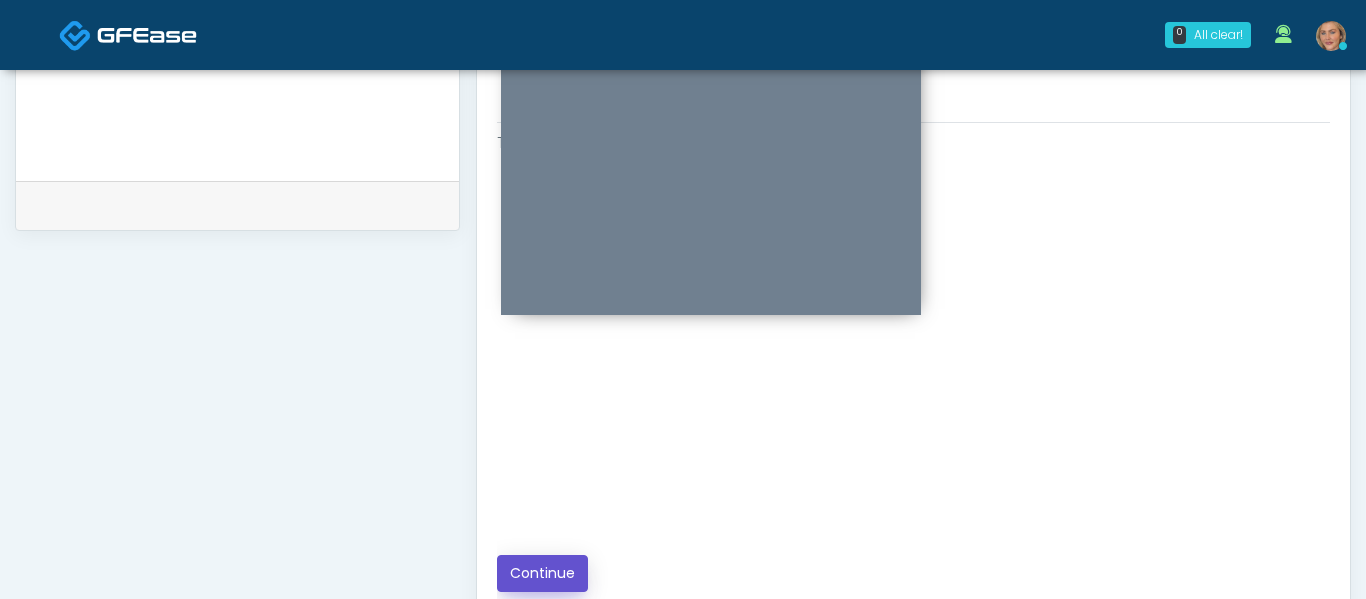 click on "Continue" at bounding box center [542, 573] 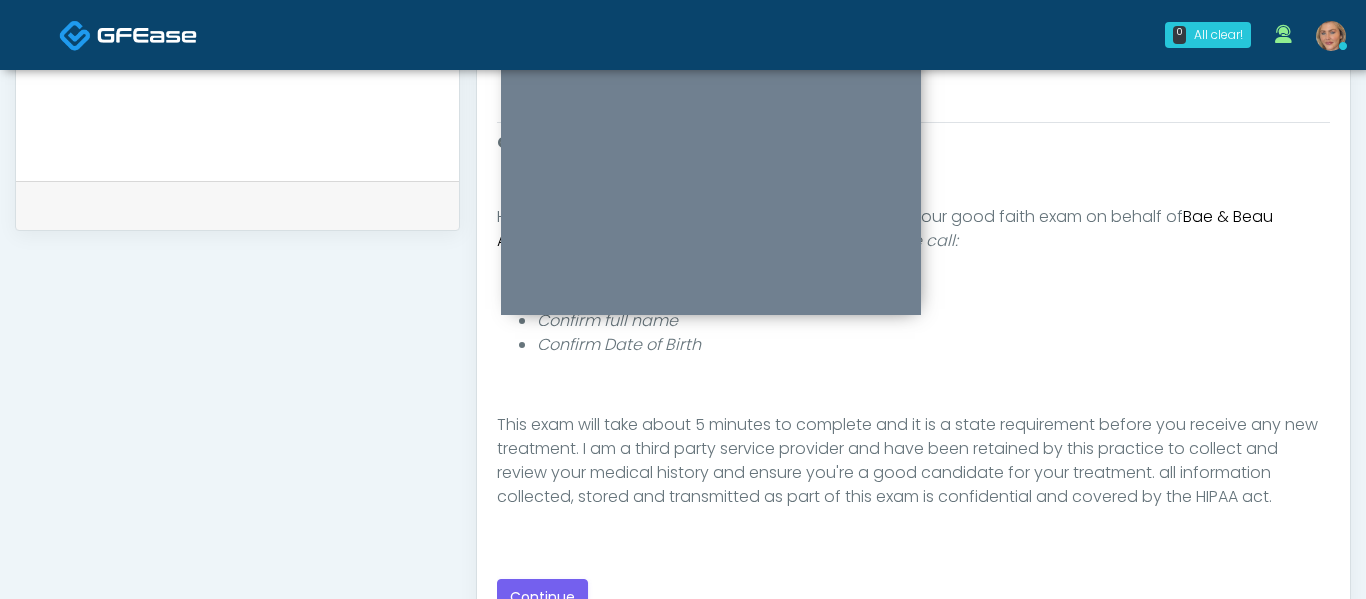scroll, scrollTop: 208, scrollLeft: 0, axis: vertical 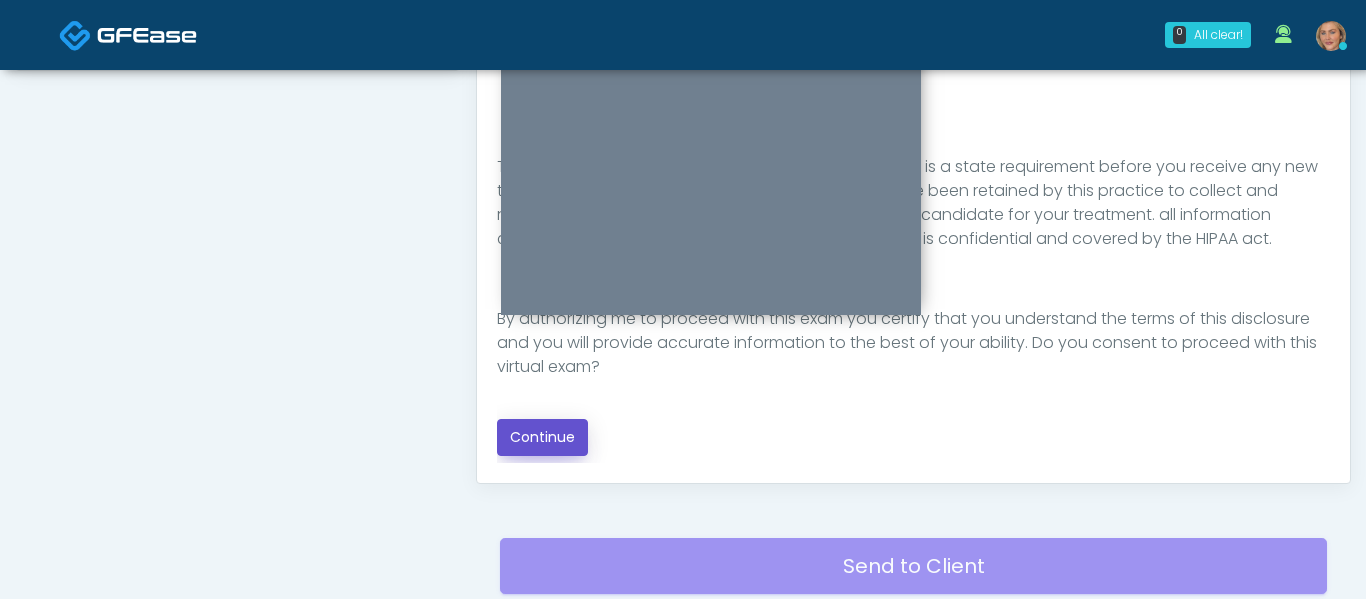click on "Continue" at bounding box center [542, 437] 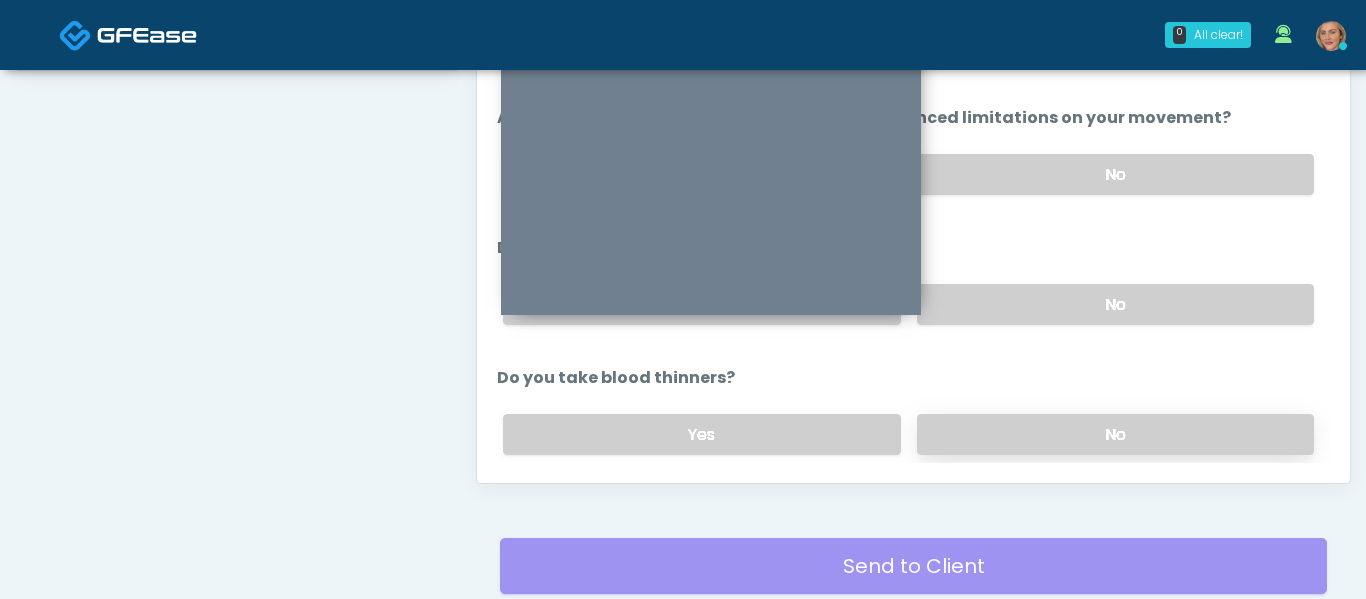 click on "No" at bounding box center (1115, 434) 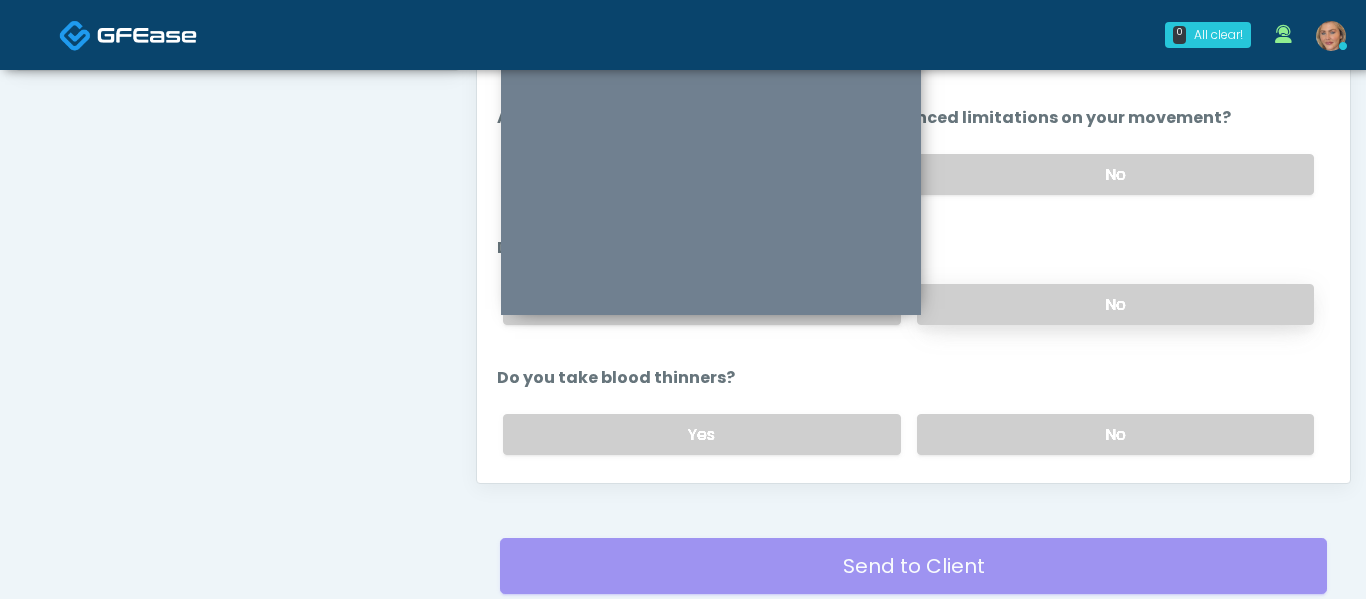 click on "No" at bounding box center [1115, 304] 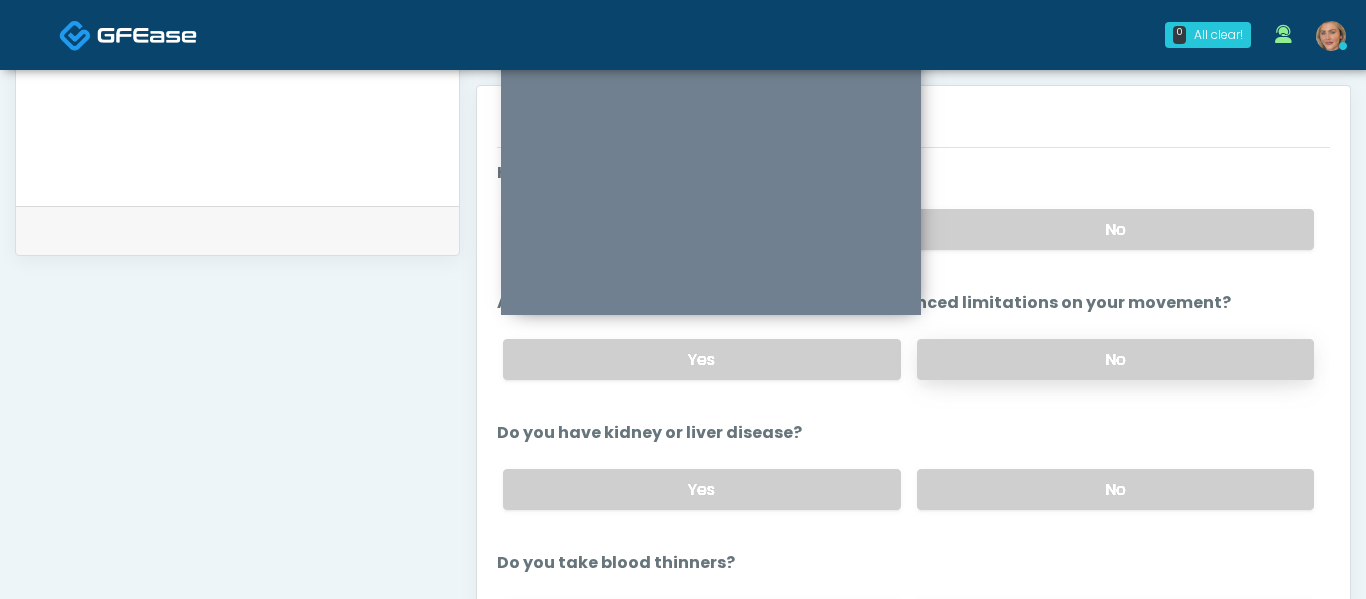 click on "No" at bounding box center [1115, 359] 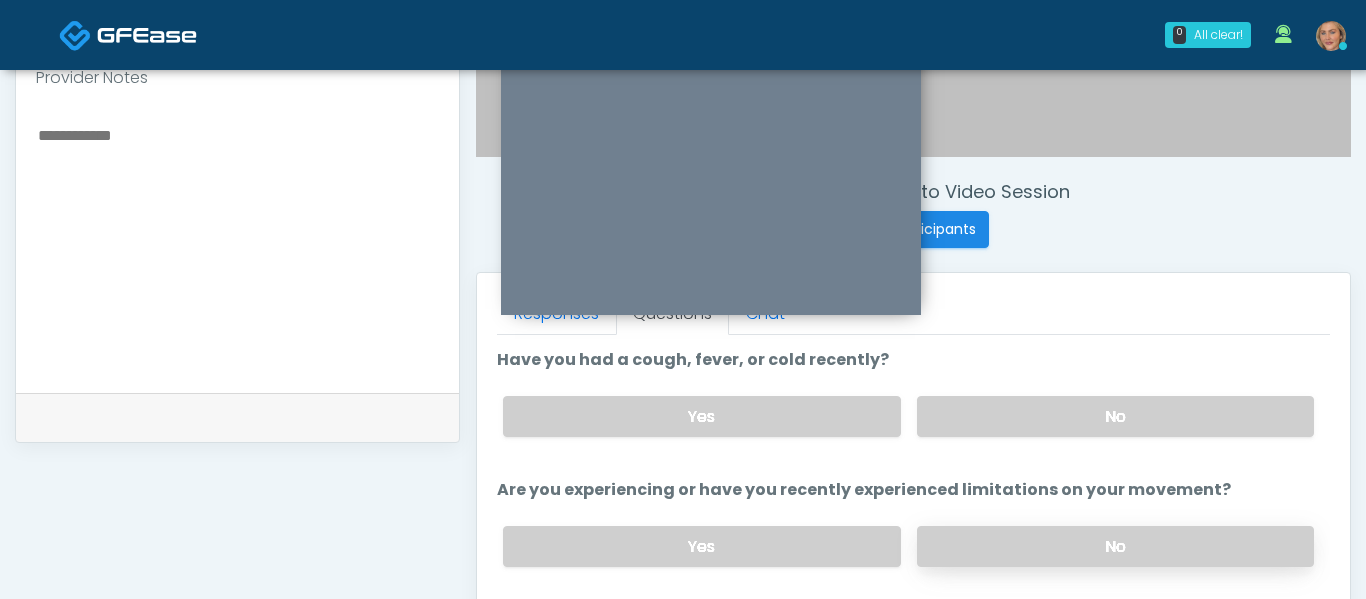 scroll, scrollTop: 606, scrollLeft: 0, axis: vertical 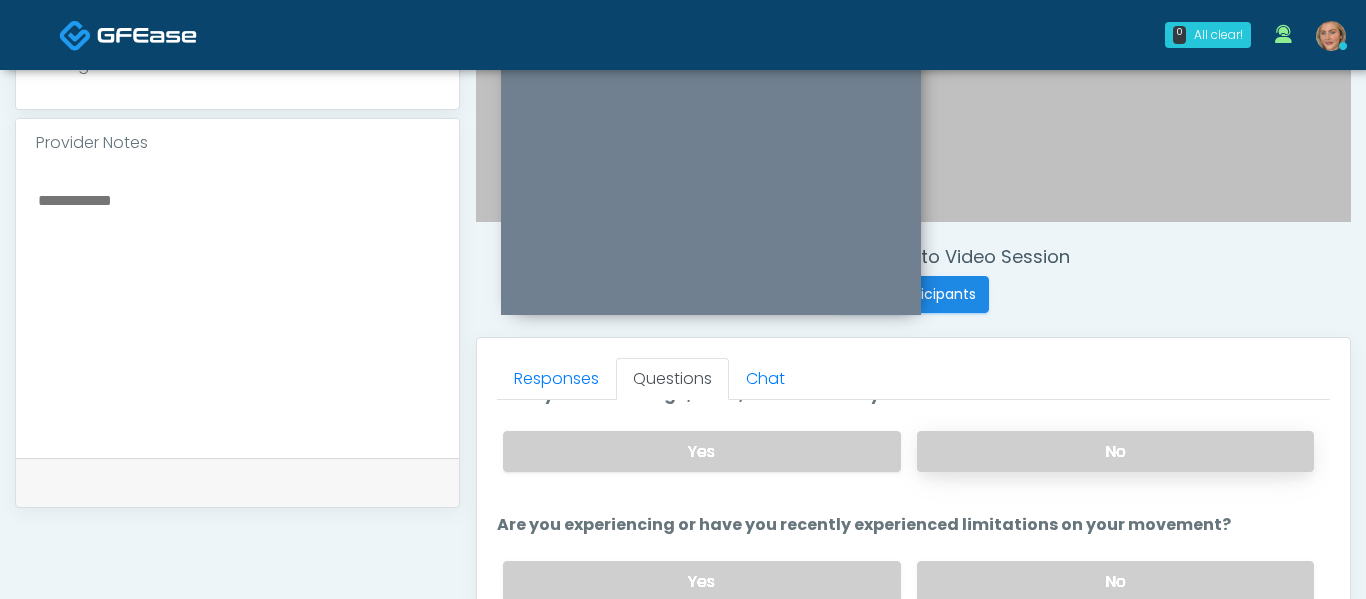 click on "No" at bounding box center [1115, 451] 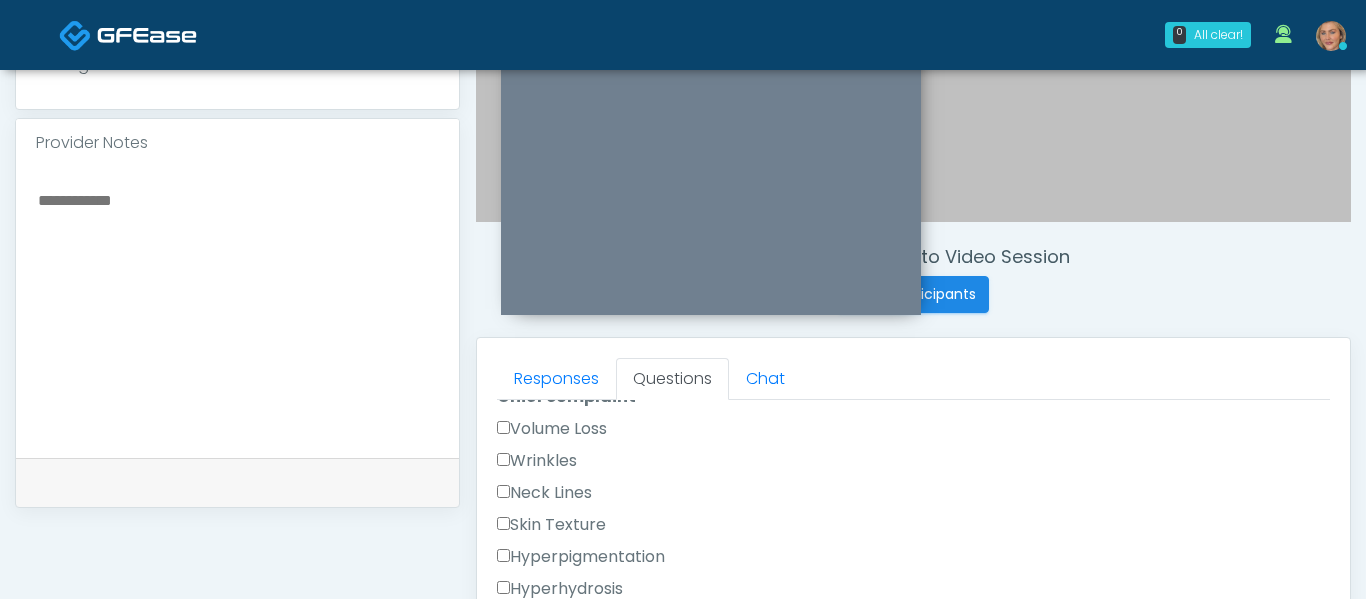 scroll, scrollTop: 570, scrollLeft: 0, axis: vertical 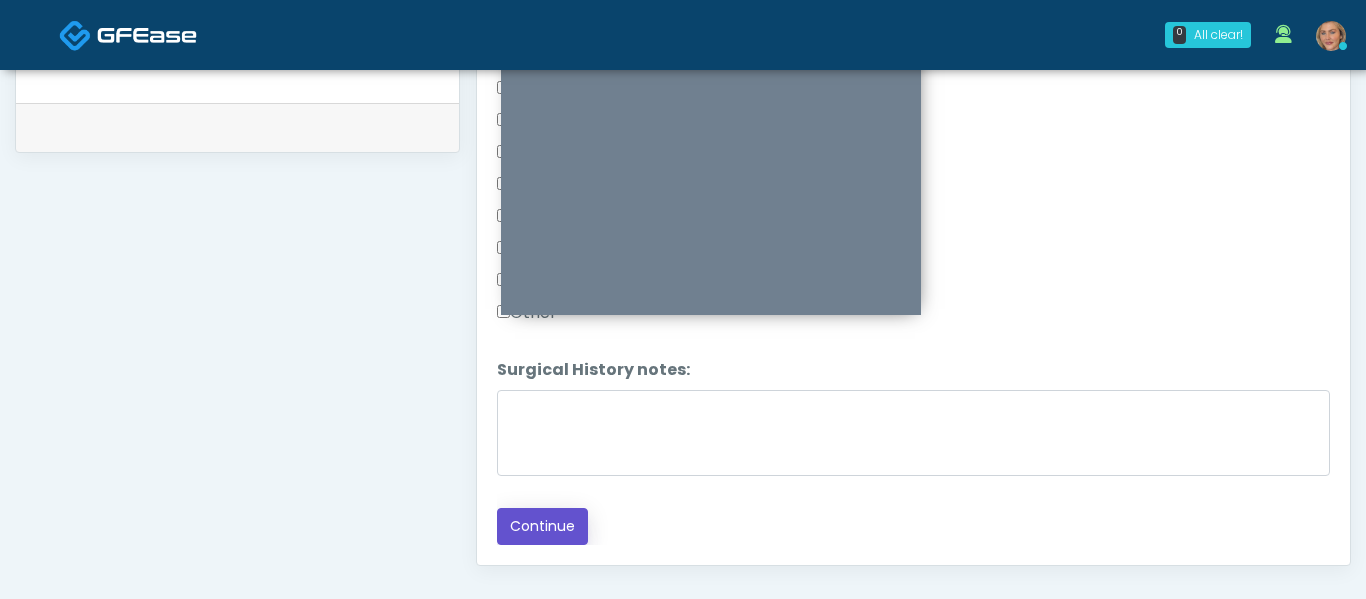 click on "Continue" at bounding box center [542, 526] 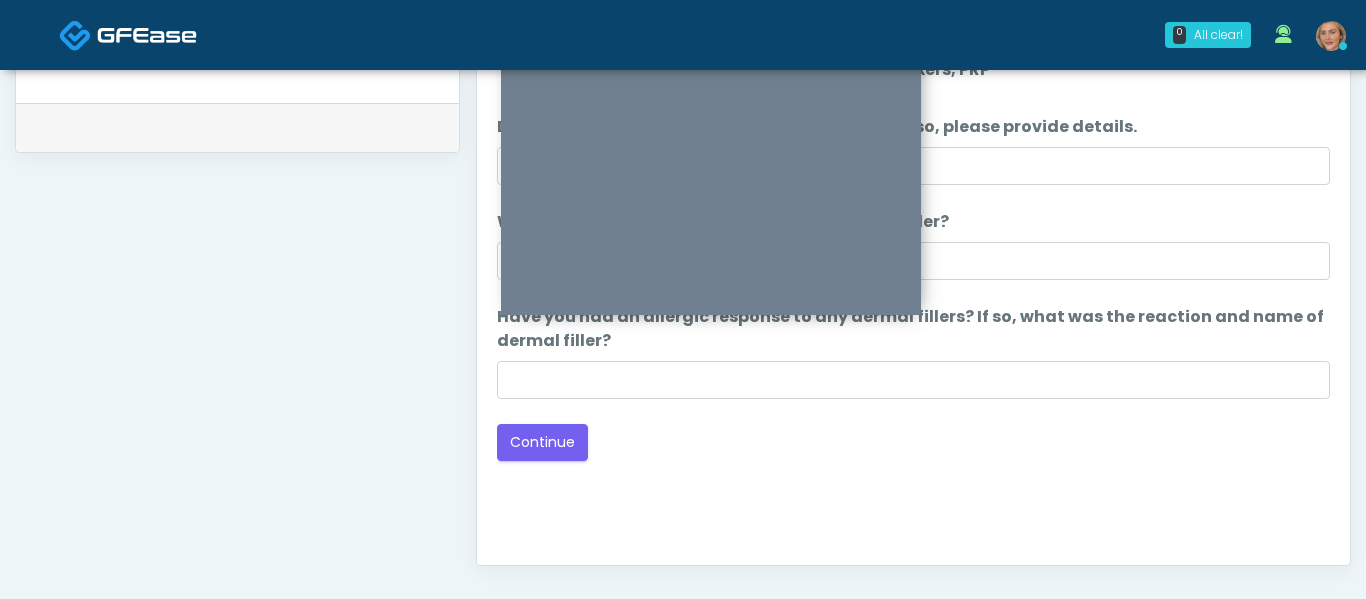 scroll, scrollTop: 0, scrollLeft: 0, axis: both 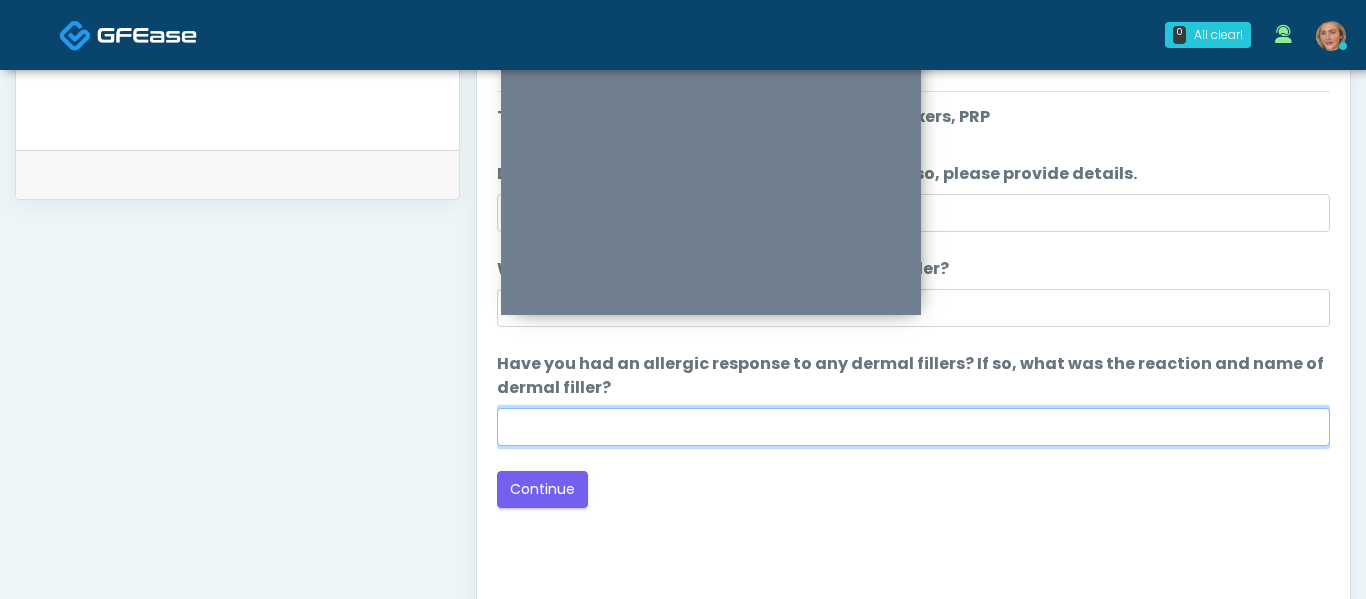 click on "Have you had an allergic response to any dermal fillers? If so, what was the reaction and name of dermal filler?" at bounding box center [913, 427] 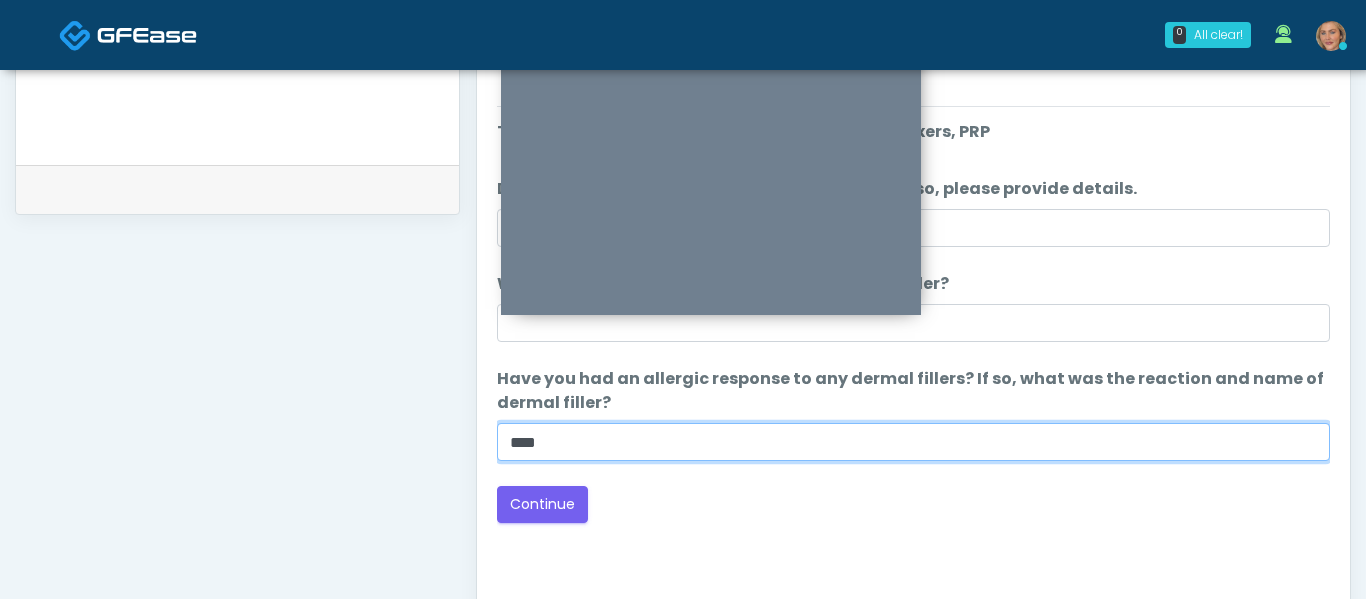 scroll, scrollTop: 766, scrollLeft: 0, axis: vertical 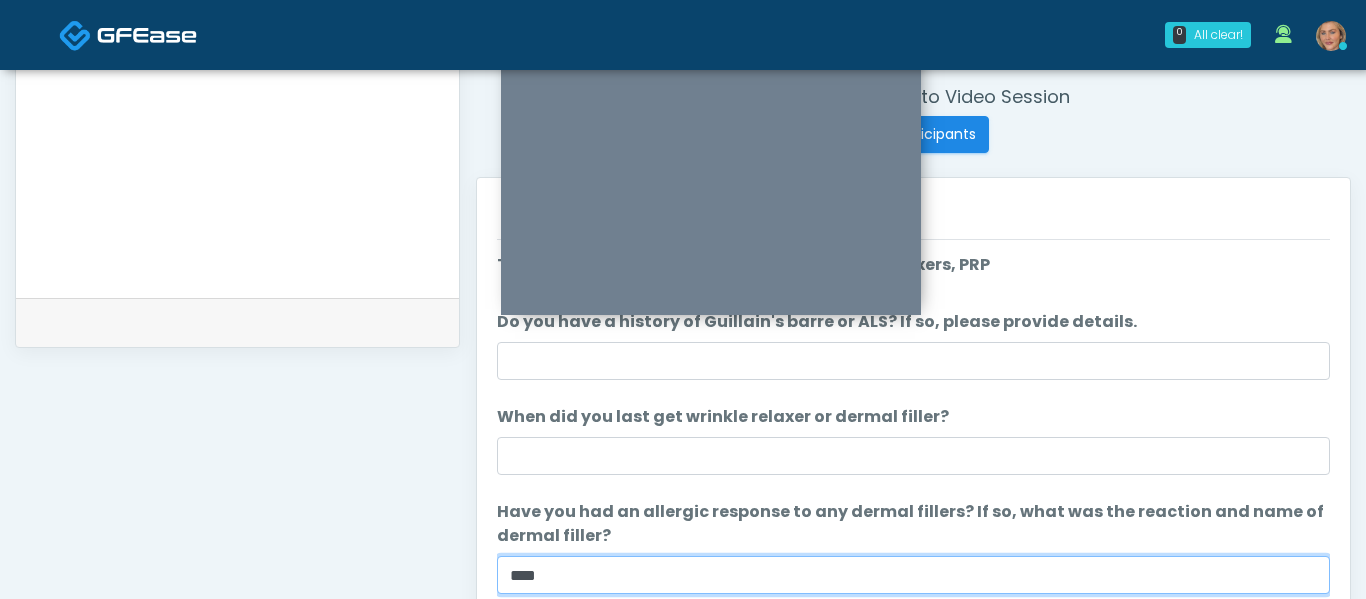 type on "****" 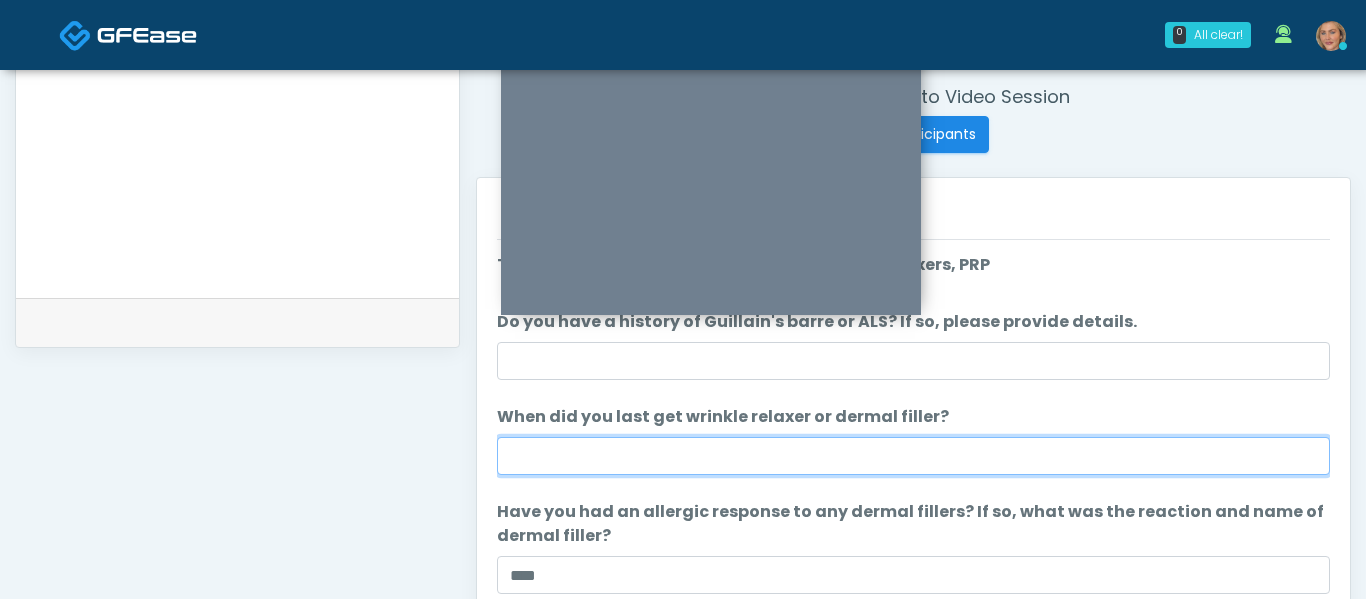 click on "When did you last get wrinkle relaxer or dermal filler?" at bounding box center (913, 456) 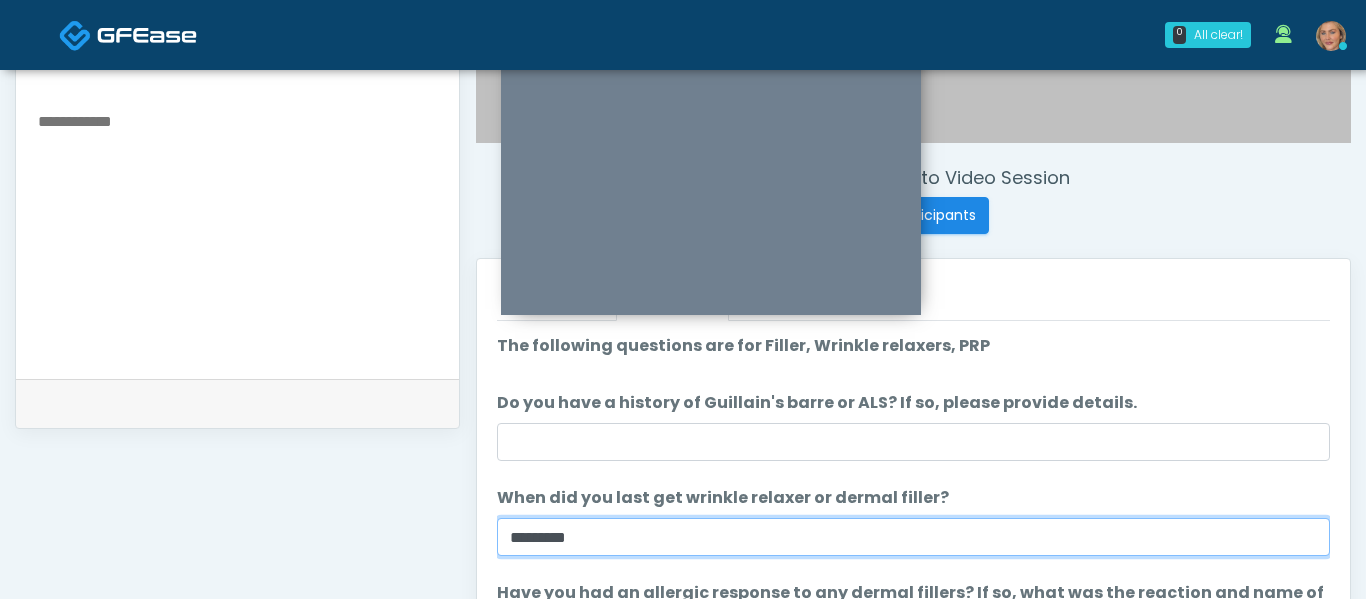 scroll, scrollTop: 659, scrollLeft: 0, axis: vertical 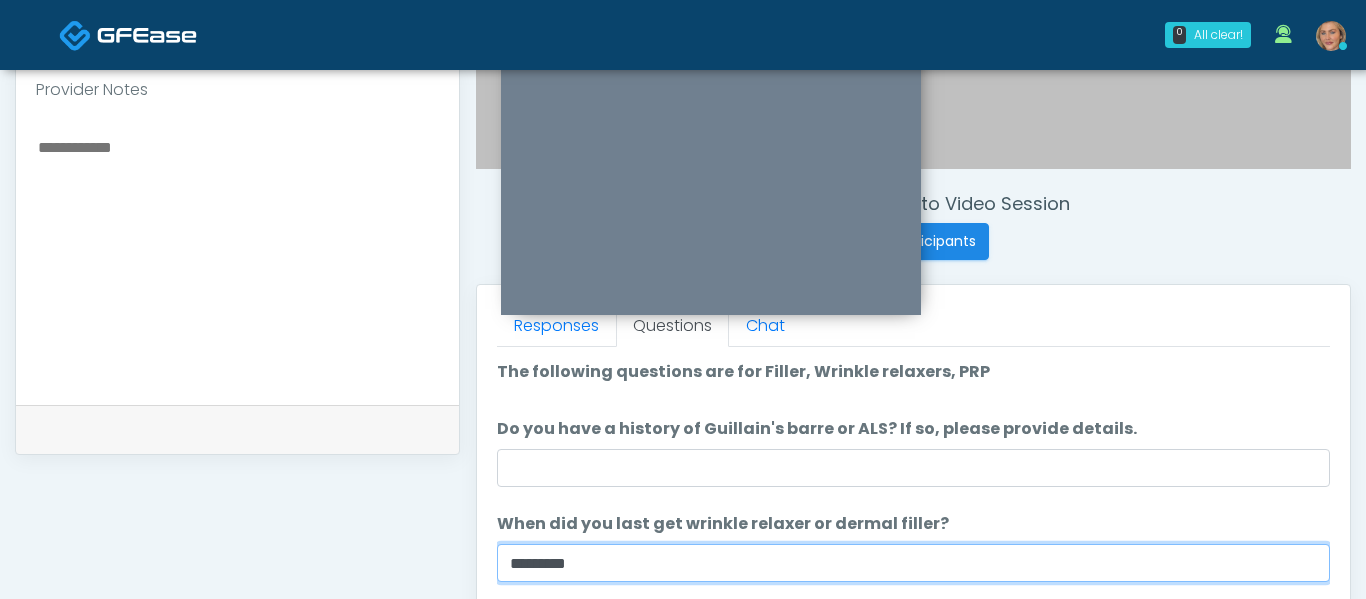 type on "*********" 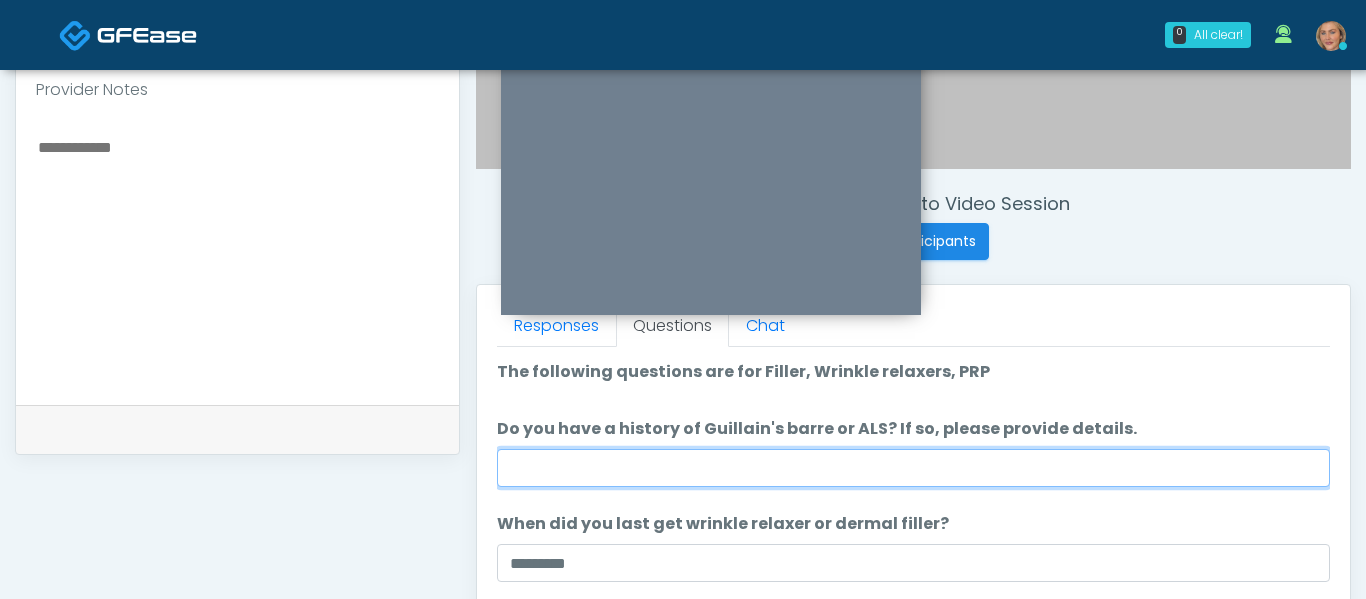 click on "Do you have a history of Guillain's barre or ALS? If so, please provide details." at bounding box center (913, 468) 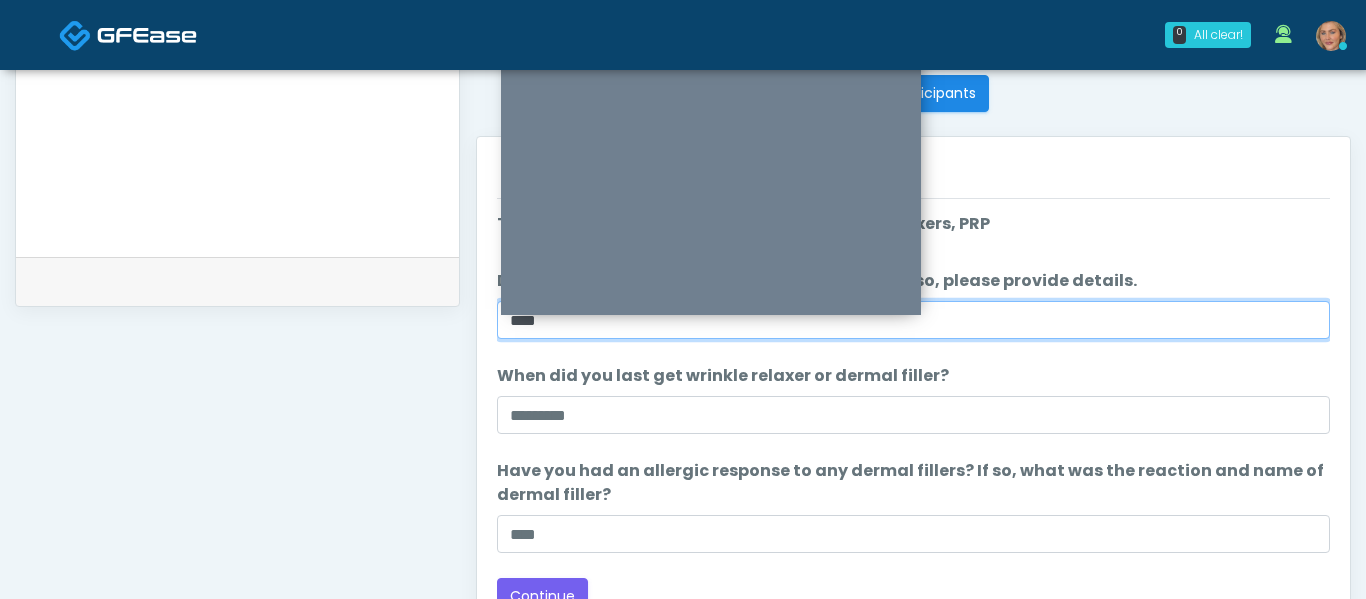 scroll, scrollTop: 909, scrollLeft: 0, axis: vertical 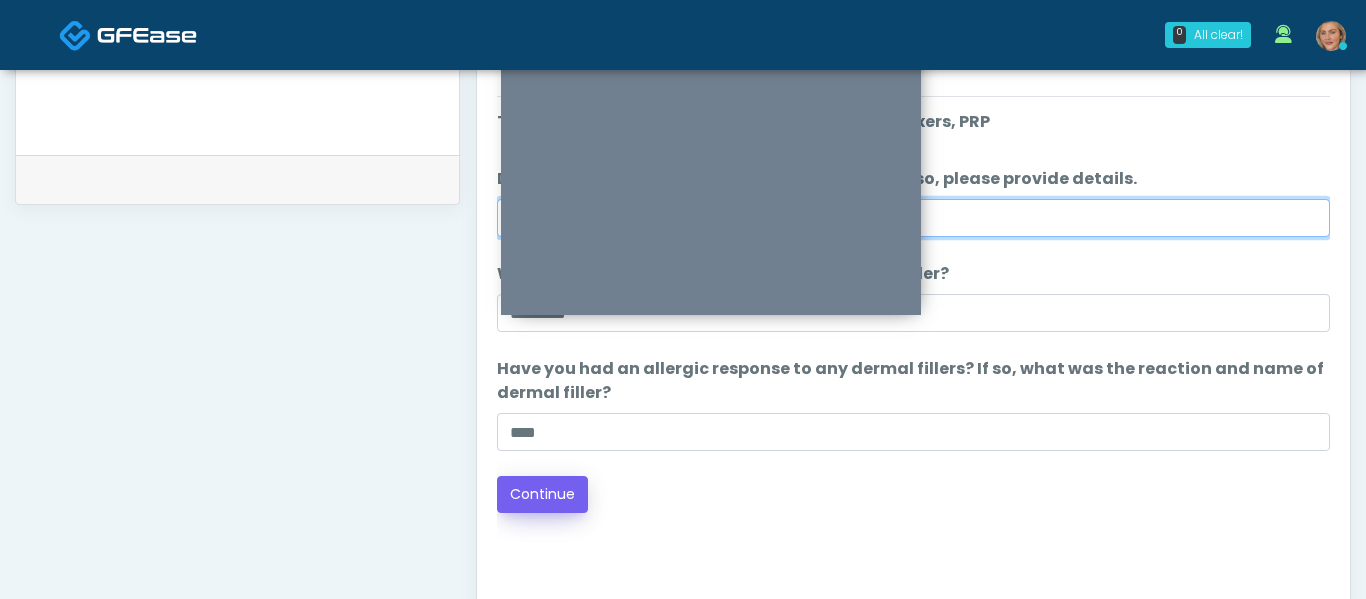 type on "****" 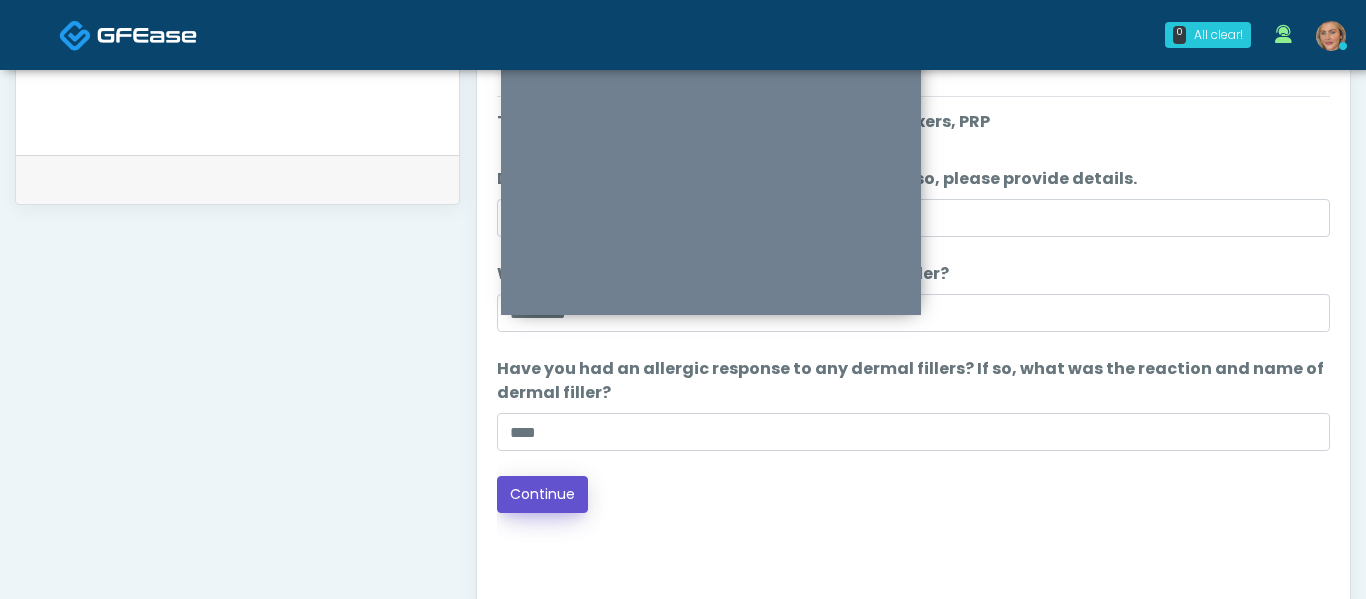 click on "Continue" at bounding box center [542, 494] 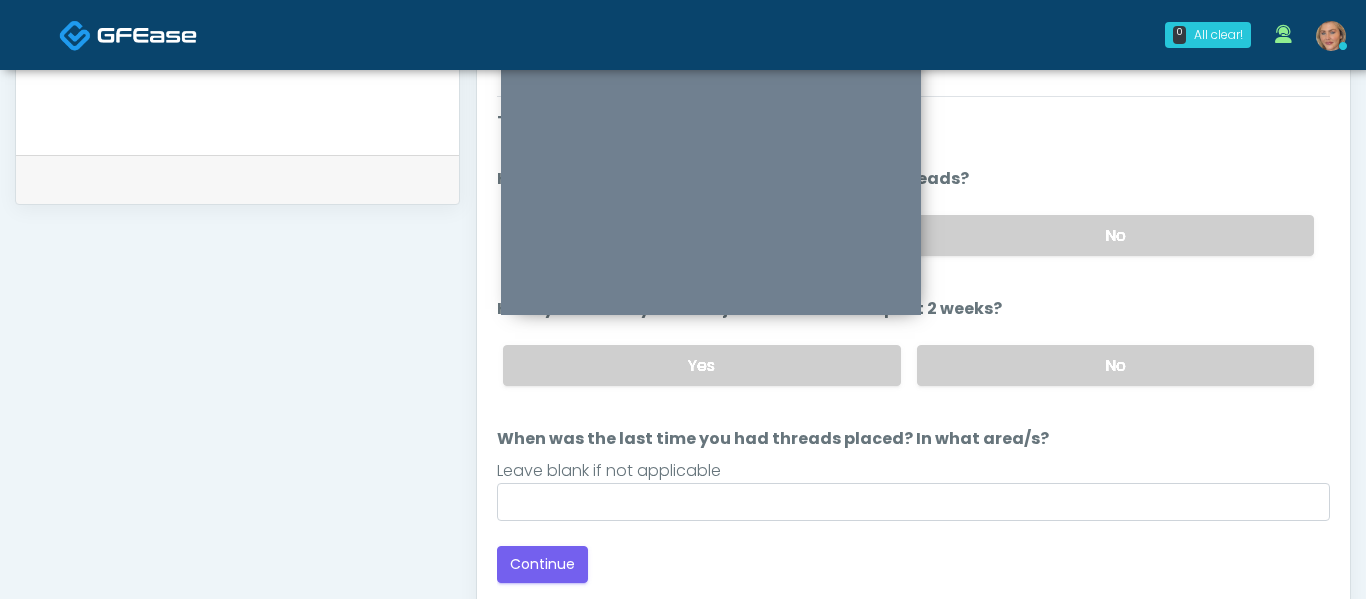 scroll, scrollTop: 878, scrollLeft: 0, axis: vertical 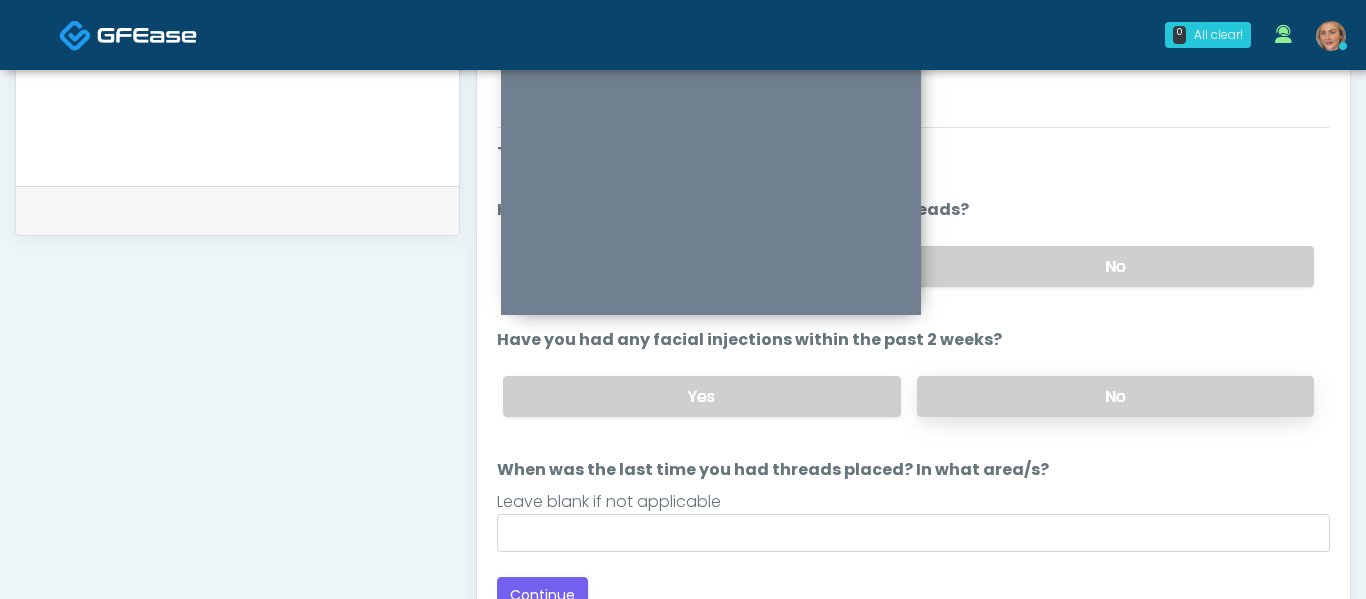 click on "No" at bounding box center [1115, 396] 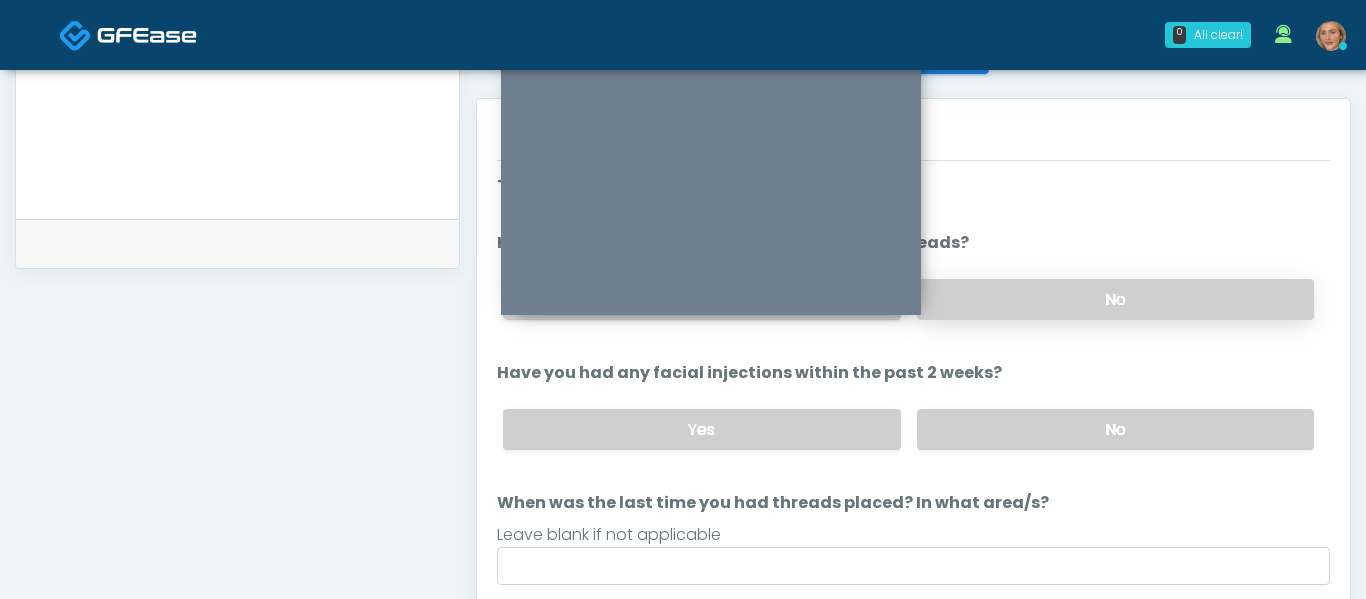 click on "No" at bounding box center (1115, 299) 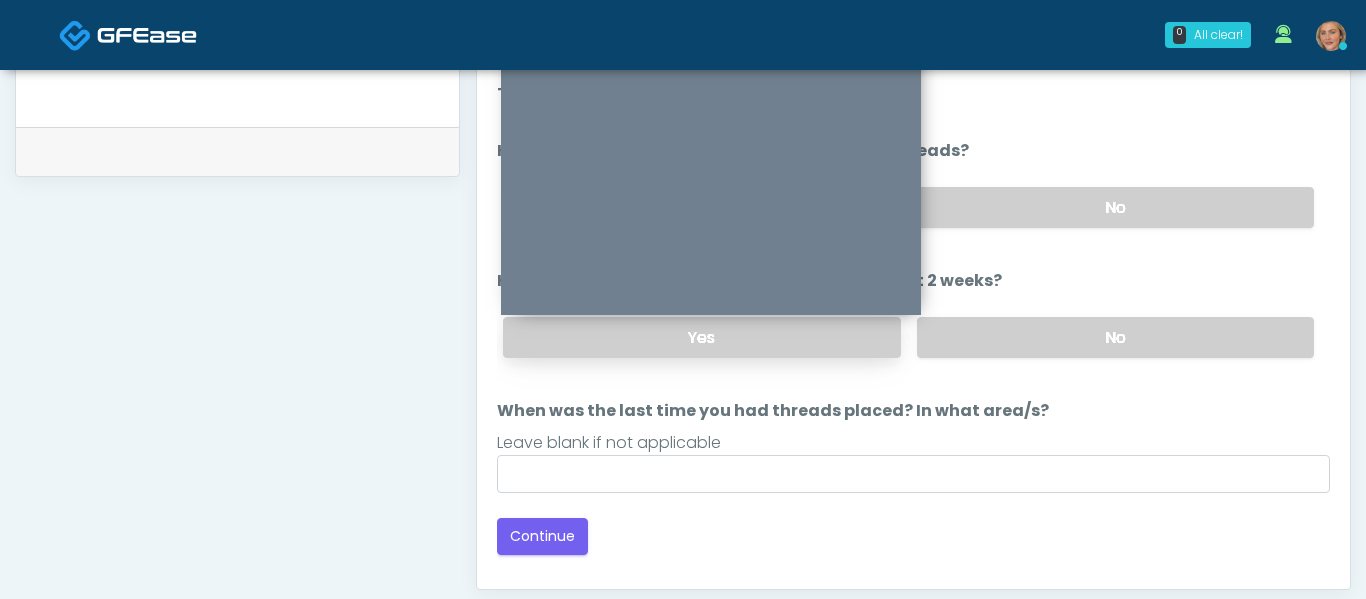 scroll, scrollTop: 963, scrollLeft: 0, axis: vertical 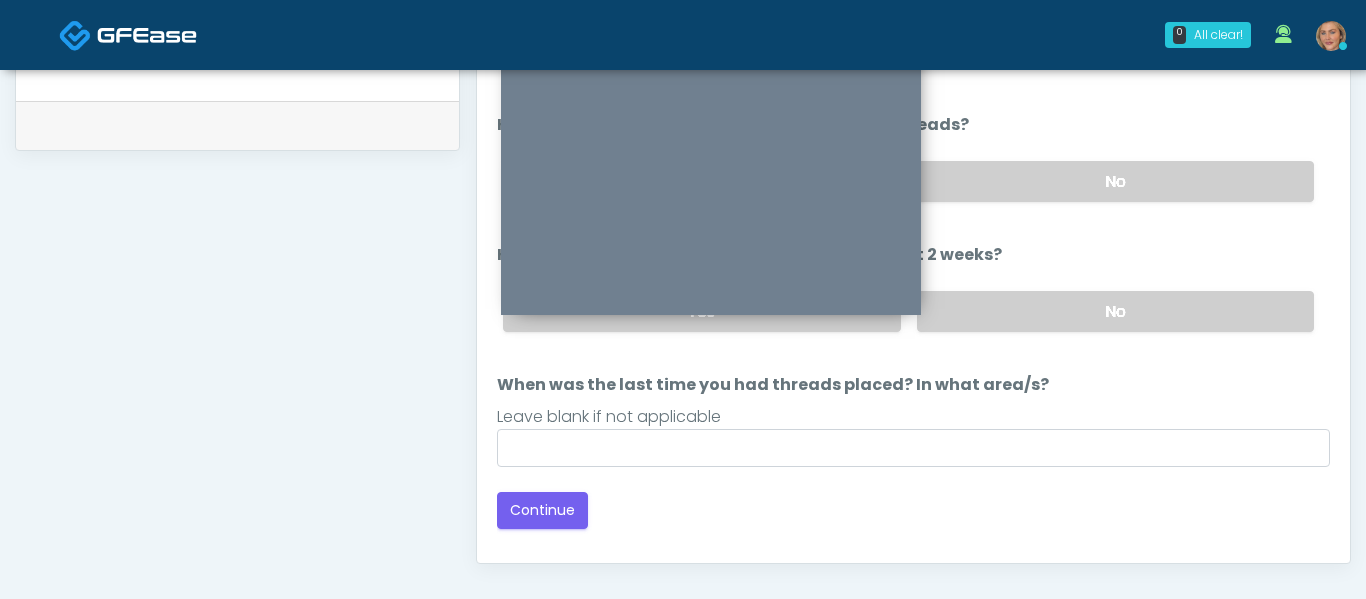 click on "The patient is here for the following: Wrinkle Relaxers Filler PRP Microneedling Vitamin Shots GIP/GLP-1
Continue
Good Faith Exam Script
Good Faith Exam Script INTRODUCTION Hello, my name is undefined, and I will be conducting your good faith exam on behalf of  Bae & Beau Aesthetics ,  Please confirm the correct patient is on the call: Confirm full name Confirm Date of Birth This exam will take about 5 minutes to complete and it is a state requirement before you receive any new treatment. I am a third party service provider and have been retained by this practice to collect and review your medical history and ensure you're a good candidate for your treatment. all information collected, stored and transmitted as part of this exam is confidential and covered by the HIPAA act.
Continue" at bounding box center (913, 293) 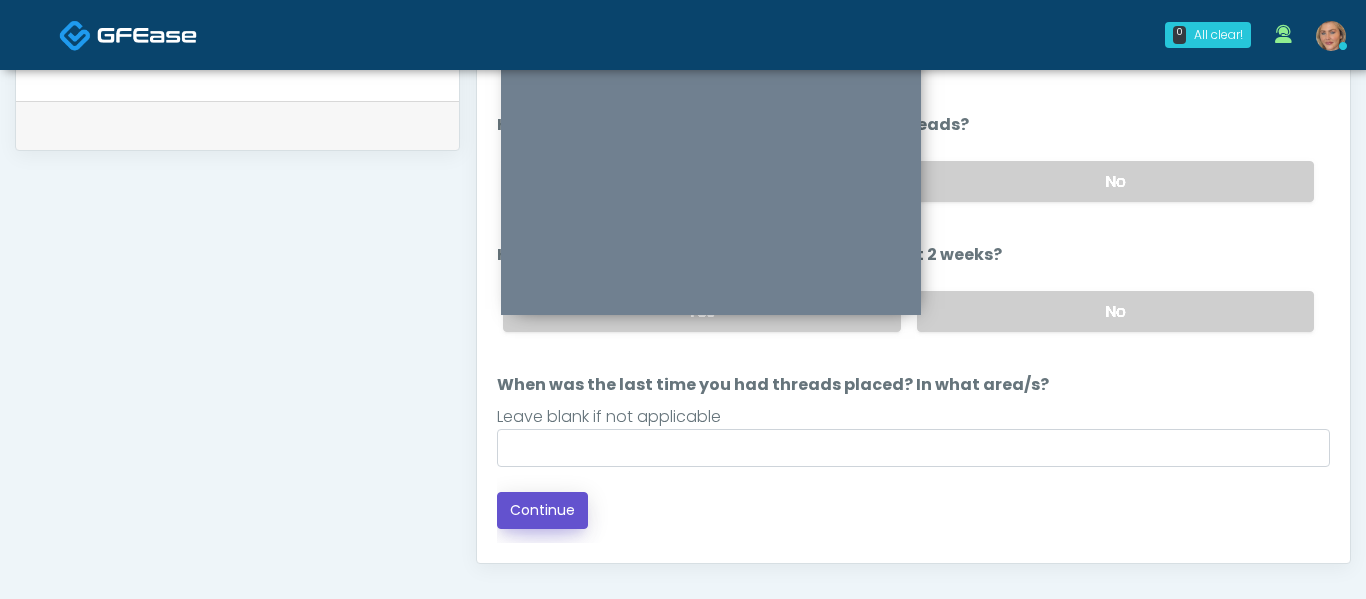 click on "Continue" at bounding box center [542, 510] 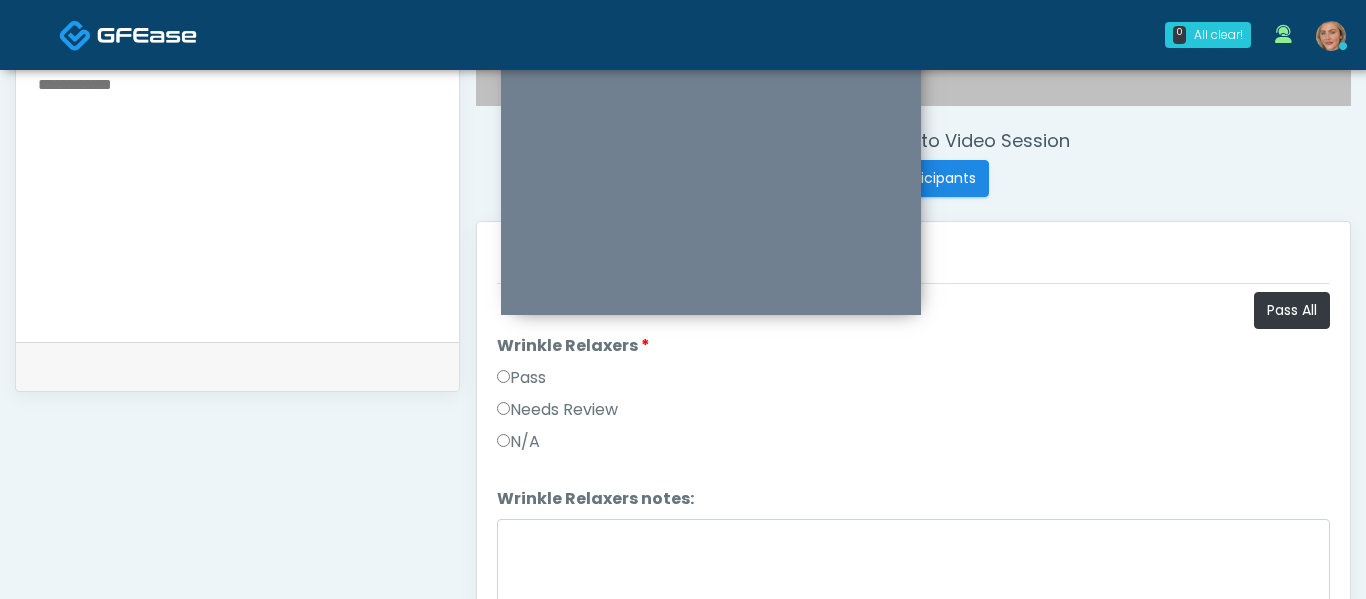 scroll, scrollTop: 690, scrollLeft: 0, axis: vertical 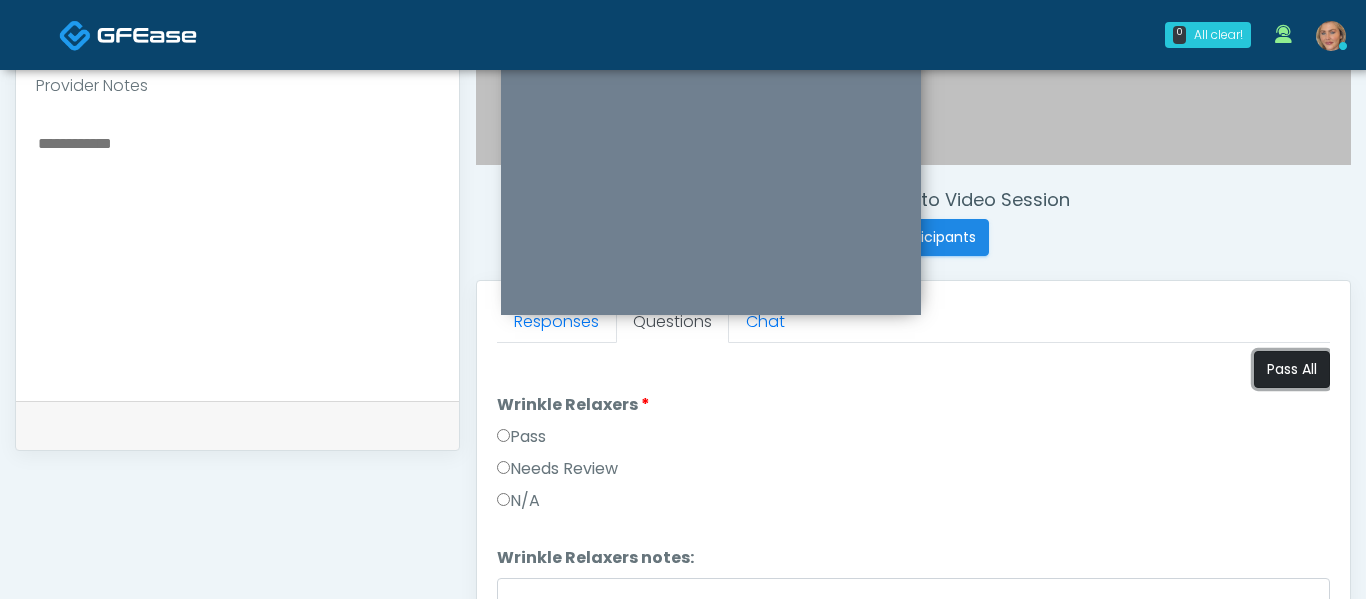 click on "Pass All" at bounding box center [1292, 369] 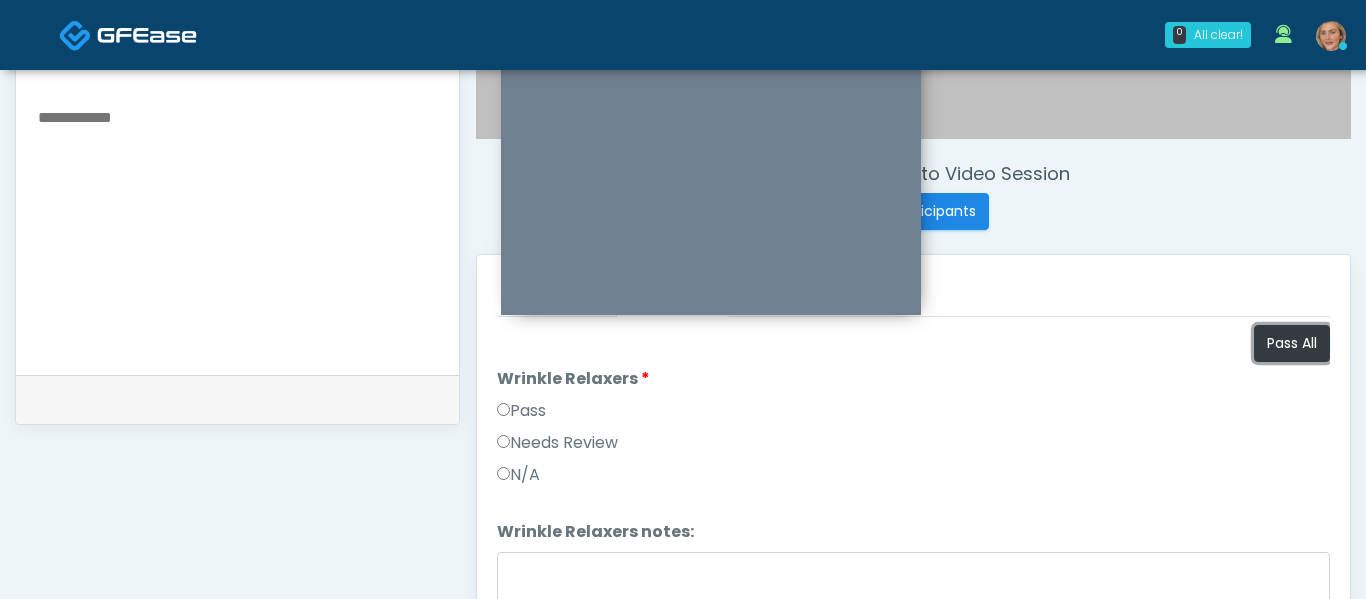 scroll, scrollTop: 714, scrollLeft: 0, axis: vertical 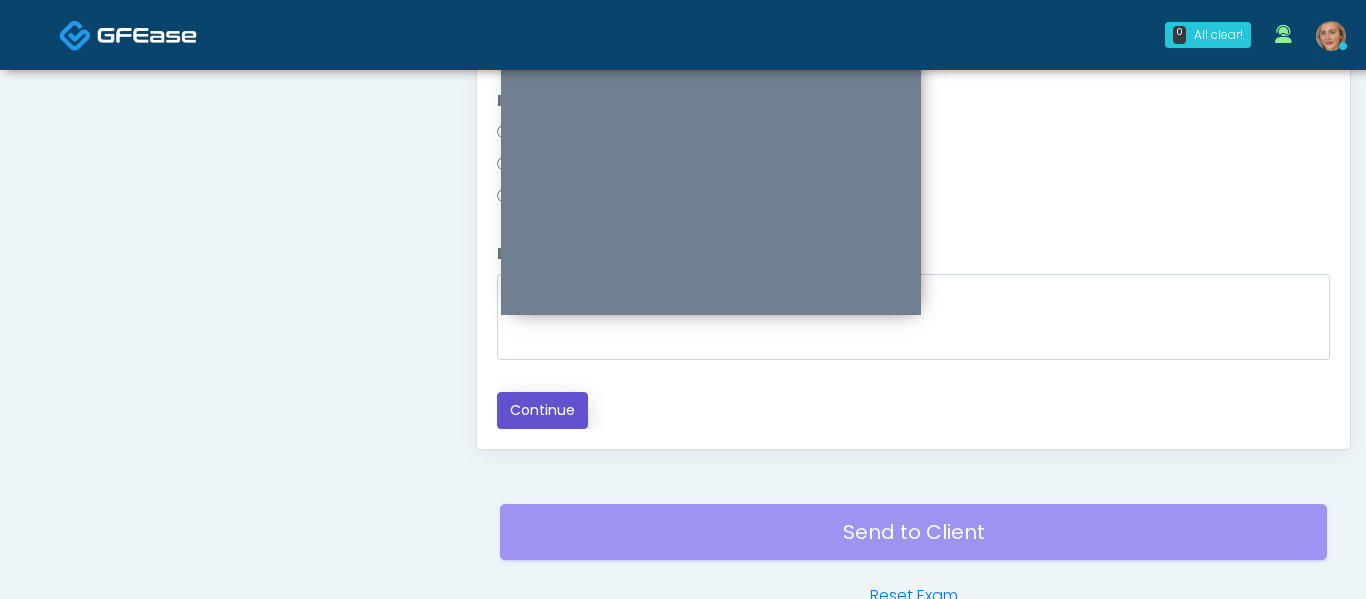 click on "Continue" at bounding box center (542, 410) 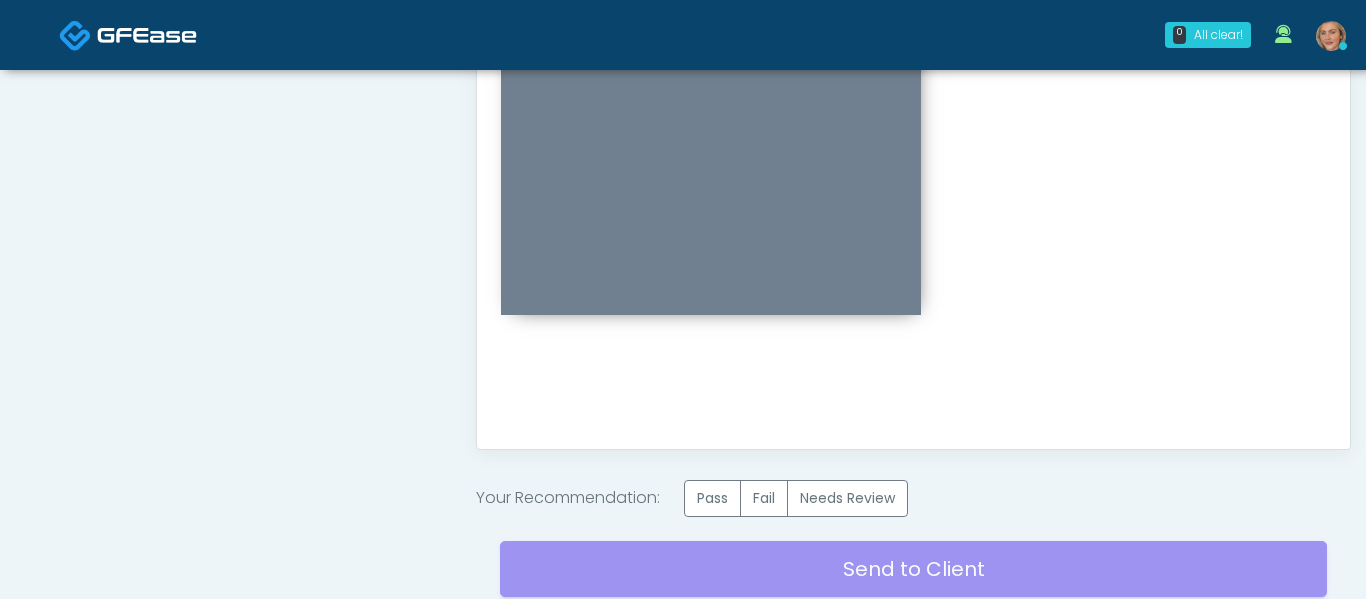 scroll, scrollTop: 0, scrollLeft: 0, axis: both 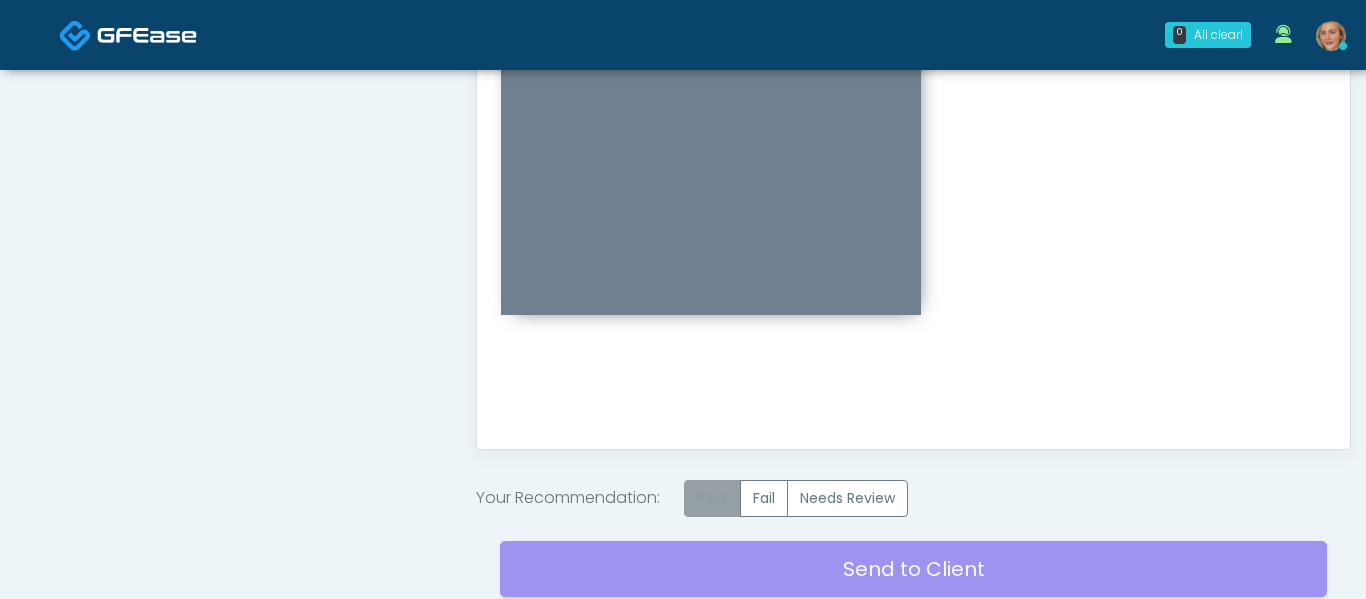 click on "Pass" at bounding box center (712, 498) 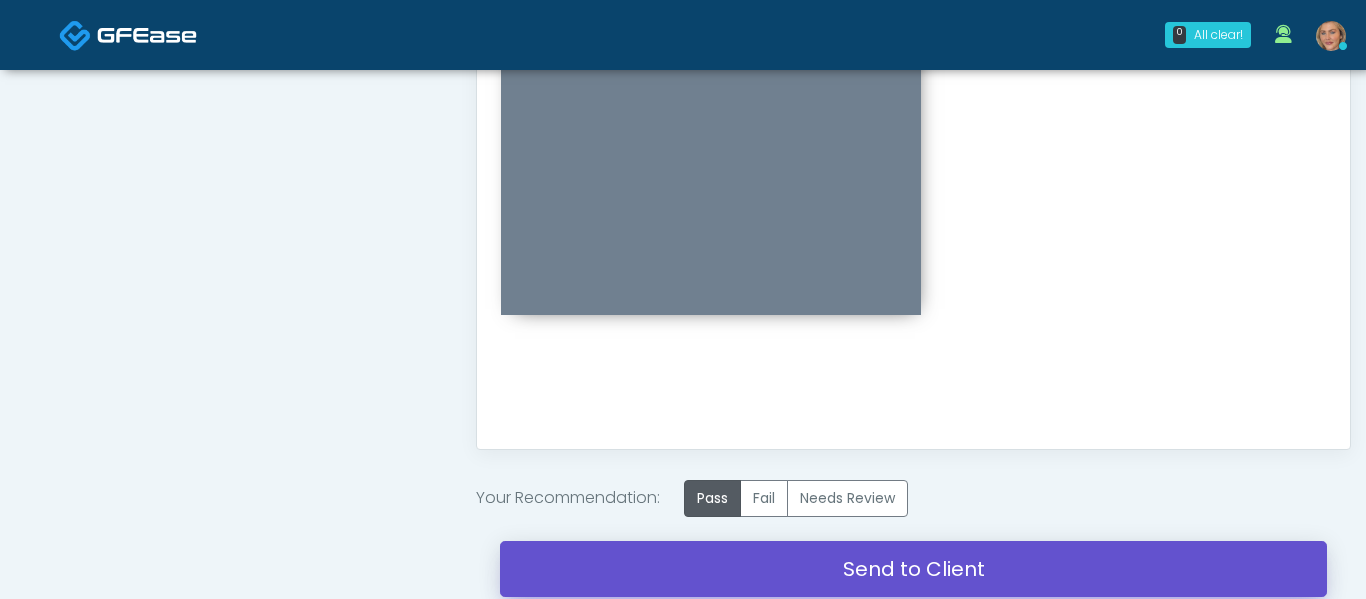 click on "Send to Client" at bounding box center (913, 569) 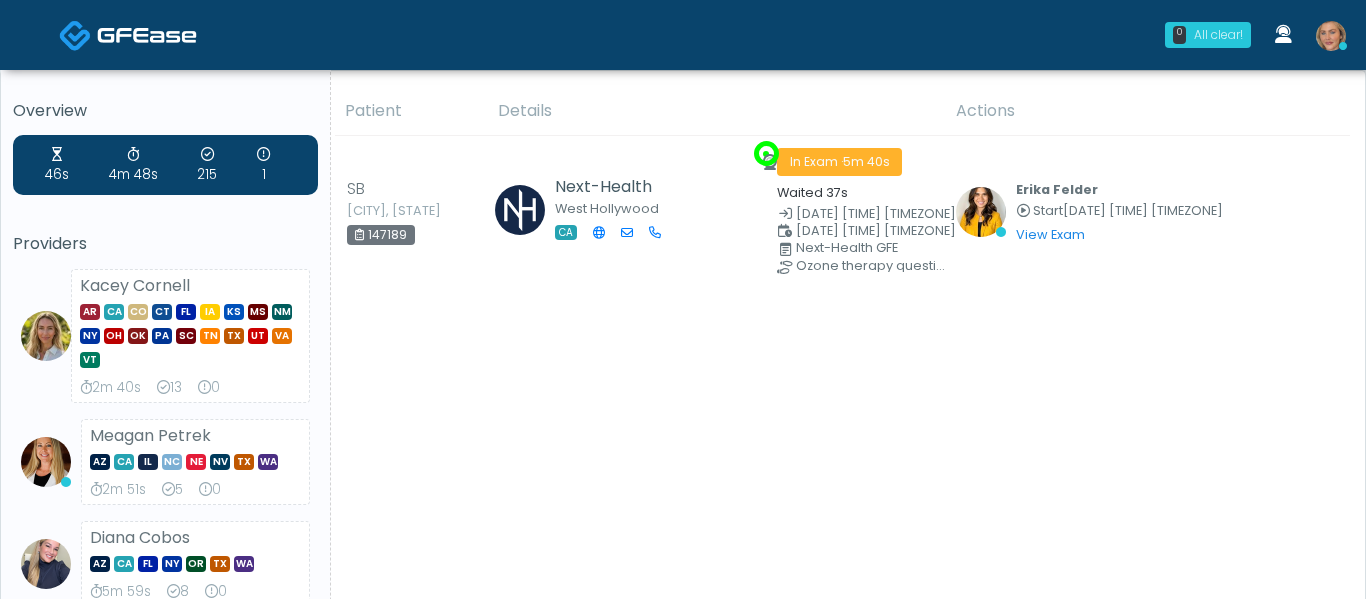 scroll, scrollTop: 0, scrollLeft: 0, axis: both 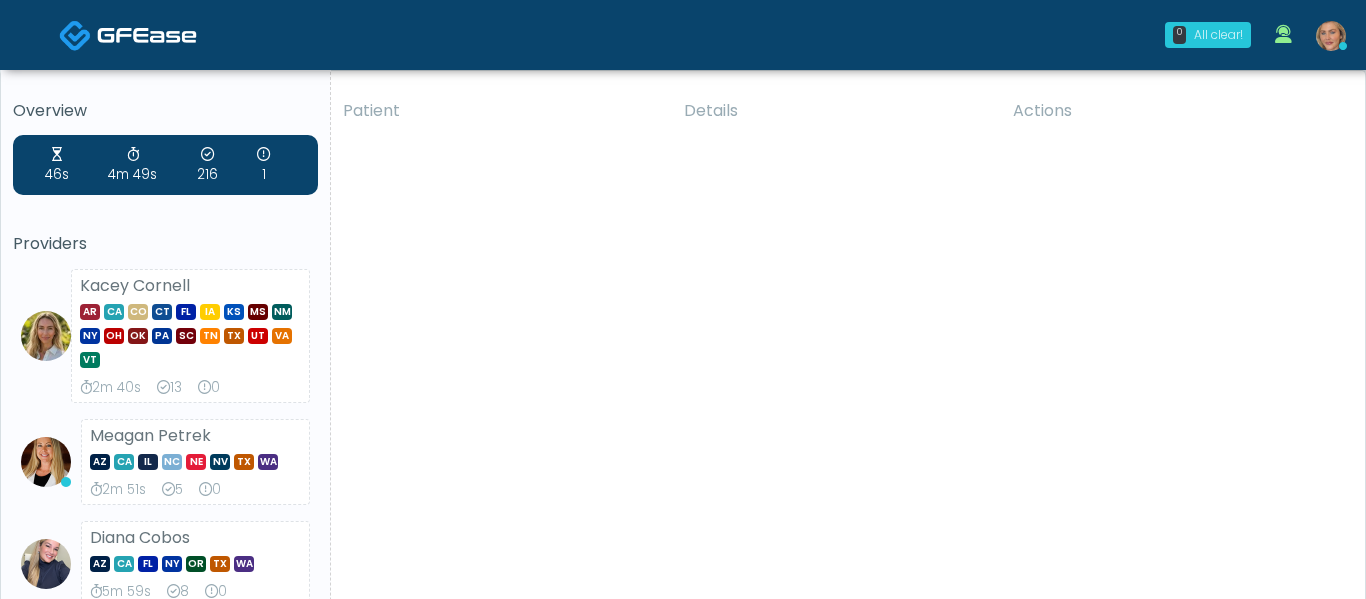 click on "0
All clear!" at bounding box center (1208, 35) 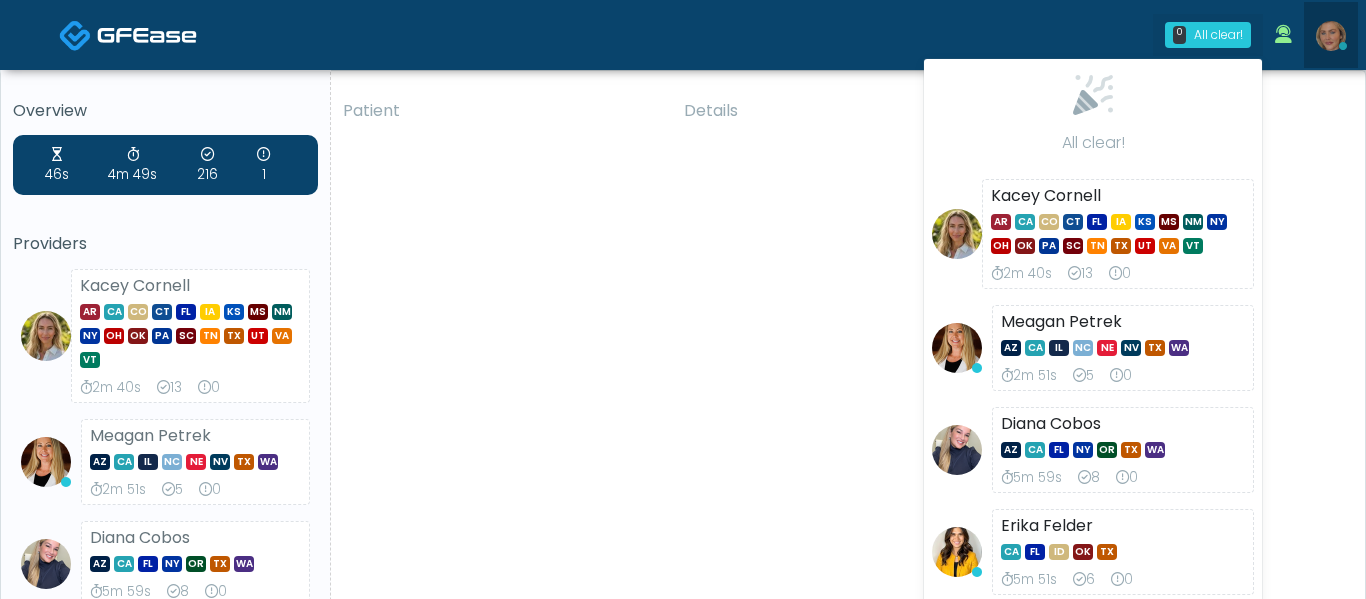 click at bounding box center [1331, 36] 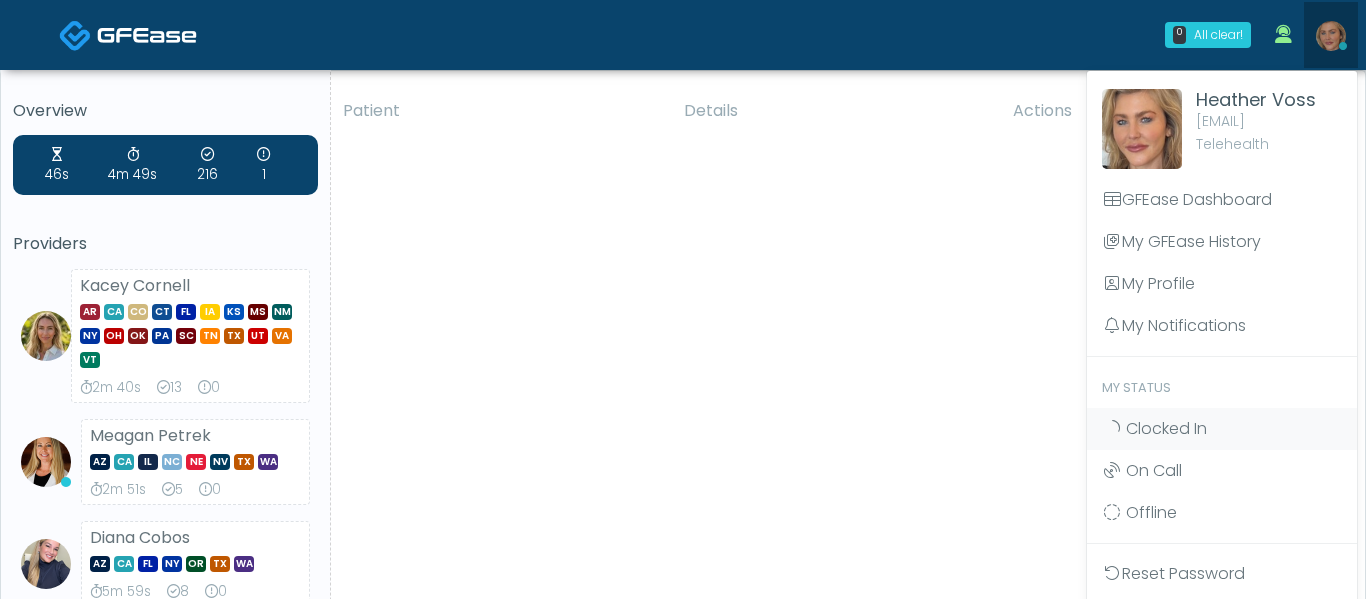 click at bounding box center [1331, 36] 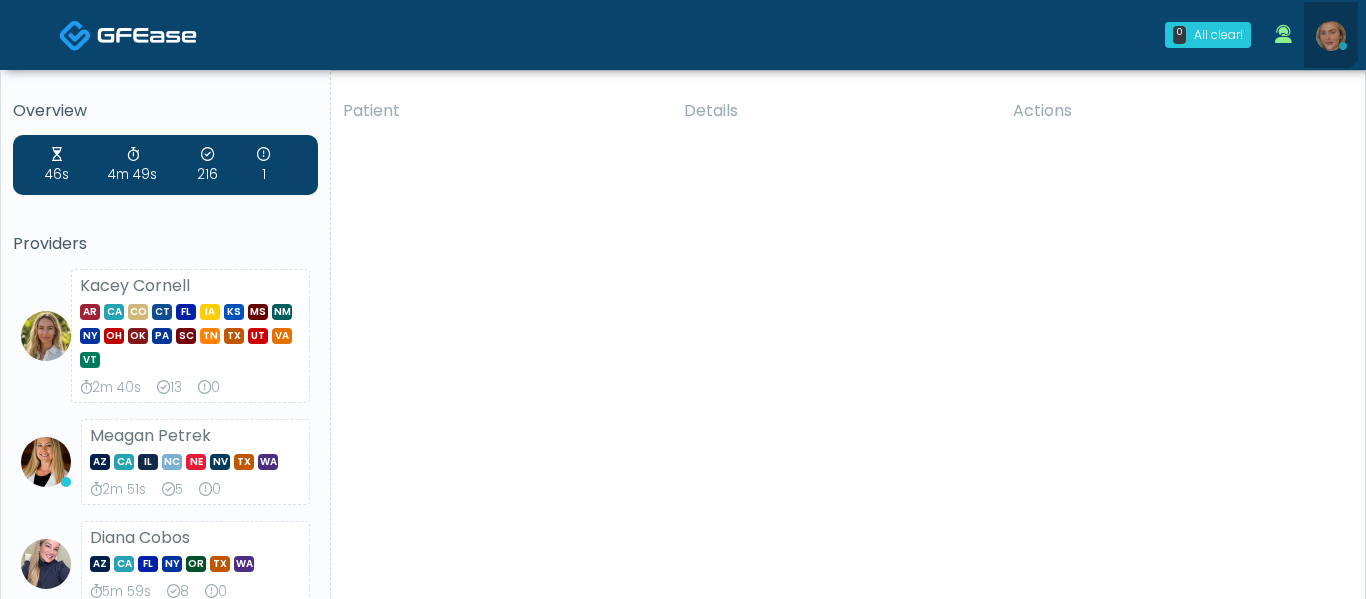 click at bounding box center [1331, 35] 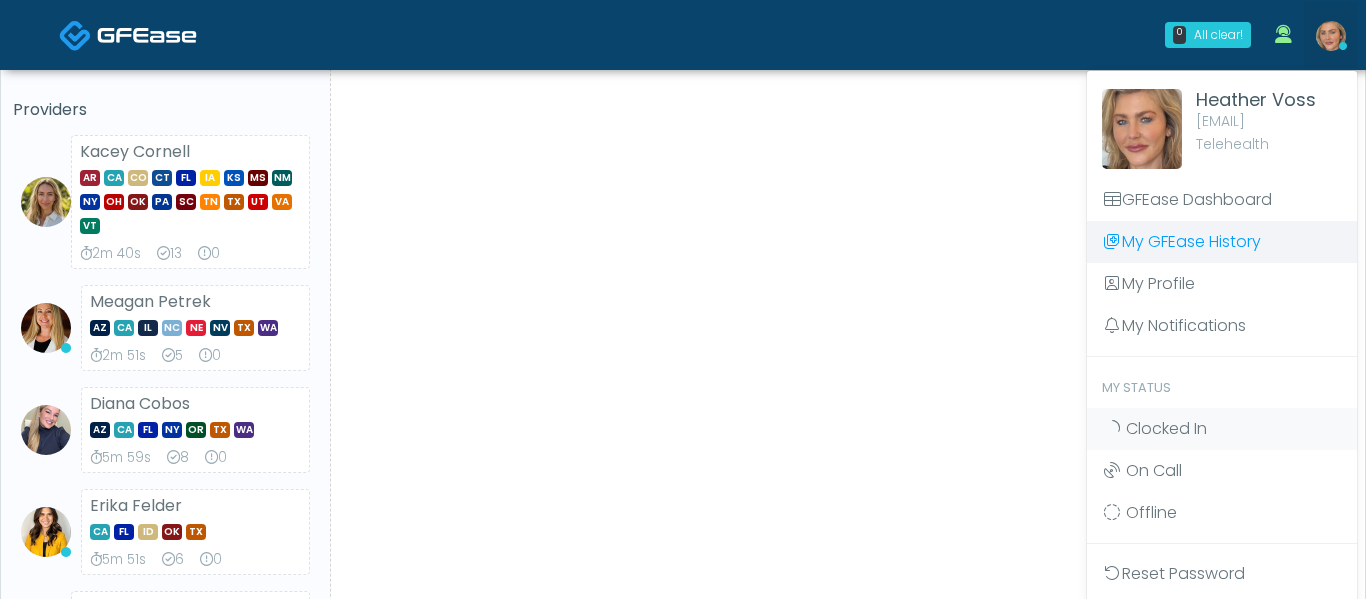 scroll, scrollTop: 133, scrollLeft: 0, axis: vertical 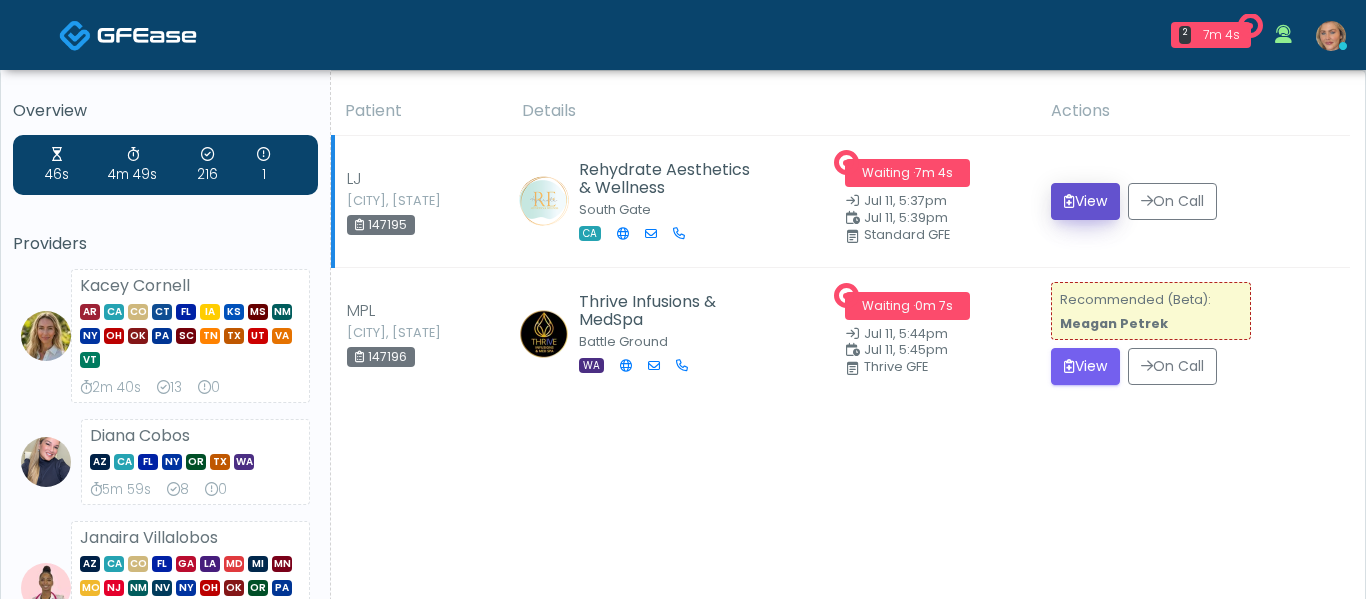 click on "View" at bounding box center [1085, 201] 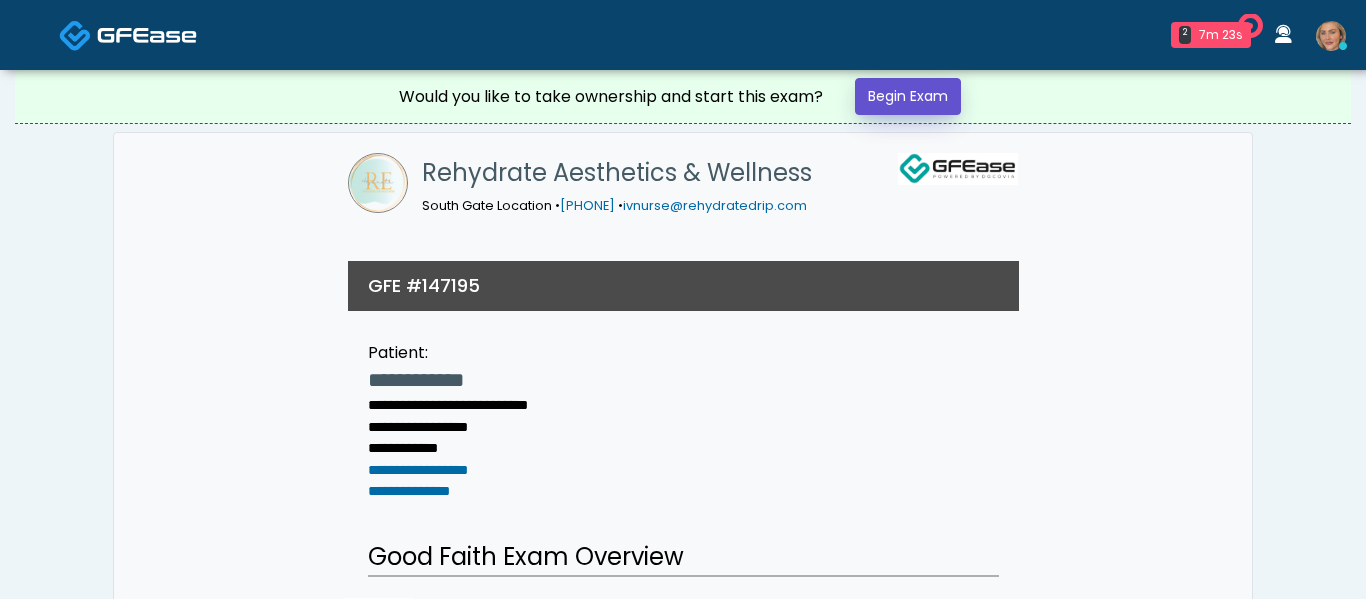 click on "Begin Exam" at bounding box center [908, 96] 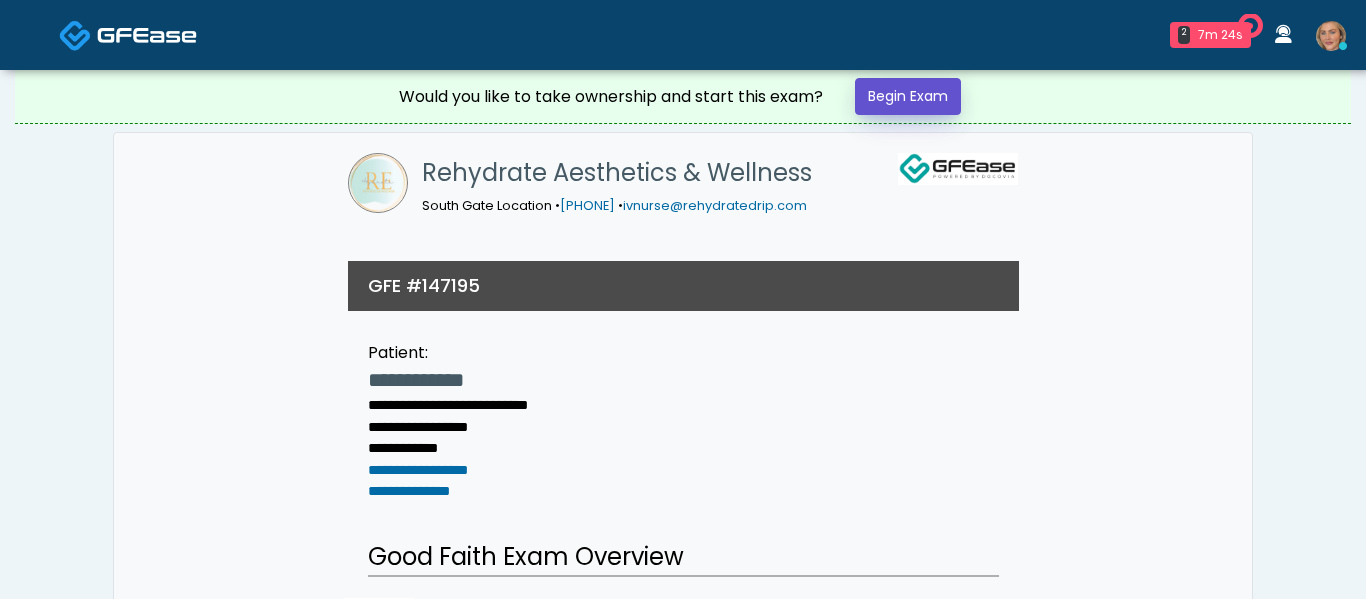 scroll, scrollTop: 0, scrollLeft: 0, axis: both 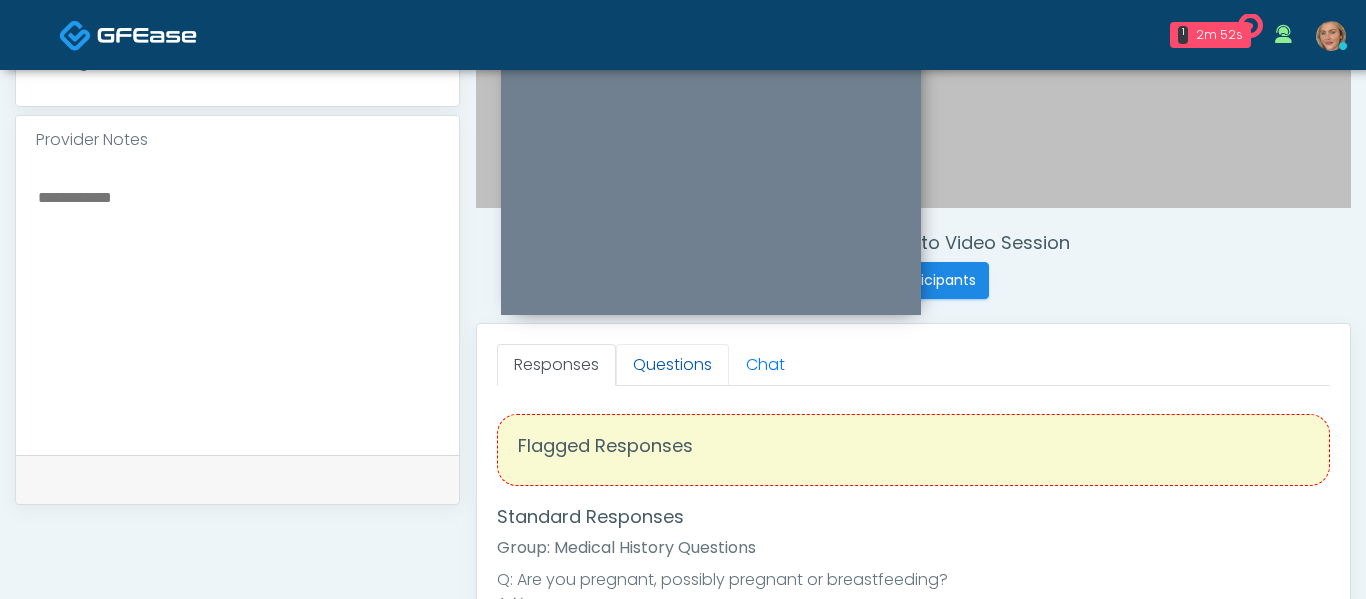 click on "Questions" at bounding box center (672, 365) 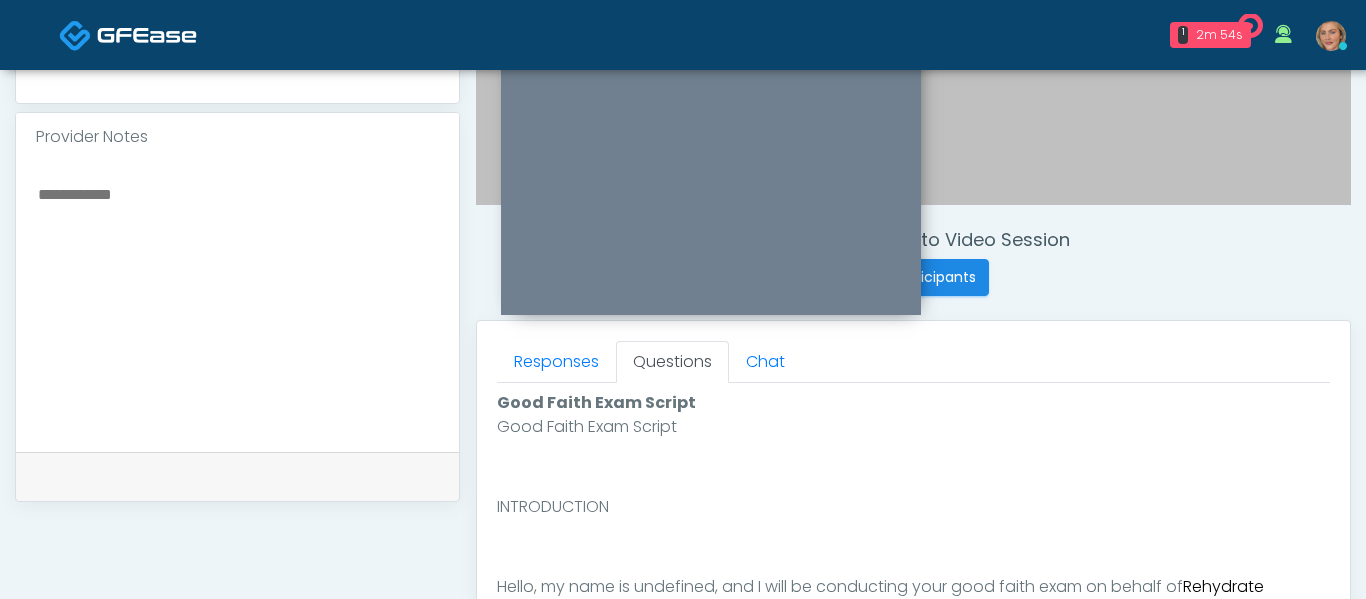 scroll, scrollTop: 1034, scrollLeft: 0, axis: vertical 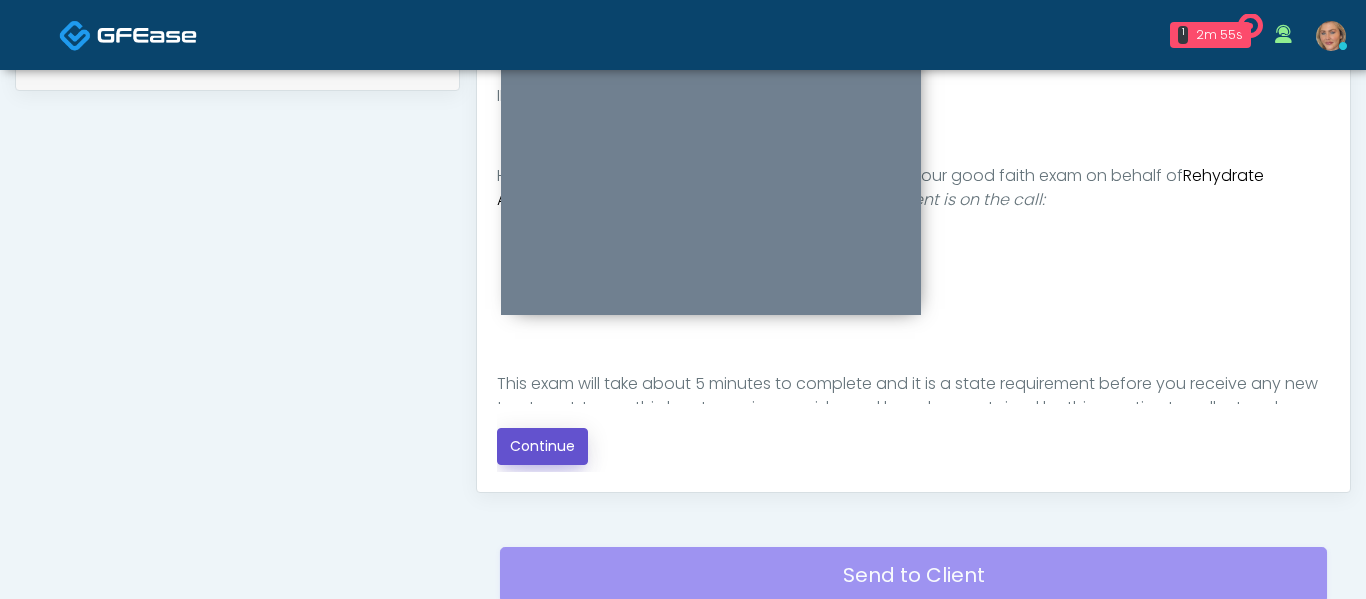 click on "Continue" at bounding box center [542, 446] 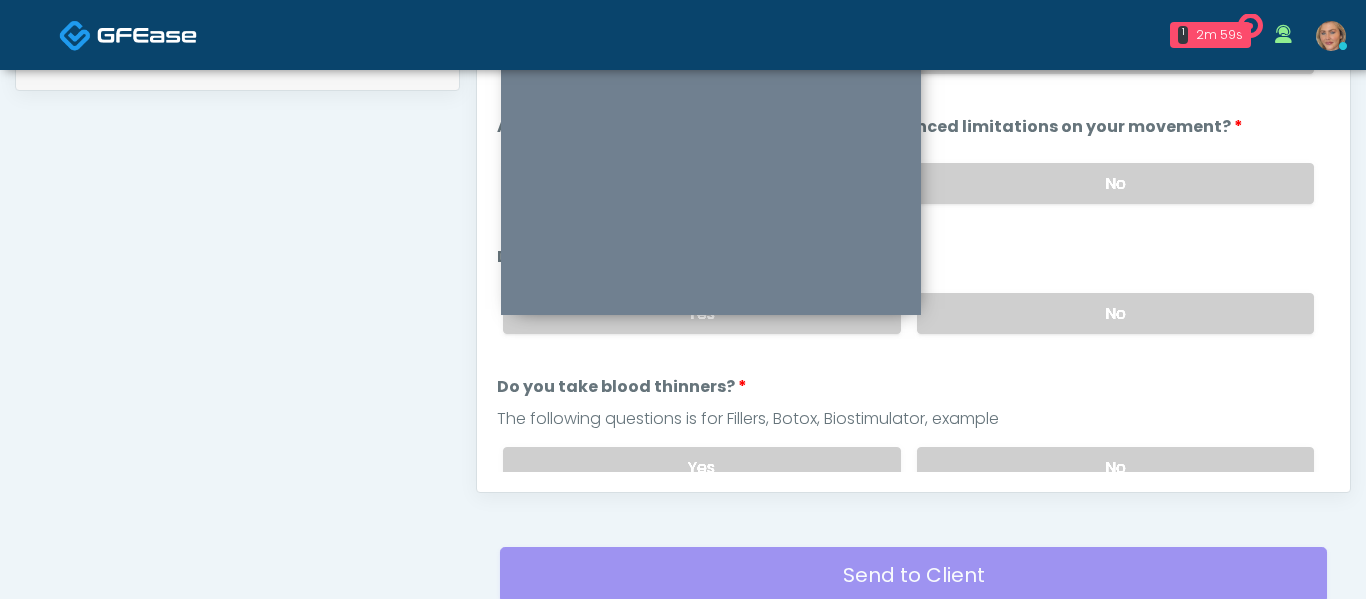 scroll, scrollTop: 96, scrollLeft: 0, axis: vertical 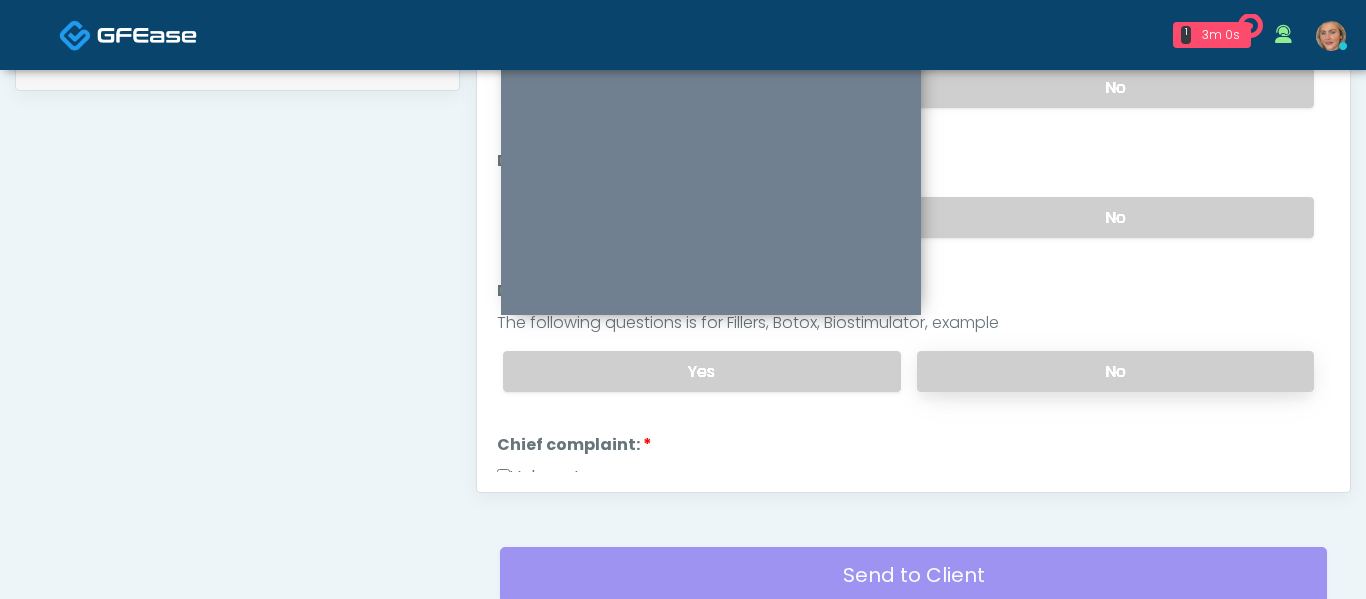click on "No" at bounding box center (1115, 371) 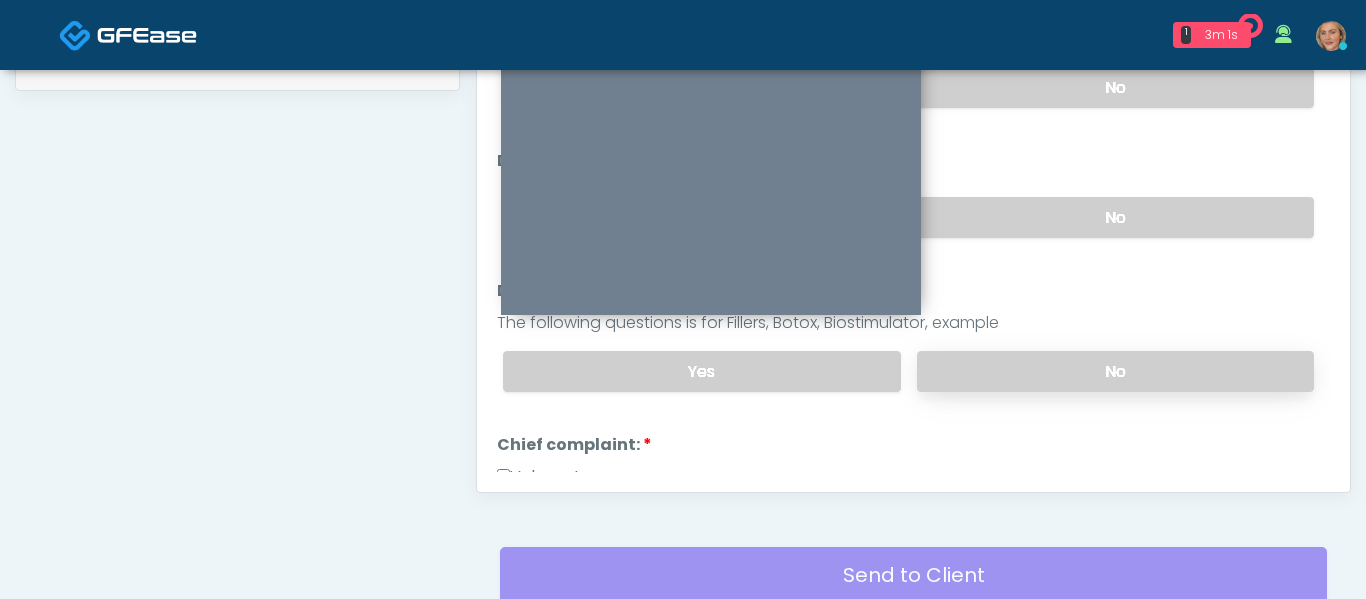 scroll, scrollTop: 9, scrollLeft: 0, axis: vertical 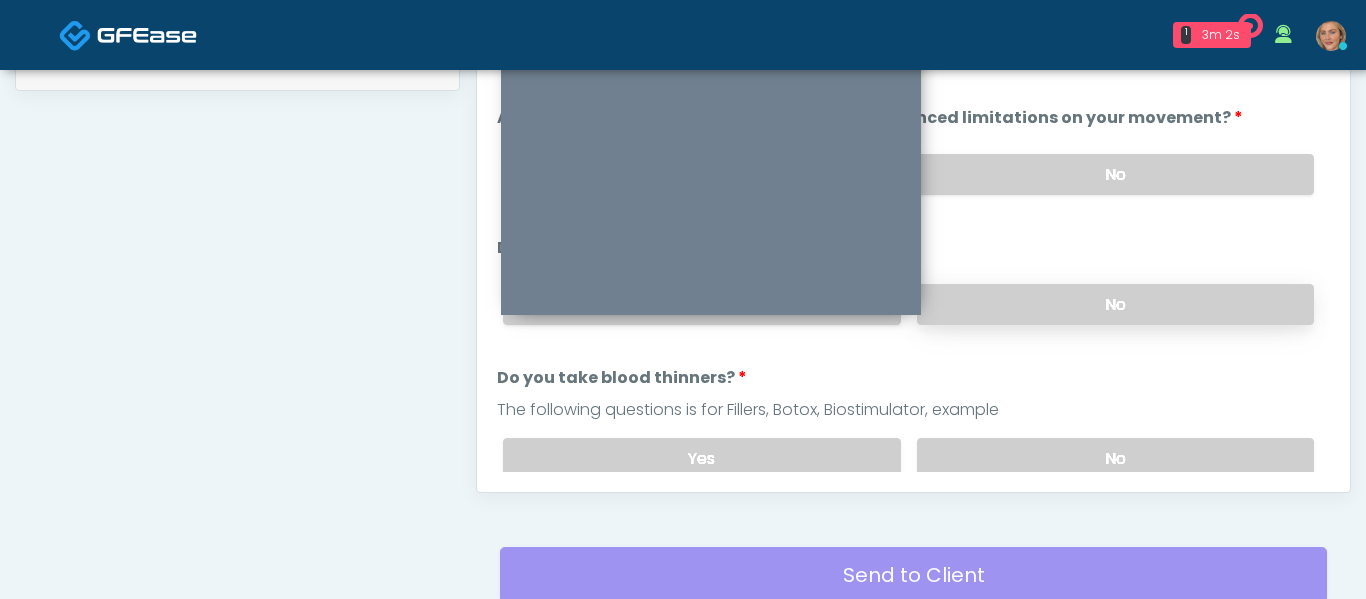 drag, startPoint x: 1097, startPoint y: 290, endPoint x: 1087, endPoint y: 313, distance: 25.079872 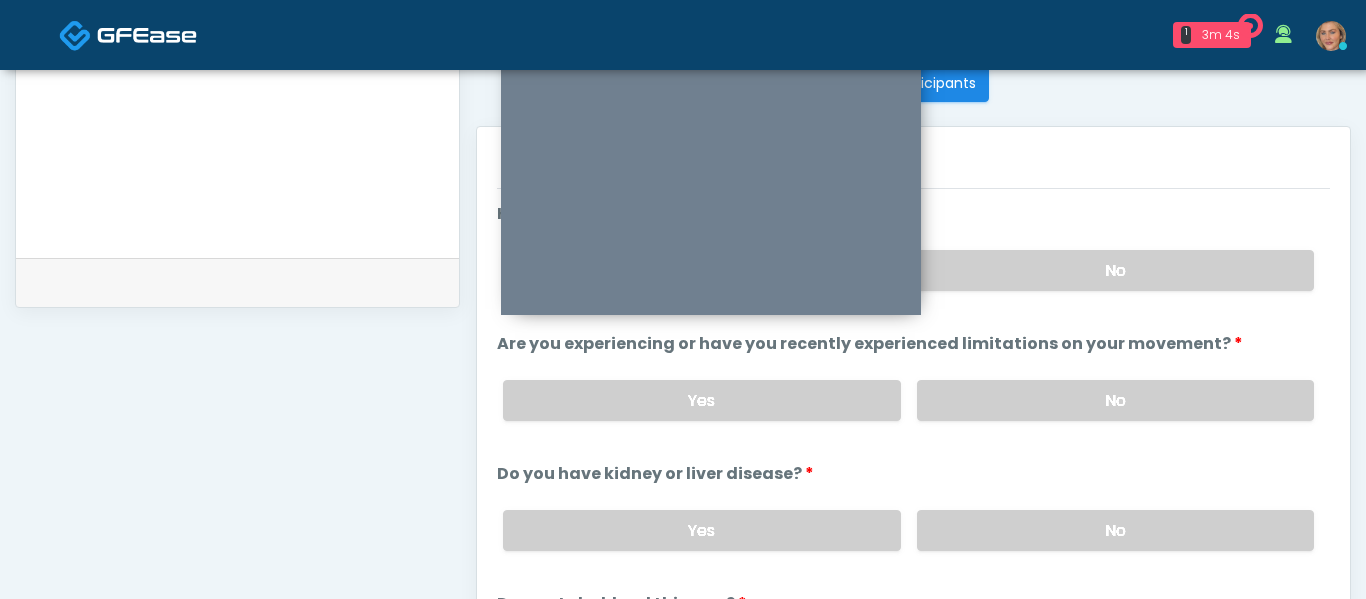 scroll, scrollTop: 803, scrollLeft: 0, axis: vertical 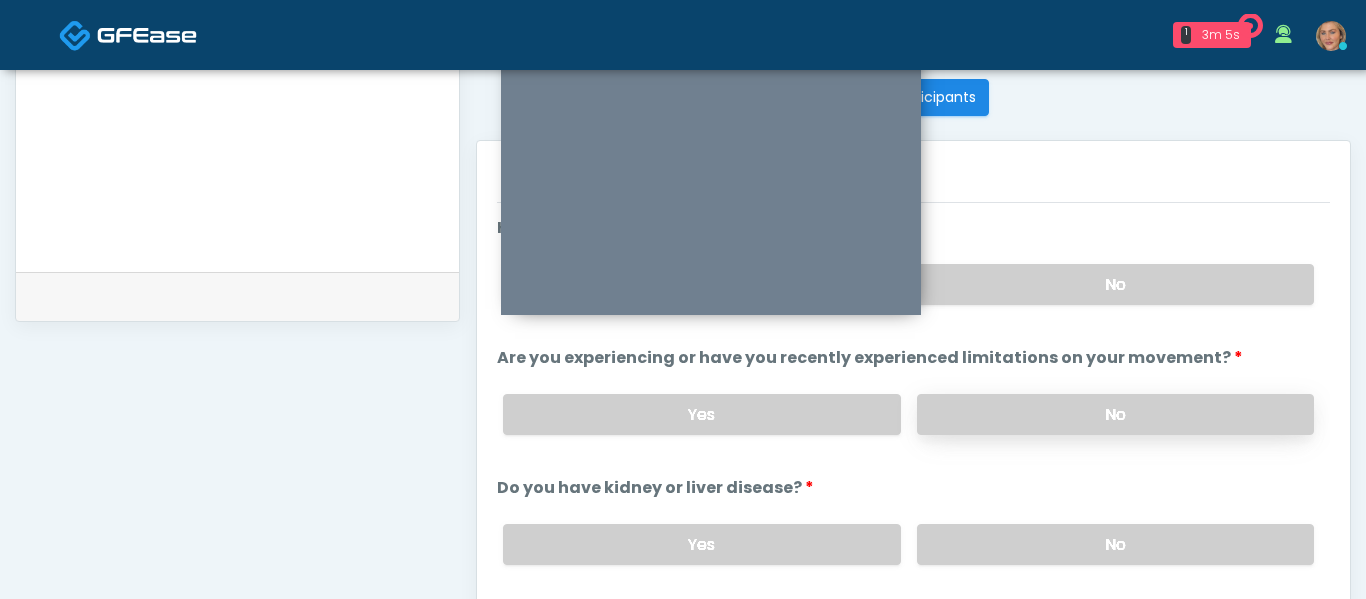 click on "No" at bounding box center (1115, 414) 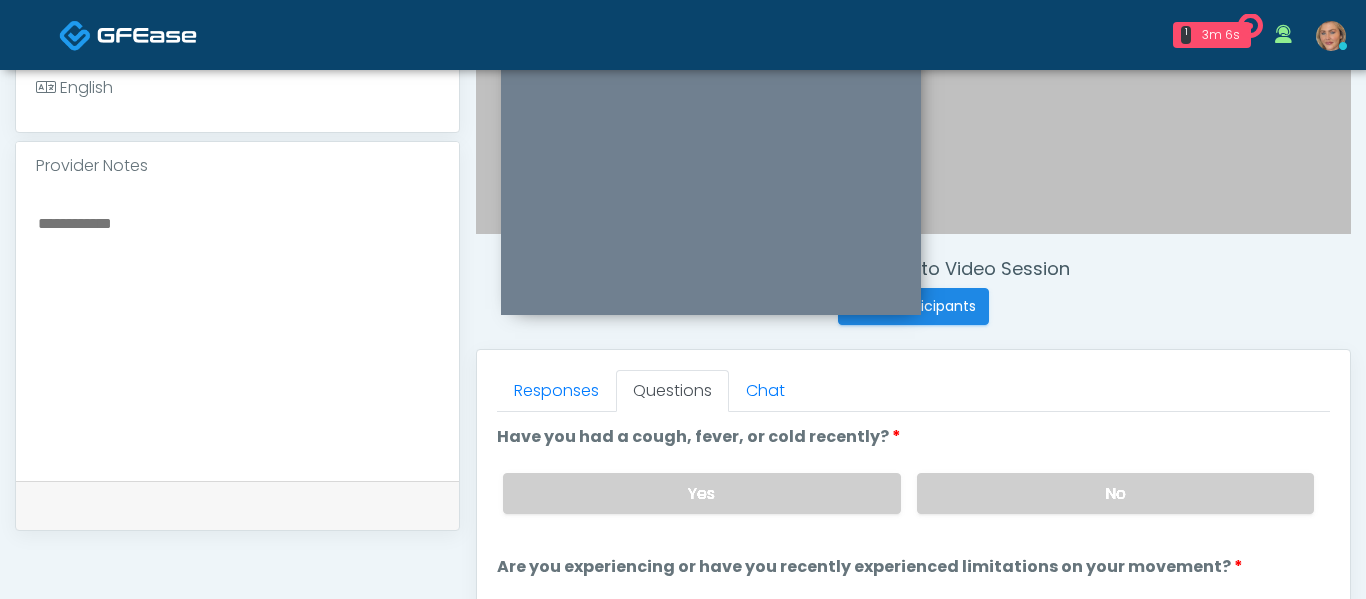scroll, scrollTop: 586, scrollLeft: 0, axis: vertical 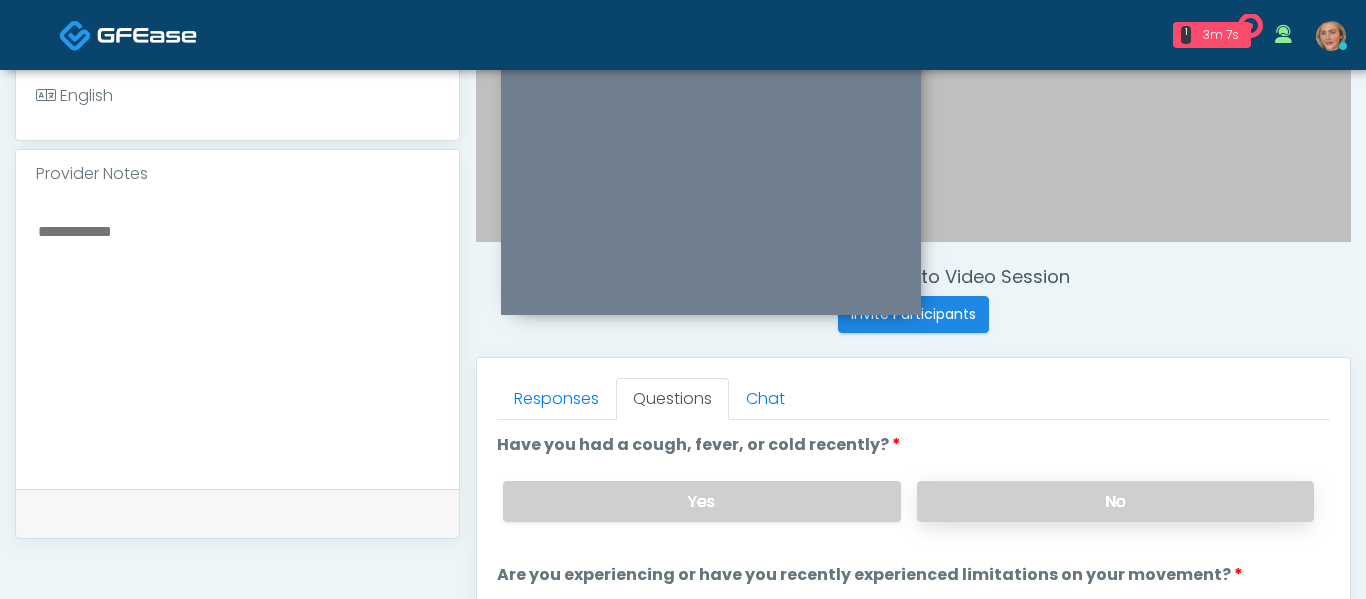 click on "Yes
No" at bounding box center [908, 501] 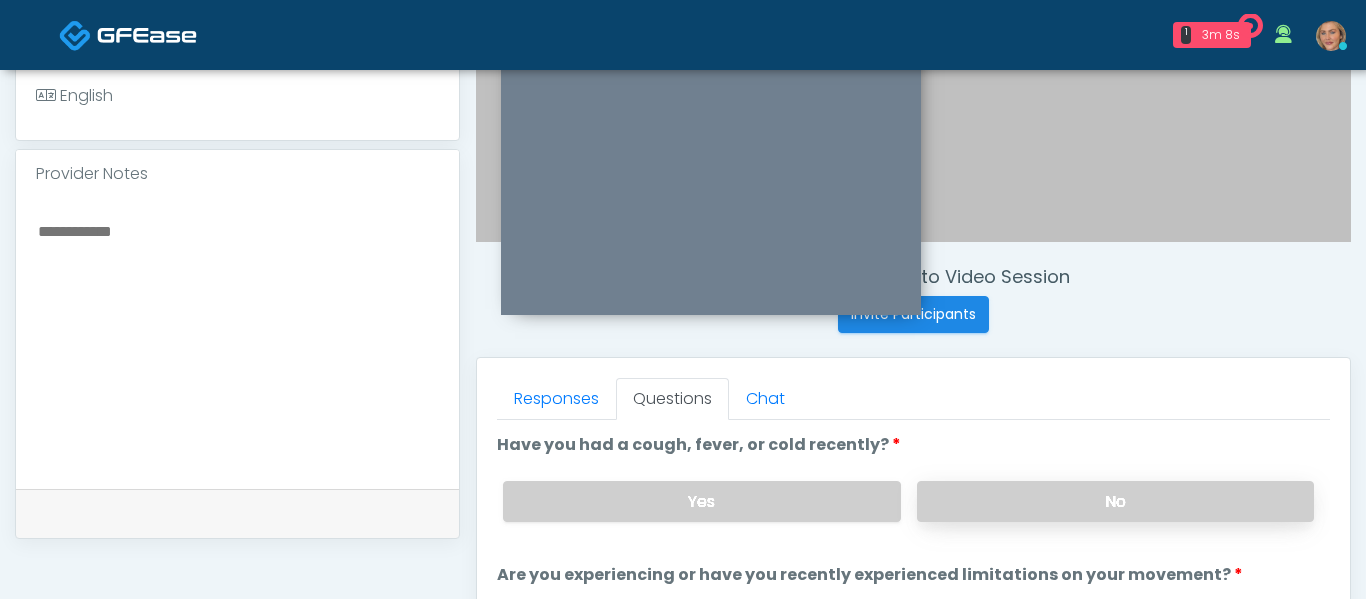 click on "No" at bounding box center [1115, 501] 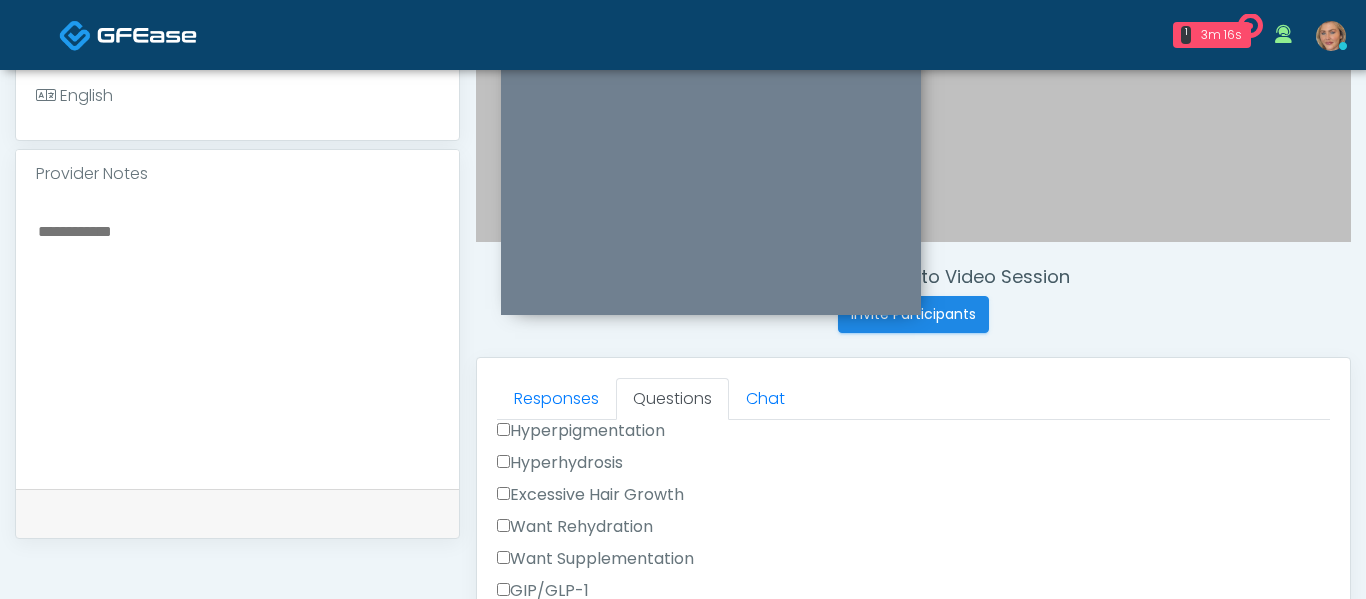 scroll, scrollTop: 759, scrollLeft: 0, axis: vertical 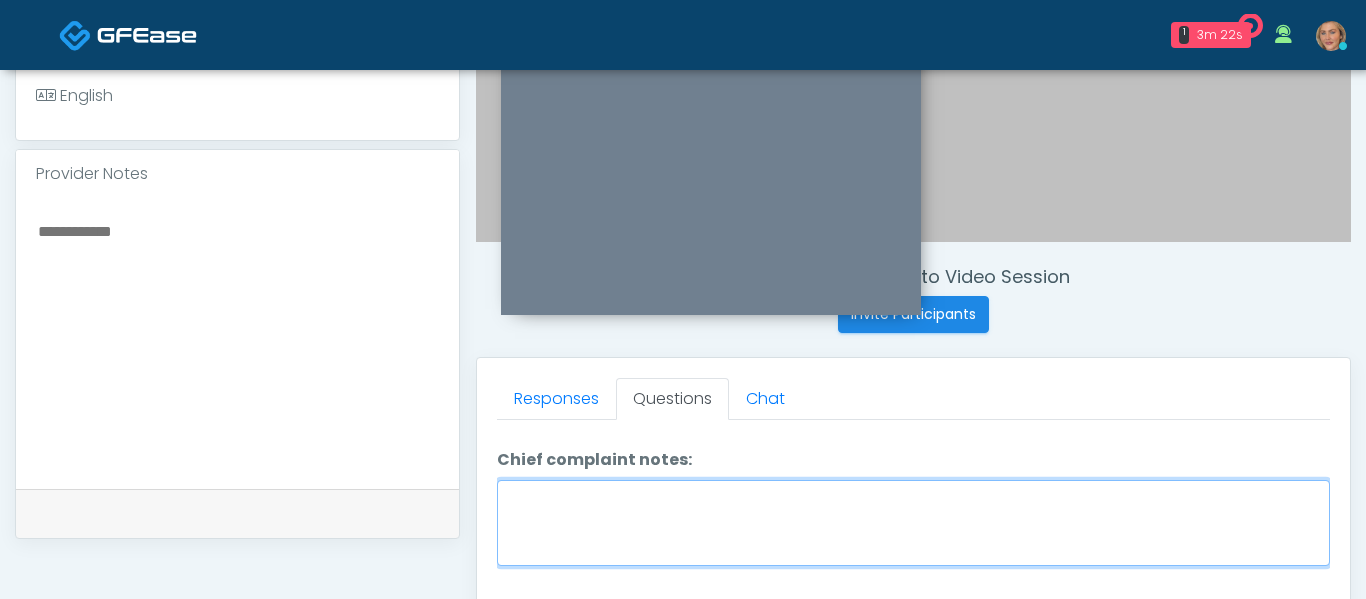 click on "Chief complaint notes:" at bounding box center [913, 523] 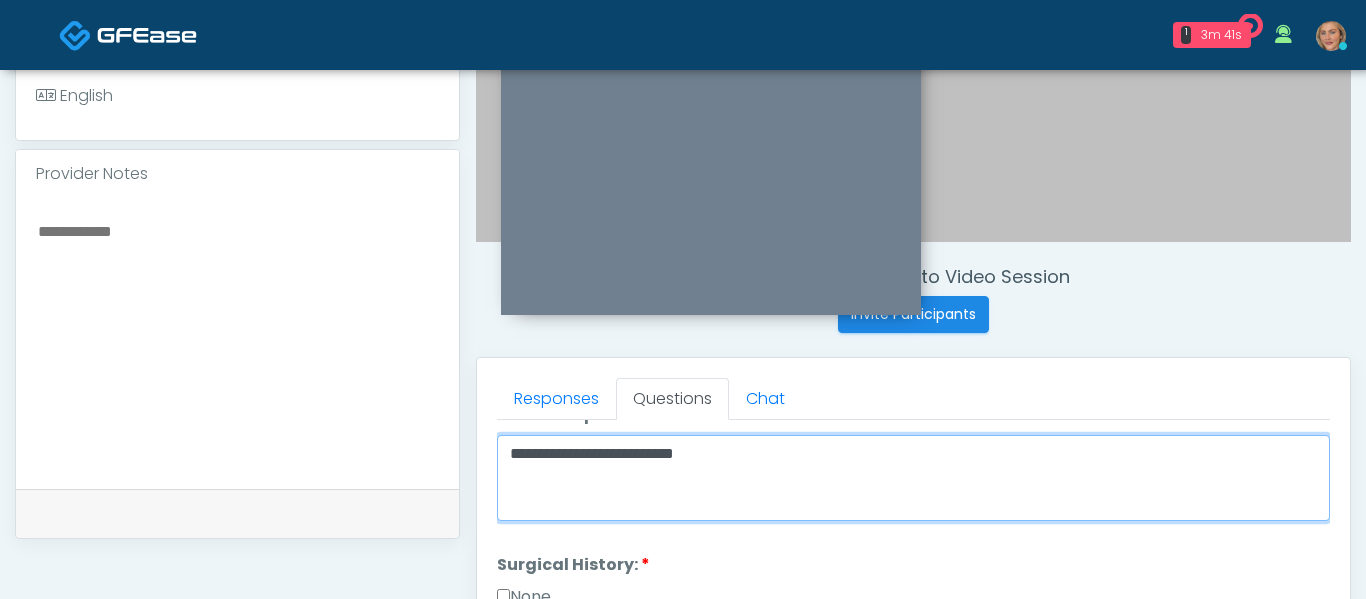 scroll, scrollTop: 1136, scrollLeft: 0, axis: vertical 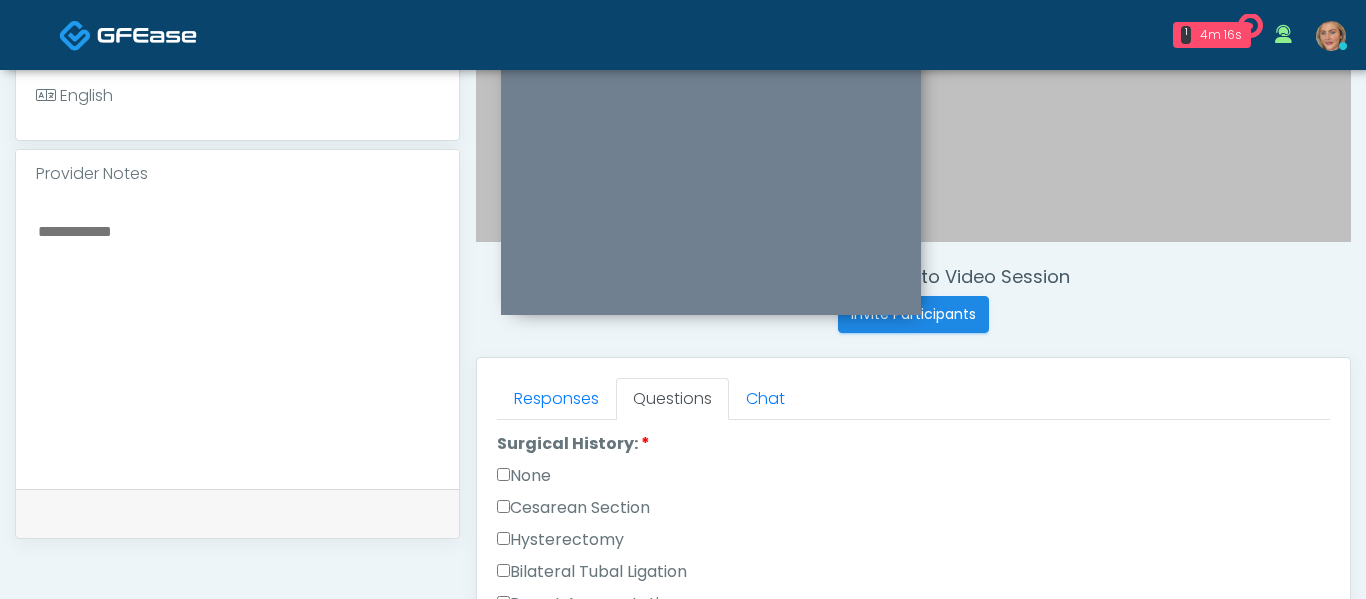 type on "**********" 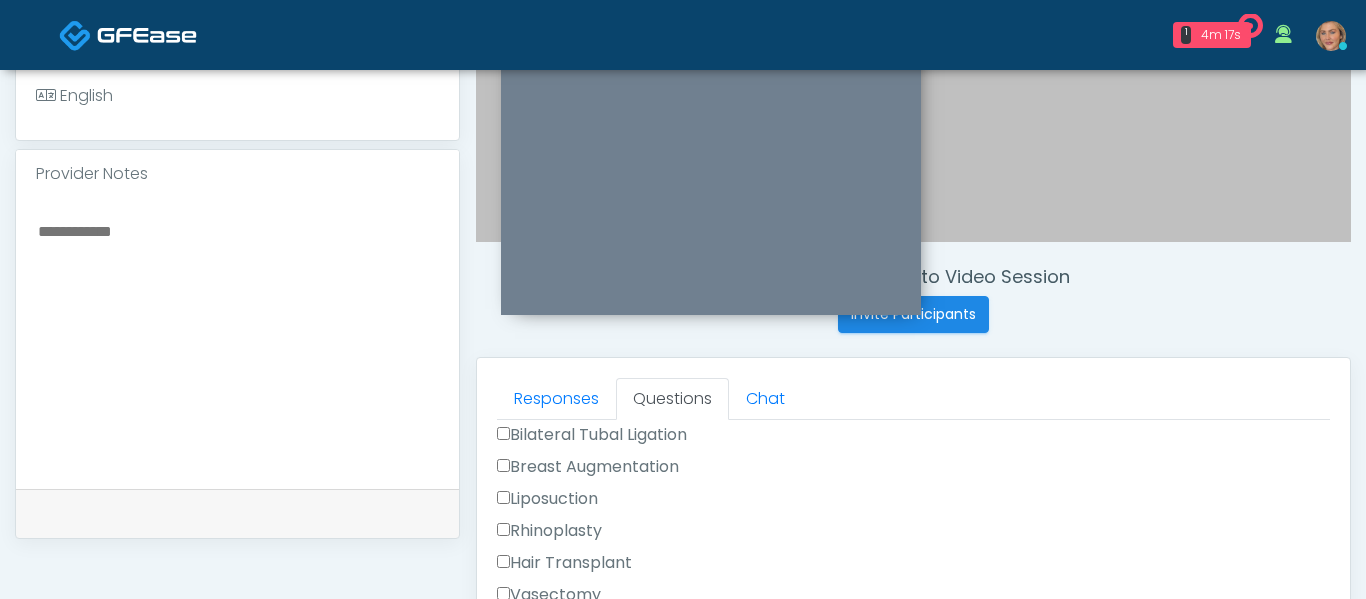 scroll, scrollTop: 1308, scrollLeft: 0, axis: vertical 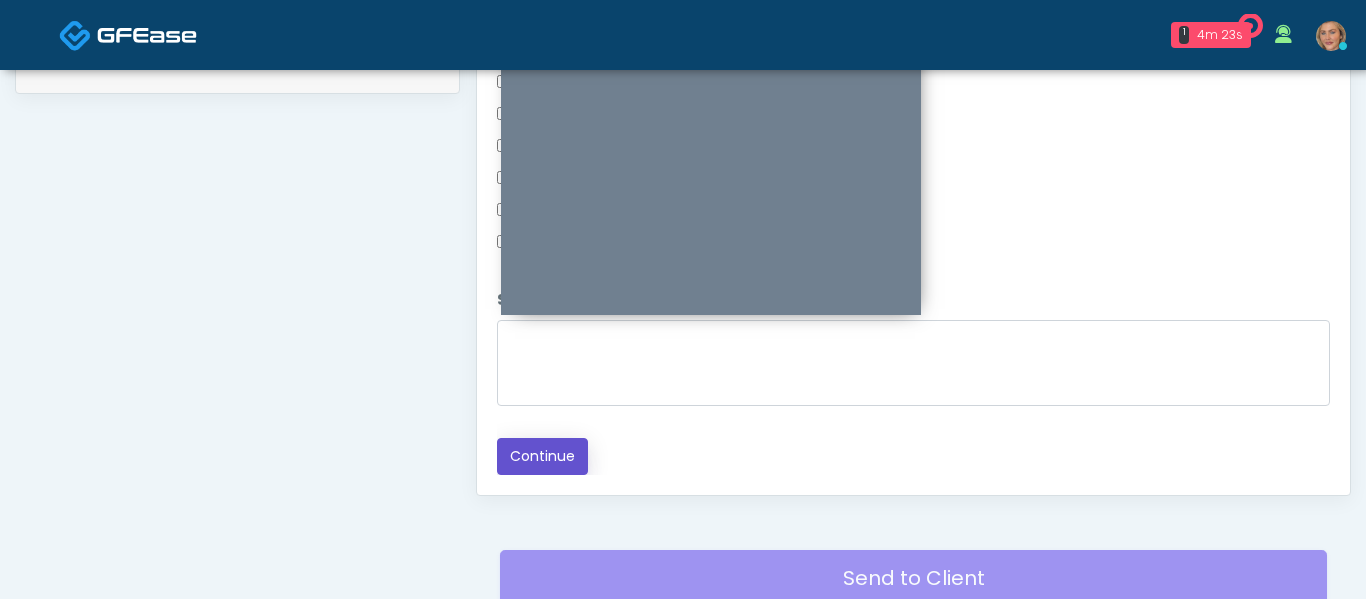 click on "Continue" at bounding box center (542, 456) 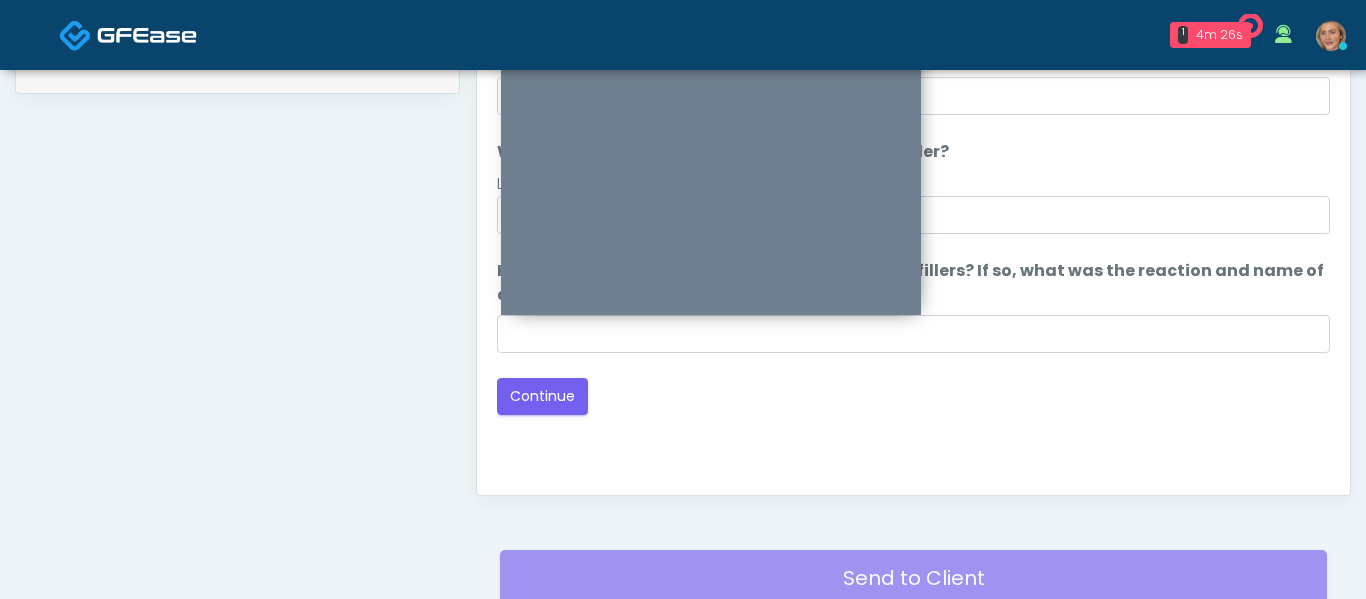 scroll, scrollTop: 1061, scrollLeft: 0, axis: vertical 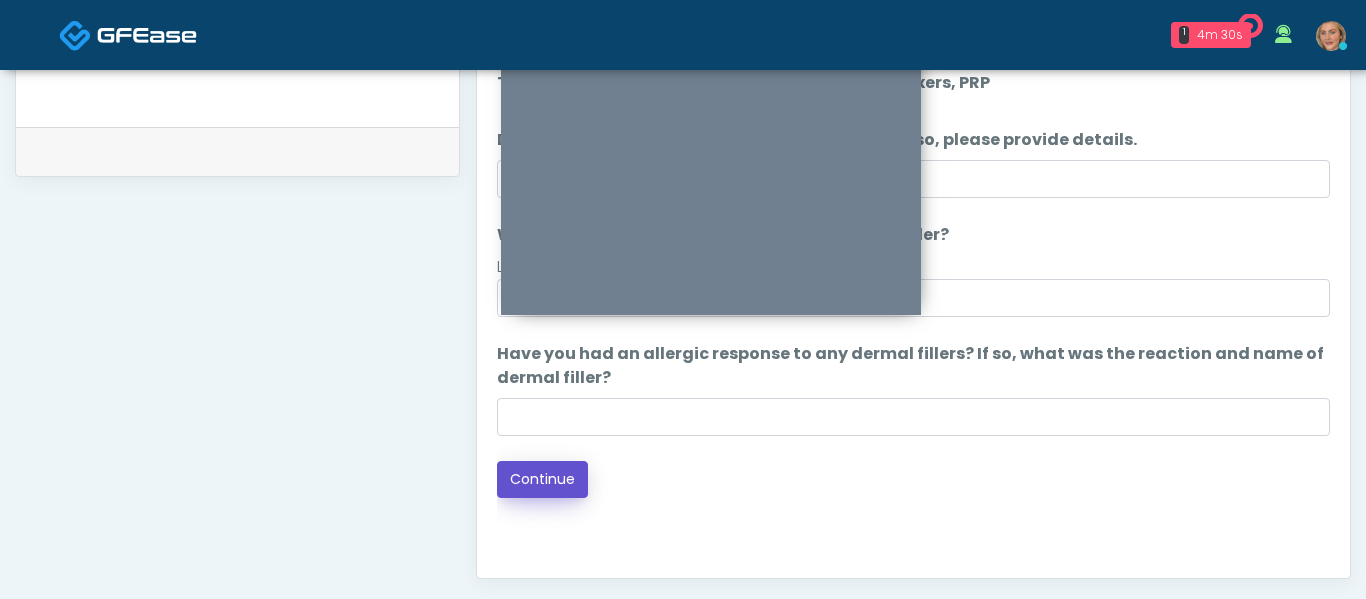 click on "Continue" at bounding box center [542, 479] 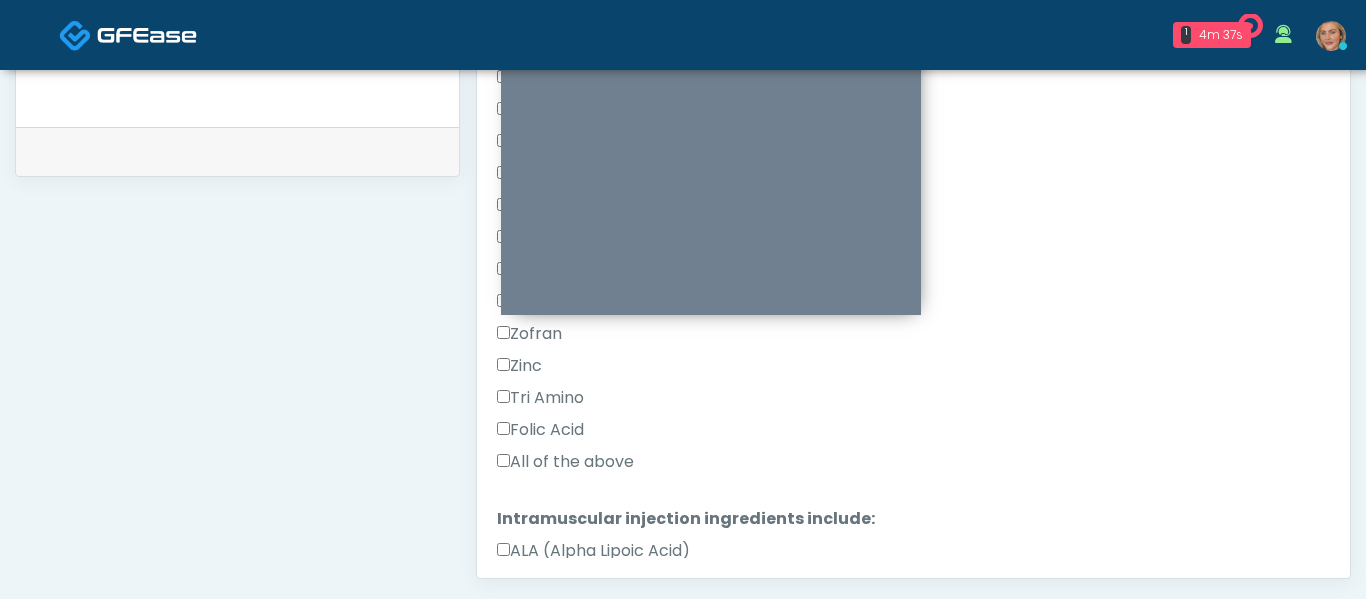 scroll, scrollTop: 653, scrollLeft: 0, axis: vertical 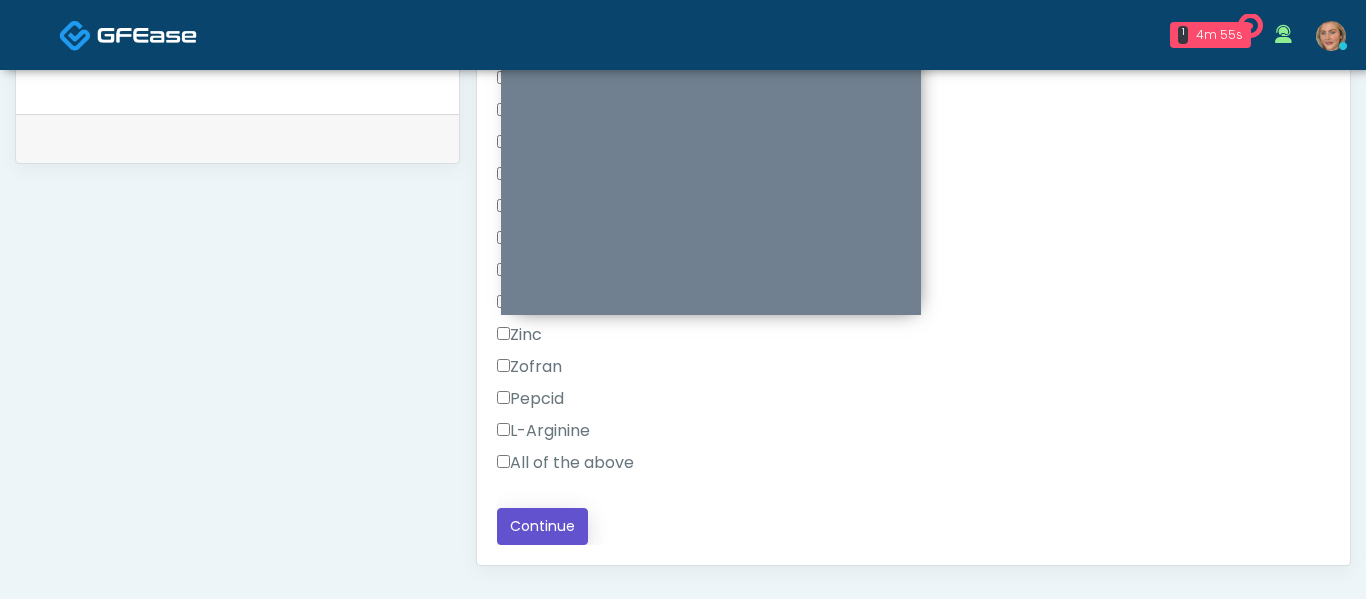 click on "Responses
Questions
Chat
Good Faith Exam Script
Good Faith Exam Script INTRODUCTION Hello, my name is undefined, and I will be conducting your good faith exam on behalf of  Rehydrate Aesthetics & Wellness ,  Please confirm the correct patient is on the call: Confirm full name Confirm Date of Birth ﻿﻿ This exam will take about 5 minutes to complete and it is a state requirement before you receive any new treatment. I am a third party service provider and have been retained by this practice to collect and review your medical history and ensure you're a good candidate for your treatment. all information collected, stored and transmitted as part of this exam is confidential and covered by the HIPAA act." at bounding box center (913, 274) 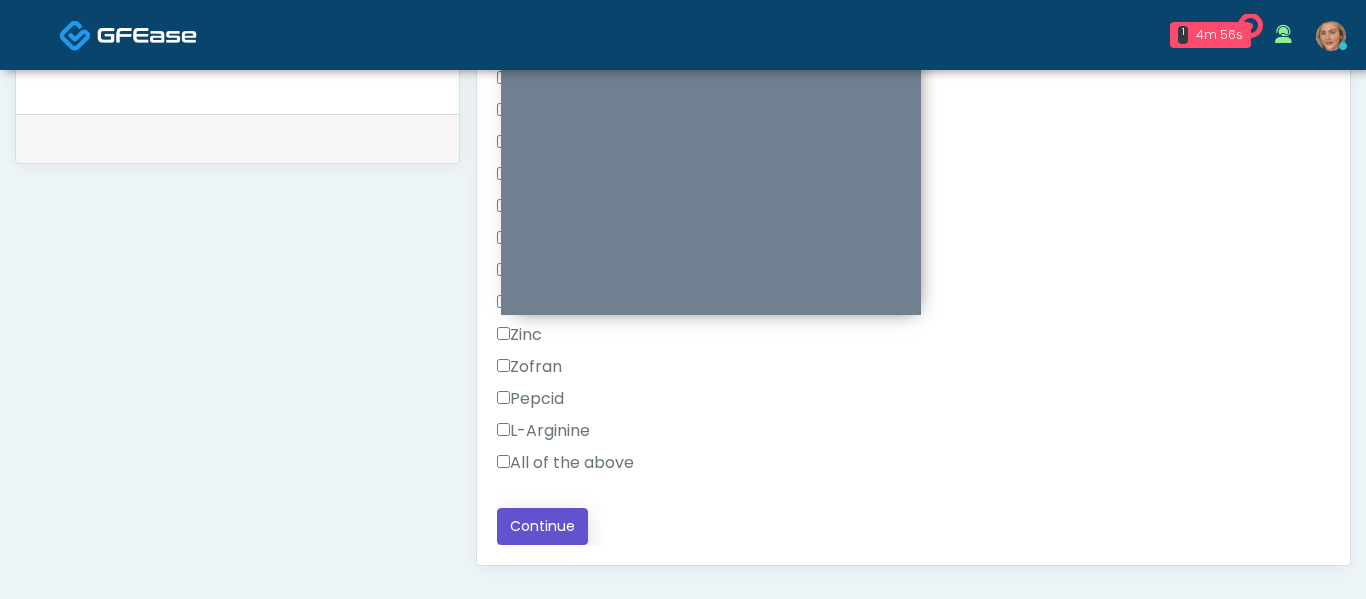 click on "Continue" at bounding box center (542, 526) 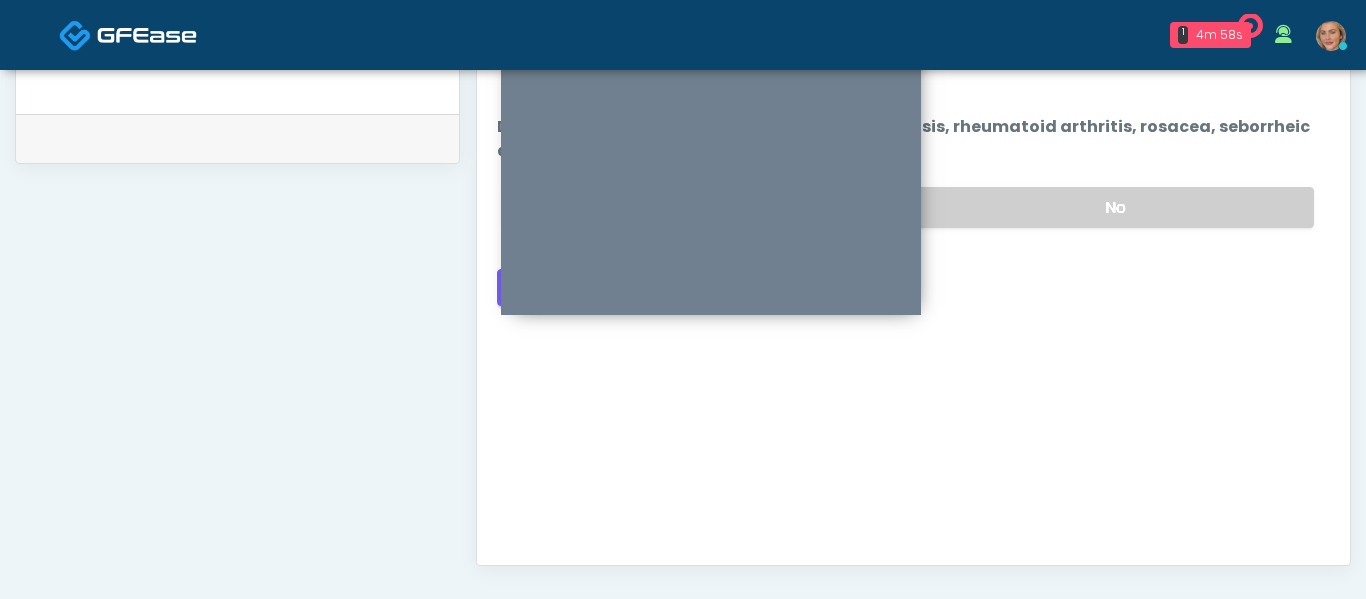 scroll, scrollTop: 0, scrollLeft: 0, axis: both 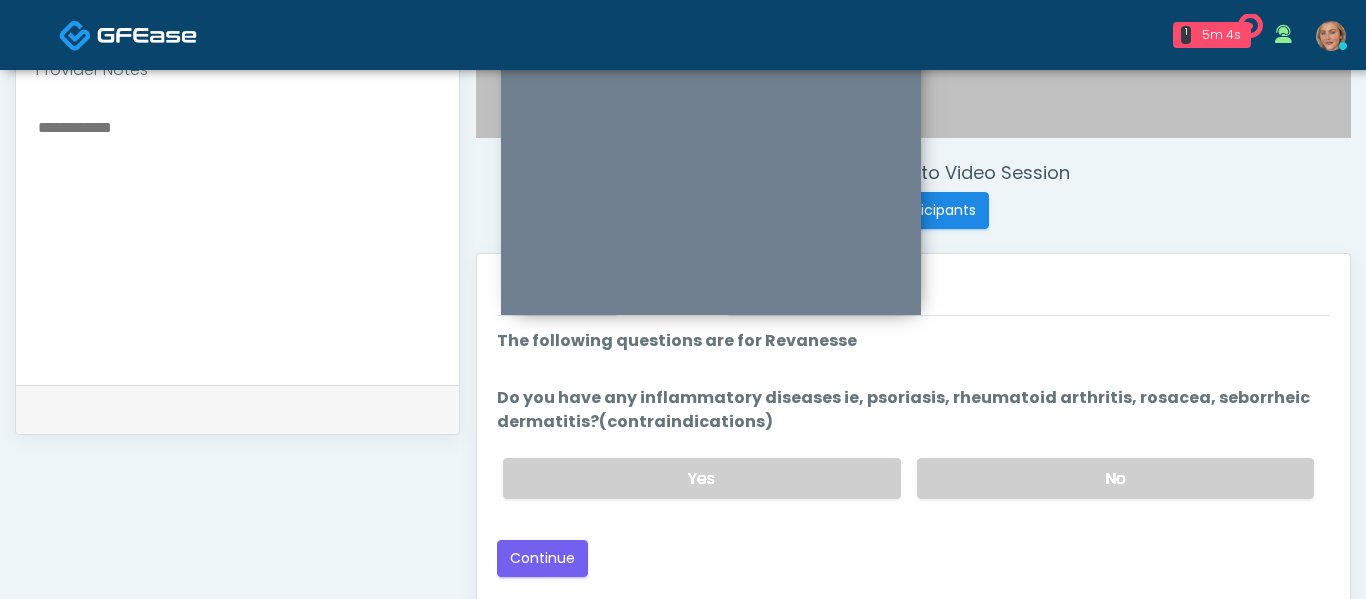 drag, startPoint x: 694, startPoint y: 474, endPoint x: 681, endPoint y: 525, distance: 52.63079 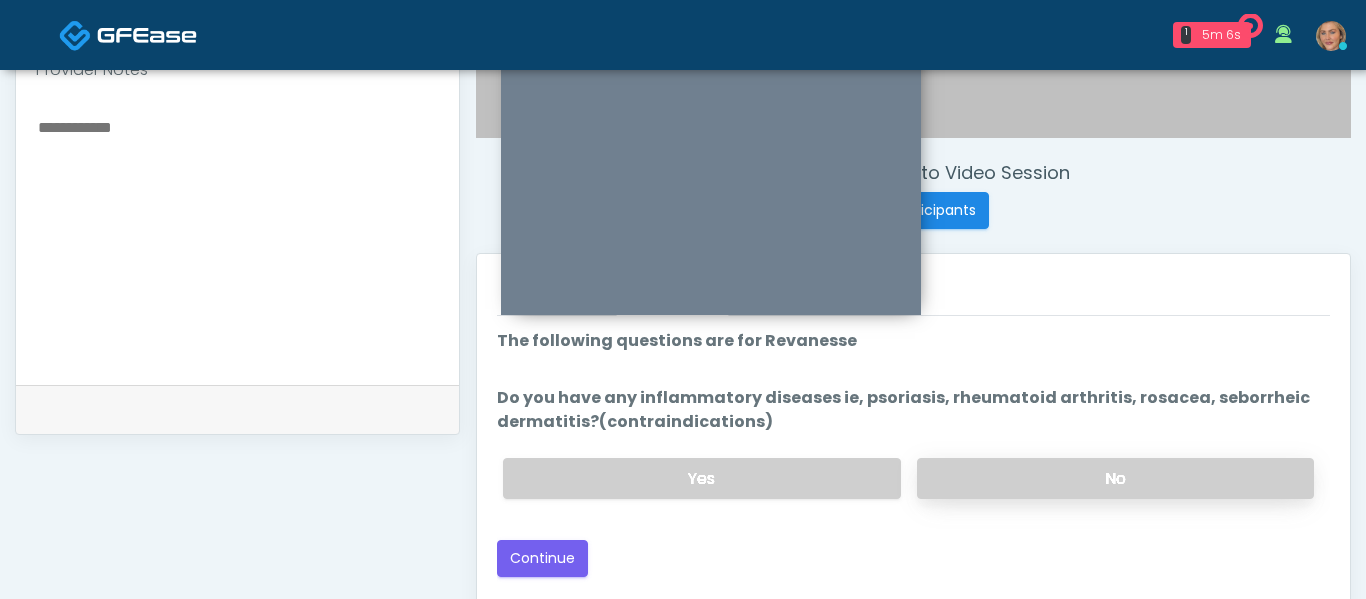 click on "No" at bounding box center [1115, 478] 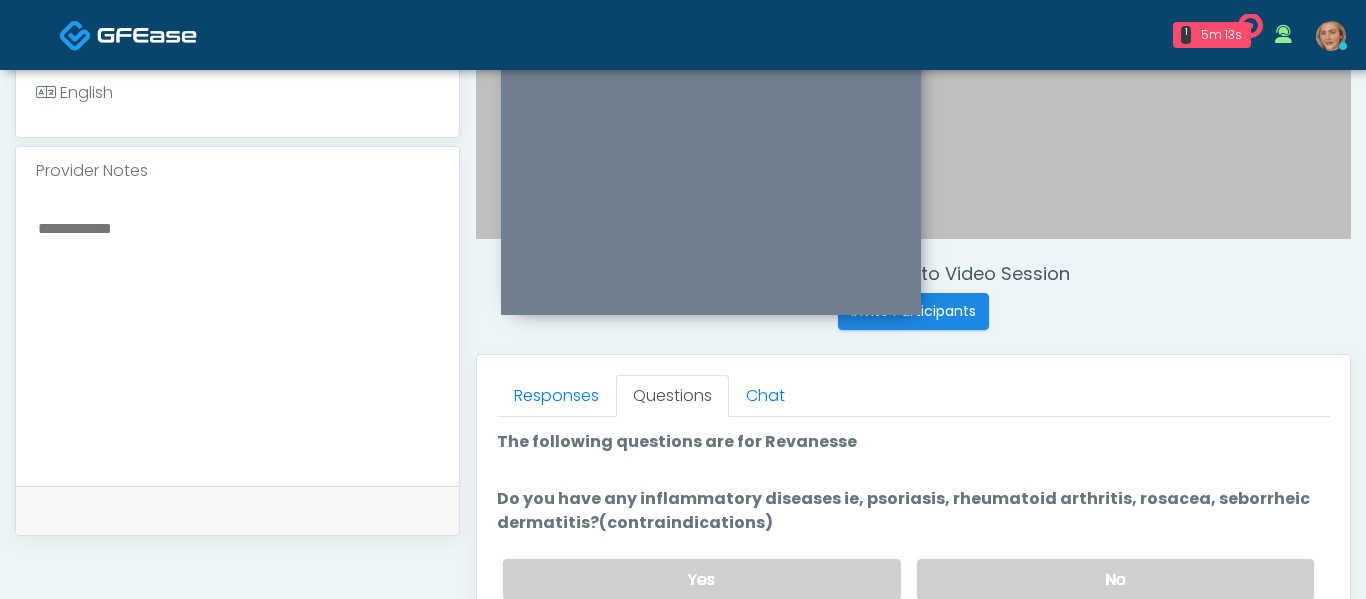scroll, scrollTop: 767, scrollLeft: 0, axis: vertical 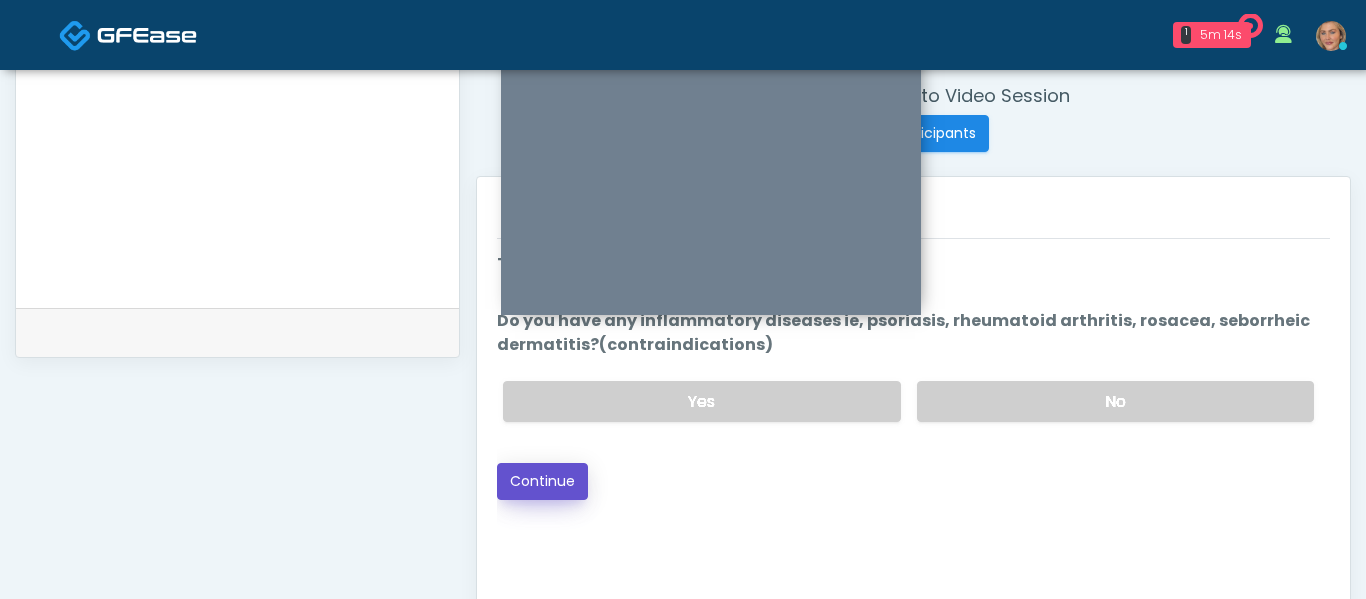 click on "Continue" at bounding box center [542, 481] 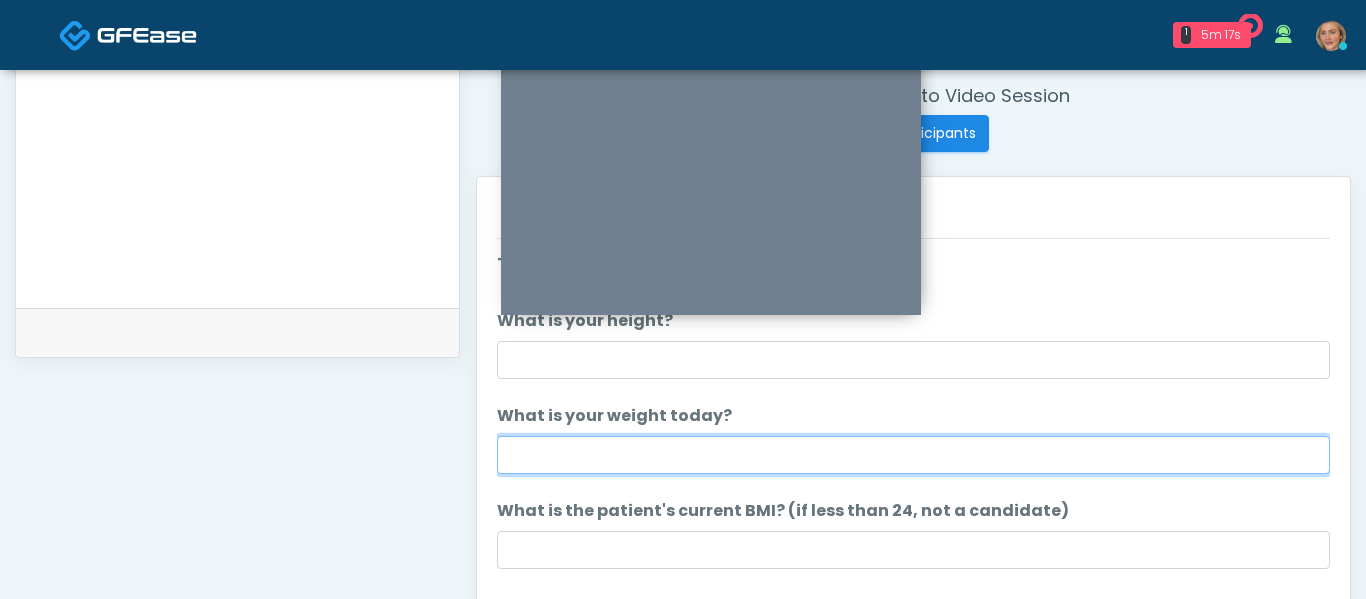 click on "What is your weight today?" at bounding box center (913, 455) 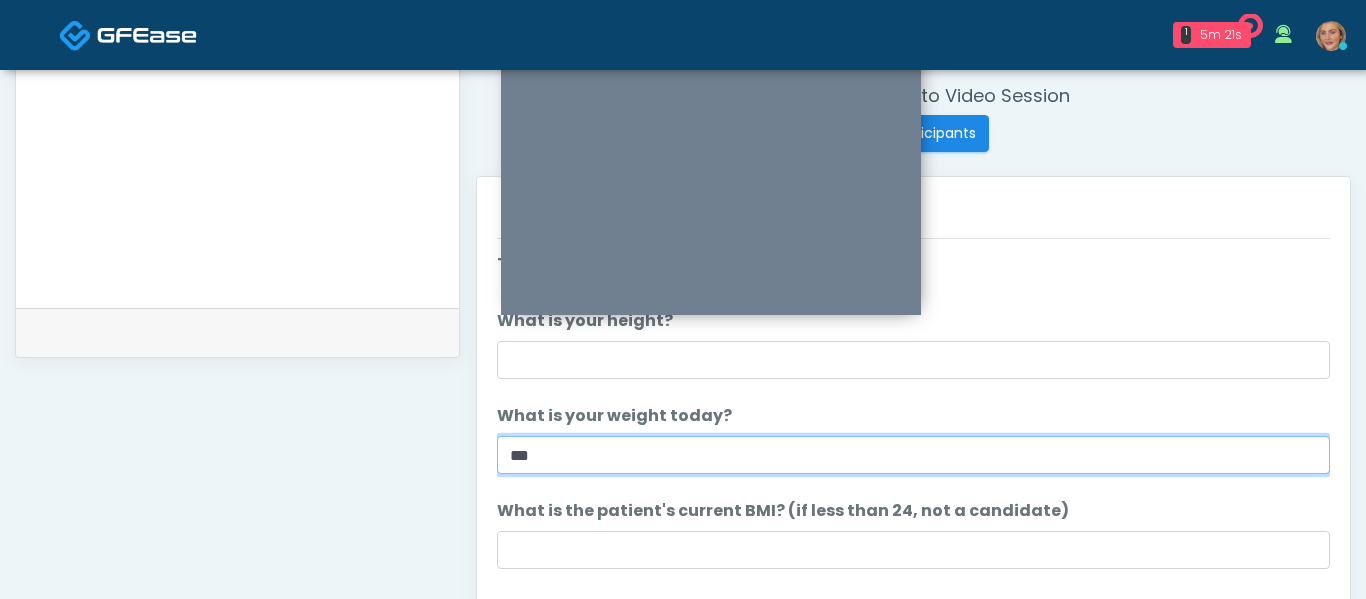scroll, scrollTop: 691, scrollLeft: 0, axis: vertical 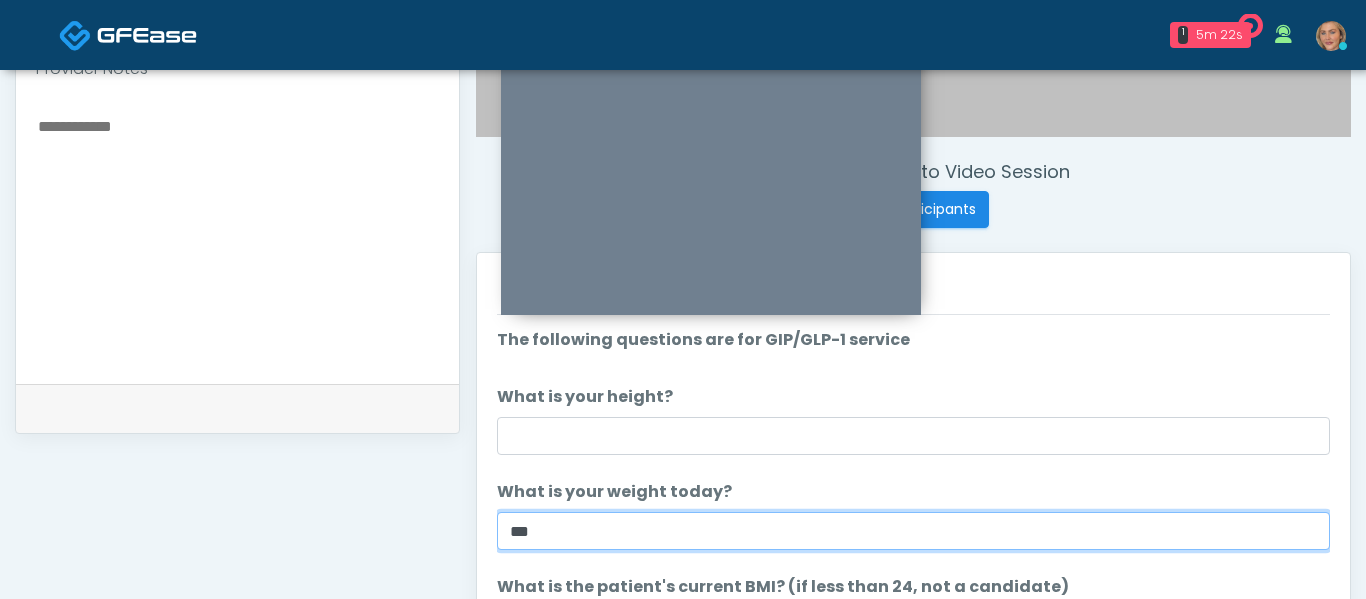type on "***" 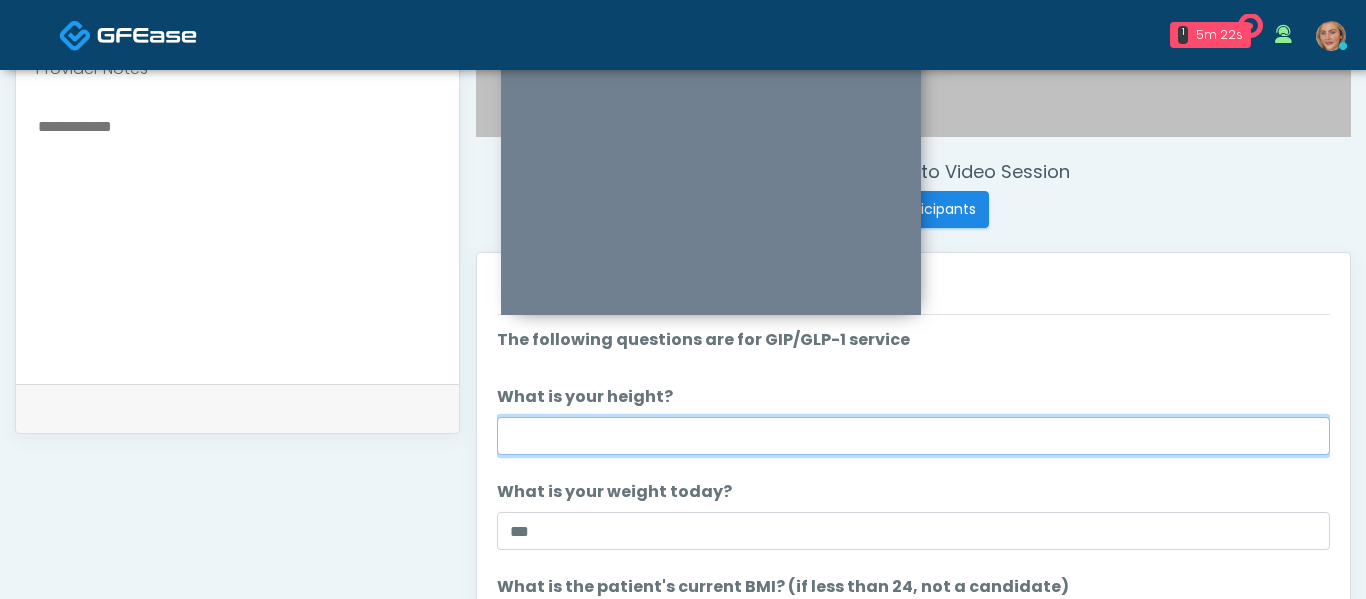 click on "What is your height?" at bounding box center (913, 436) 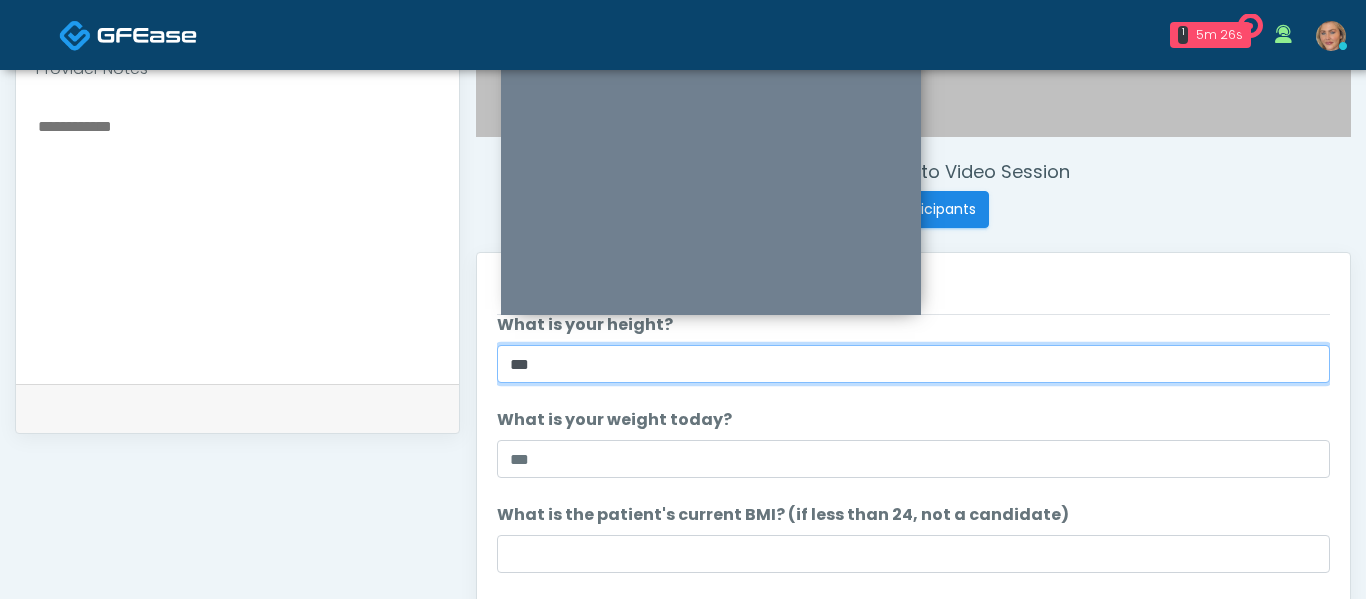 scroll, scrollTop: 100, scrollLeft: 0, axis: vertical 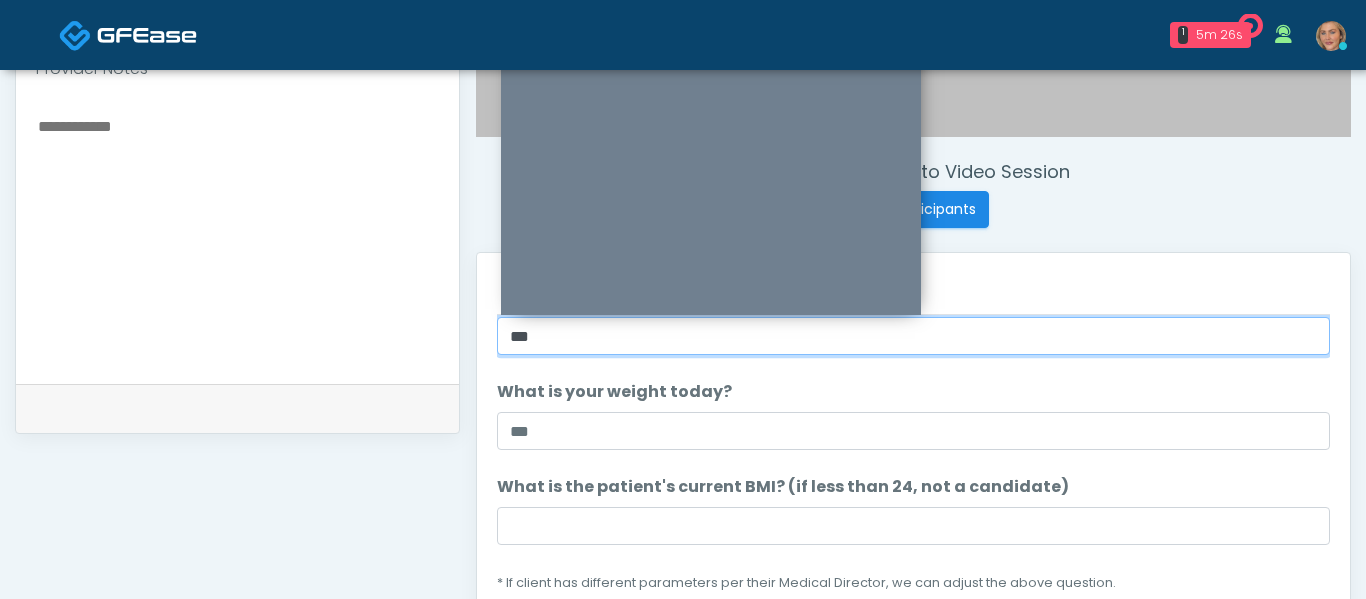type on "***" 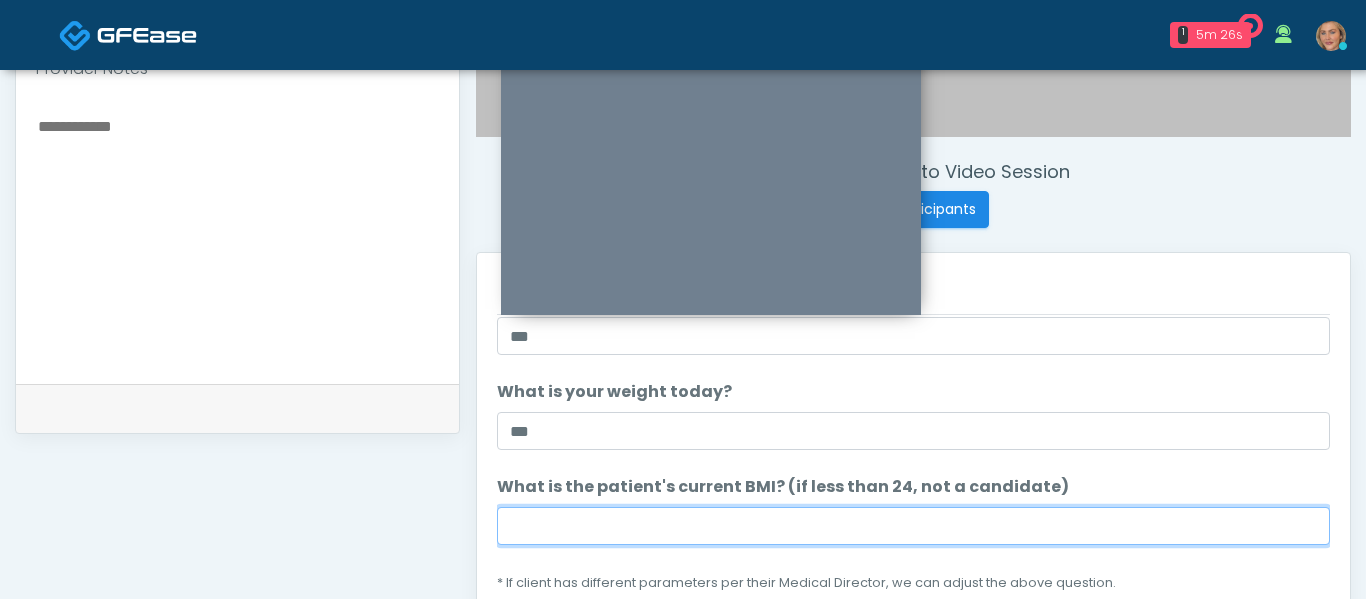 click on "What is the patient's current BMI? (if less than 24, not a candidate)" at bounding box center (913, 526) 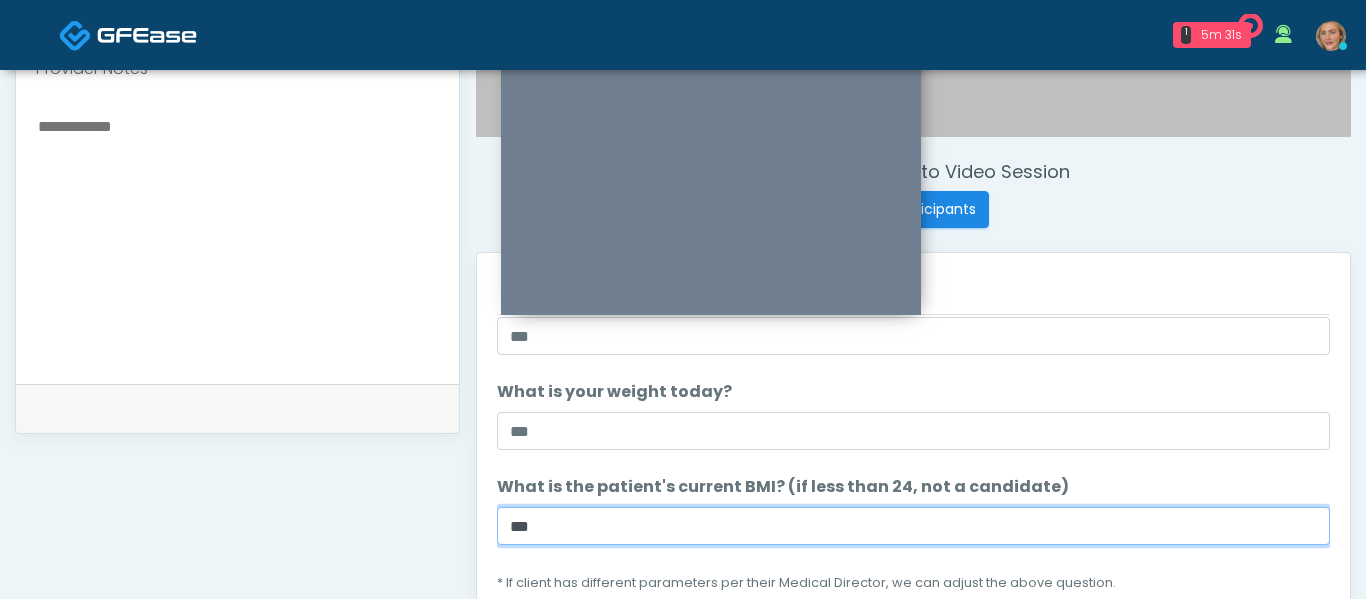 type on "***" 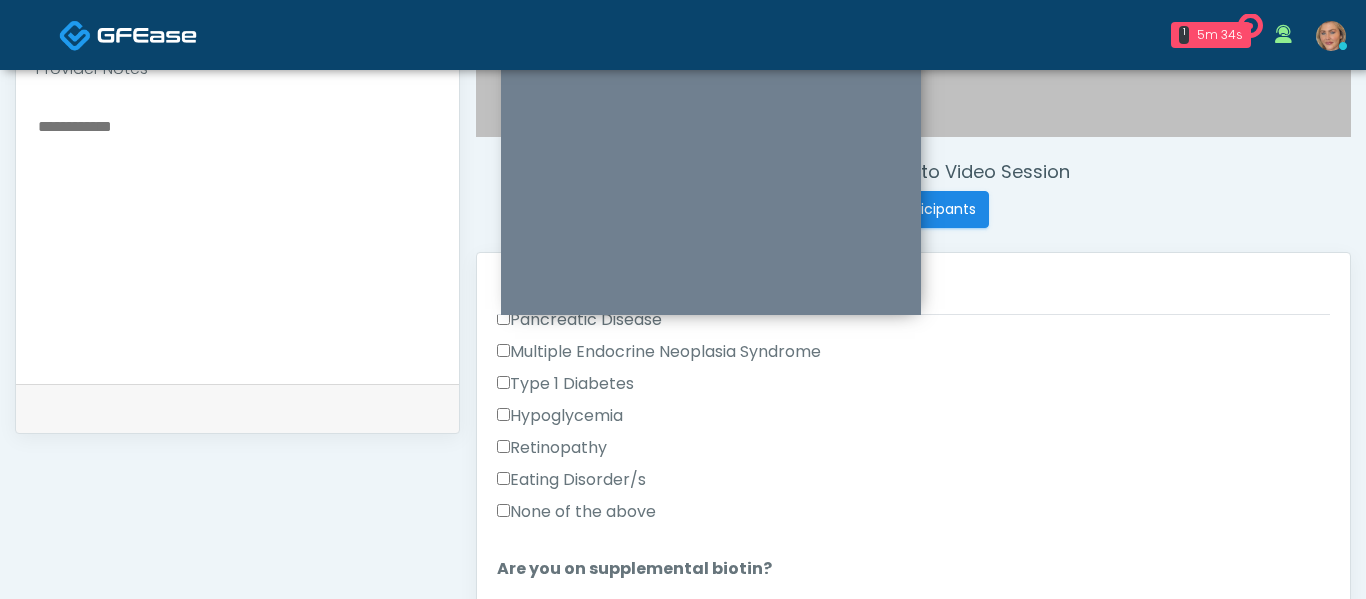 scroll, scrollTop: 596, scrollLeft: 0, axis: vertical 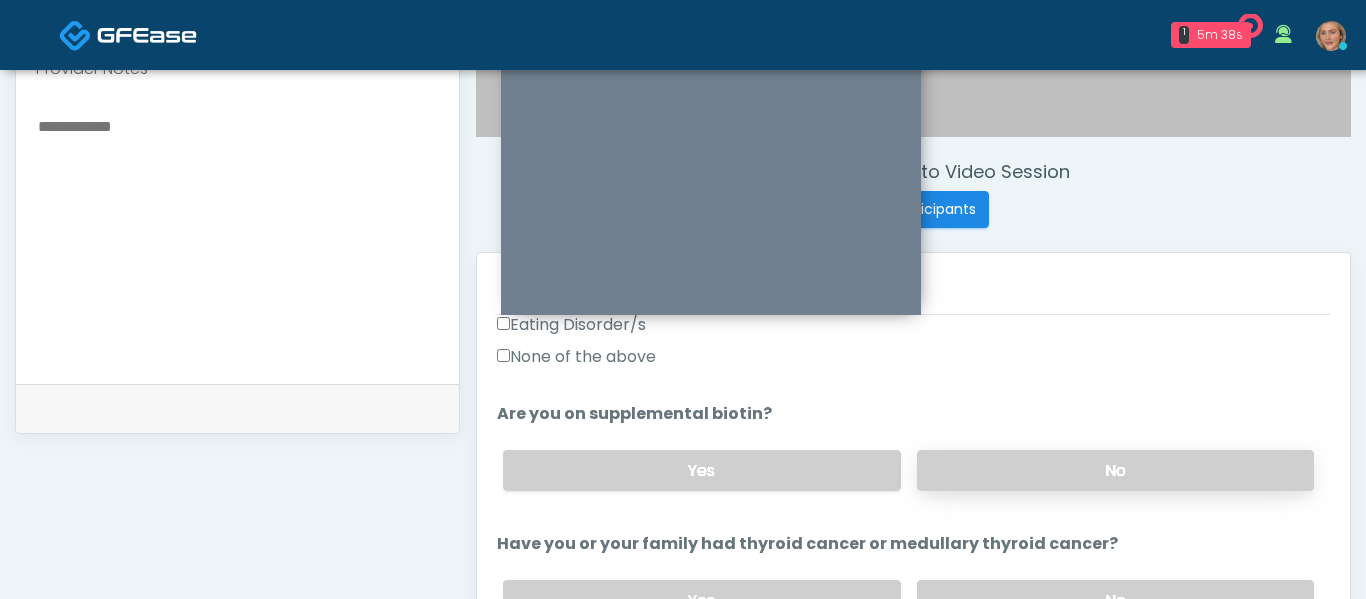 click on "No" at bounding box center [1115, 470] 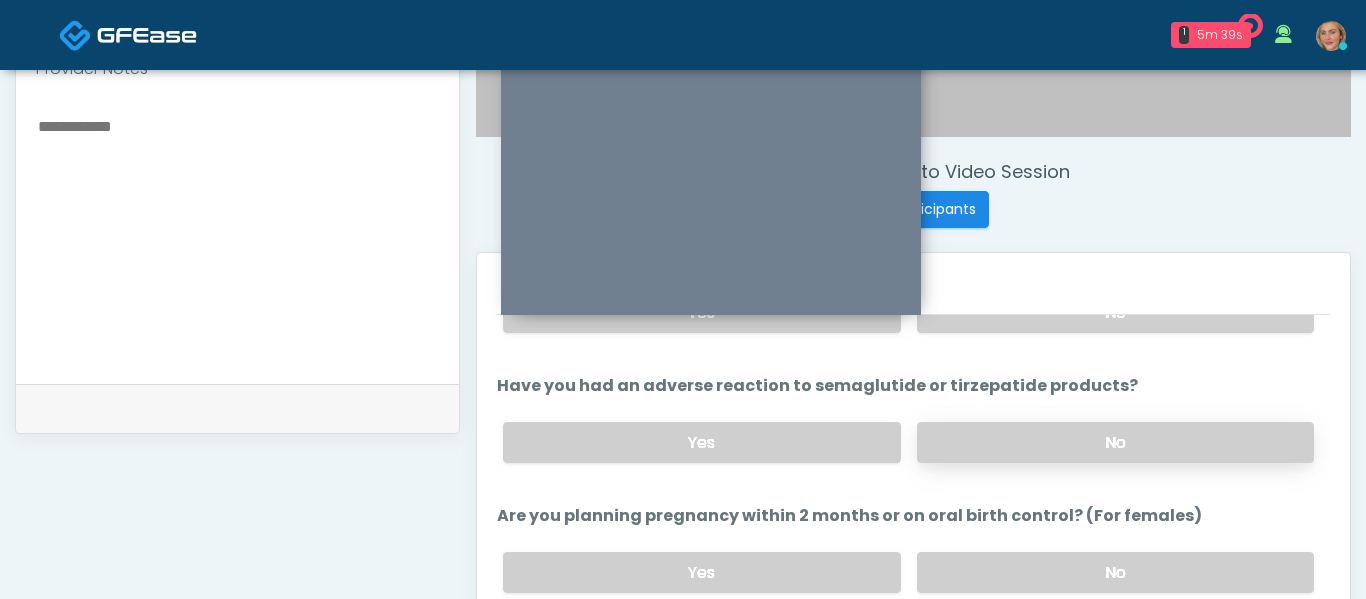 scroll, scrollTop: 963, scrollLeft: 0, axis: vertical 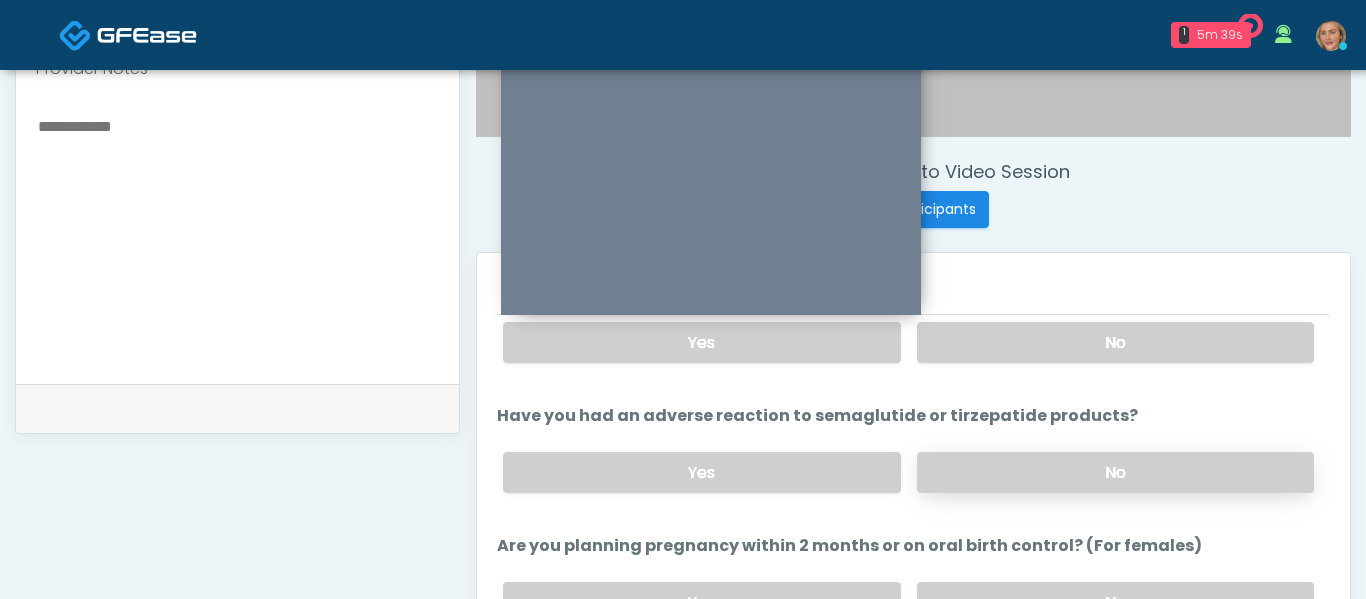 click on "No" at bounding box center [1115, 472] 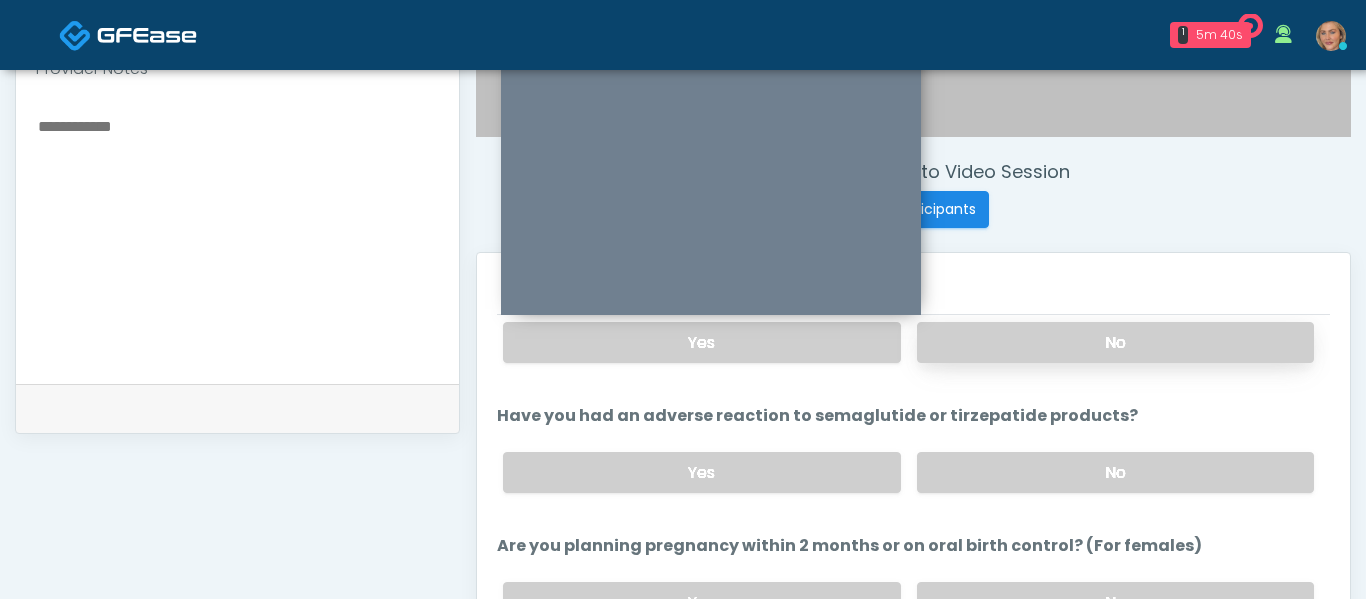 click on "No" at bounding box center [1115, 342] 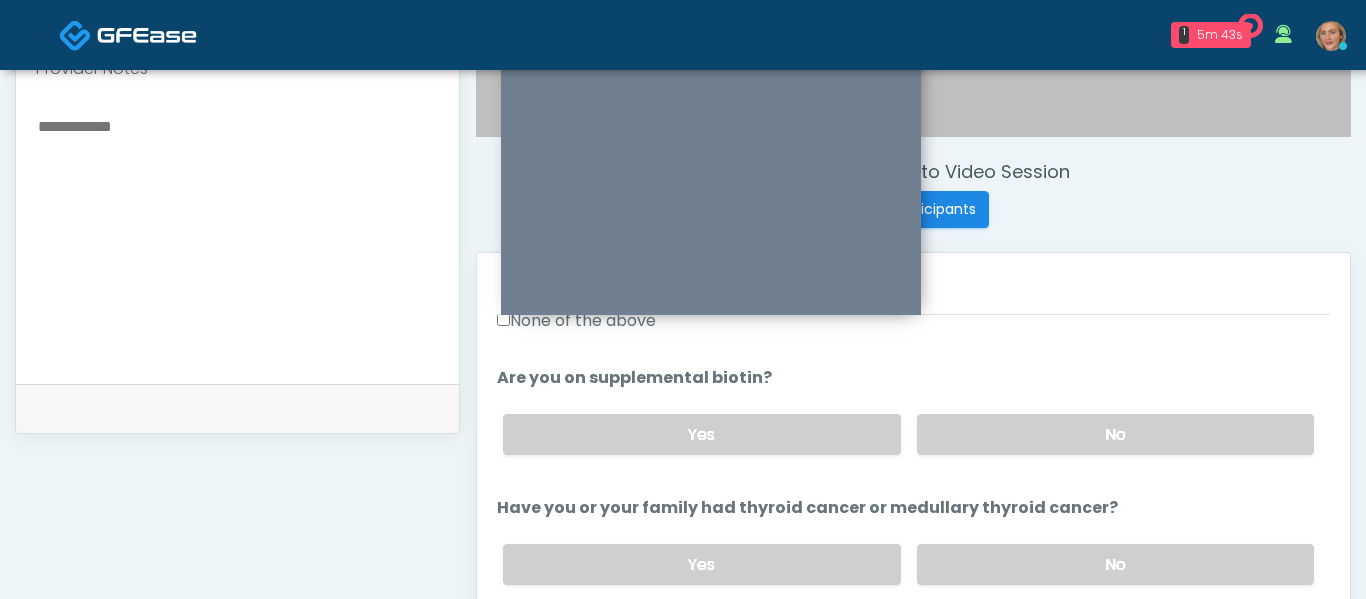 scroll, scrollTop: 1068, scrollLeft: 0, axis: vertical 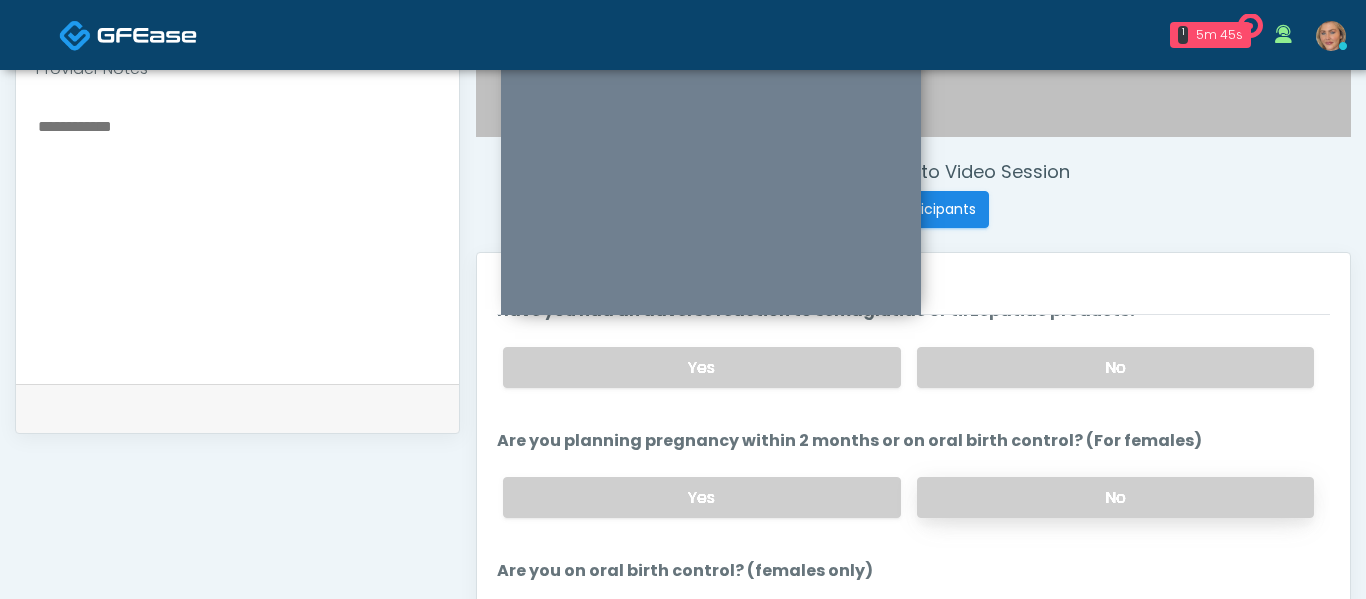 click on "No" at bounding box center (1115, 497) 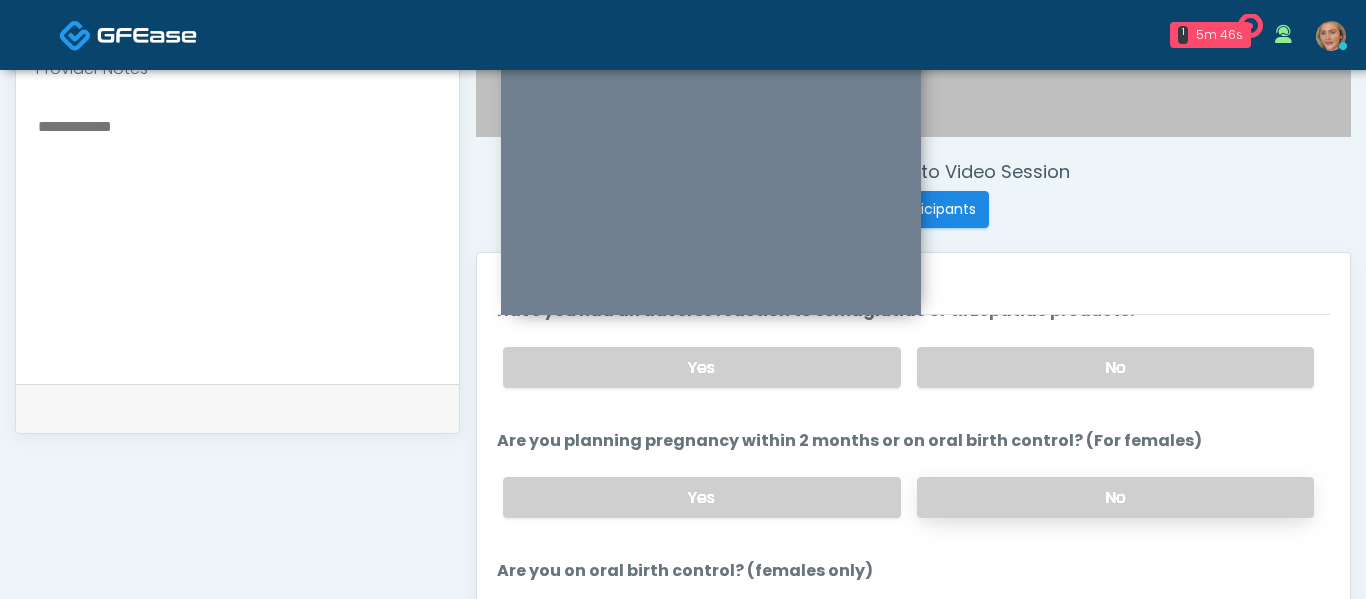 scroll, scrollTop: 1109, scrollLeft: 0, axis: vertical 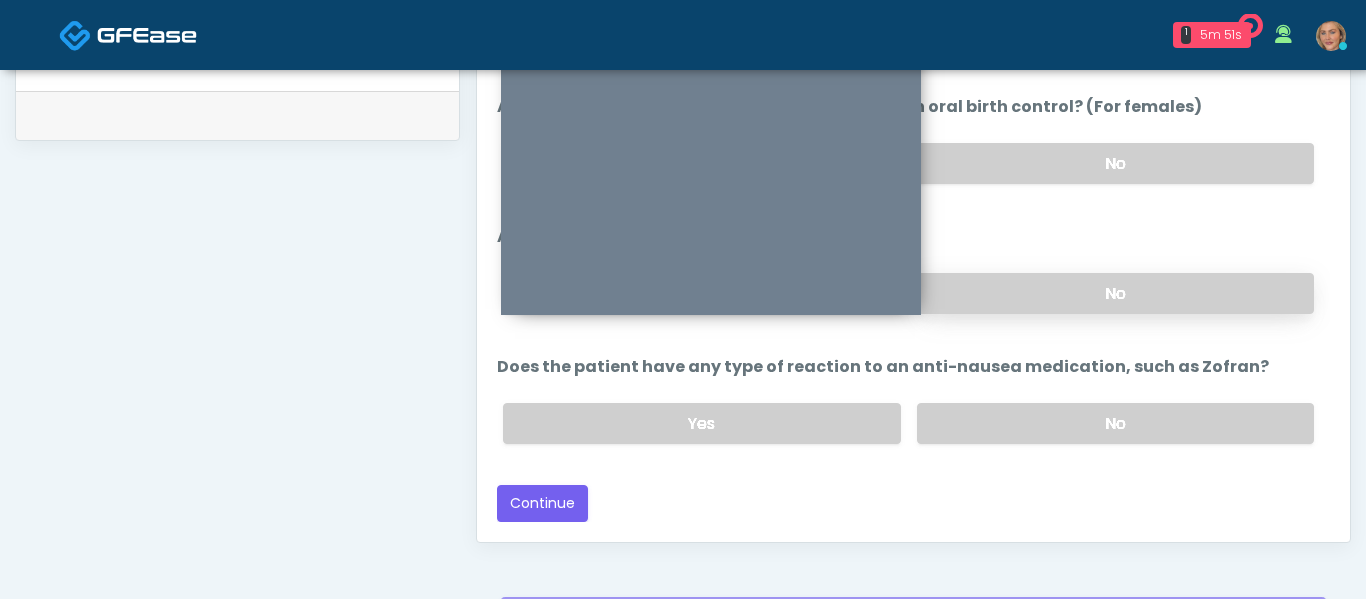 click on "No" at bounding box center [1115, 293] 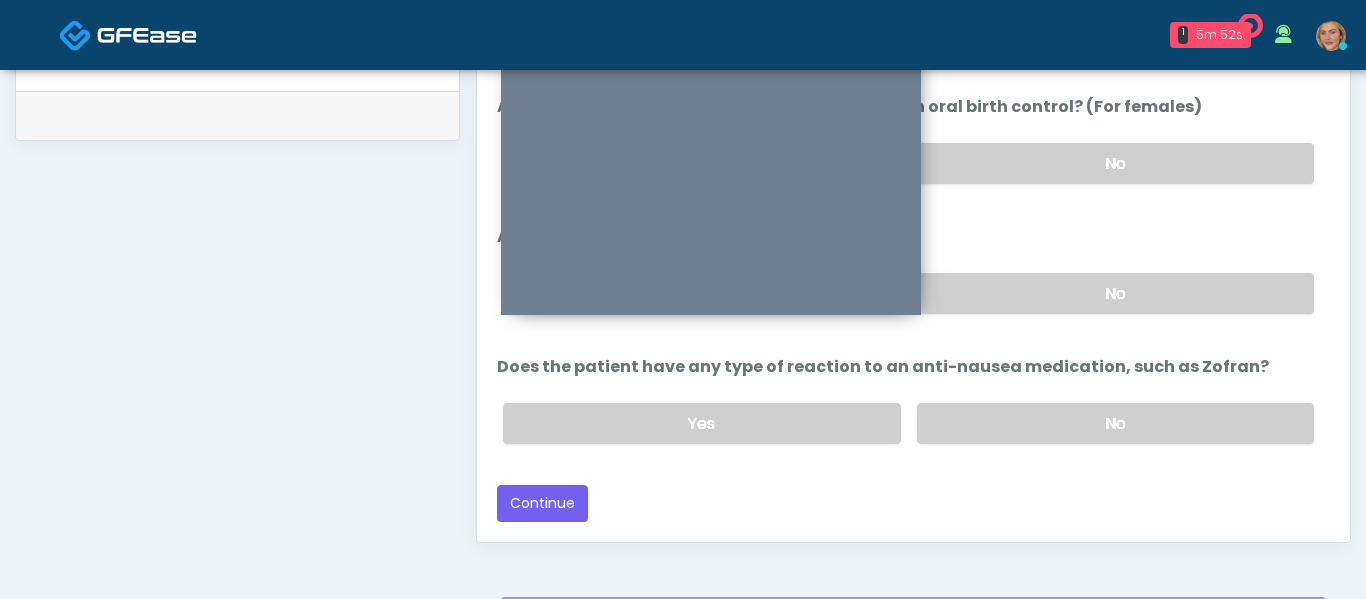click on "Yes
No" at bounding box center [908, 423] 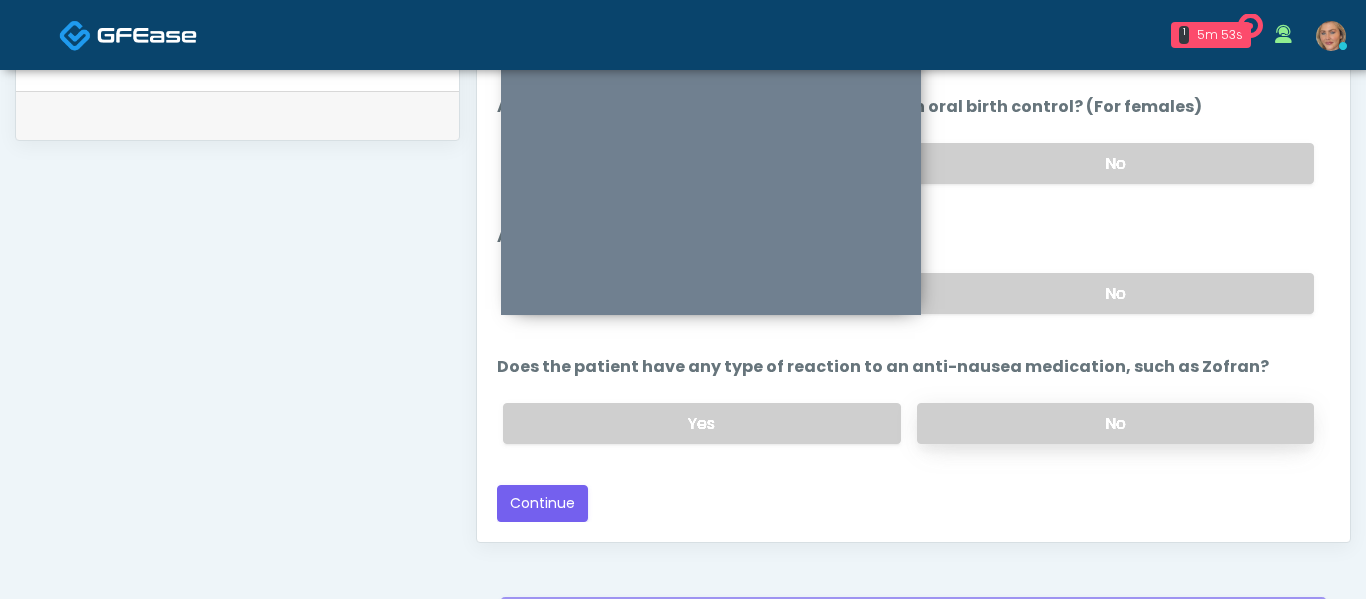 click on "No" at bounding box center [1115, 423] 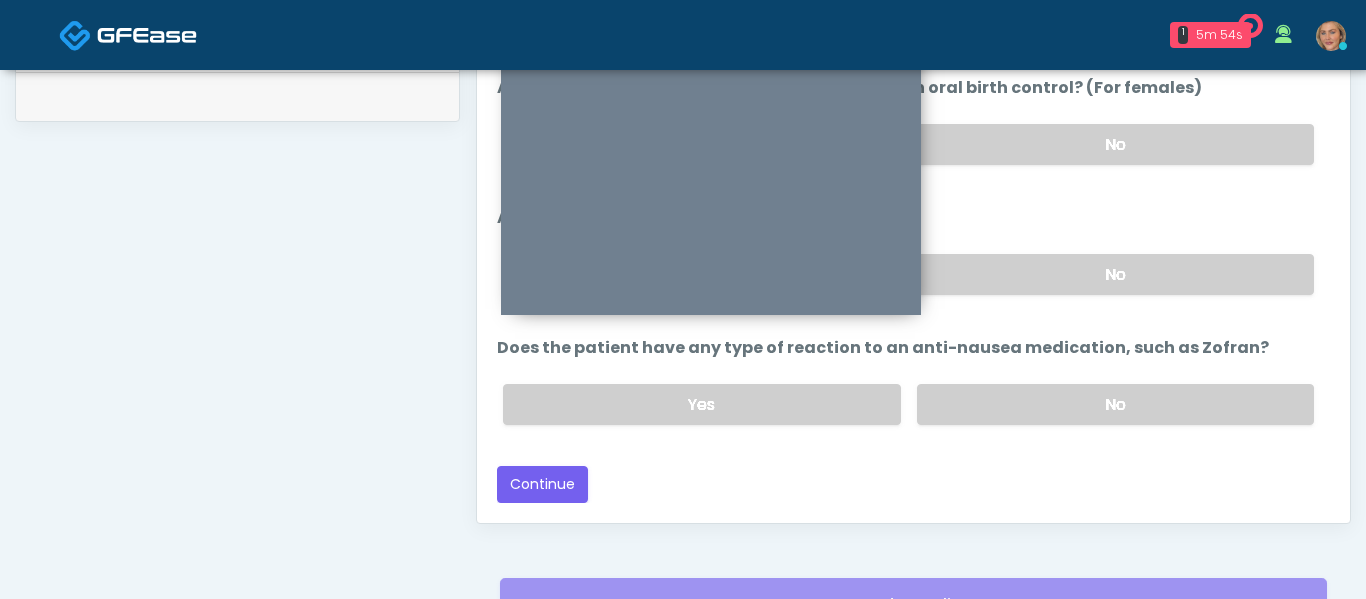 scroll, scrollTop: 1016, scrollLeft: 0, axis: vertical 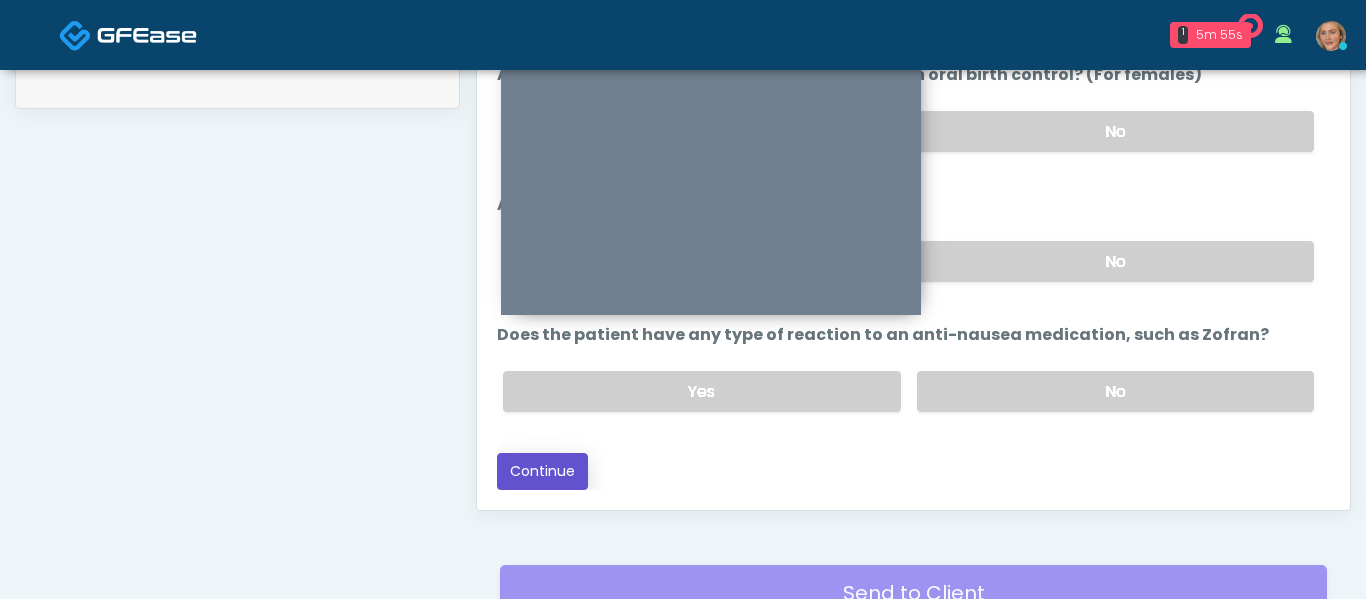 click on "Continue" at bounding box center [542, 471] 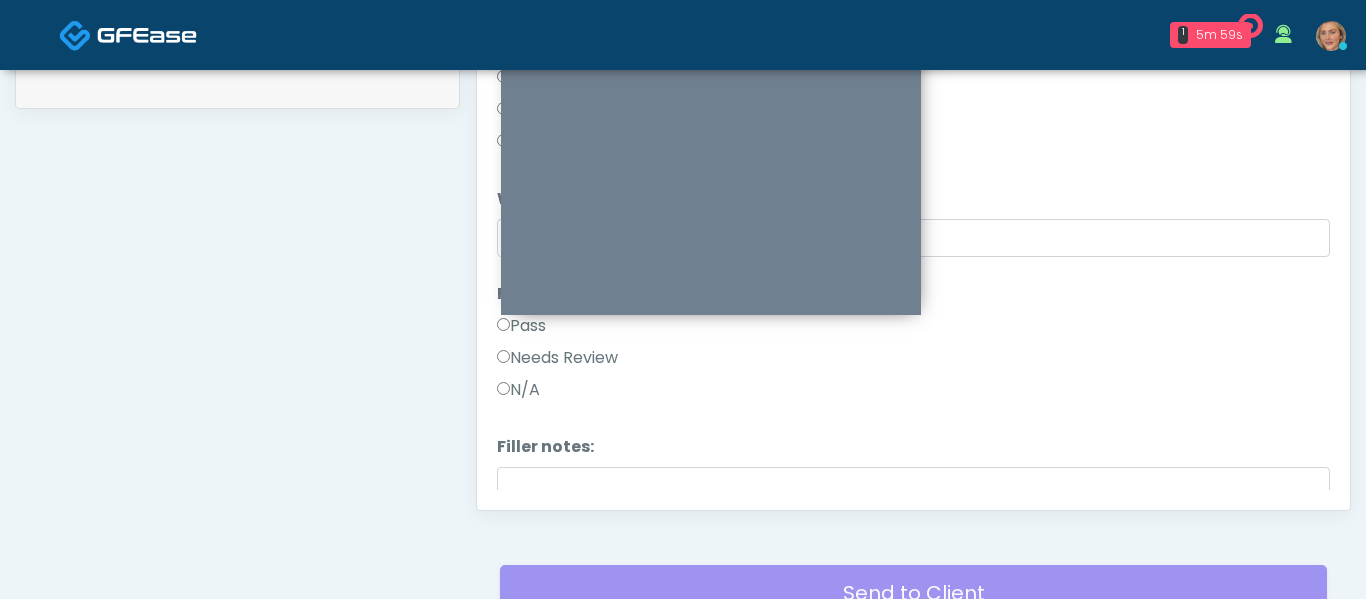 scroll, scrollTop: 0, scrollLeft: 0, axis: both 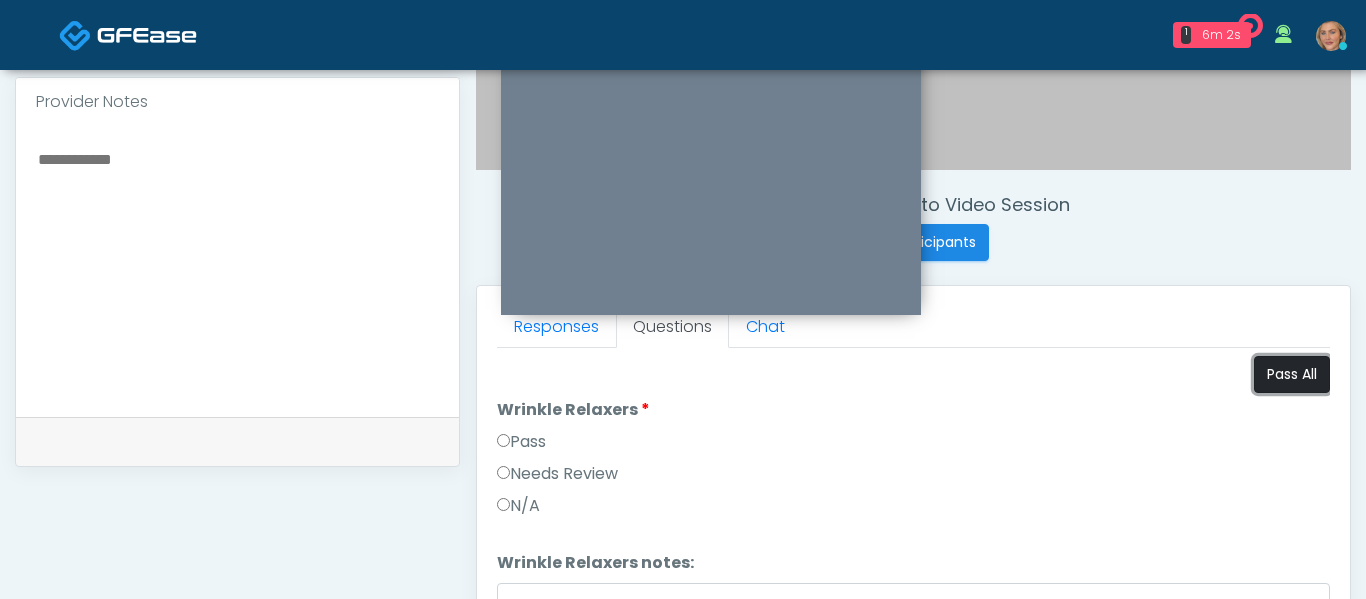 click on "Pass All" at bounding box center [1292, 374] 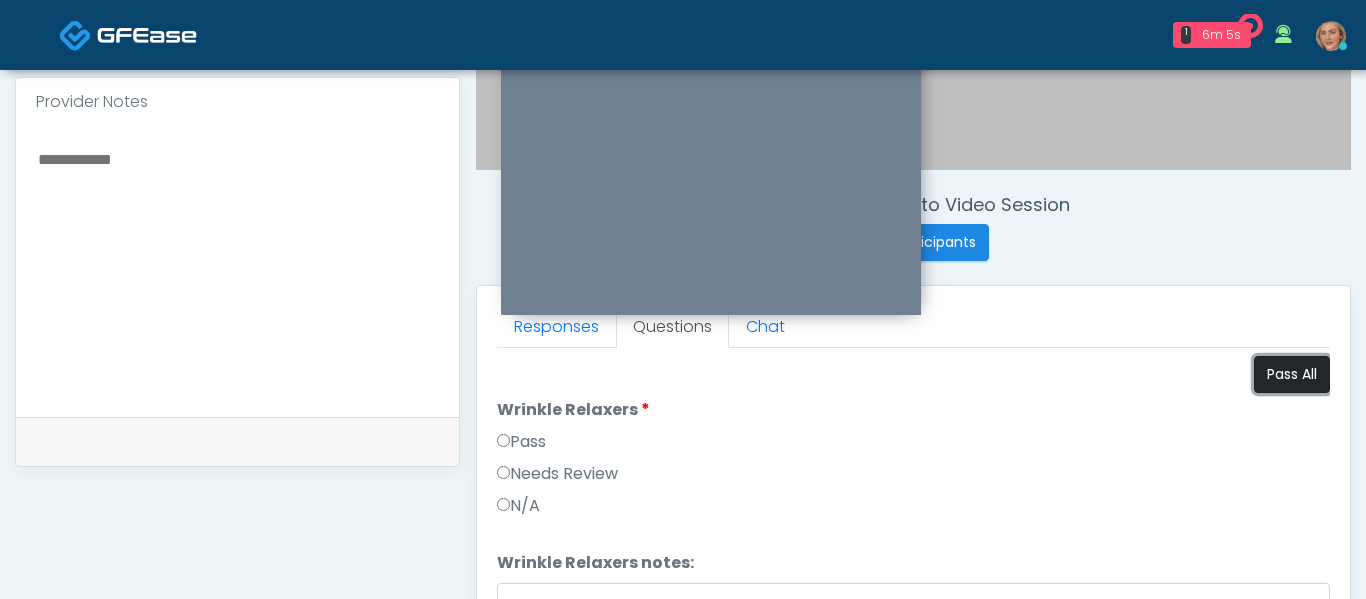 click on "Pass All" at bounding box center (1292, 374) 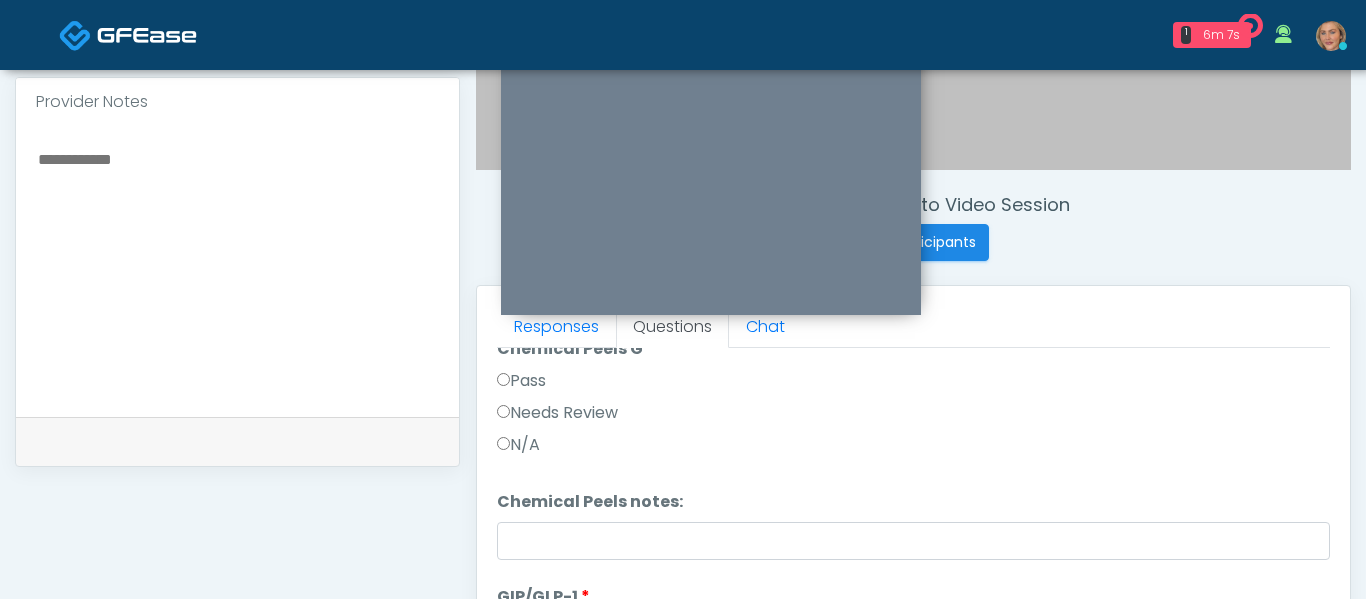 scroll, scrollTop: 1323, scrollLeft: 0, axis: vertical 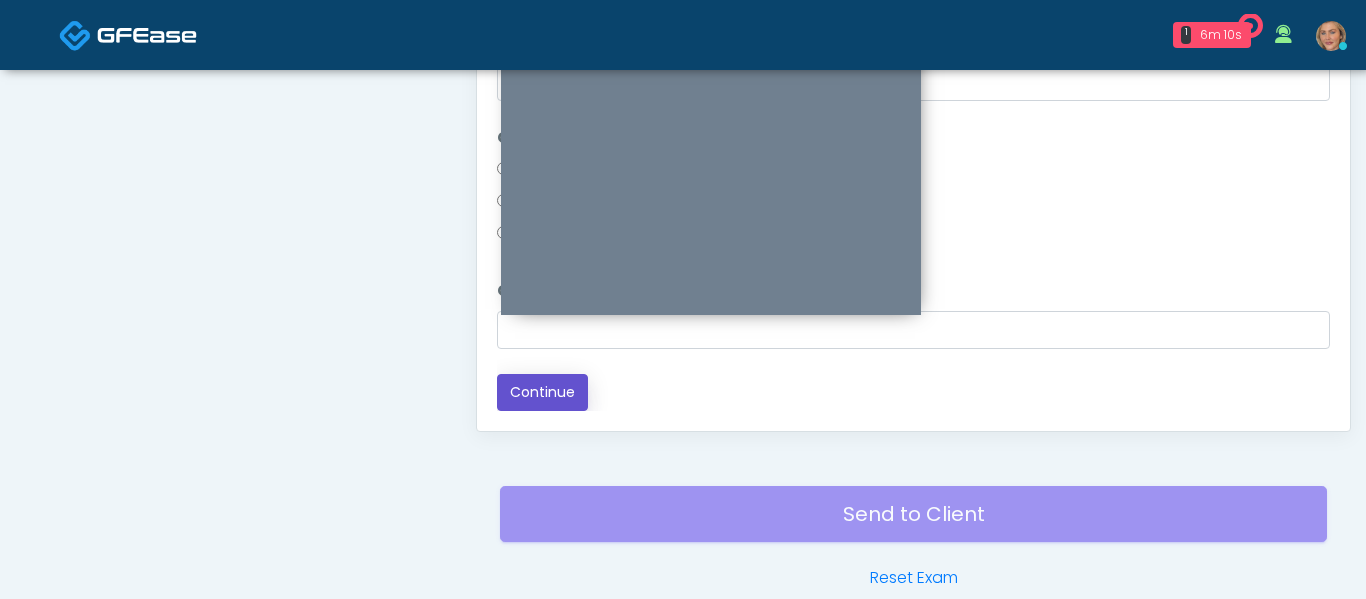 drag, startPoint x: 528, startPoint y: 384, endPoint x: 519, endPoint y: 390, distance: 10.816654 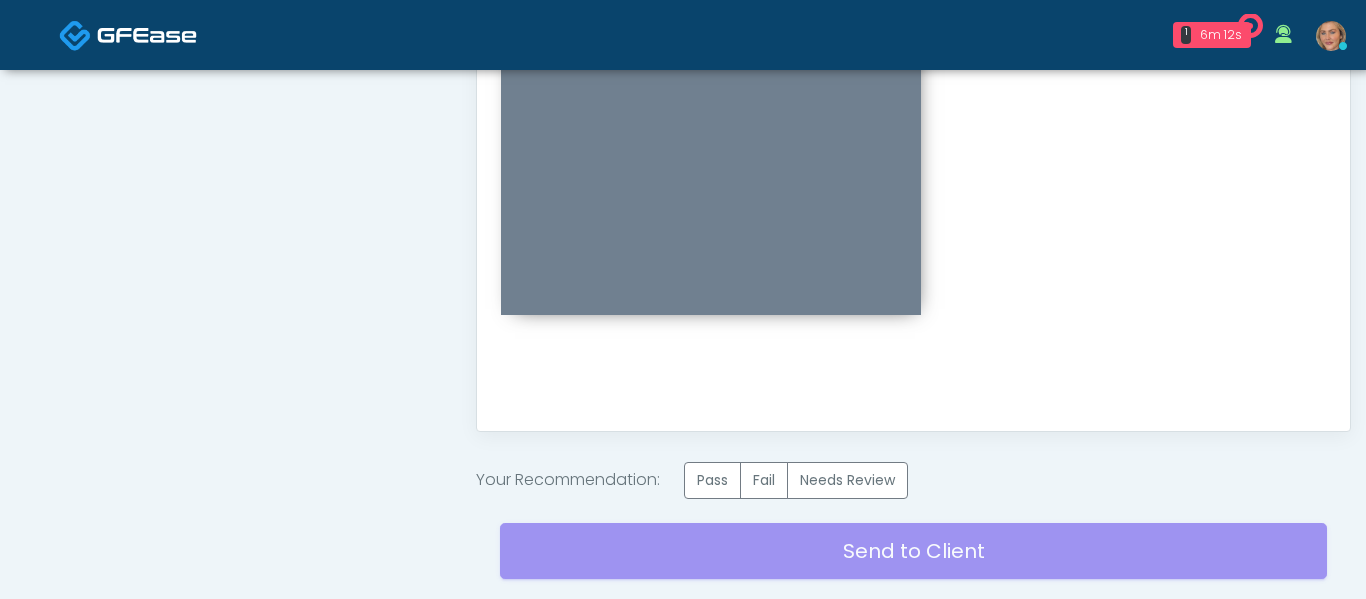 scroll, scrollTop: 0, scrollLeft: 0, axis: both 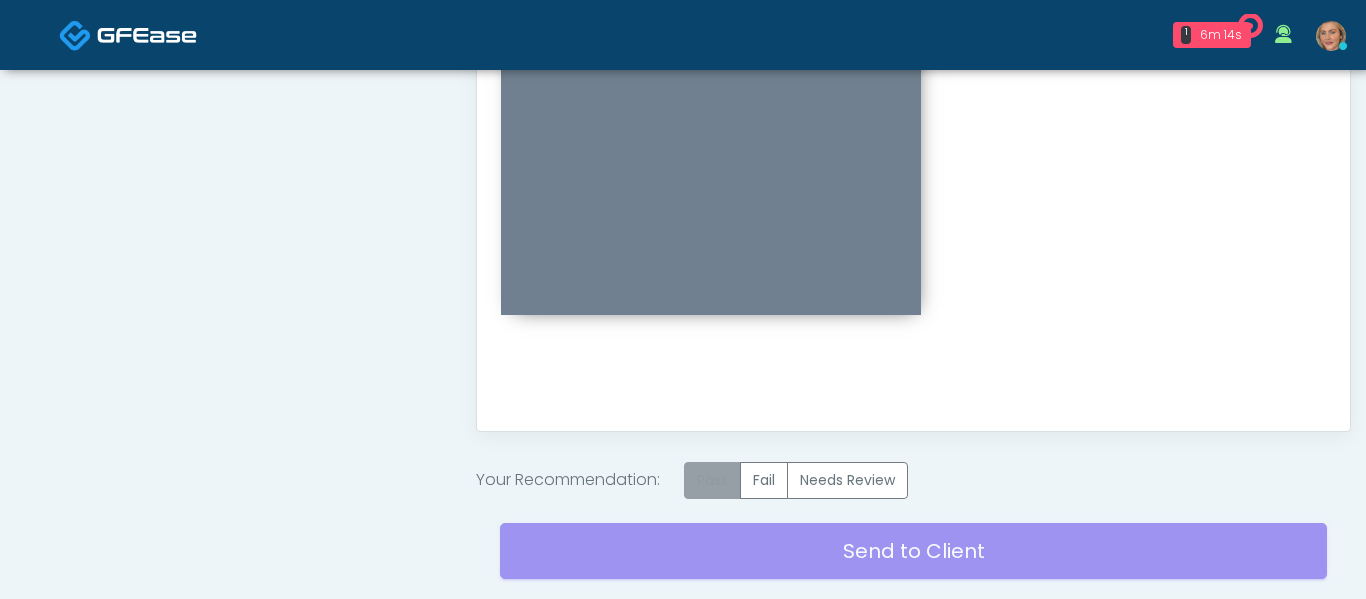 click on "Pass" at bounding box center [712, 480] 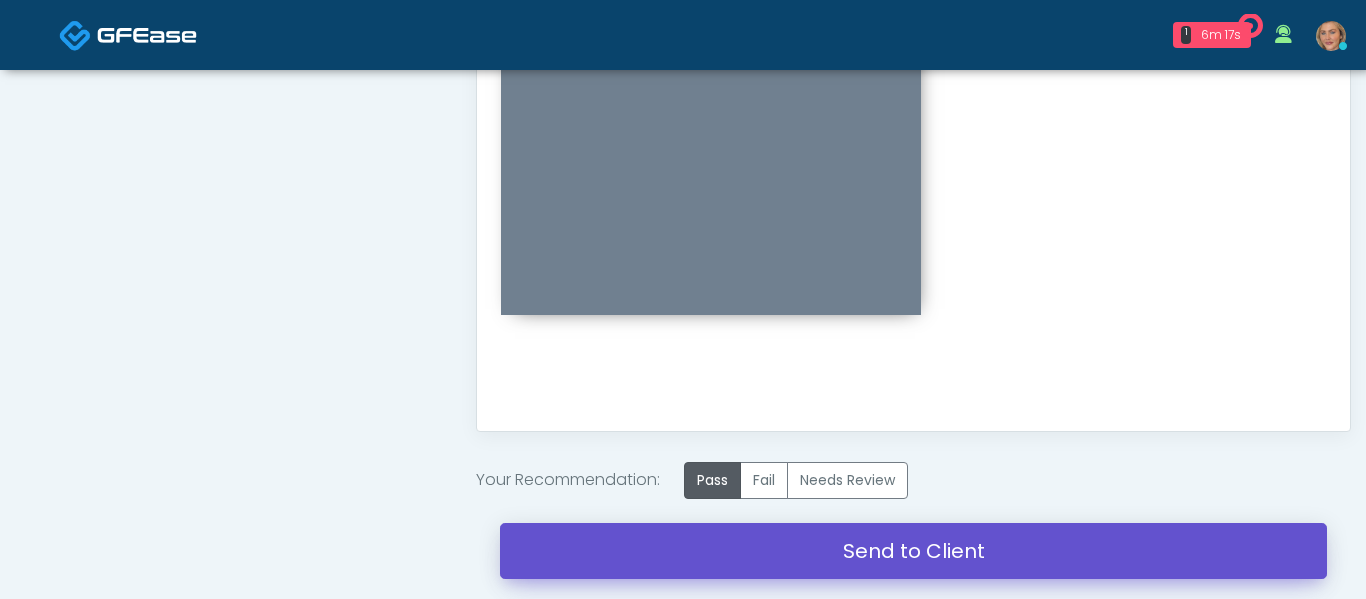 click on "Send to Client" at bounding box center (913, 551) 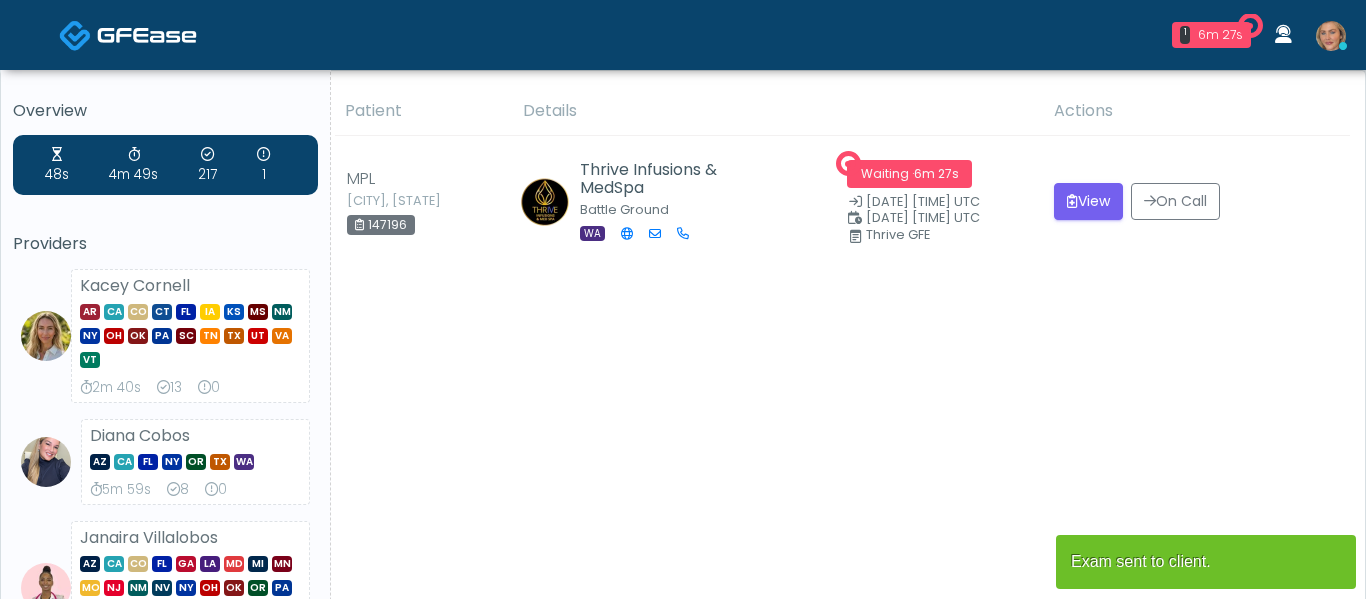 scroll, scrollTop: 0, scrollLeft: 0, axis: both 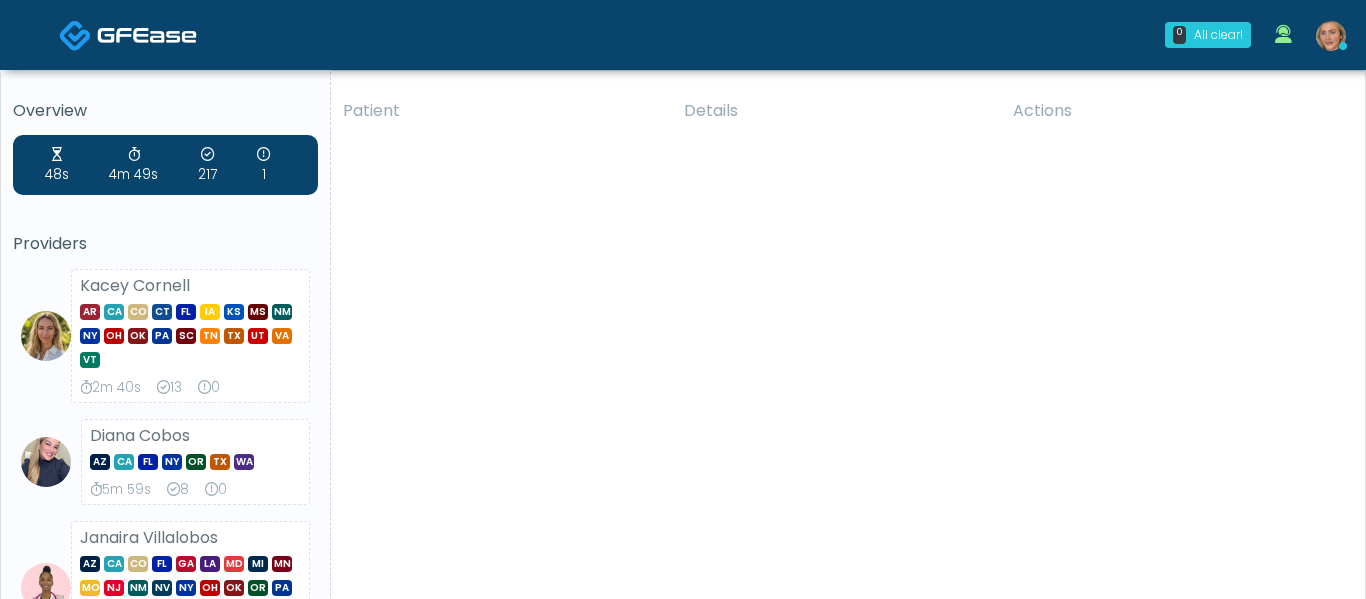 click on "Patient
Details
Actions" at bounding box center [840, 1004] 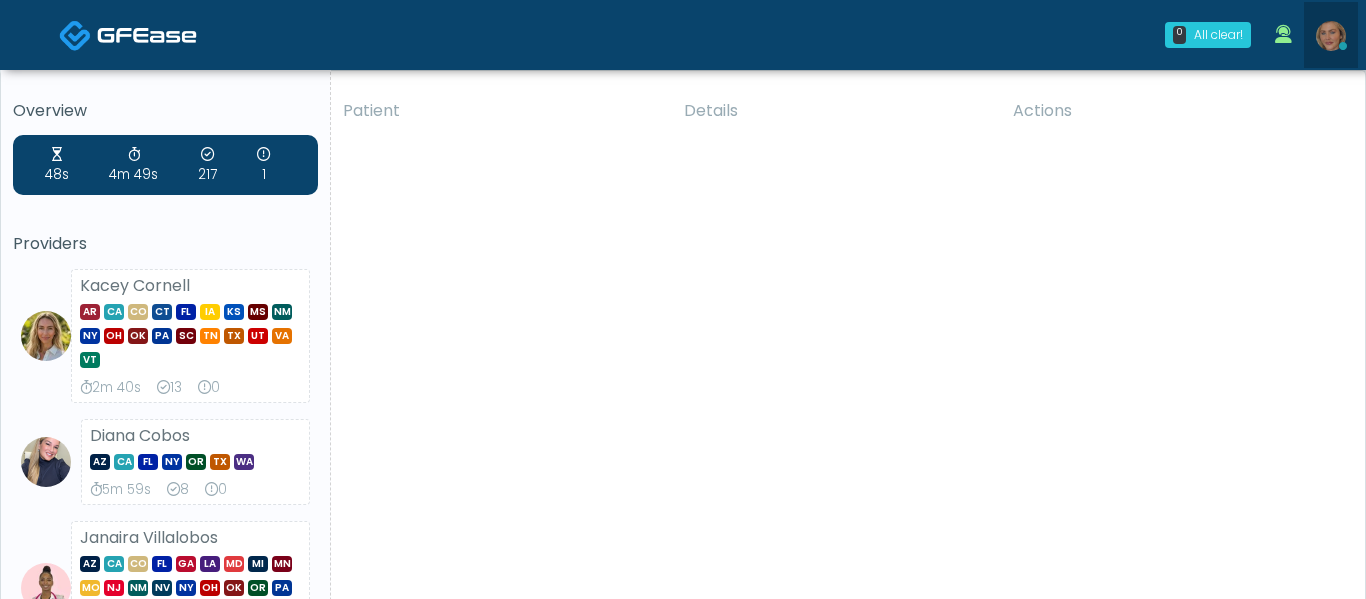 click at bounding box center (1331, 36) 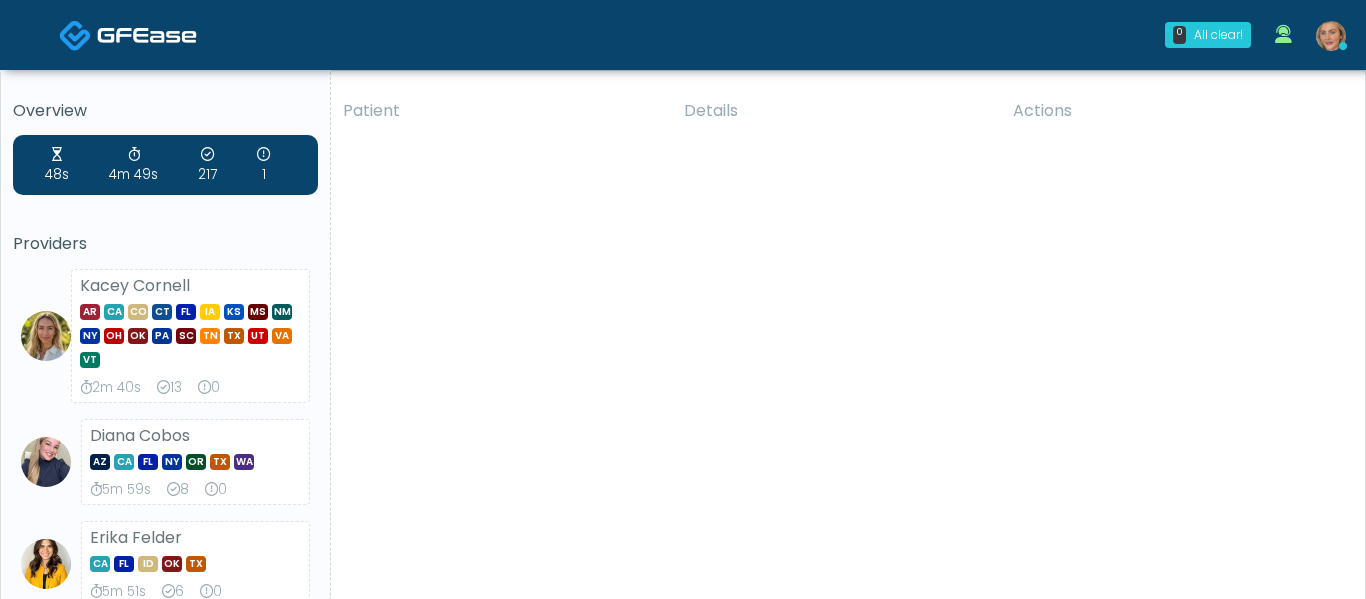 click at bounding box center [1331, 36] 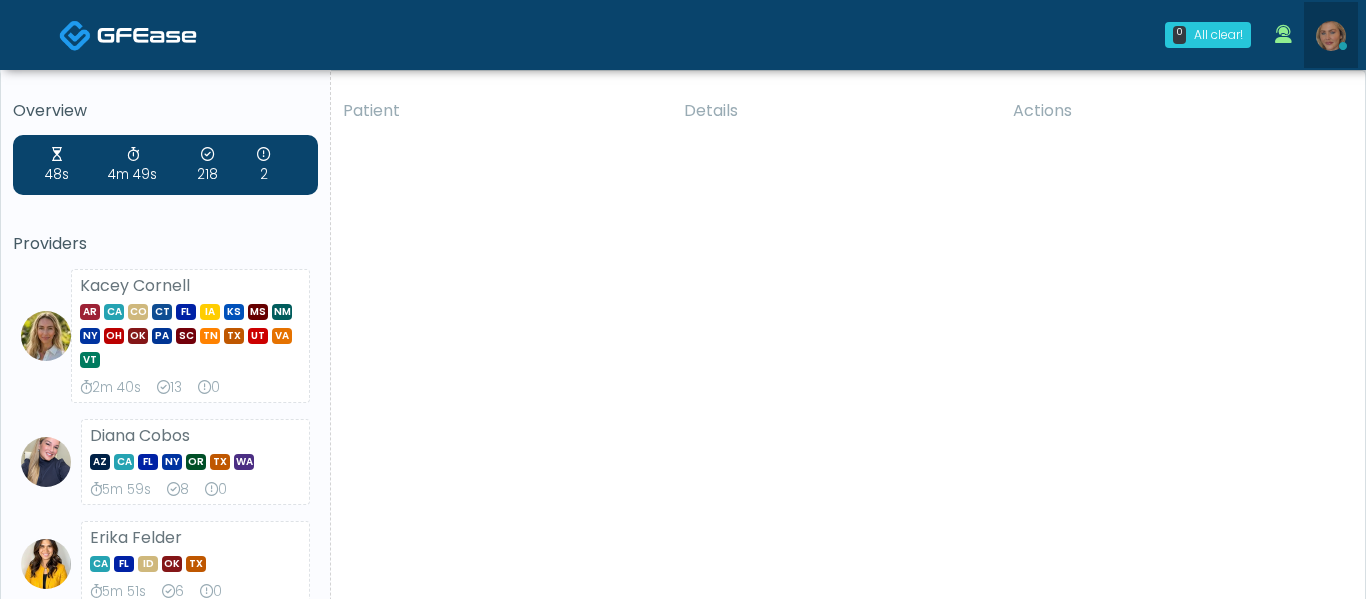 click at bounding box center [1331, 36] 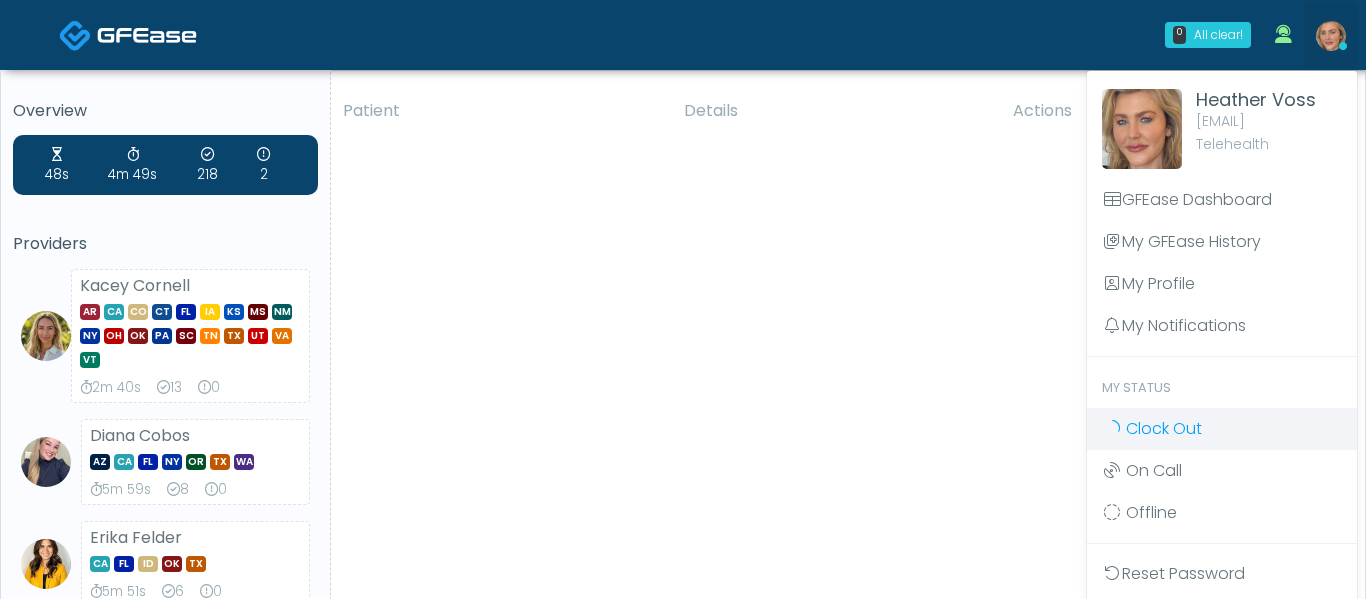 click on "Clock Out" at bounding box center (1164, 428) 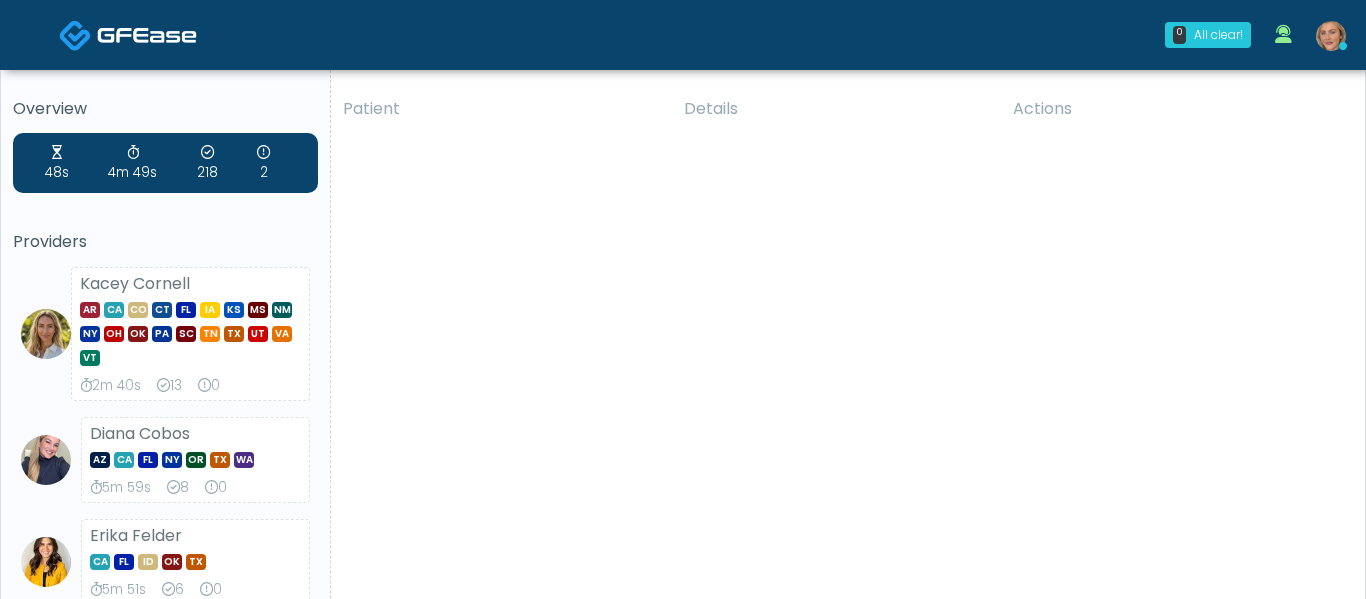 scroll, scrollTop: 0, scrollLeft: 0, axis: both 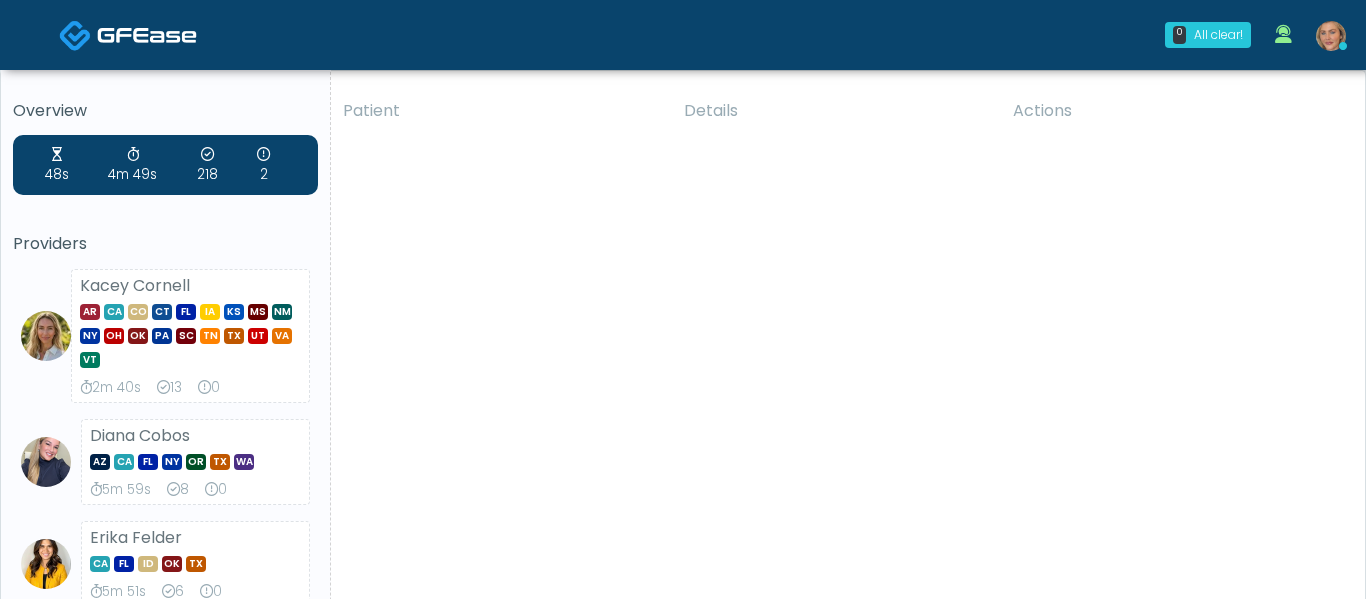 click at bounding box center [1331, 36] 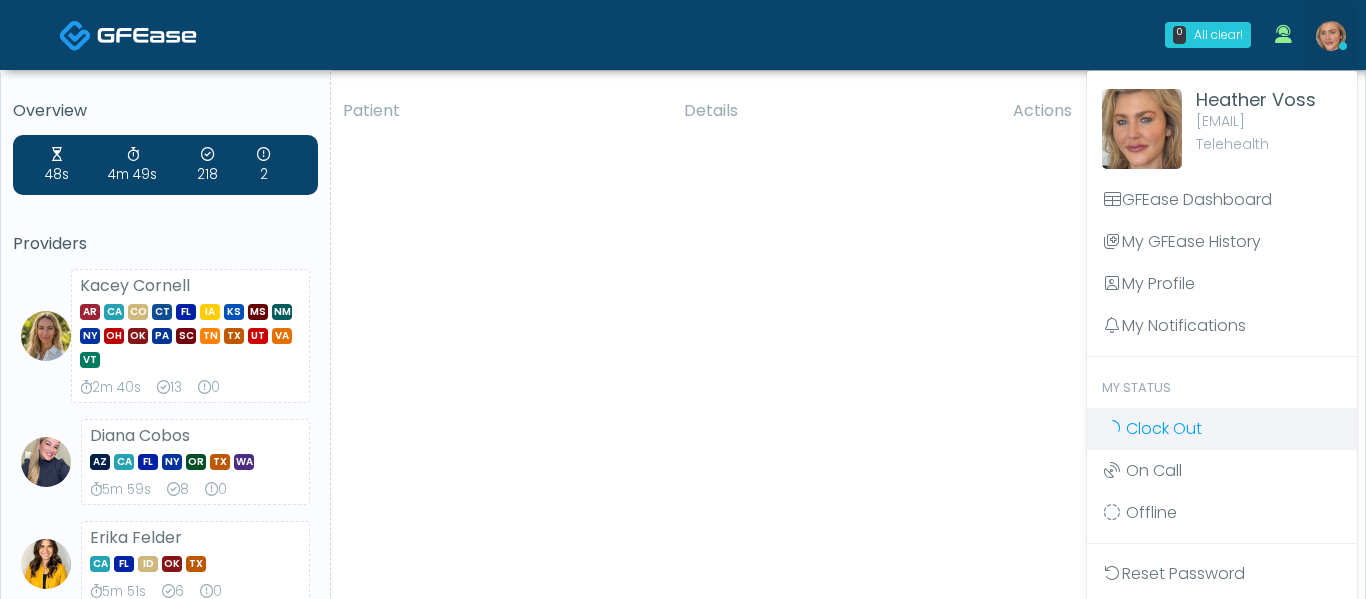 click on "Clock Out" at bounding box center (1164, 428) 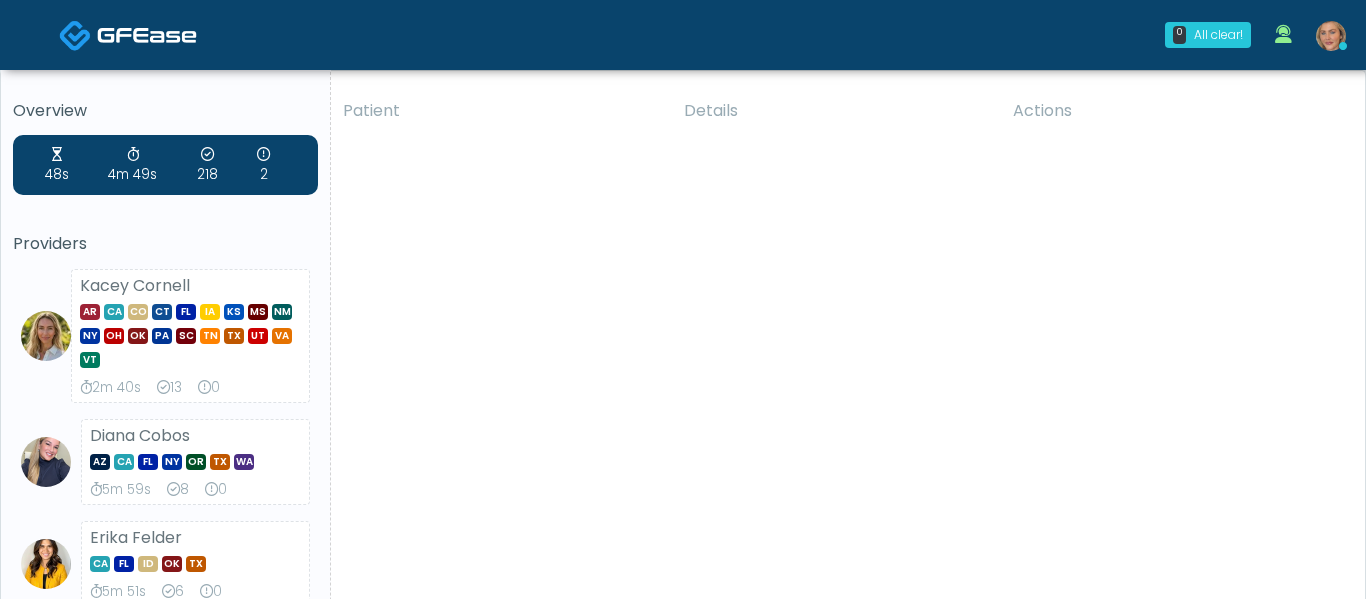 click at bounding box center [1331, 36] 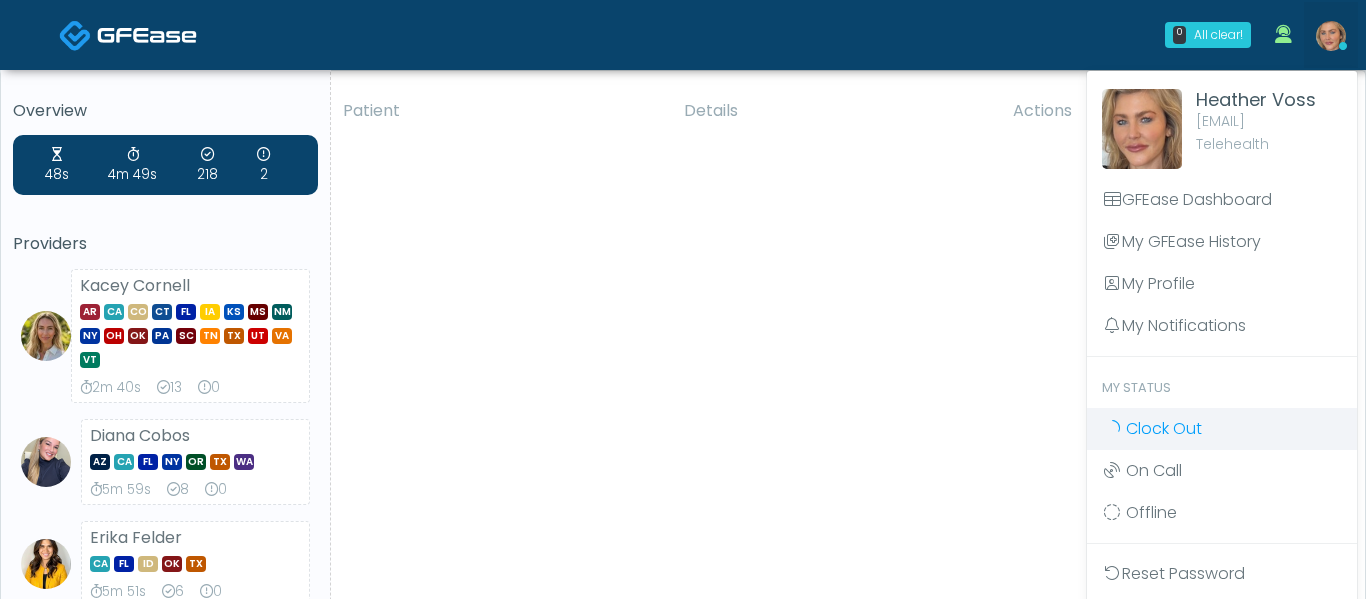 click on "Clock Out" at bounding box center (1164, 428) 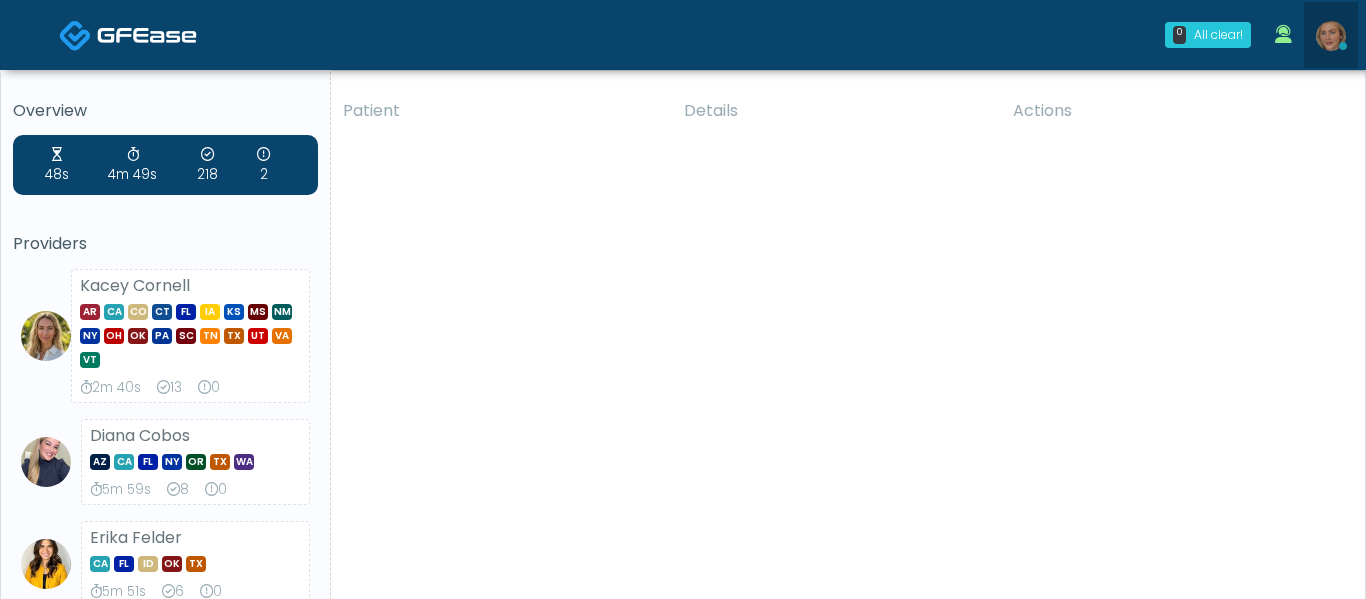 click at bounding box center (1331, 36) 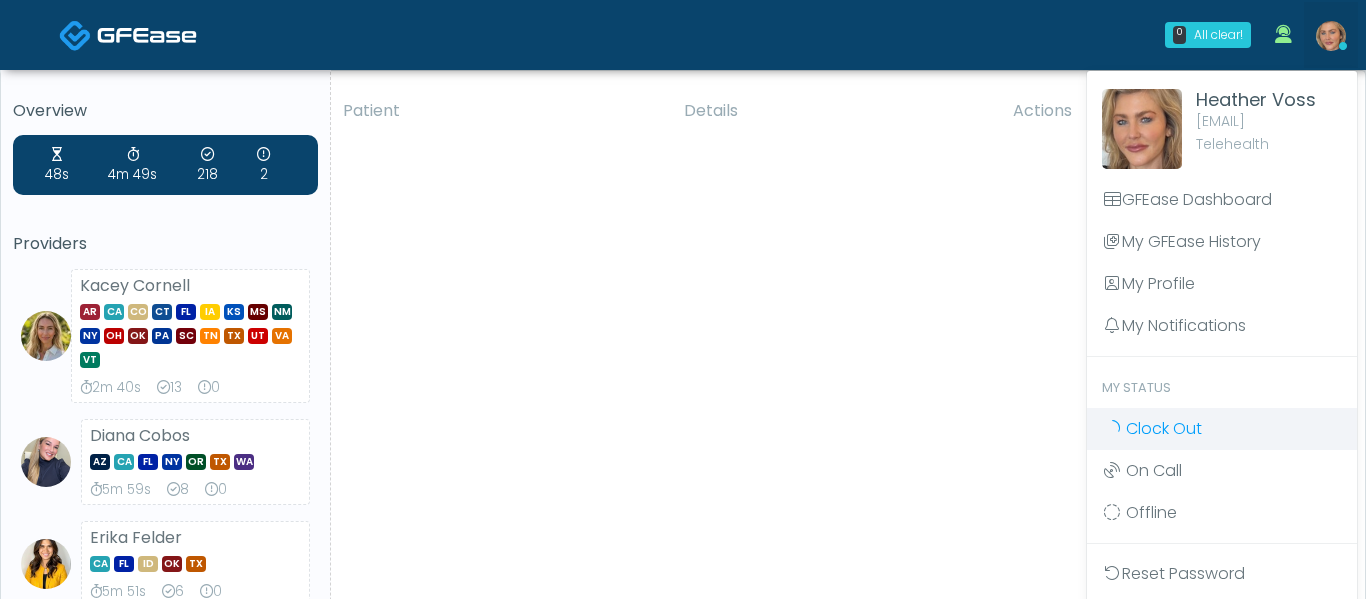 click on "Clock Out" at bounding box center [1164, 428] 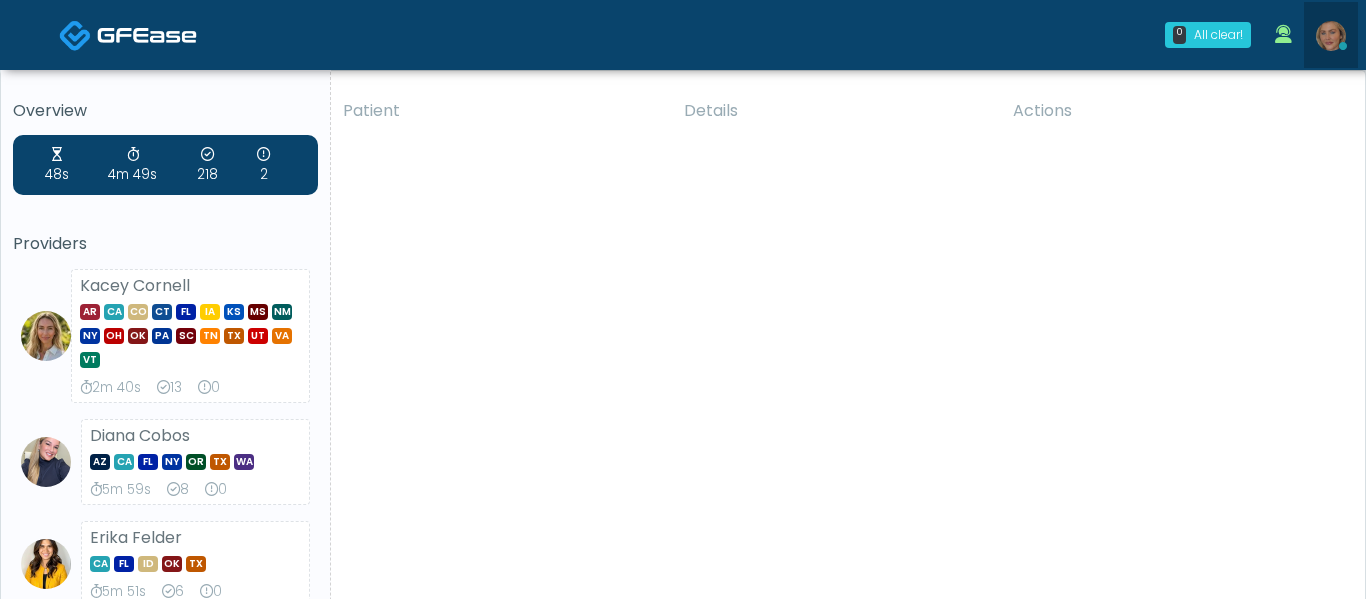 click at bounding box center (1331, 36) 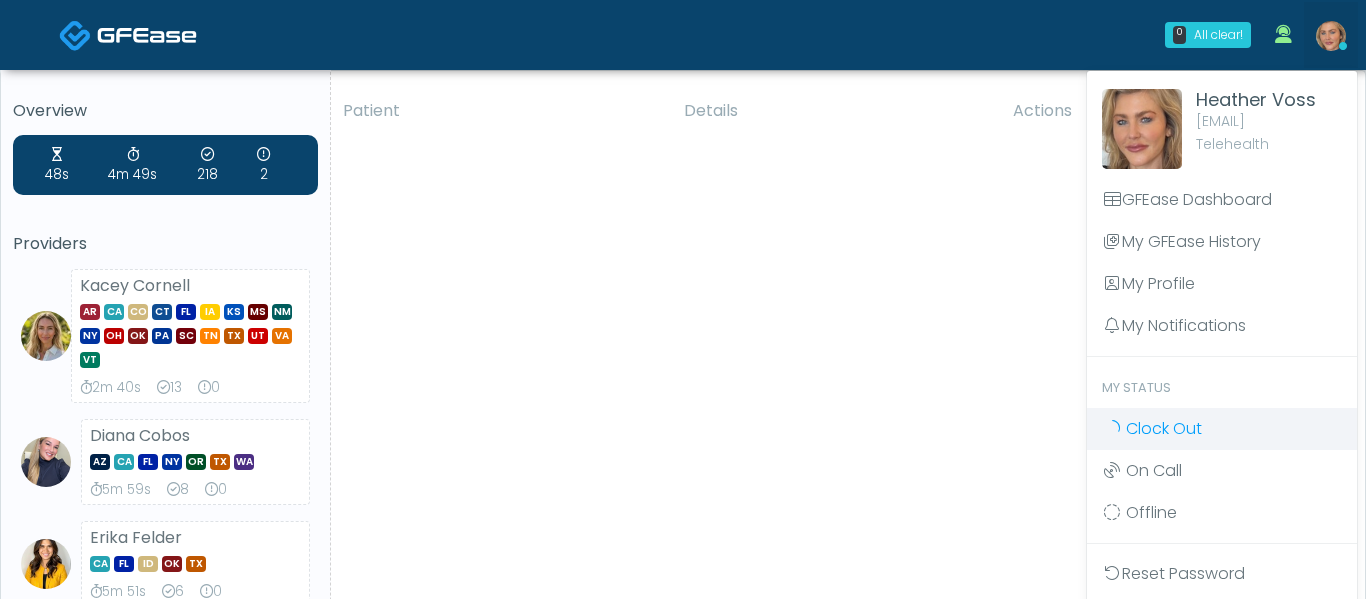 click on "Clock Out" at bounding box center (1164, 428) 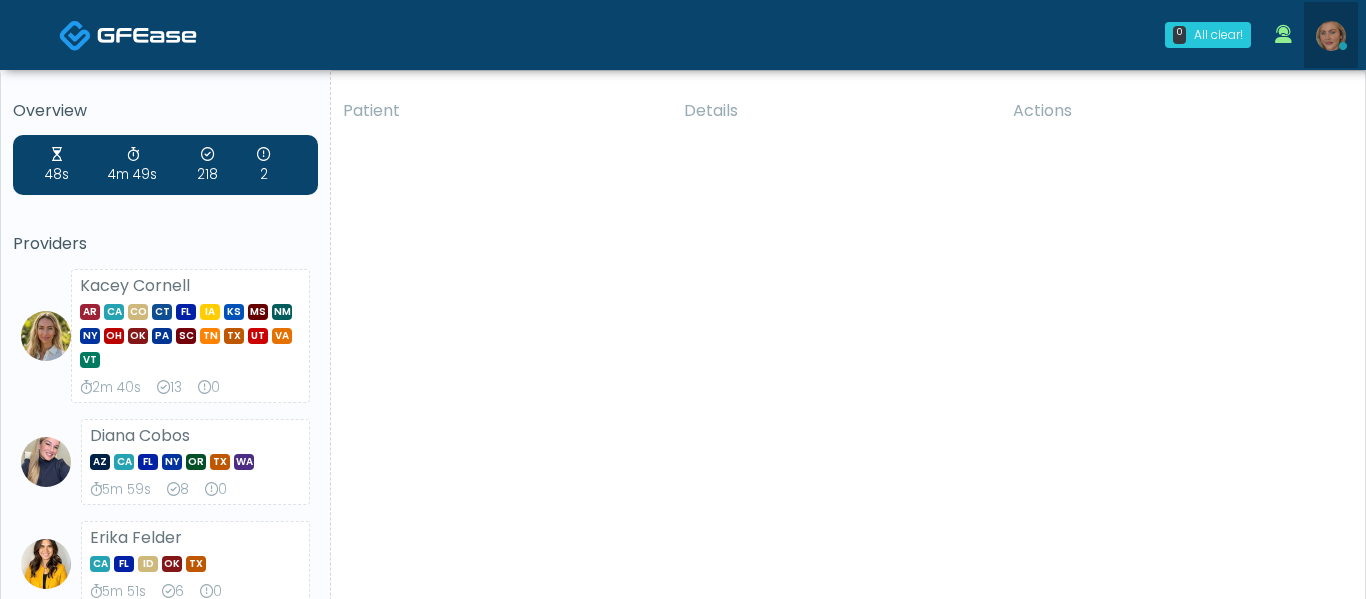click at bounding box center (1331, 36) 